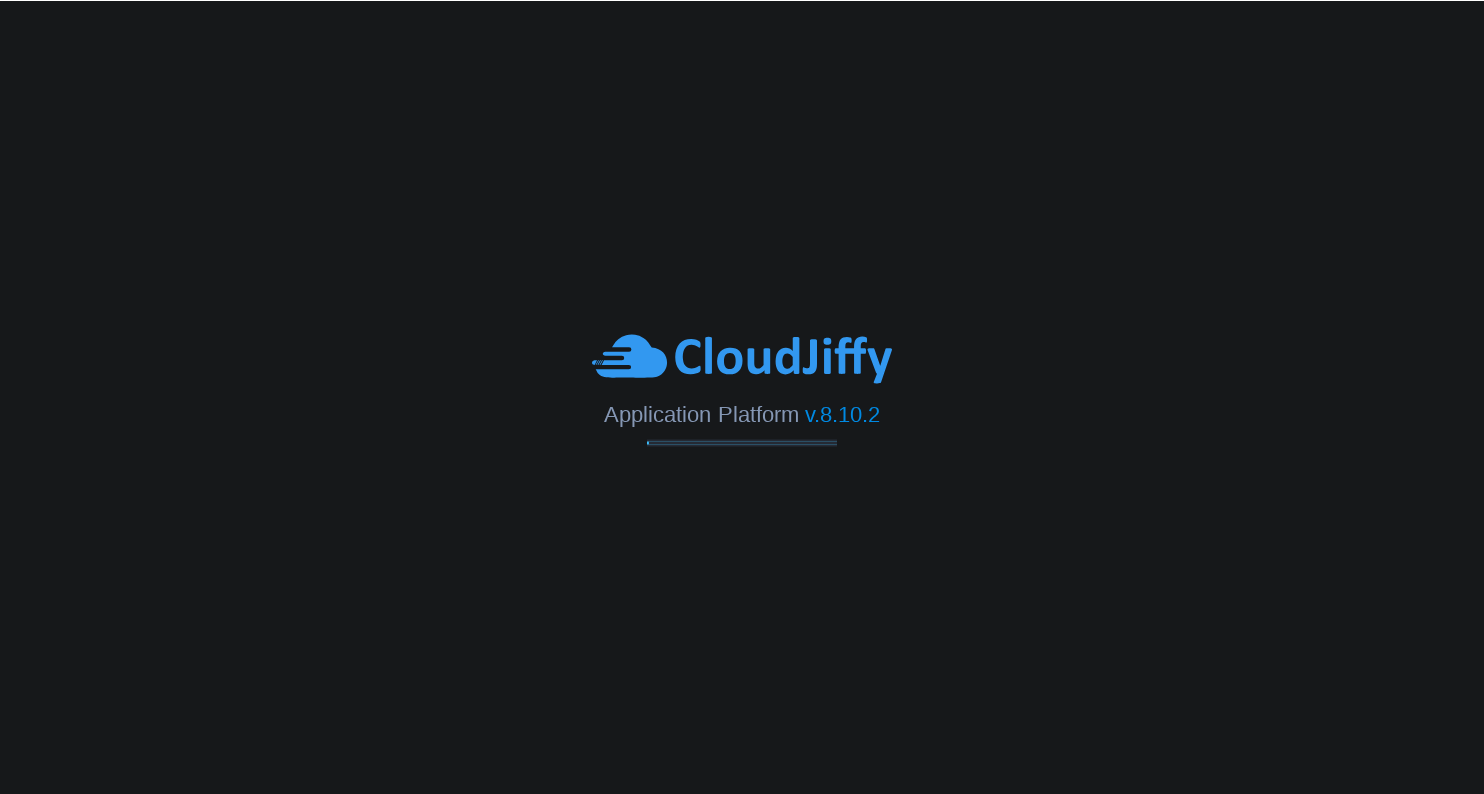 scroll, scrollTop: 0, scrollLeft: 0, axis: both 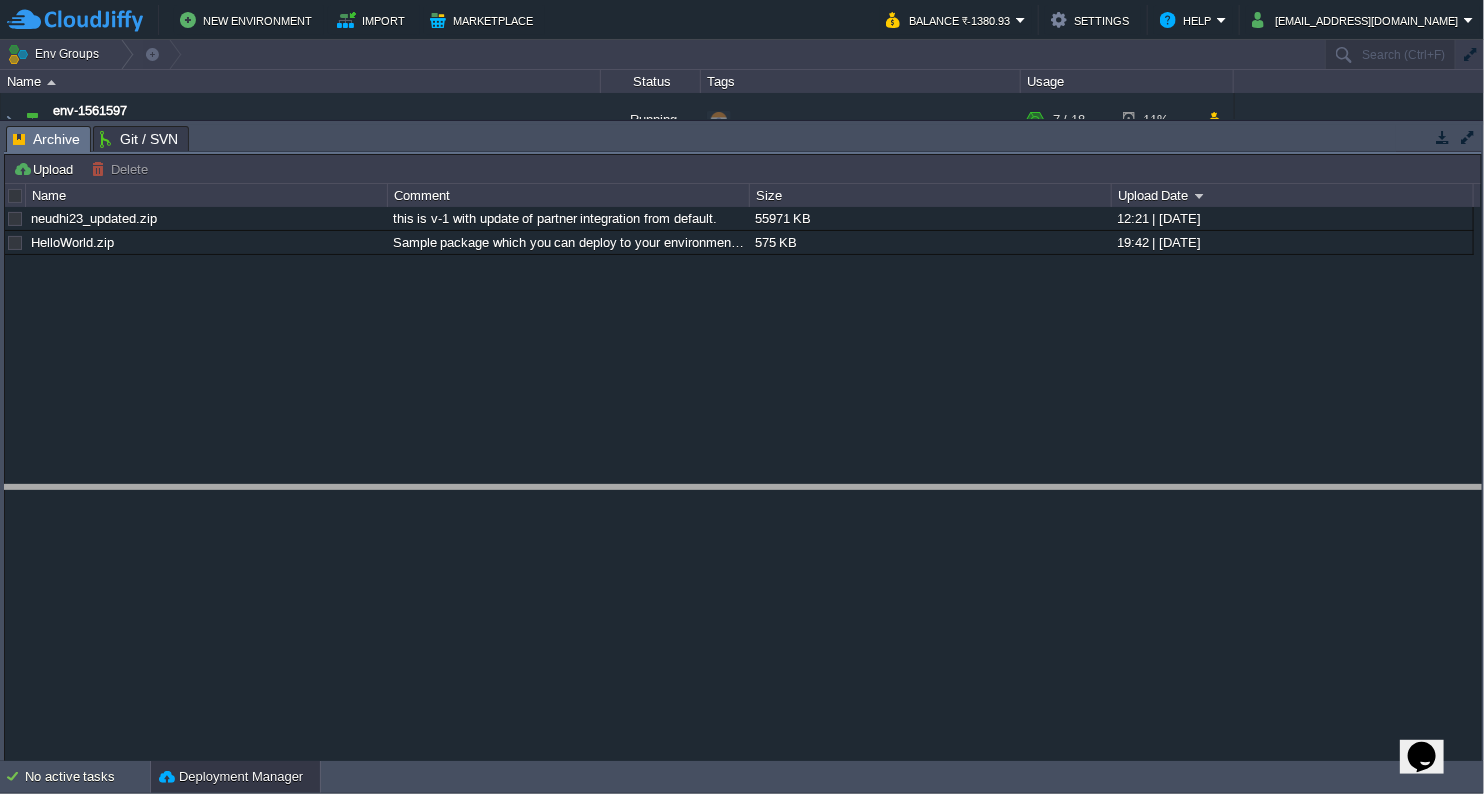 drag, startPoint x: 337, startPoint y: 152, endPoint x: 331, endPoint y: 554, distance: 402.04477 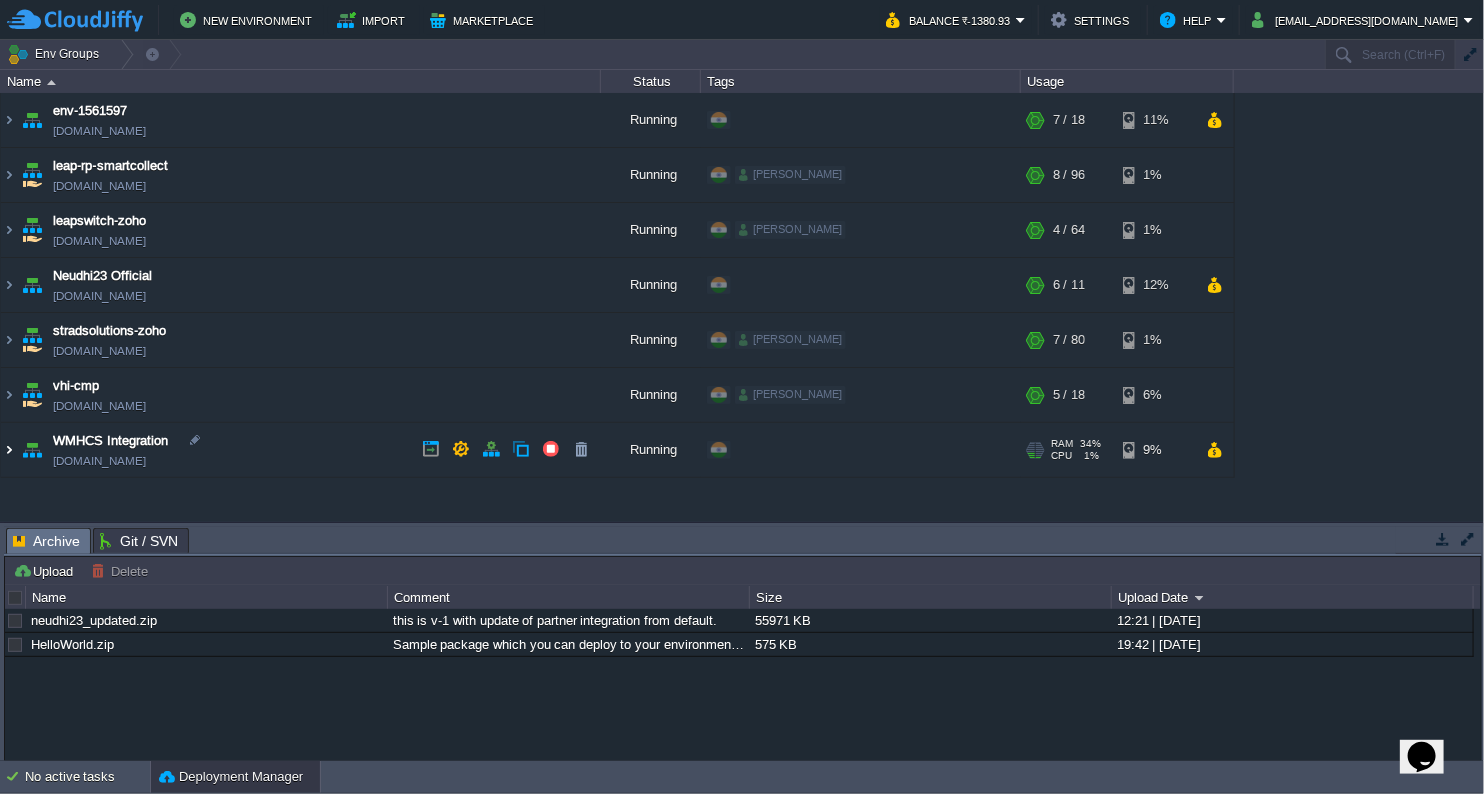 click at bounding box center [9, 450] 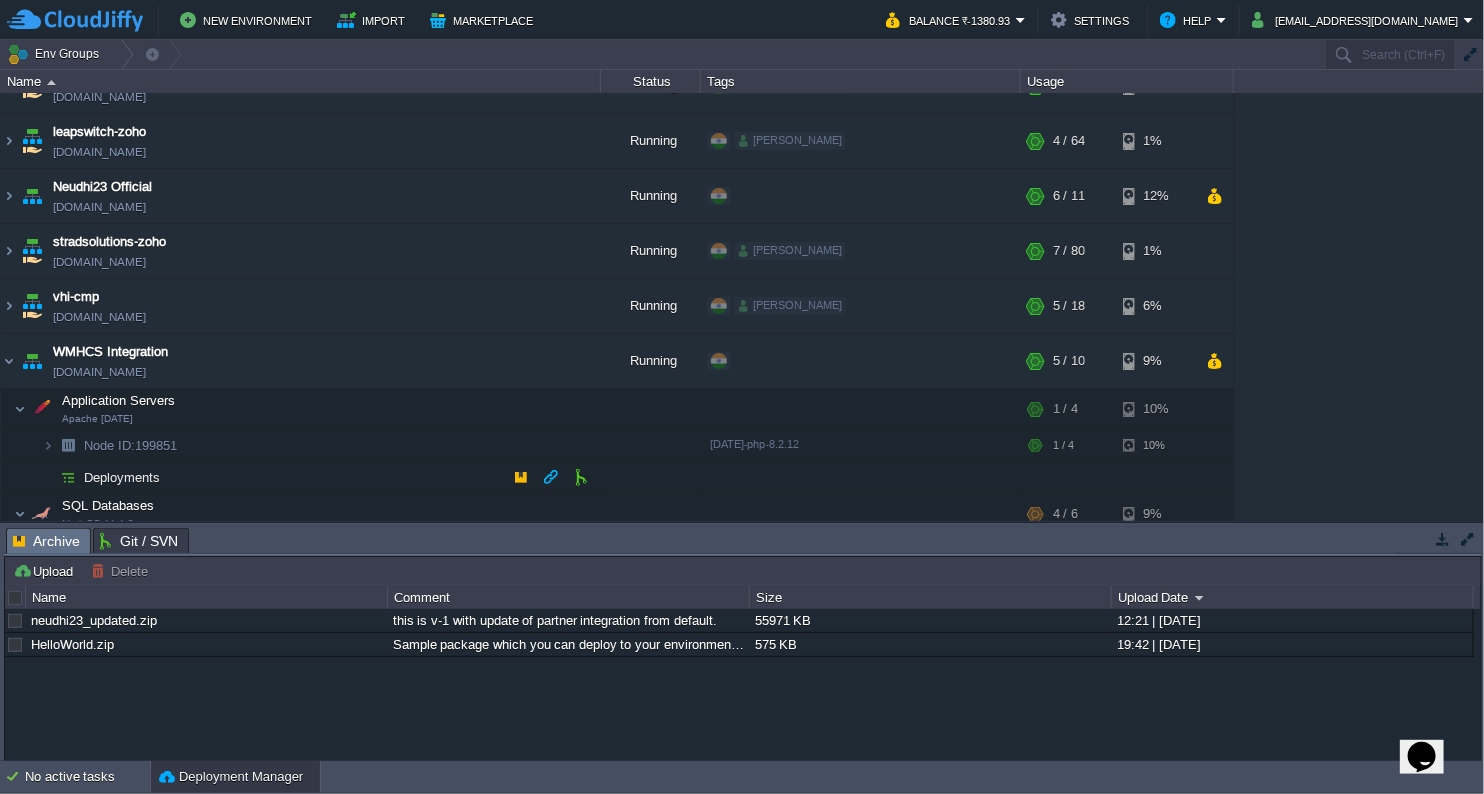 scroll, scrollTop: 111, scrollLeft: 0, axis: vertical 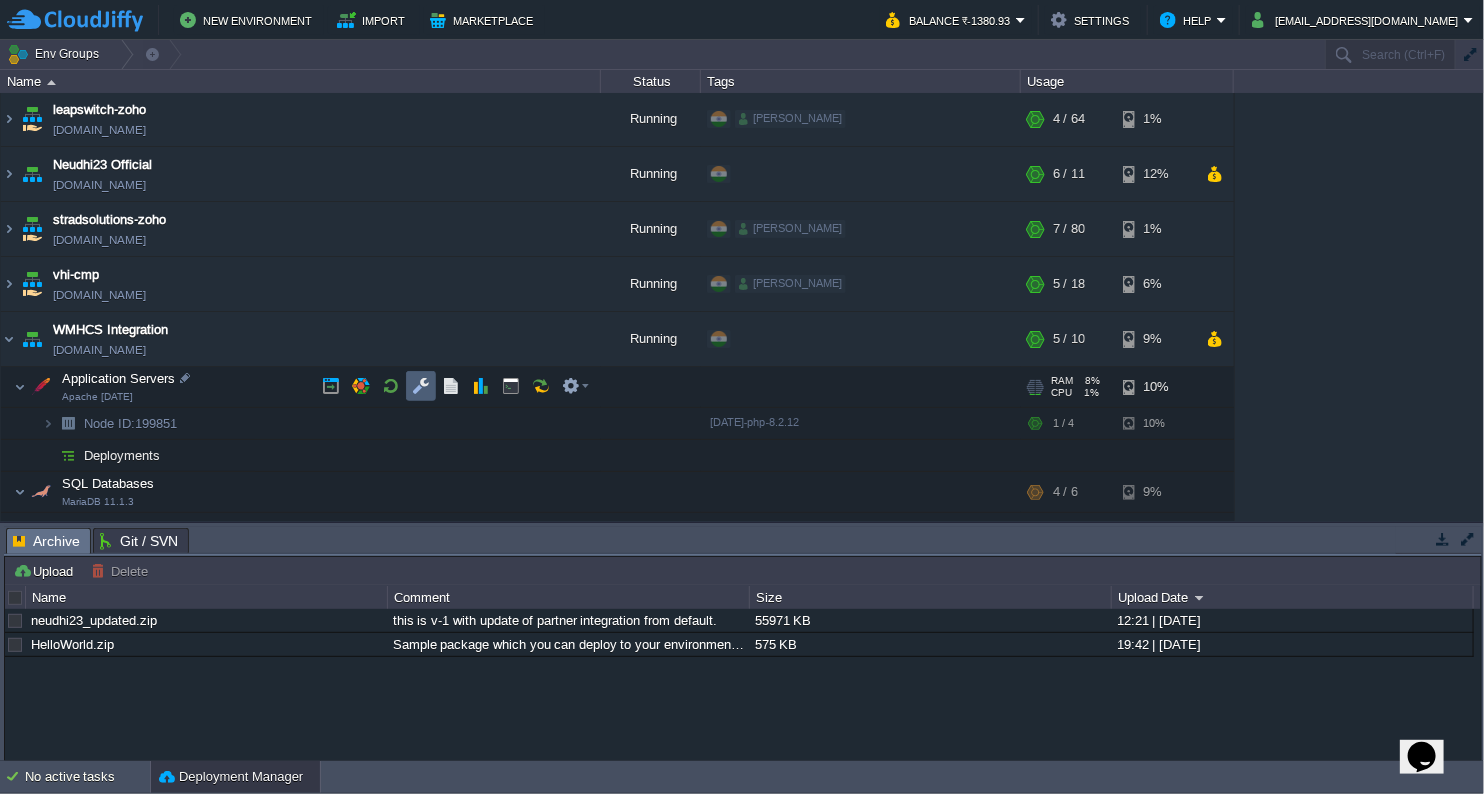 click at bounding box center (421, 386) 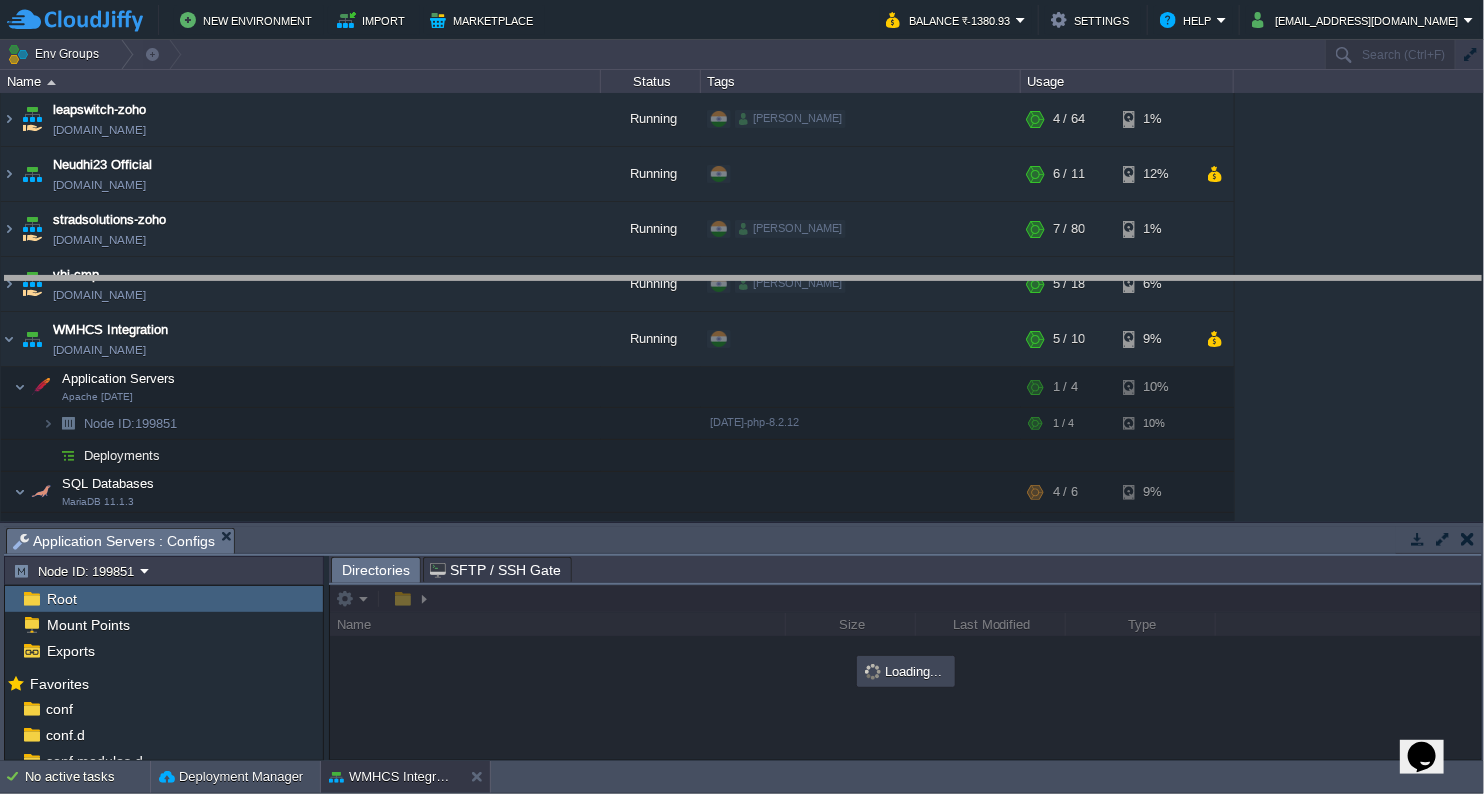 drag, startPoint x: 854, startPoint y: 551, endPoint x: 905, endPoint y: 296, distance: 260.05 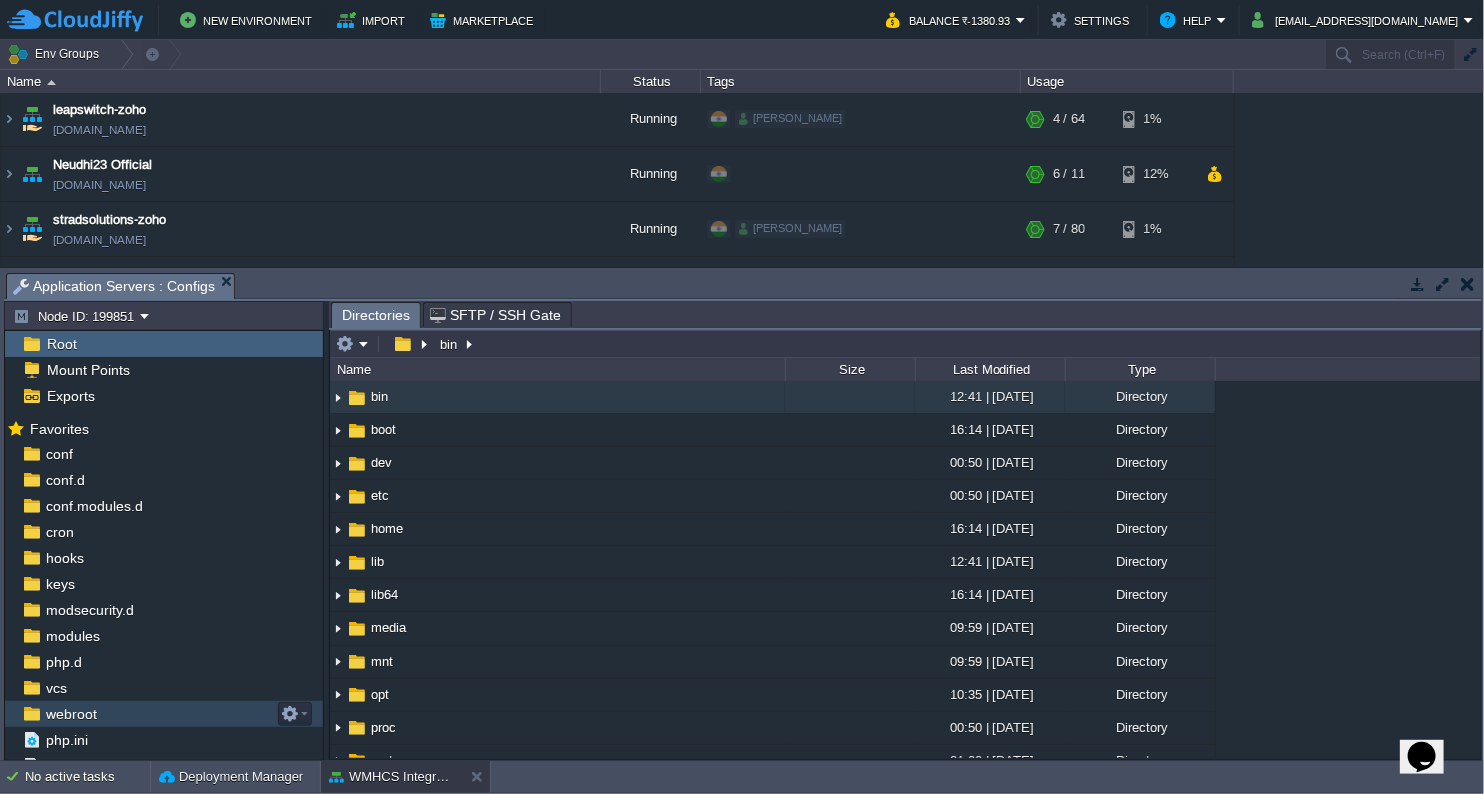 click on "webroot" at bounding box center [71, 714] 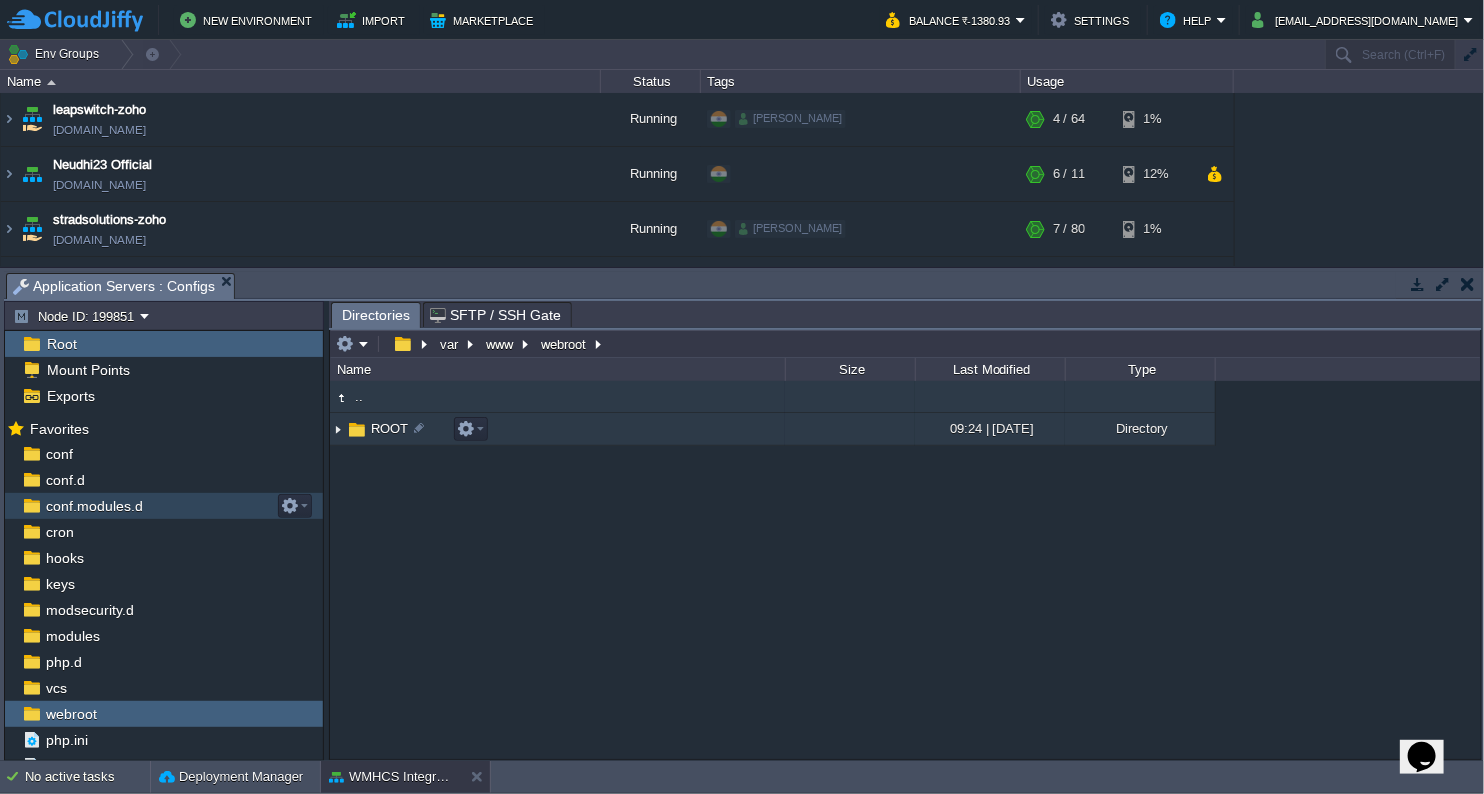 click at bounding box center [338, 429] 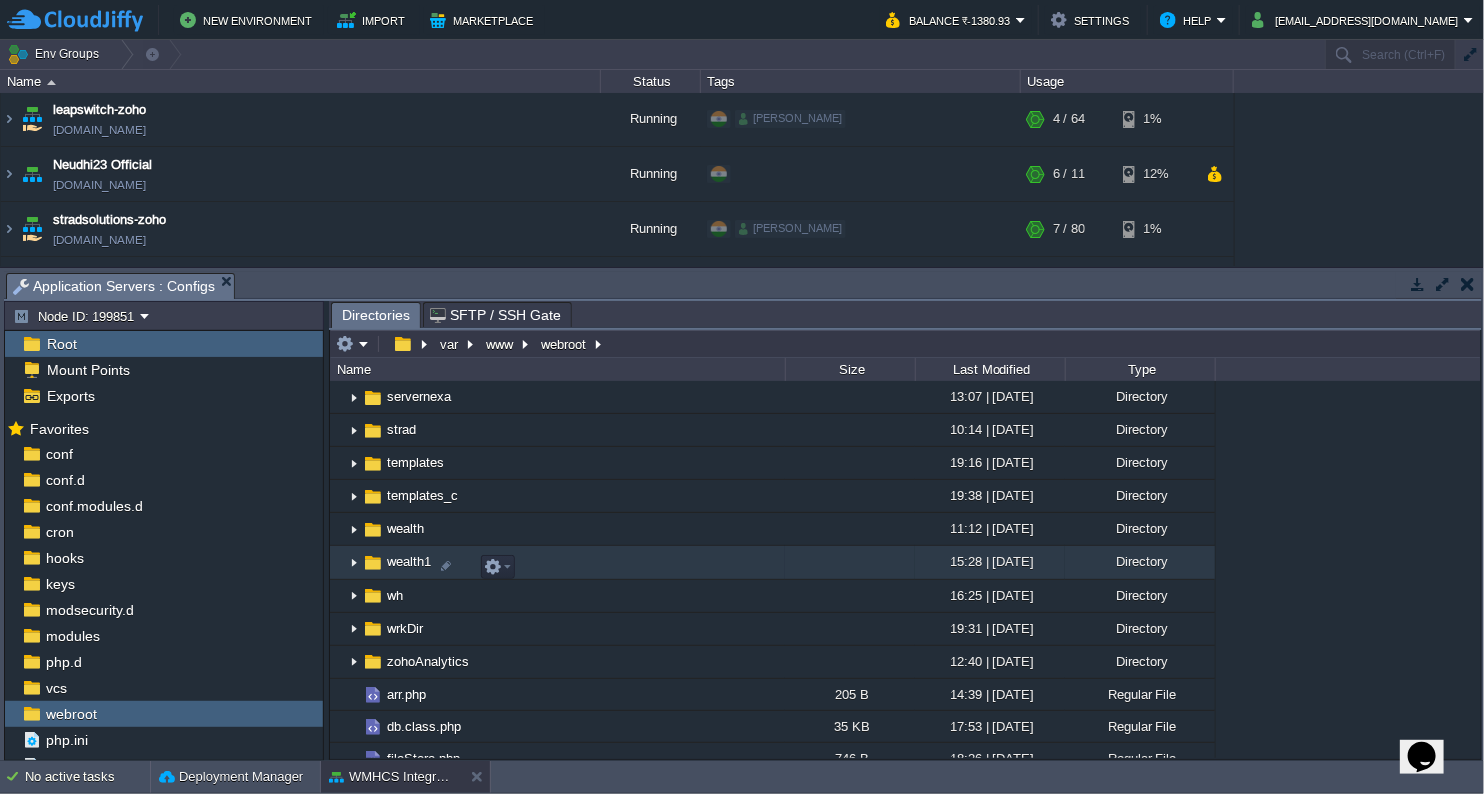 scroll, scrollTop: 0, scrollLeft: 0, axis: both 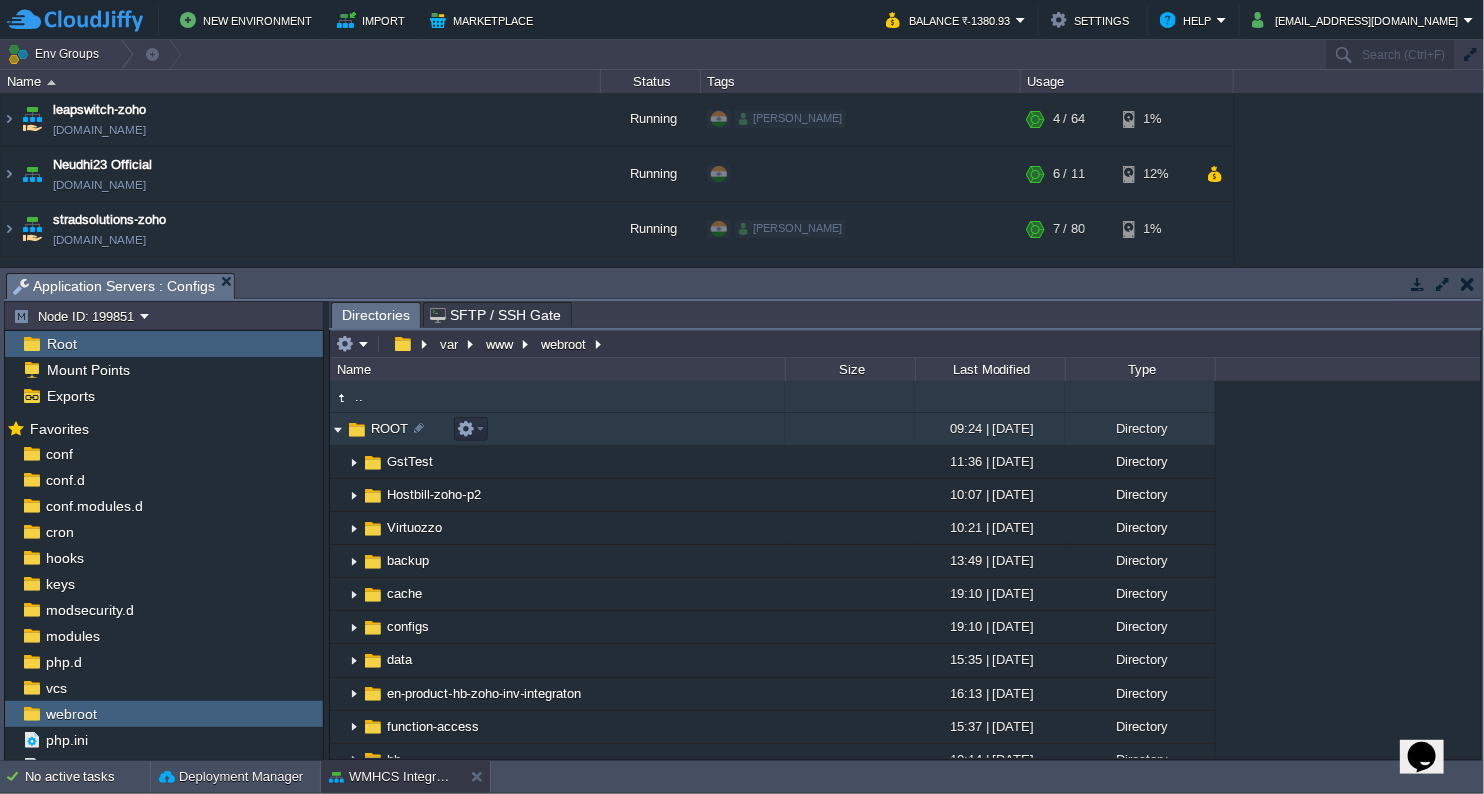 click on "ROOT" at bounding box center (389, 428) 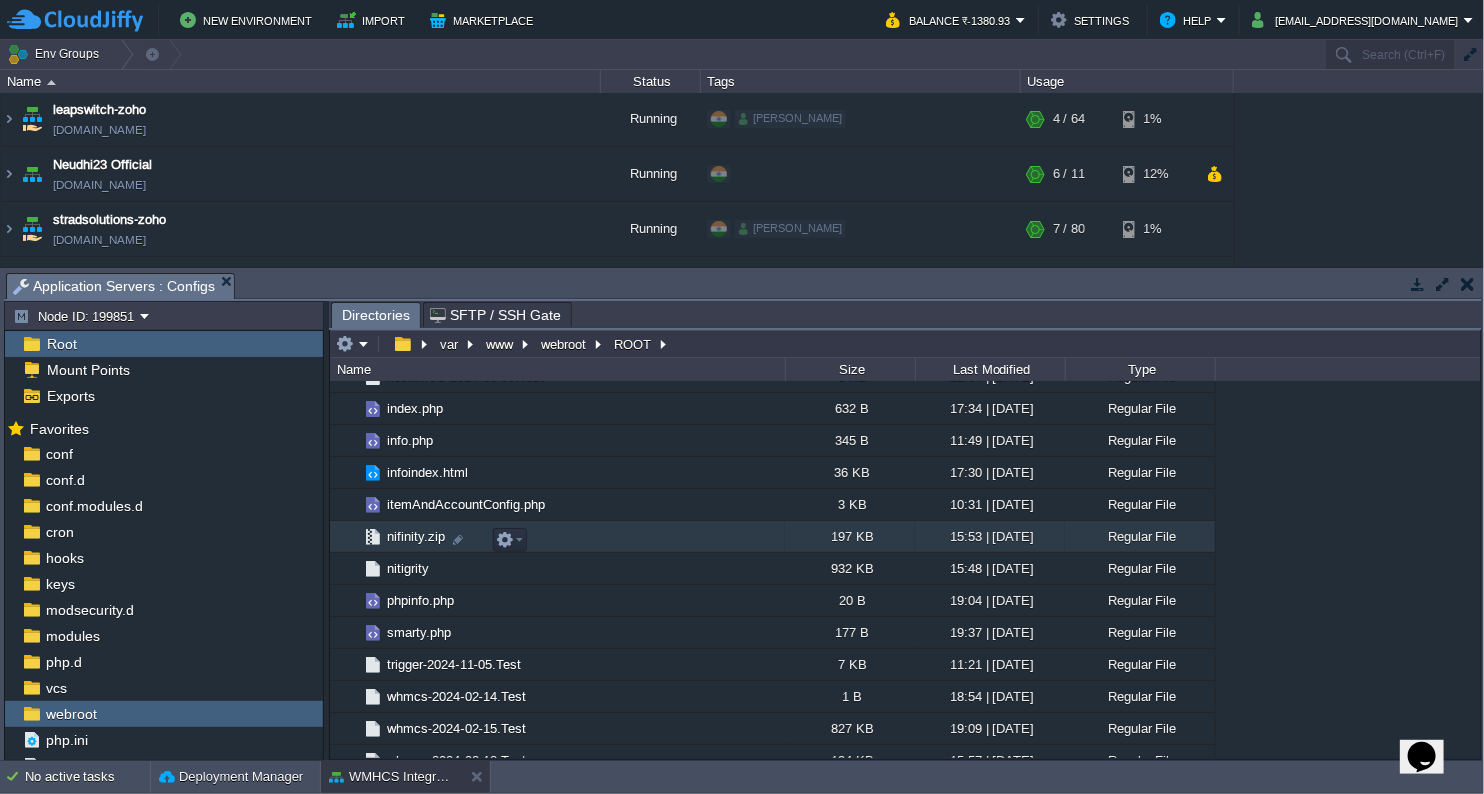 scroll, scrollTop: 1333, scrollLeft: 0, axis: vertical 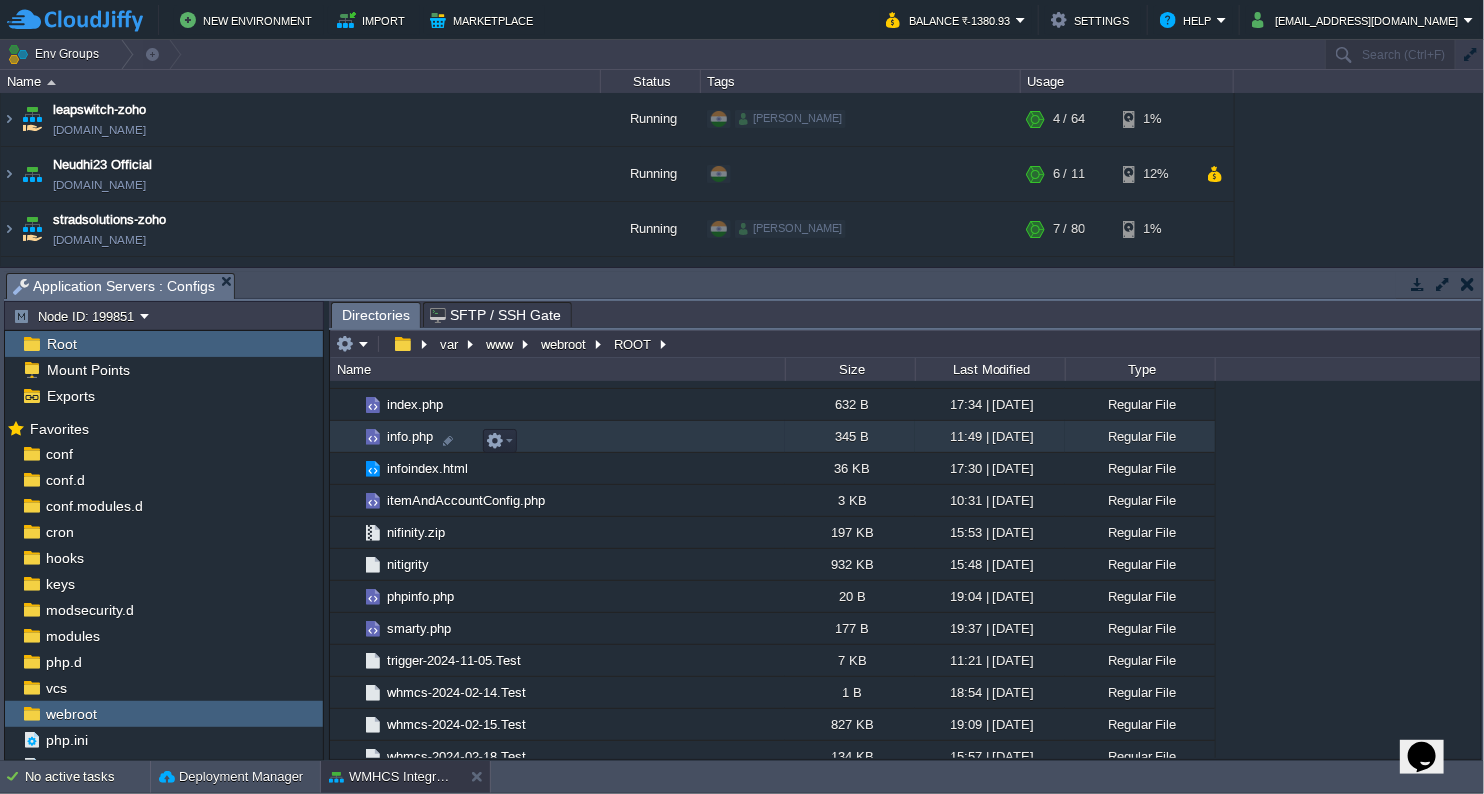 click on "info.php" at bounding box center (410, 436) 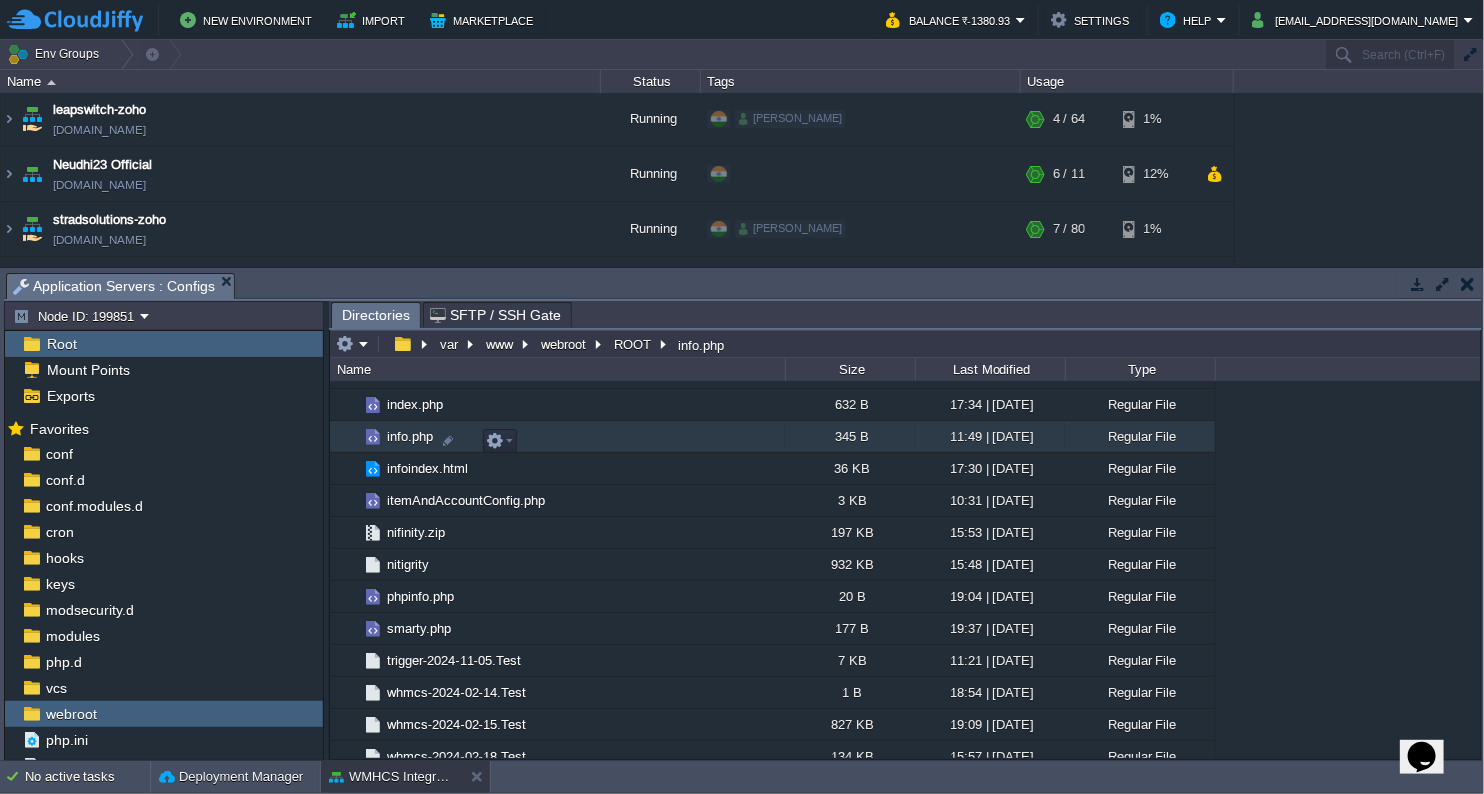 click on "info.php" at bounding box center [410, 436] 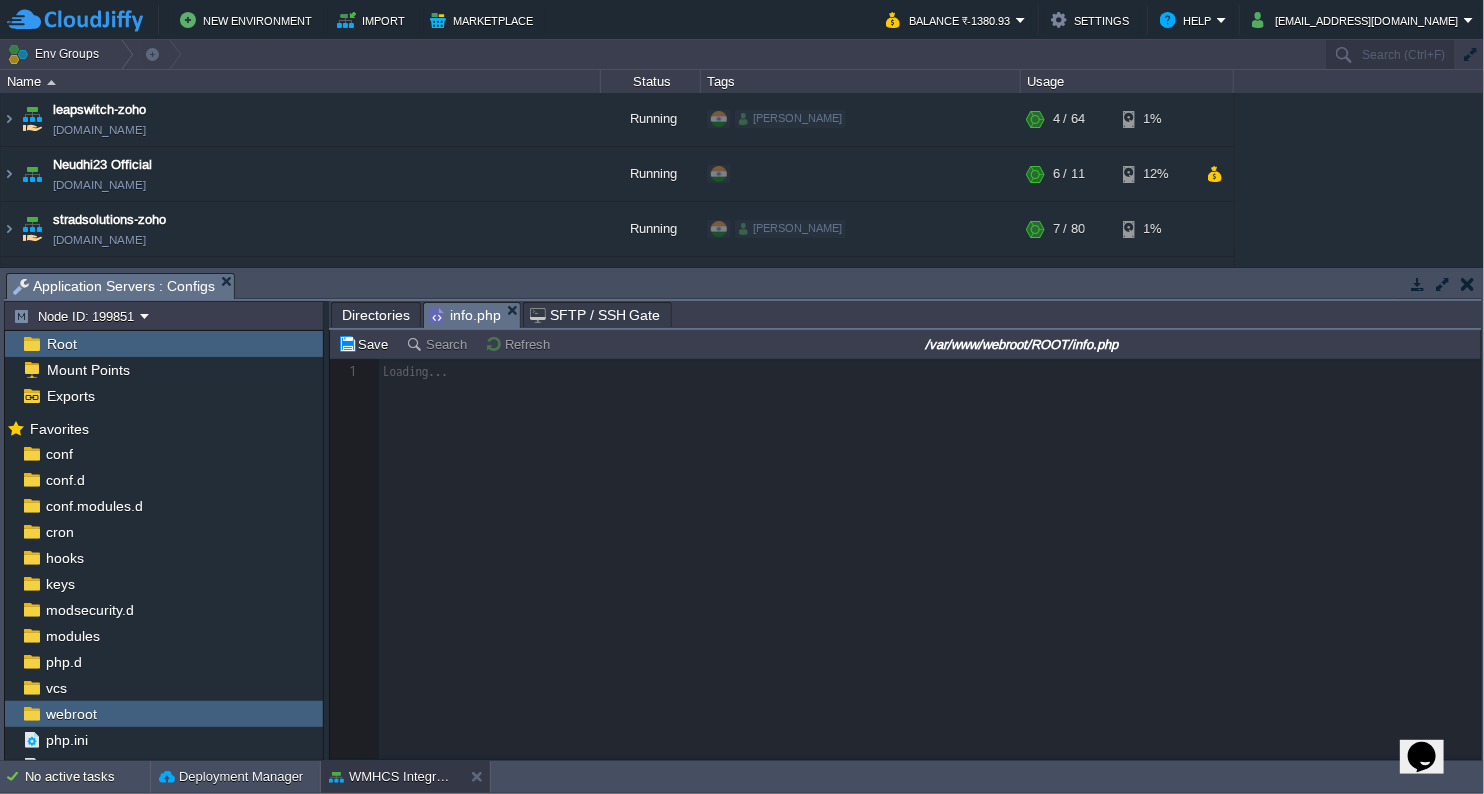 scroll, scrollTop: 6, scrollLeft: 0, axis: vertical 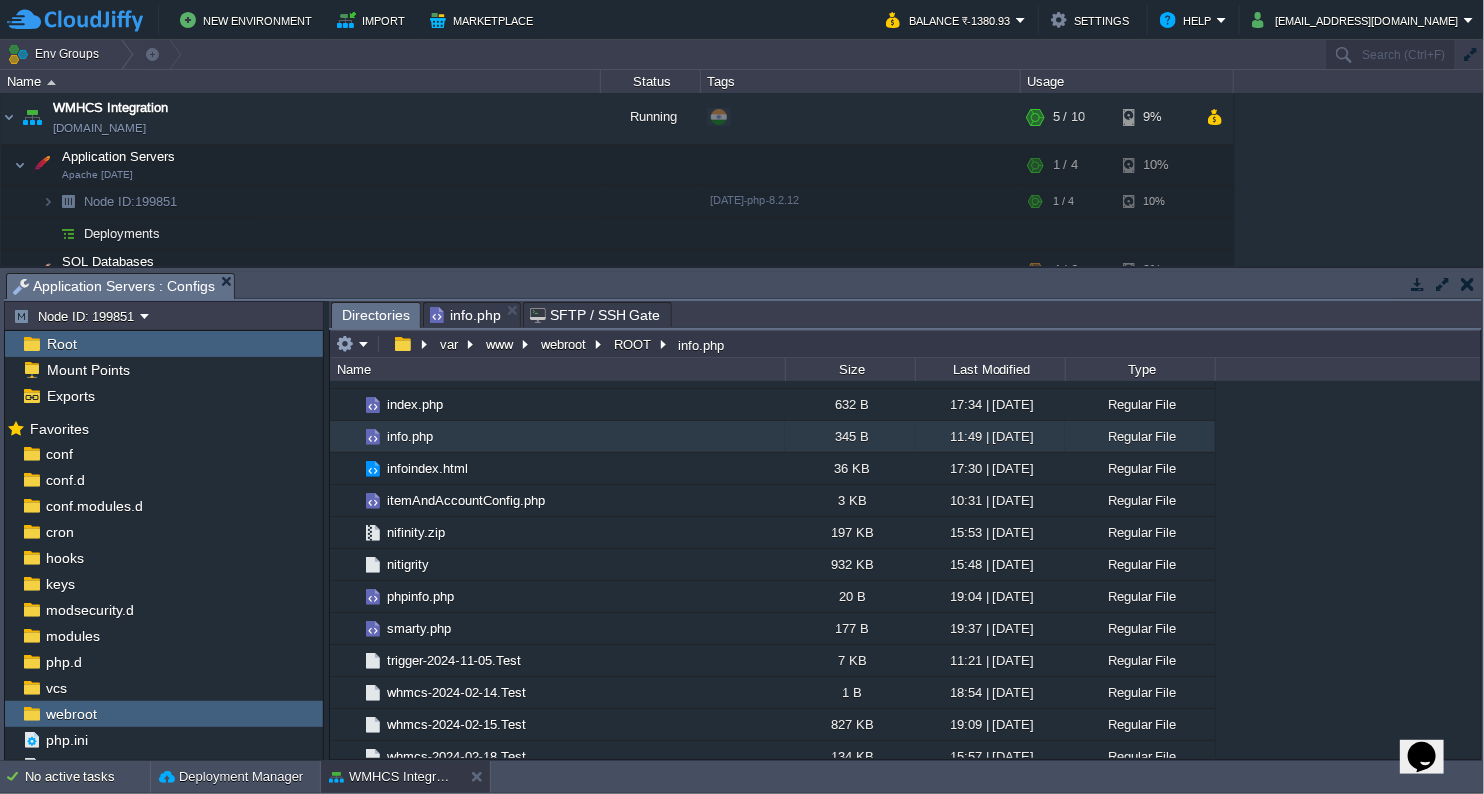 click on "Directories" at bounding box center (376, 315) 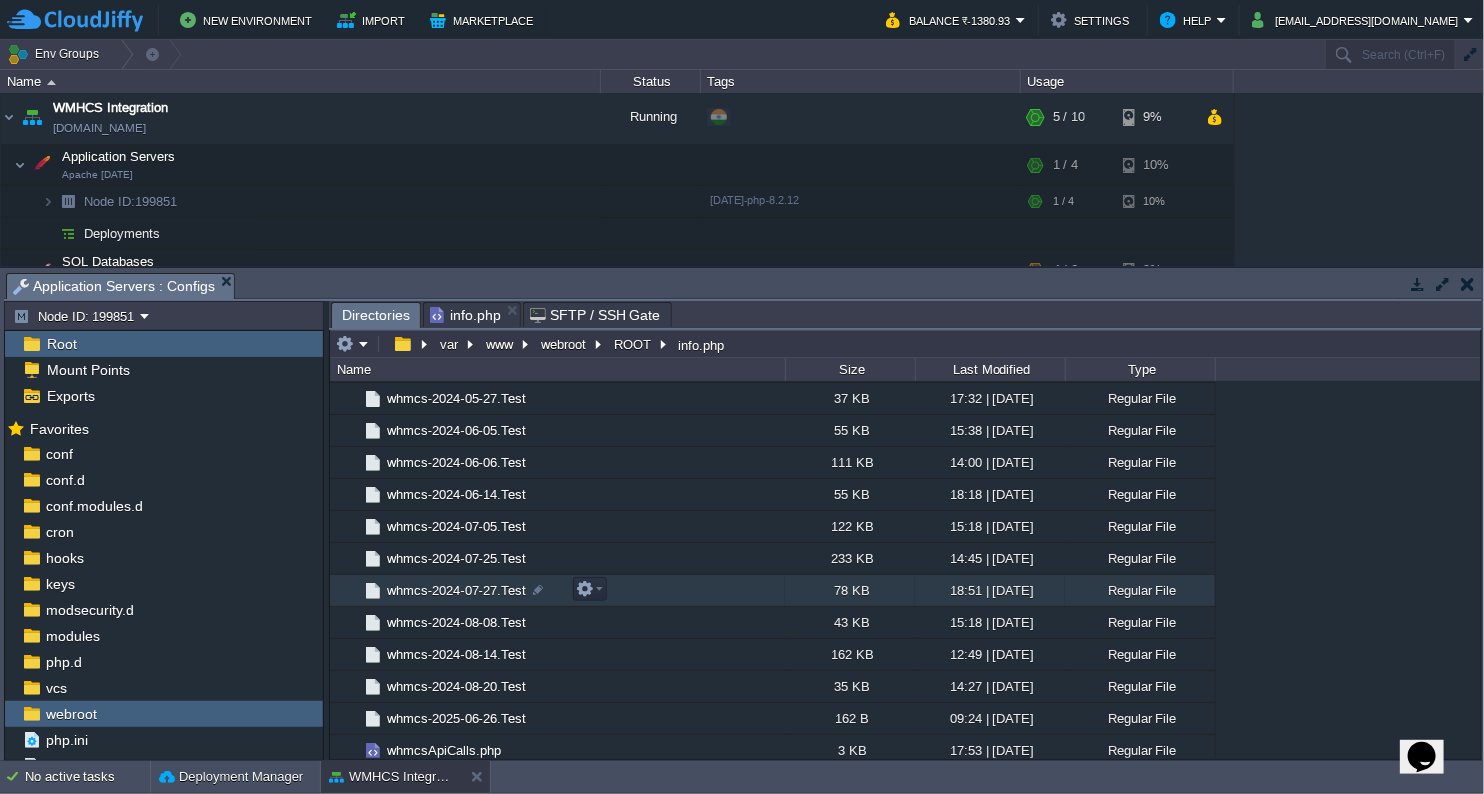 scroll, scrollTop: 2849, scrollLeft: 0, axis: vertical 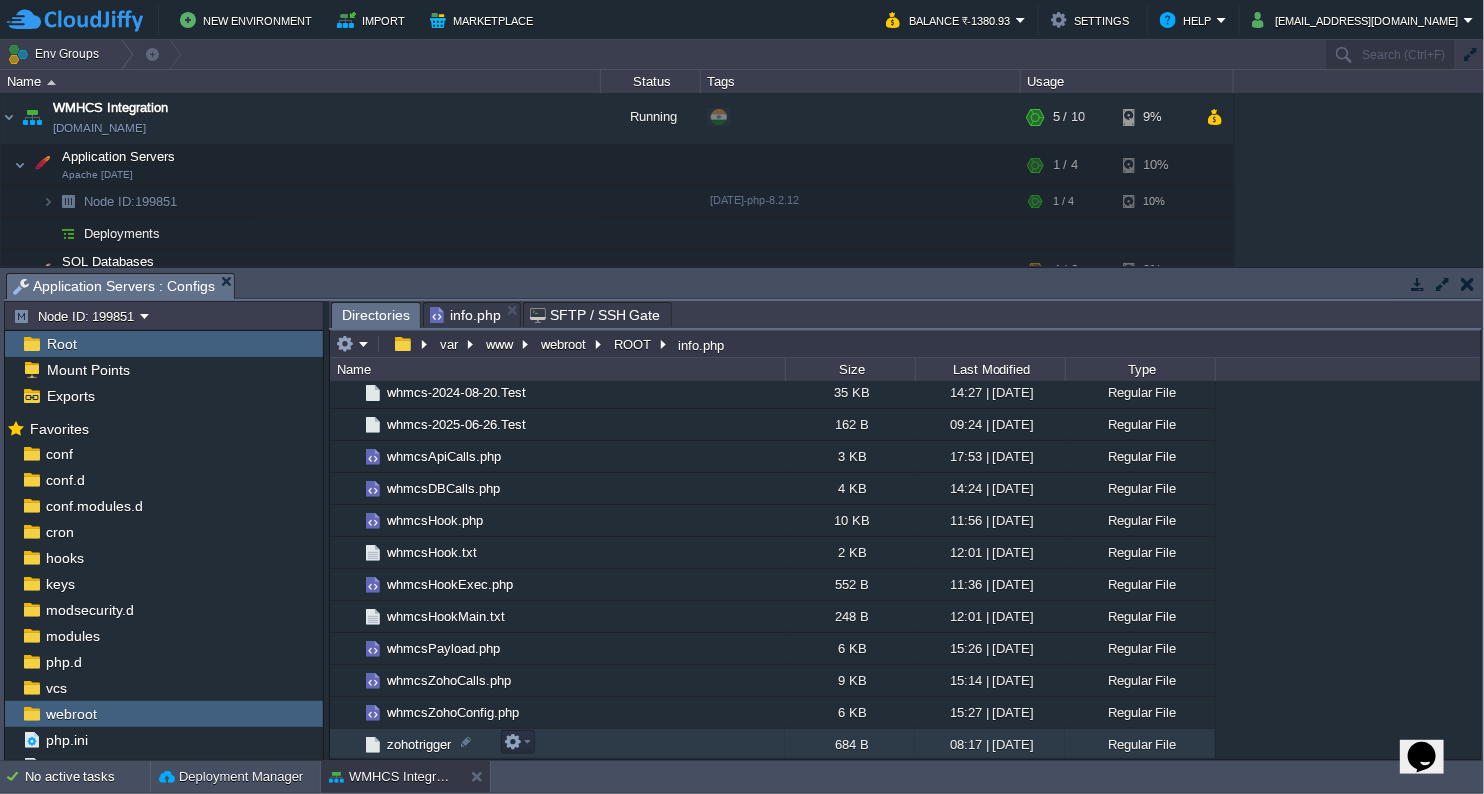 click on "zohotrigger" at bounding box center (419, 744) 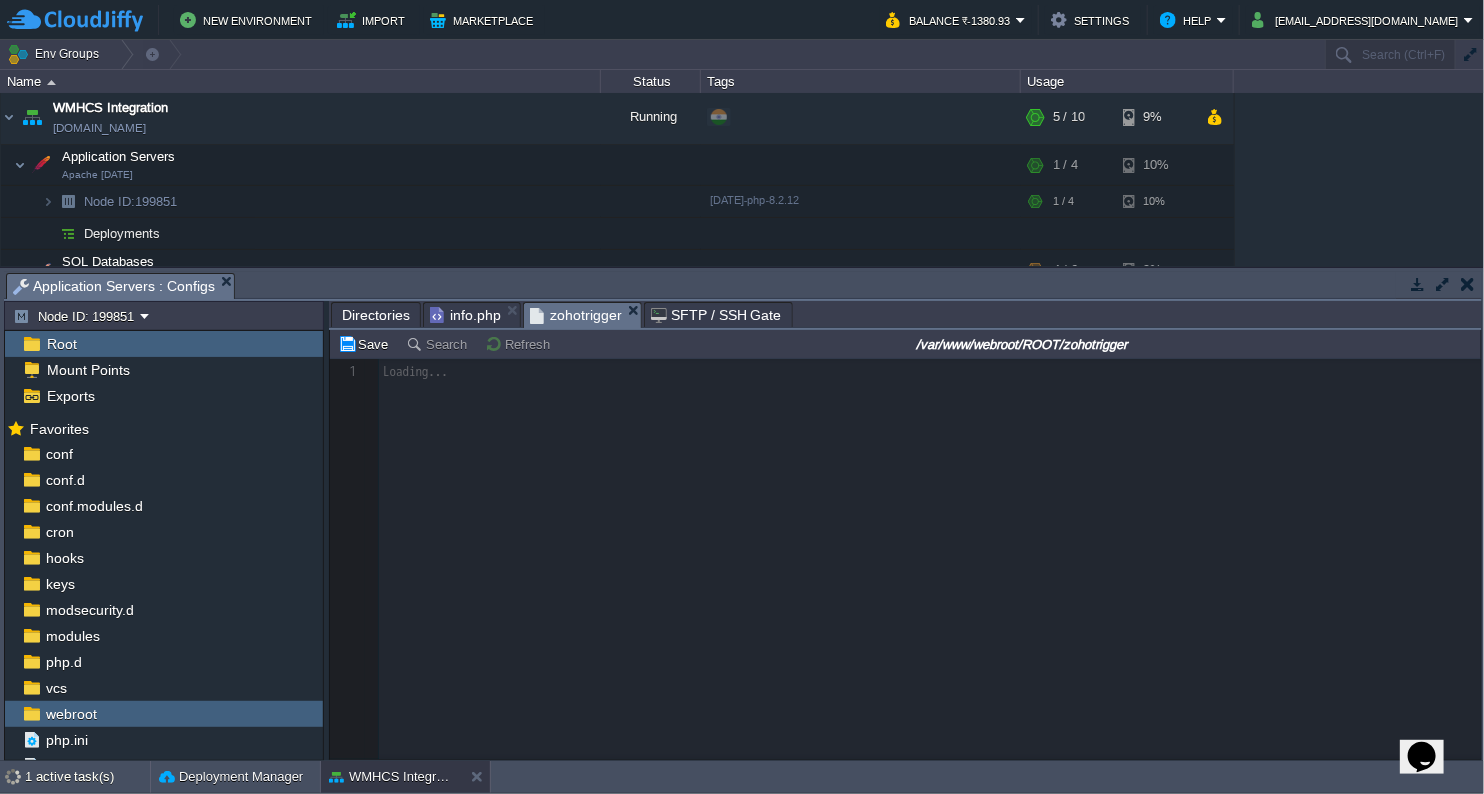 scroll, scrollTop: 6, scrollLeft: 0, axis: vertical 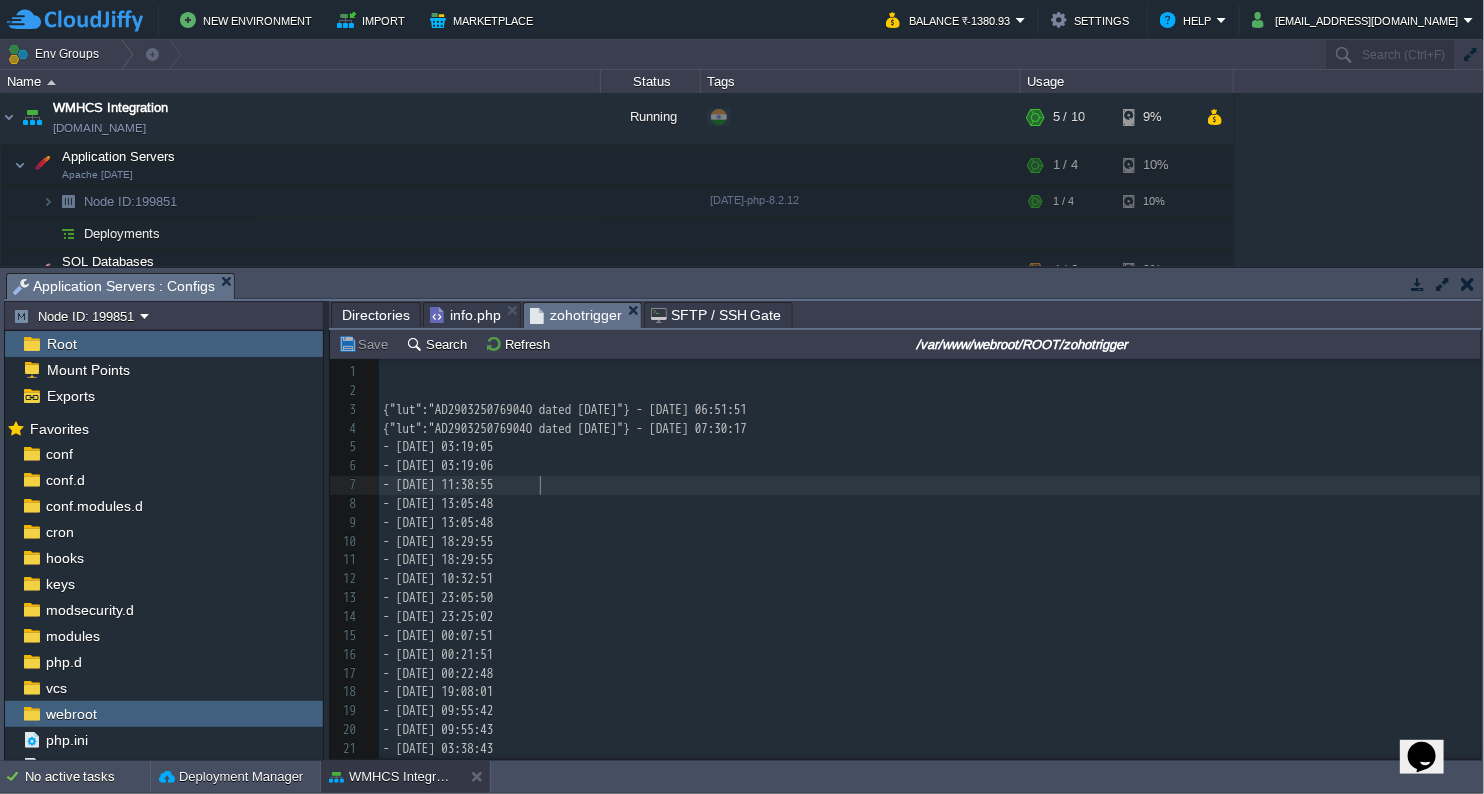 click on "- [DATE] 11:38:55" at bounding box center (930, 485) 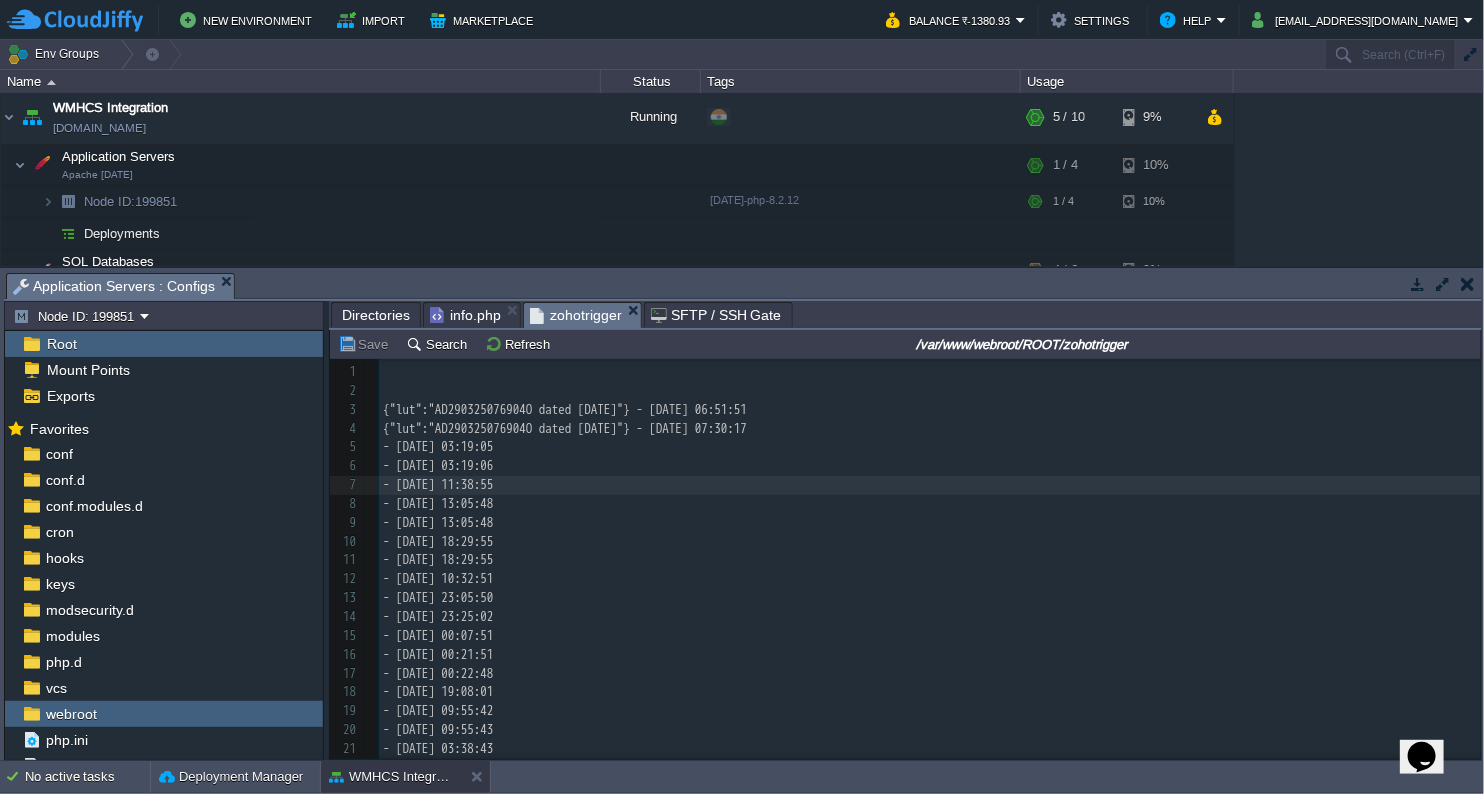 type on "{"lut":"AD290325076904O dated [DATE]"} - [DATE] 06:51:51
{"lut":"AD290325076904O dated [DATE]"} - [DATE] 07:30:17
- [DATE] 03:19:05
- [DATE] 03:19:06
- [DATE] 11:38:55
- [DATE] 13:05:48
- [DATE] 13:05:48
- [DATE] 18:29:55
- [DATE] 18:29:55
- [DATE] 10:32:51
- [DATE] 23:05:50
- [DATE] 23:25:02
- [DATE] 00:07:51
- [DATE] 00:21:51
- [DATE] 00:22:48
- [DATE] 19:08:01
- [DATE] 09:55:42
- [DATE] 09:55:43
- [DATE] 03:38:43
- [DATE] 18:53:43
- [DATE] 17:44:59
- [DATE] 10:10:14
- [DATE] 23:57:13
- [DATE] 01:34:22
- [DATE] 08:28:55
- [DATE] 03:17:24" 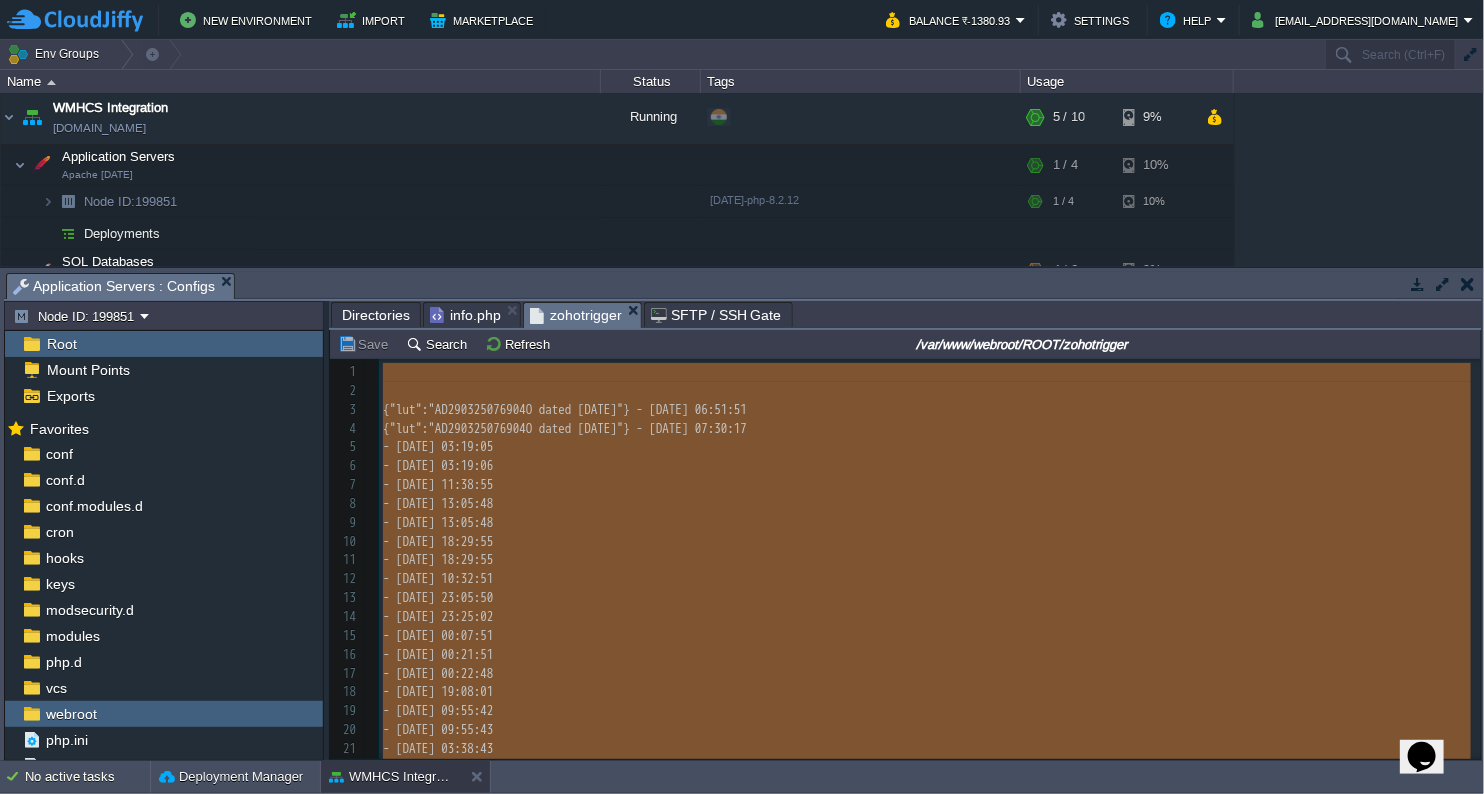 type 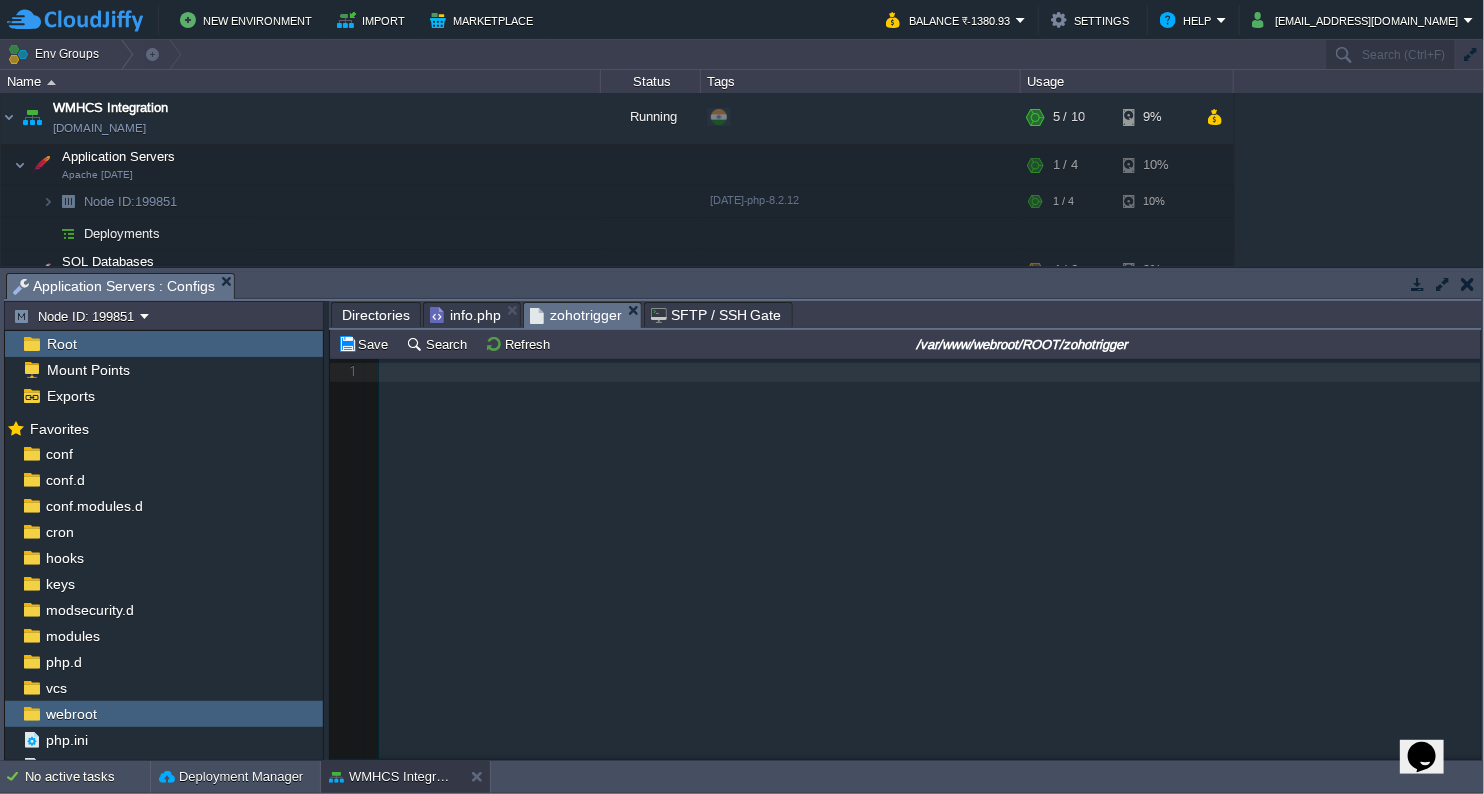 click on "xxxxxxxxxx 1   1 ​" at bounding box center [920, 574] 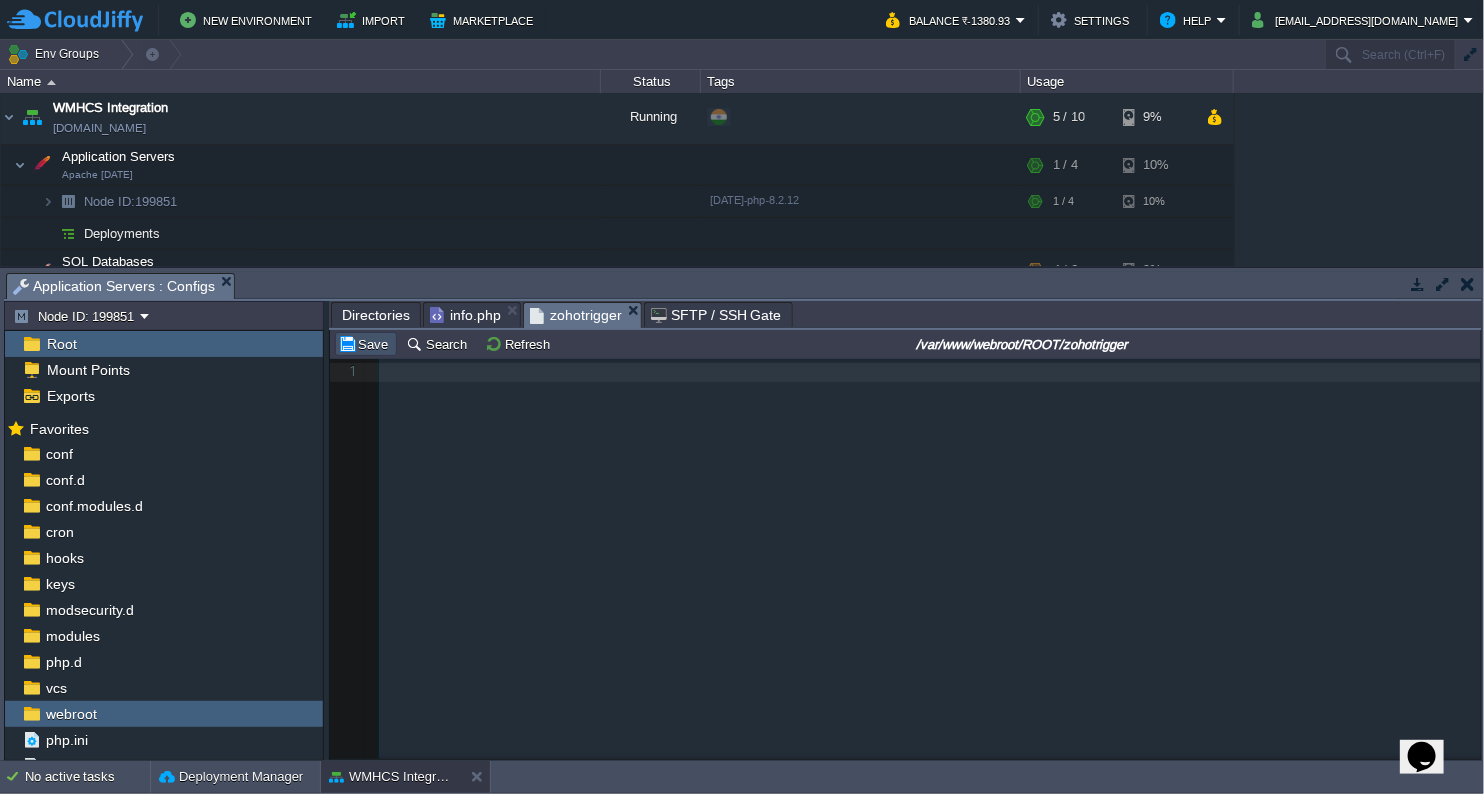 click on "Save" at bounding box center [366, 344] 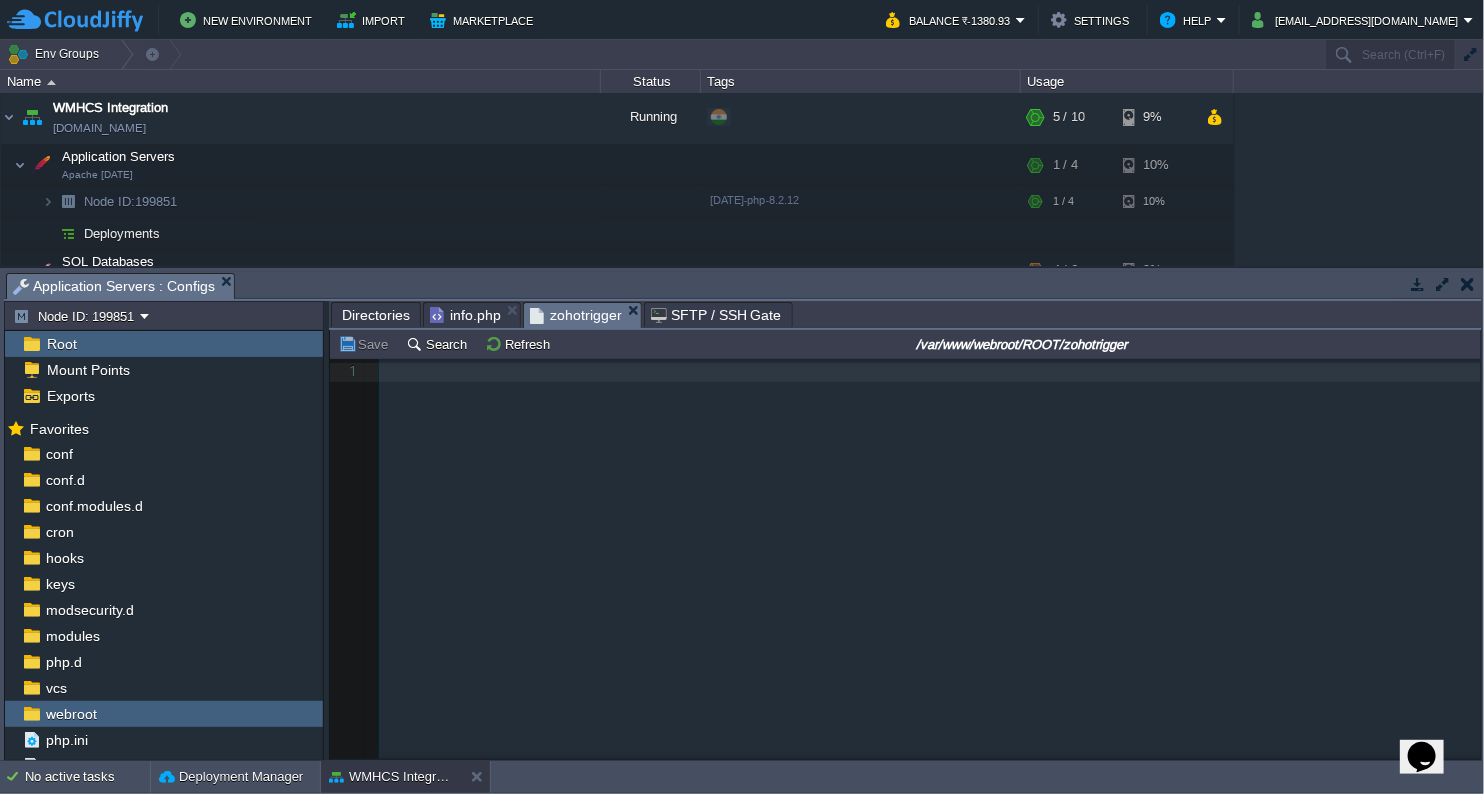 type 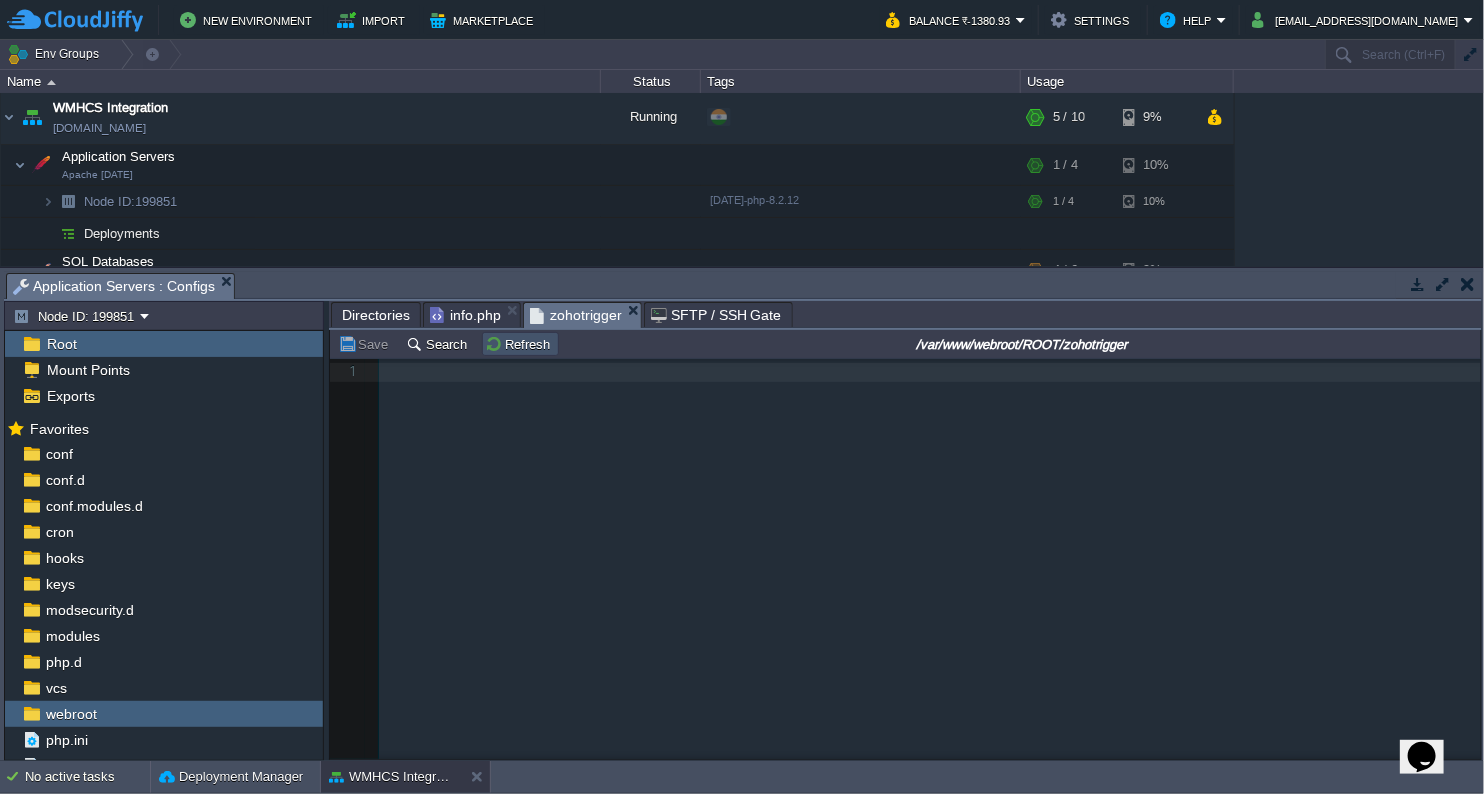 click on "Refresh" at bounding box center [520, 344] 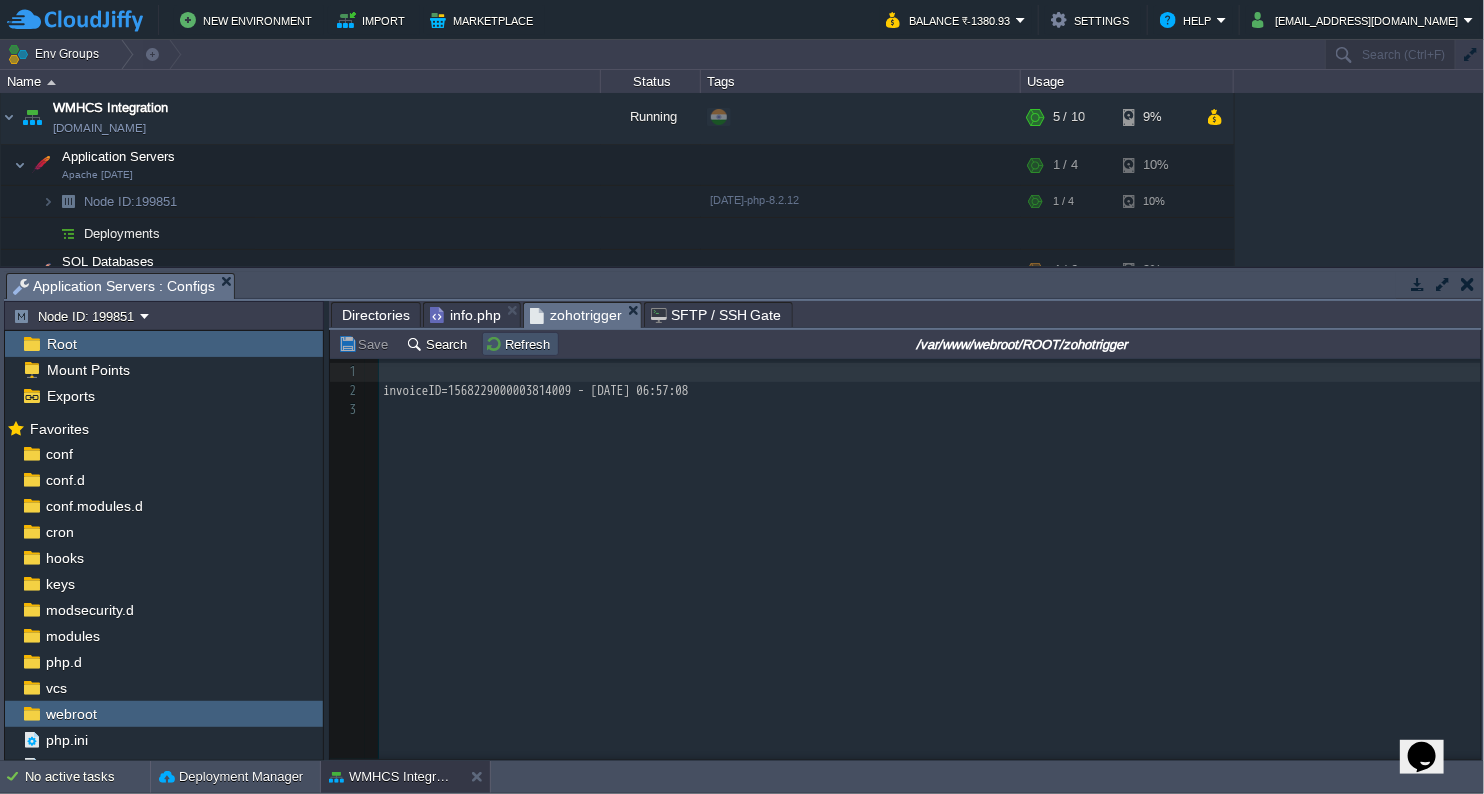 click on "Refresh" at bounding box center (520, 344) 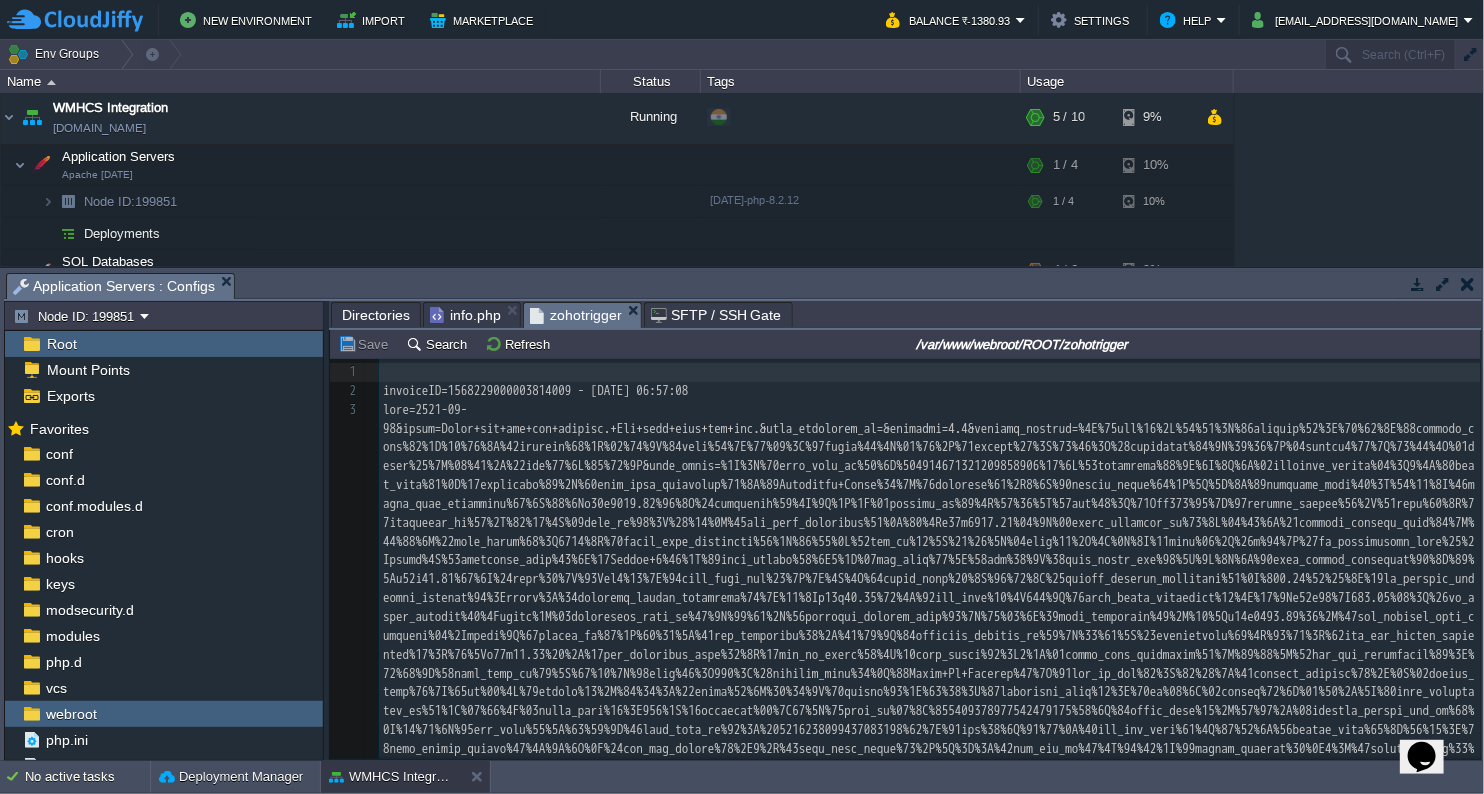 scroll, scrollTop: 75, scrollLeft: 0, axis: vertical 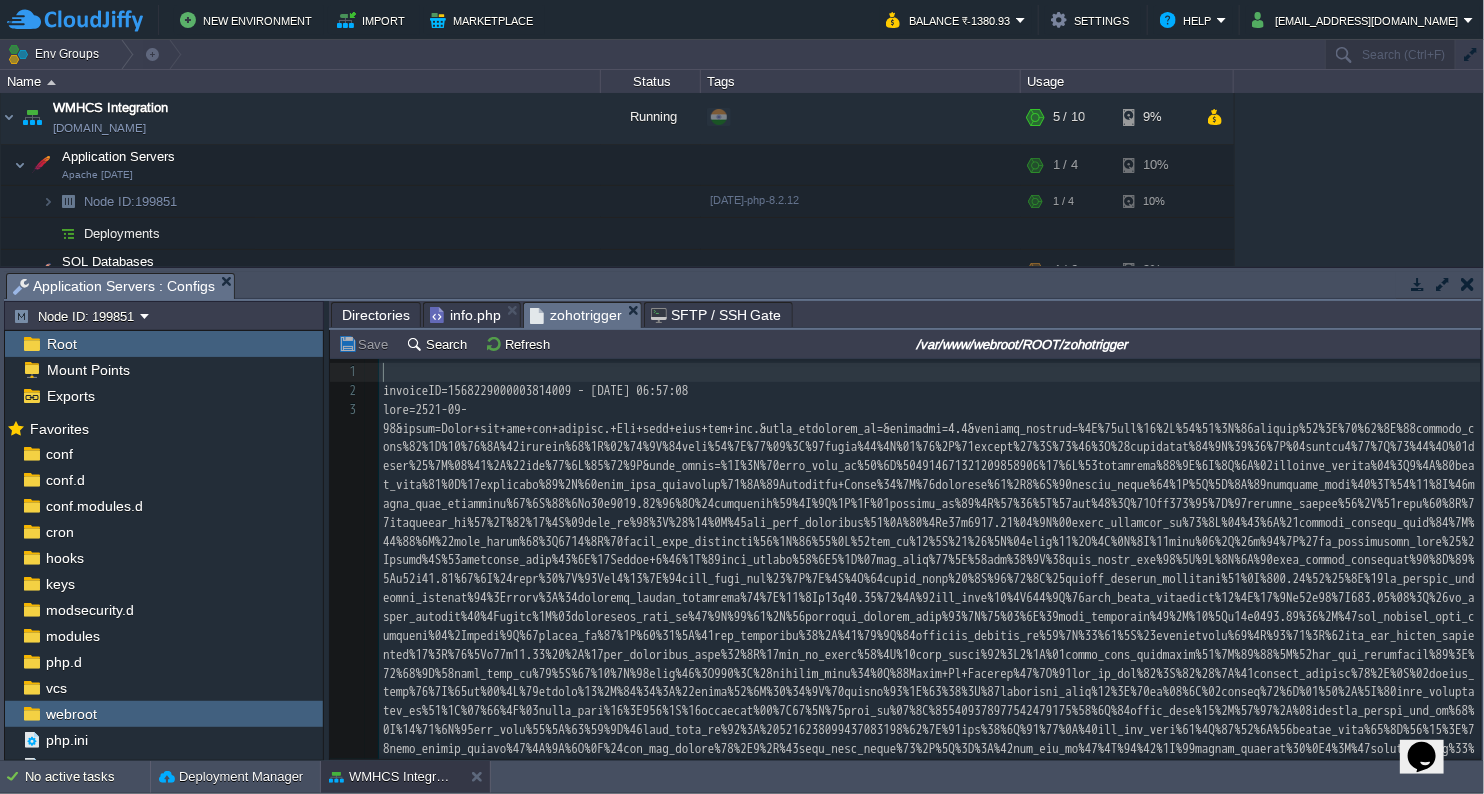 click on "info.php" at bounding box center (465, 315) 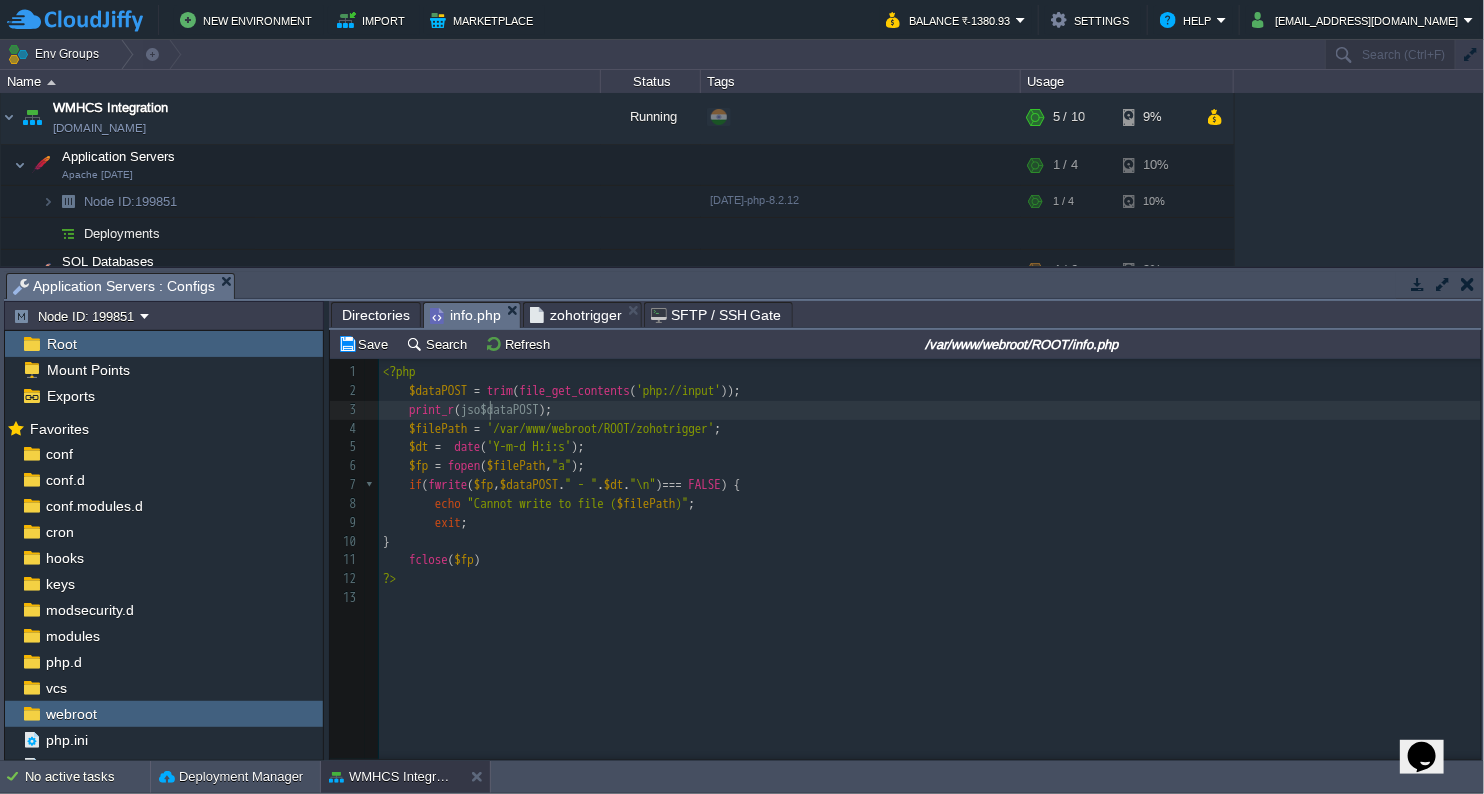 scroll, scrollTop: 6, scrollLeft: 28, axis: both 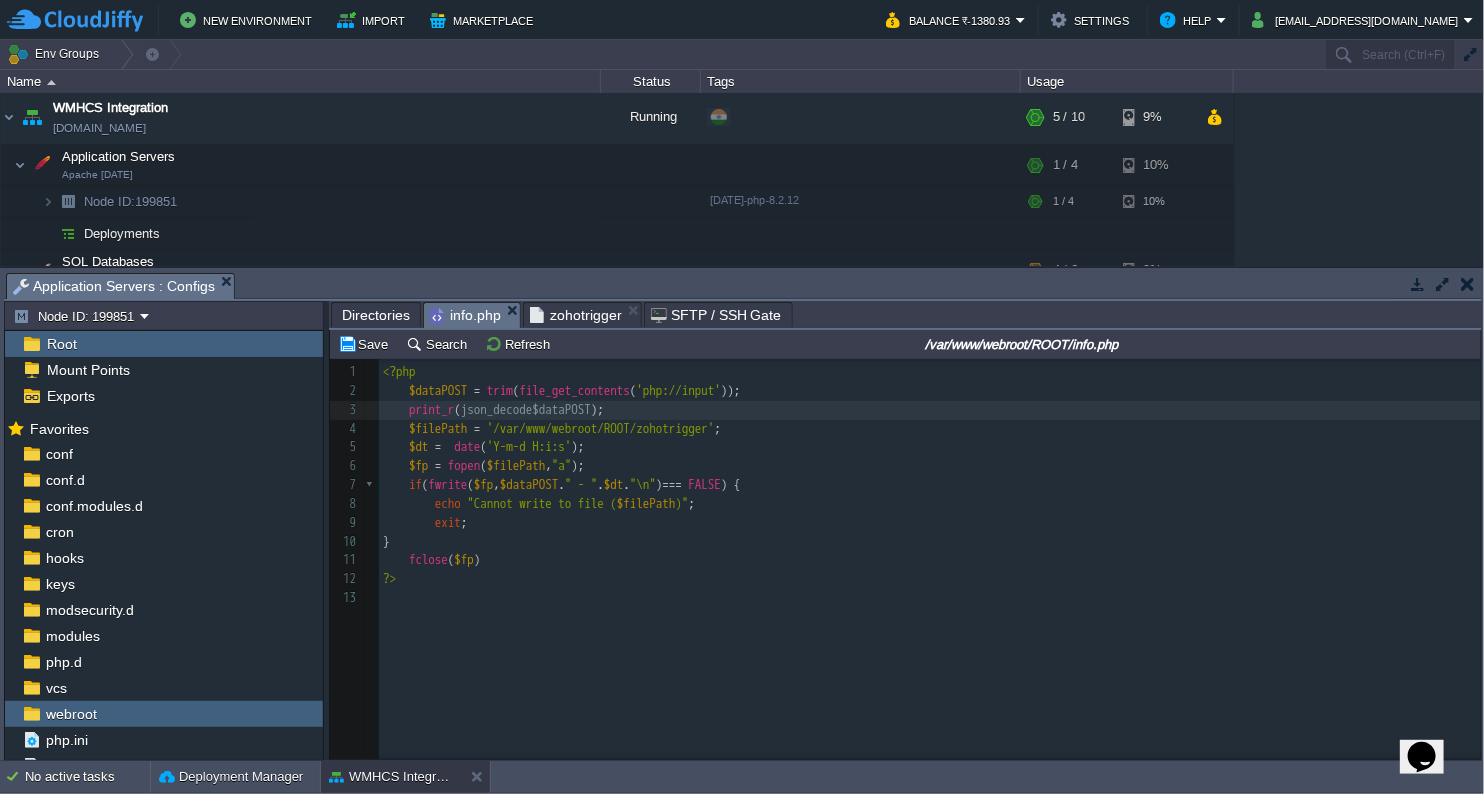 type on "json_decode(" 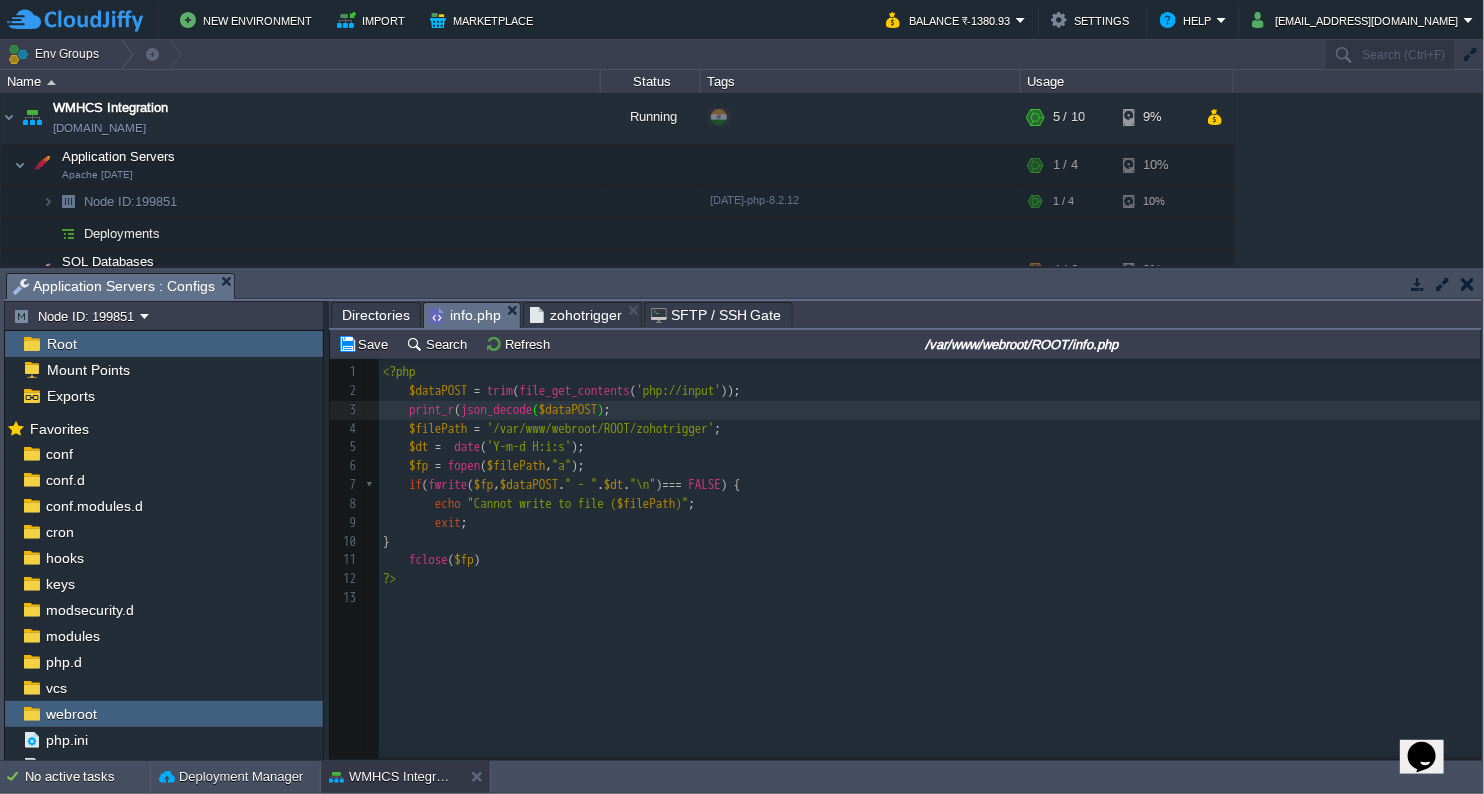 type on ")" 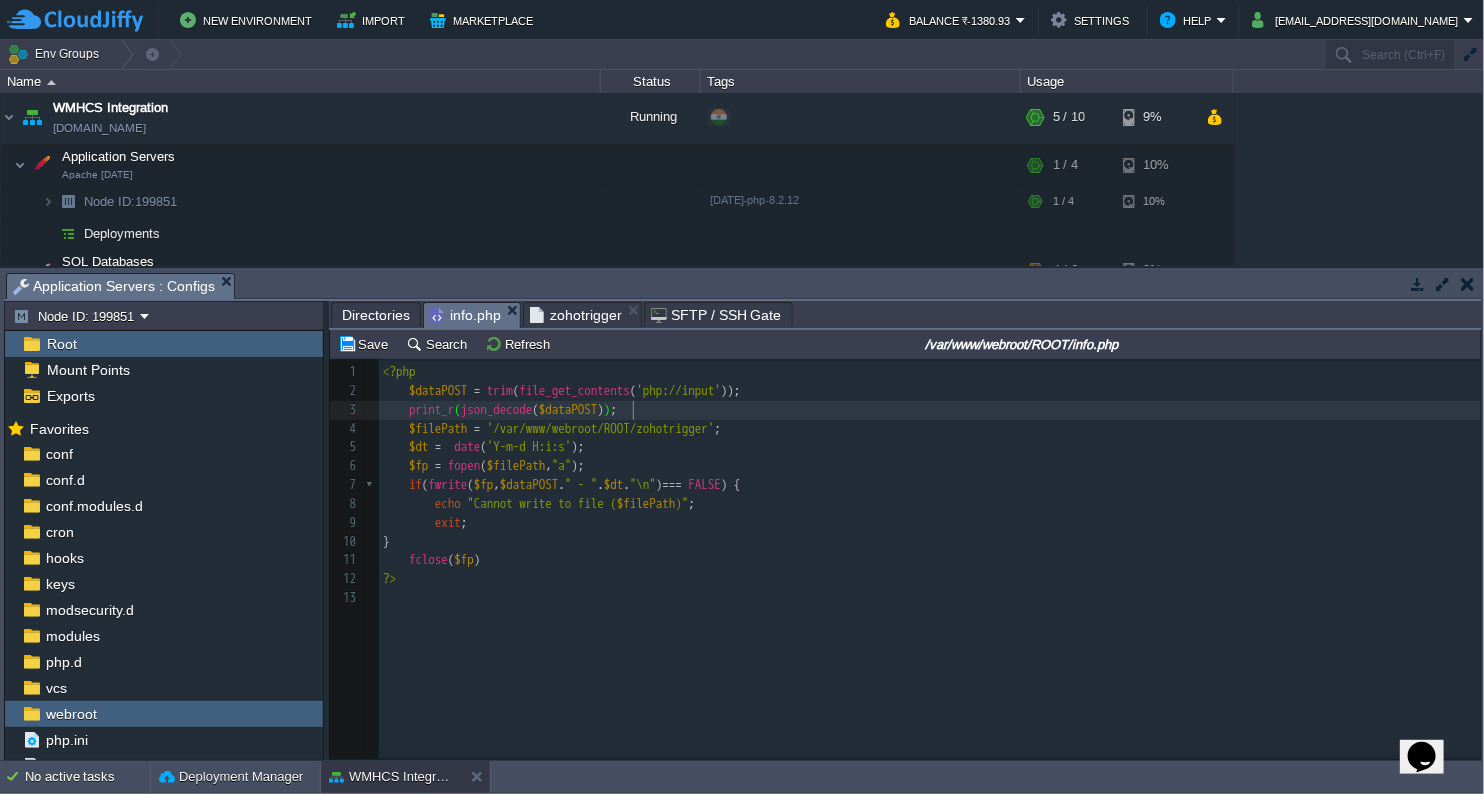 scroll, scrollTop: 6, scrollLeft: 7, axis: both 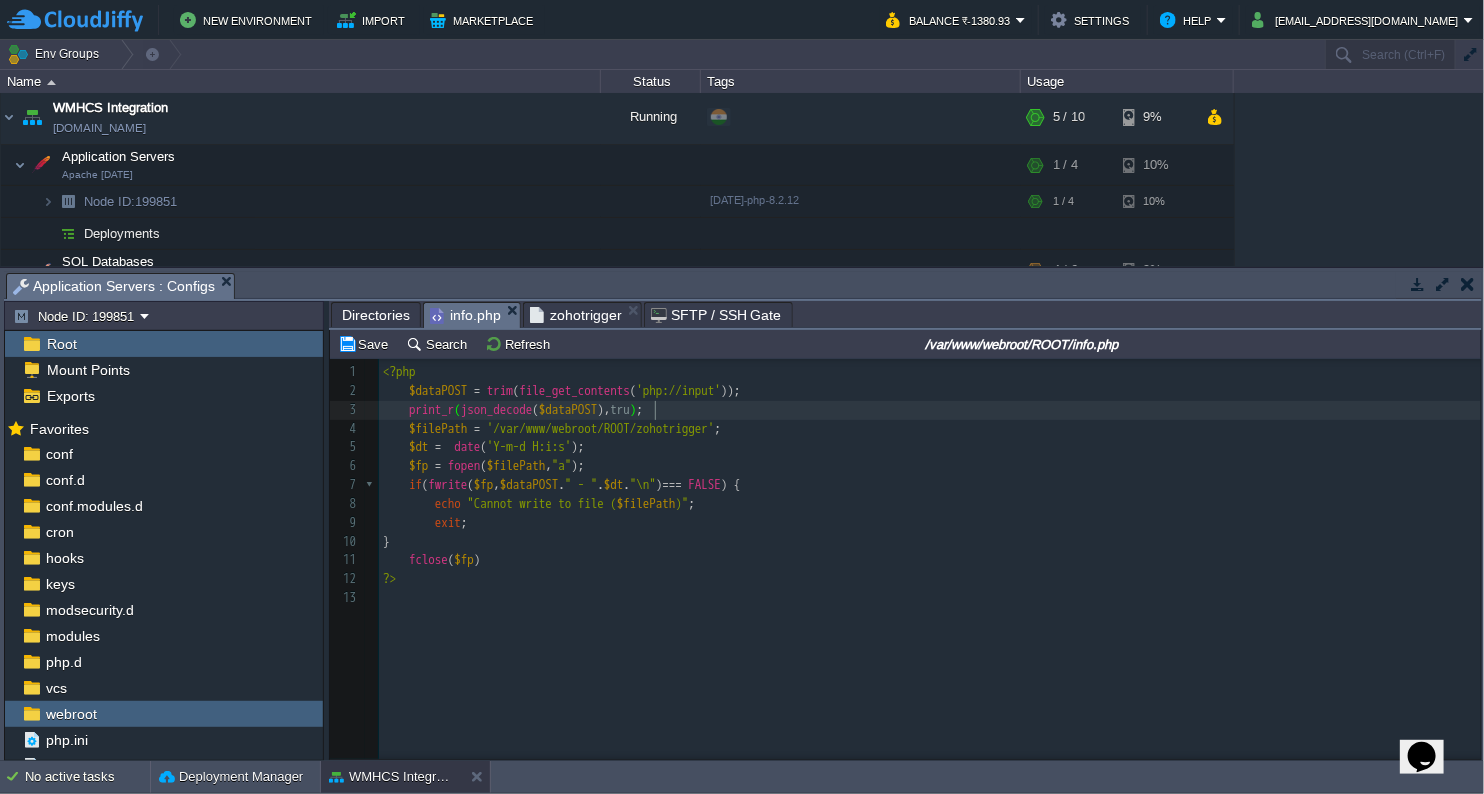 type on ",true" 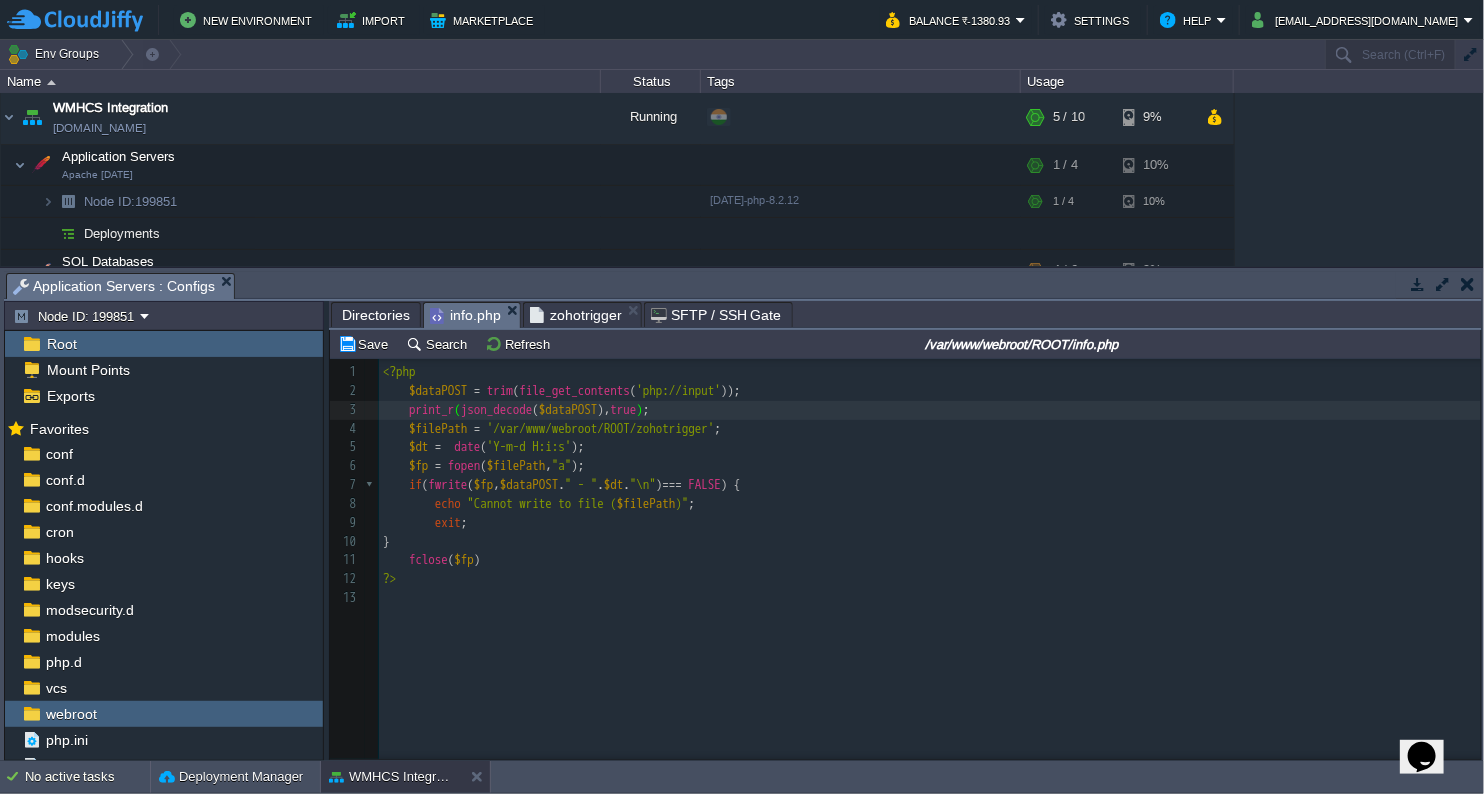 type 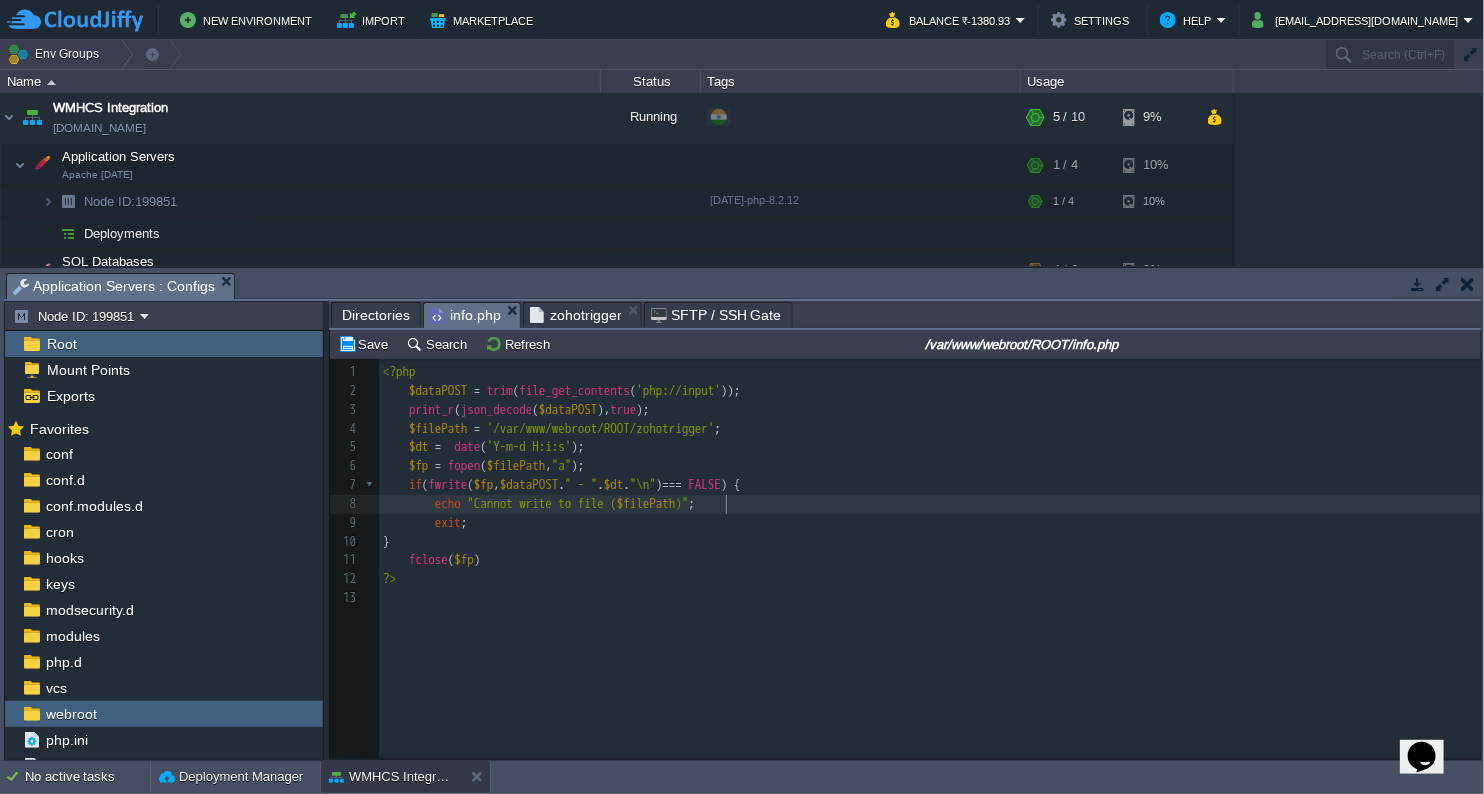 click on "echo   "Cannot write to file ( $filePath )" ;" at bounding box center (933, 504) 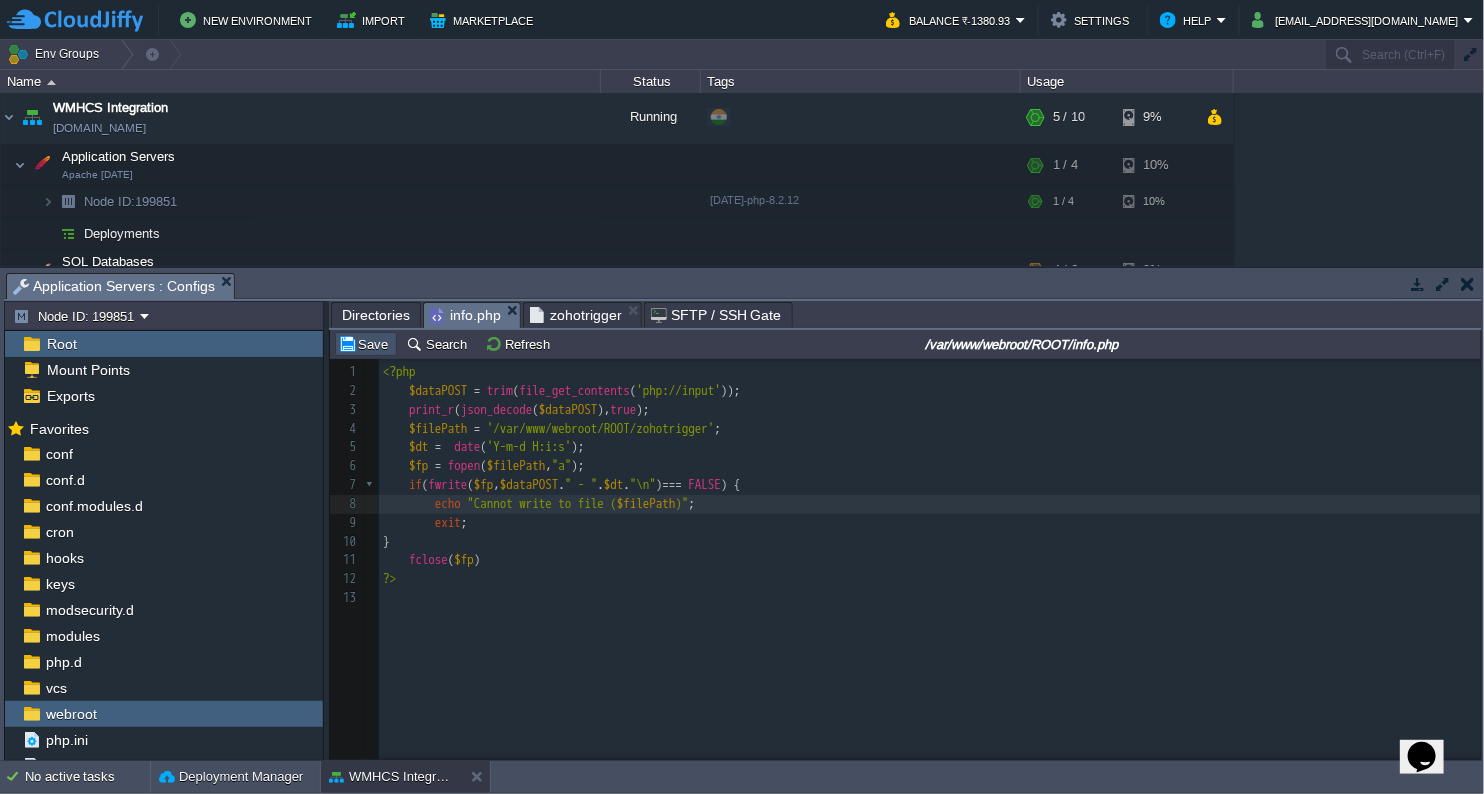 click on "Save" at bounding box center [366, 344] 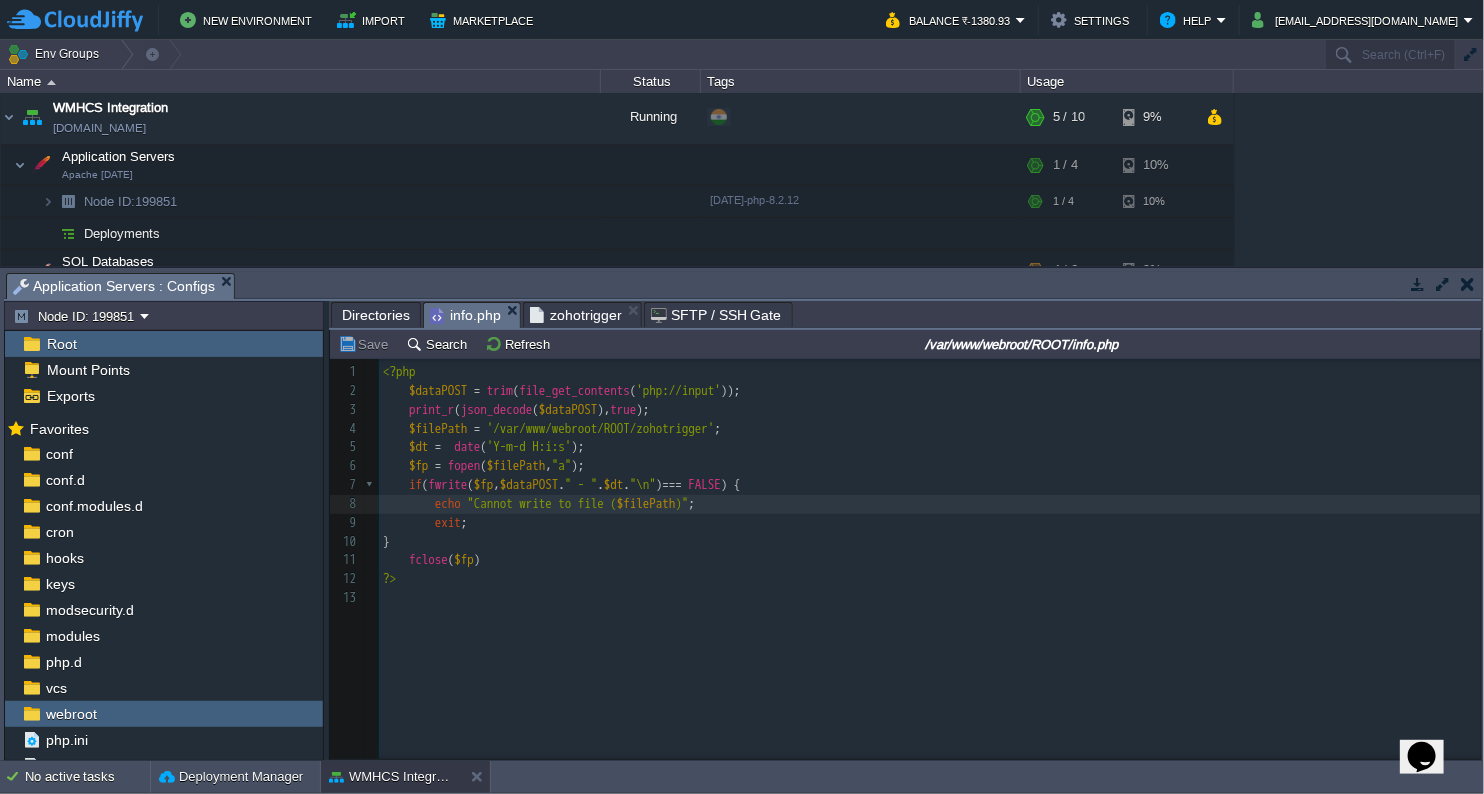 click on "zohotrigger" at bounding box center (576, 315) 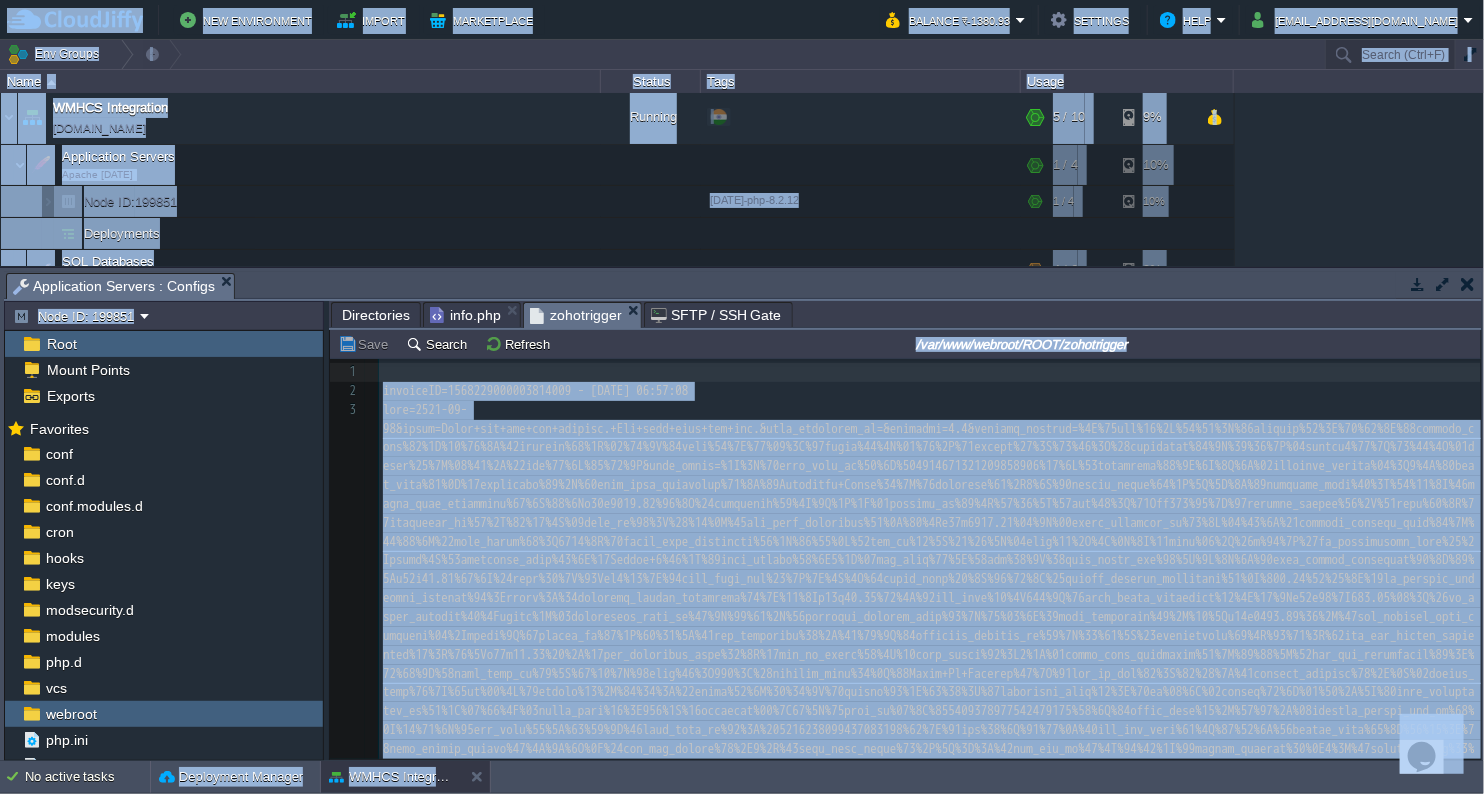 click on "zohotrigger" at bounding box center [576, 315] 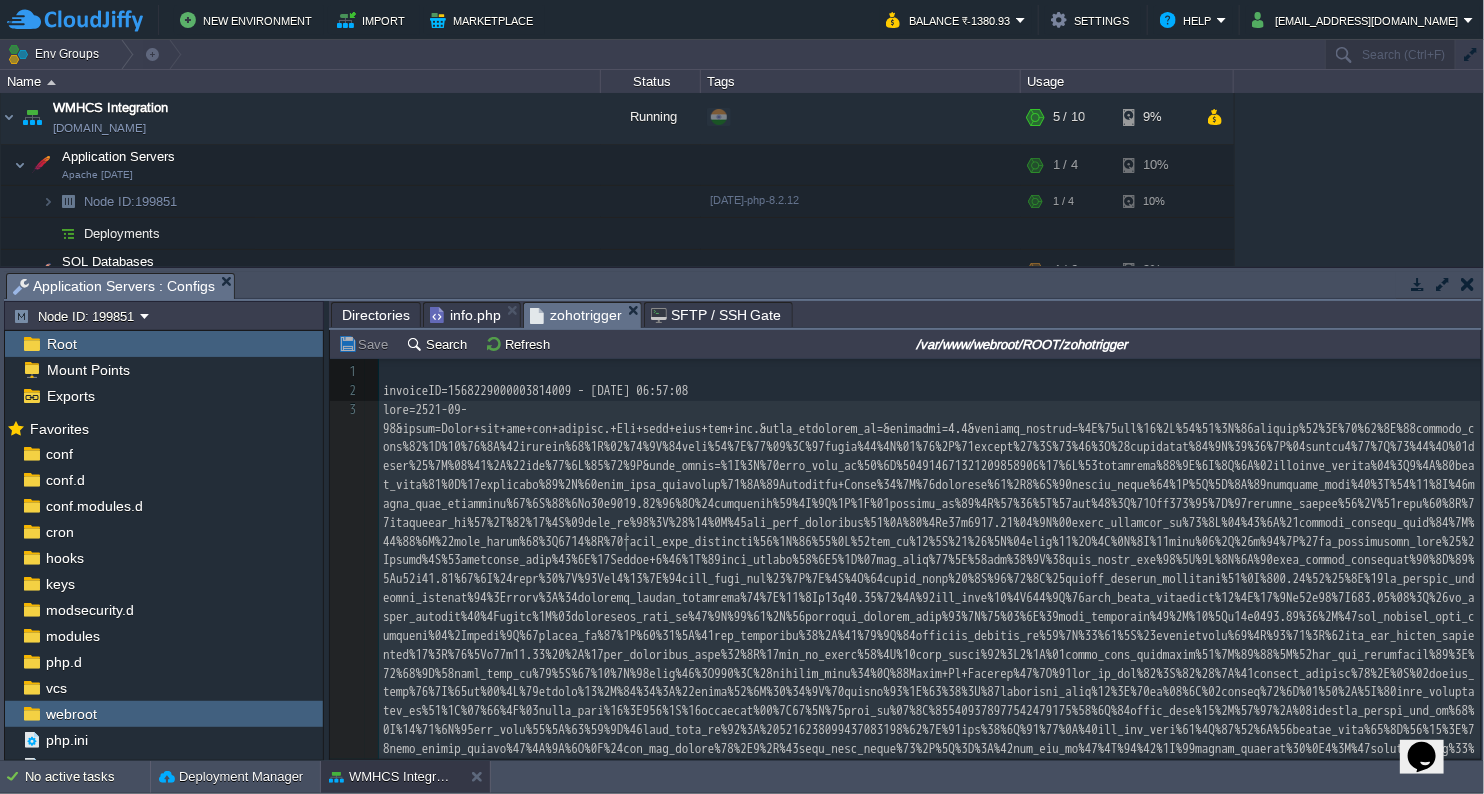 click on "4   1 ​ 2 invoiceID=1568229000003814009 - [DATE] 06:57:08 3 4 ​" at bounding box center [930, 721] 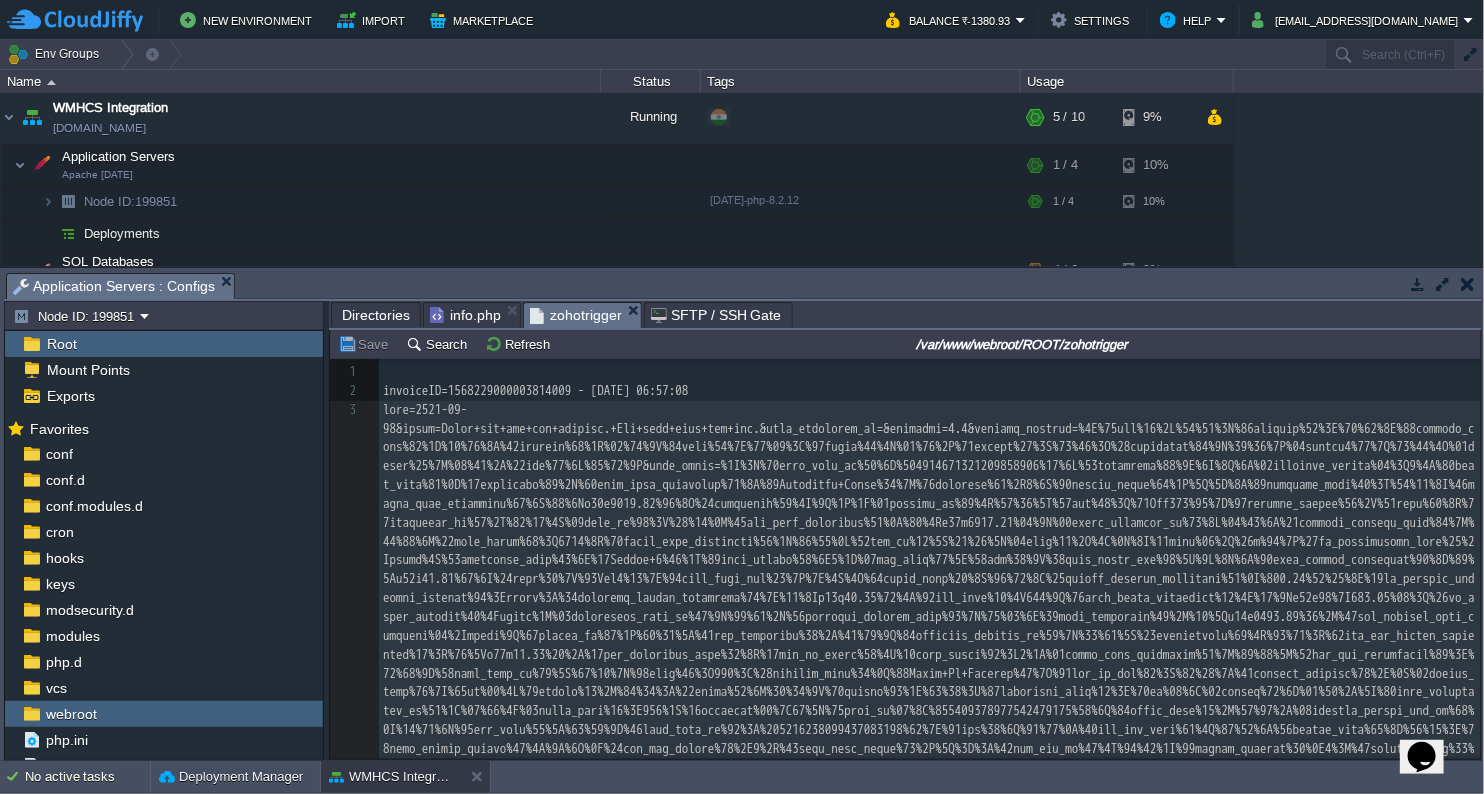 type on "-" 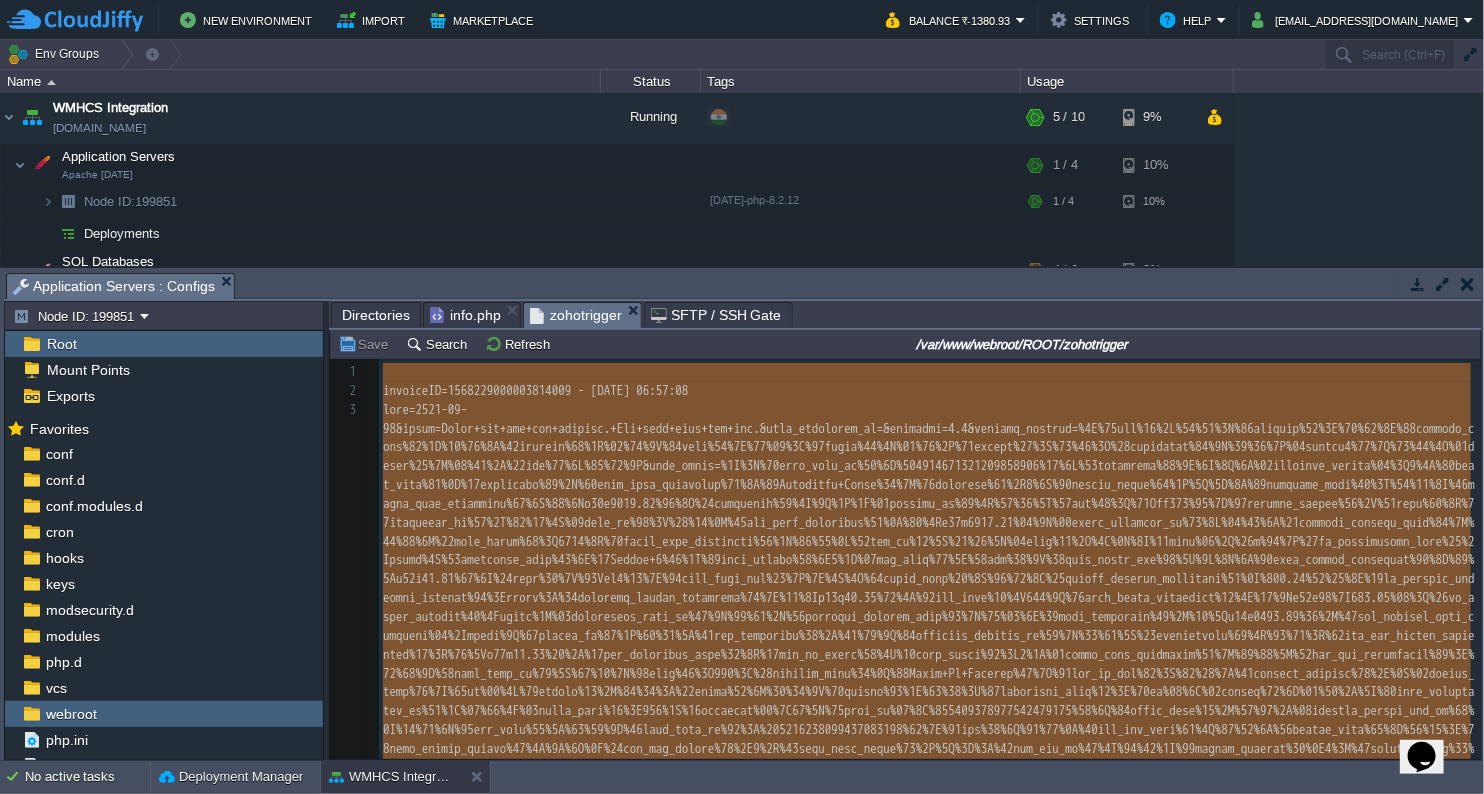 type 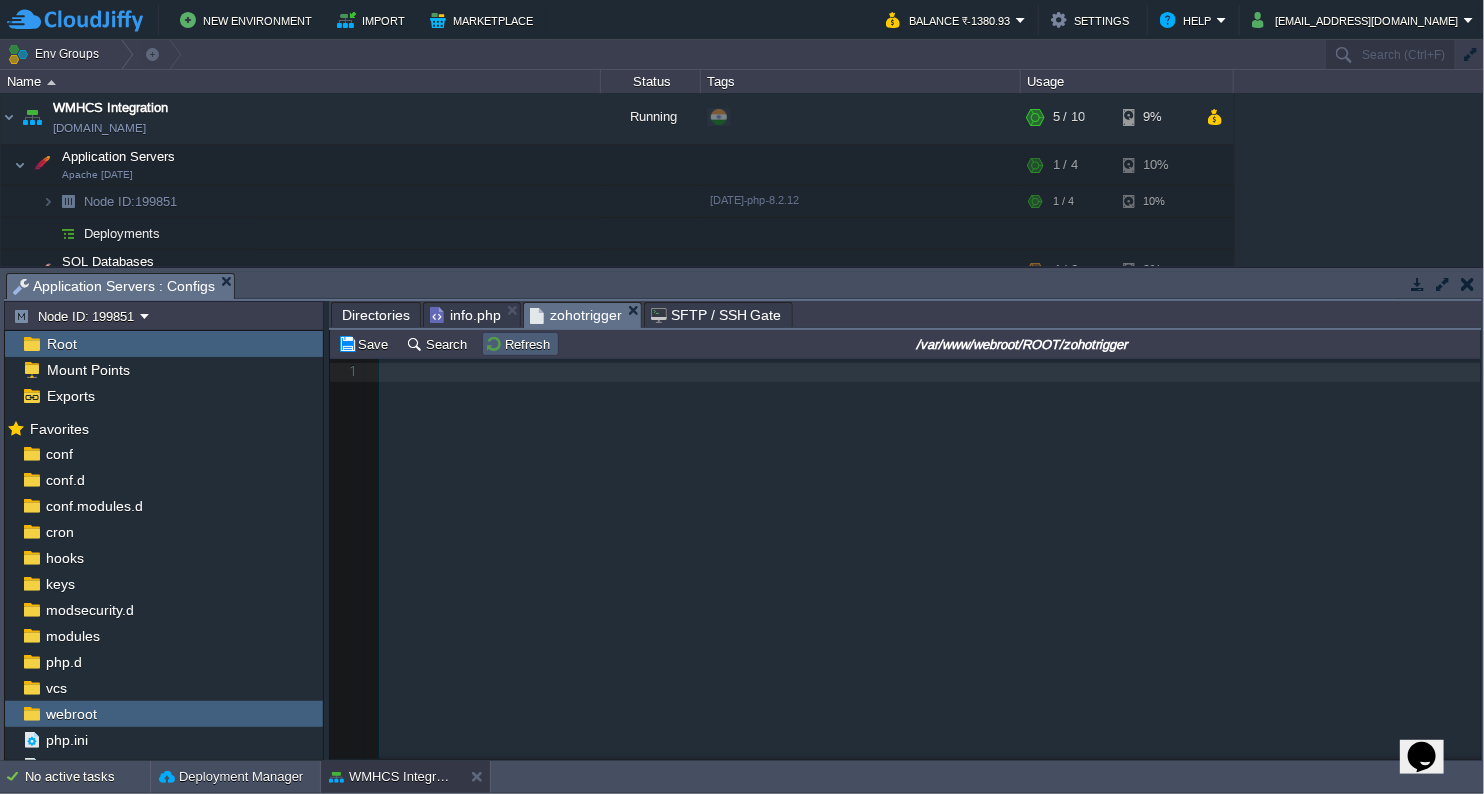 click on "Refresh" at bounding box center [520, 344] 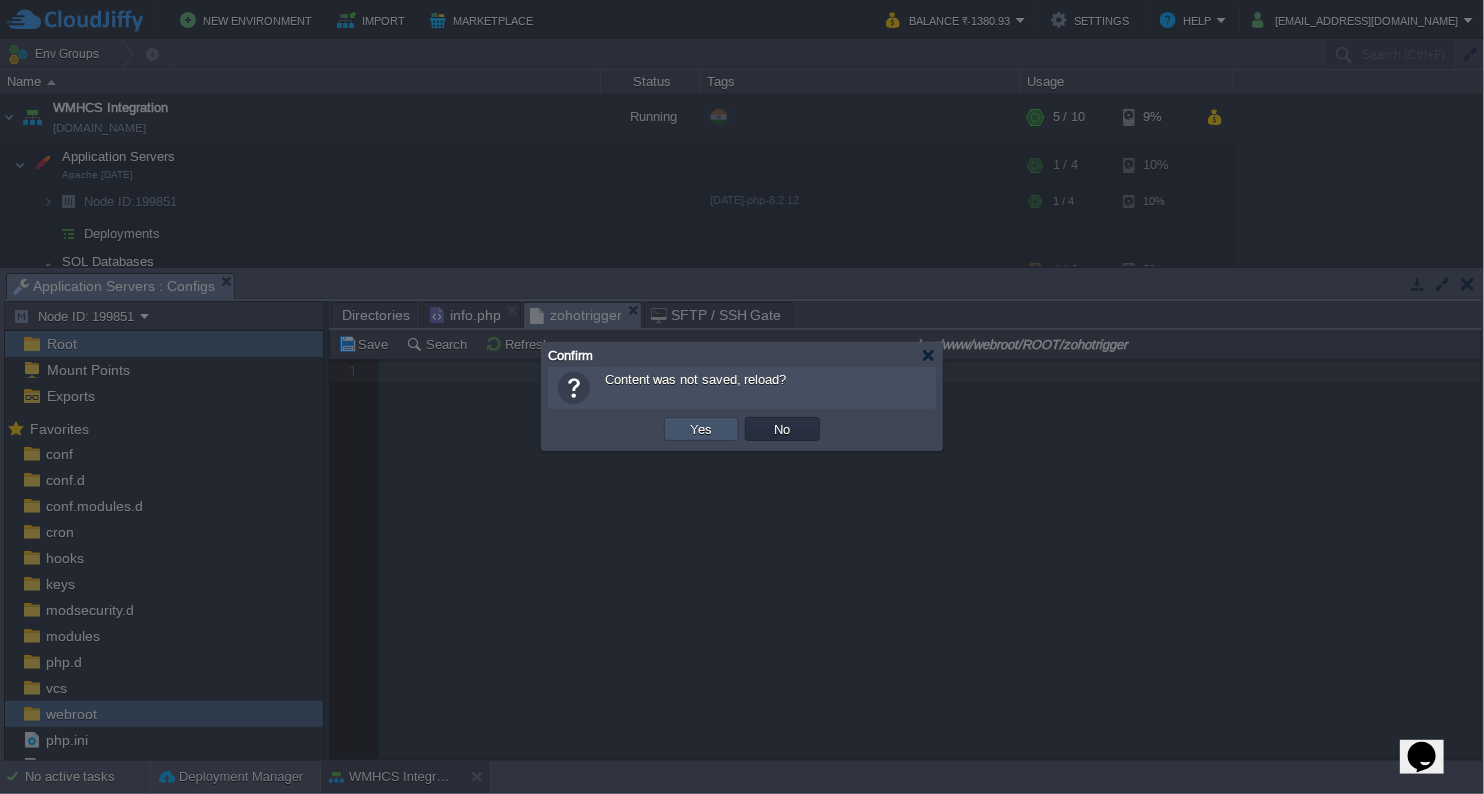click on "Yes" at bounding box center [702, 429] 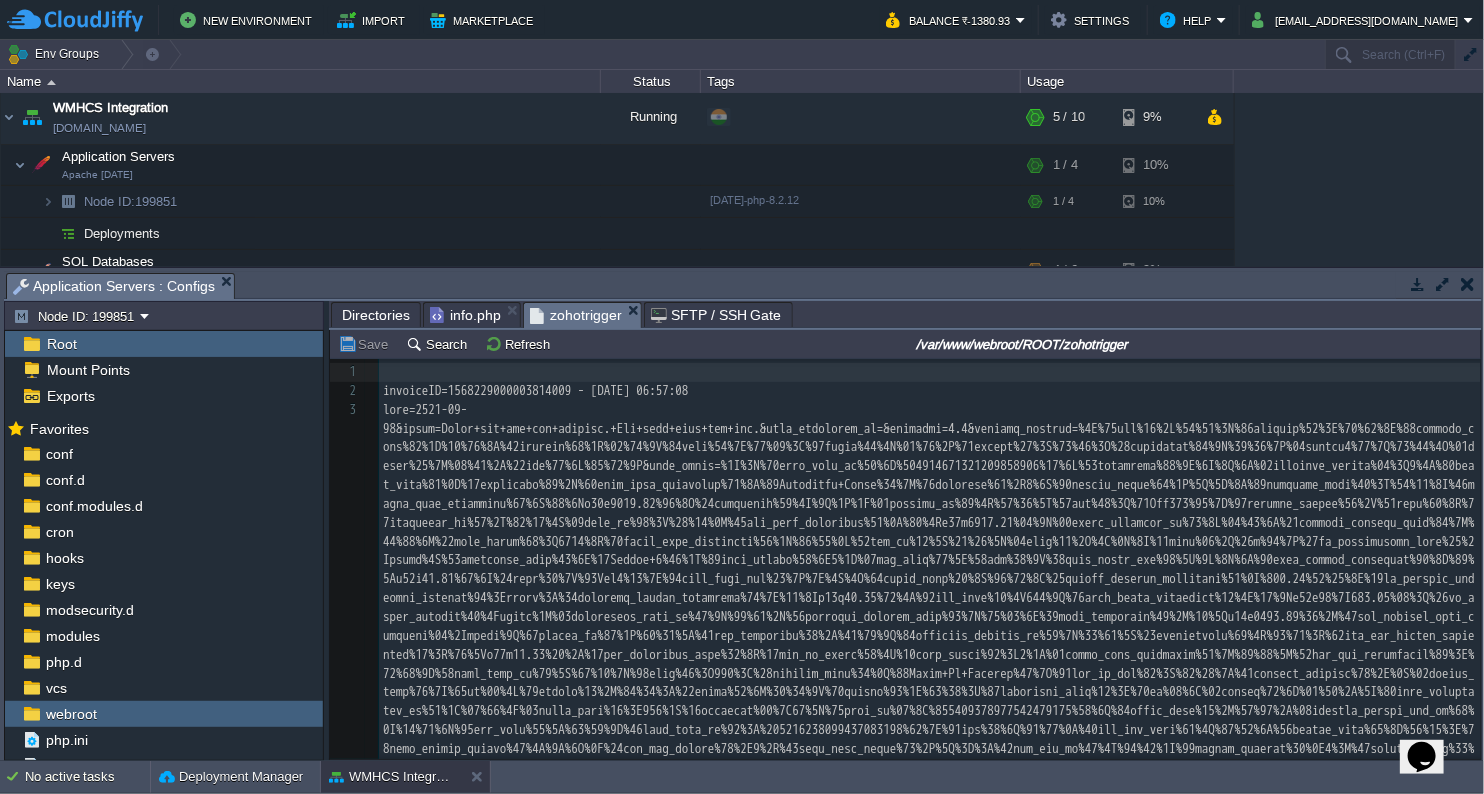 scroll, scrollTop: 65, scrollLeft: 0, axis: vertical 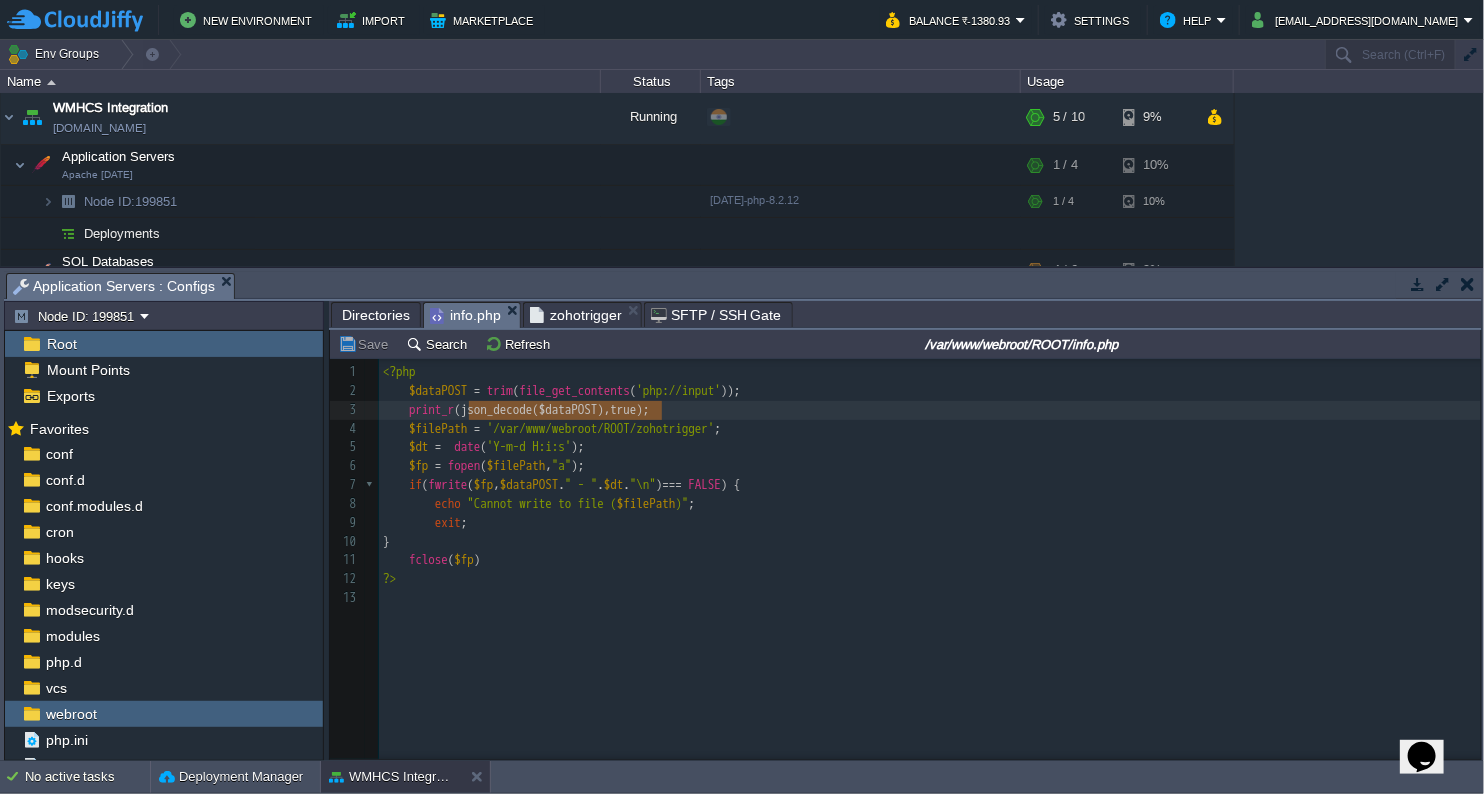 drag, startPoint x: 470, startPoint y: 416, endPoint x: 663, endPoint y: 416, distance: 193 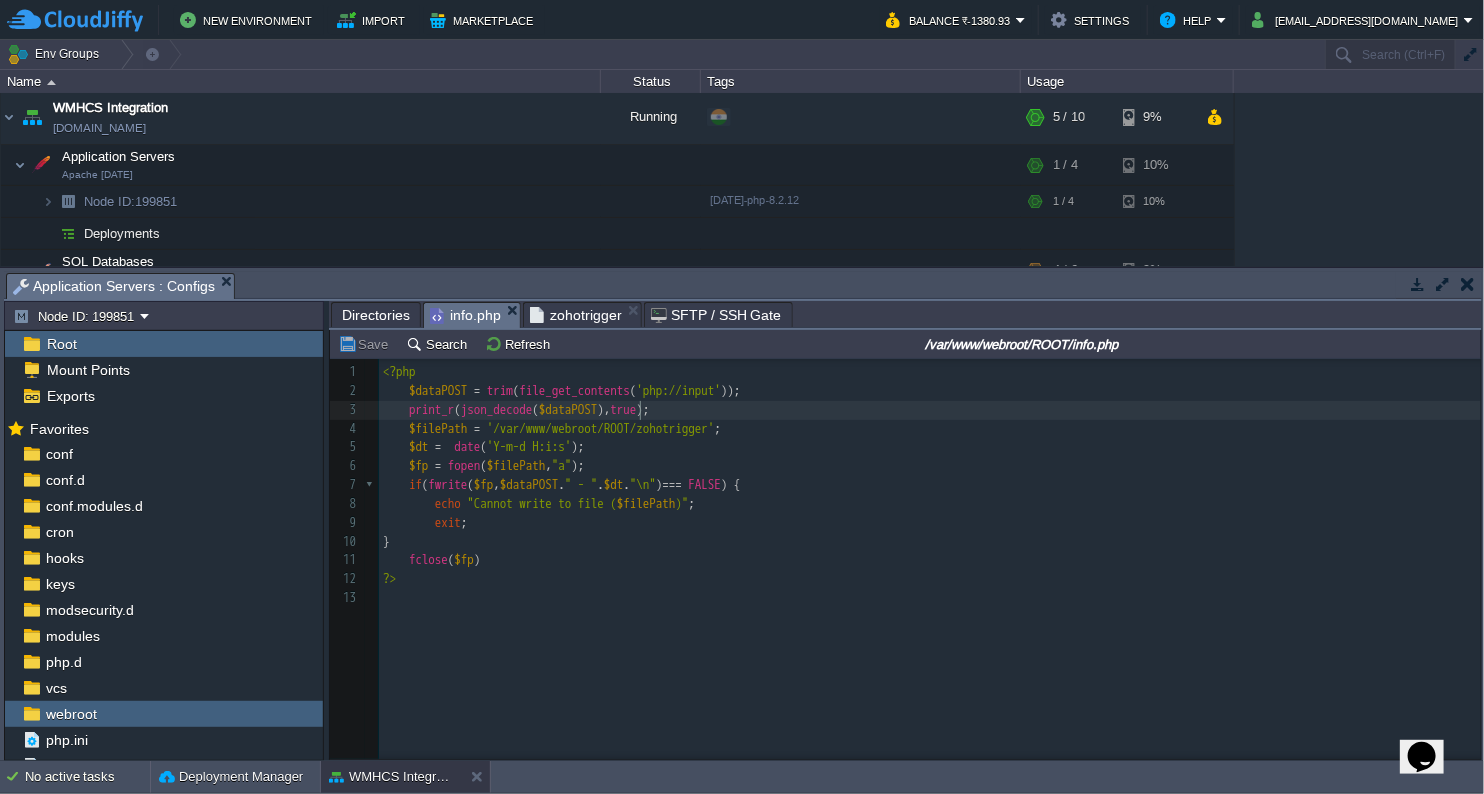 type on "true" 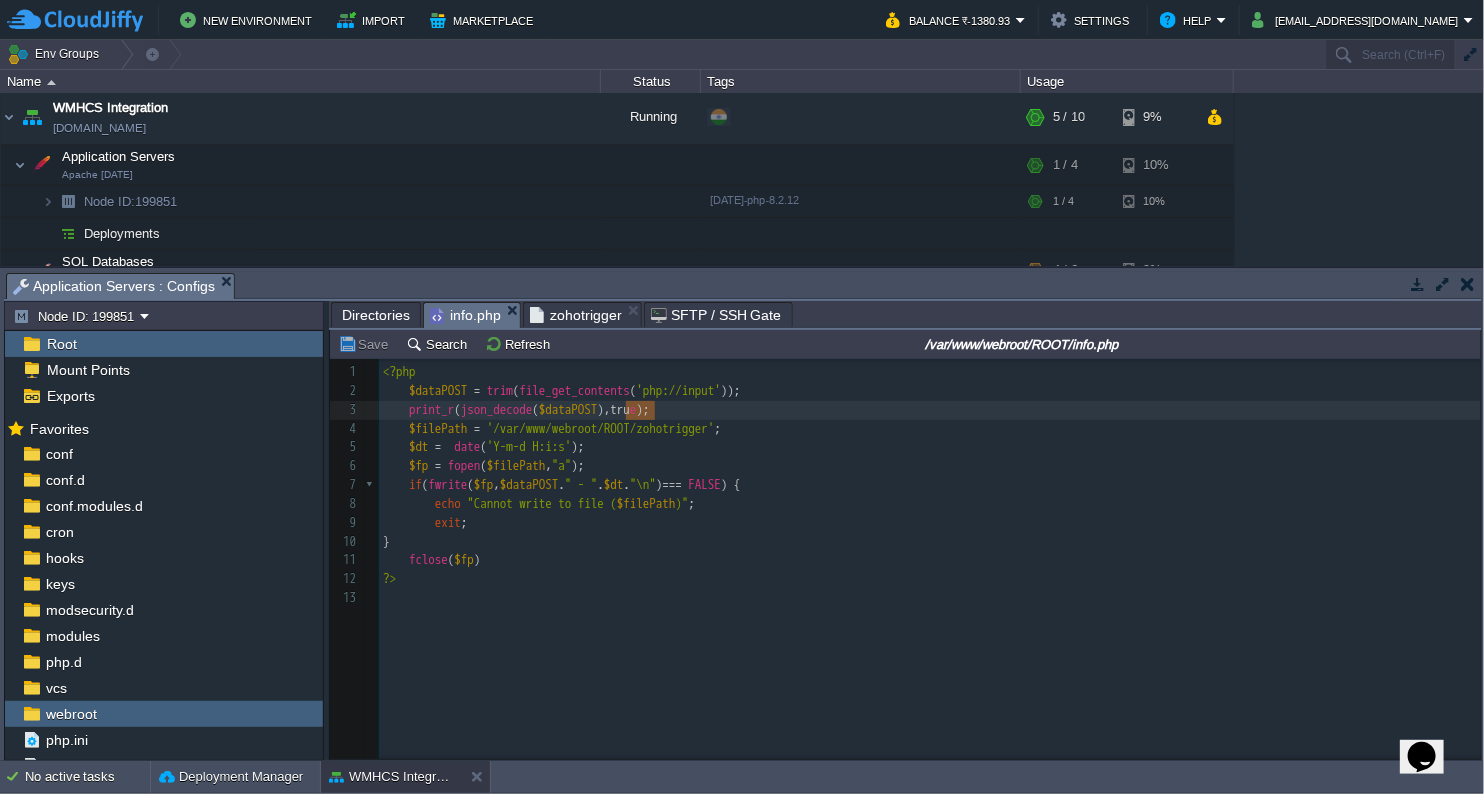 drag, startPoint x: 625, startPoint y: 413, endPoint x: 657, endPoint y: 412, distance: 32.01562 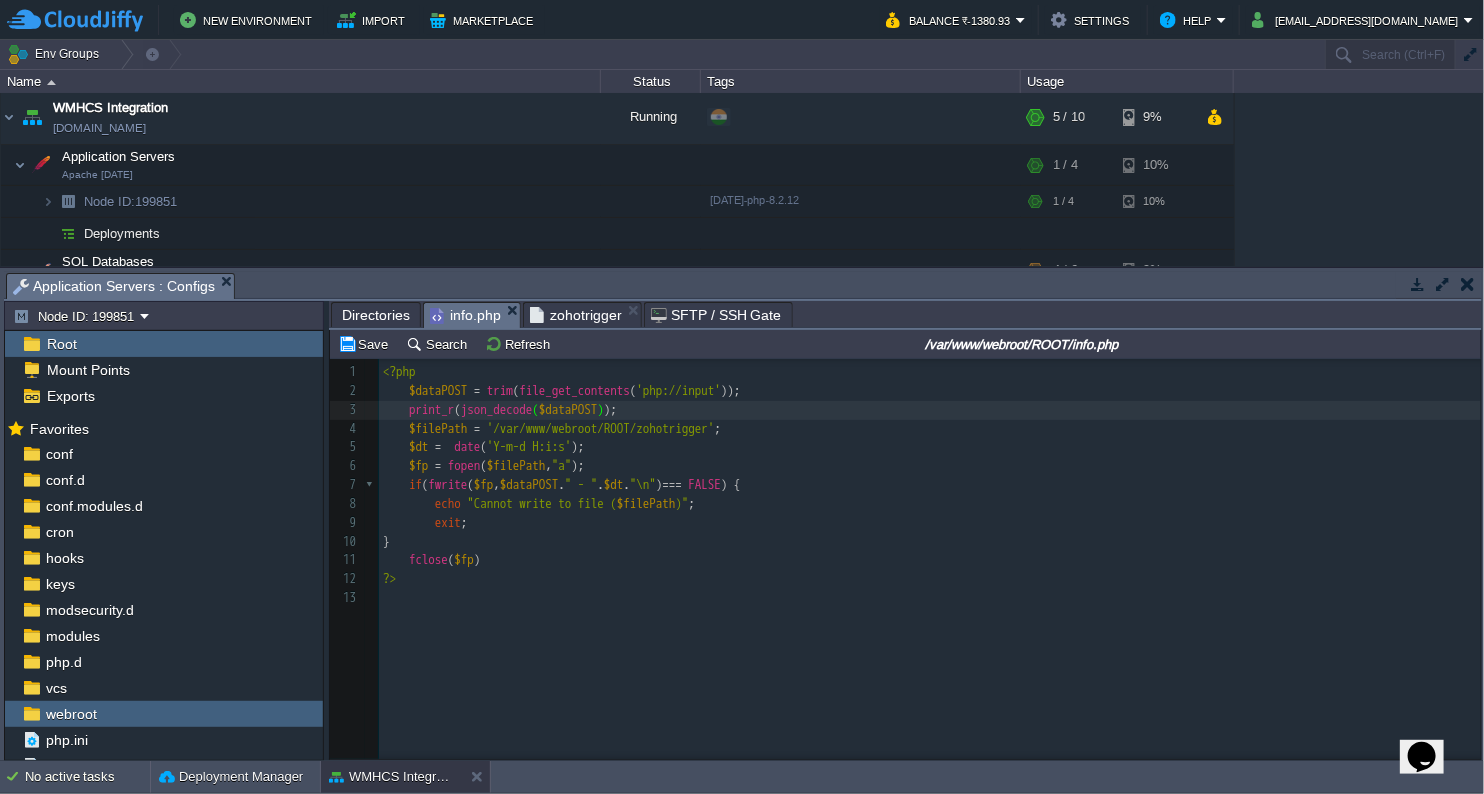 paste on "j" 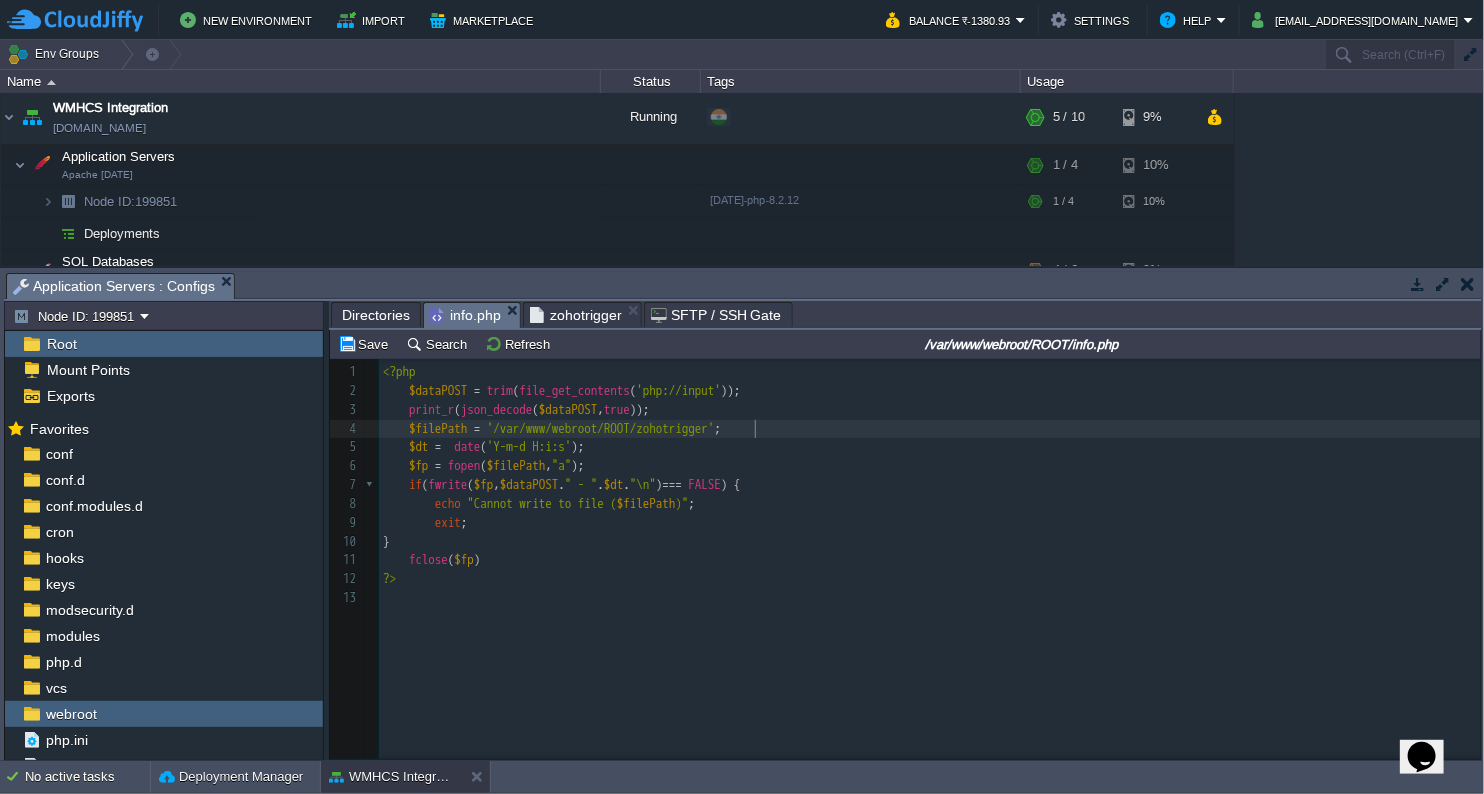 click on "$filePath   =   '/var/www/webroot/ROOT/zohotrigger' ;" at bounding box center (933, 429) 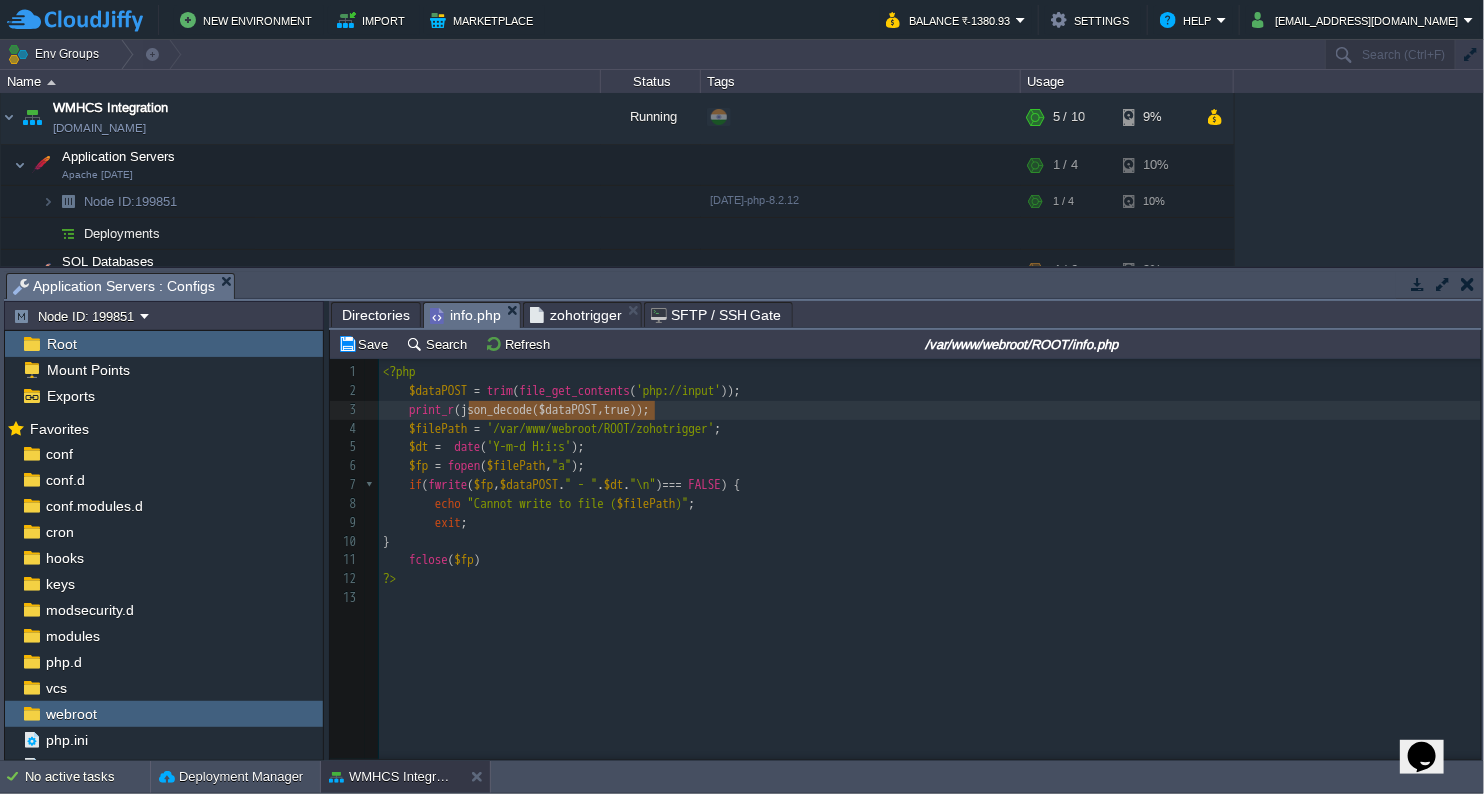 type on "json_decode($dataPOST,true)" 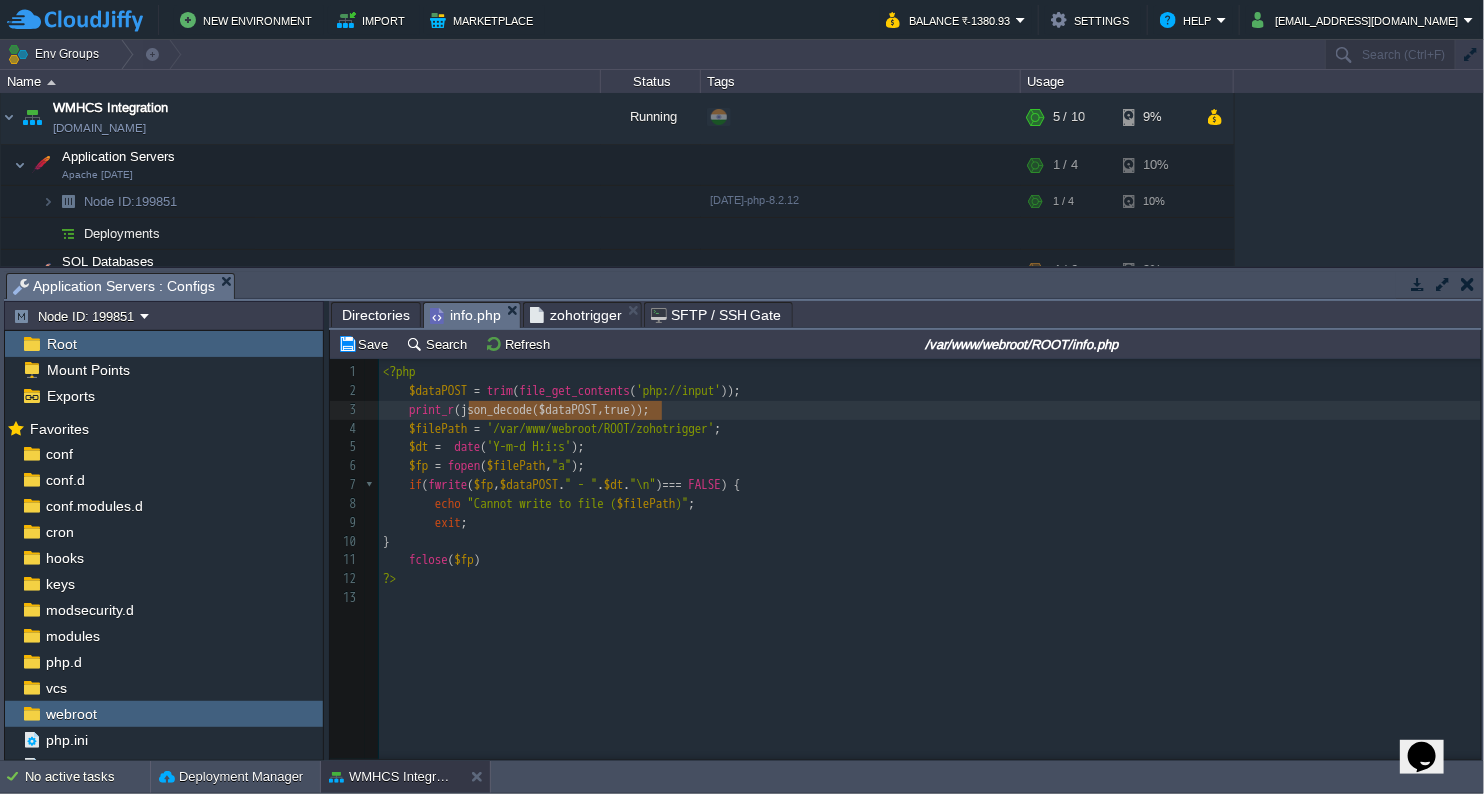 drag, startPoint x: 472, startPoint y: 414, endPoint x: 659, endPoint y: 412, distance: 187.0107 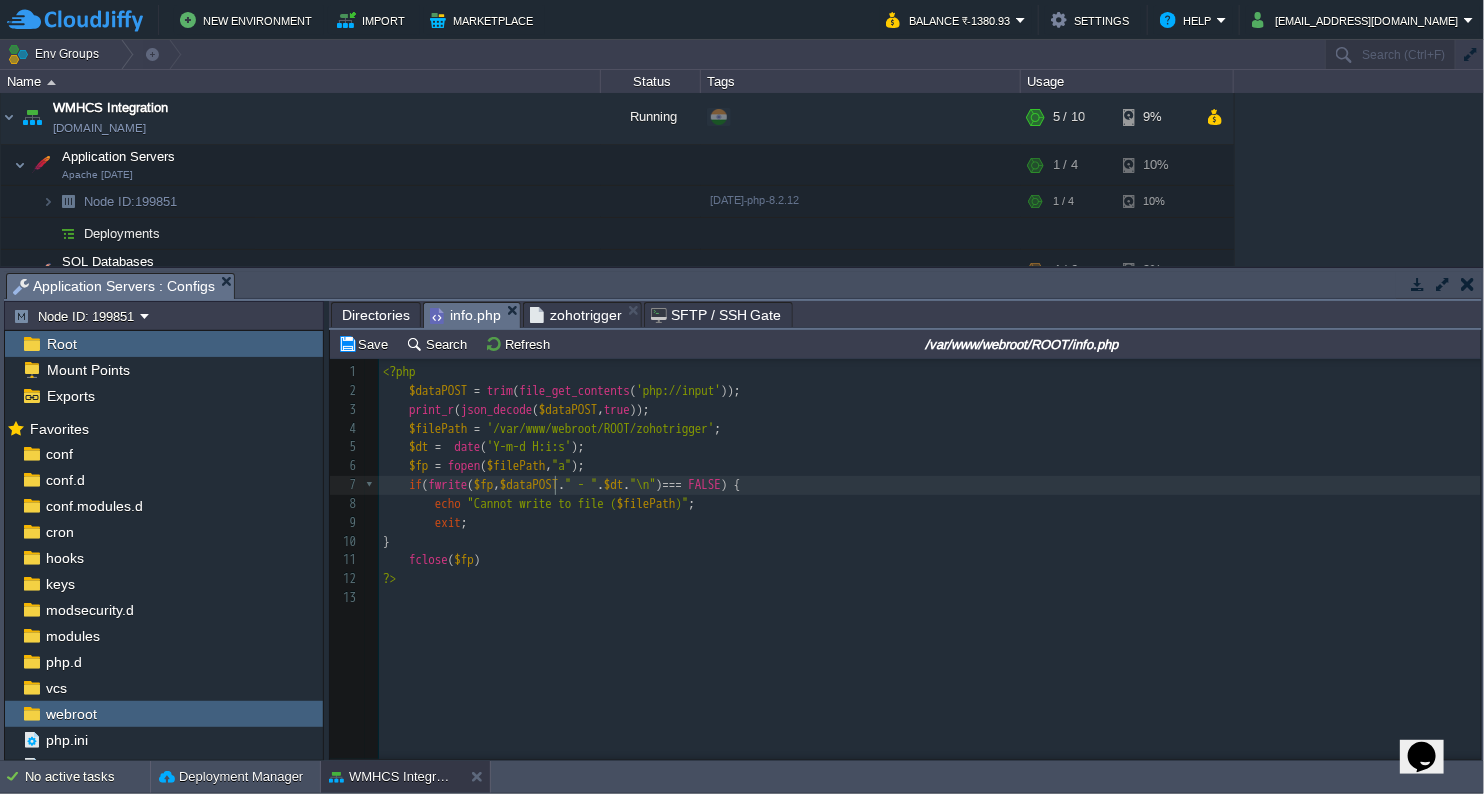 click on "x   1 <?php 2       $dataPOST   =   trim ( file_get_contents ( 'php://input' )); 3      print_r ( json_decode ( $dataPOST , true )); 4      $filePath   =   '/var/www/webroot/ROOT/zohotrigger' ; 5      $dt   =    date ( 'Y-m-d H:i:s' ); 6      $fp   =   fopen ( $filePath ,  "a" ); 7      if  ( fwrite ( $fp ,  $dataPOST . "   - " . $dt . "\n" )  ===   FALSE ) {  8          echo   "Cannot write to file ( $filePath )" ; 9          exit ; 10     } 11      fclose ( $fp ) 12 ?> 13 ​" at bounding box center (933, 485) 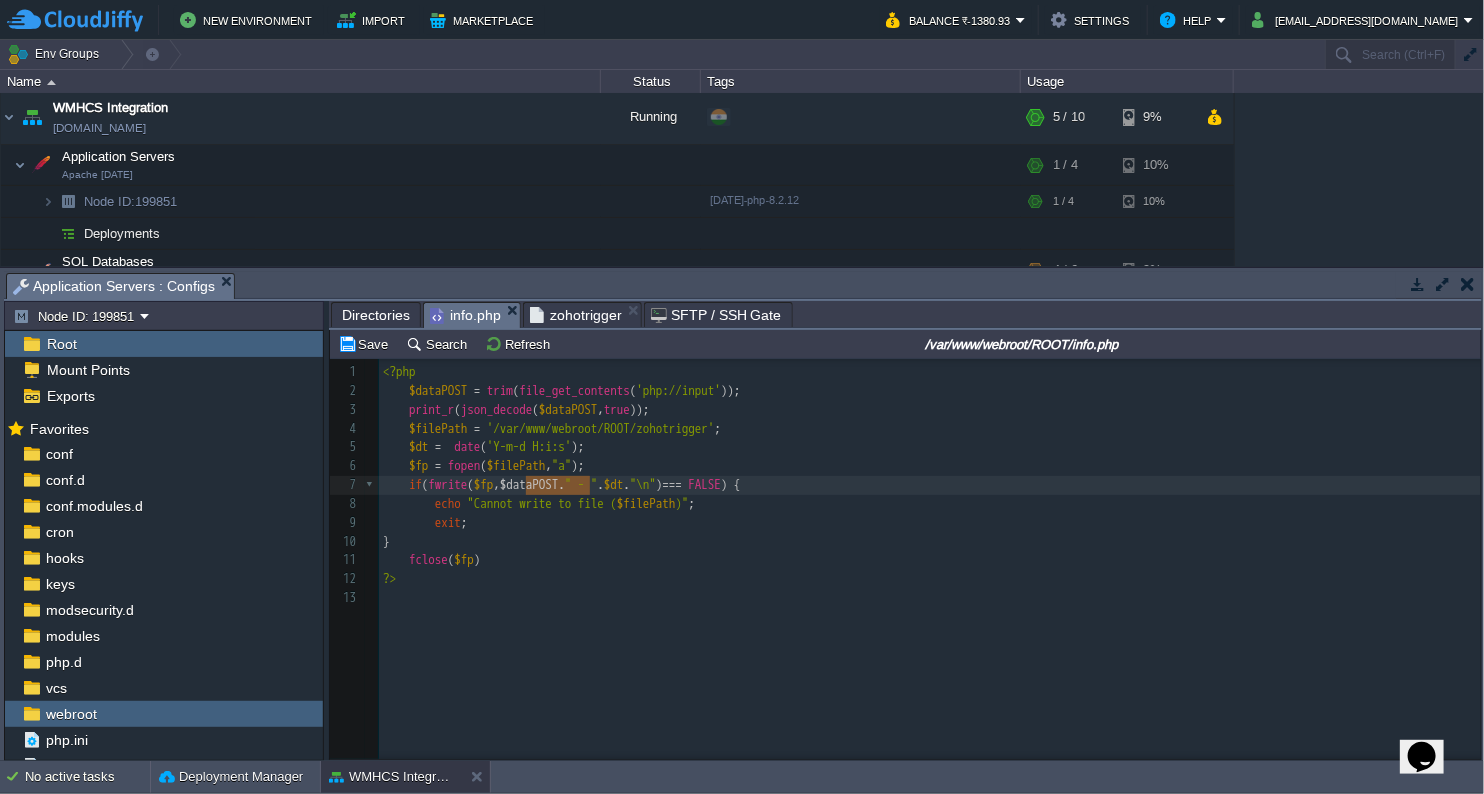 paste 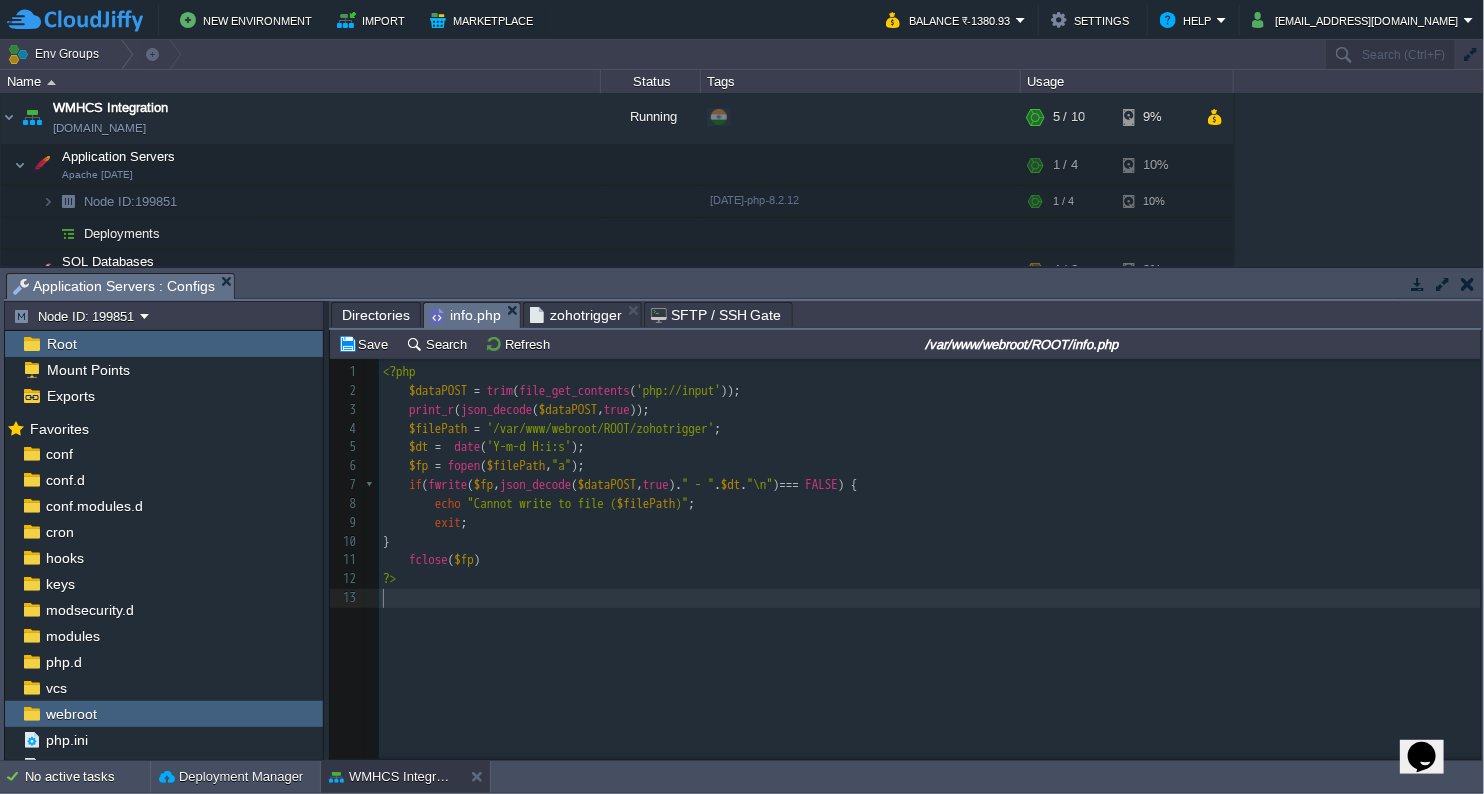 click on "​" at bounding box center [933, 598] 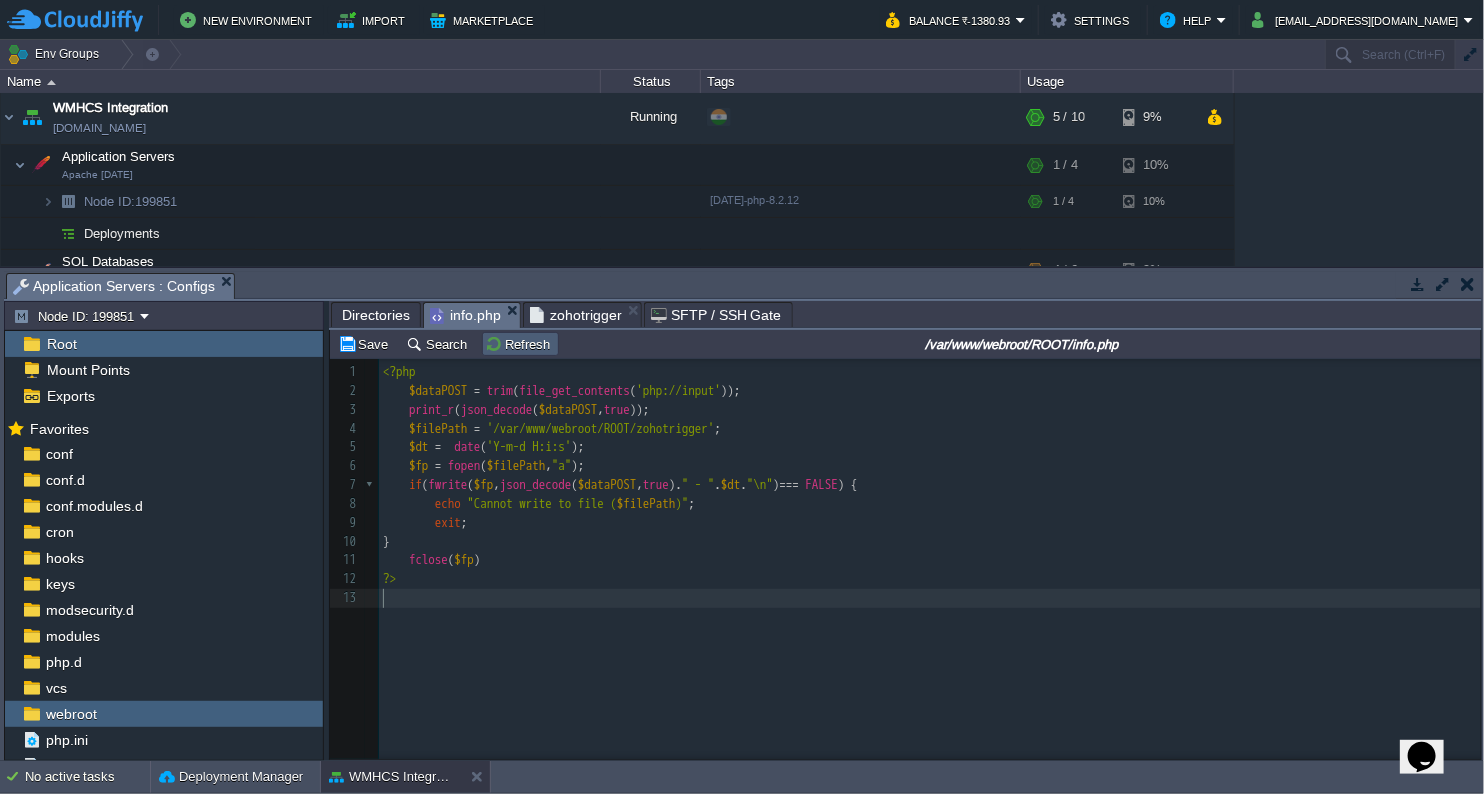 type 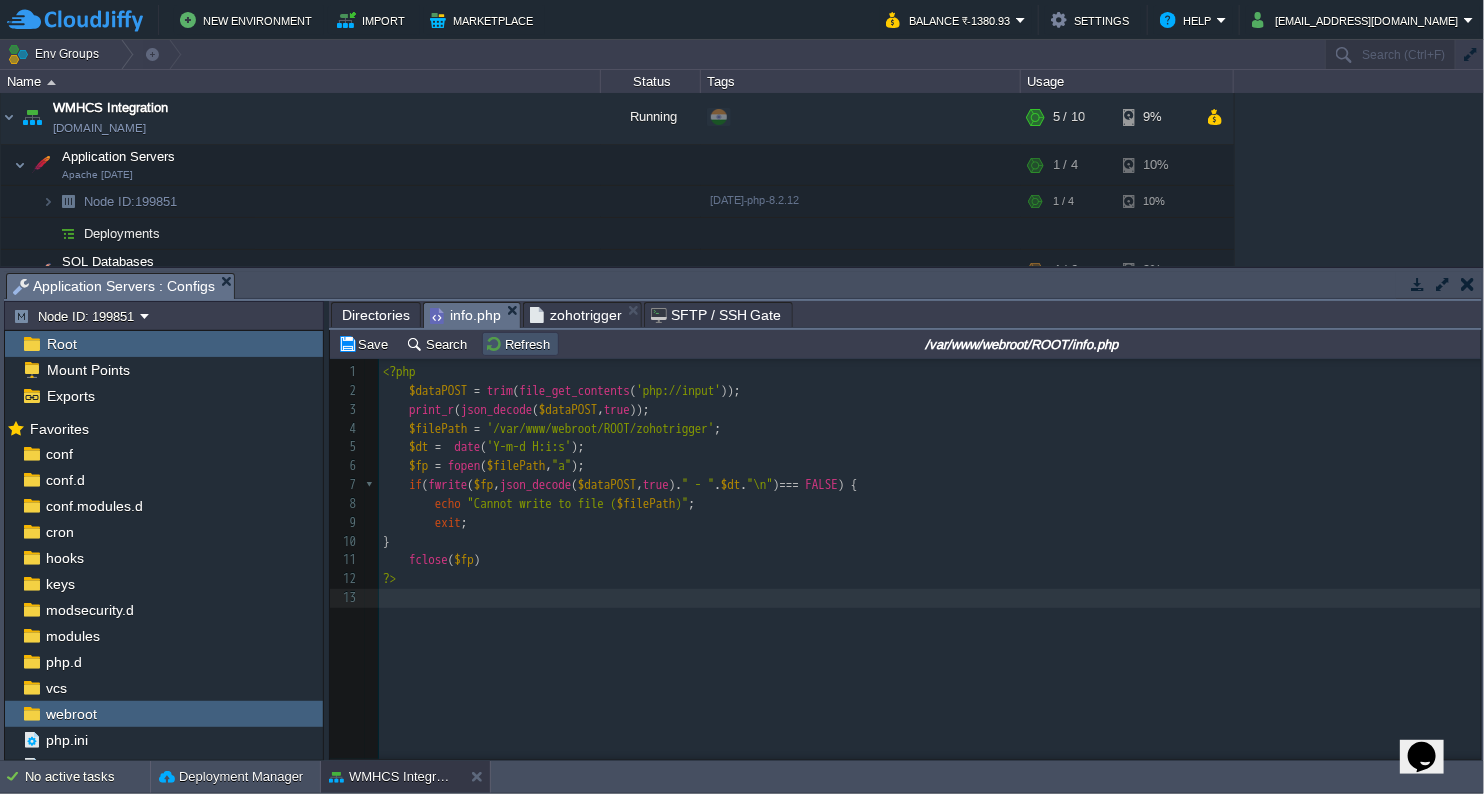 click on "Refresh" at bounding box center (520, 344) 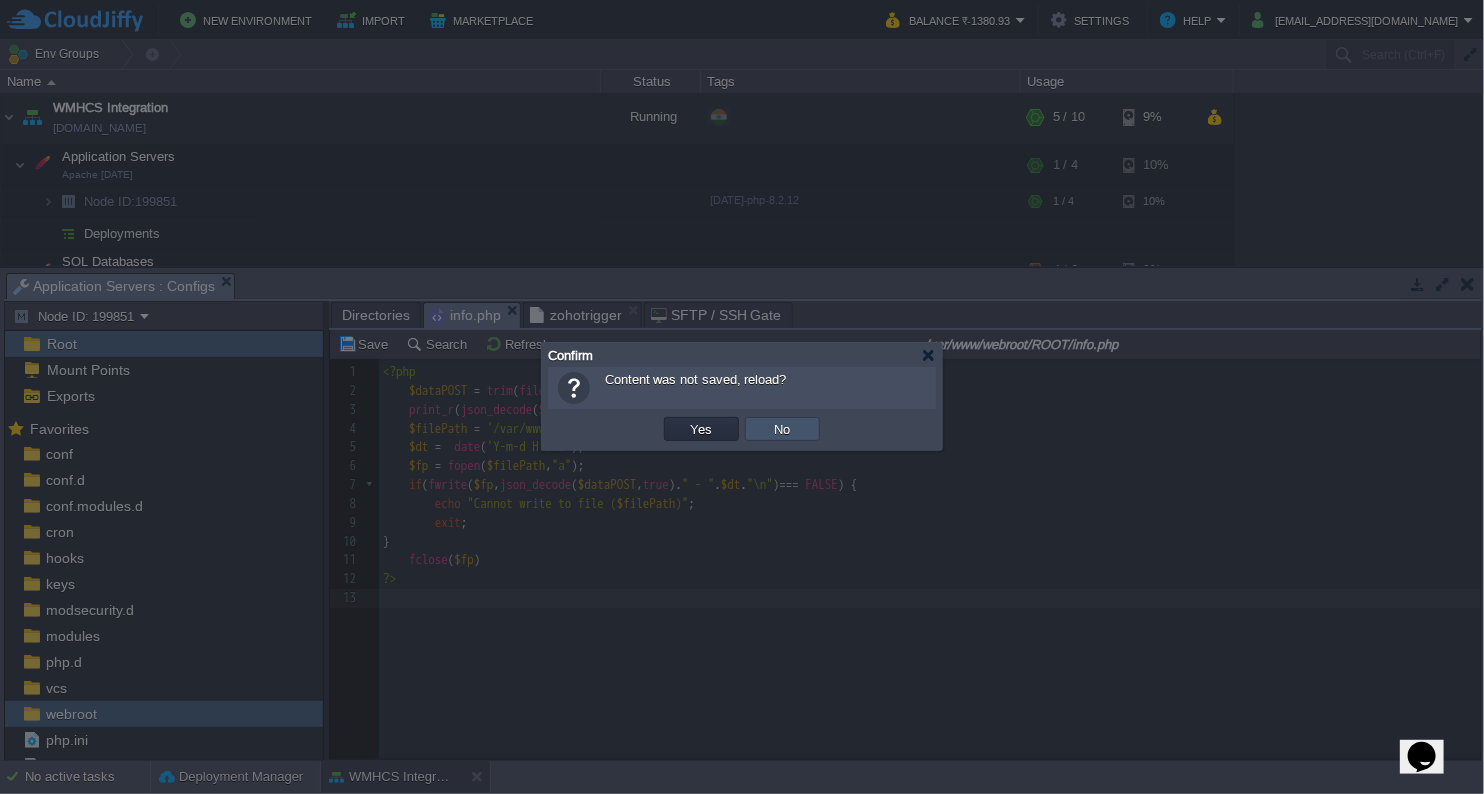 click on "No" at bounding box center (783, 429) 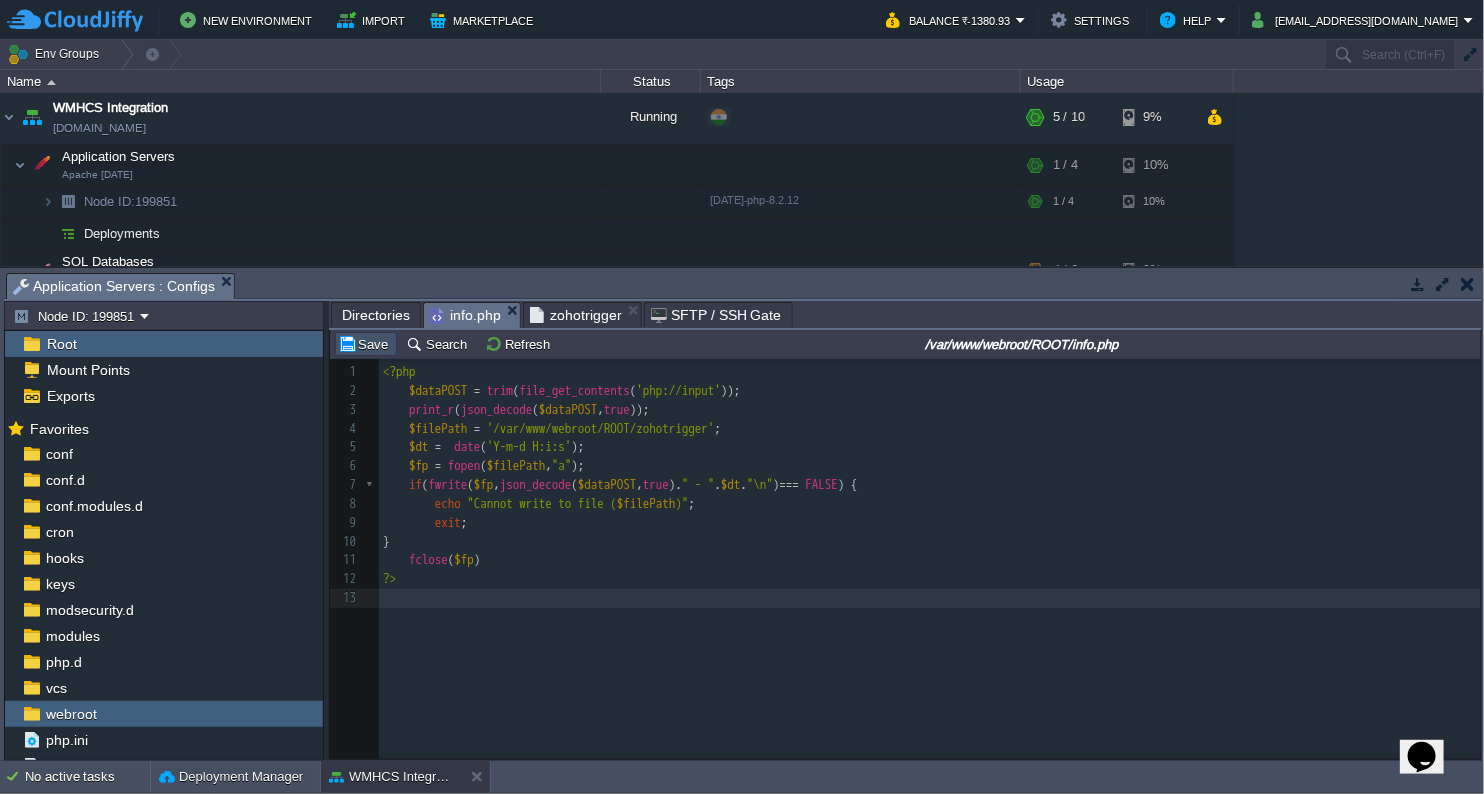 click on "Save" at bounding box center (366, 344) 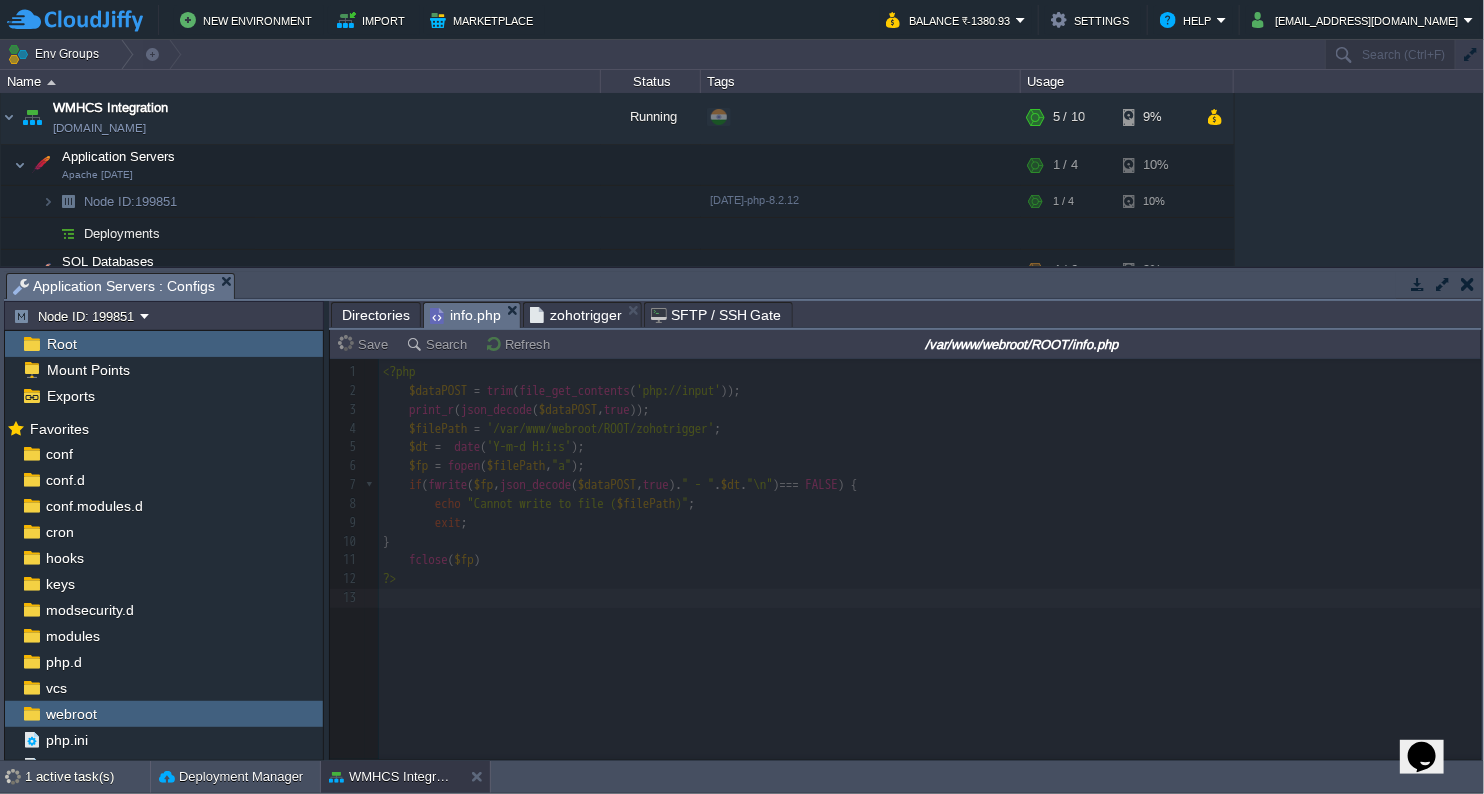 click on "zohotrigger" at bounding box center (576, 315) 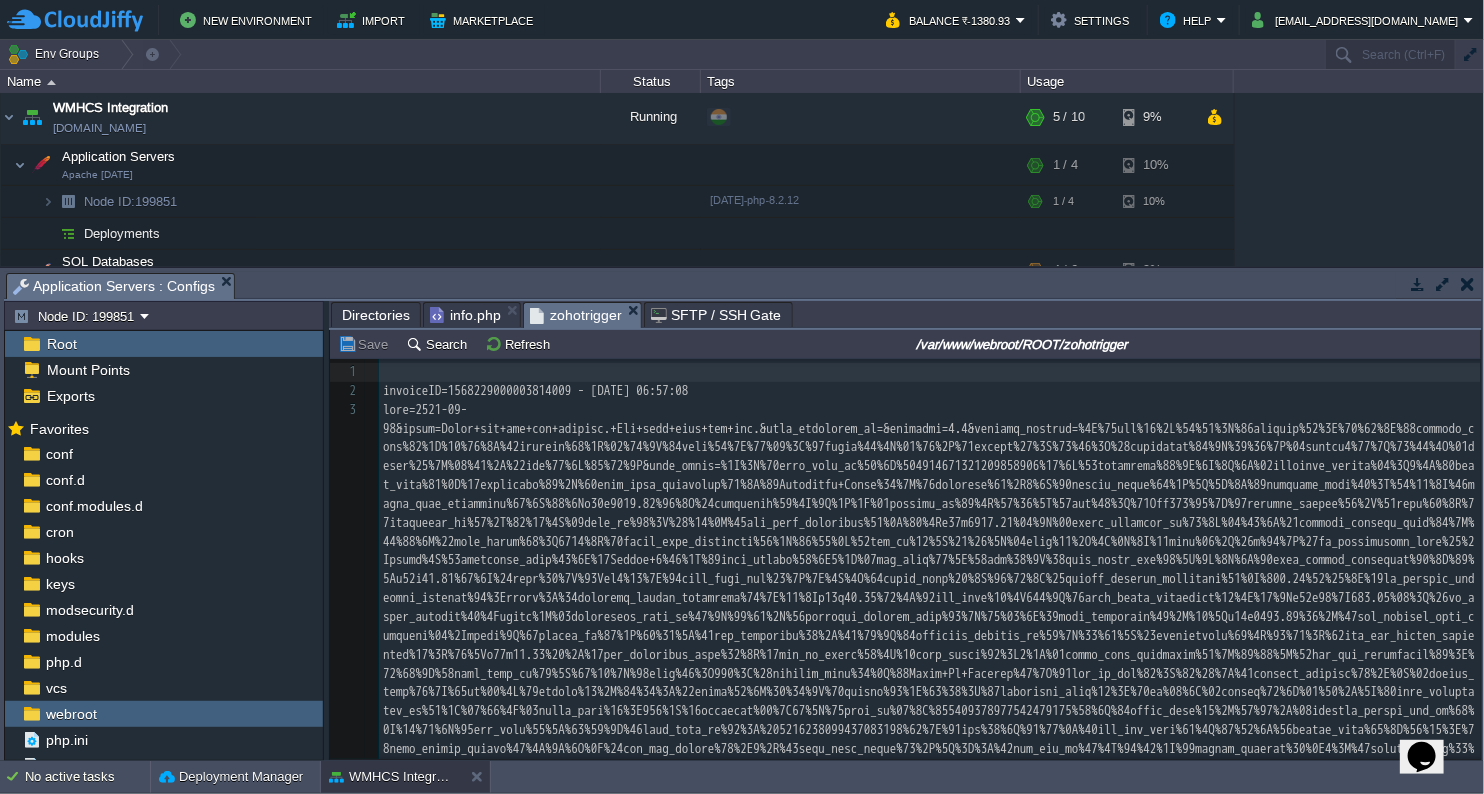 click at bounding box center (930, 731) 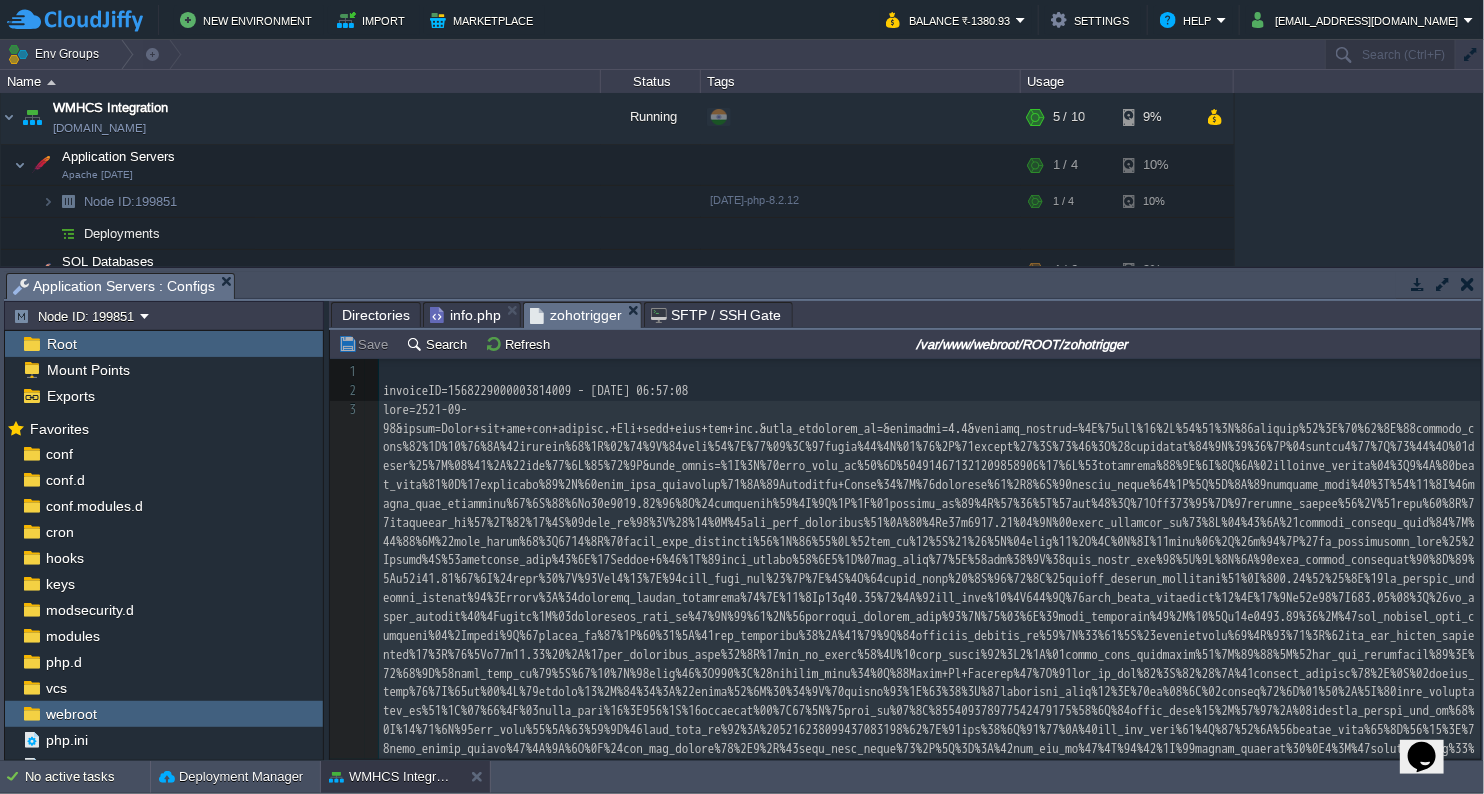 type on "-" 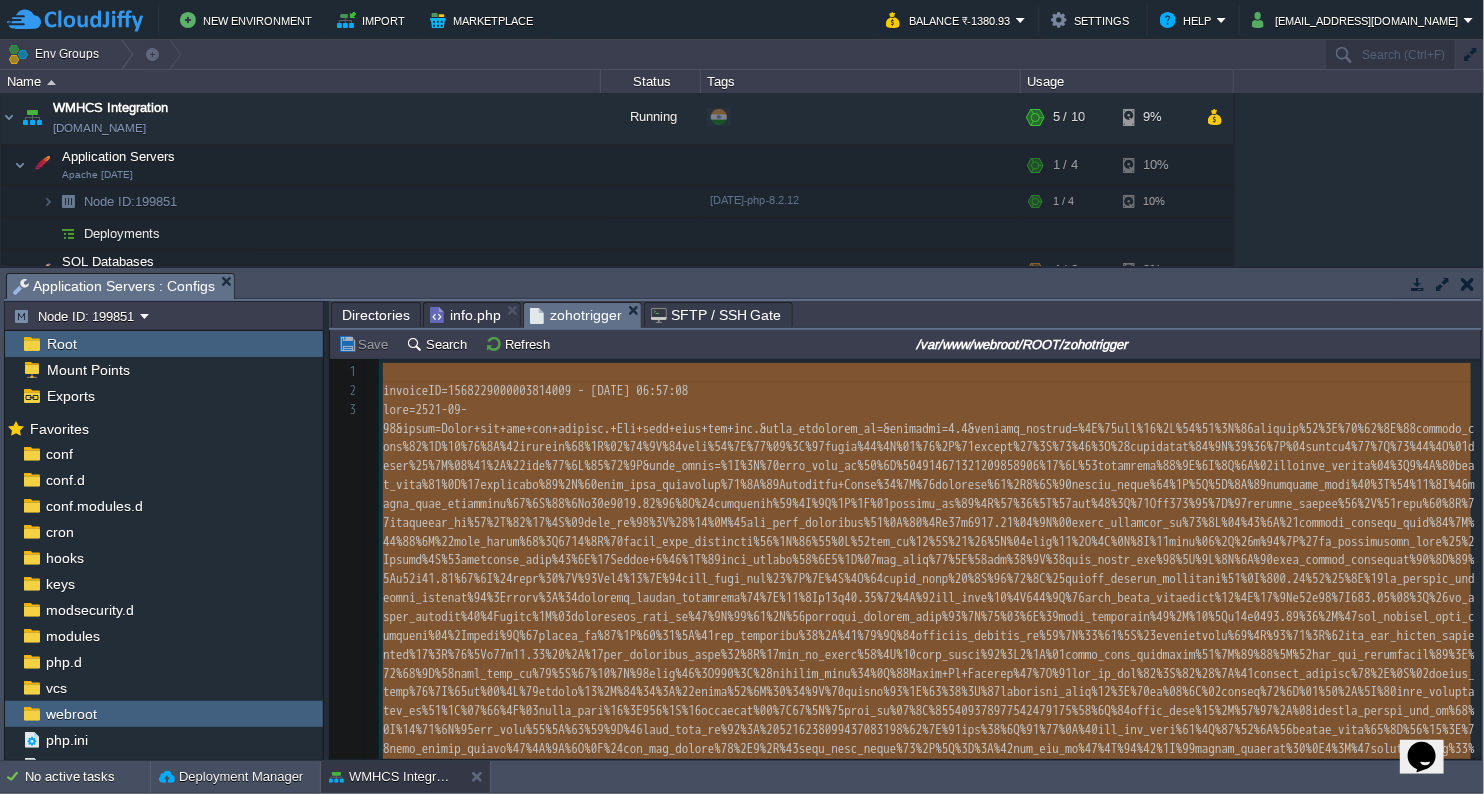 type 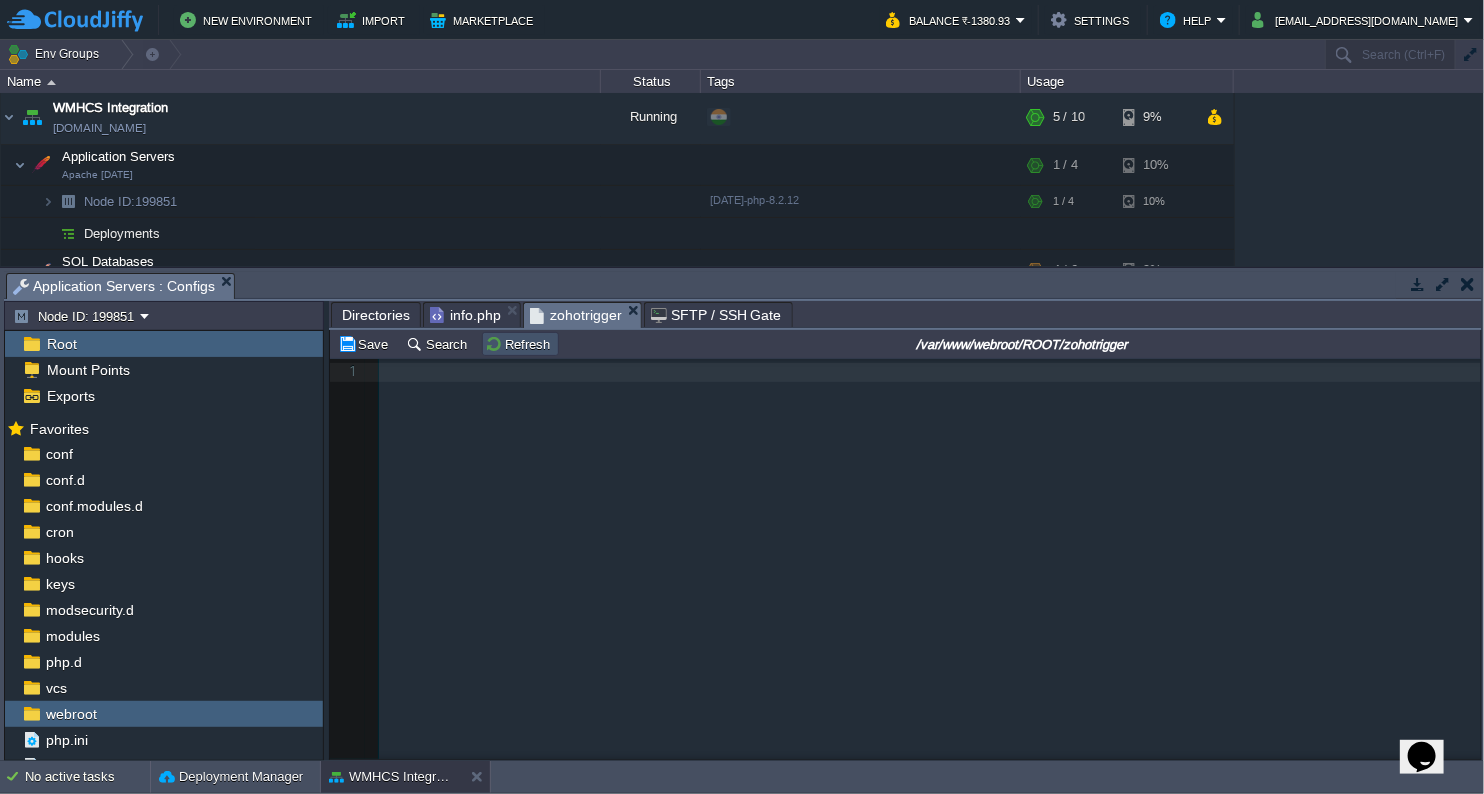 click on "Refresh" at bounding box center (520, 344) 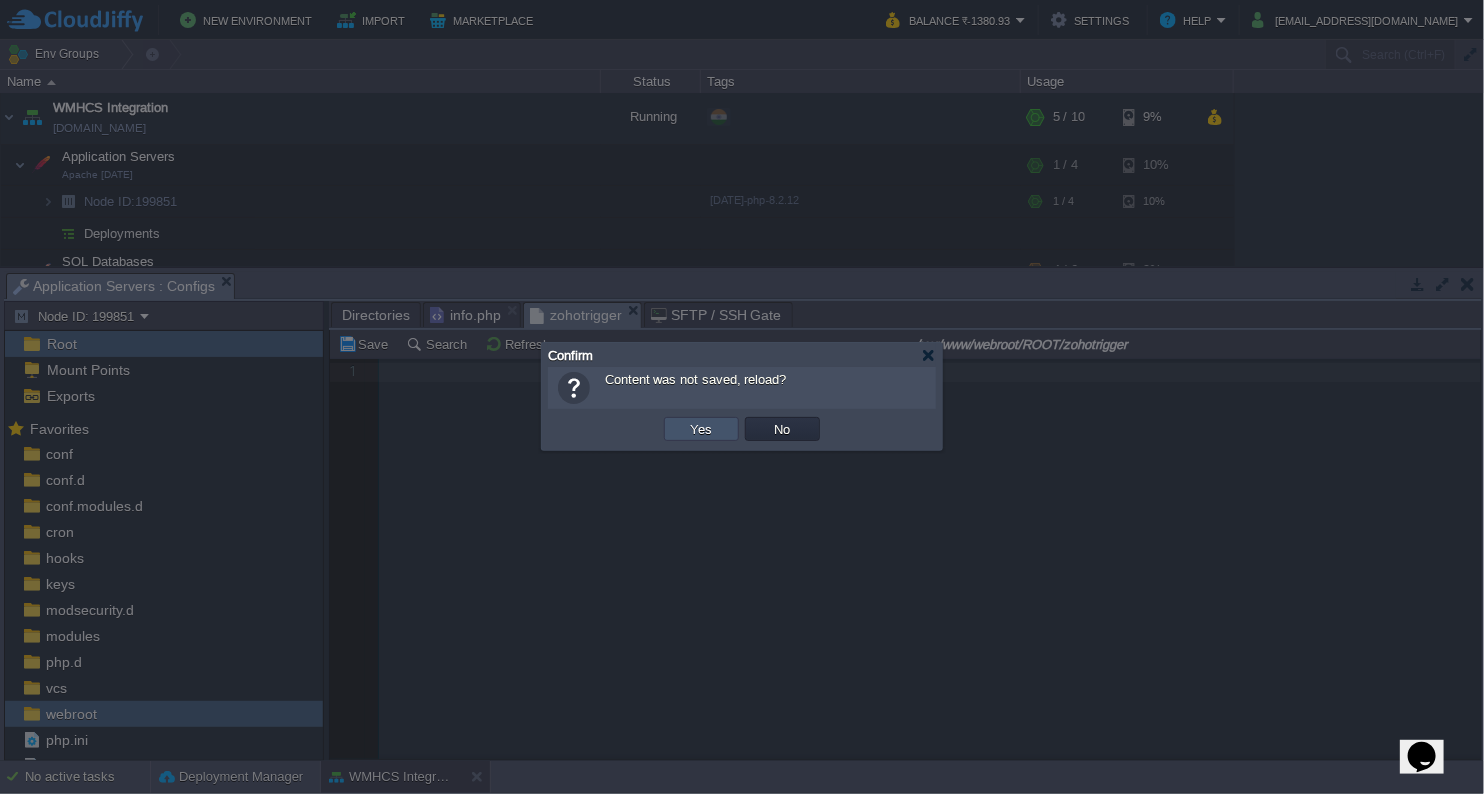 click on "Yes" at bounding box center (702, 429) 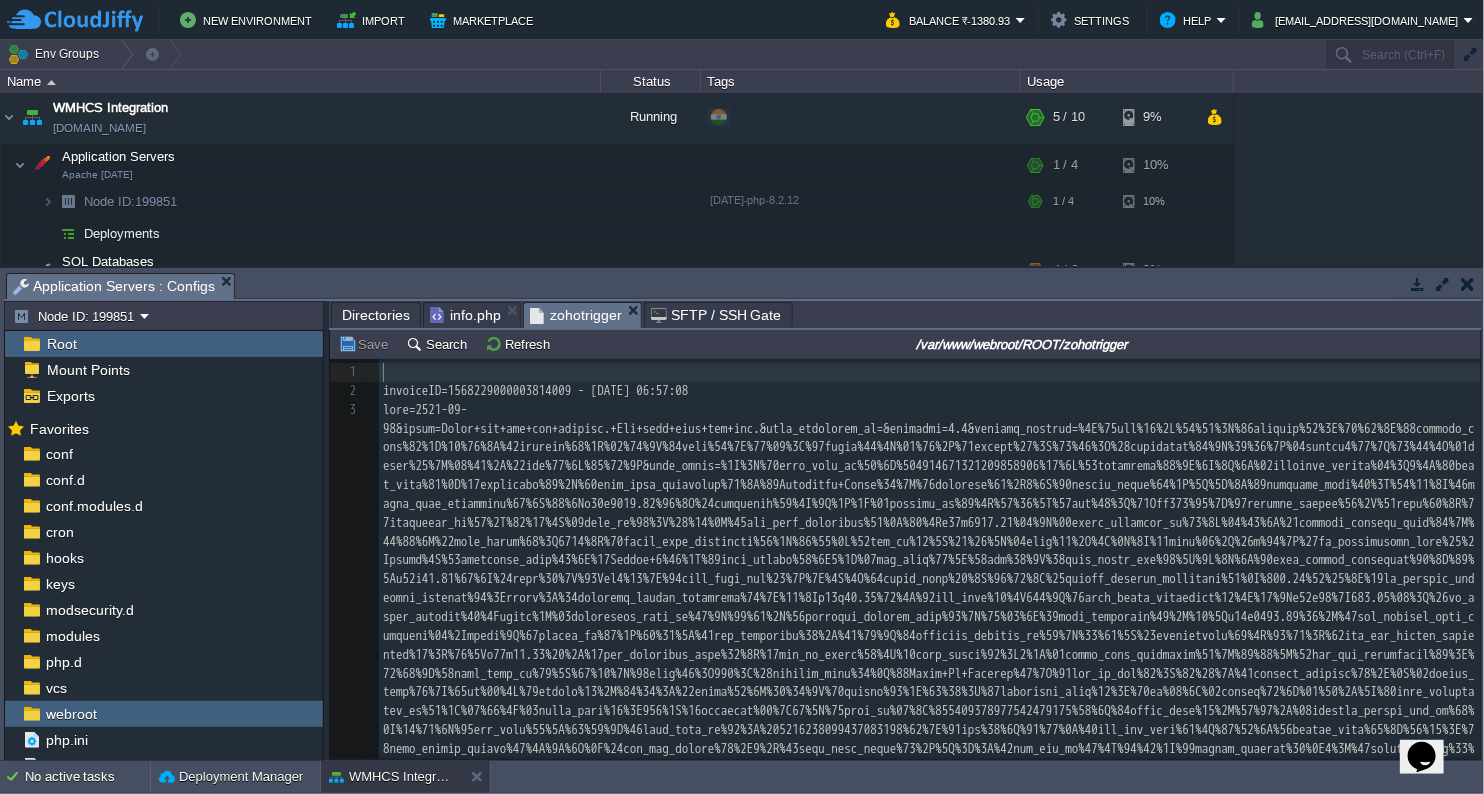 scroll, scrollTop: 436, scrollLeft: 0, axis: vertical 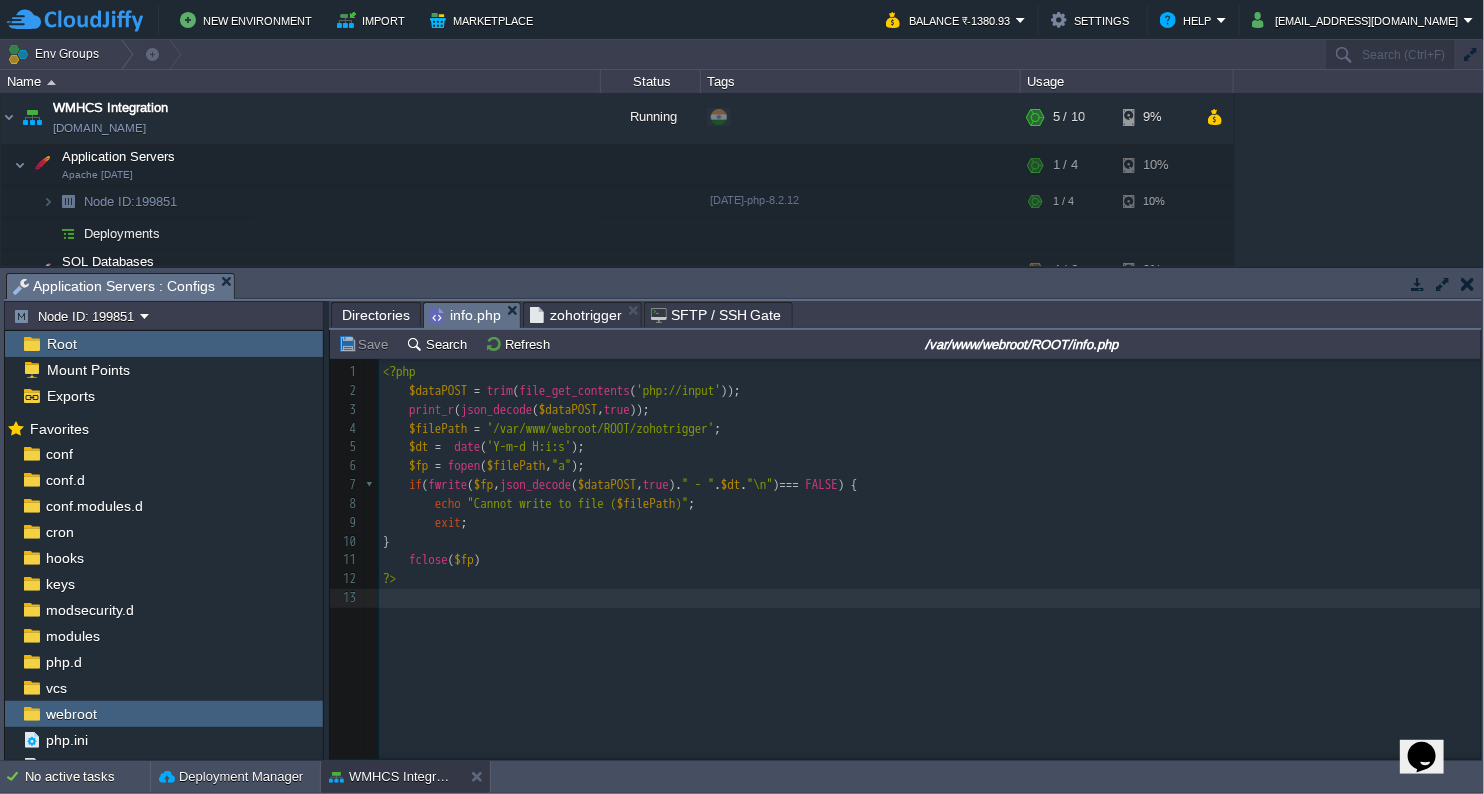 click on "info.php" at bounding box center [465, 315] 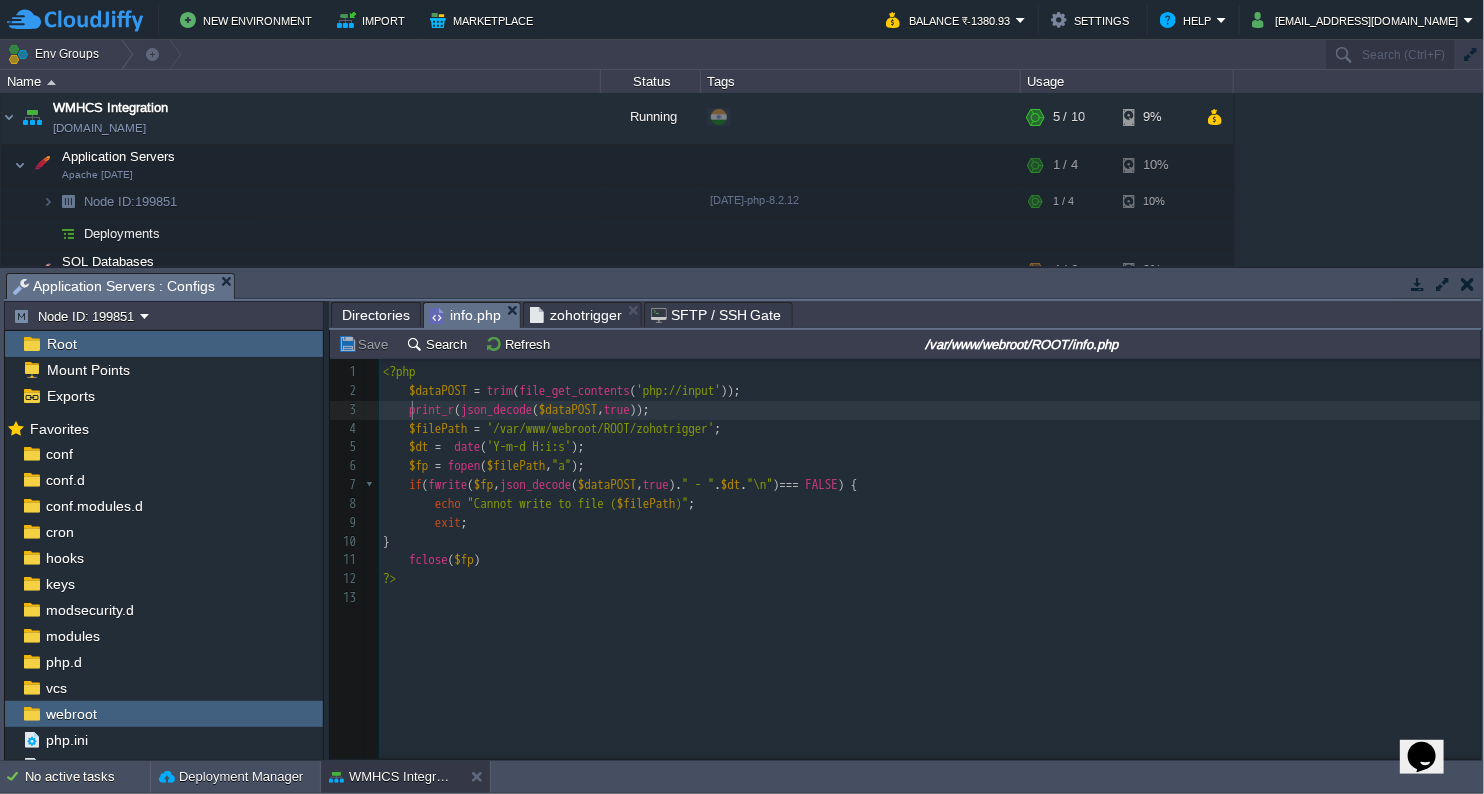 click on "x   1 <?php 2       $dataPOST   =   trim ( file_get_contents ( 'php://input' )); 3      print_r ( json_decode ( $dataPOST , true )); 4      $filePath   =   '/var/www/webroot/ROOT/zohotrigger' ; 5      $dt   =    date ( 'Y-m-d H:i:s' ); 6      $fp   =   fopen ( $filePath ,  "a" ); 7      if  ( fwrite ( $fp ,  json_decode ( $dataPOST , true ). "   - " . $dt . "\n" )  ===   FALSE ) {  8          echo   "Cannot write to file ( $filePath )" ; 9          exit ; 10     } 11      fclose ( $fp ) 12 ?> 13 ​" at bounding box center (933, 485) 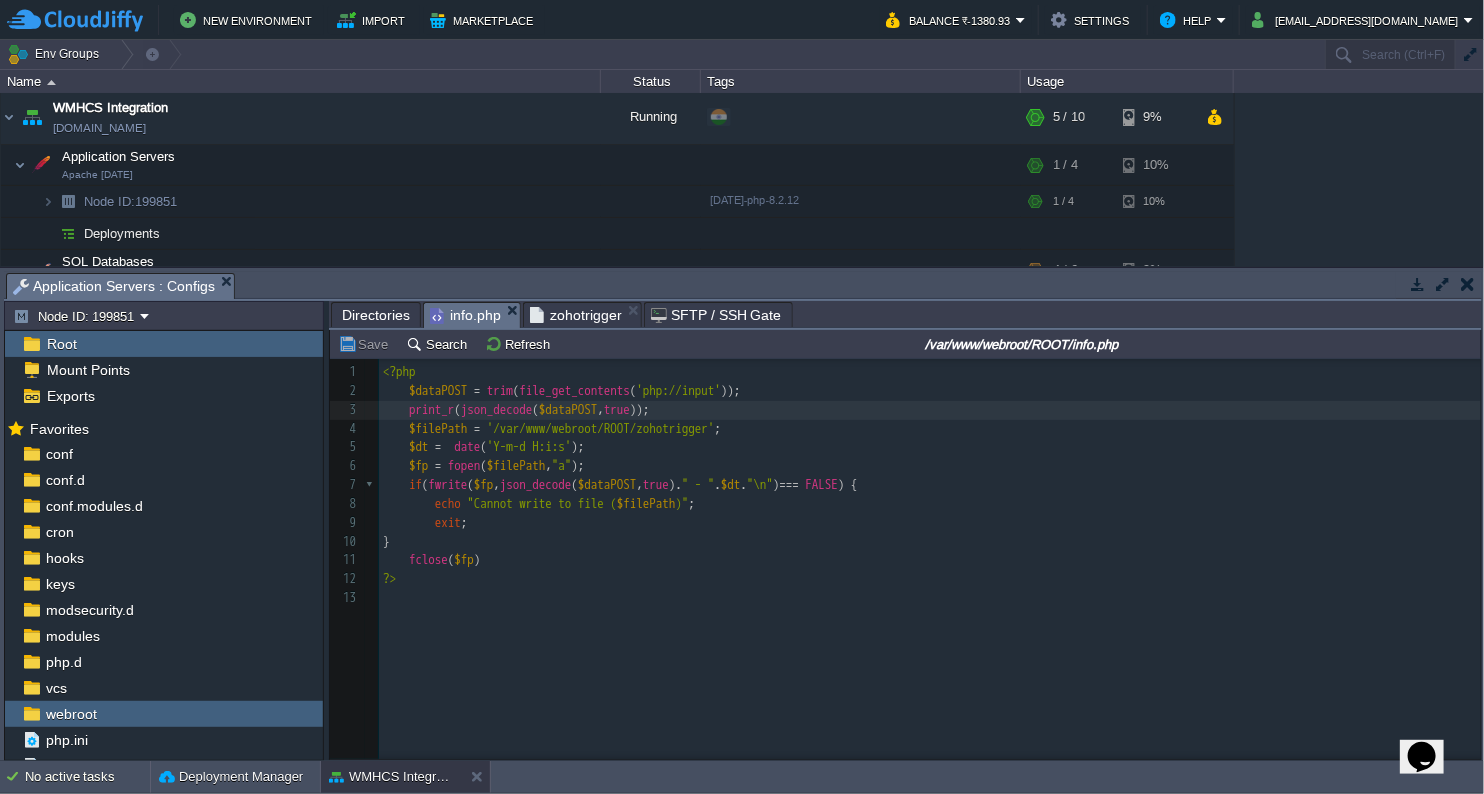 type on "//" 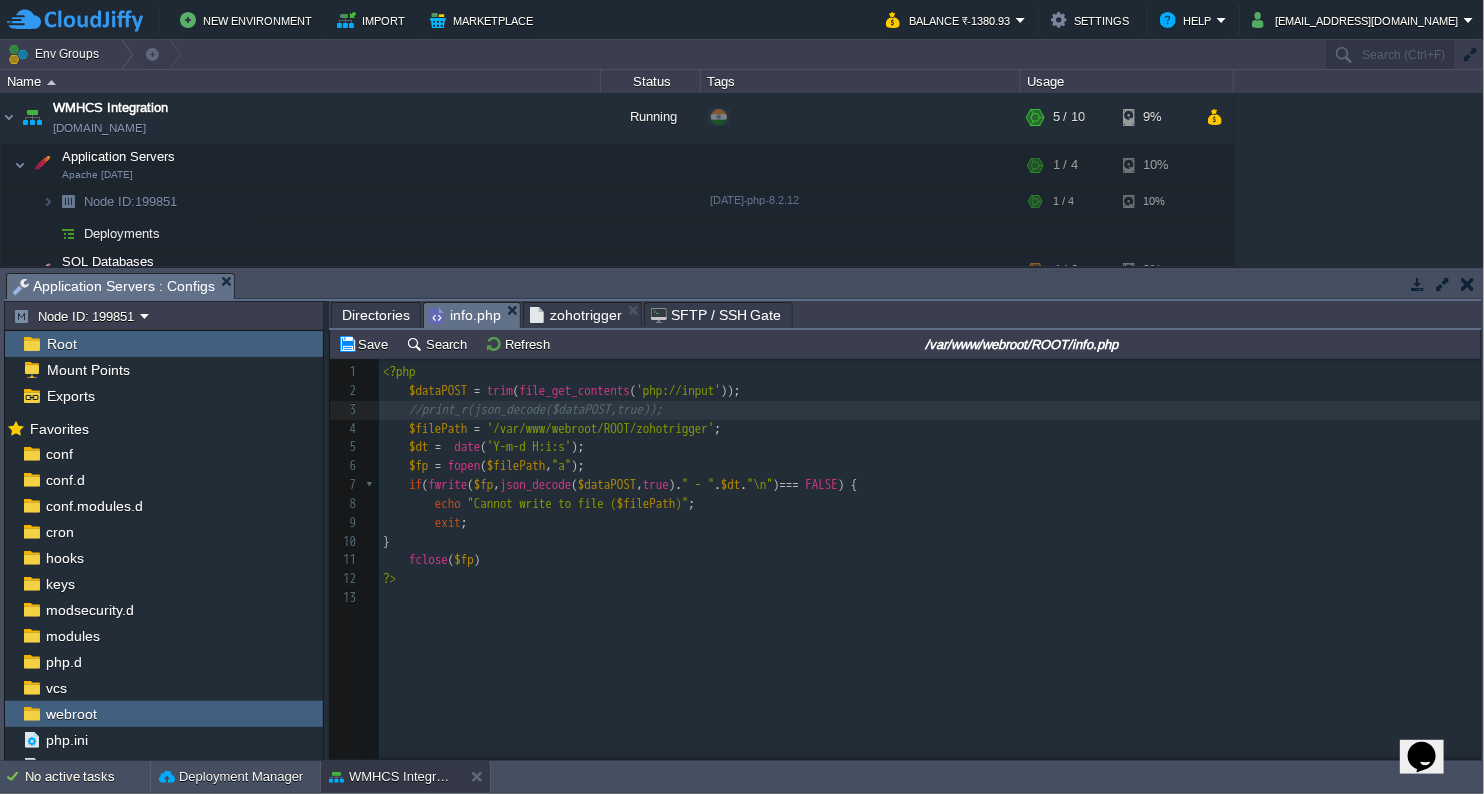 type 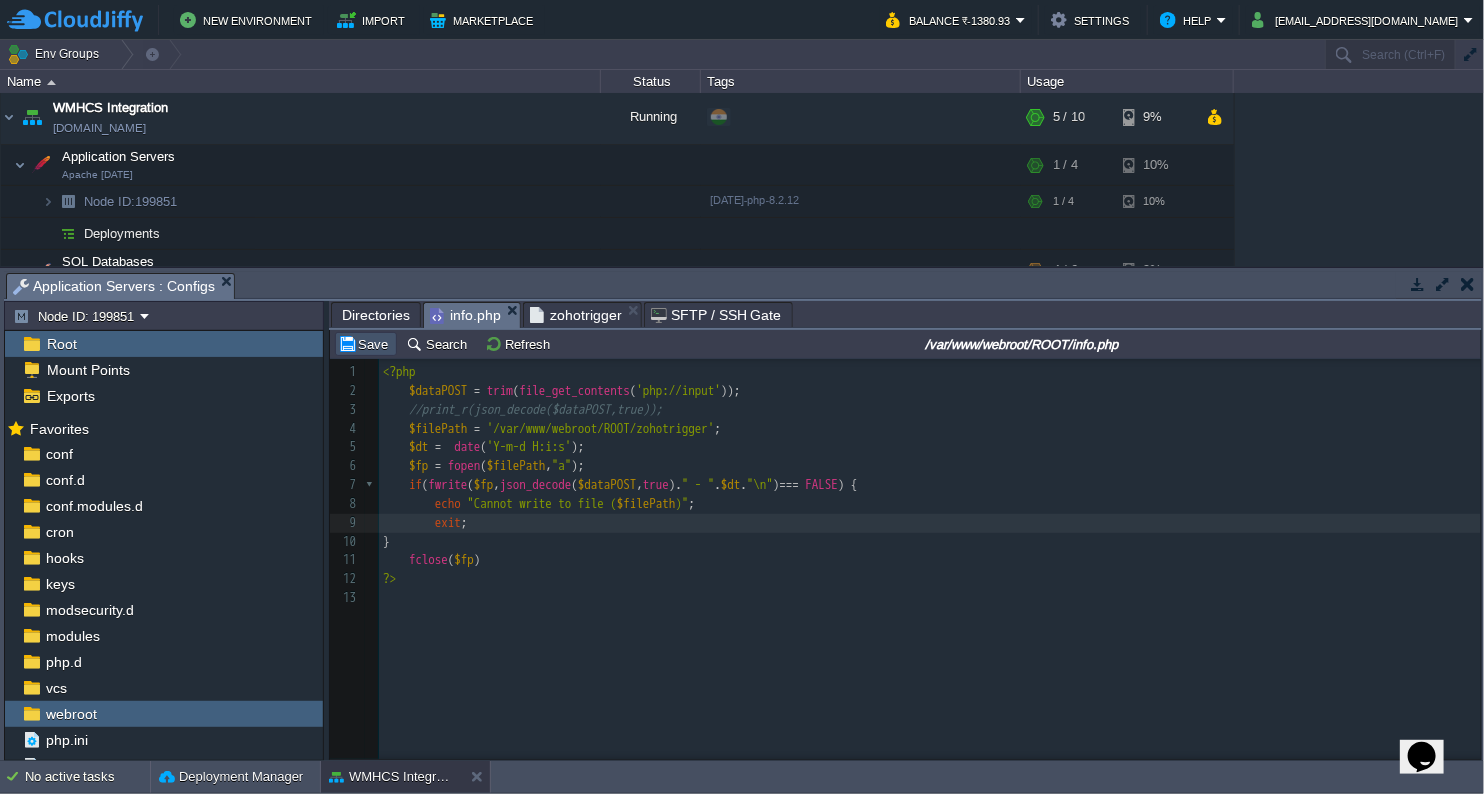 click on "Save" at bounding box center (366, 344) 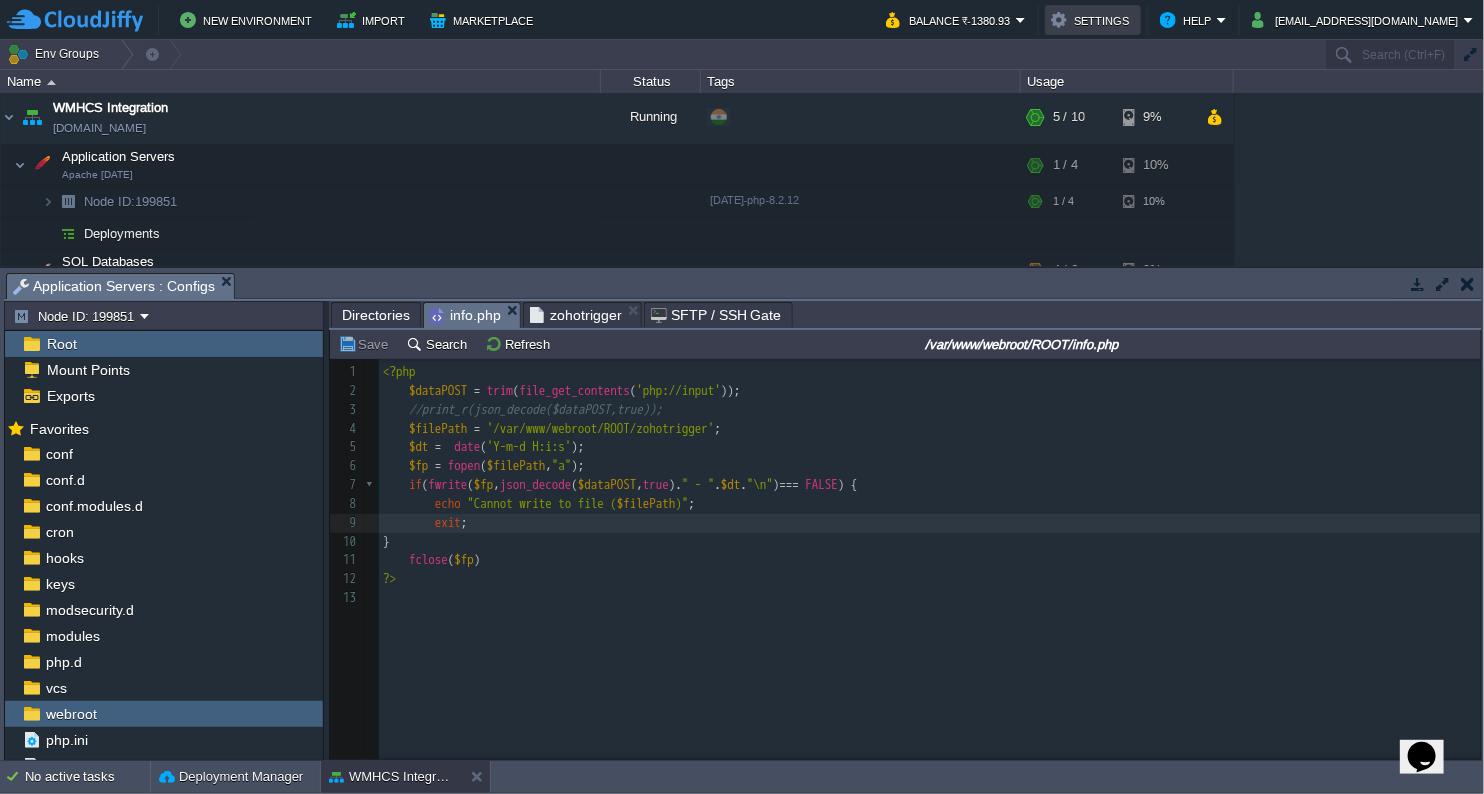 type 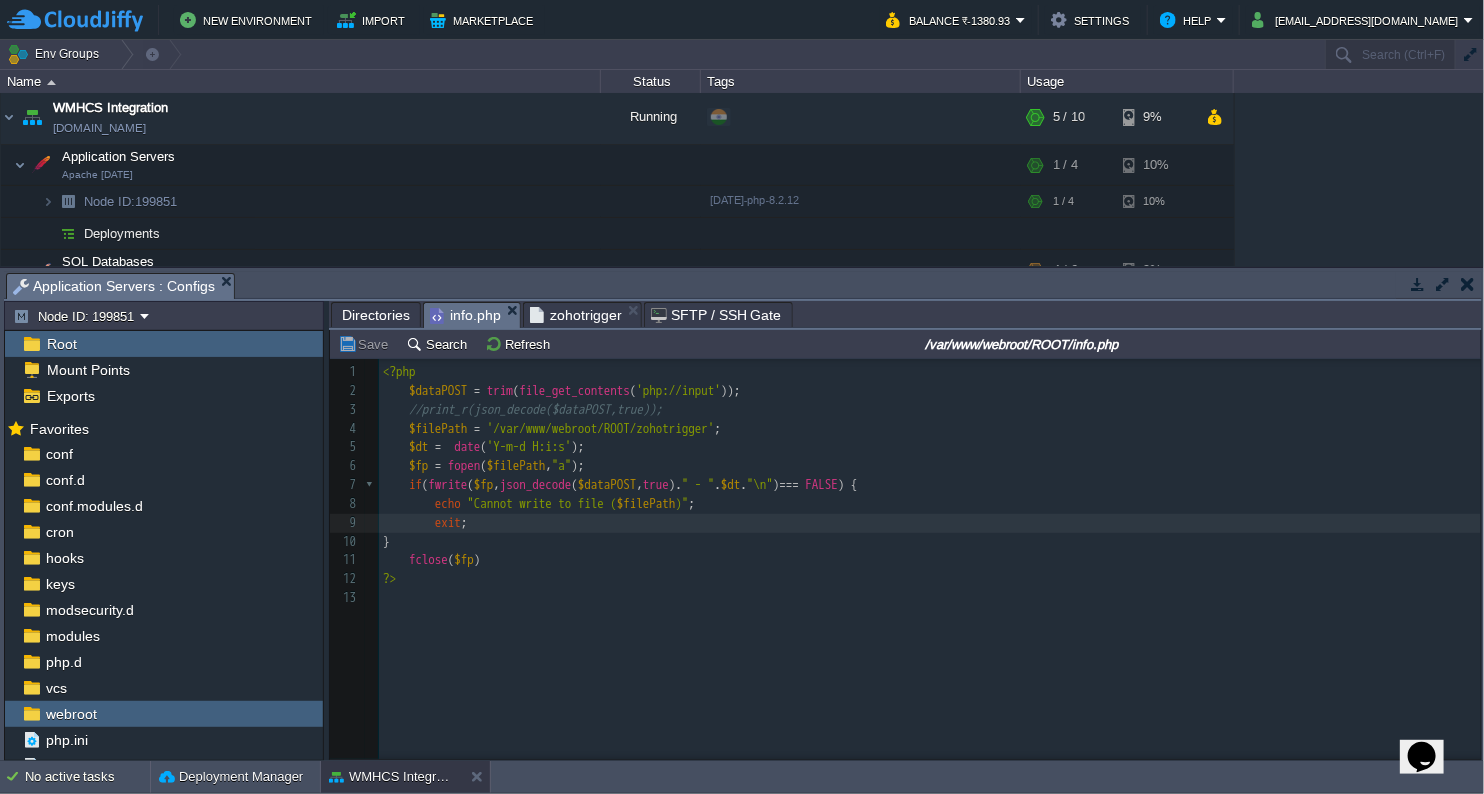 scroll, scrollTop: 6, scrollLeft: 0, axis: vertical 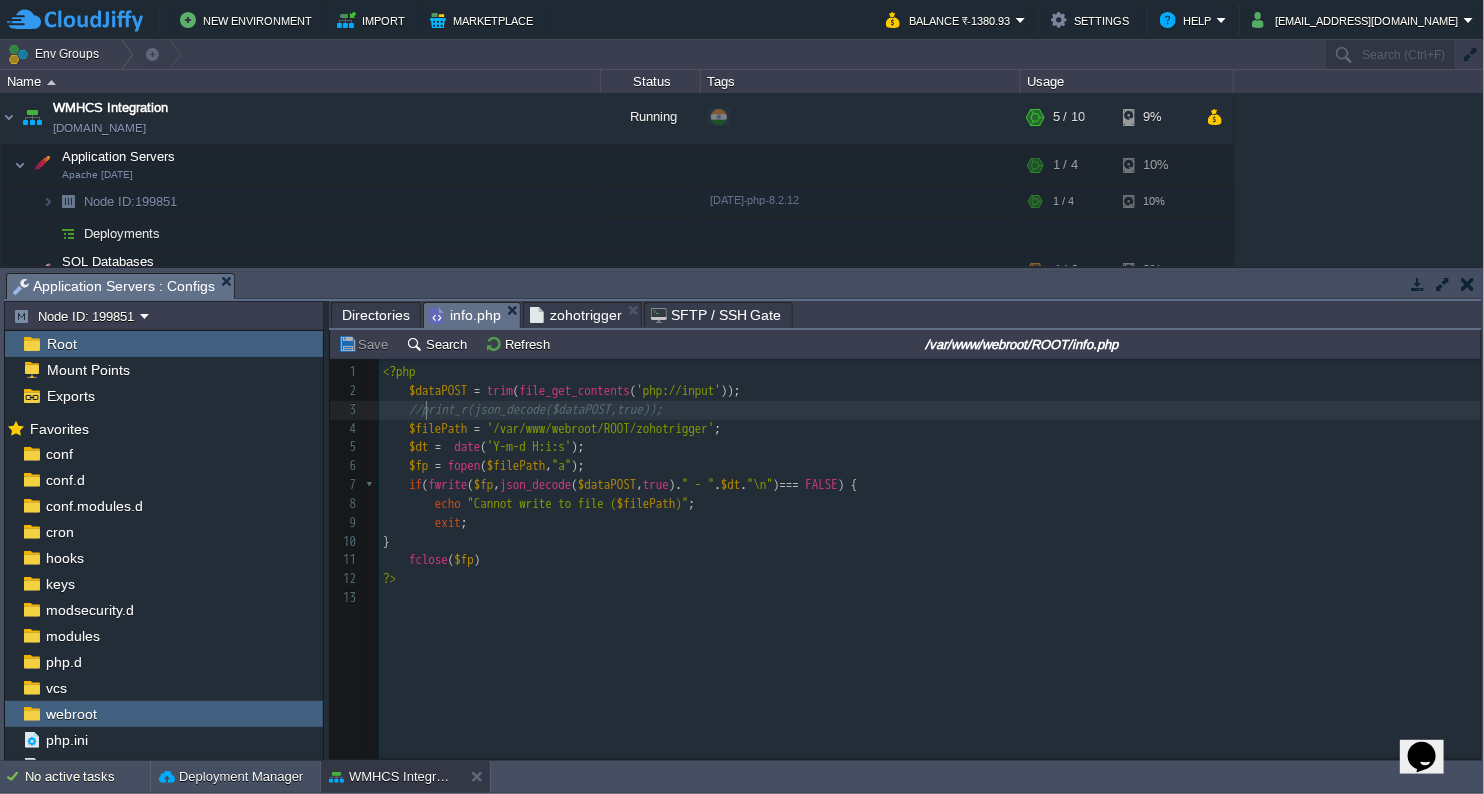 click on "x   1 <?php 2       $dataPOST   =   trim ( file_get_contents ( 'php://input' )); 3      //print_r(json_decode($dataPOST,true)); 4      $filePath   =   '/var/www/webroot/ROOT/zohotrigger' ; 5      $dt   =    date ( 'Y-m-d H:i:s' ); 6      $fp   =   fopen ( $filePath ,  "a" ); 7      if  ( fwrite ( $fp ,  json_decode ( $dataPOST , true ). "   - " . $dt . "\n" )  ===   FALSE ) {  8          echo   "Cannot write to file ( $filePath )" ; 9          exit ; 10     } 11      fclose ( $fp ) 12 ?> 13 ​" at bounding box center (933, 485) 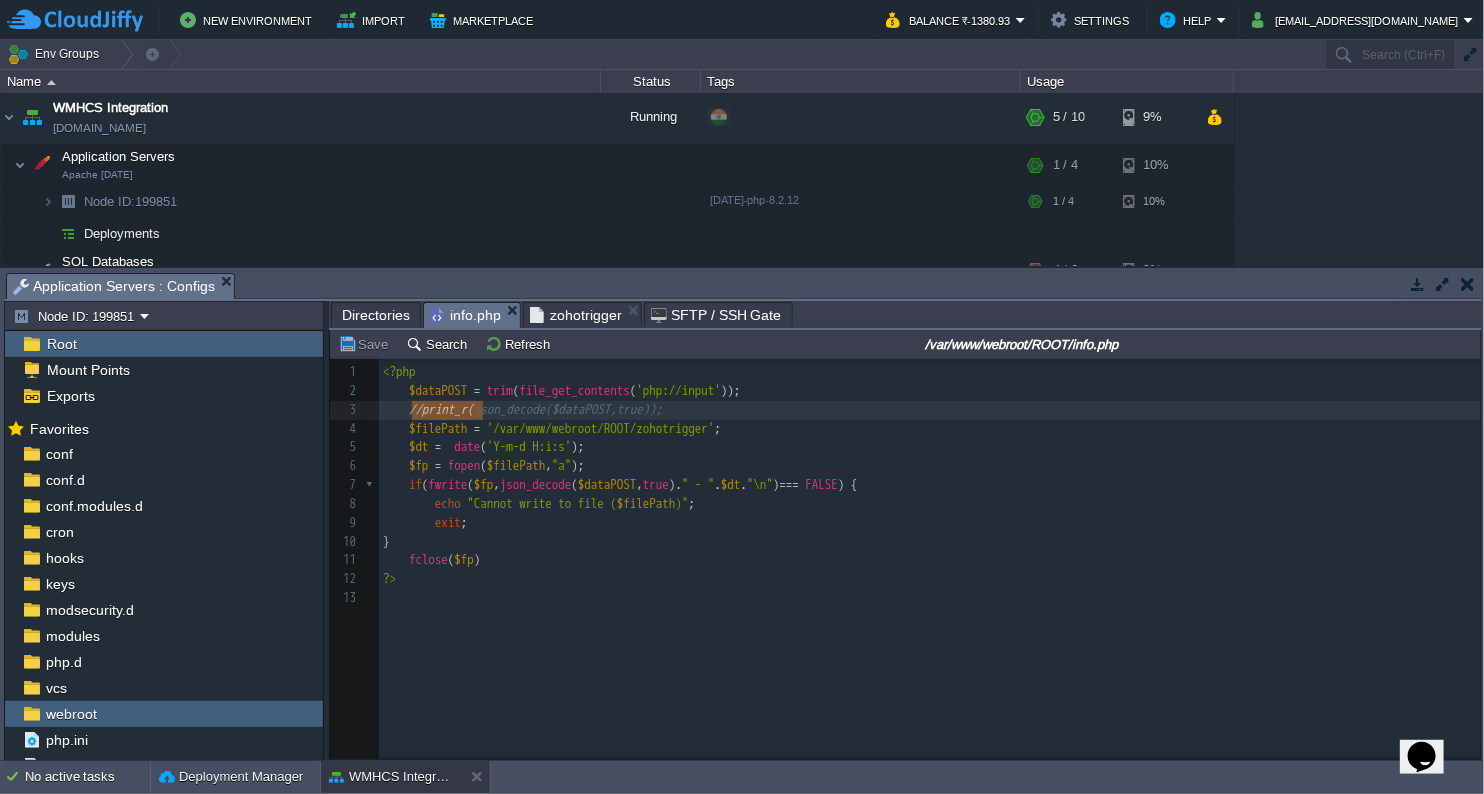 drag, startPoint x: 480, startPoint y: 414, endPoint x: 453, endPoint y: 414, distance: 27 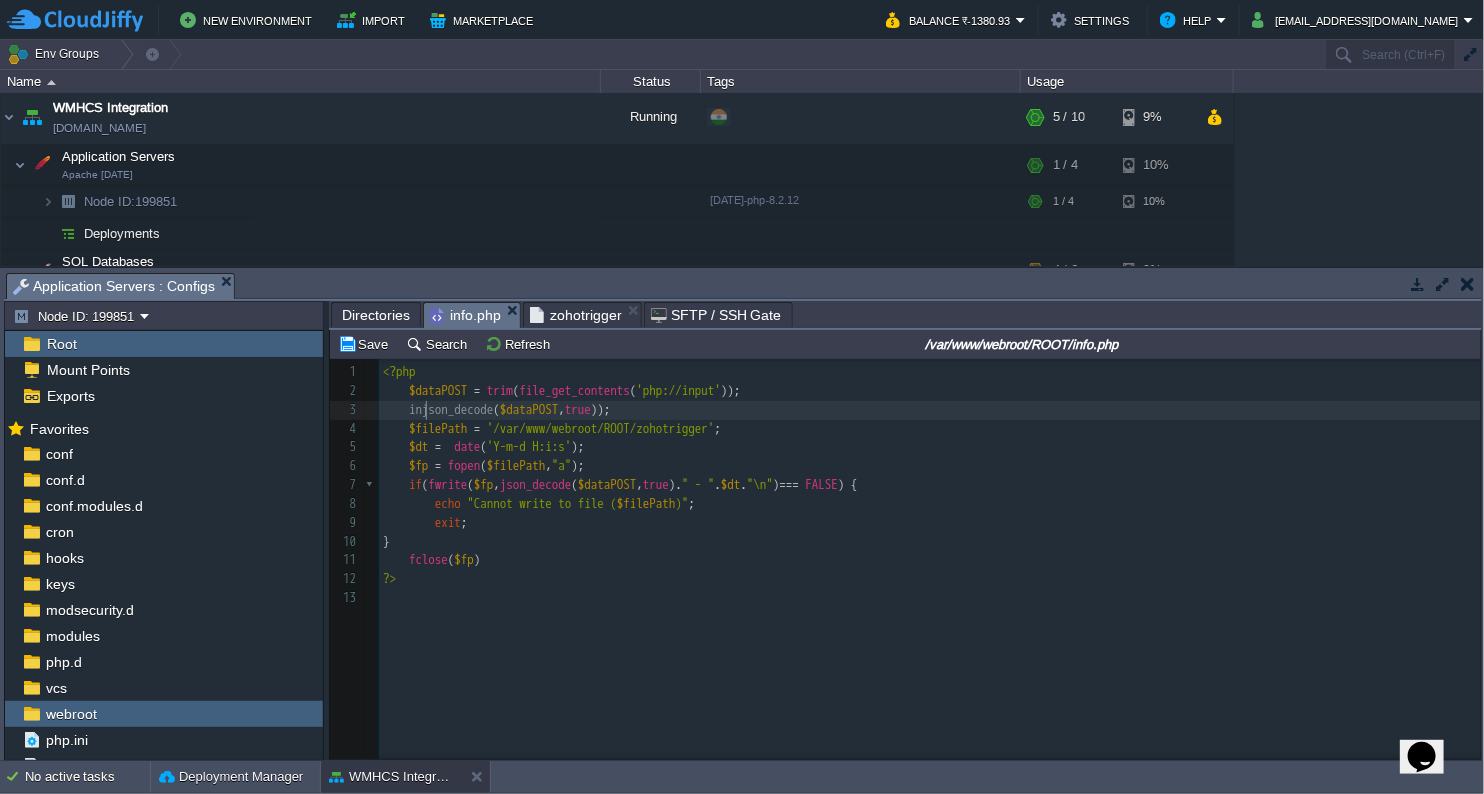 type on "inv" 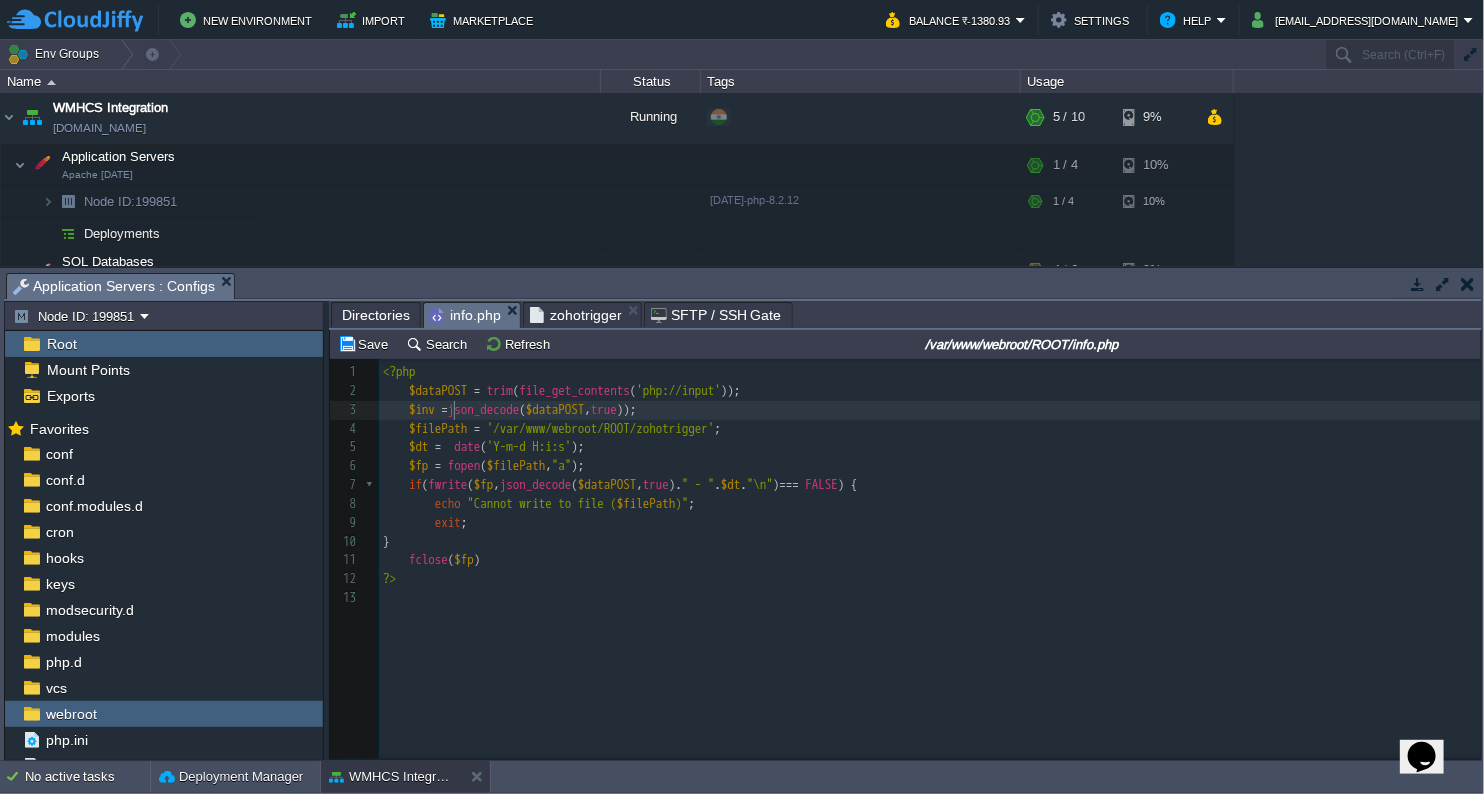 type on "$inv =" 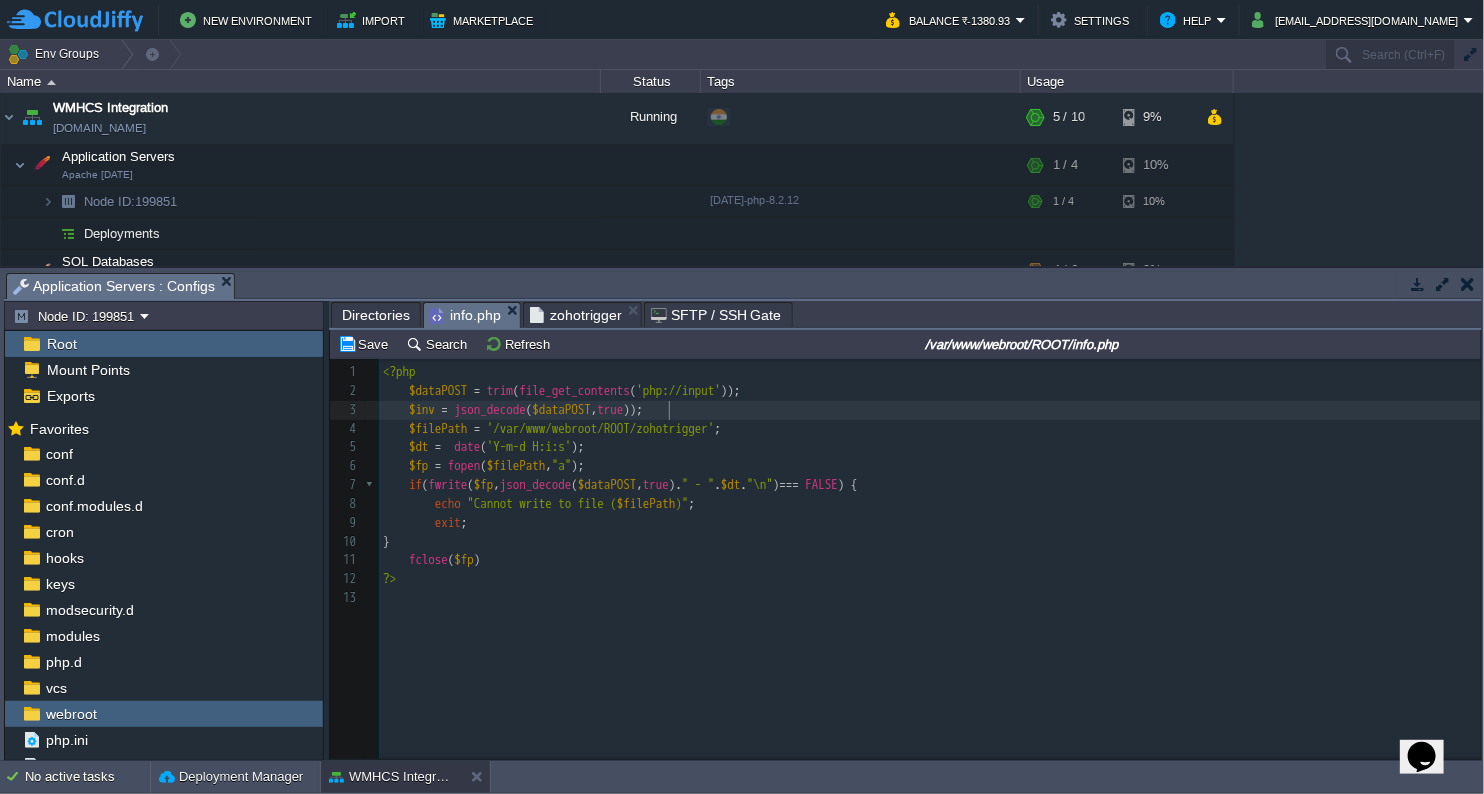 click on "));" at bounding box center (634, 409) 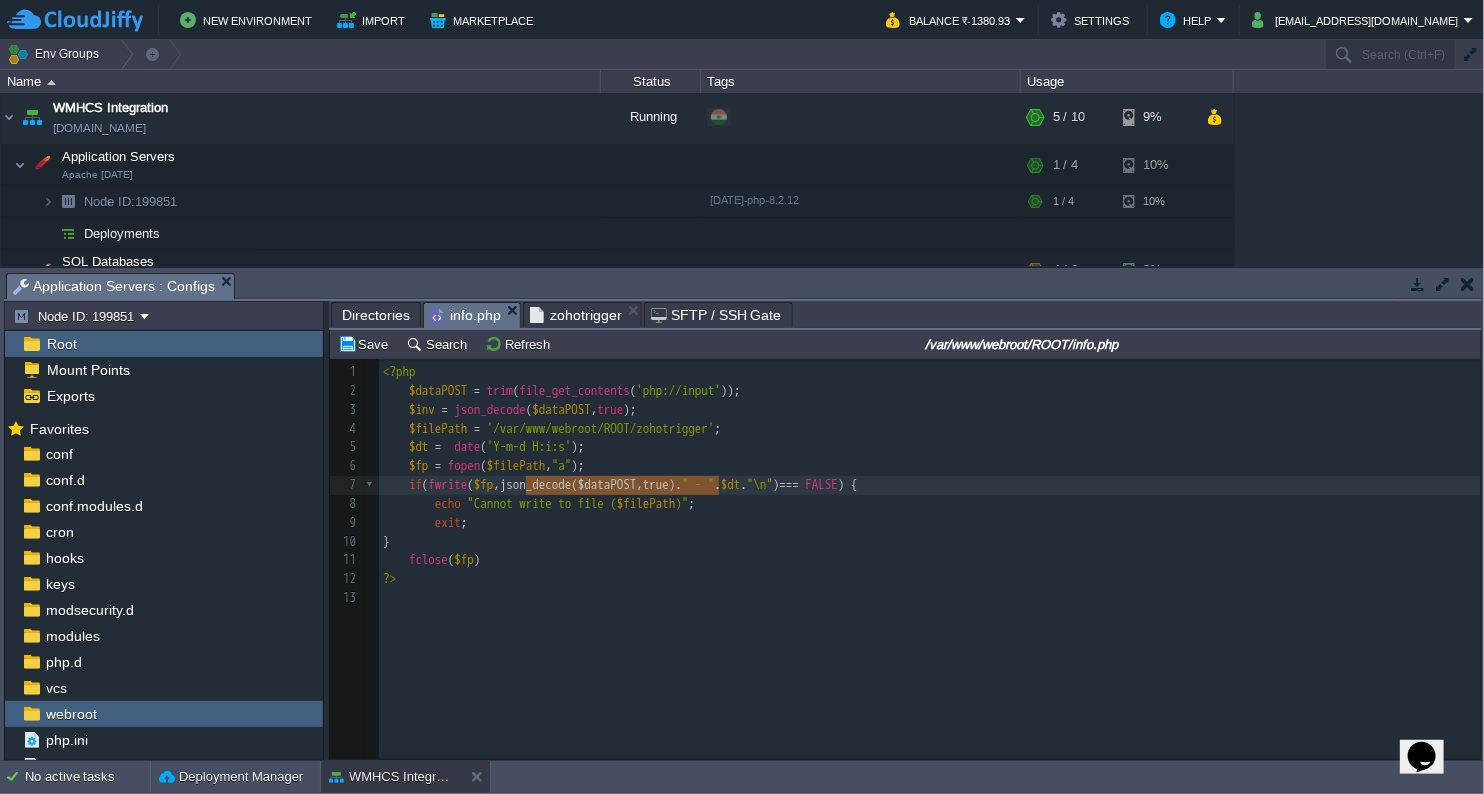drag, startPoint x: 528, startPoint y: 488, endPoint x: 717, endPoint y: 492, distance: 189.04233 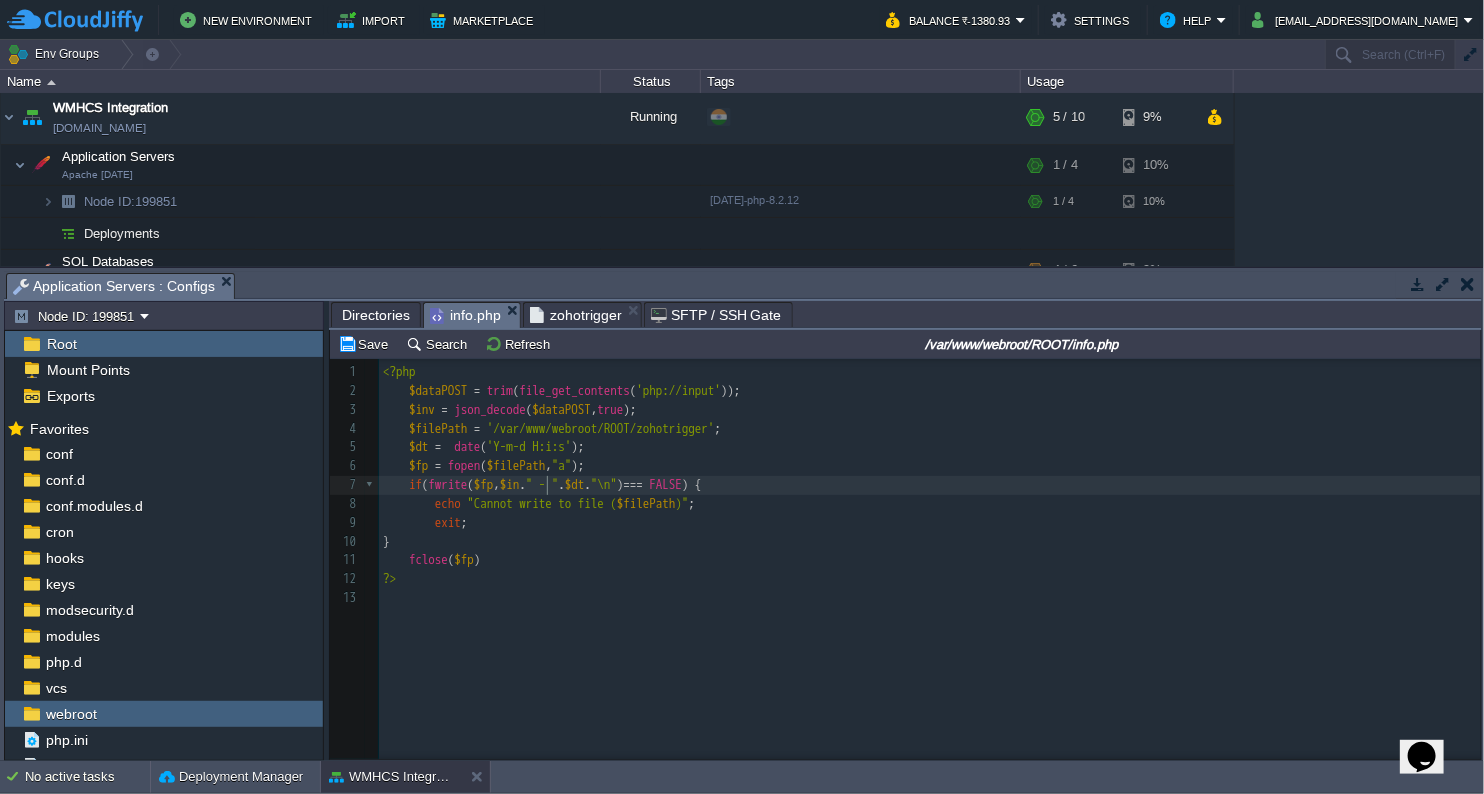 type on "$inv" 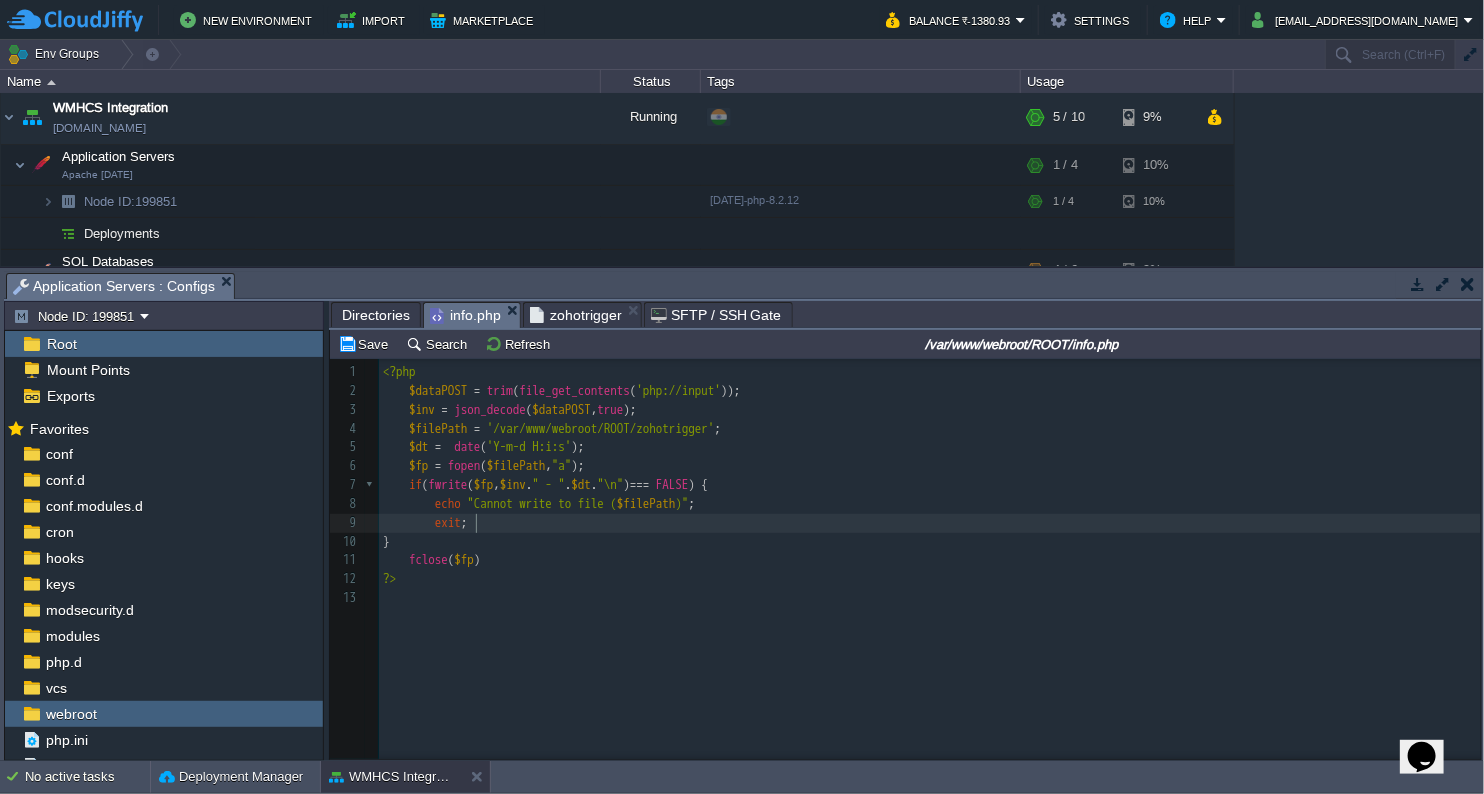 click on "exit ;" at bounding box center (933, 523) 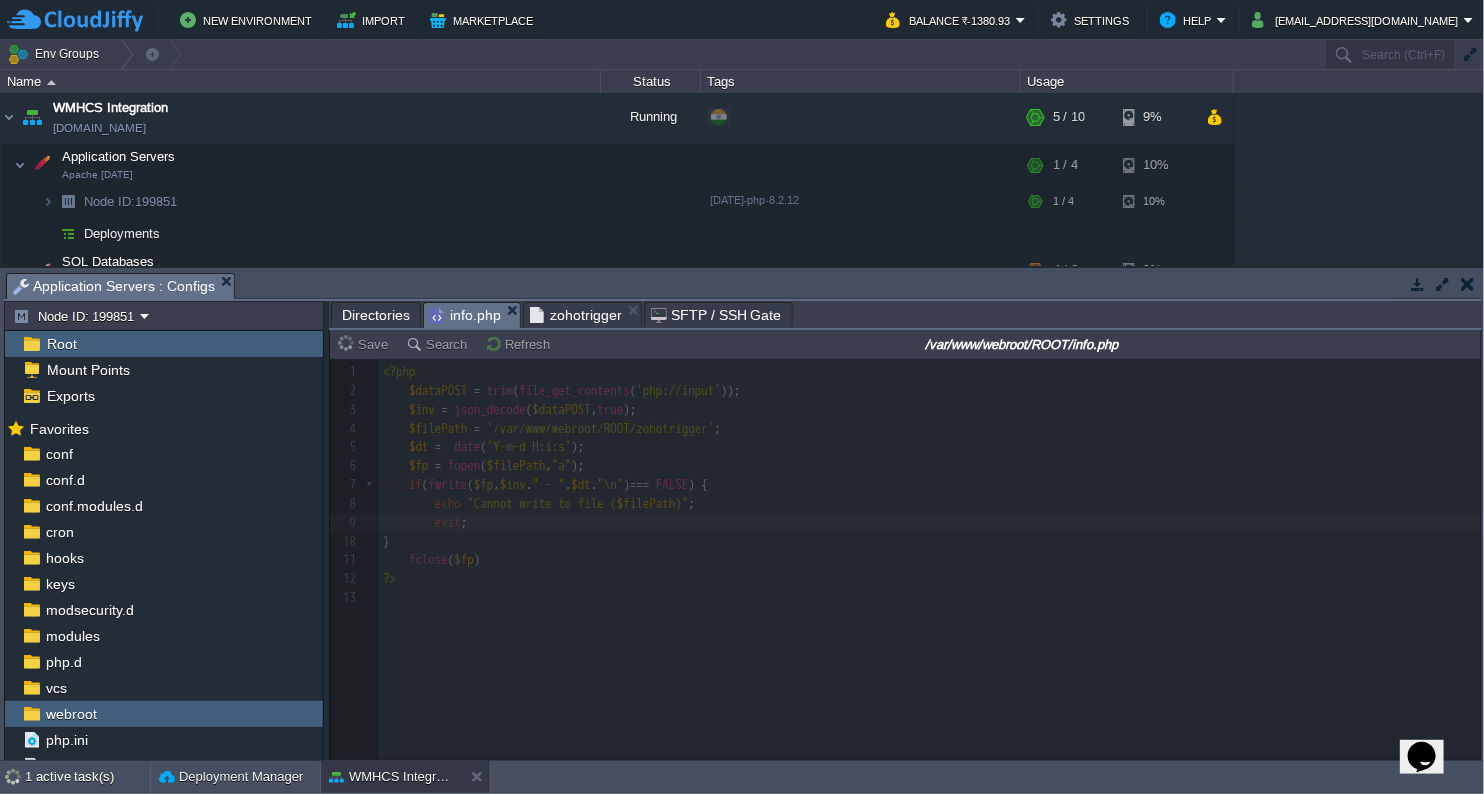 type 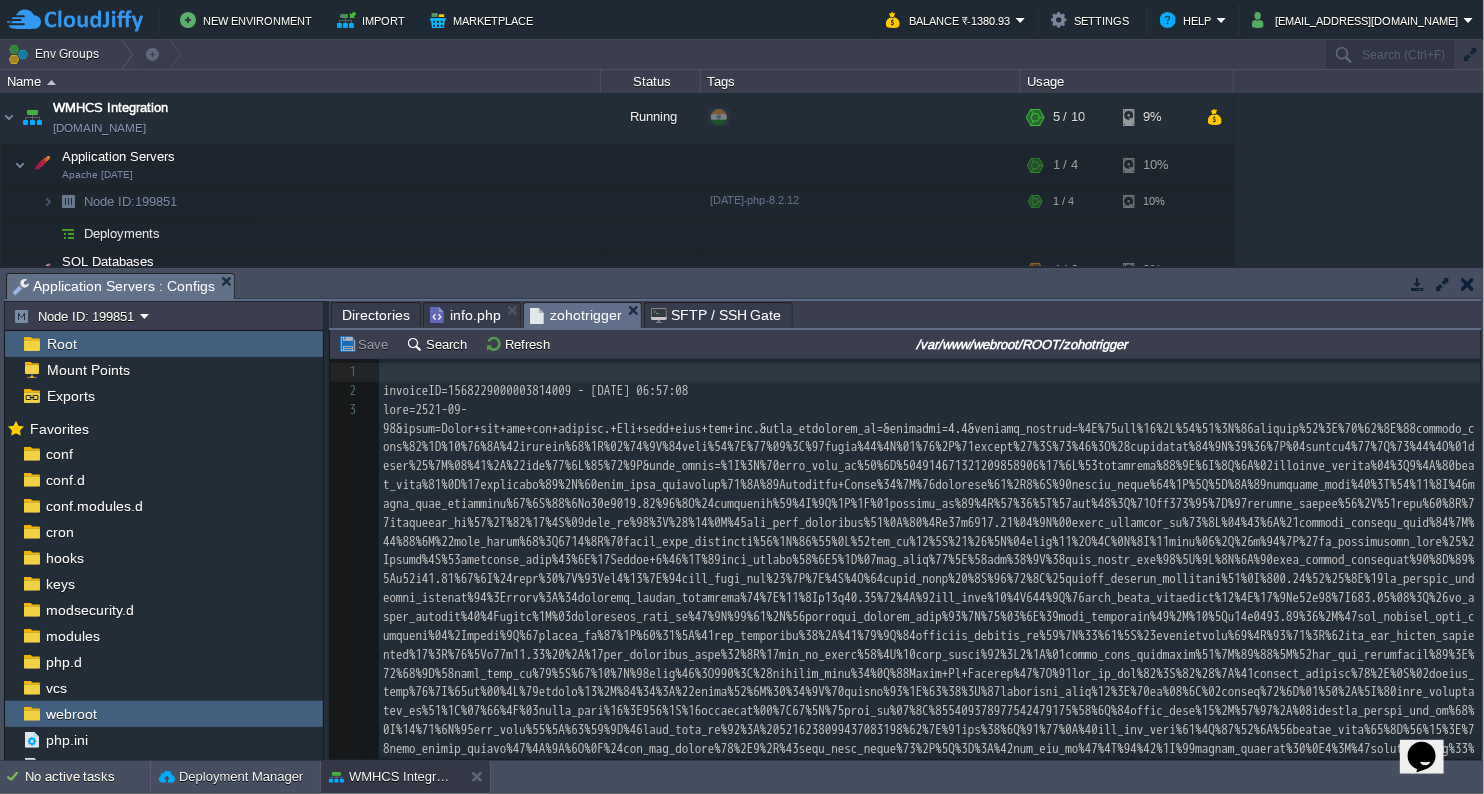 click on "zohotrigger" at bounding box center [576, 315] 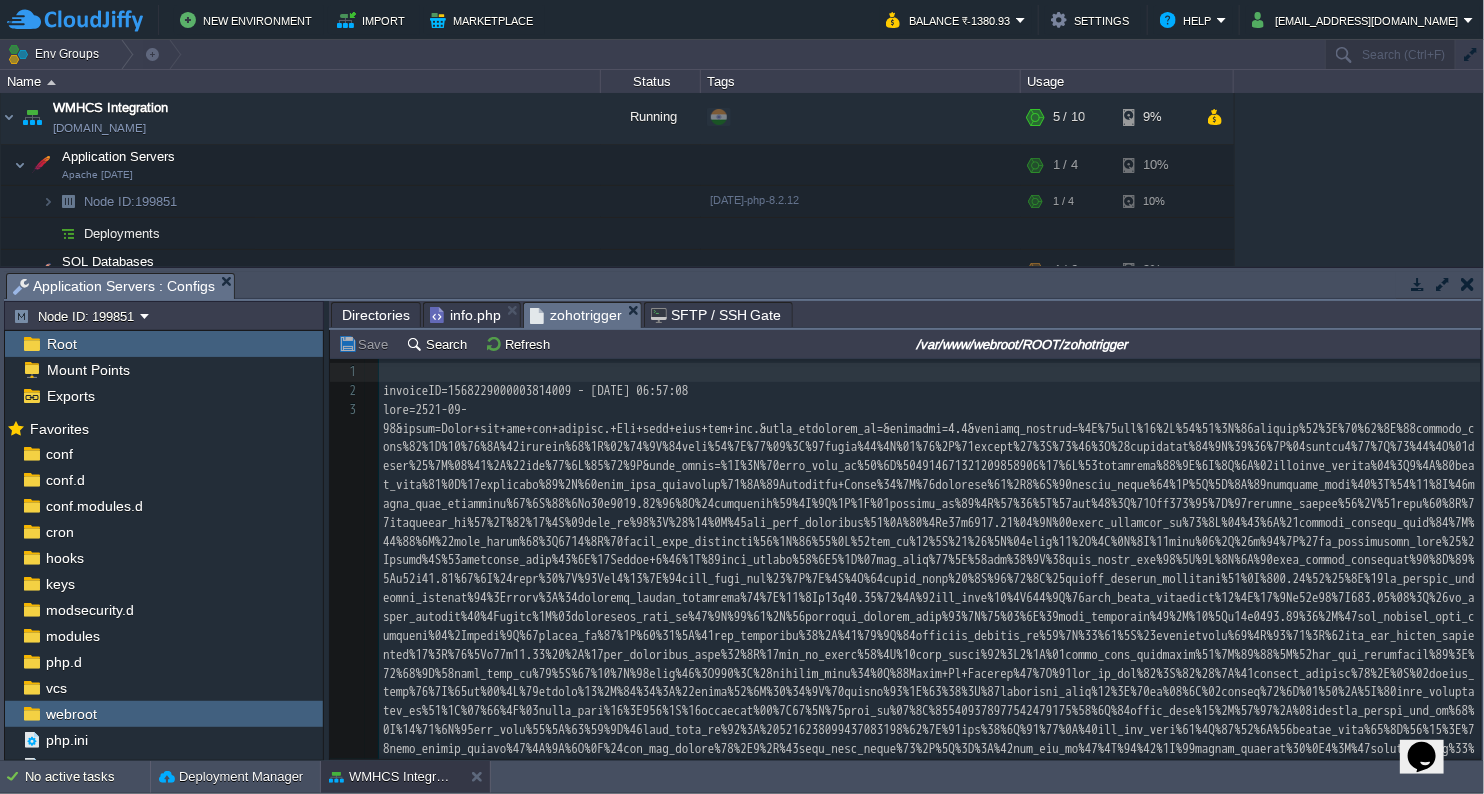 scroll, scrollTop: 109, scrollLeft: 0, axis: vertical 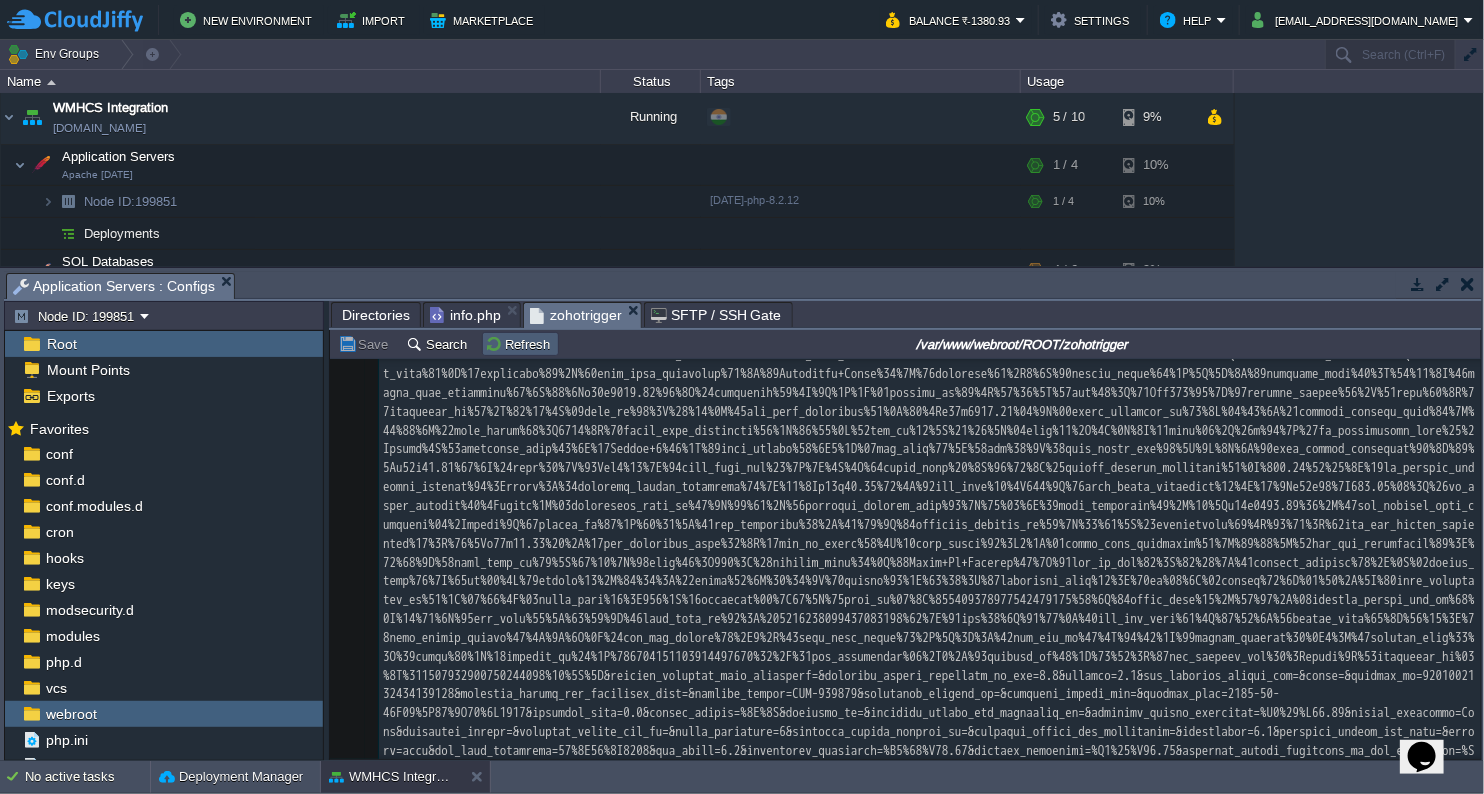 click on "Refresh" at bounding box center (520, 344) 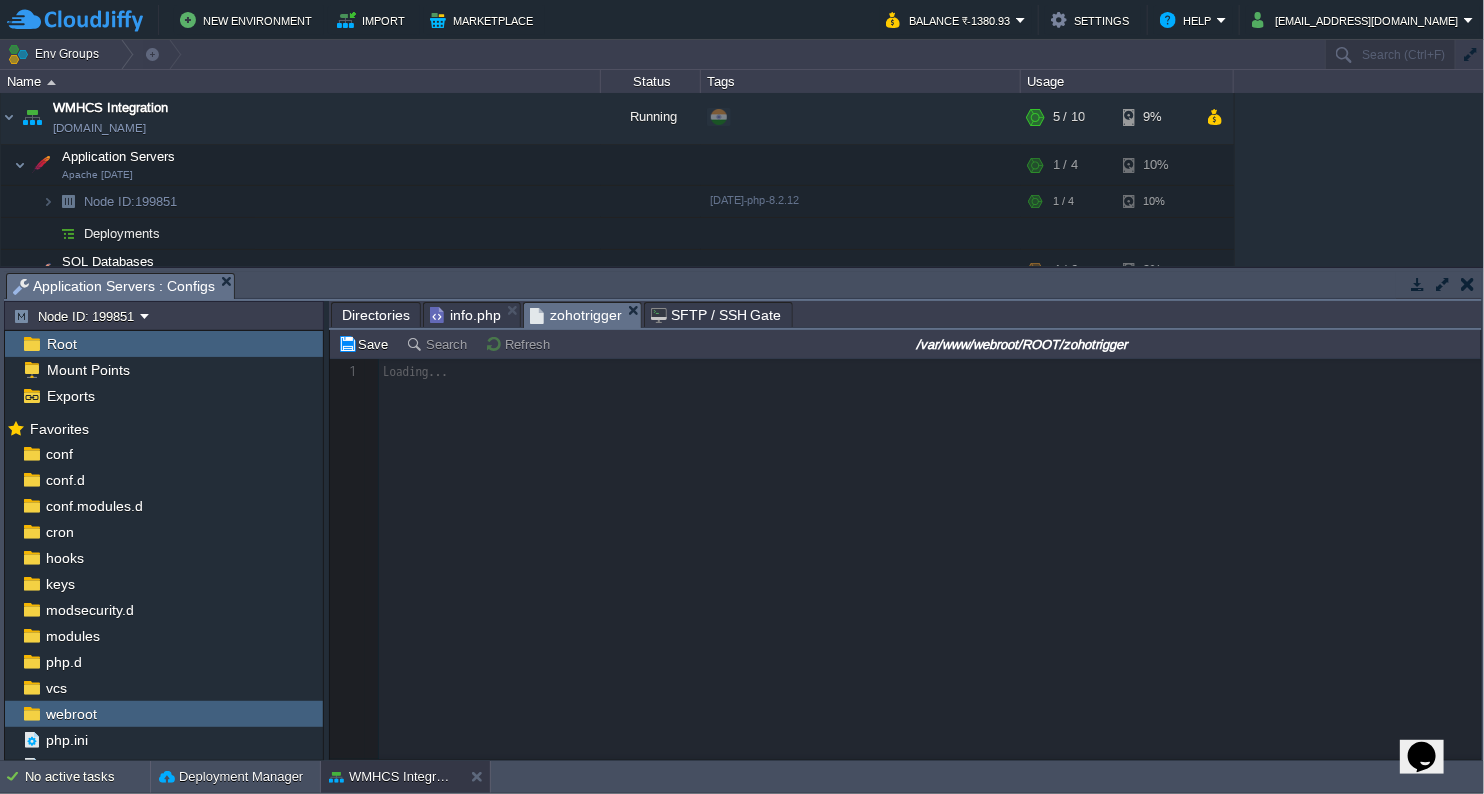 scroll, scrollTop: 0, scrollLeft: 0, axis: both 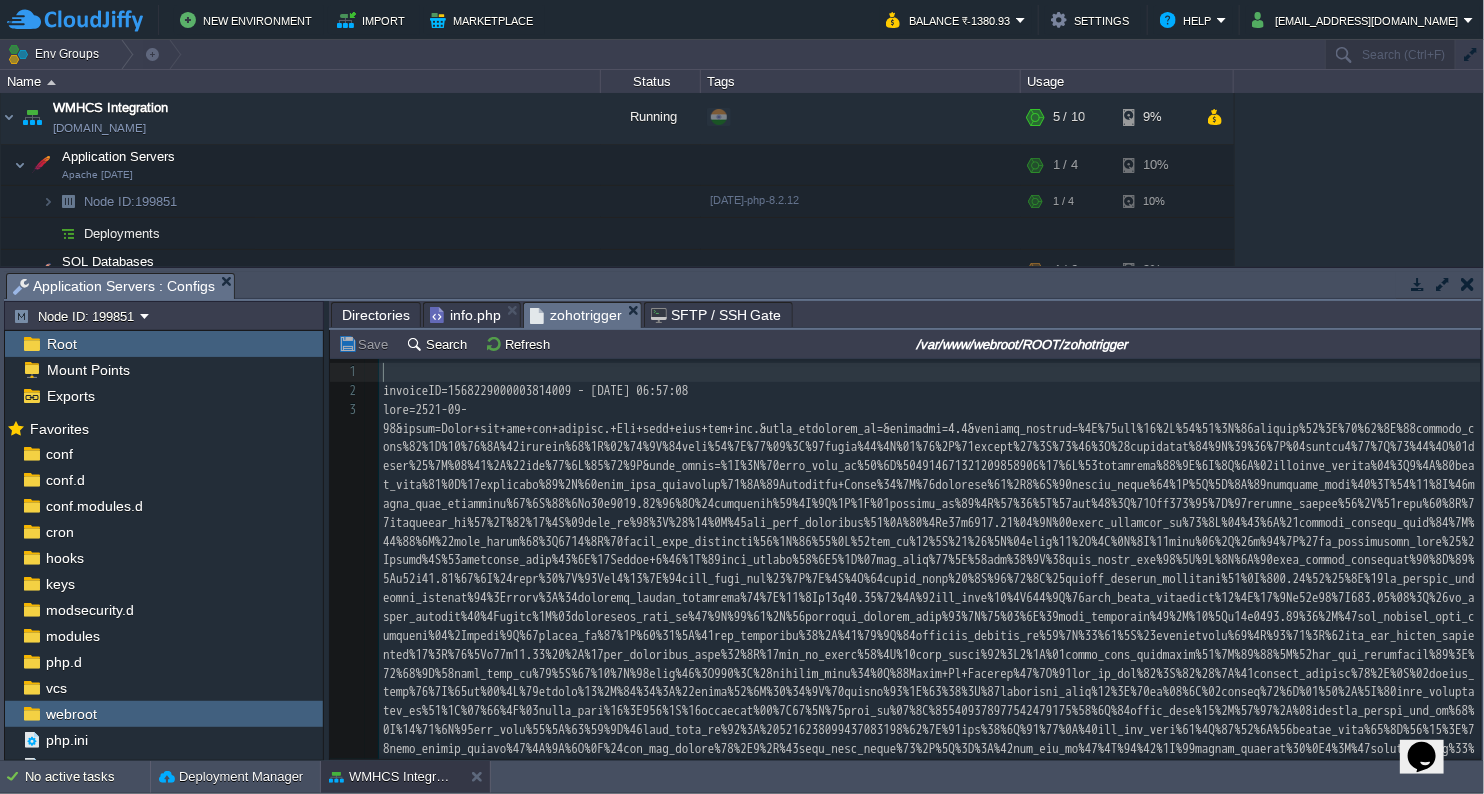 type on "-" 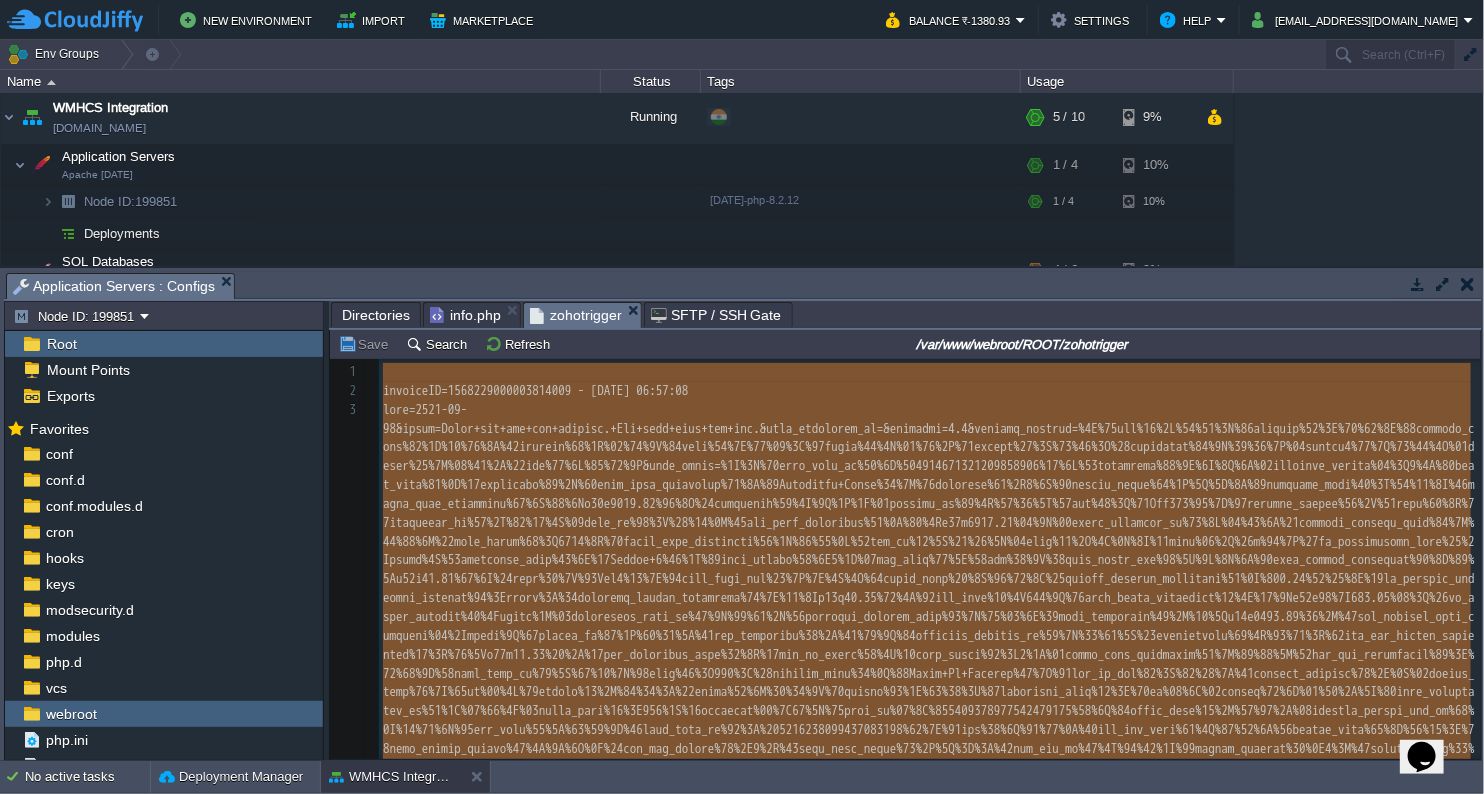 type 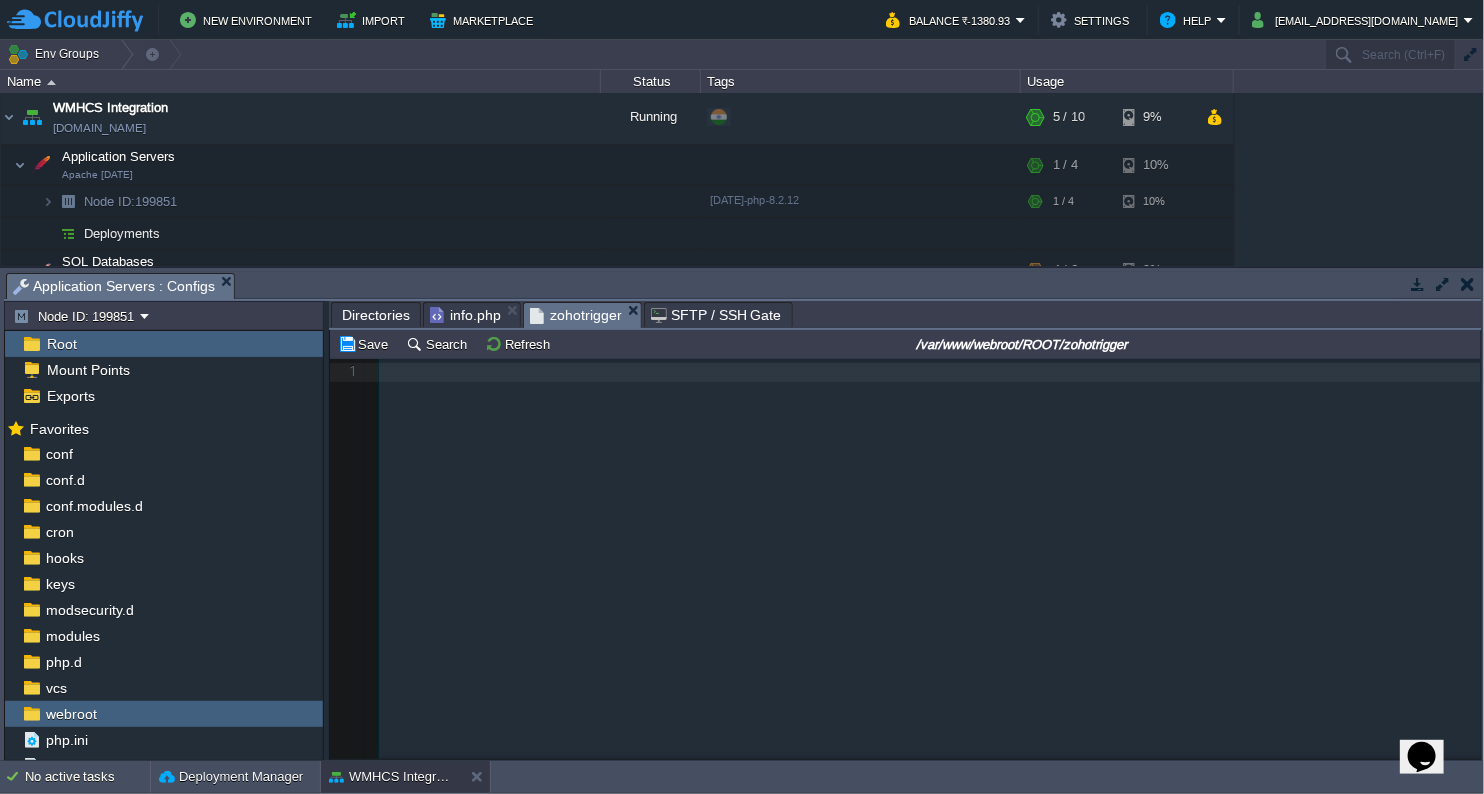 click on "xxxxxxxxxx   1 ​" at bounding box center [920, 574] 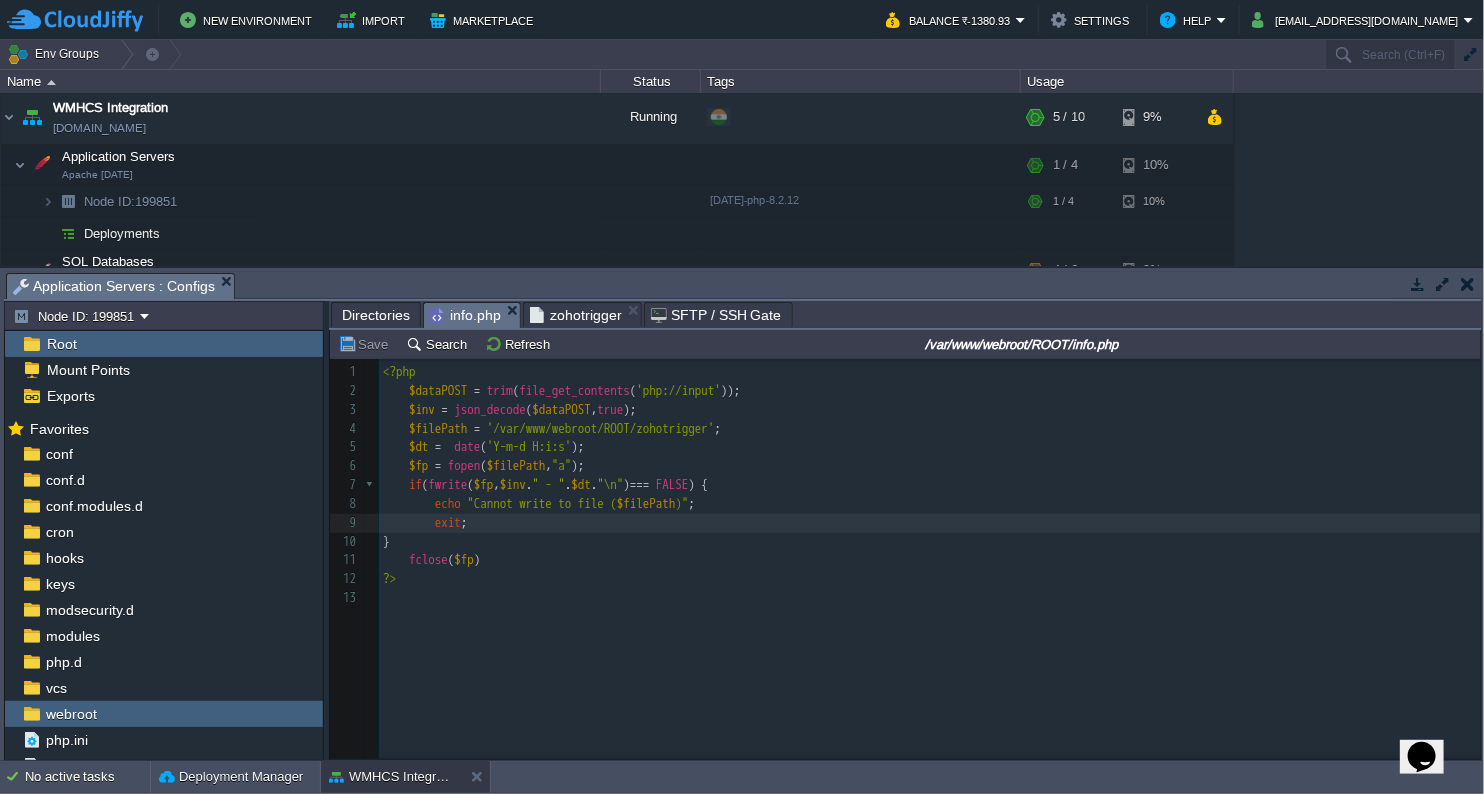 click on "info.php" at bounding box center [465, 315] 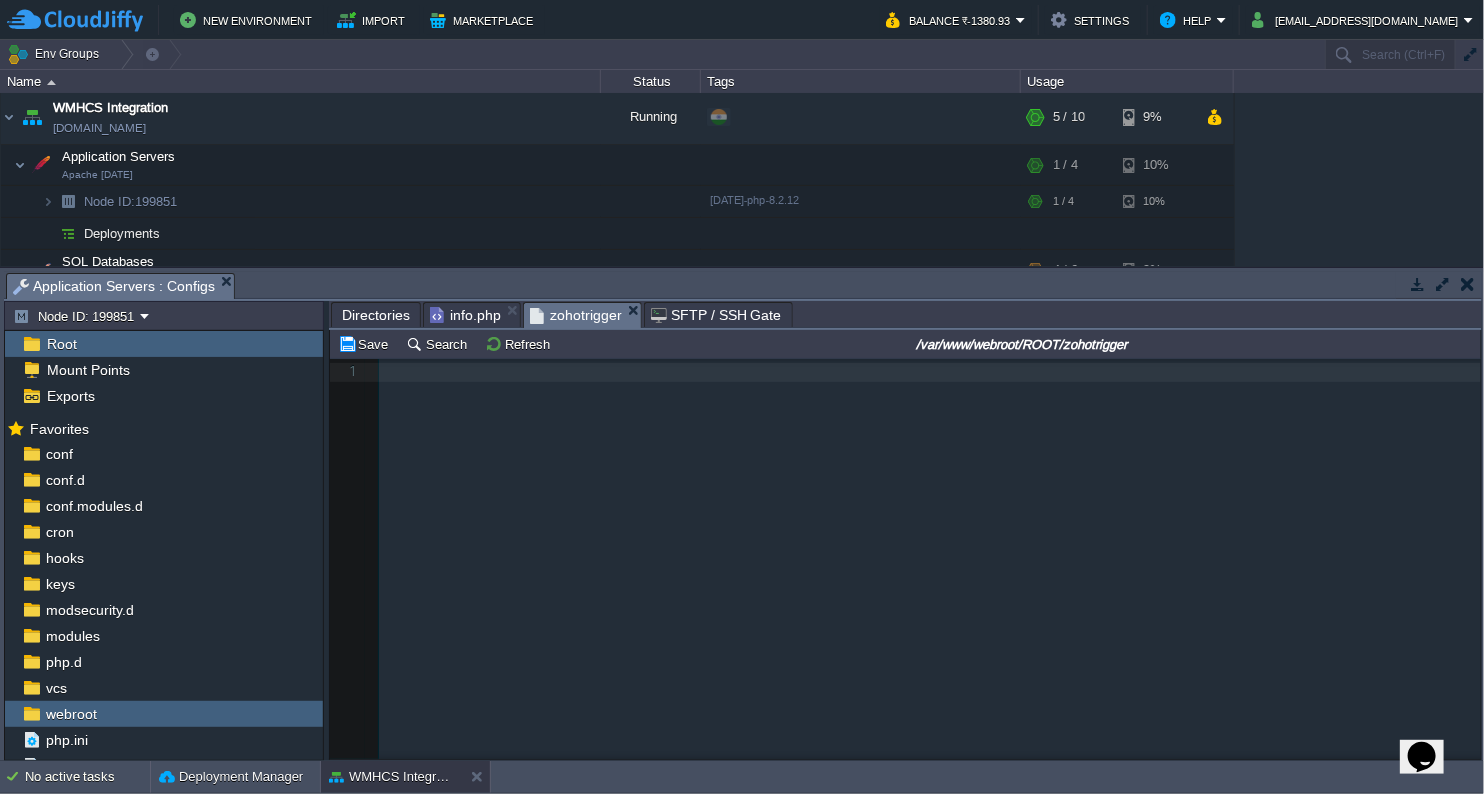 click on "zohotrigger" at bounding box center (576, 315) 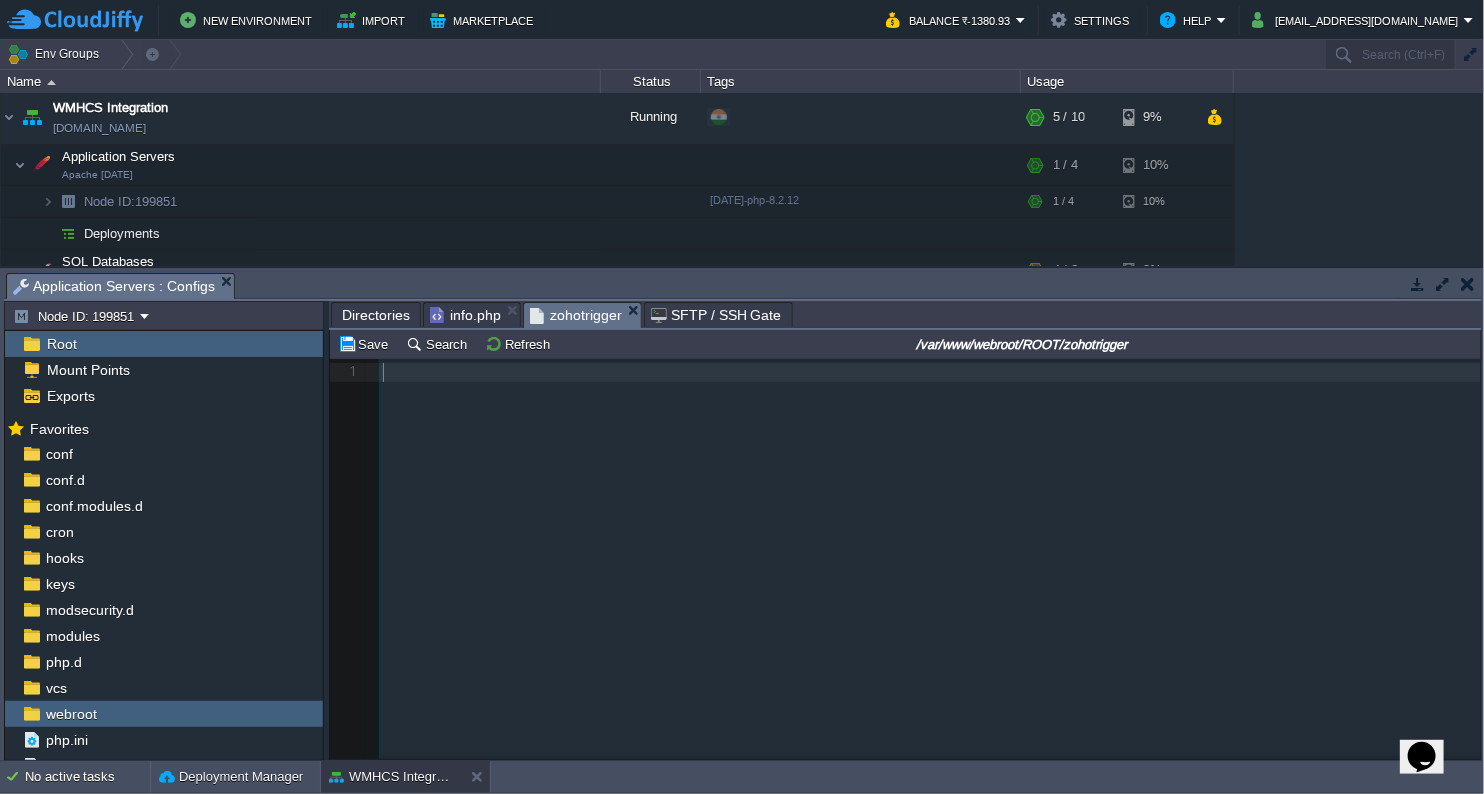 click on "xxxxxxxxxx   1 ​" at bounding box center (920, 574) 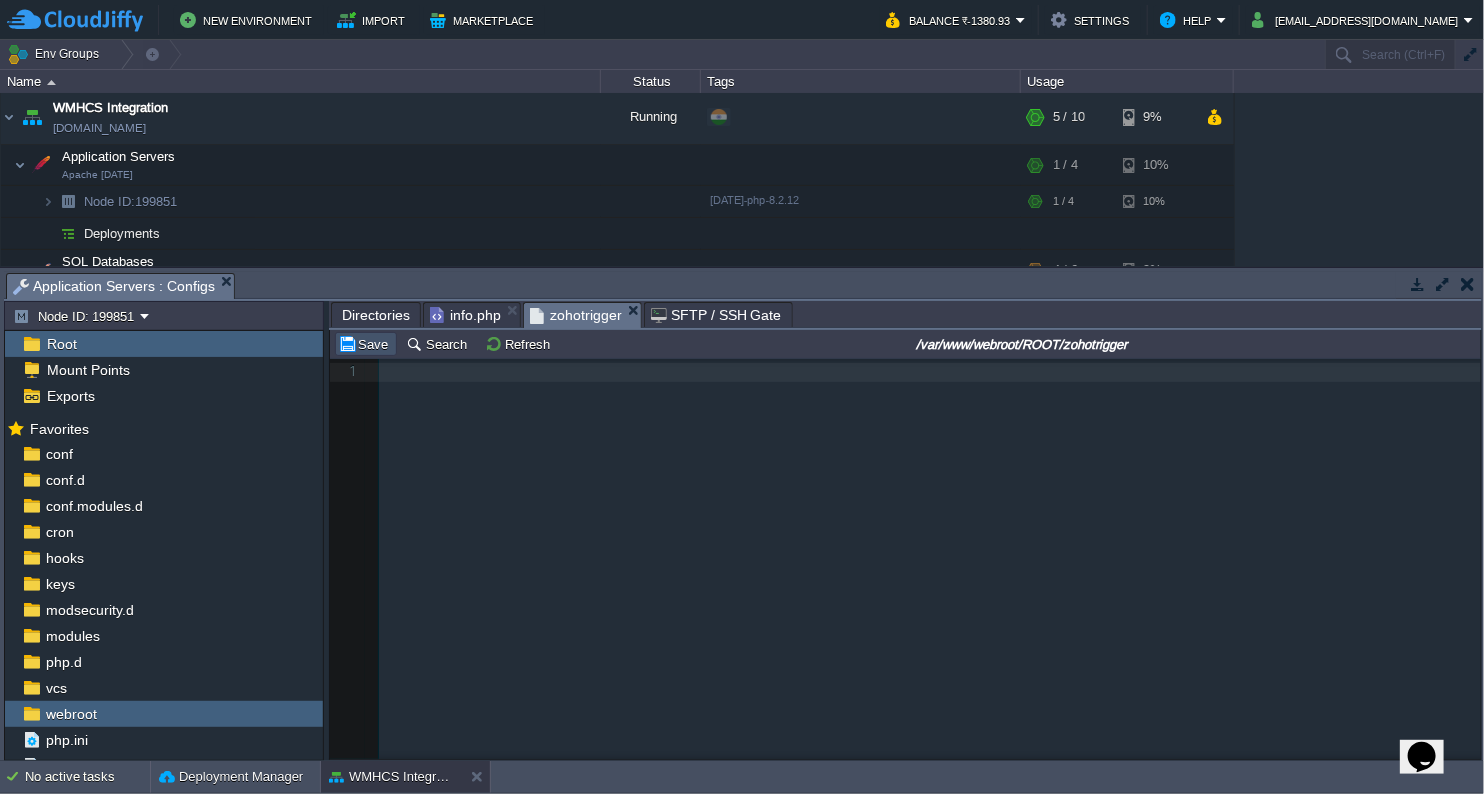 click on "Save" at bounding box center (366, 344) 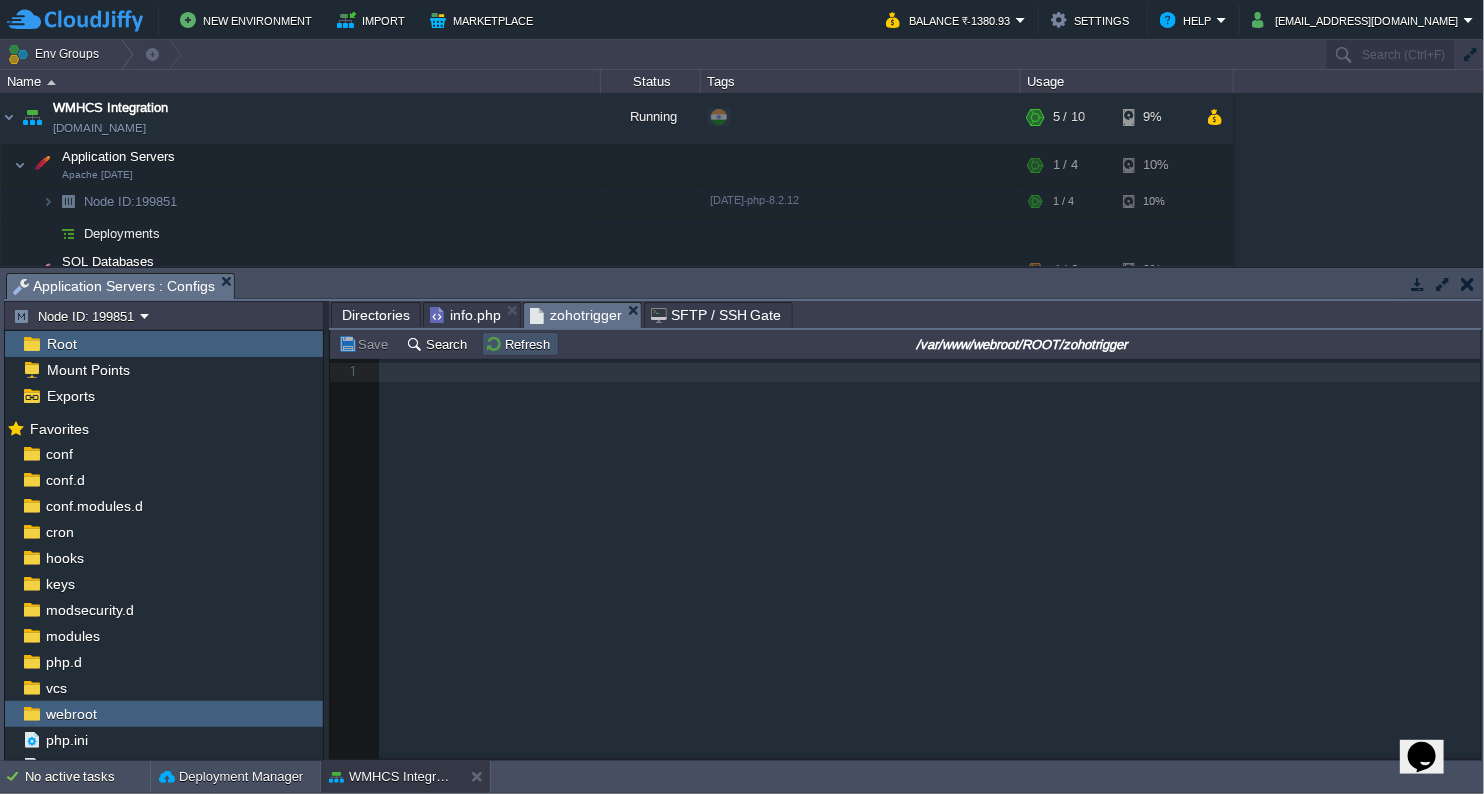 click on "Refresh" at bounding box center (520, 344) 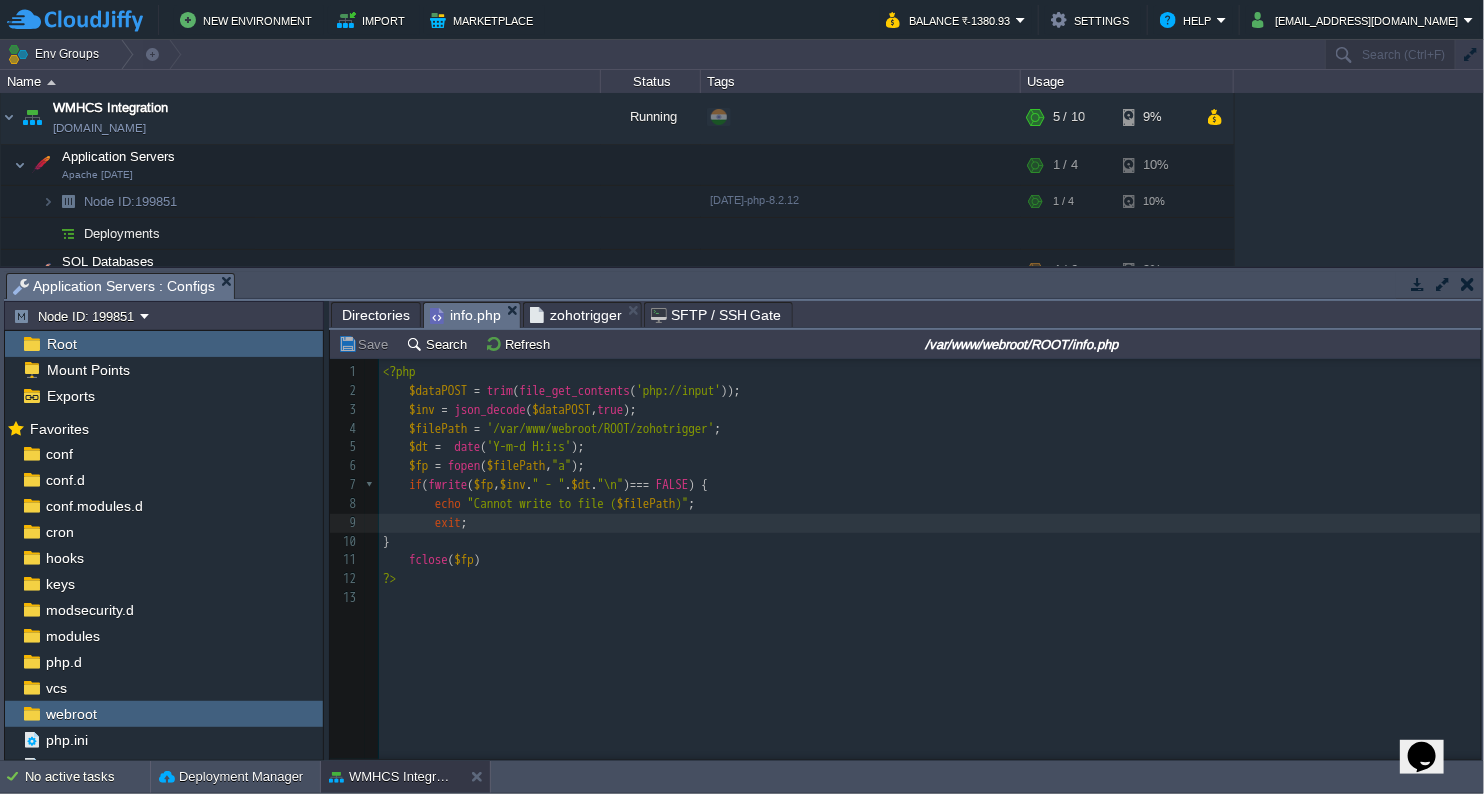 click on "info.php" at bounding box center [465, 315] 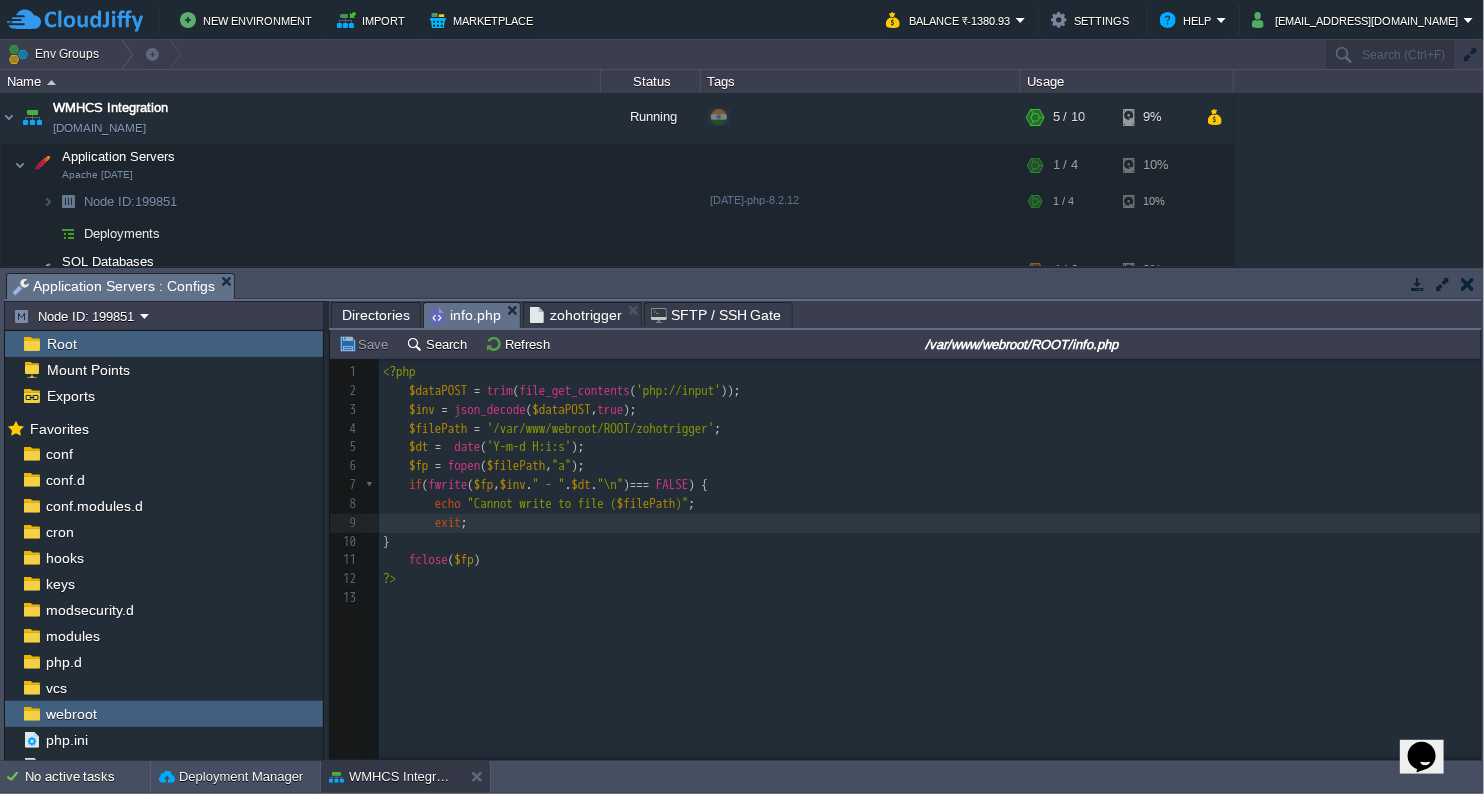 scroll, scrollTop: 6, scrollLeft: 0, axis: vertical 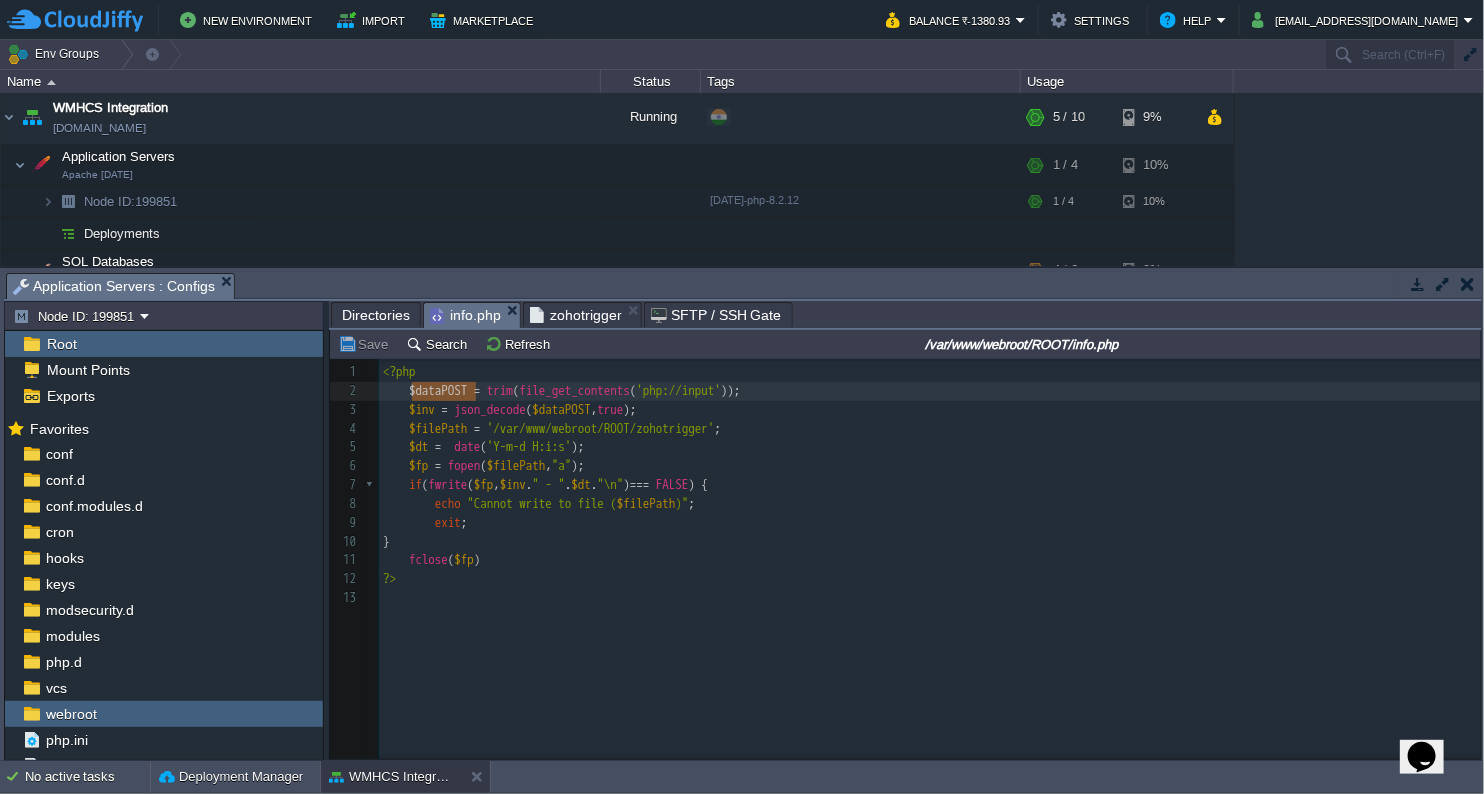 click on "x 1 <?php 2       $dataPOST   =   trim ( file_get_contents ( 'php://input' )); 3      $inv   =   json_decode ( $dataPOST , true ); 4      $filePath   =   '/var/www/webroot/ROOT/zohotrigger' ; 5      $dt   =    date ( 'Y-m-d H:i:s' ); 6      $fp   =   fopen ( $filePath ,  "a" ); 7      if  ( fwrite ( $fp ,  $inv . "   - " . $dt . "\n" )  ===   FALSE ) {  8          echo   "Cannot write to file ( $filePath )" ; 9          exit ; 10     } 11      fclose ( $fp ) 12 ?> 13 ​" at bounding box center (933, 485) 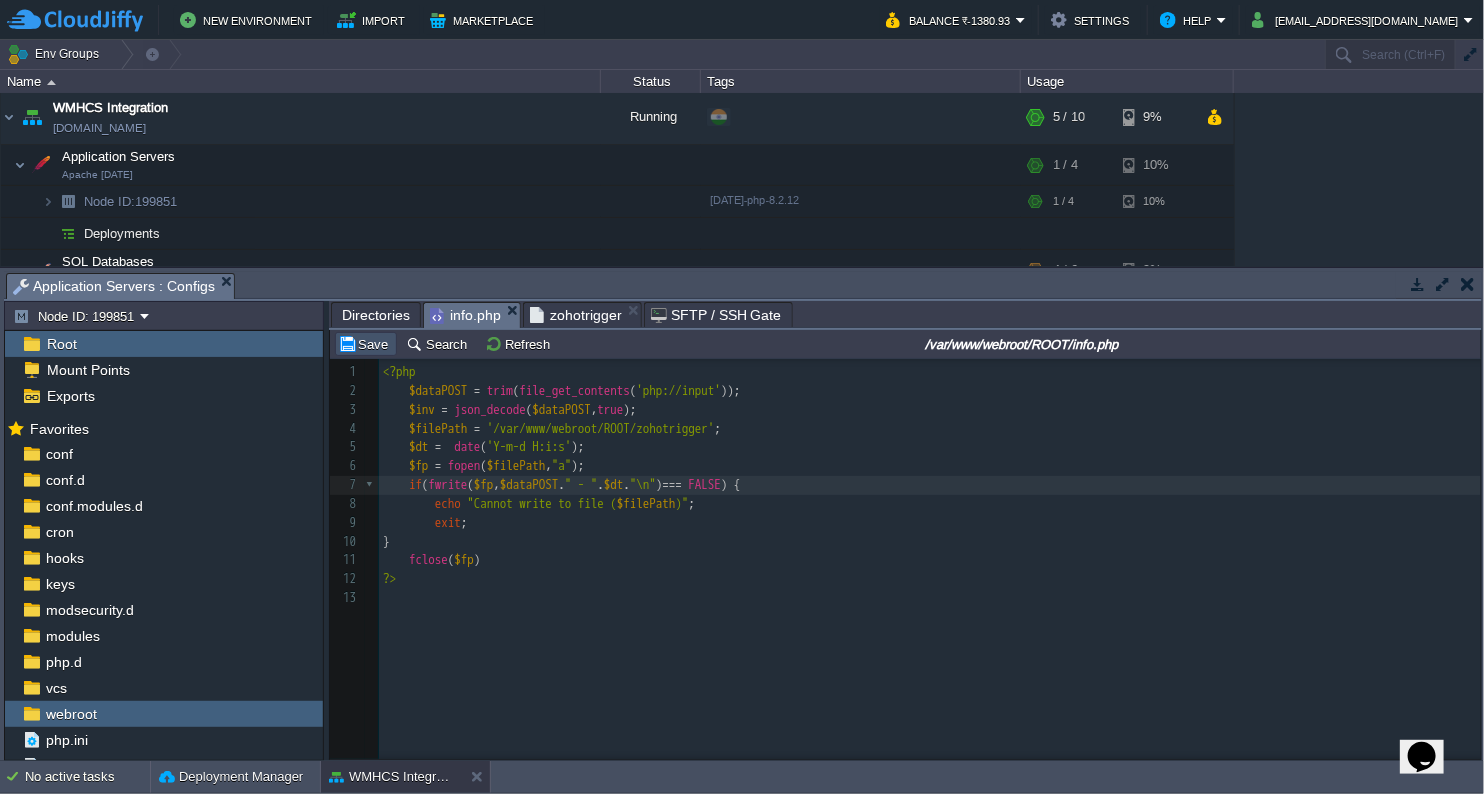 click on "Save" at bounding box center [366, 344] 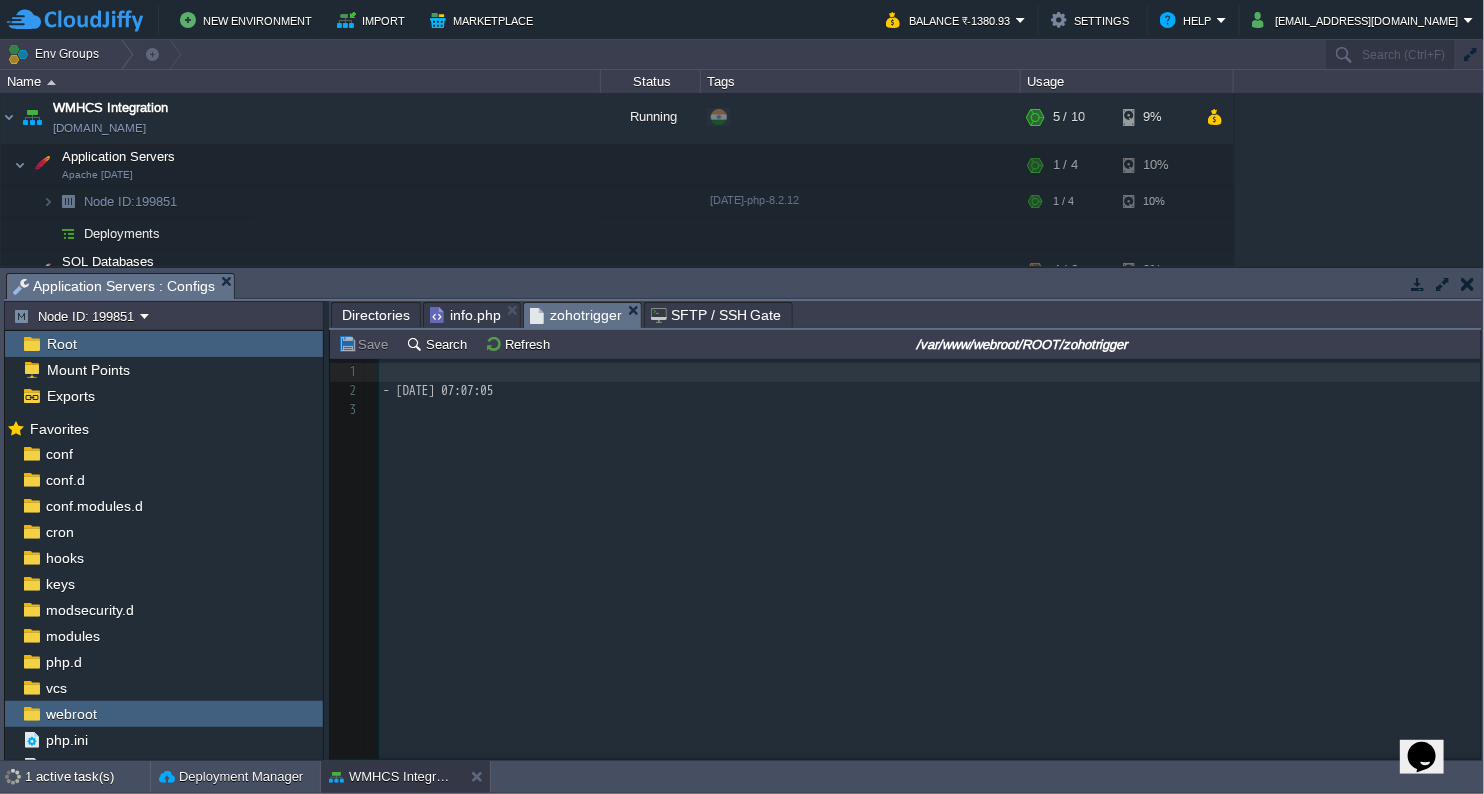 click on "zohotrigger" at bounding box center (576, 315) 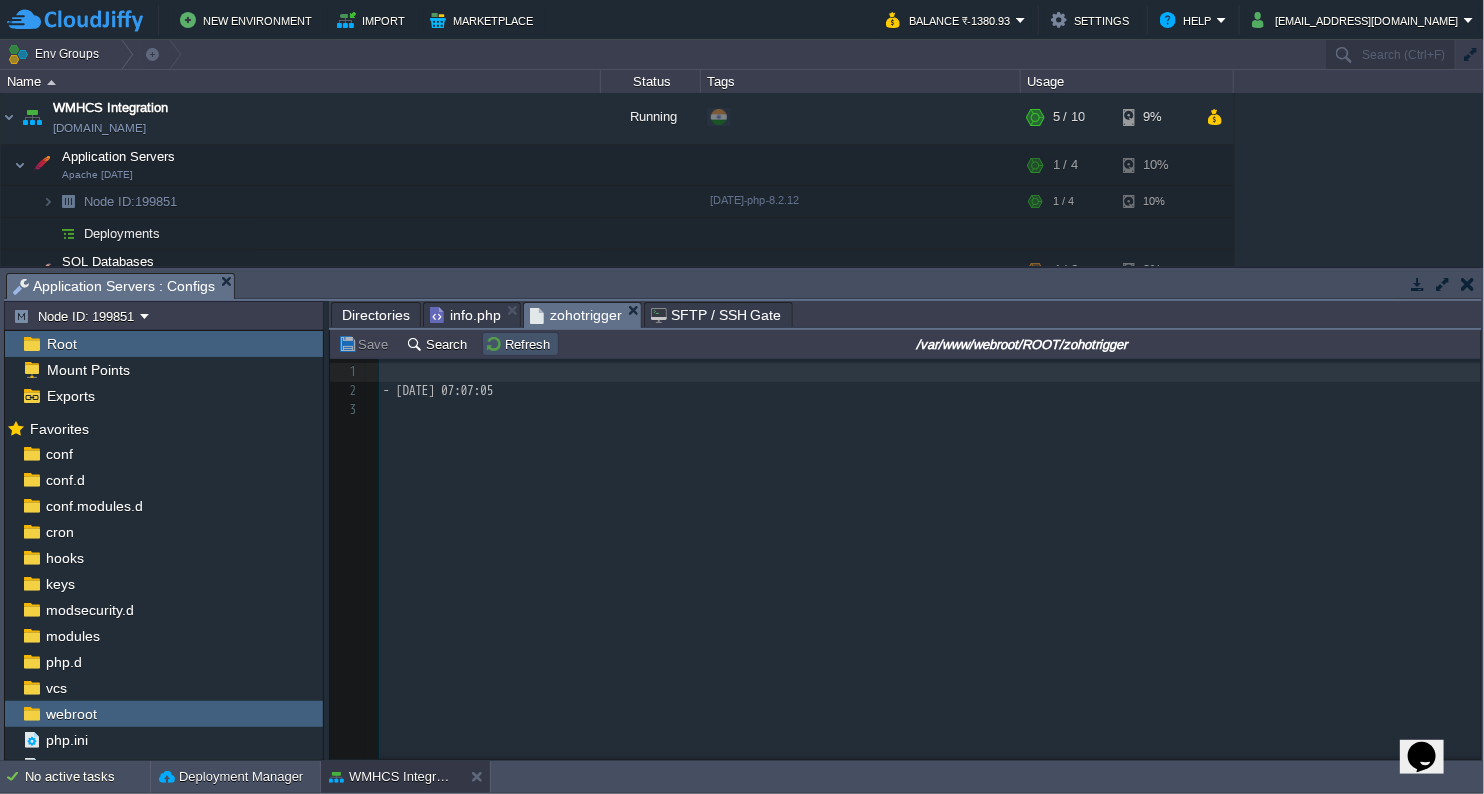 click on "Refresh" at bounding box center (520, 344) 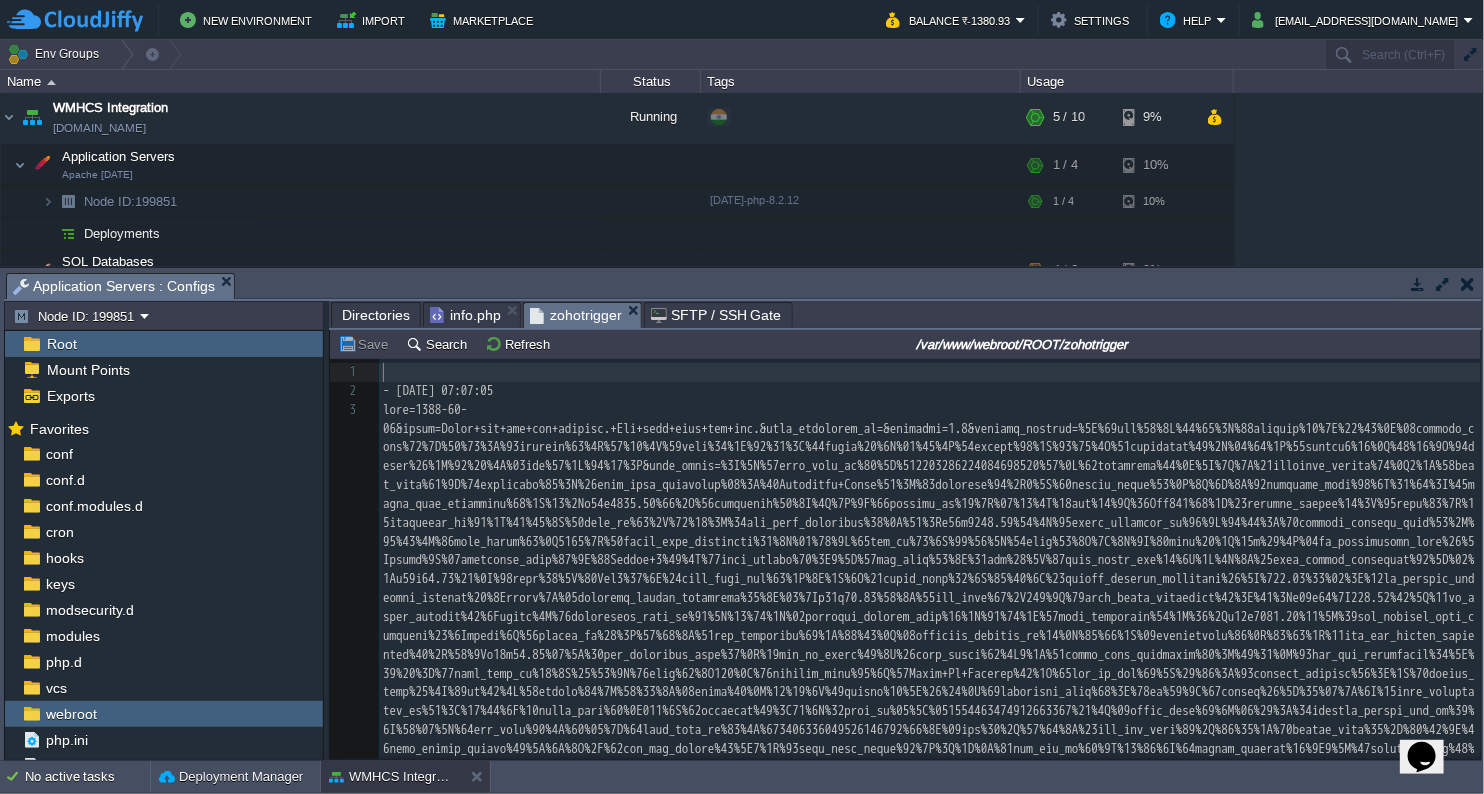 scroll, scrollTop: 332, scrollLeft: 0, axis: vertical 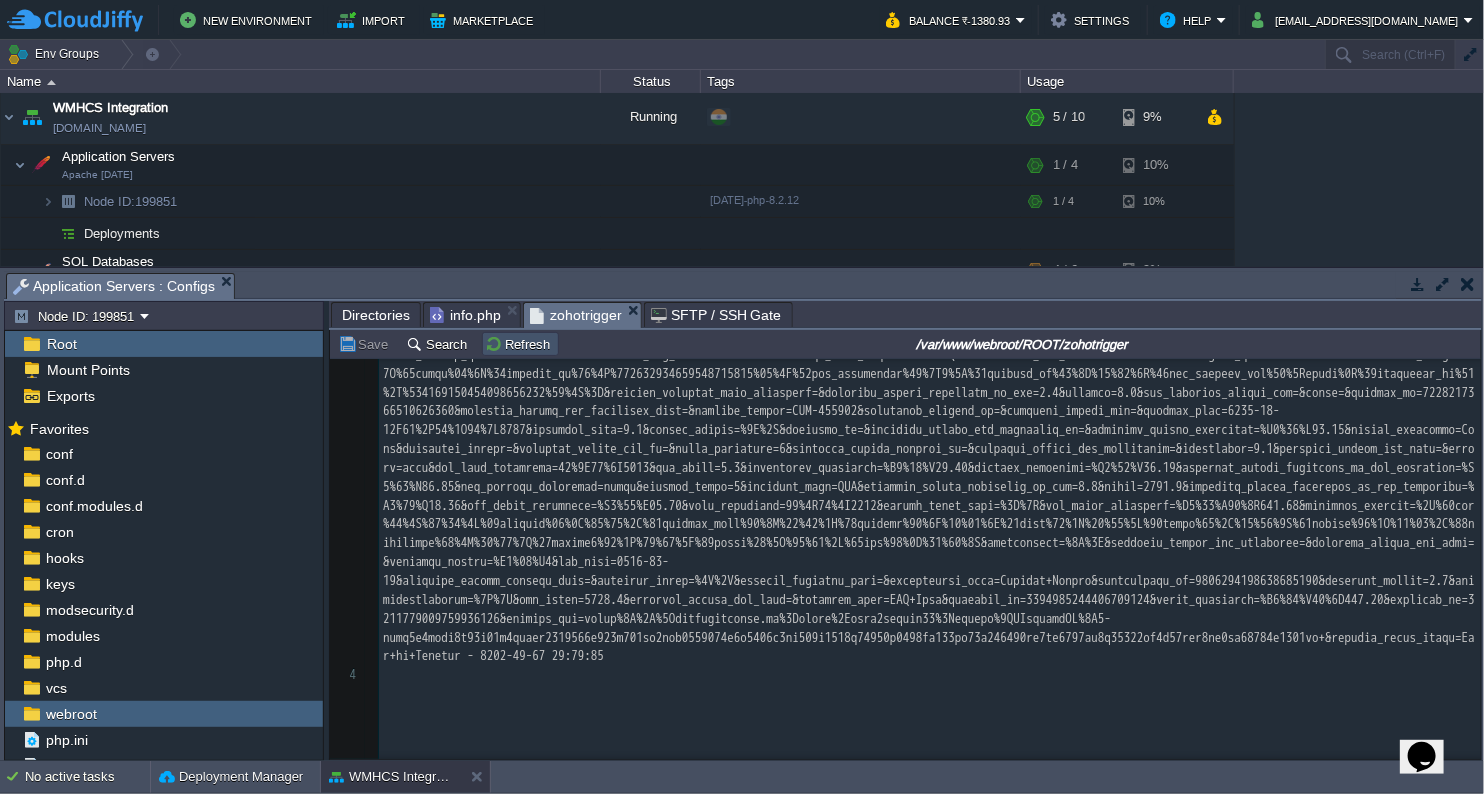 click on "Refresh" at bounding box center (520, 344) 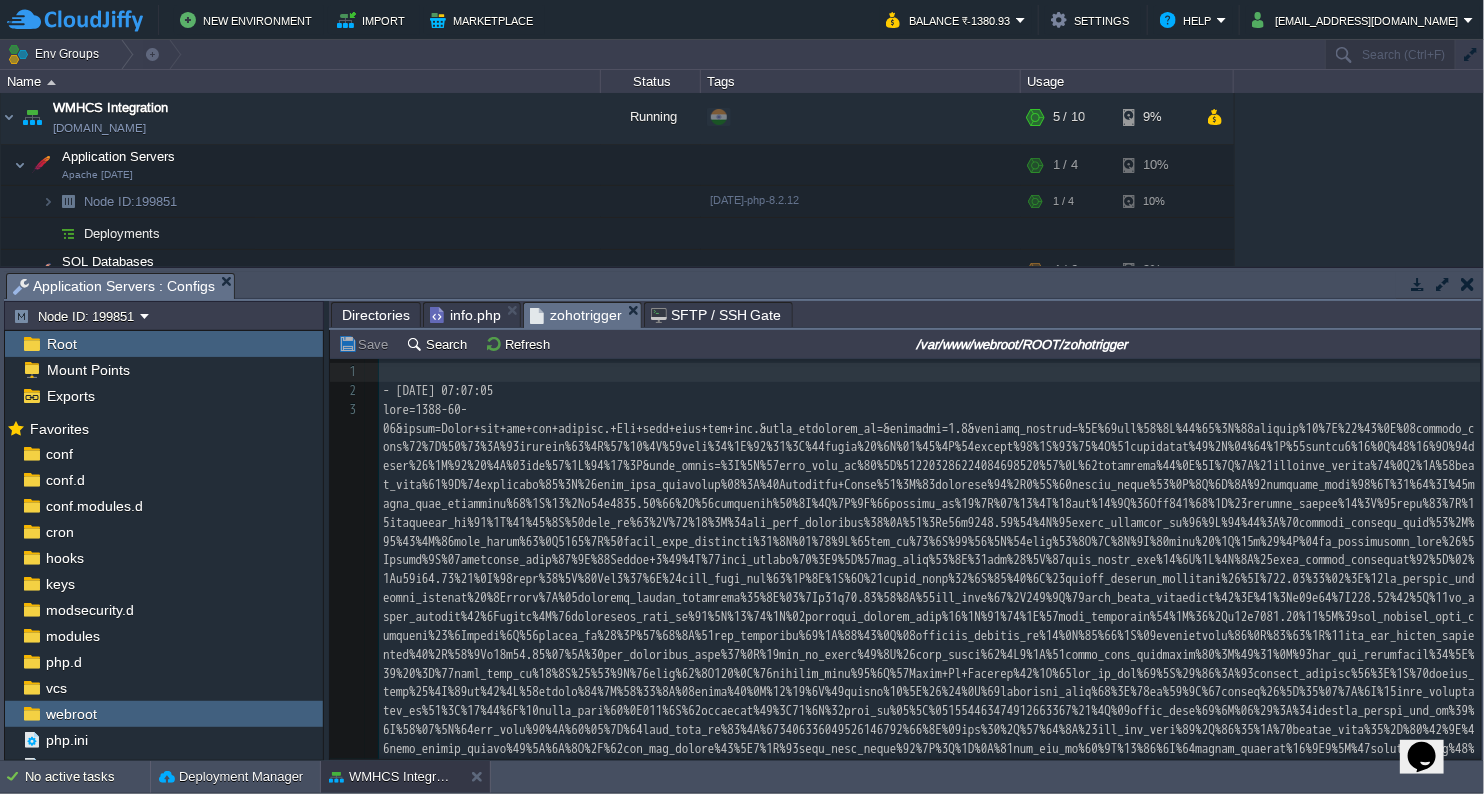 scroll, scrollTop: 552, scrollLeft: 0, axis: vertical 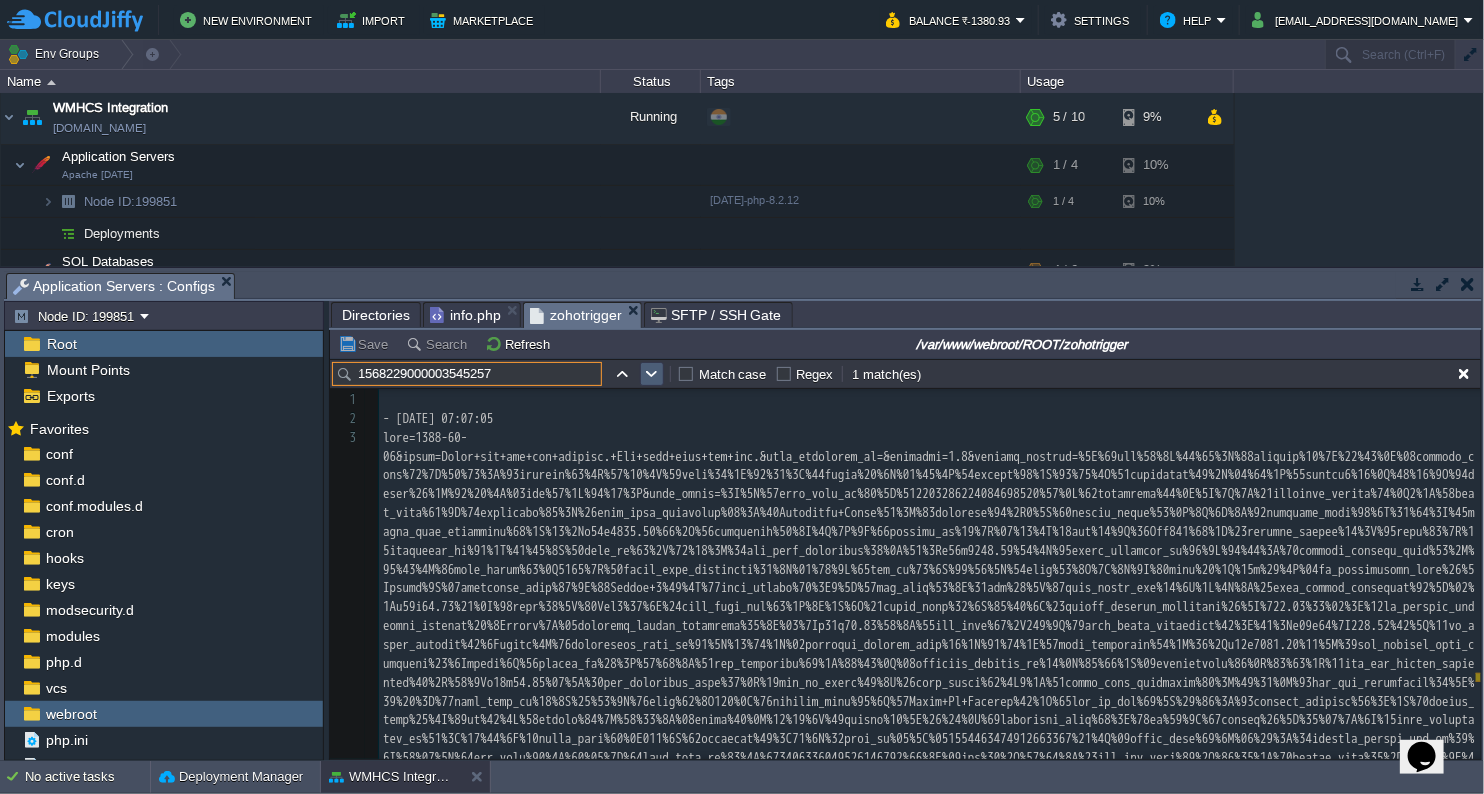 type on "1568229000003545257" 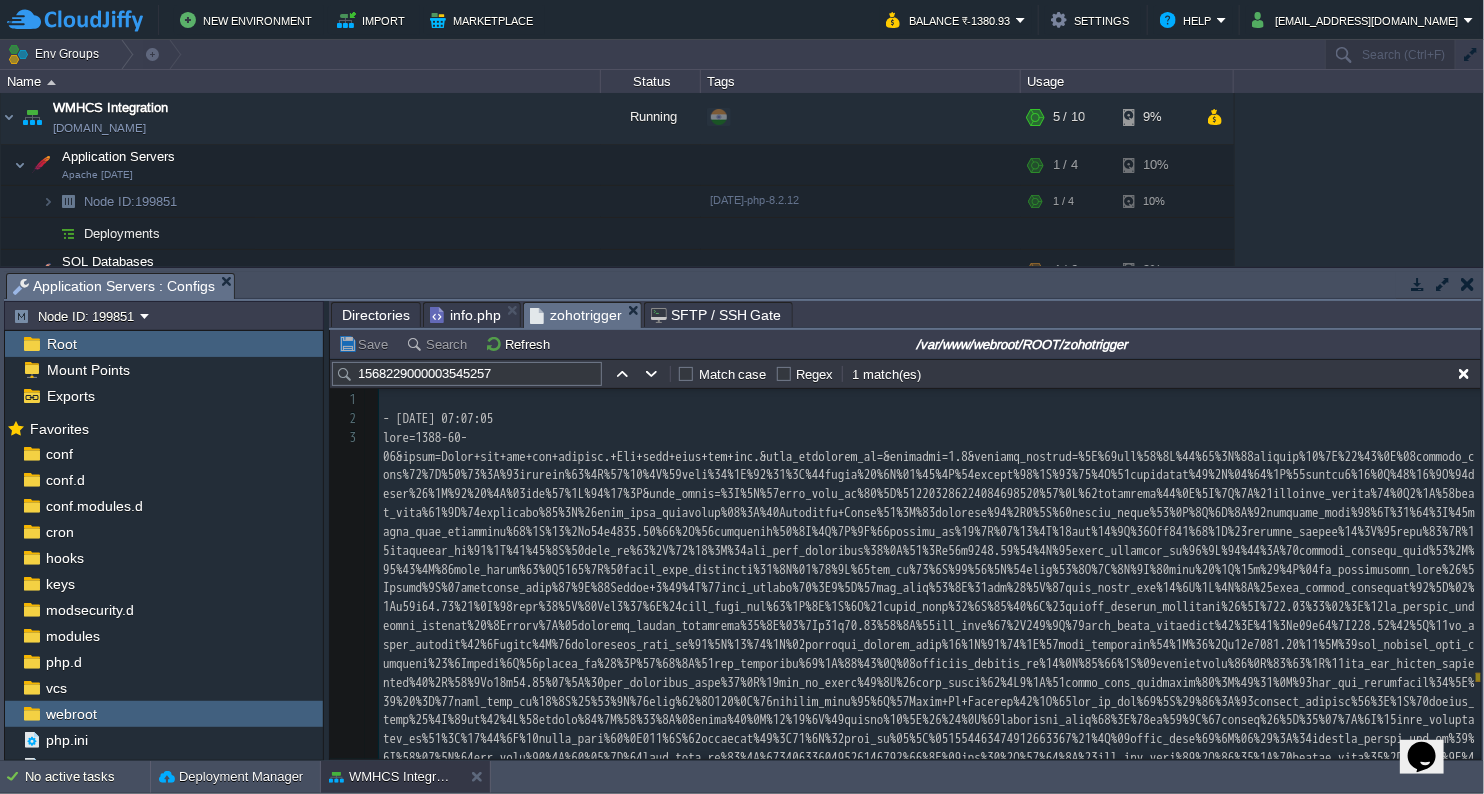 type 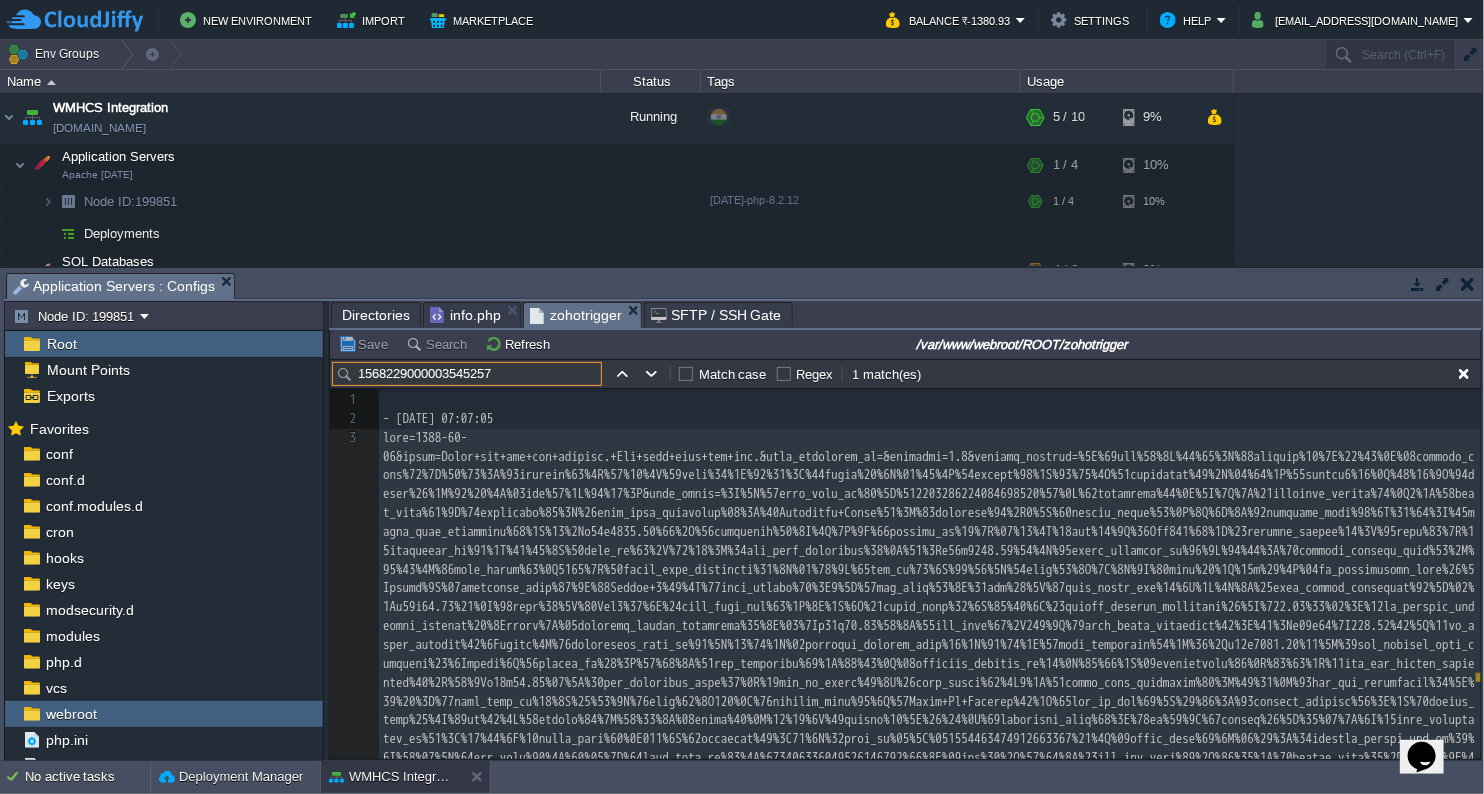 drag, startPoint x: 519, startPoint y: 370, endPoint x: 332, endPoint y: 348, distance: 188.28967 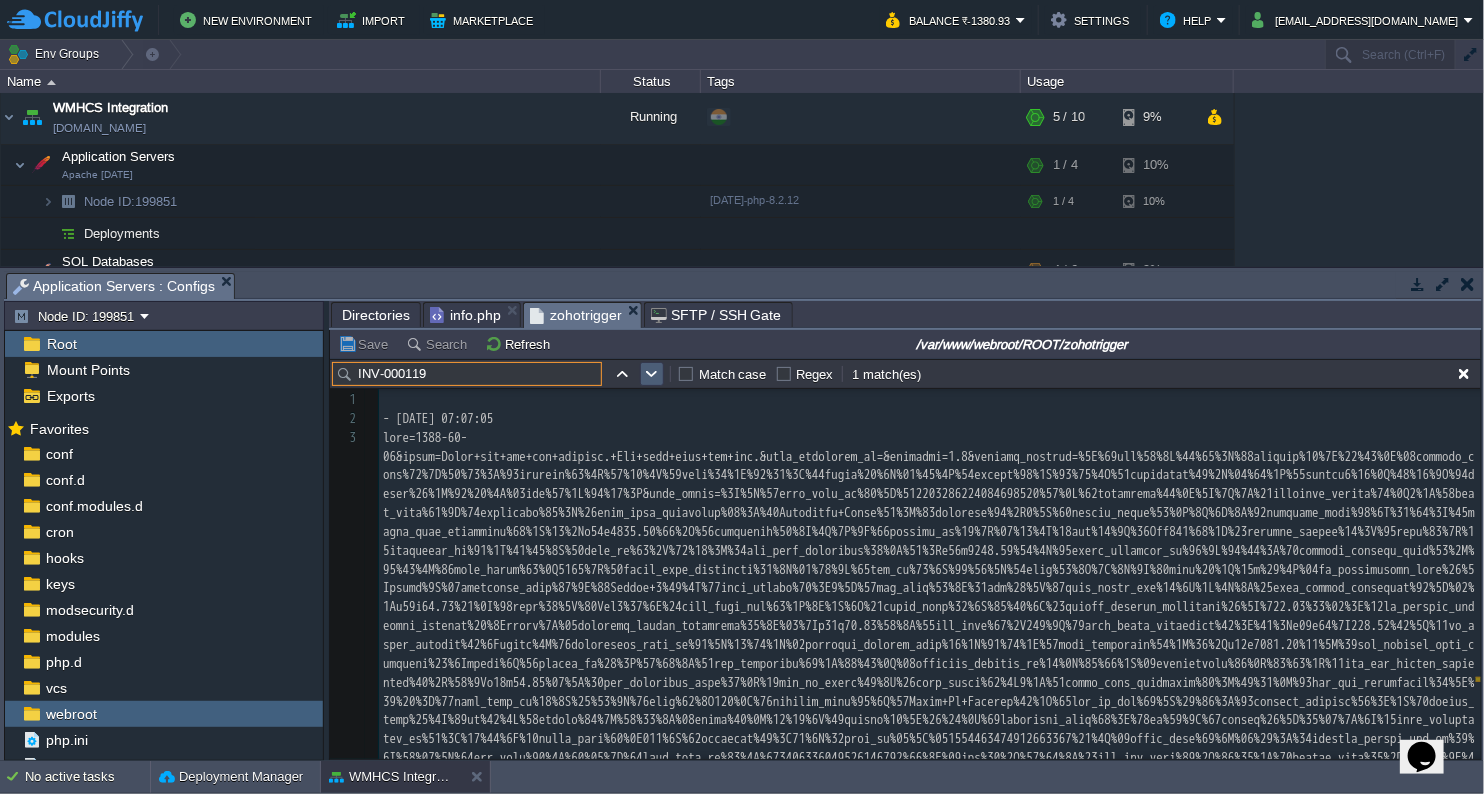 type on "INV-000119" 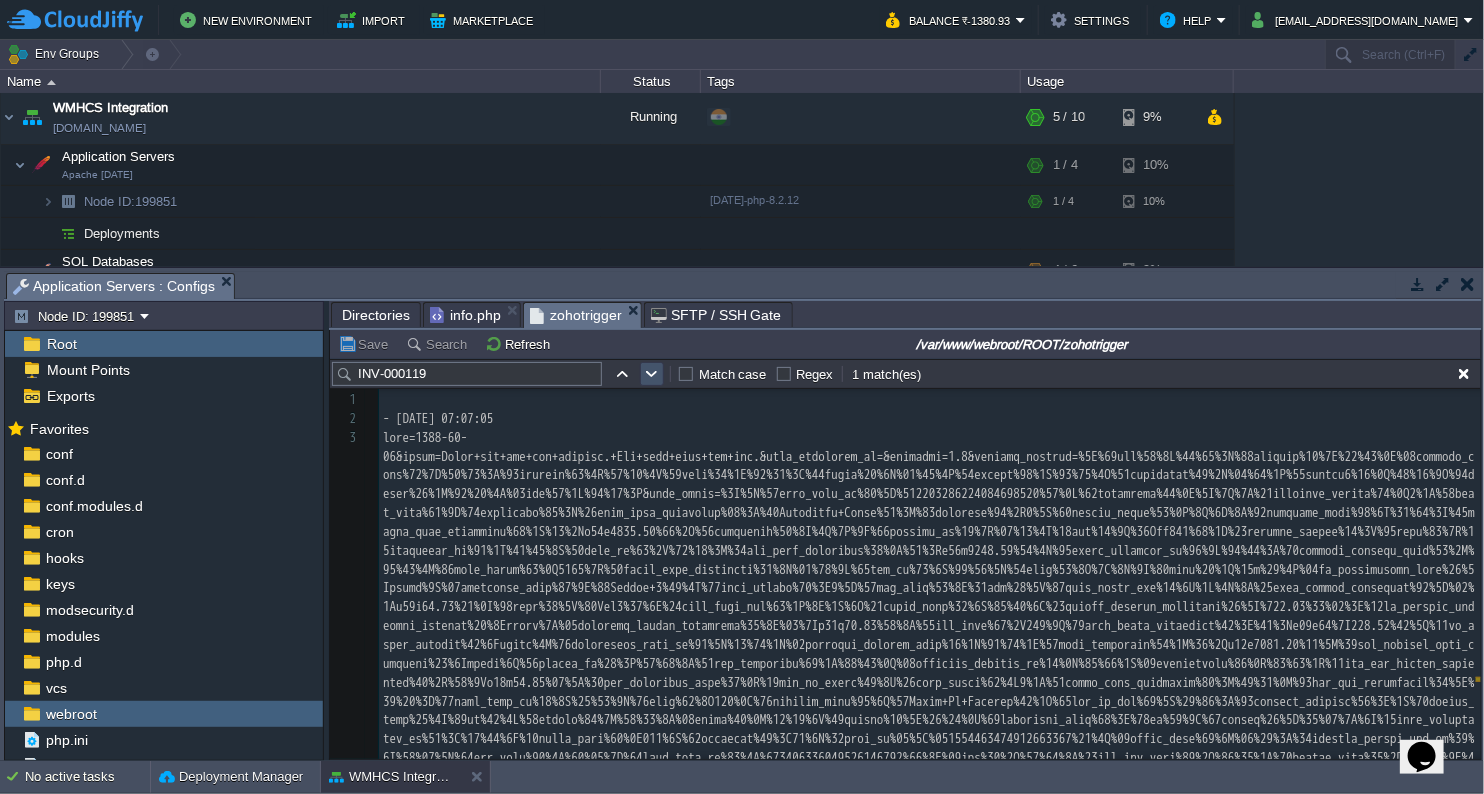 click at bounding box center (652, 374) 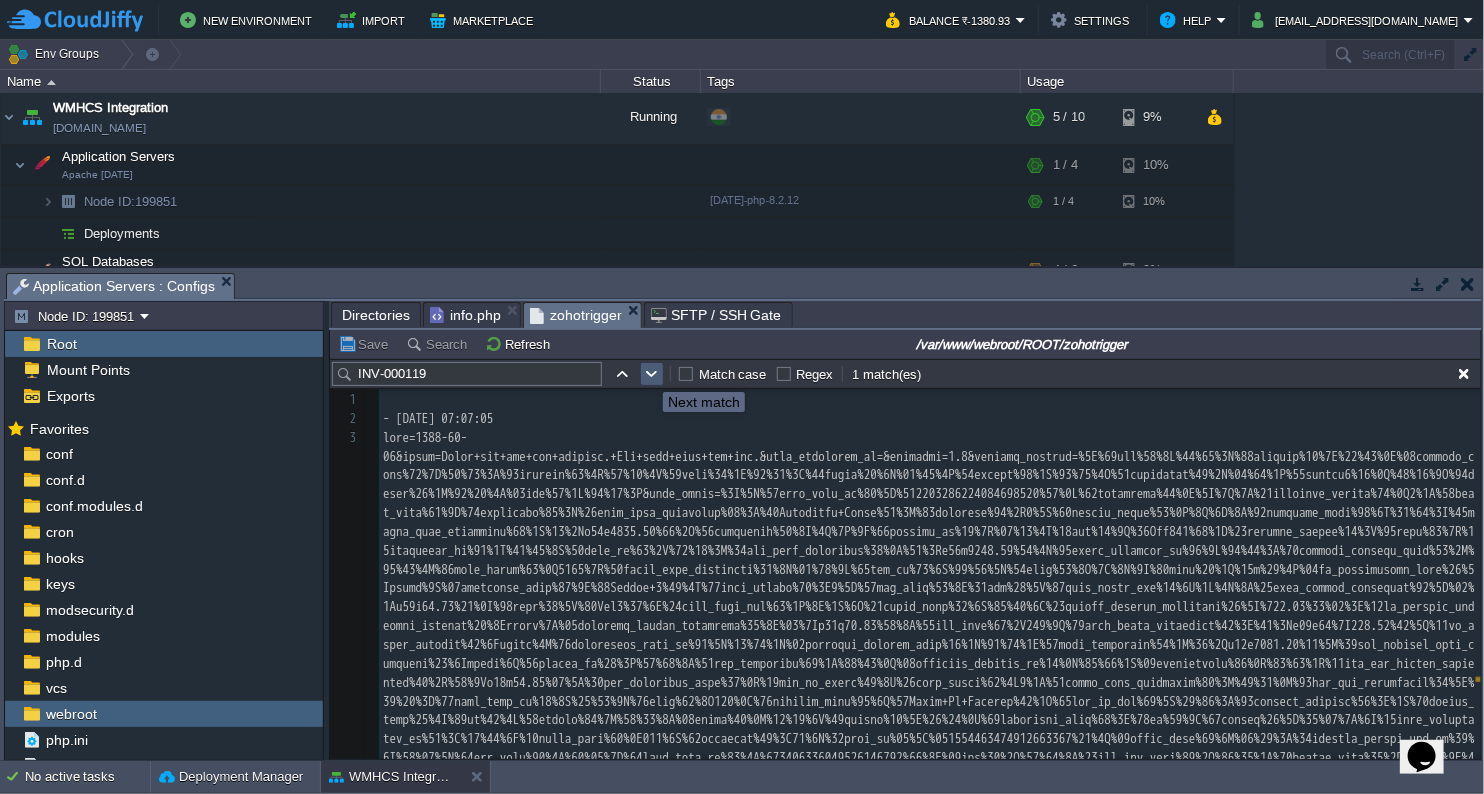 click at bounding box center (652, 374) 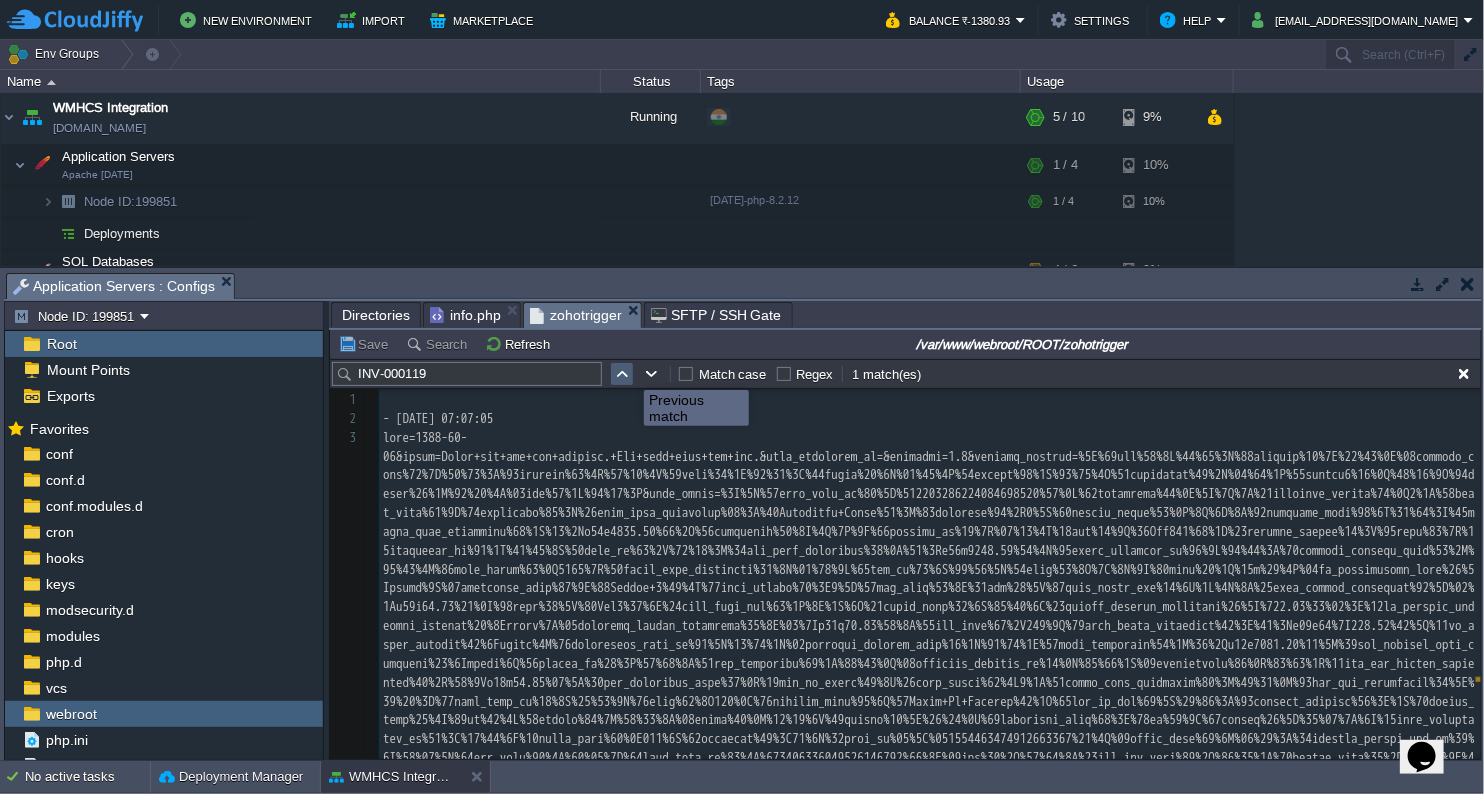 click at bounding box center (622, 374) 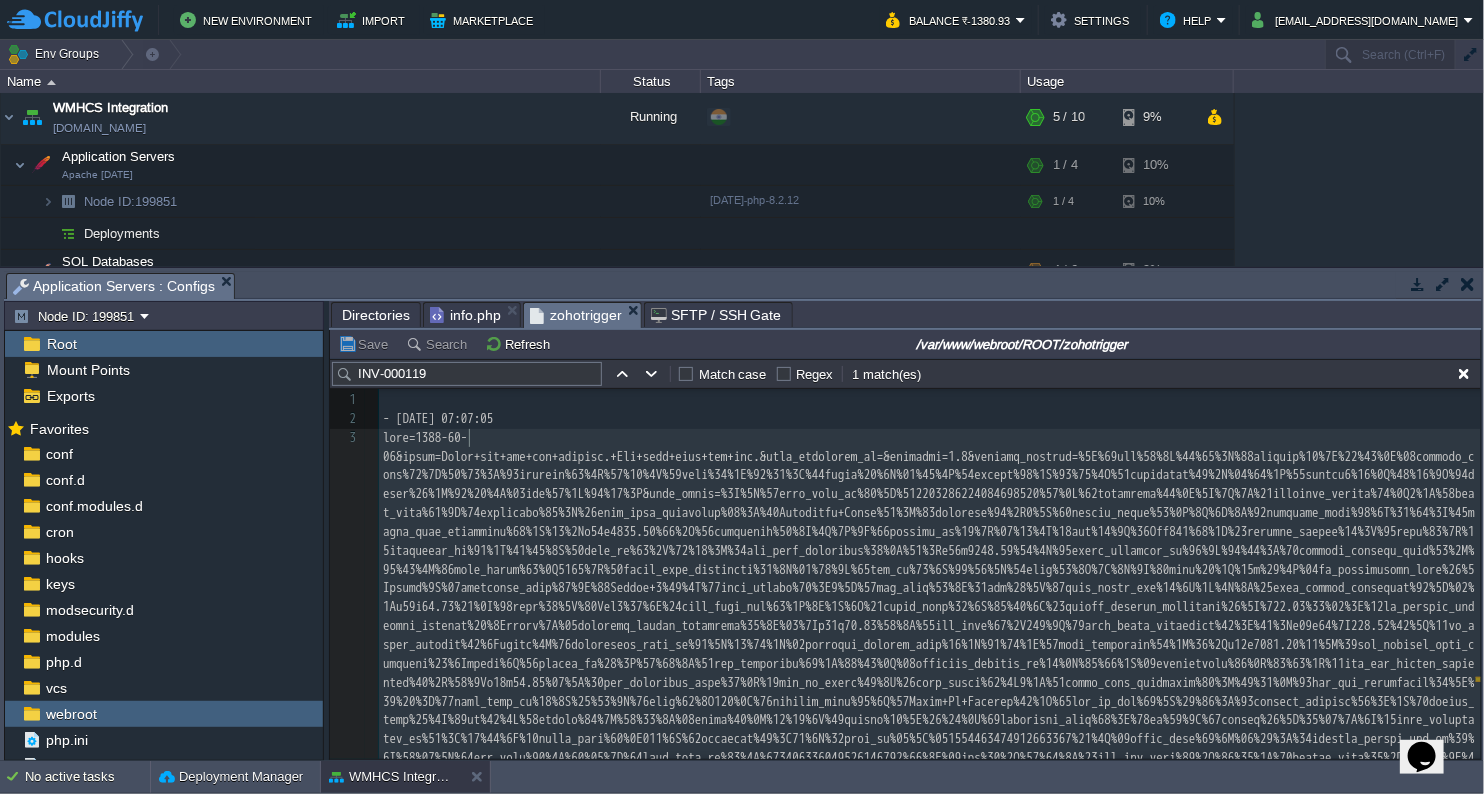 click at bounding box center [930, 759] 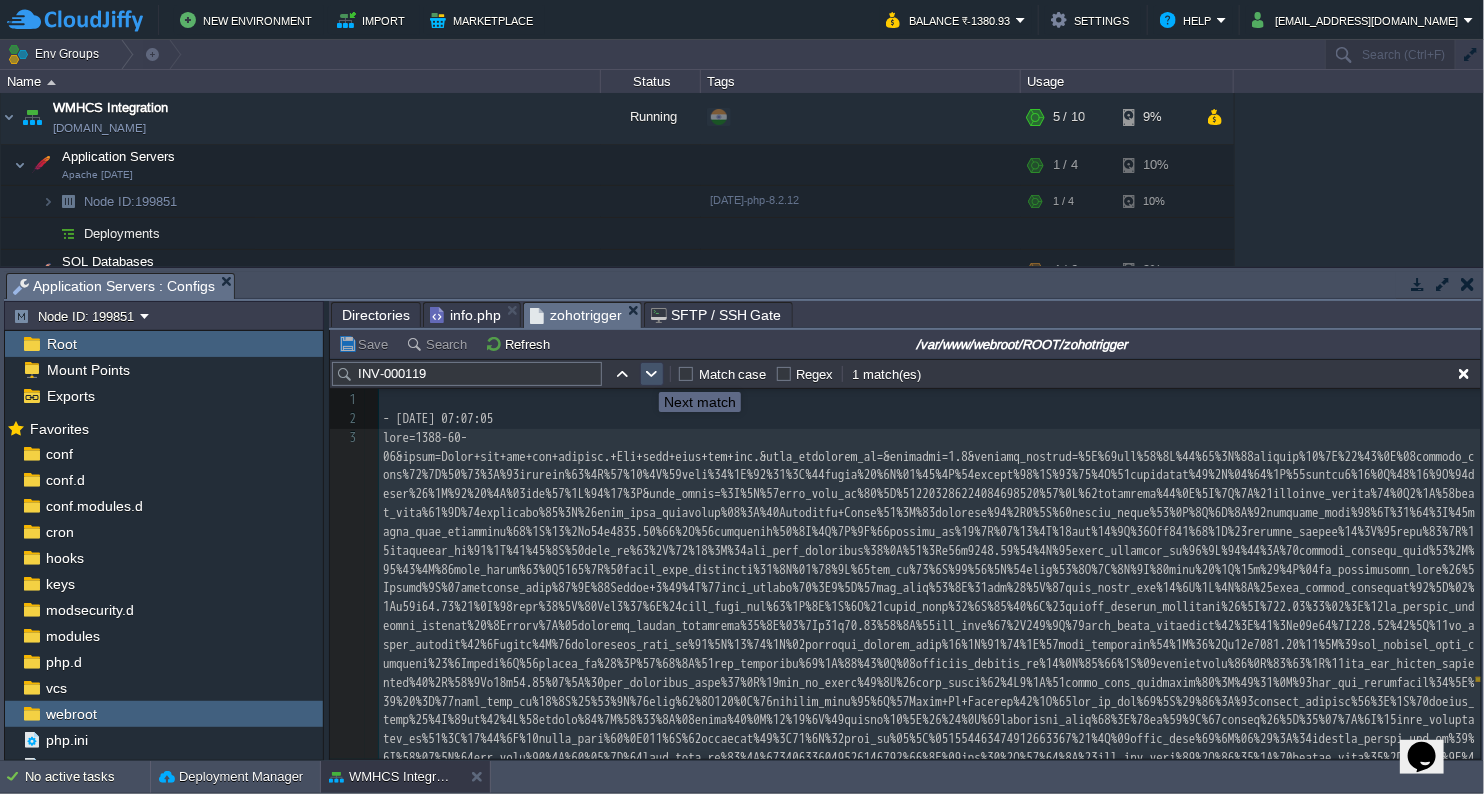 click at bounding box center [652, 374] 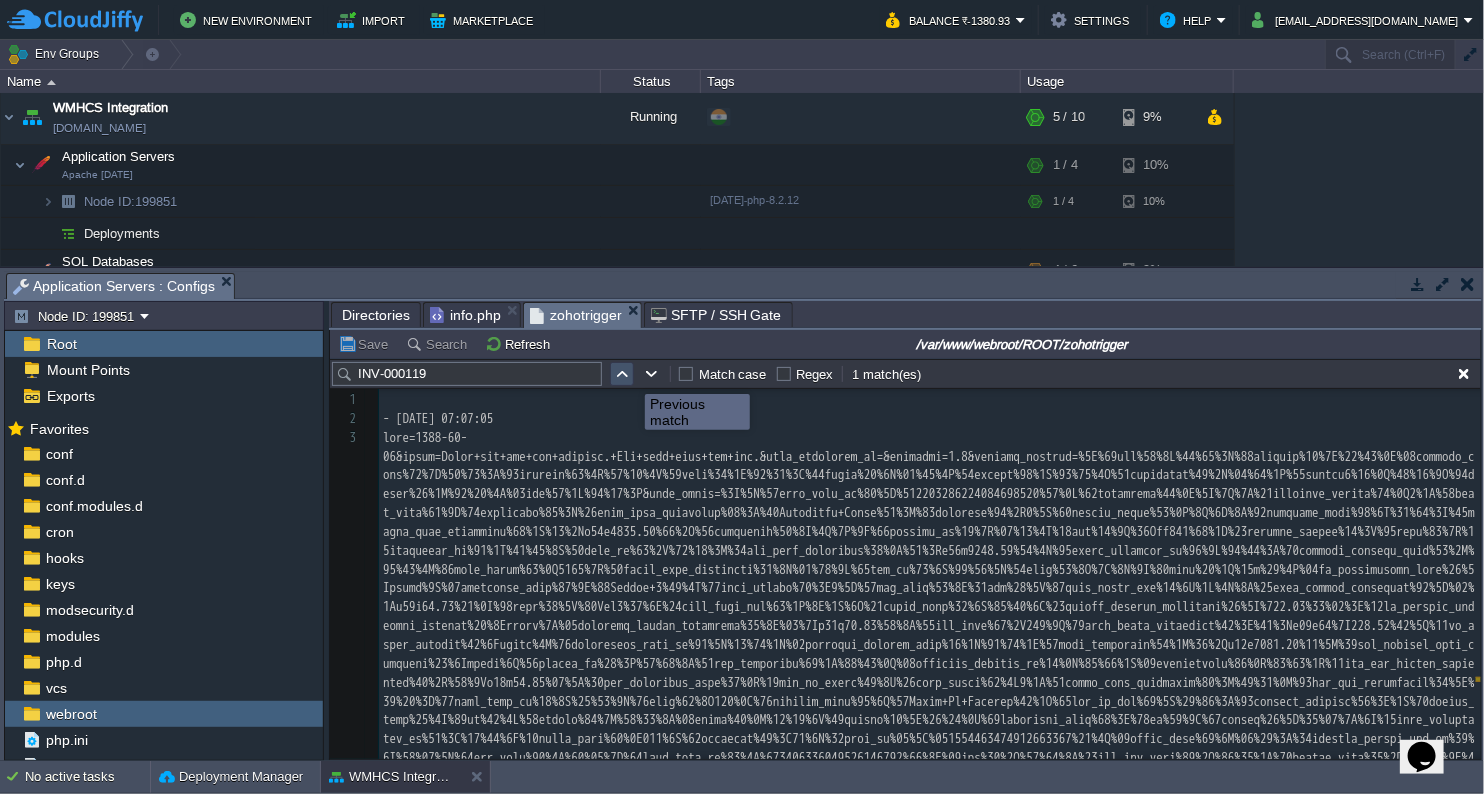click at bounding box center (622, 374) 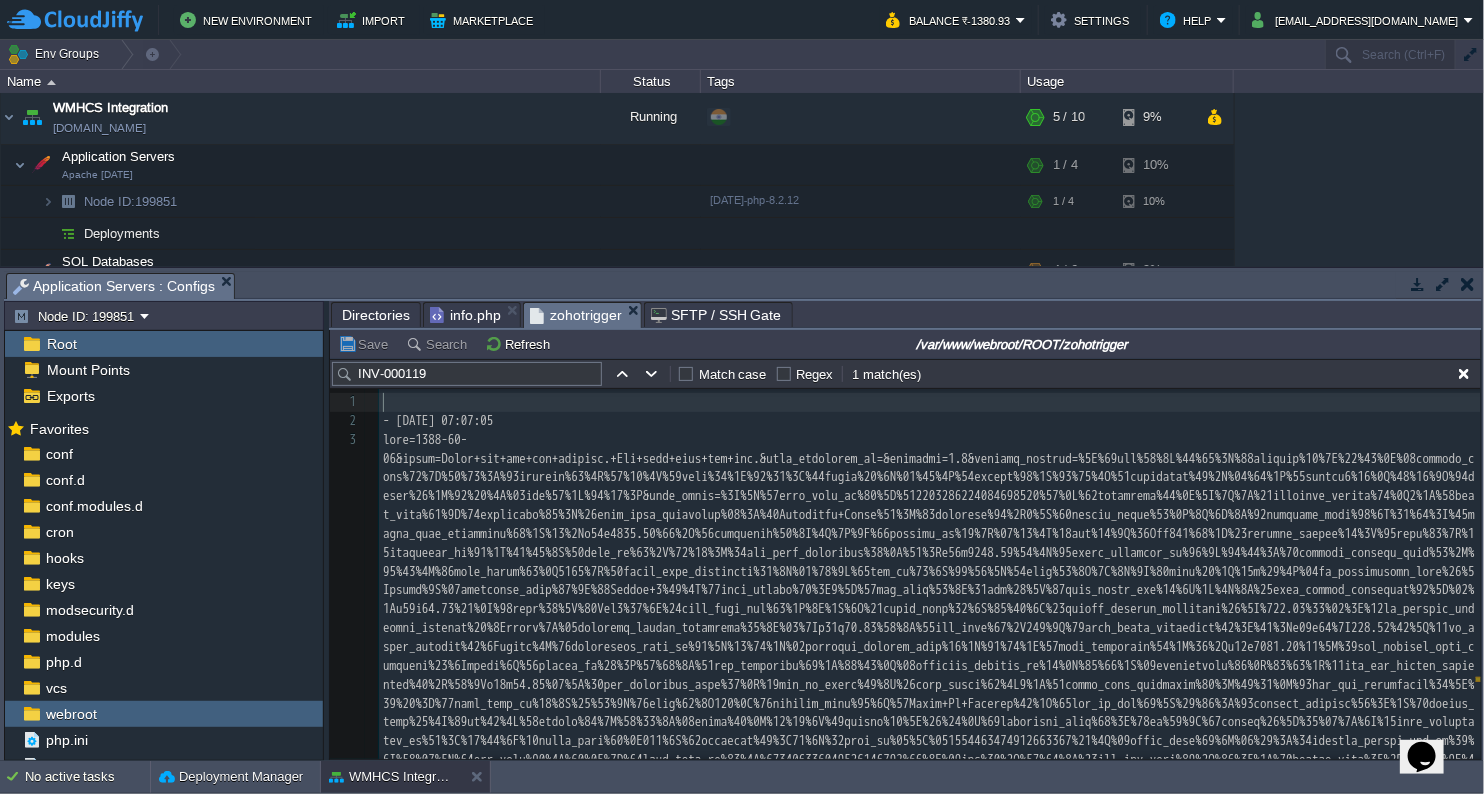 click on "​" at bounding box center (930, 402) 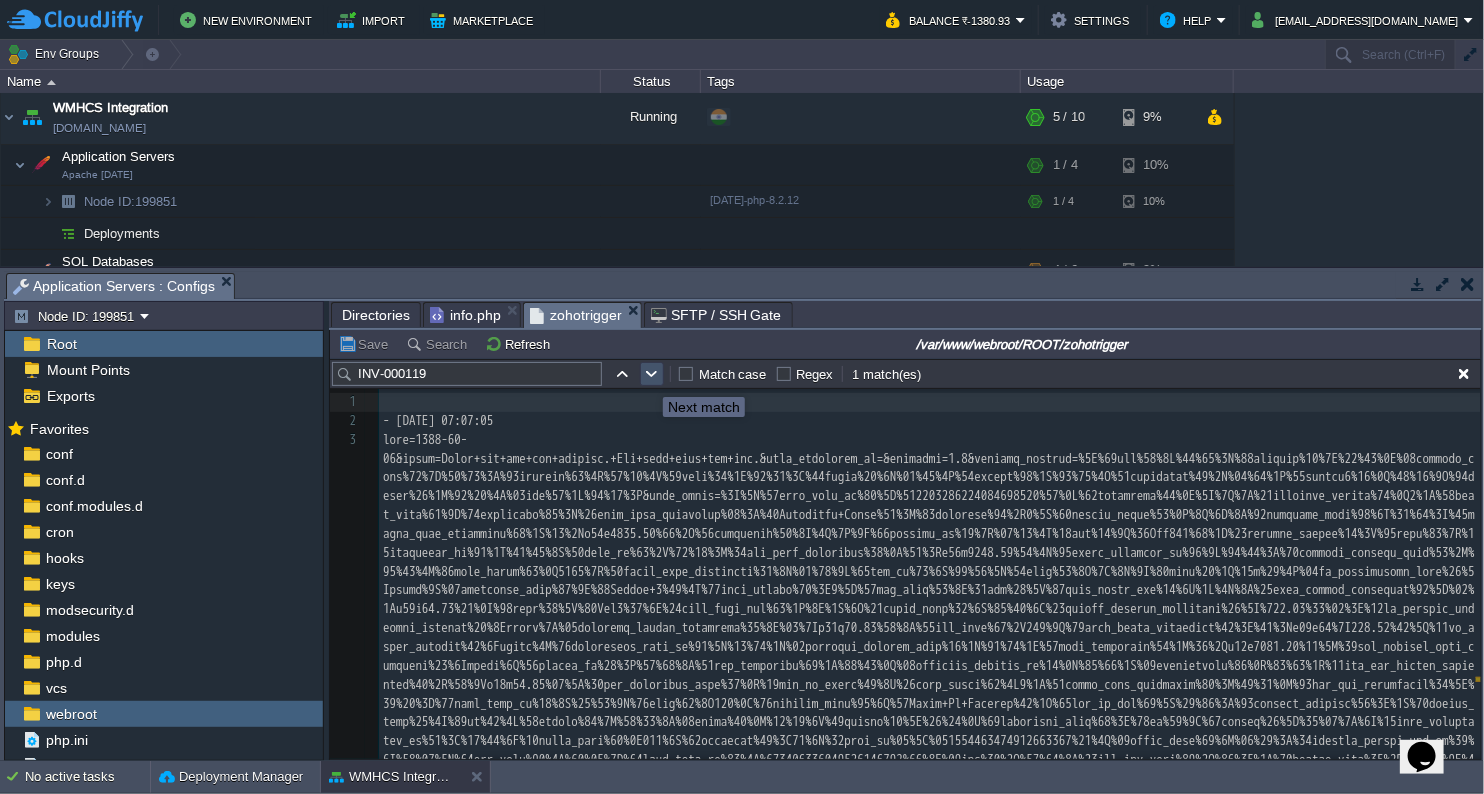 click at bounding box center (652, 374) 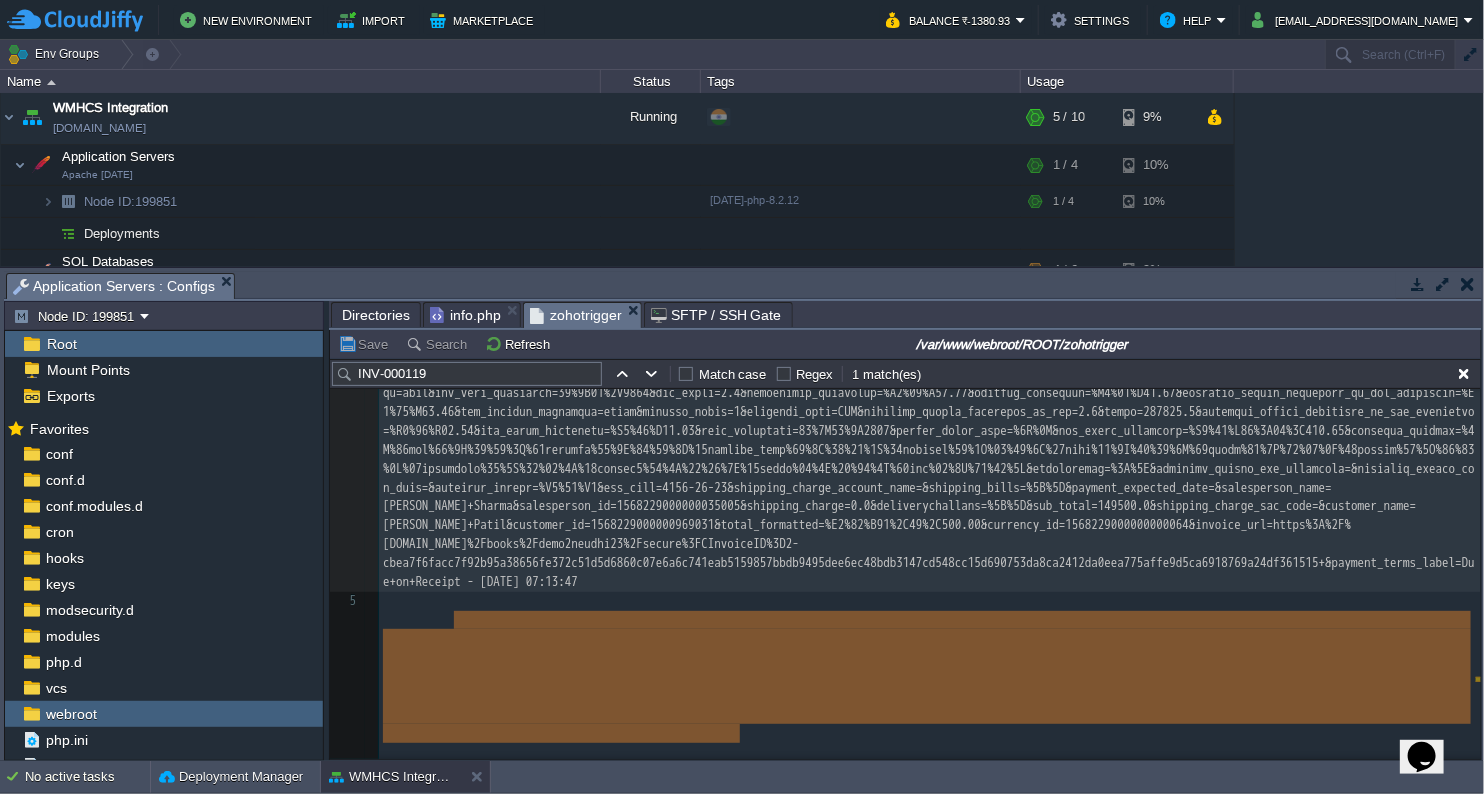 type on "-" 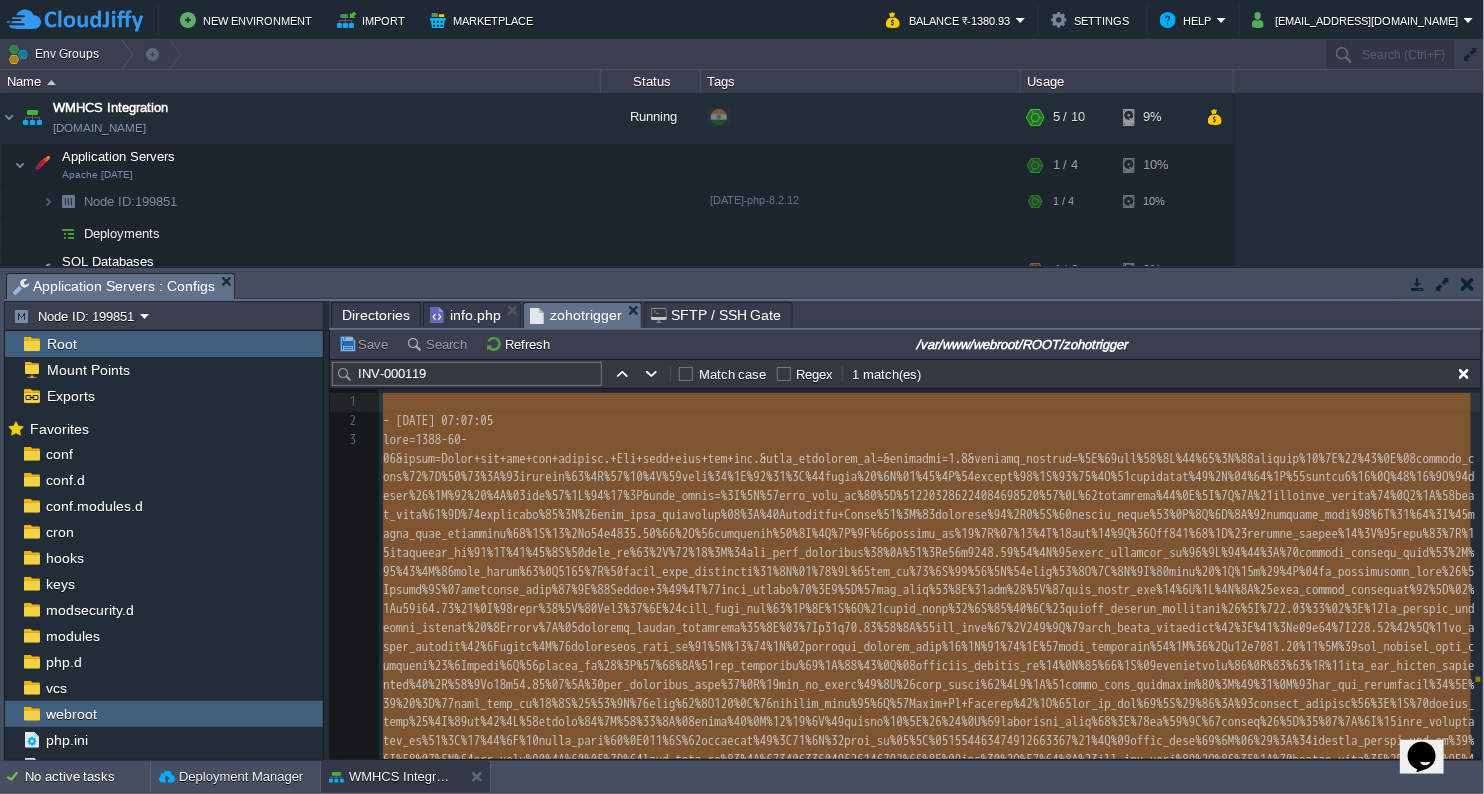 drag, startPoint x: 757, startPoint y: 730, endPoint x: 413, endPoint y: 270, distance: 574.4006 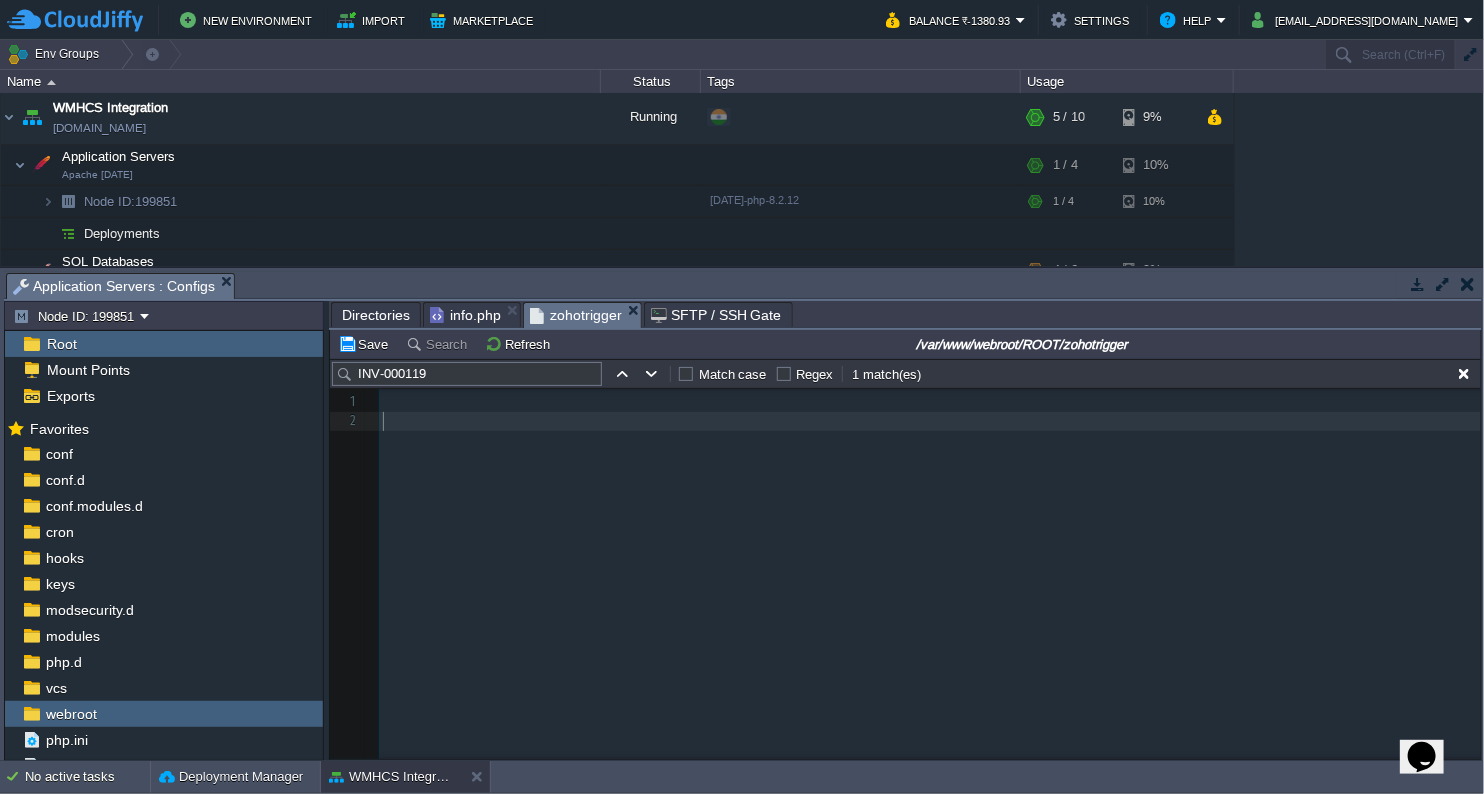click on "xxxxxxxxxx   1 ​ 2 ​" at bounding box center [920, 589] 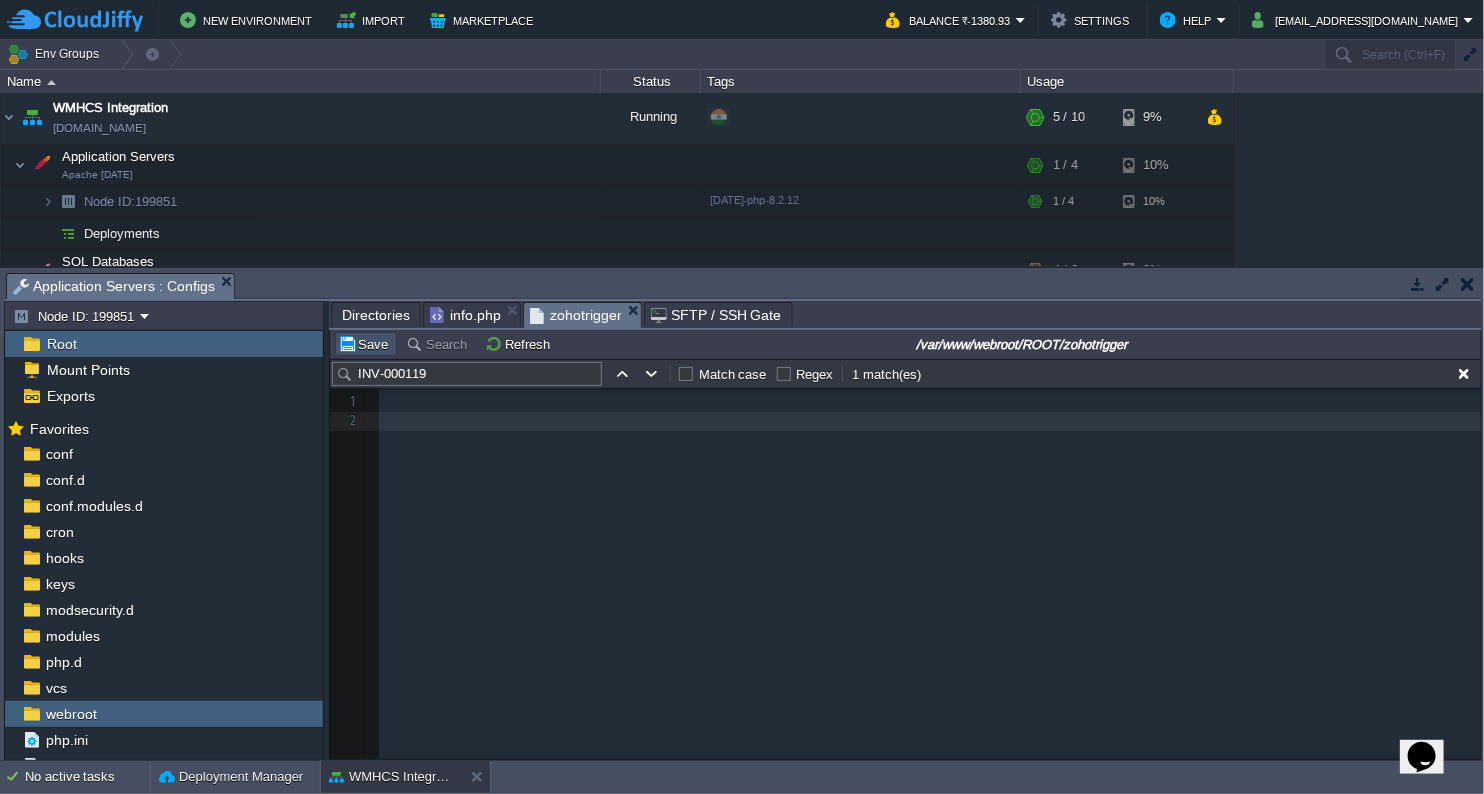 click on "Save" at bounding box center (366, 344) 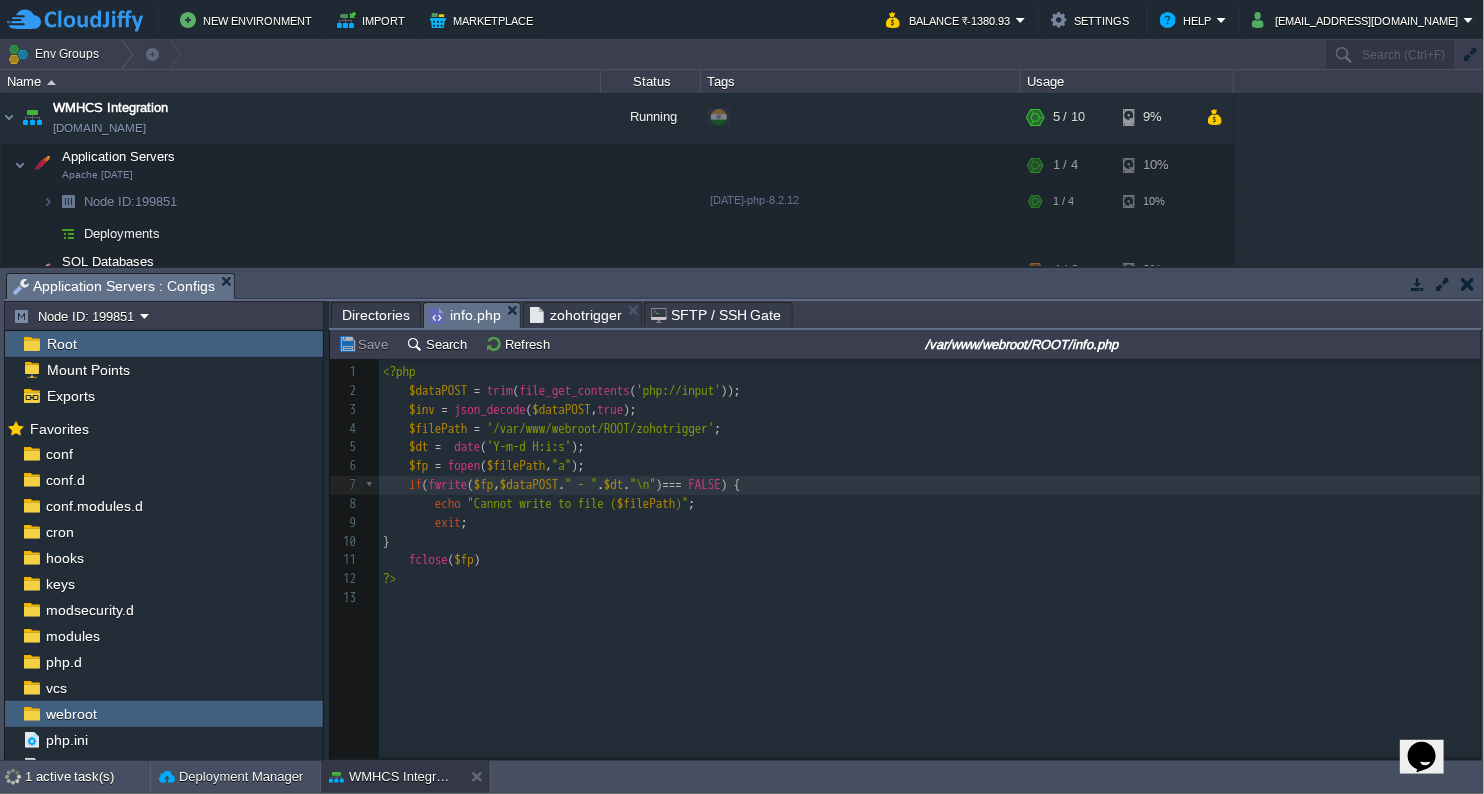click on "info.php" at bounding box center [465, 315] 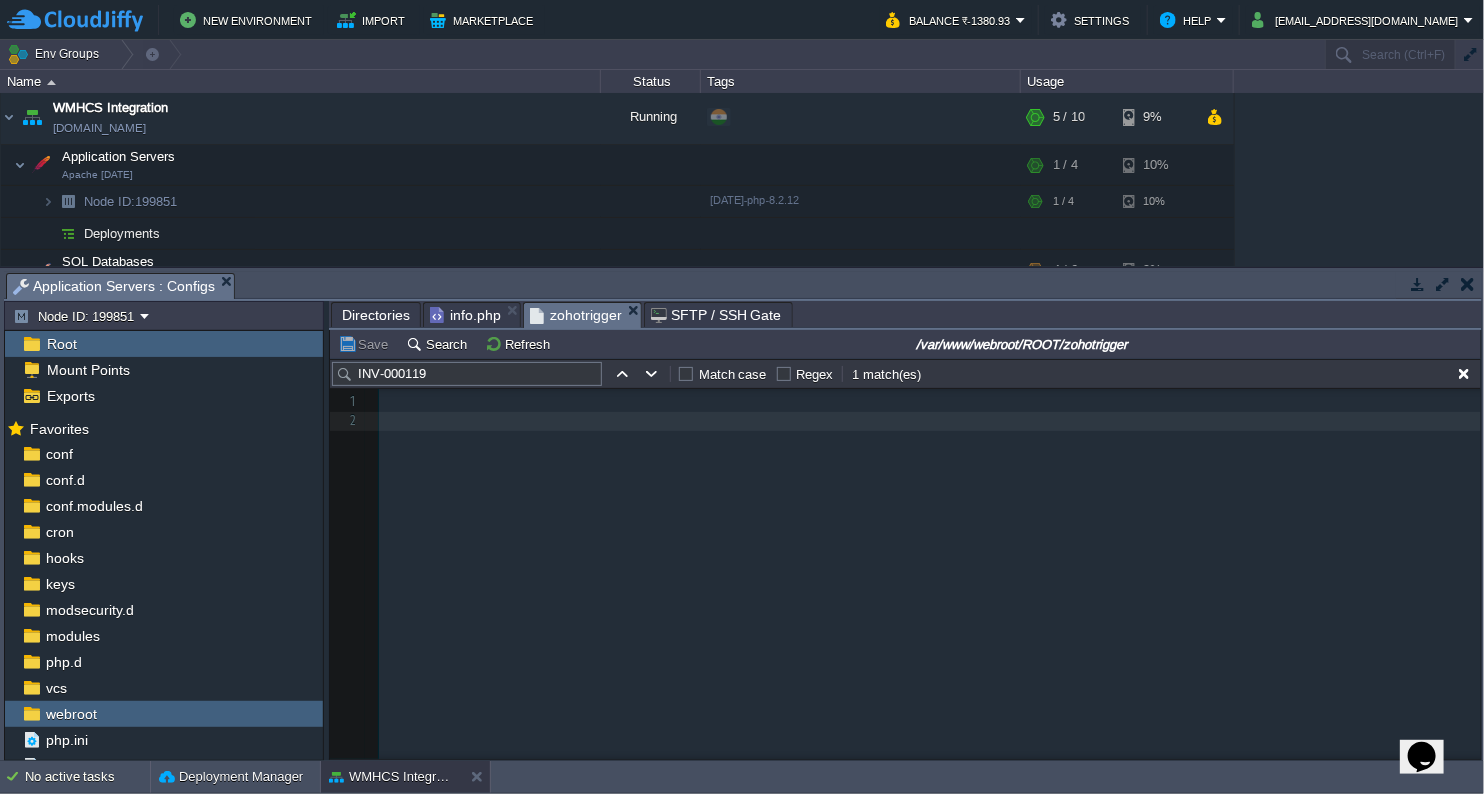 click on "zohotrigger" at bounding box center (576, 315) 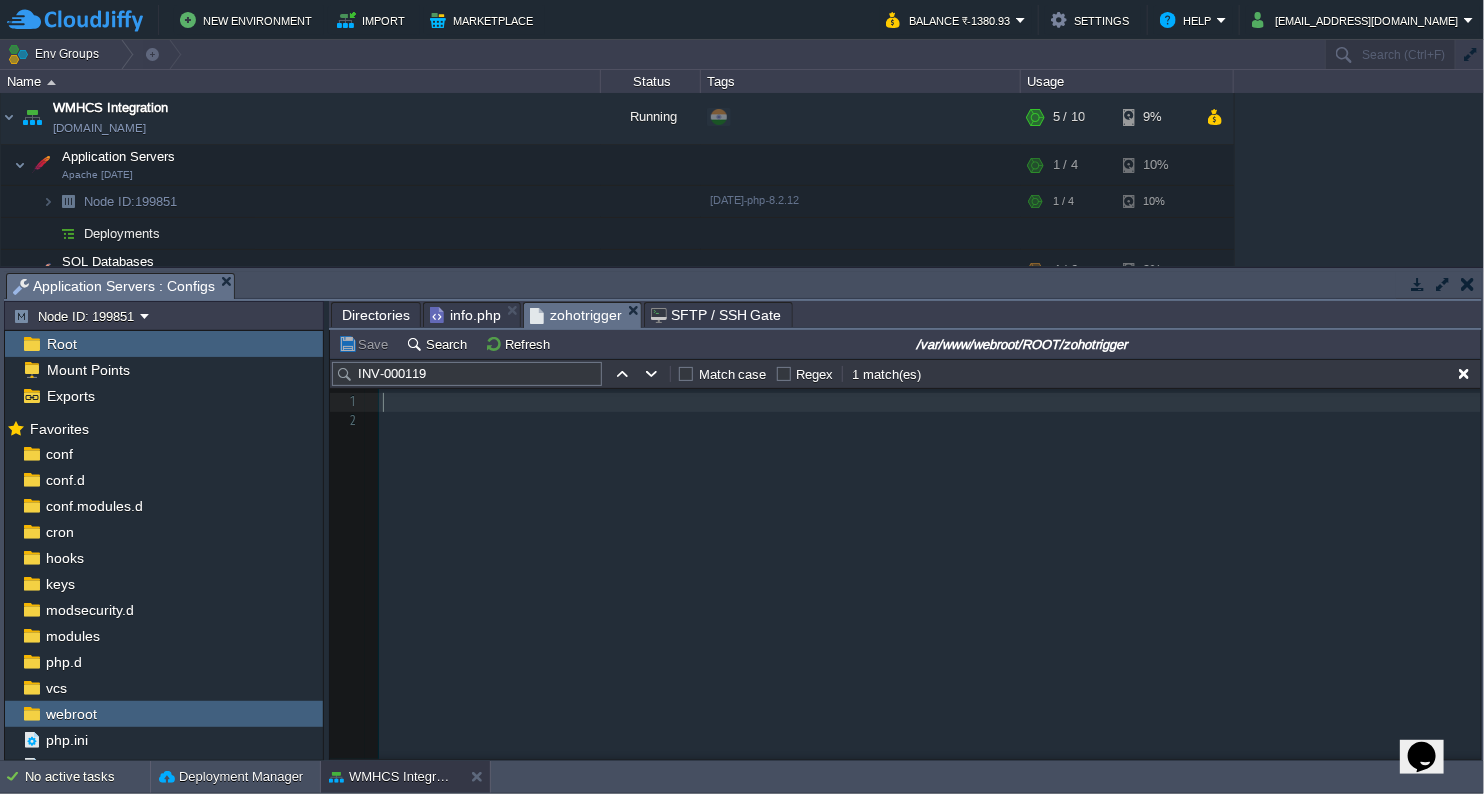 click on "​" at bounding box center [933, 421] 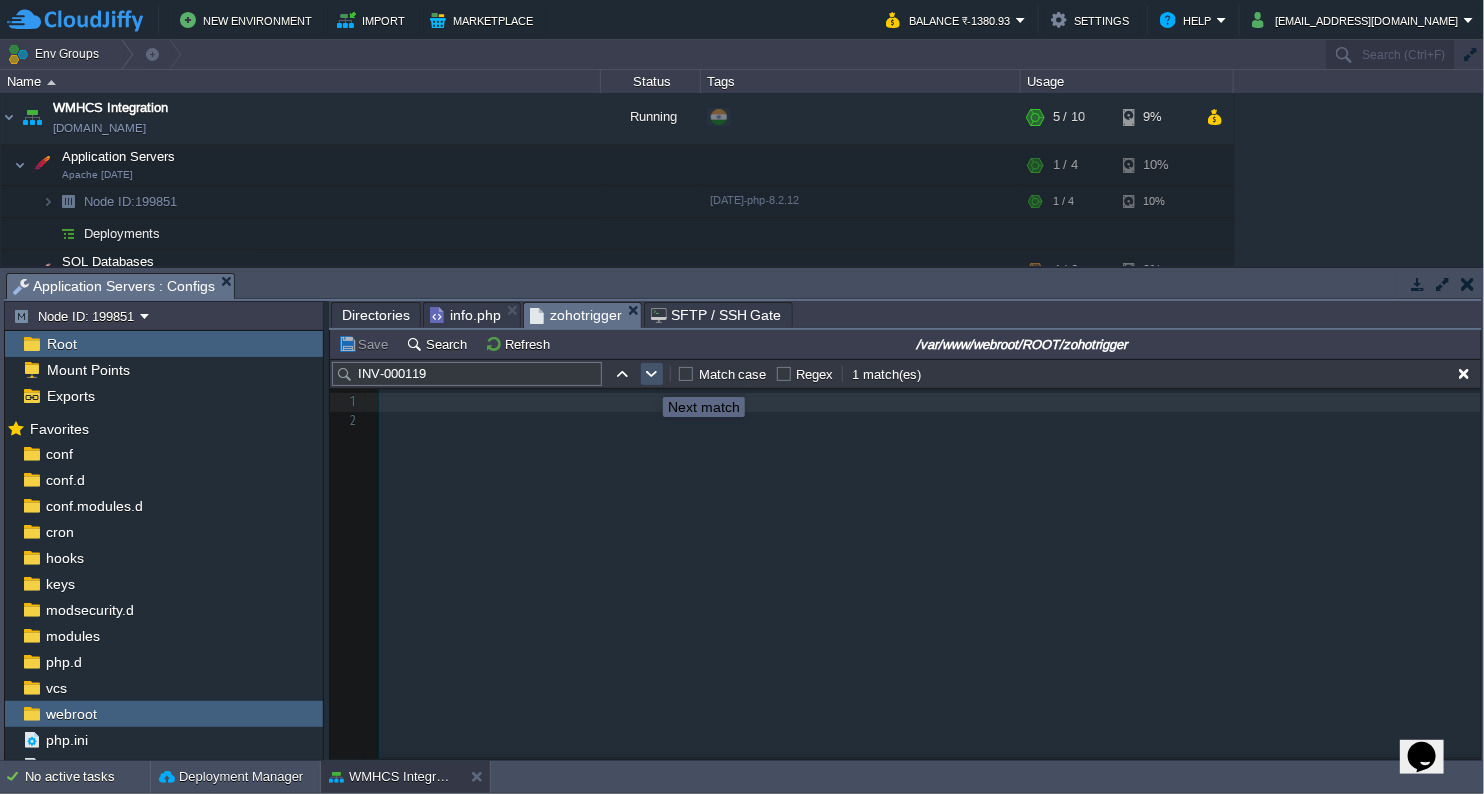 click at bounding box center (652, 374) 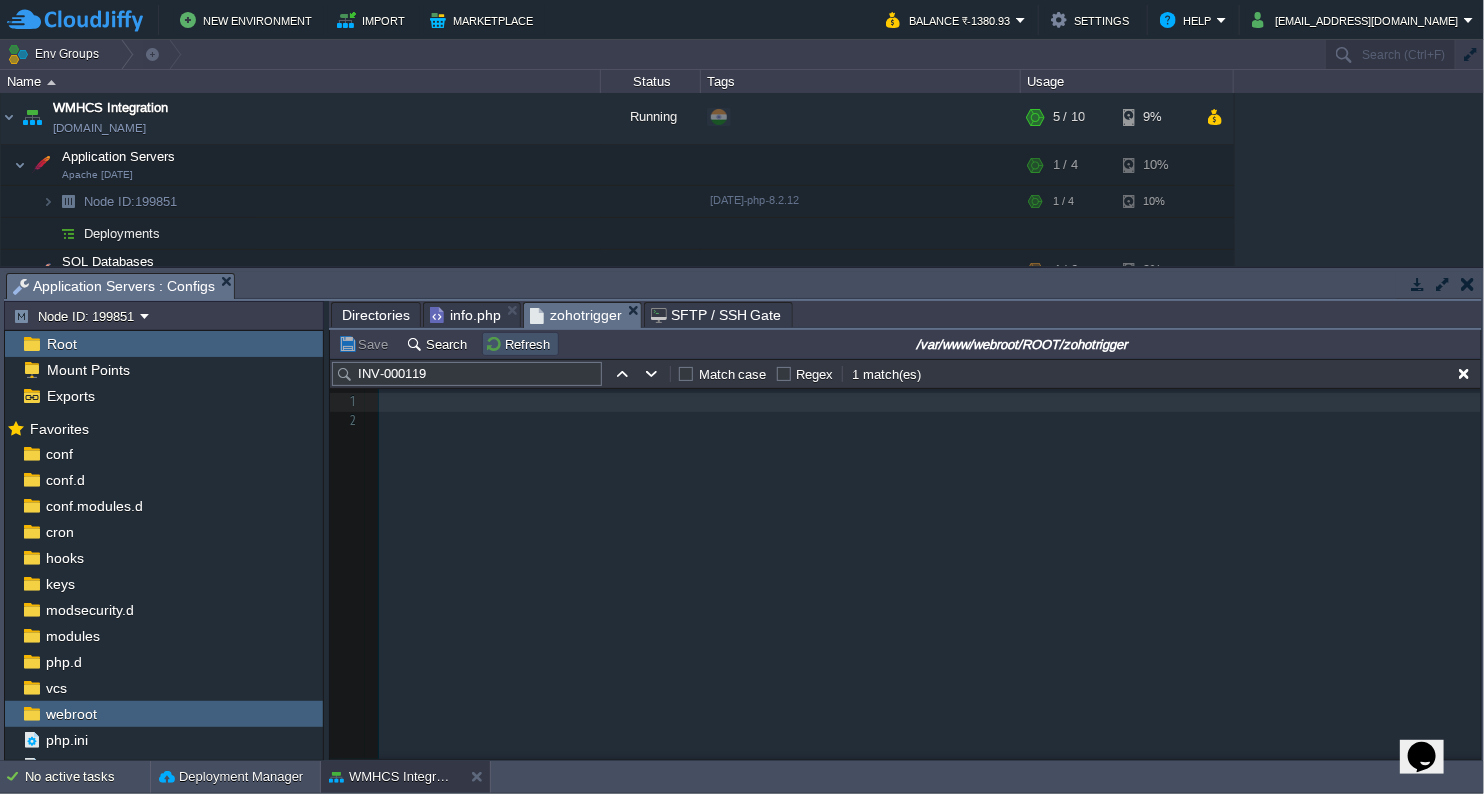click on "Refresh" at bounding box center [520, 344] 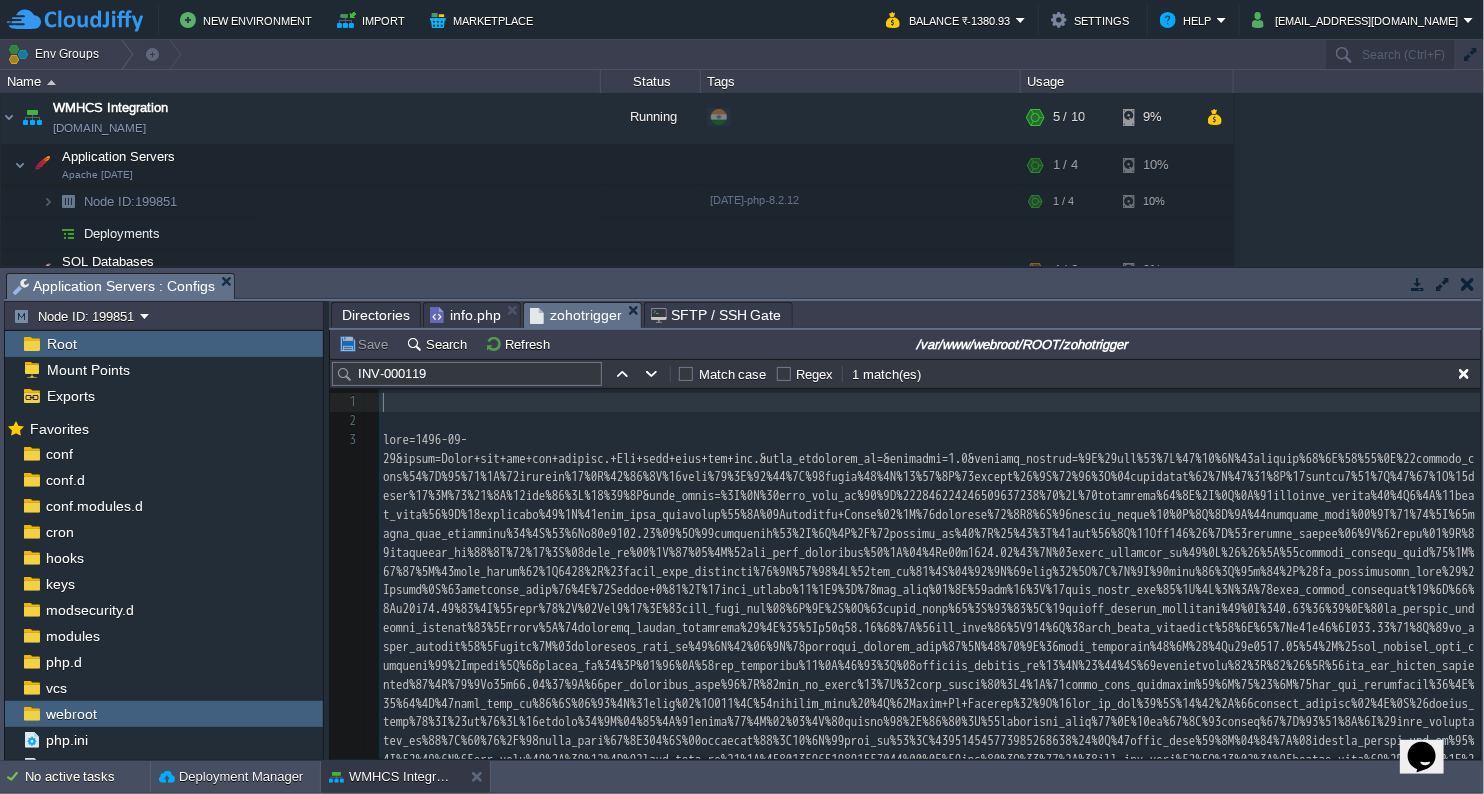 scroll, scrollTop: 430, scrollLeft: 0, axis: vertical 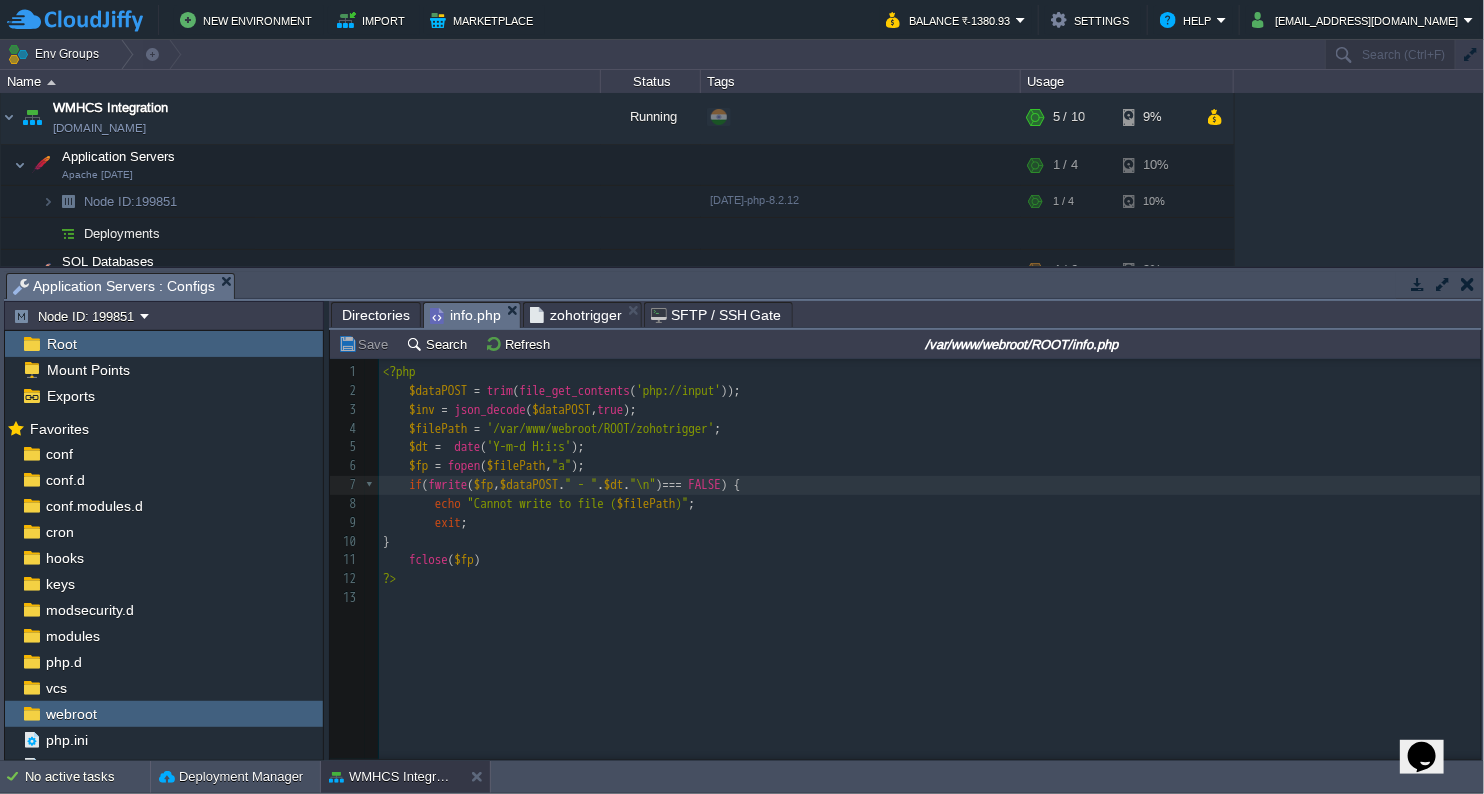 click on "info.php" at bounding box center [465, 315] 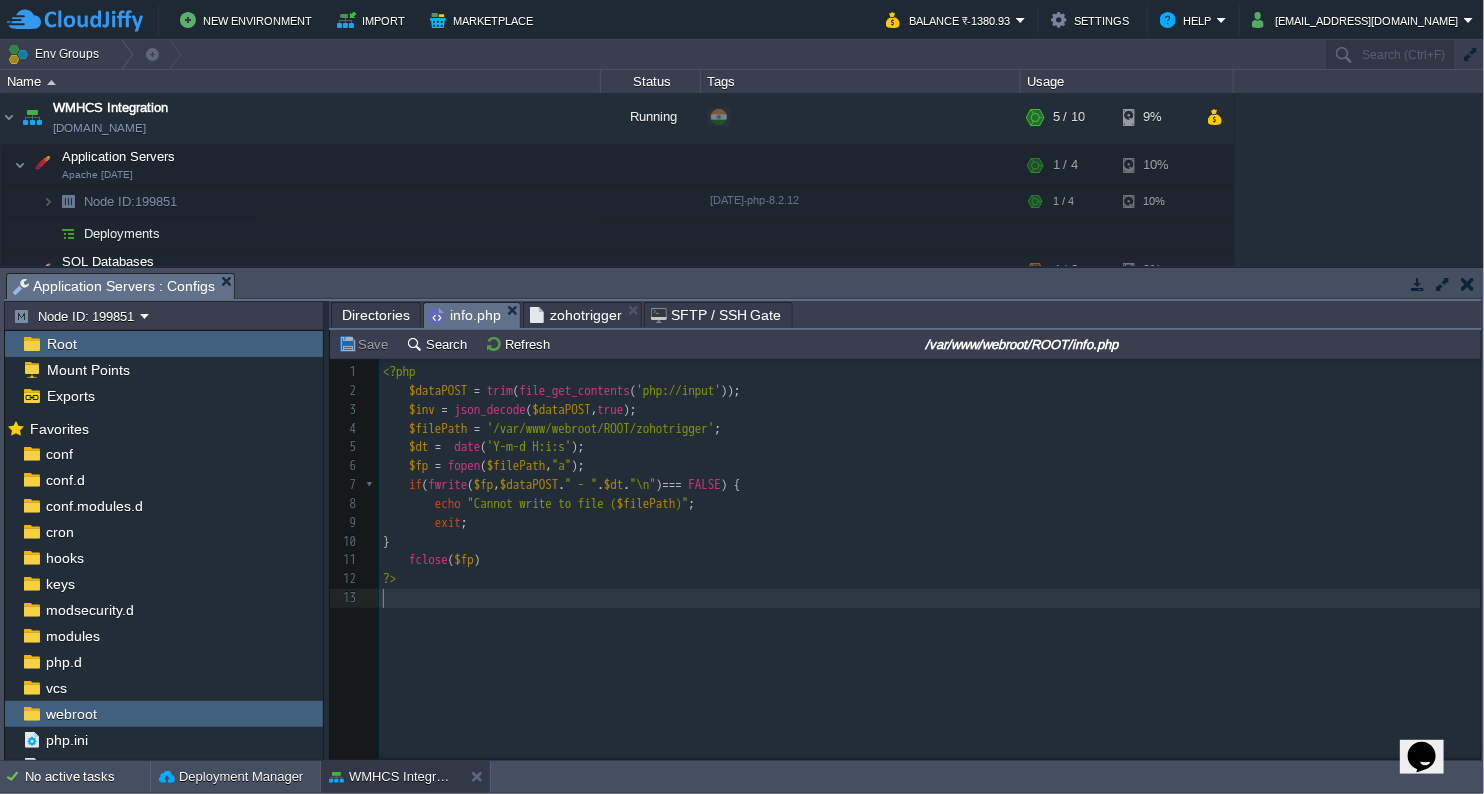 click on "​" at bounding box center [933, 598] 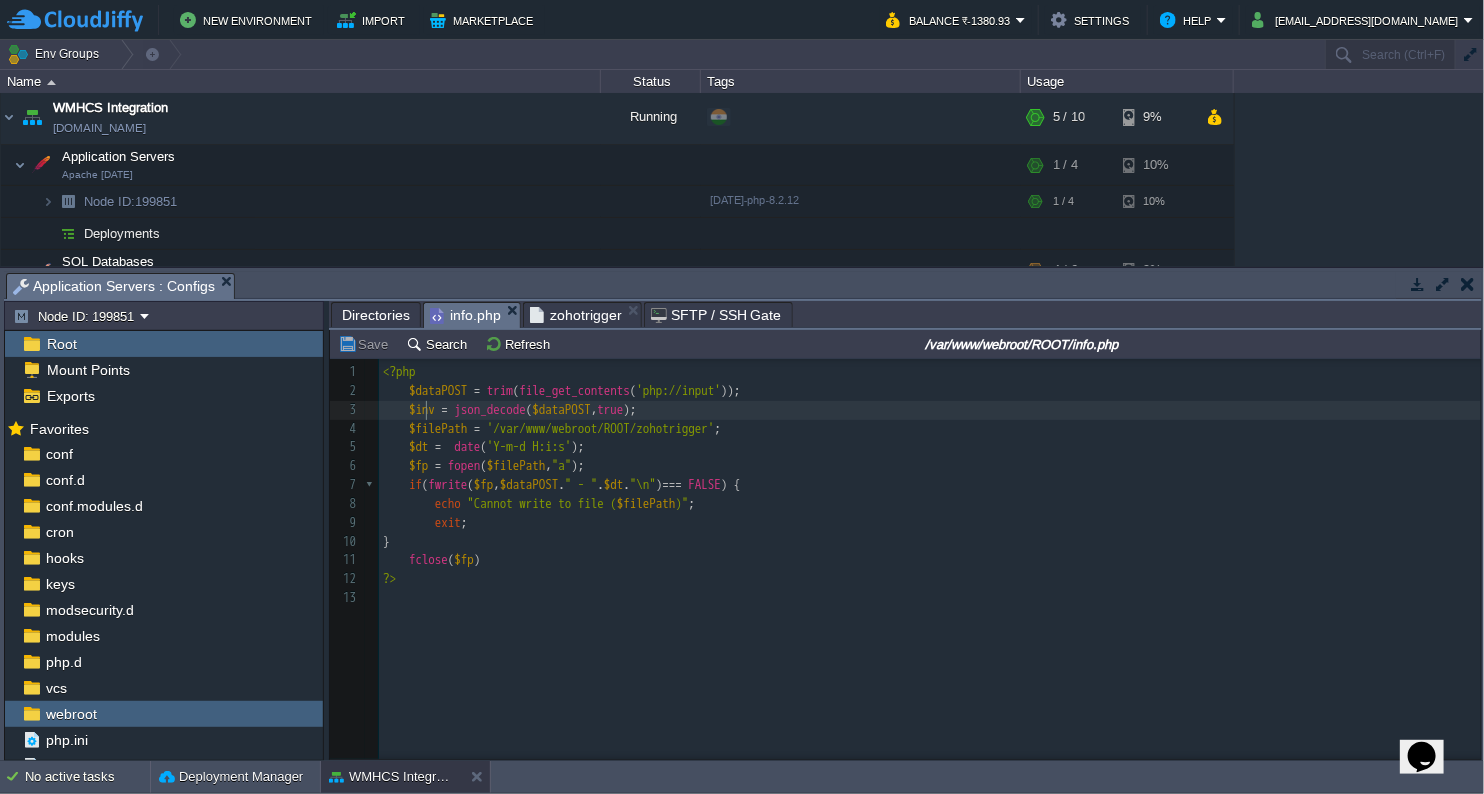 click on "$inv" at bounding box center [422, 409] 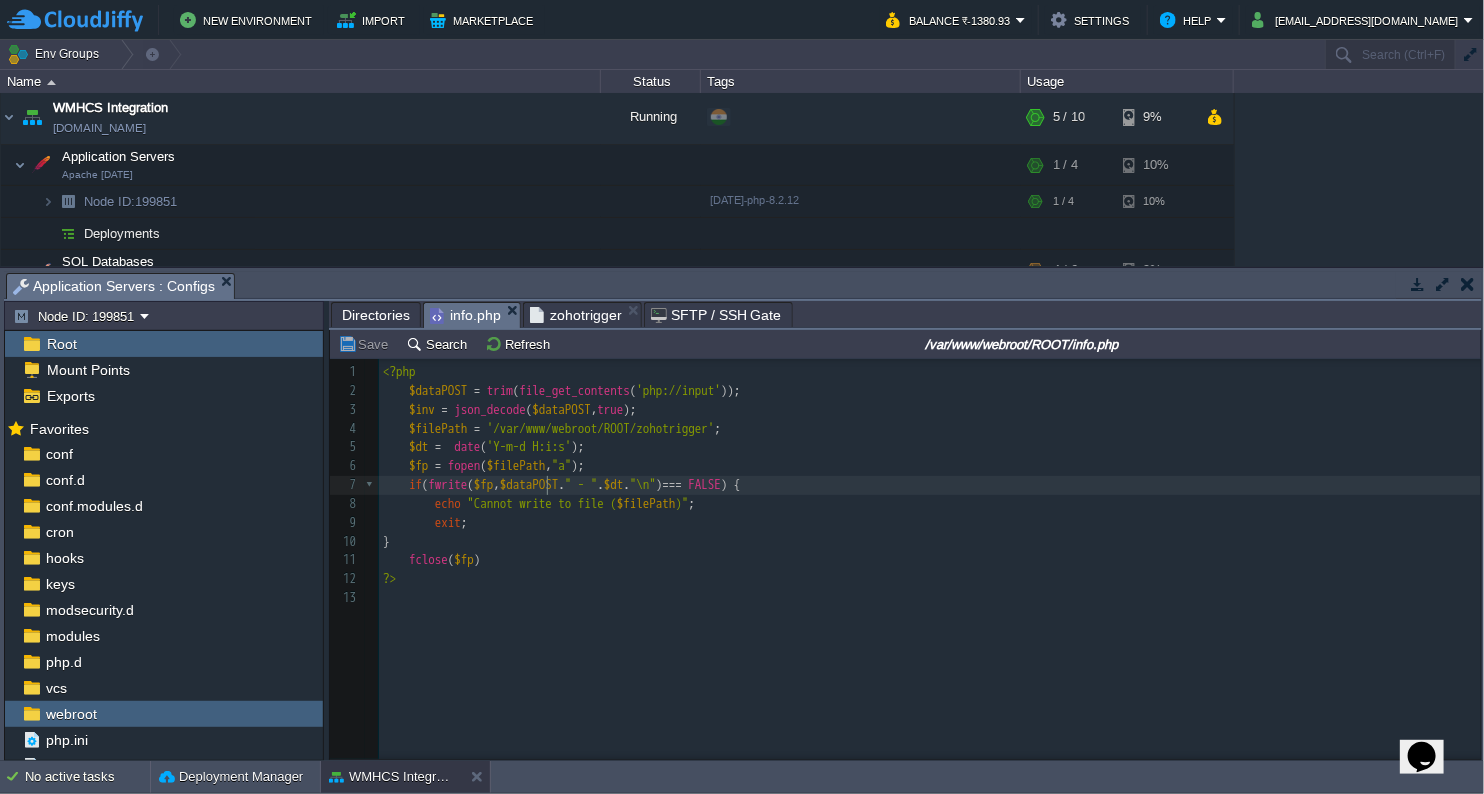 click on "$dataPOST" at bounding box center (529, 484) 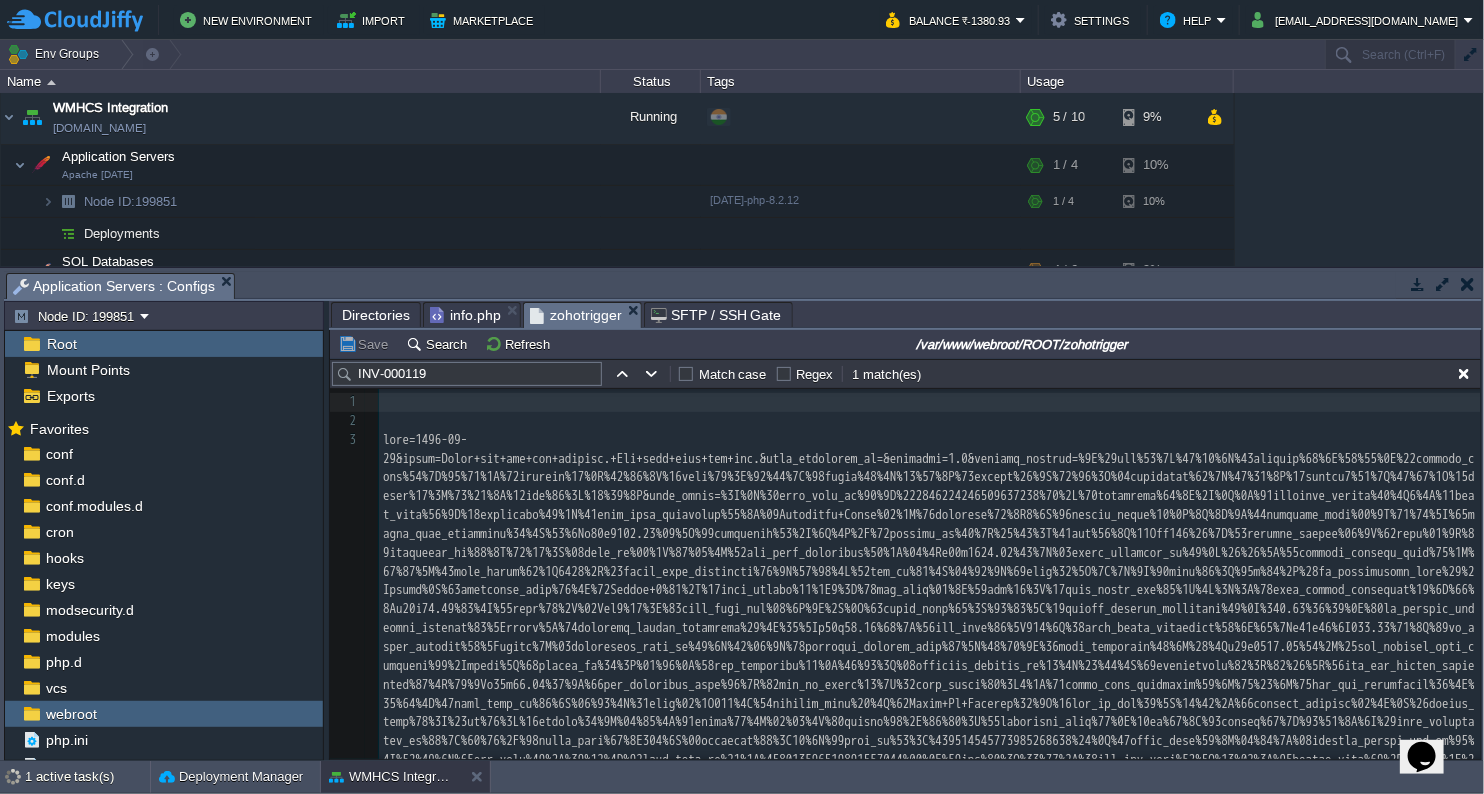 click on "zohotrigger" at bounding box center (576, 315) 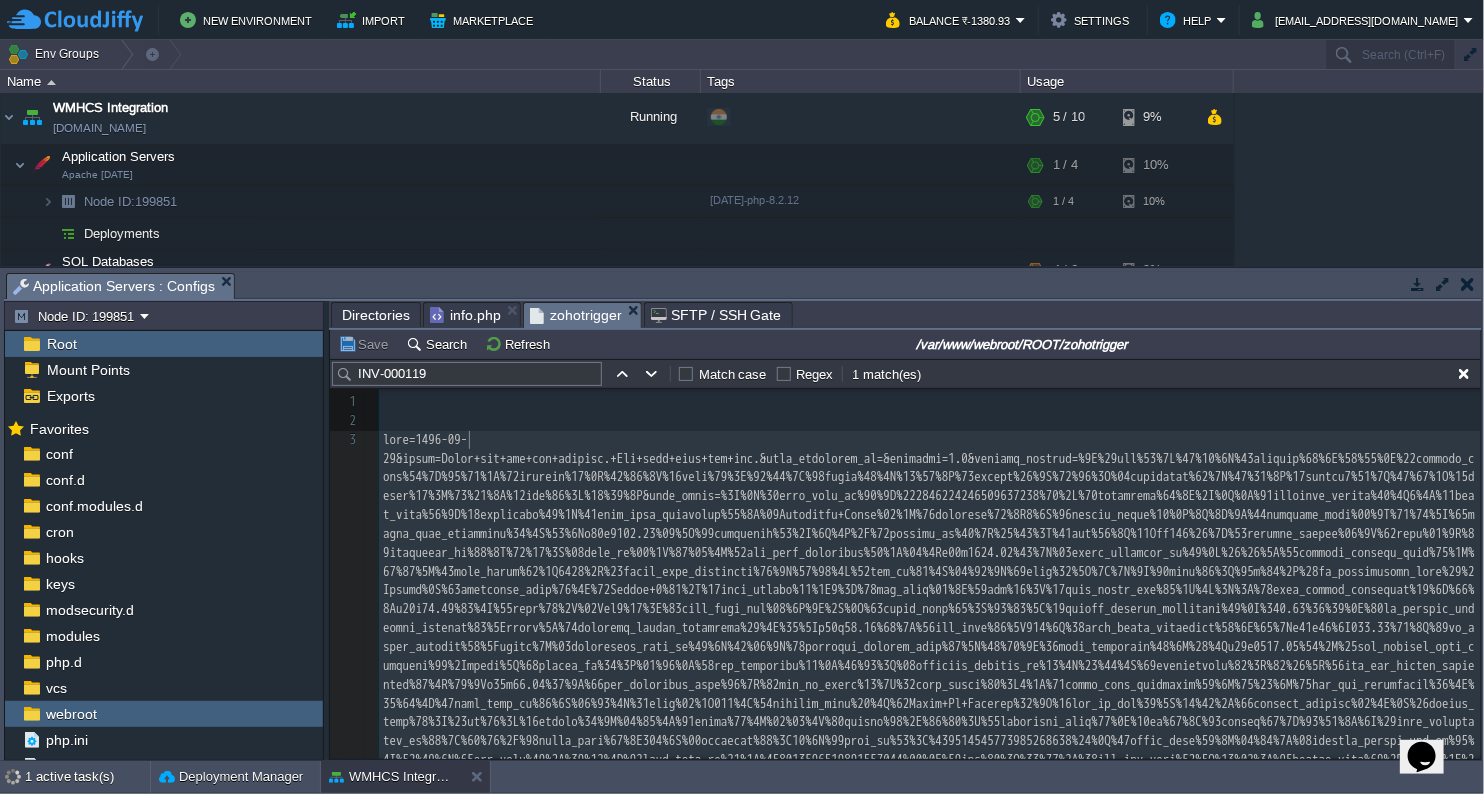 click at bounding box center [930, 761] 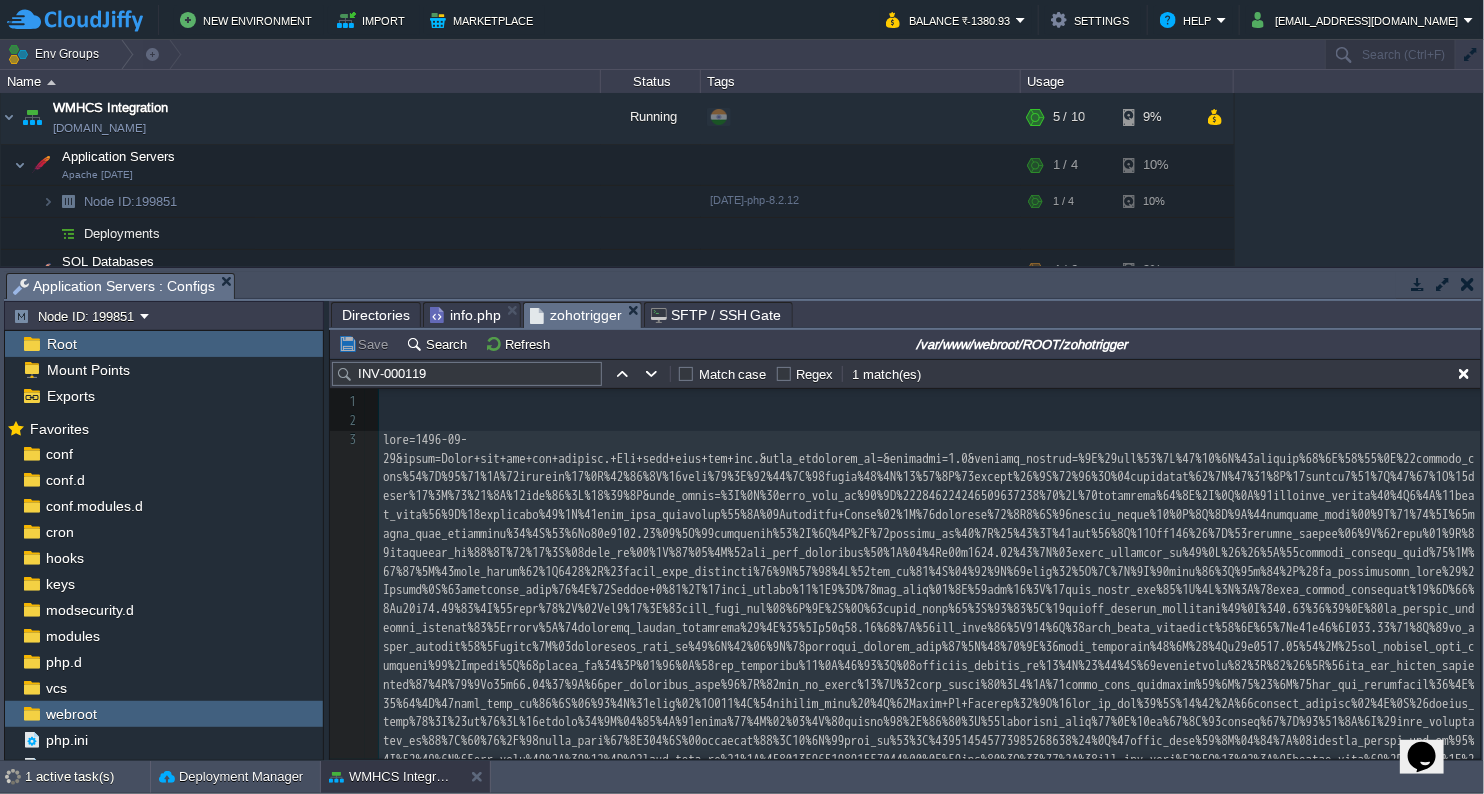 type on "-" 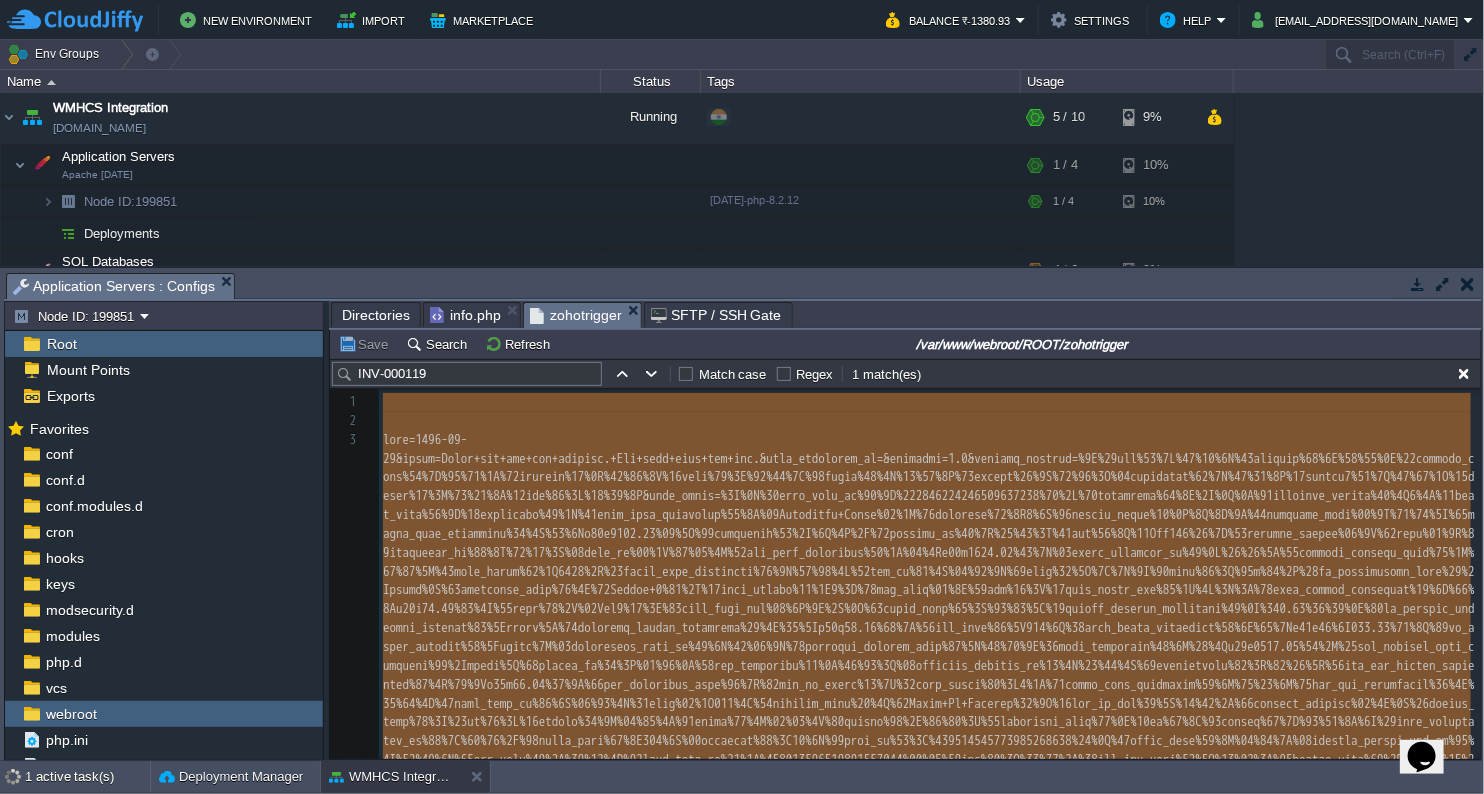type 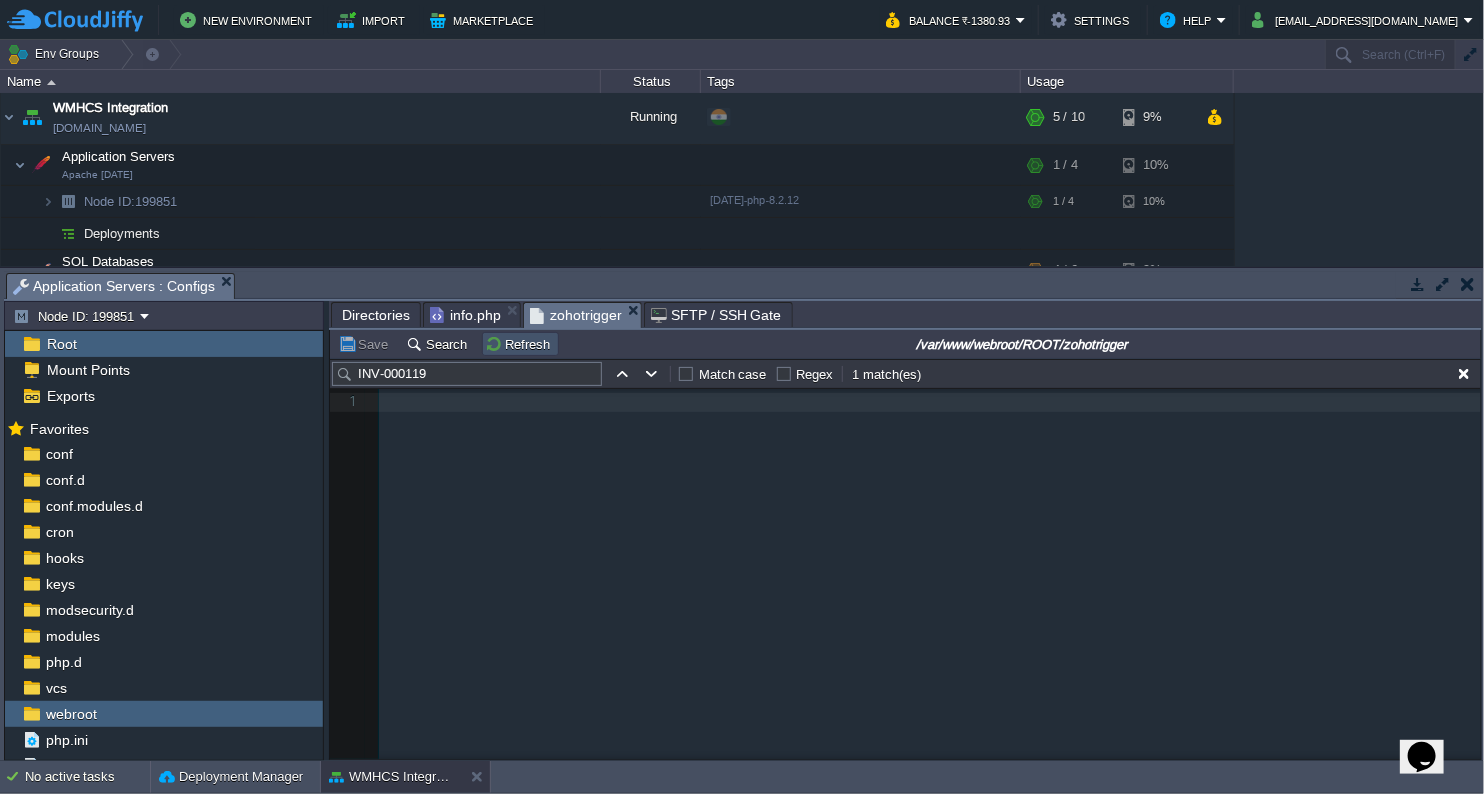 click on "Refresh" at bounding box center [520, 344] 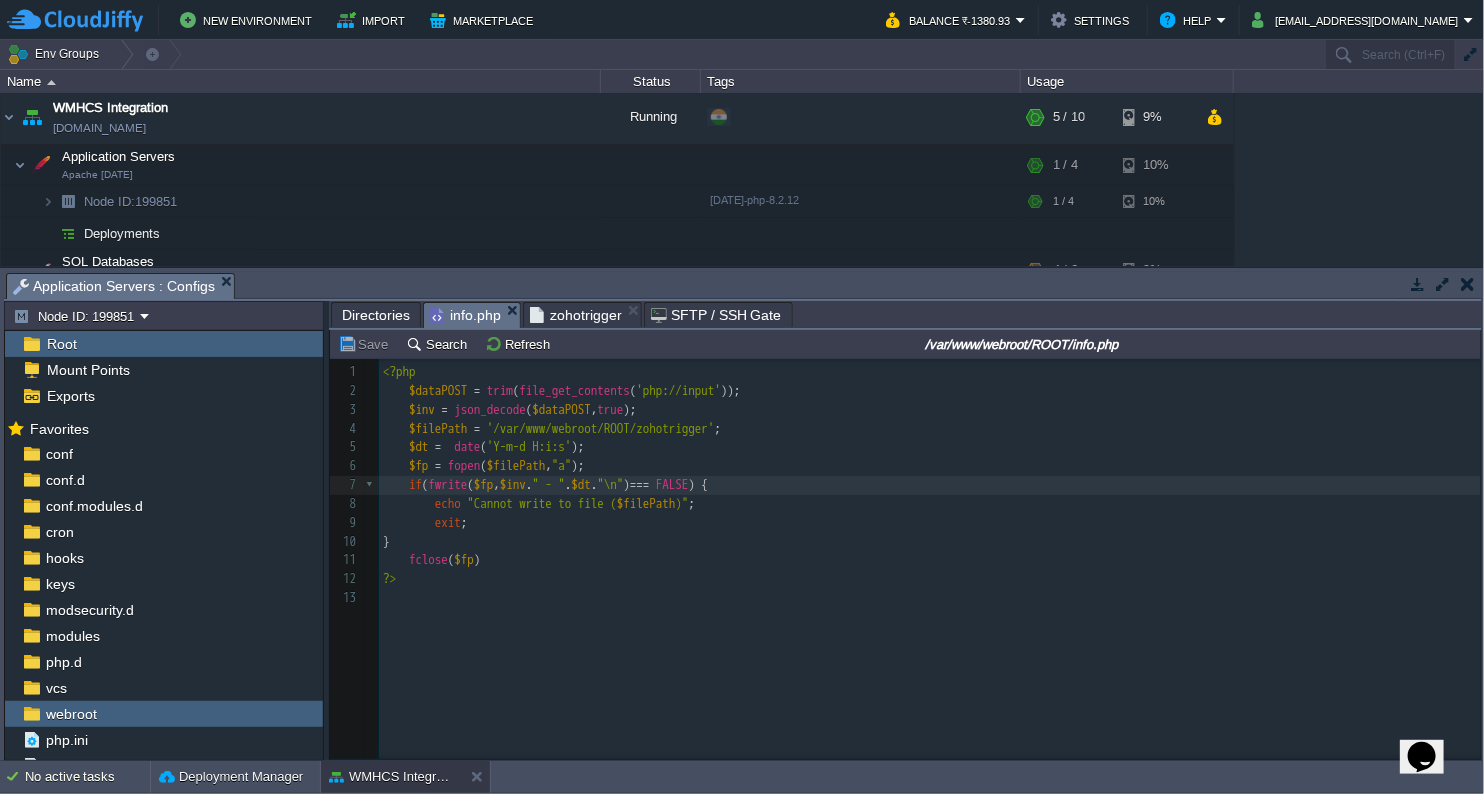 click on "info.php" at bounding box center (465, 315) 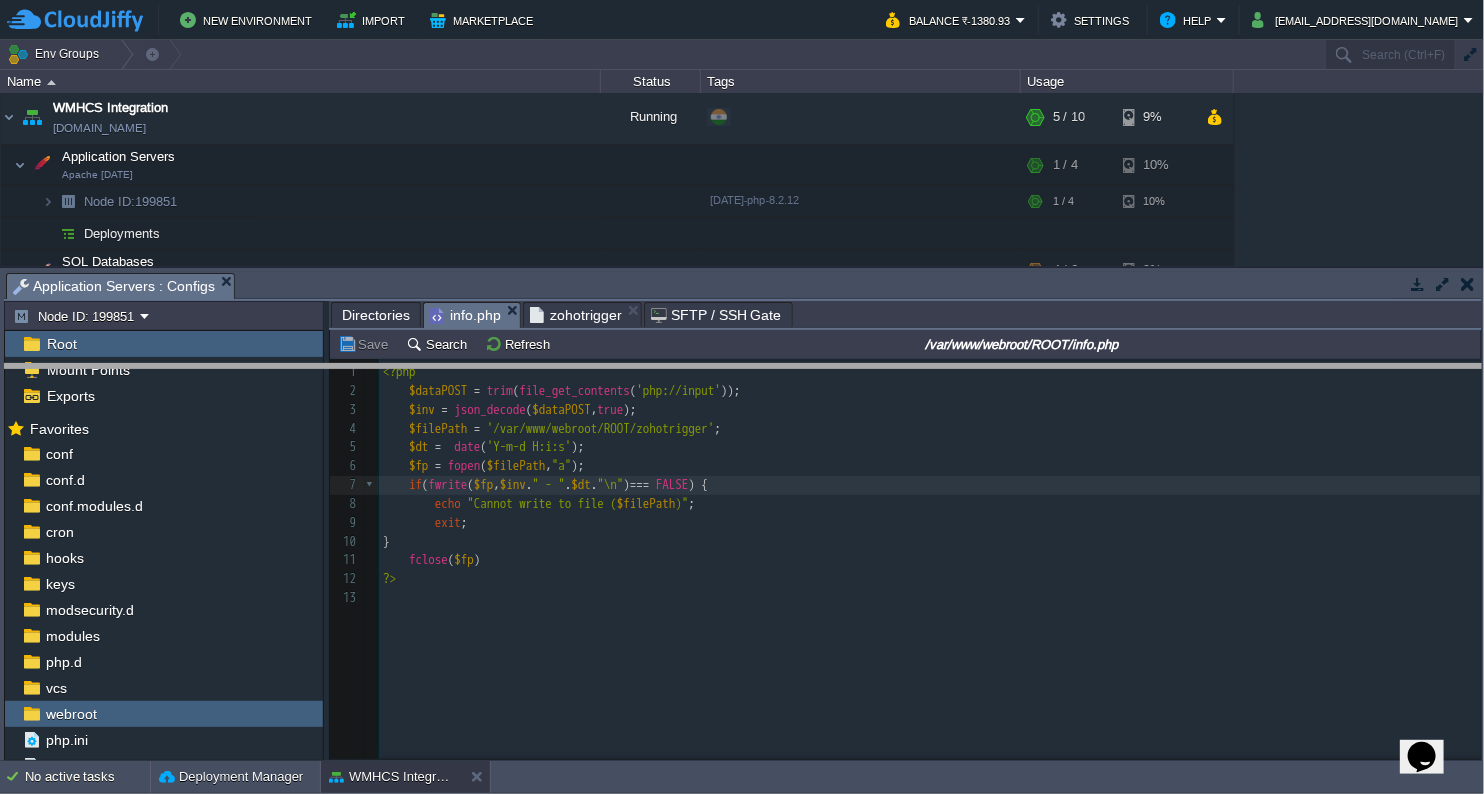 drag, startPoint x: 340, startPoint y: 284, endPoint x: 336, endPoint y: 376, distance: 92.086914 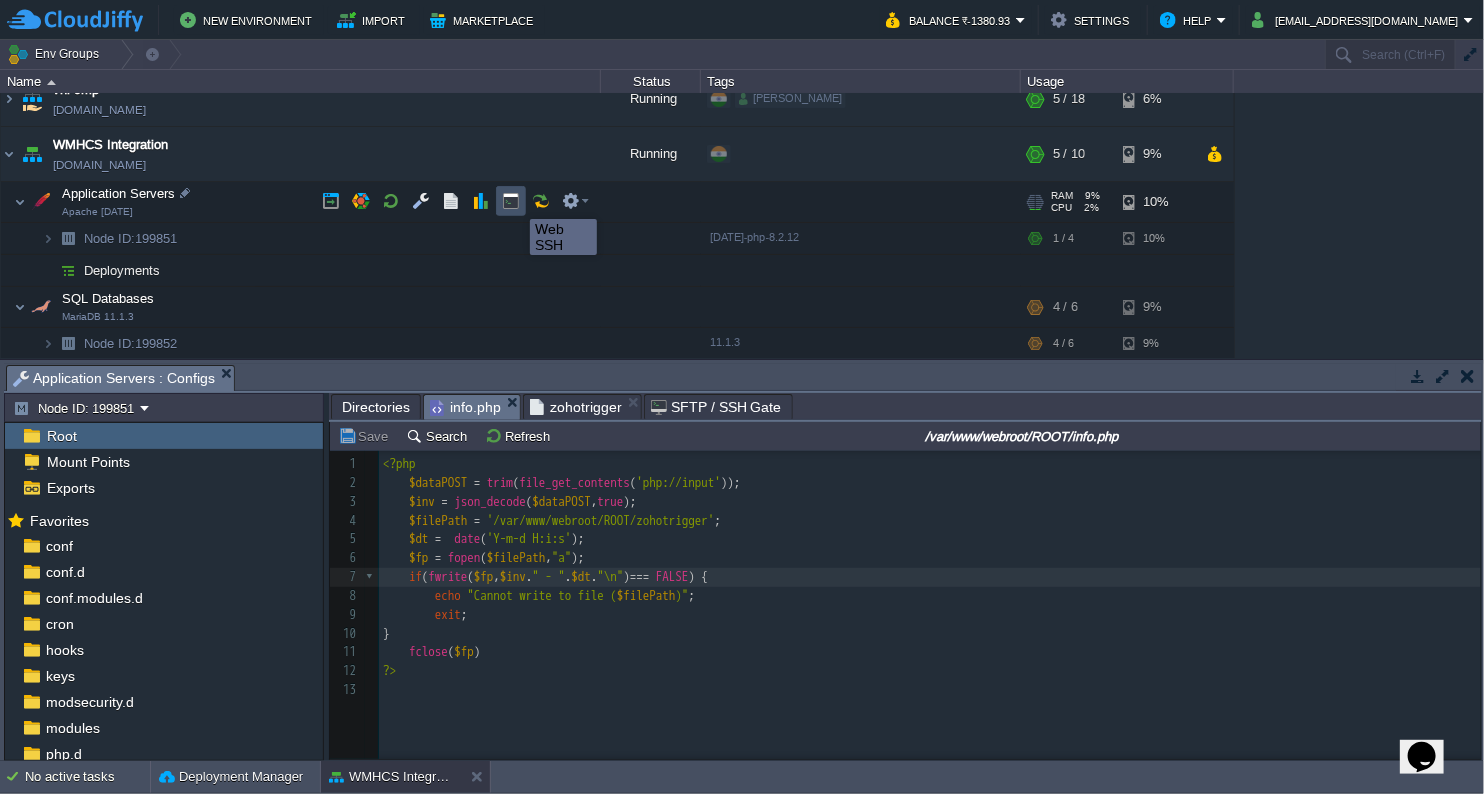 click at bounding box center [511, 201] 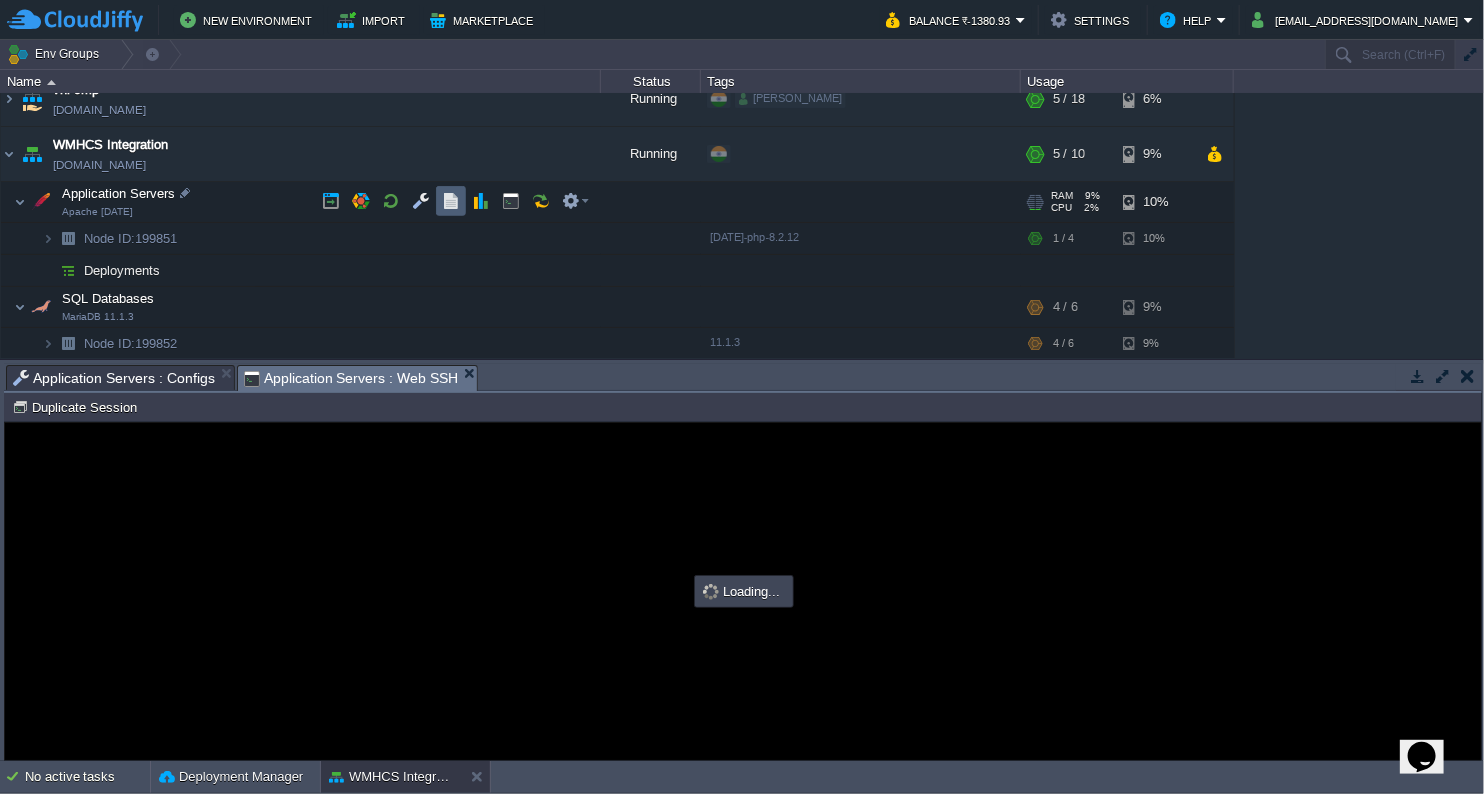 click at bounding box center (451, 201) 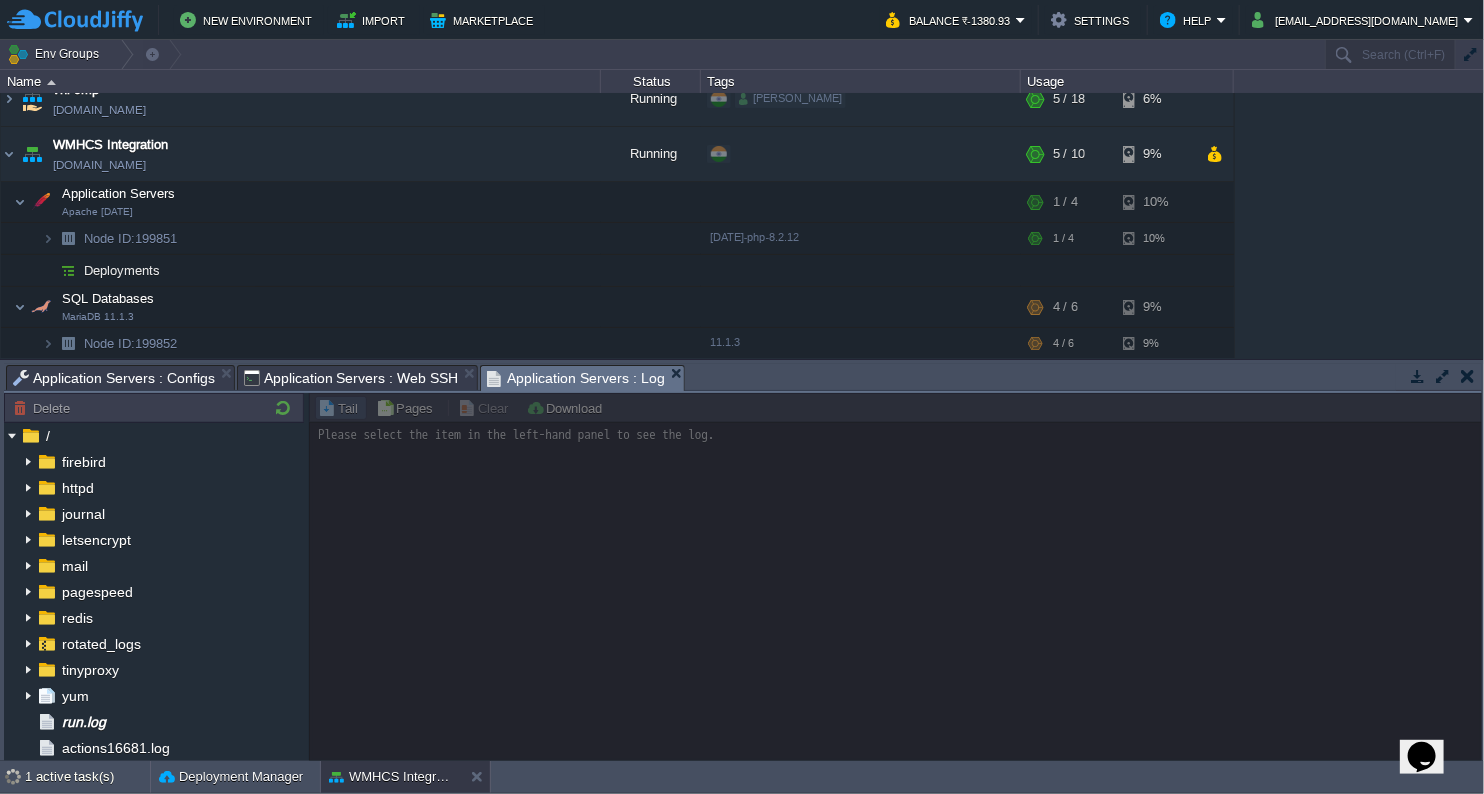 scroll, scrollTop: 0, scrollLeft: 0, axis: both 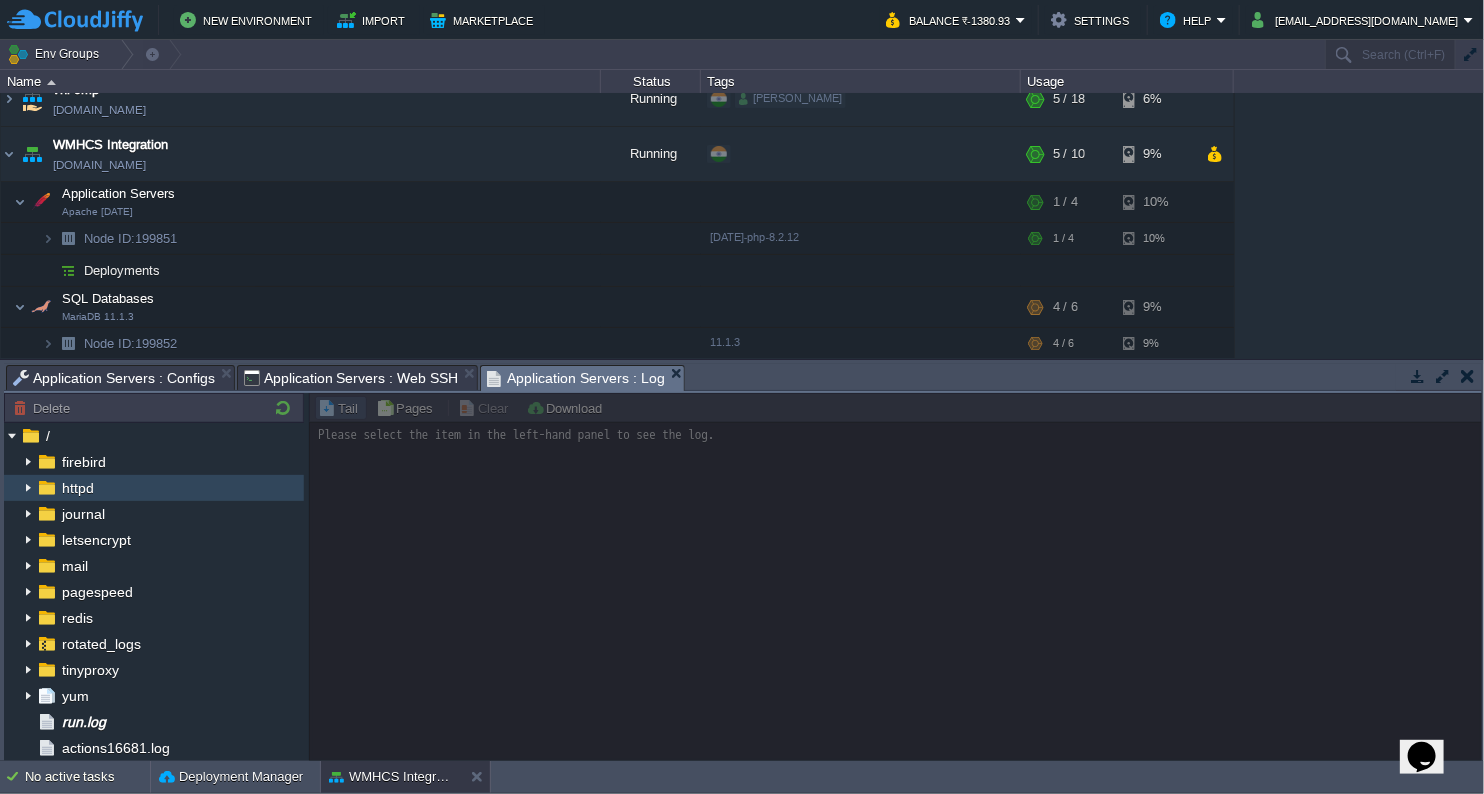 click on "httpd" at bounding box center [77, 488] 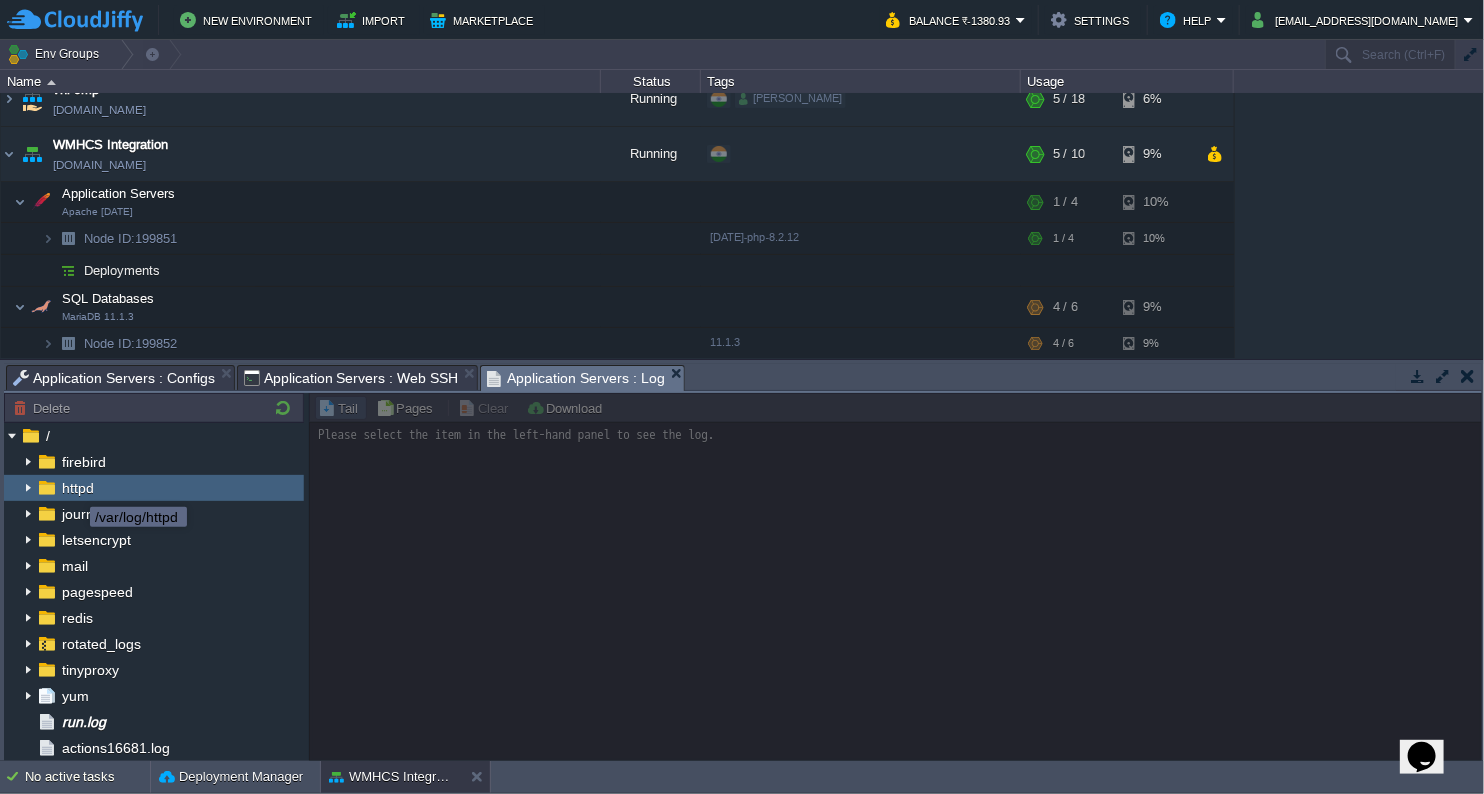 click on "httpd" at bounding box center [77, 488] 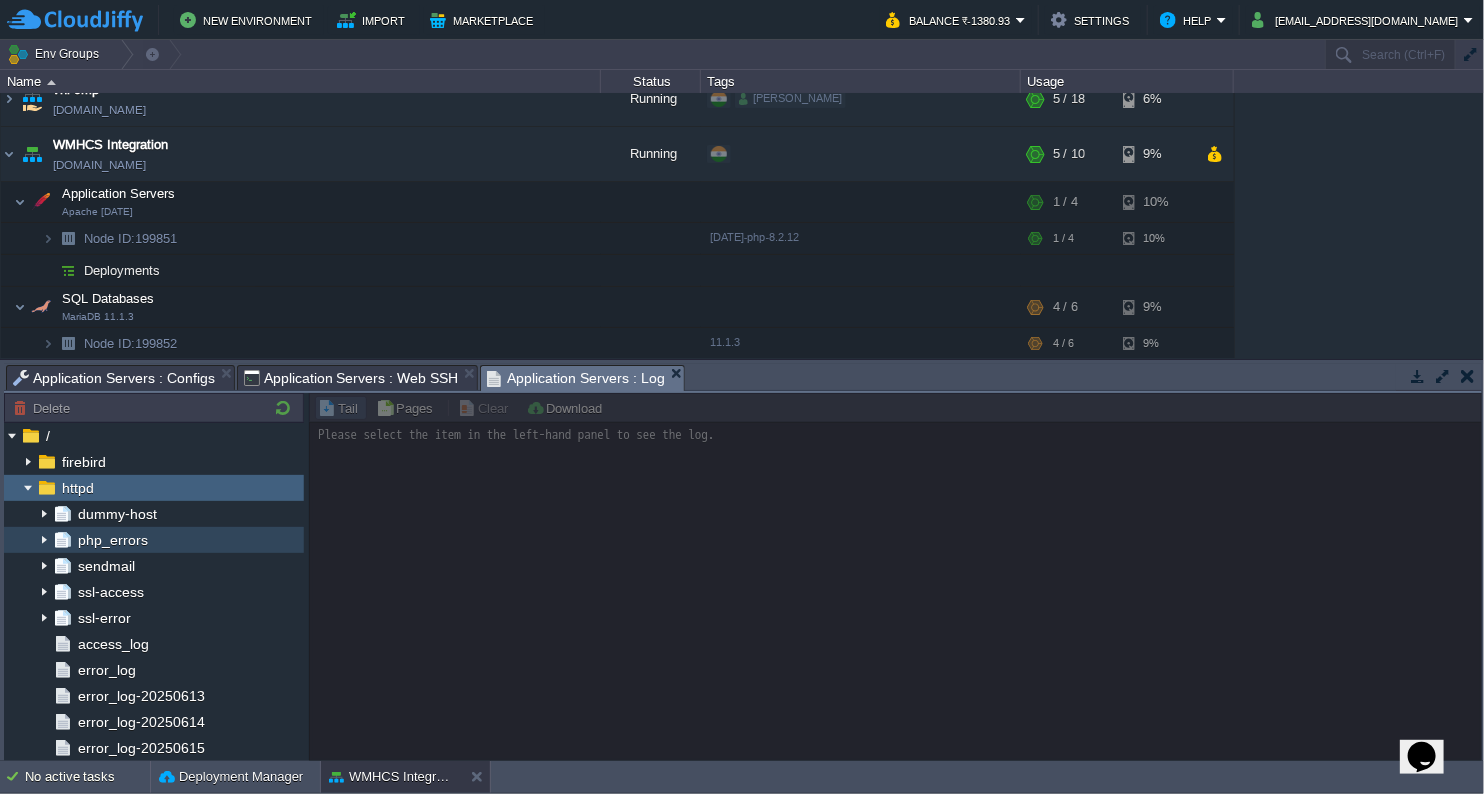 click on "php_errors" at bounding box center (112, 540) 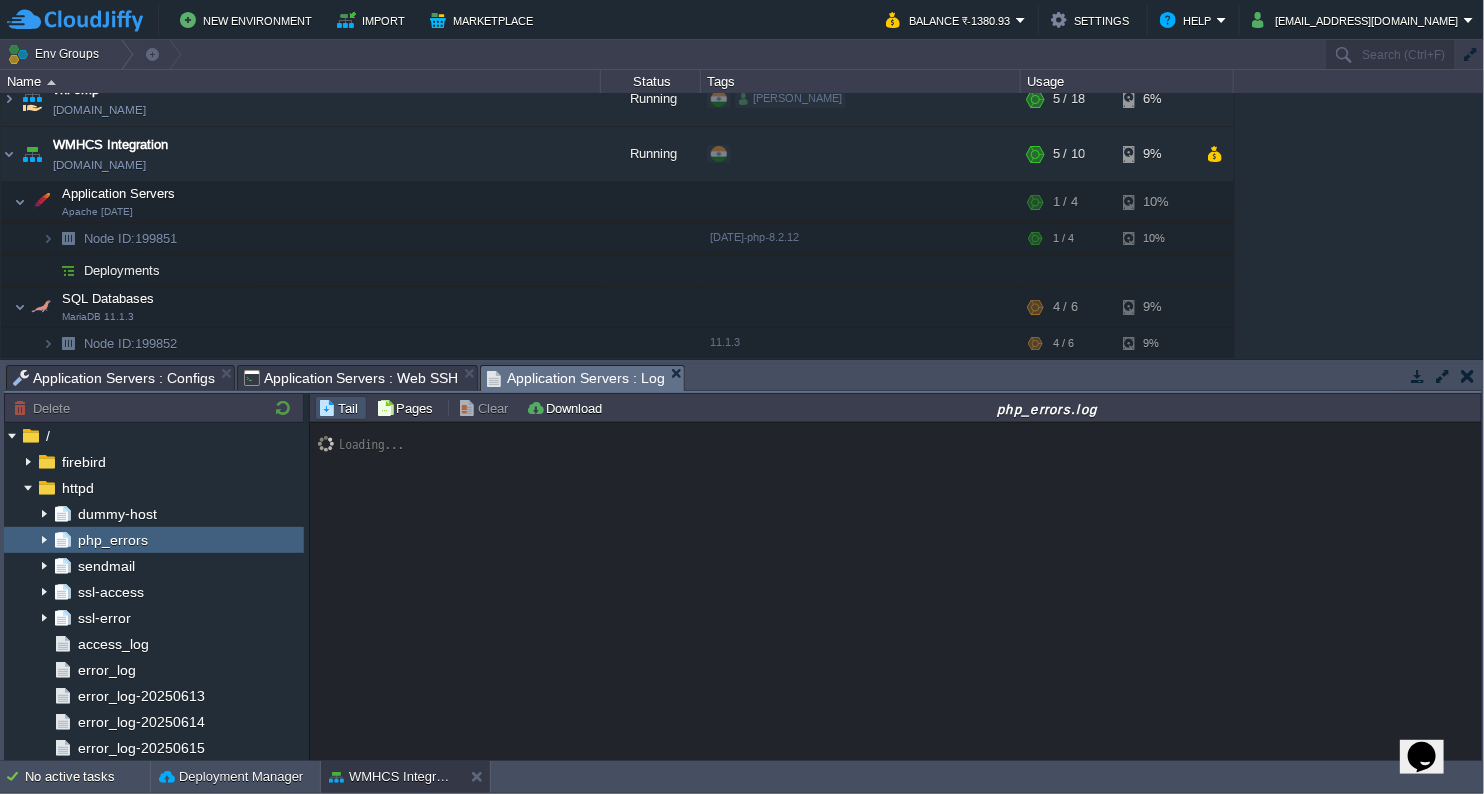 type on "#000000" 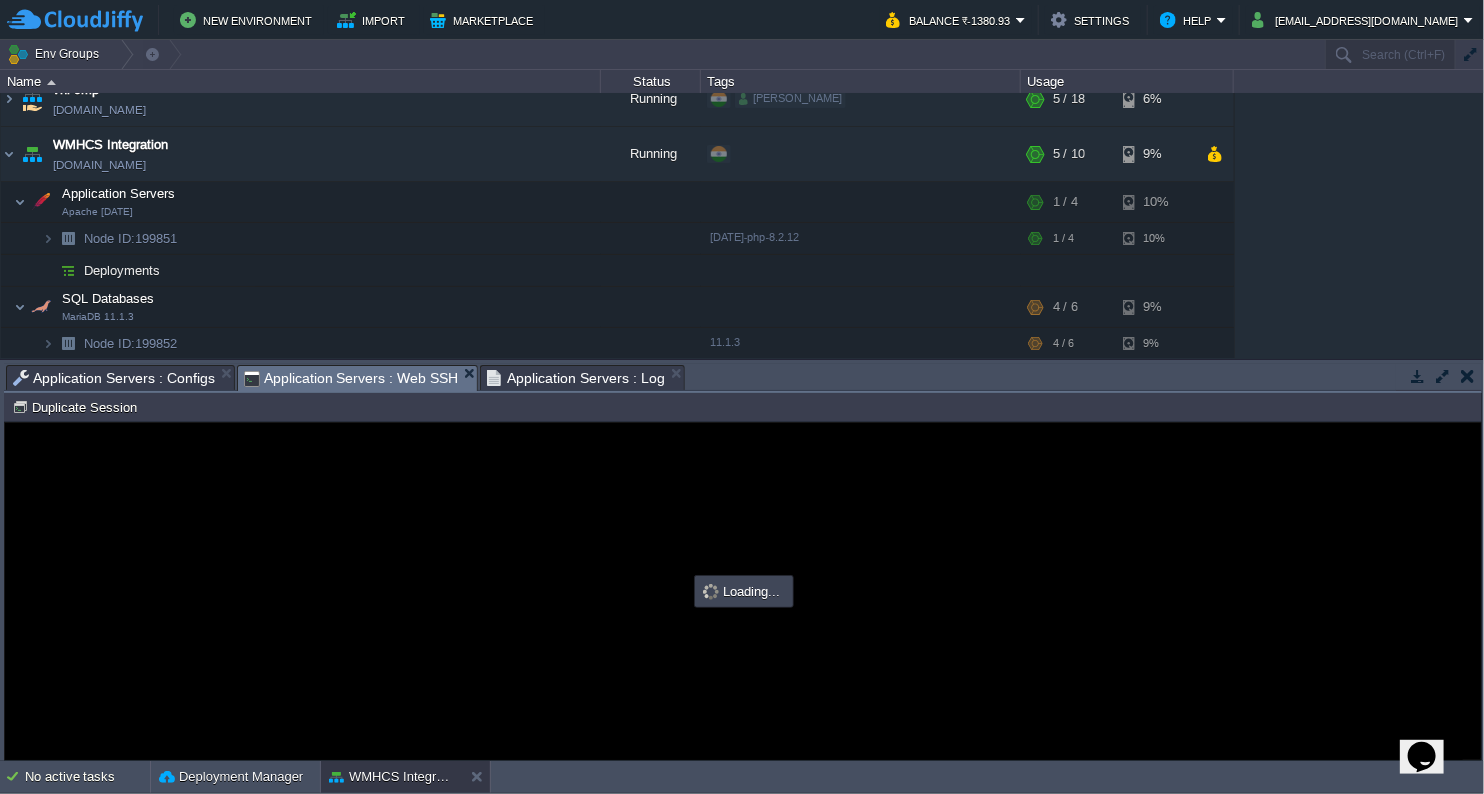 click on "Application Servers : Web SSH" at bounding box center [351, 378] 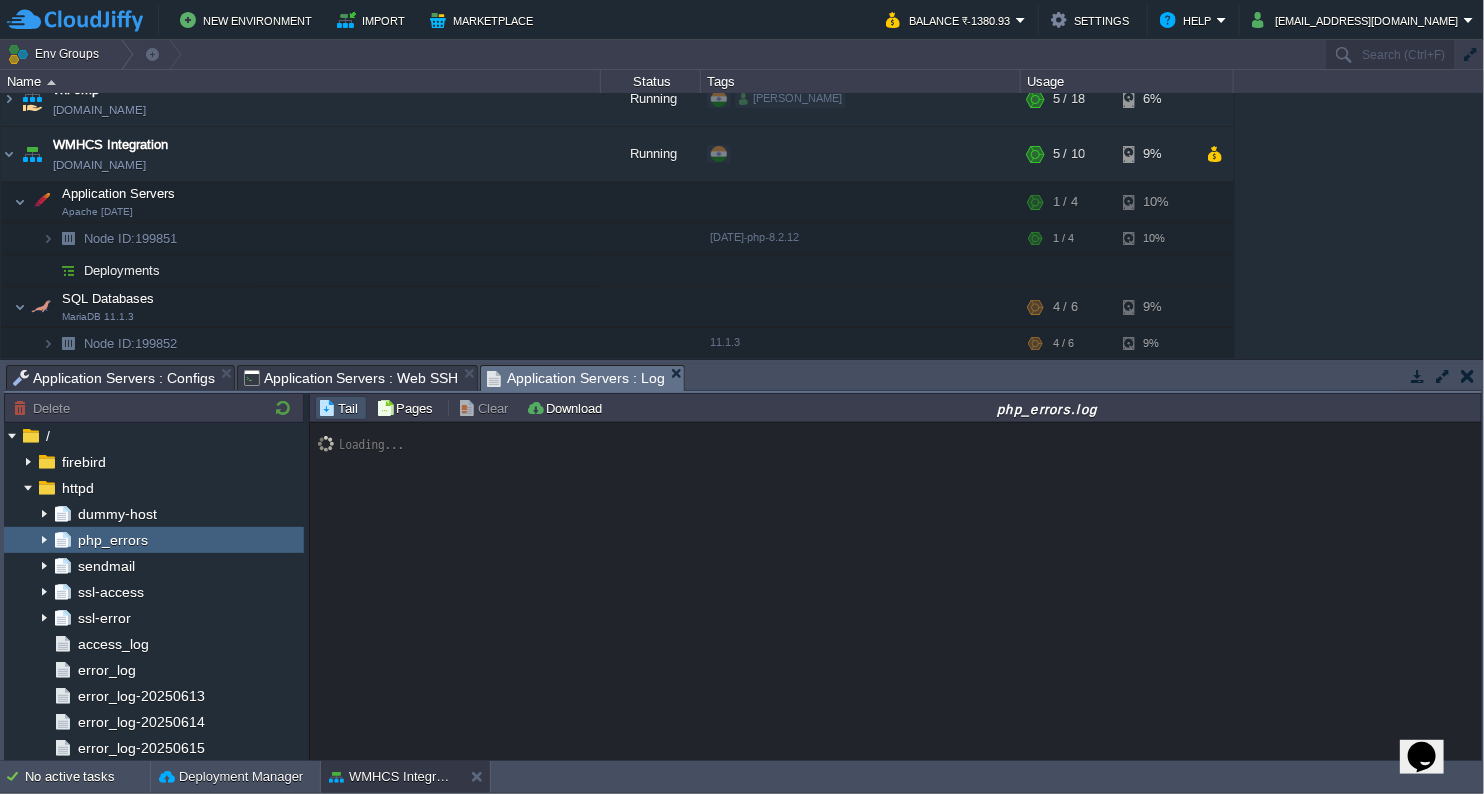 click on "Application Servers : Log" at bounding box center [576, 378] 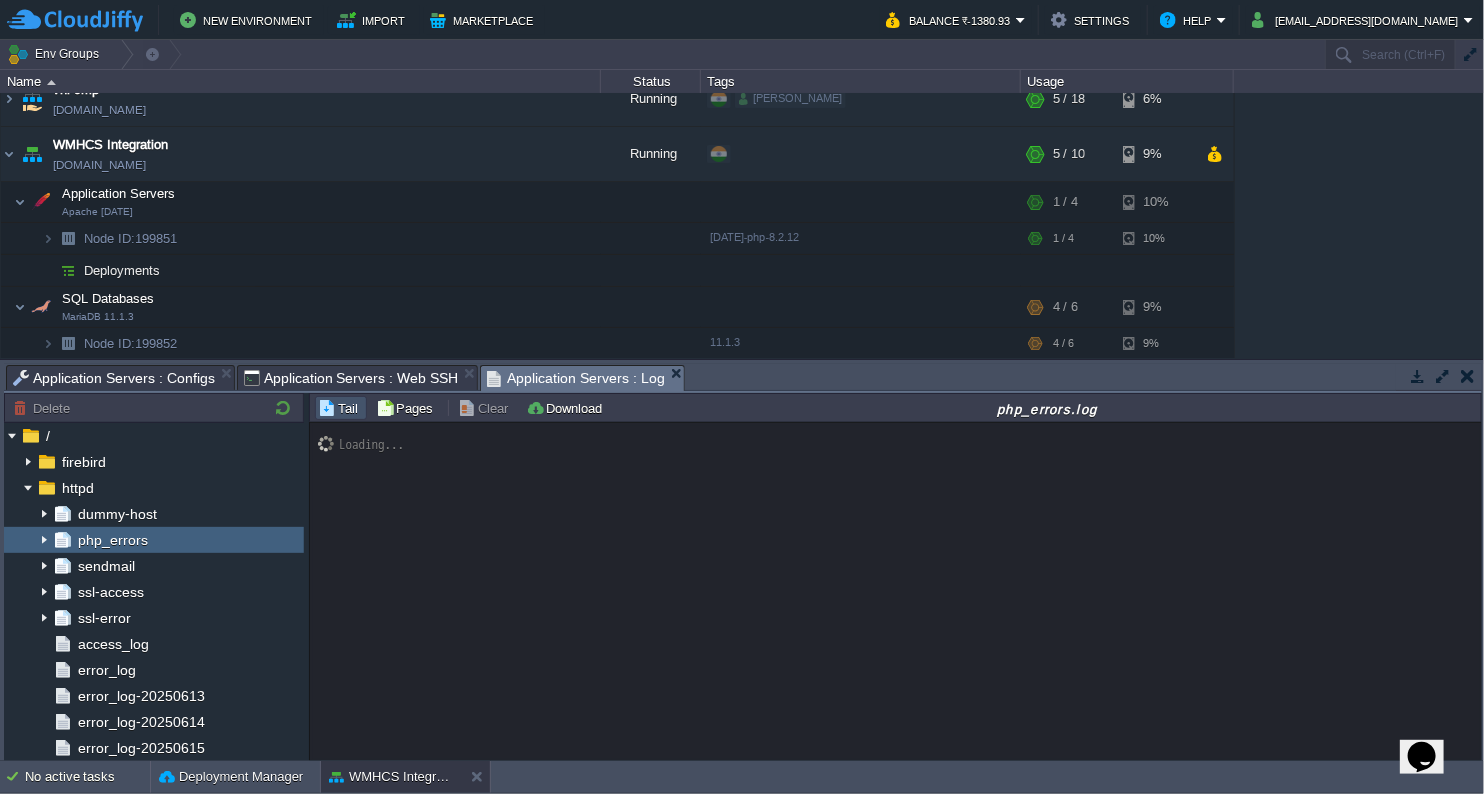 click on "Application Servers : Configs" at bounding box center [114, 378] 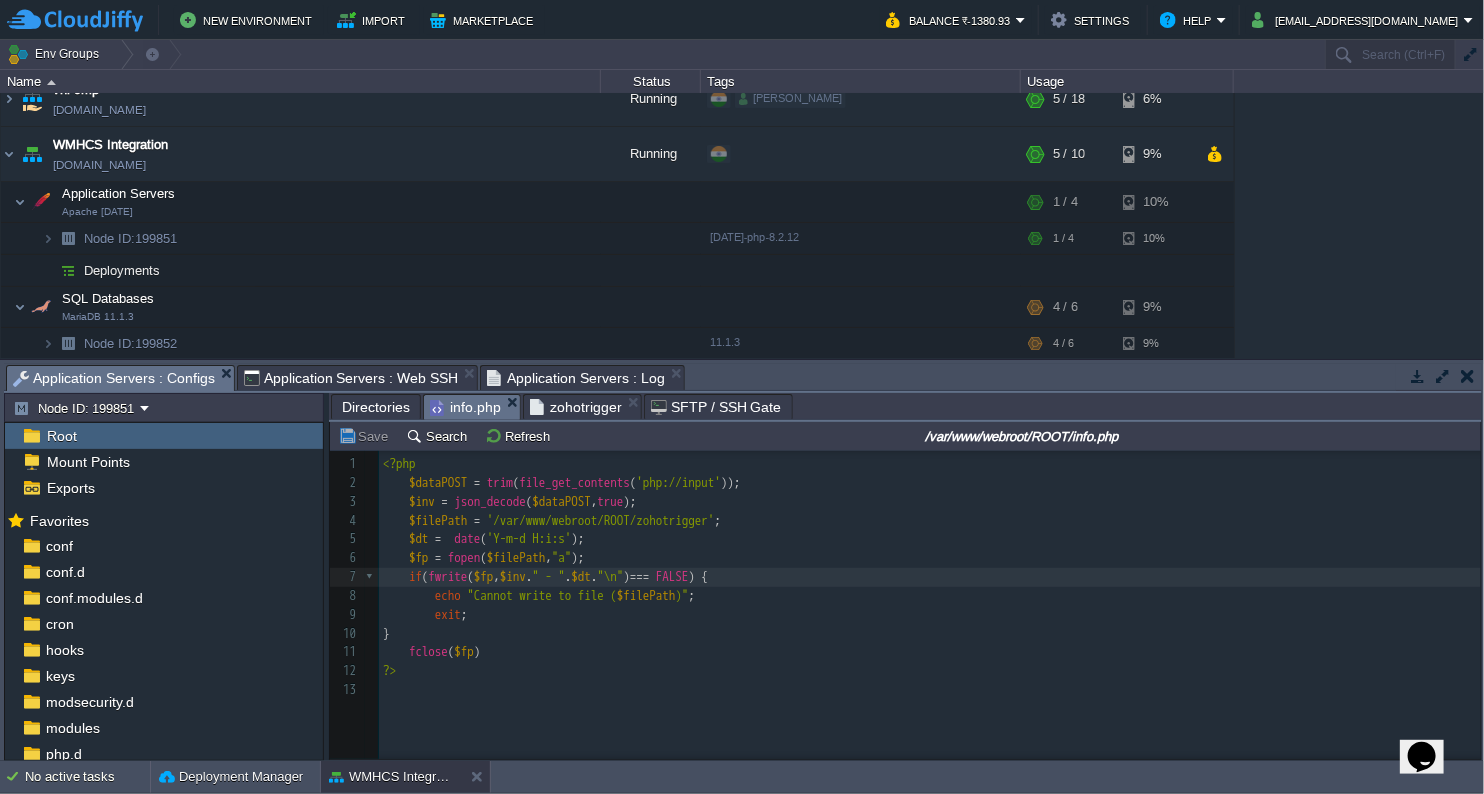 click on "x   1 <?php 2       $dataPOST   =   trim ( file_get_contents ( 'php://input' )); 3      $inv   =   json_decode ( $dataPOST , true ); 4      $filePath   =   '/var/www/webroot/ROOT/zohotrigger' ; 5      $dt   =    date ( 'Y-m-d H:i:s' ); 6      $fp   =   fopen ( $filePath ,  "a" ); 7      if  ( fwrite ( $fp ,  $inv . "   - " . $dt . "\n" )  ===   FALSE ) {  8          echo   "Cannot write to file ( $filePath )" ; 9          exit ; 10     } 11      fclose ( $fp ) 12 ?> 13 ​" at bounding box center (933, 577) 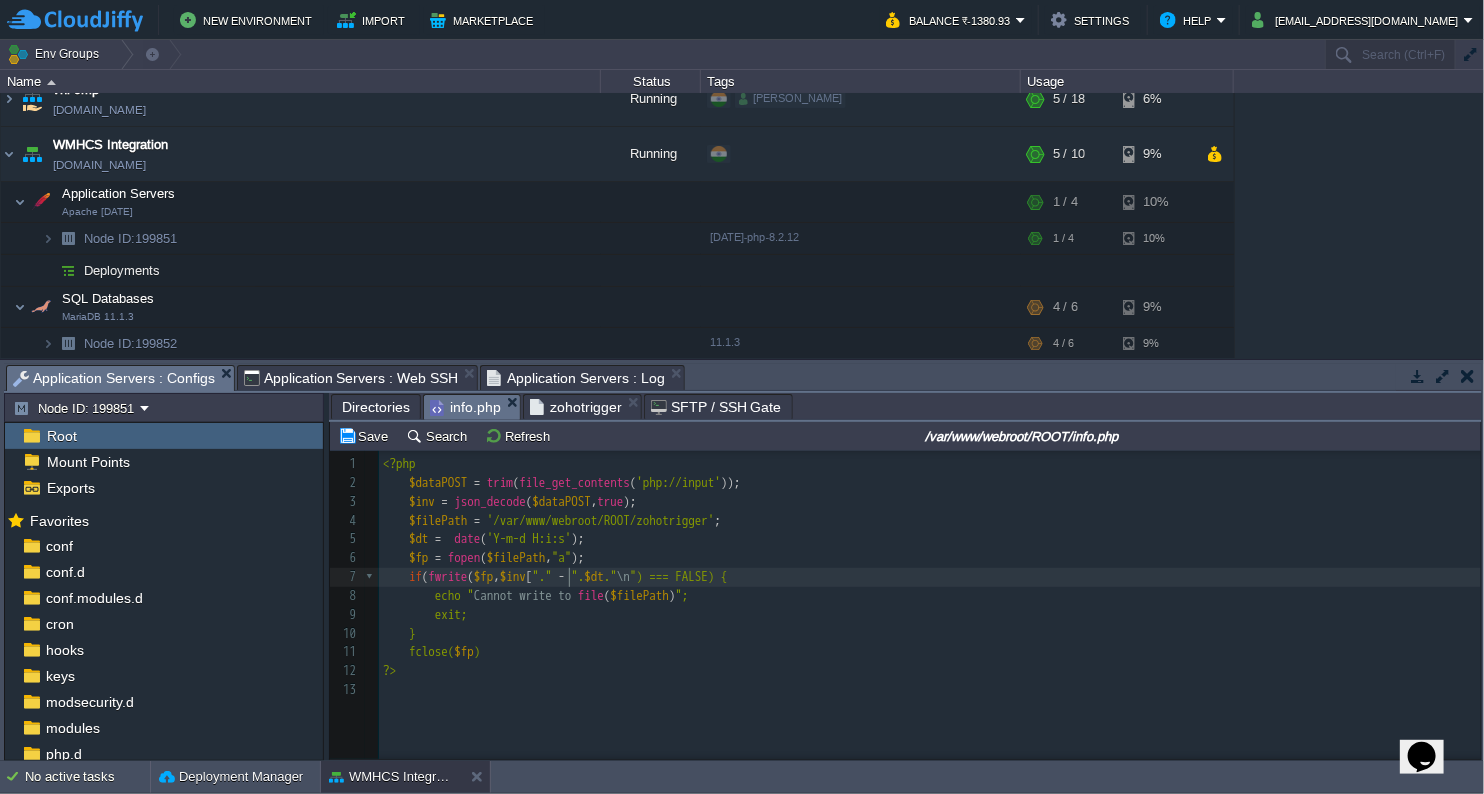 scroll, scrollTop: 6, scrollLeft: 20, axis: both 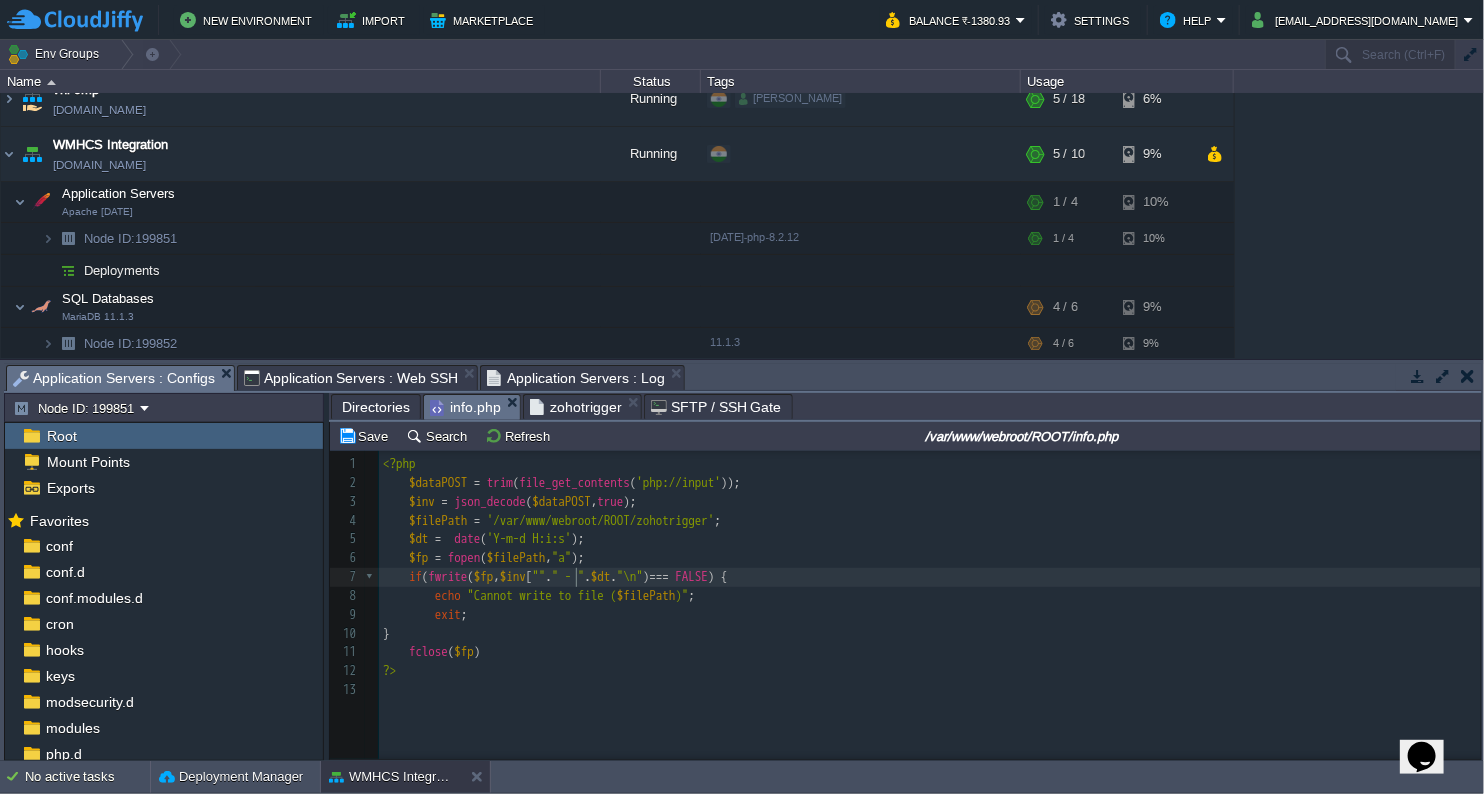 type on "[""]" 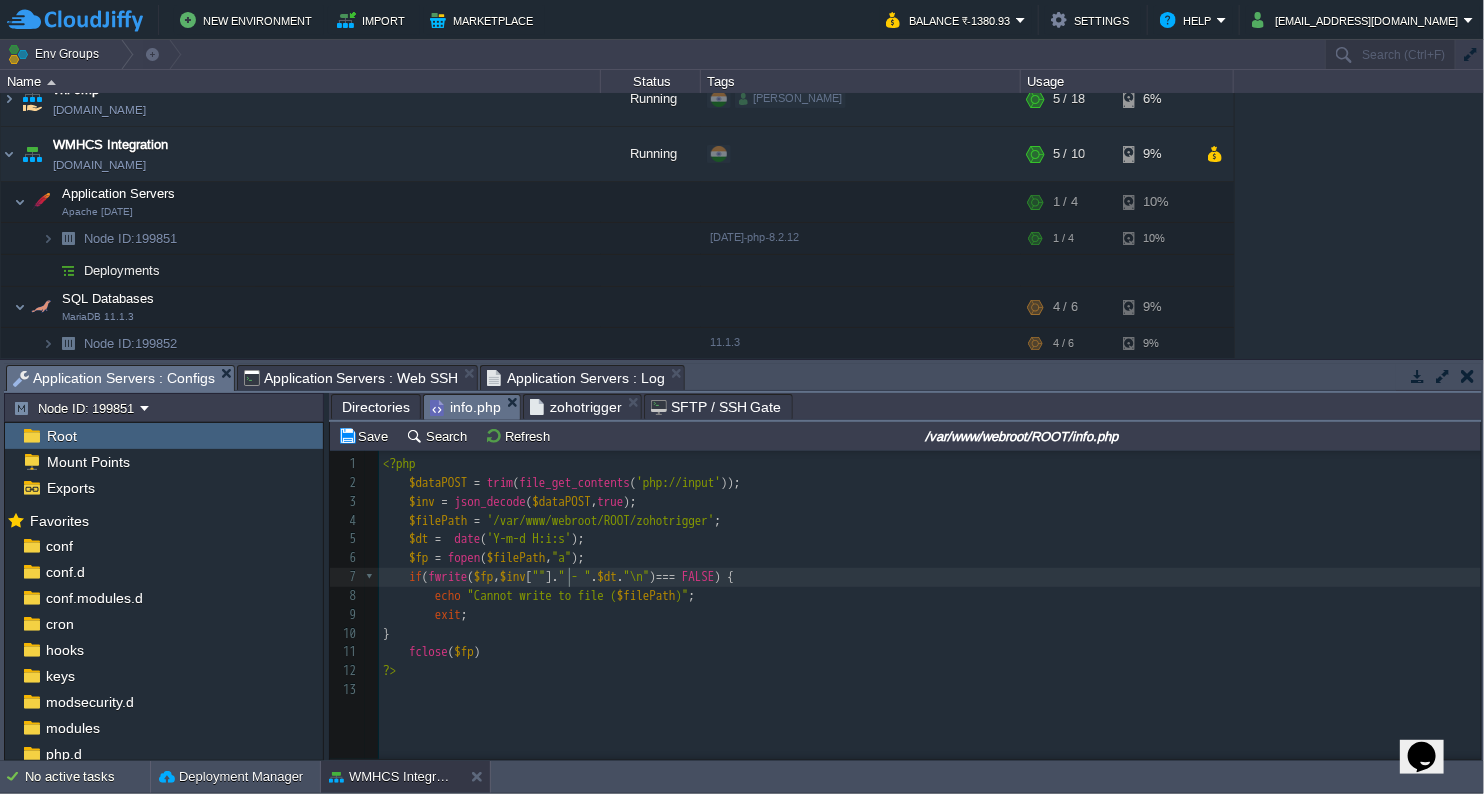 click on "x   1 <?php 2       $dataPOST   =   trim ( file_get_contents ( 'php://input' )); 3      $inv   =   json_decode ( $dataPOST , true ); 4      $filePath   =   '/var/www/webroot/ROOT/zohotrigger' ; 5      $dt   =    date ( 'Y-m-d H:i:s' ); 6      $fp   =   fopen ( $filePath ,  "a" ); 7      if  ( fwrite ( $fp ,  $inv [ "" ]. "   - " . $dt . "\n" )  ===   FALSE ) {  8          echo   "Cannot write to file ( $filePath )" ; 9          exit ; 10     } 11      fclose ( $fp ) 12 ?> 13 ​" at bounding box center (933, 577) 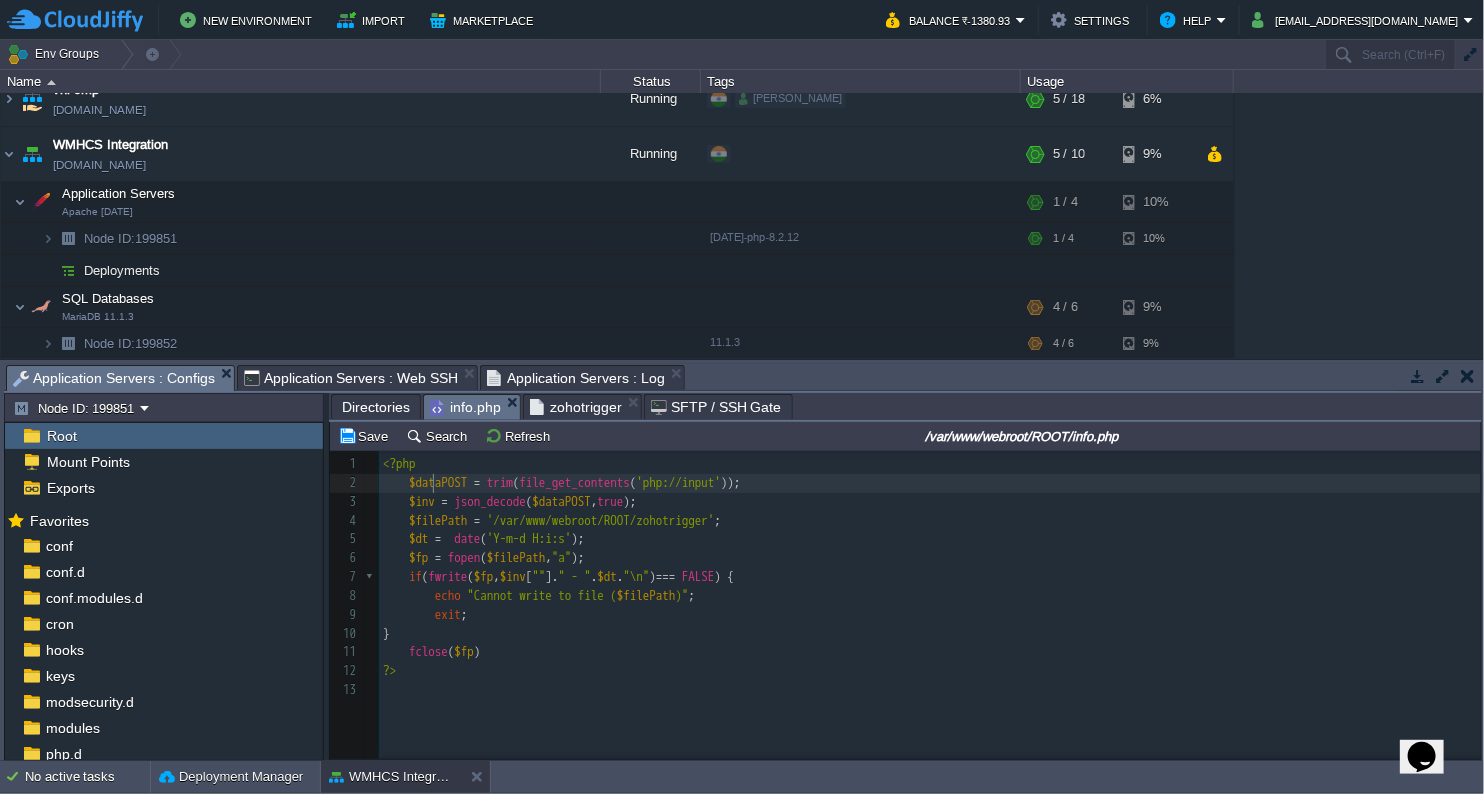 type on "$dataPOST" 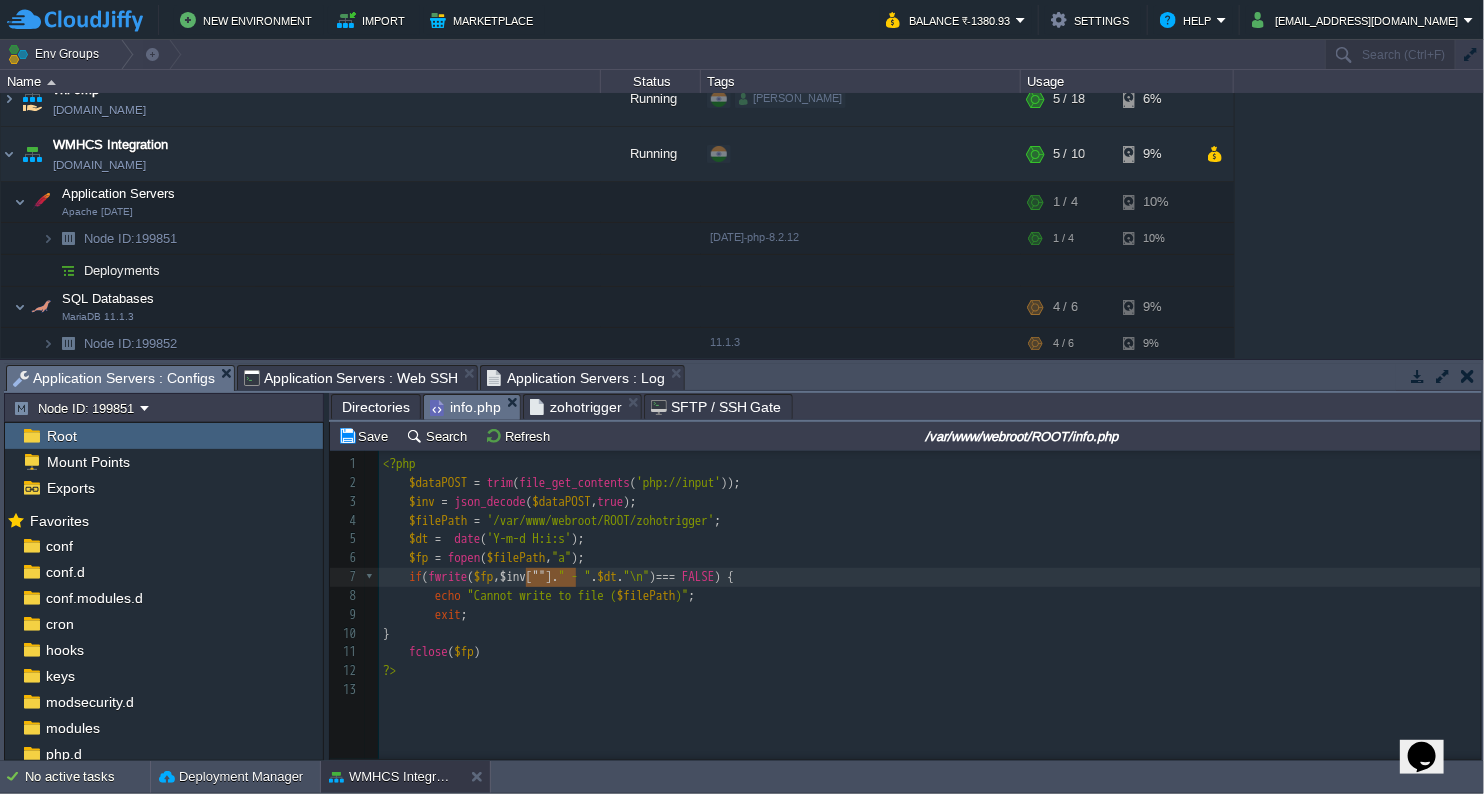 type on "$inv[""]" 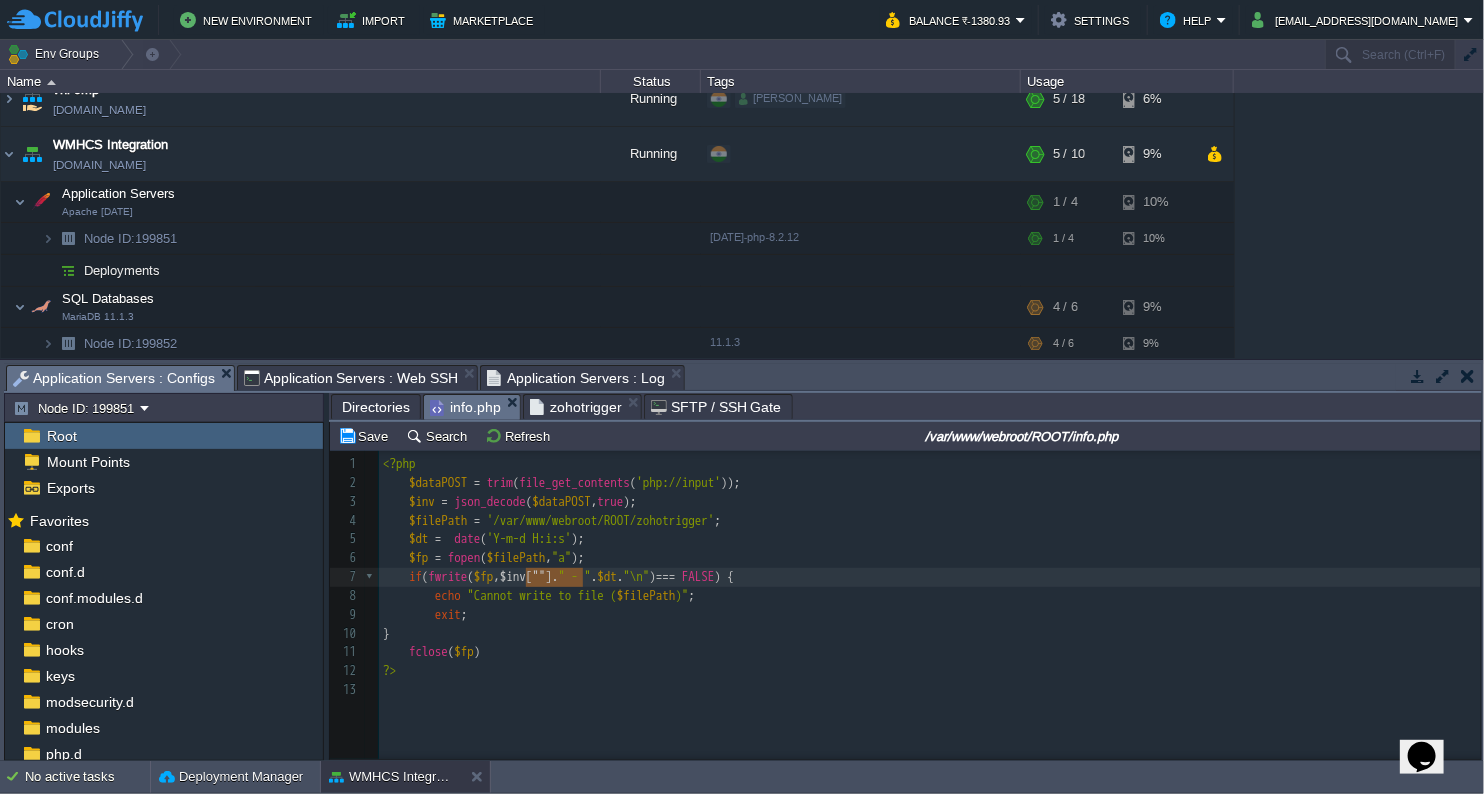 drag, startPoint x: 525, startPoint y: 578, endPoint x: 585, endPoint y: 583, distance: 60.207973 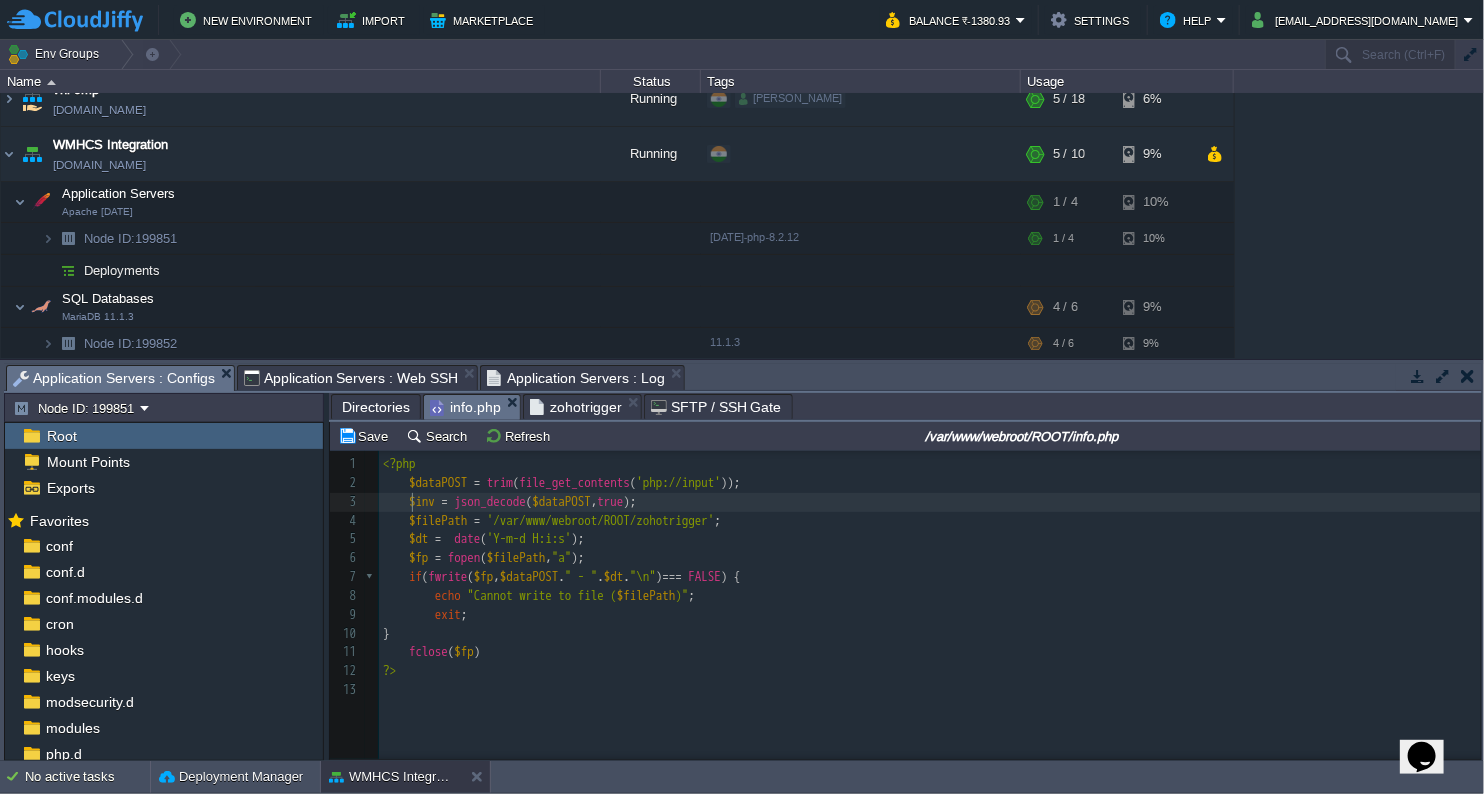 click on "x   1 <?php 2       $dataPOST   =   trim ( file_get_contents ( 'php://input' )); 3      $inv   =   json_decode ( $dataPOST , true ); 4      $filePath   =   '/var/www/webroot/ROOT/zohotrigger' ; 5      $dt   =    date ( 'Y-m-d H:i:s' ); 6      $fp   =   fopen ( $filePath ,  "a" ); 7      if  ( fwrite ( $fp ,  $dataPOST . "   - " . $dt . "\n" )  ===   FALSE ) {  8          echo   "Cannot write to file ( $filePath )" ; 9          exit ; 10     } 11      fclose ( $fp ) 12 ?> 13 ​" at bounding box center (933, 577) 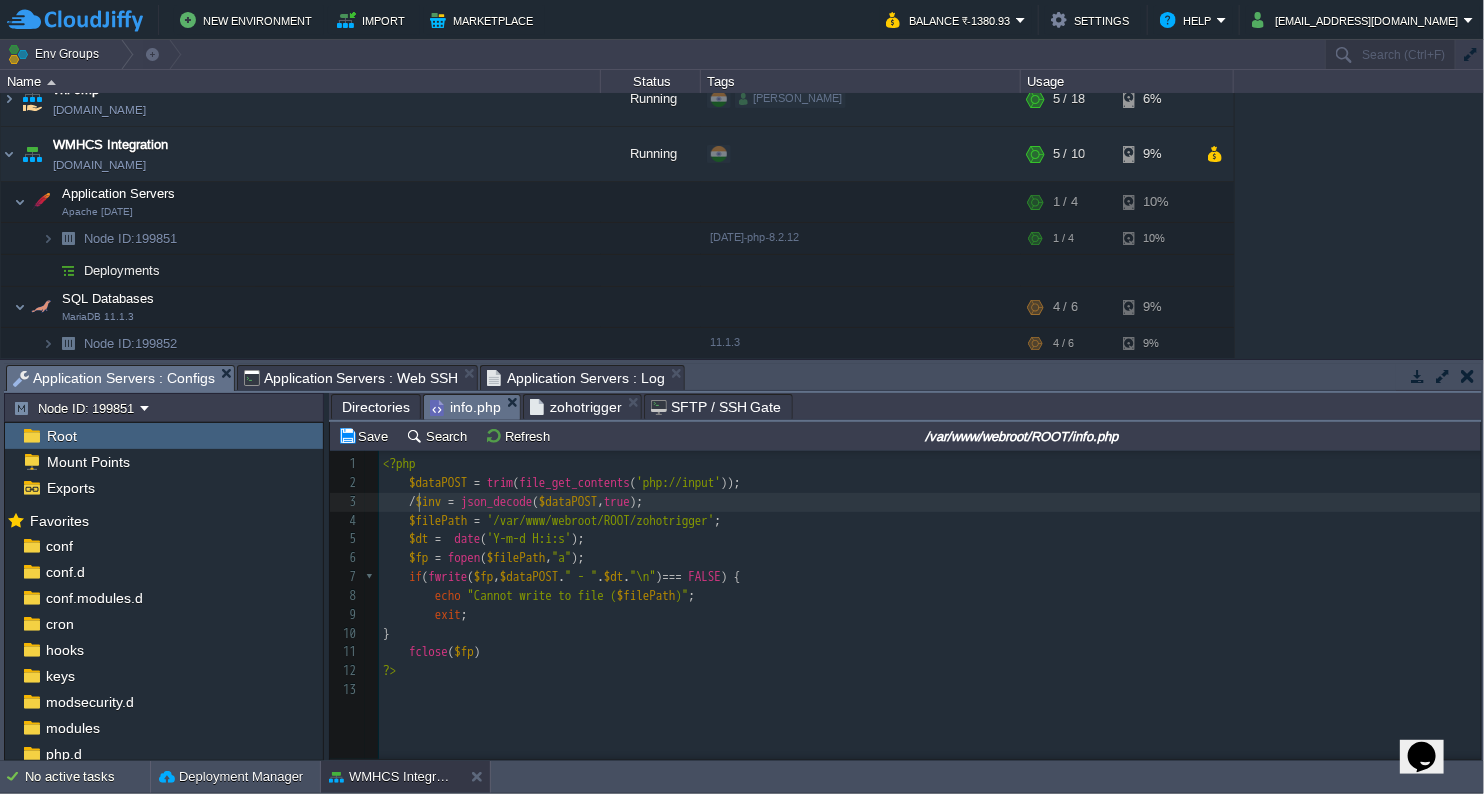 scroll, scrollTop: 6, scrollLeft: 13, axis: both 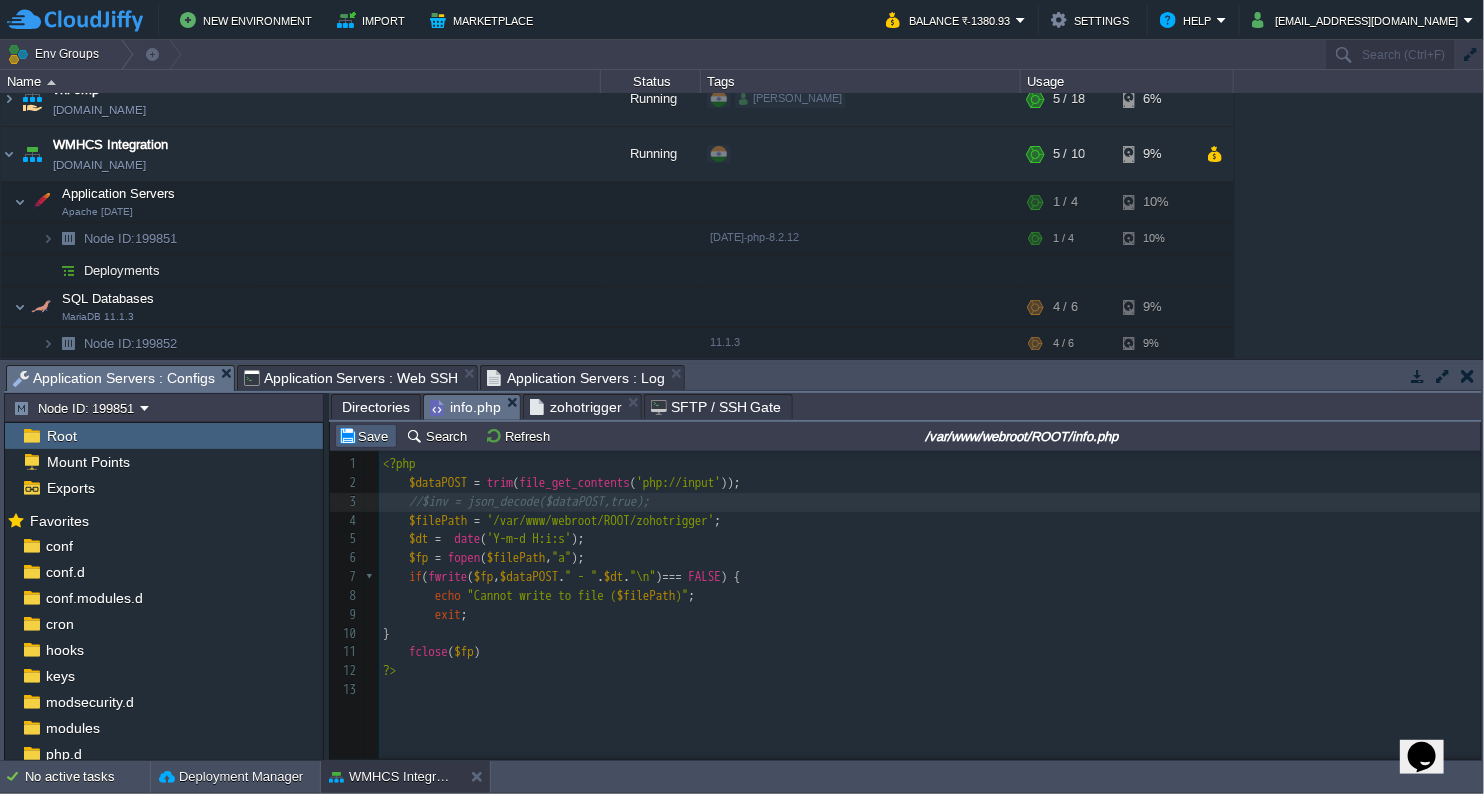 type on "//" 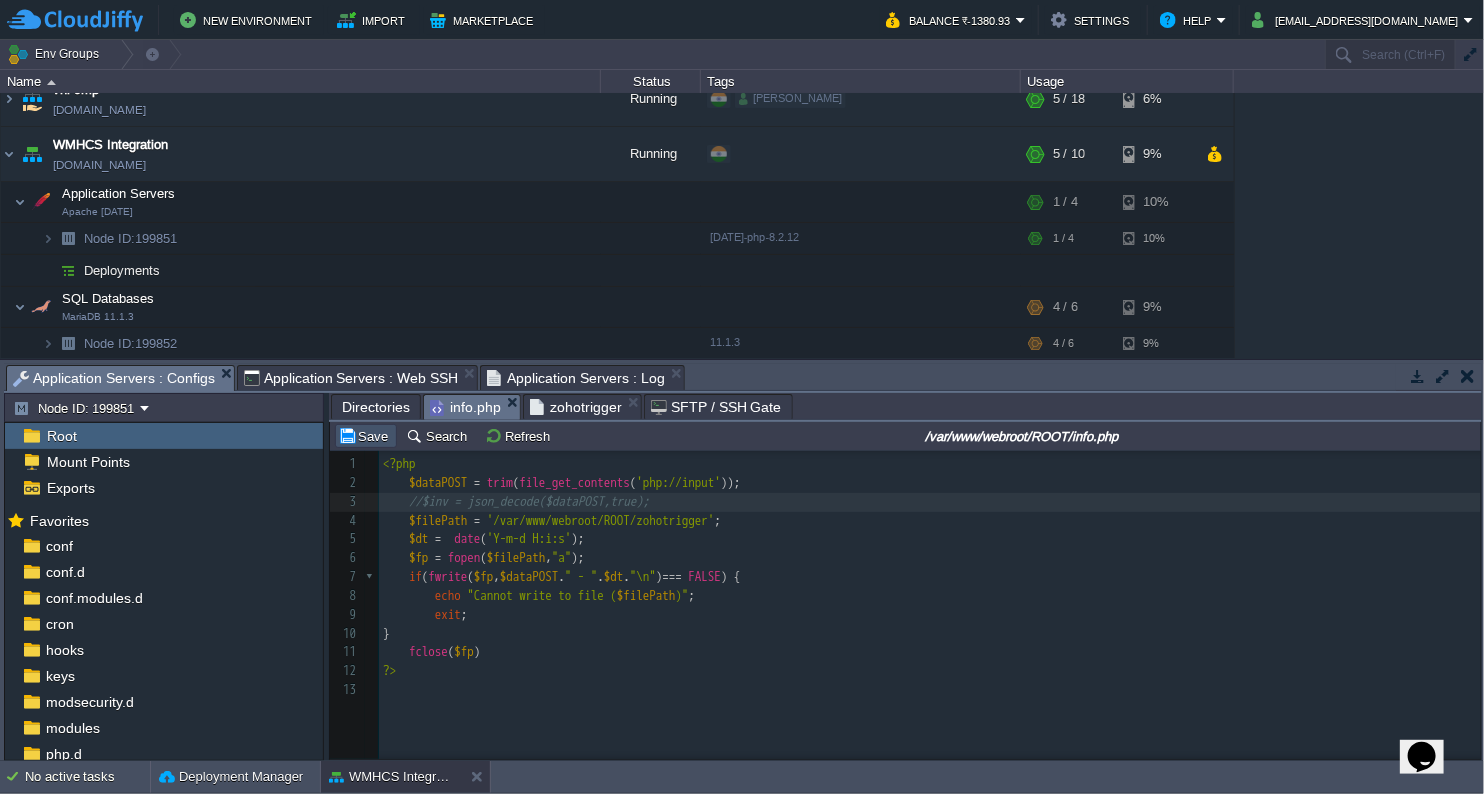 click on "Save" at bounding box center (366, 436) 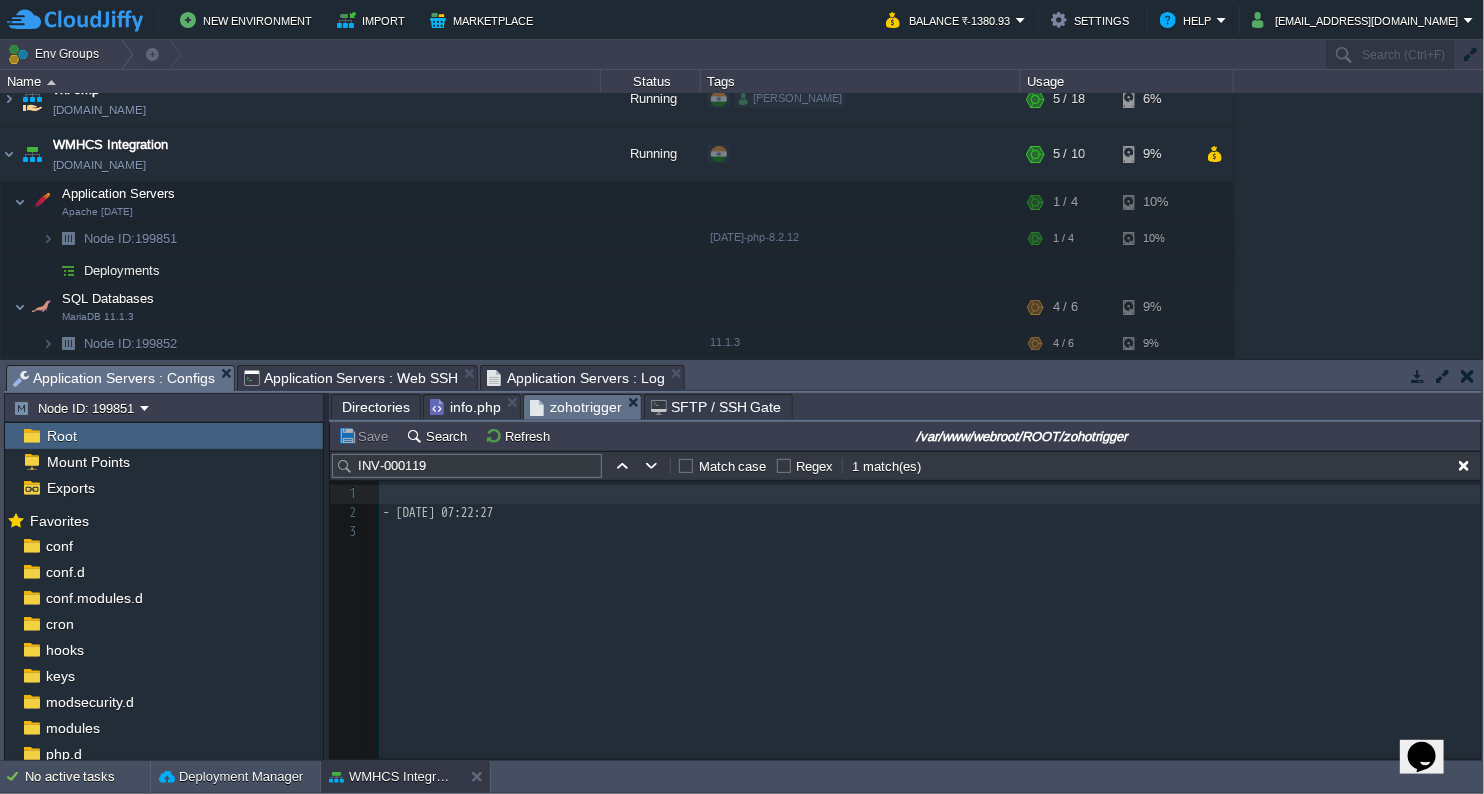 click on "zohotrigger" at bounding box center (576, 407) 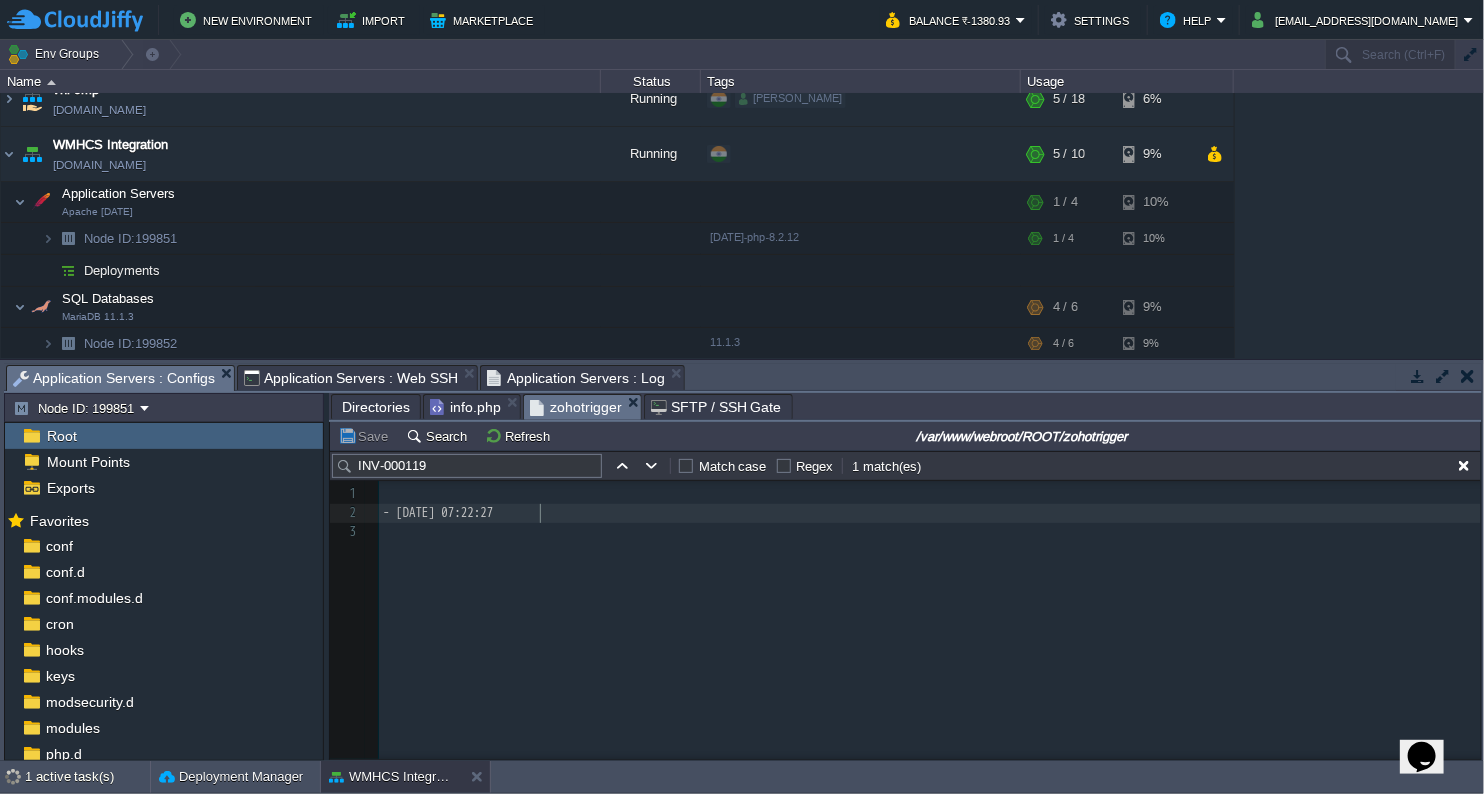 type on "- [DATE] 07:22:27" 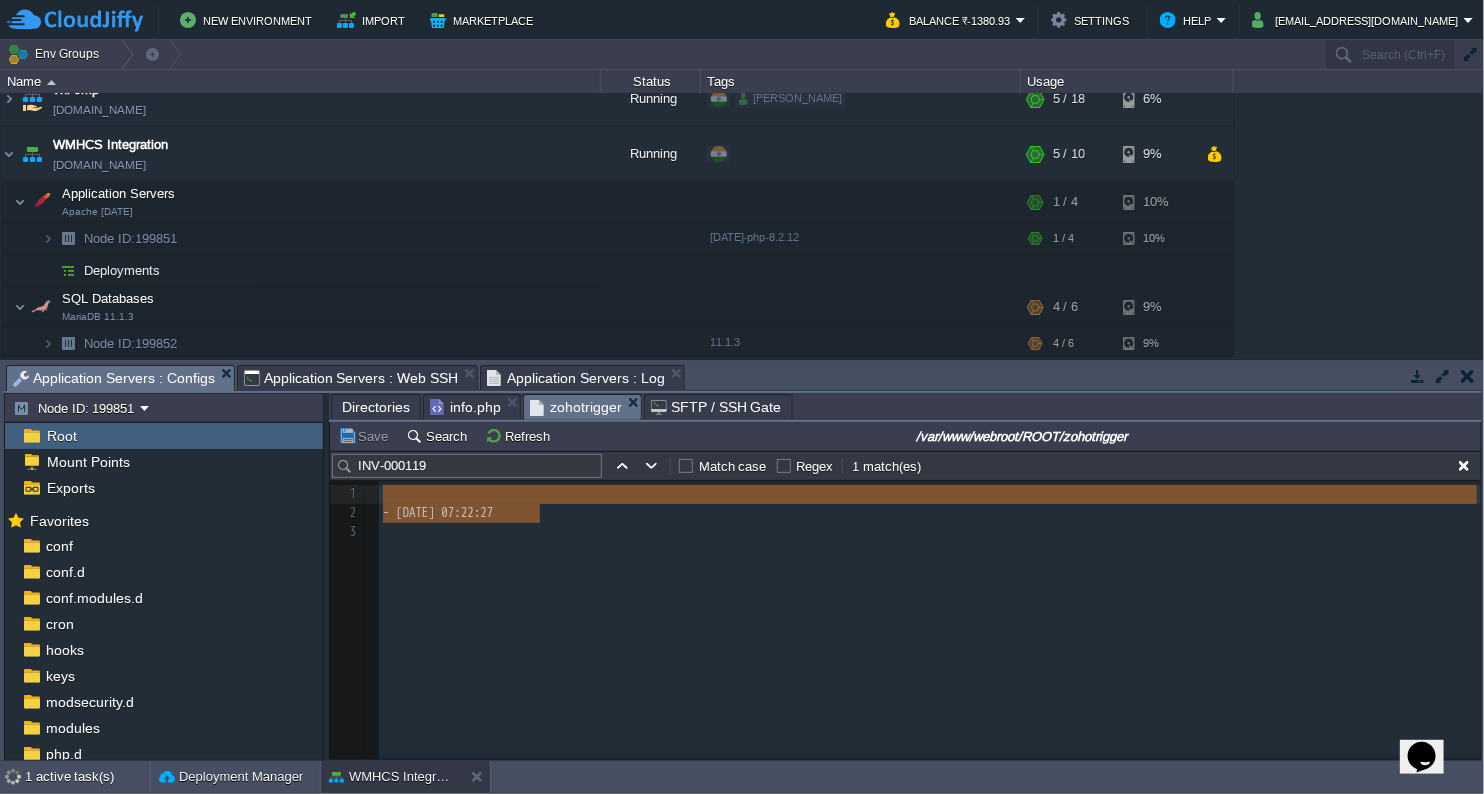 drag, startPoint x: 571, startPoint y: 515, endPoint x: 376, endPoint y: 481, distance: 197.94191 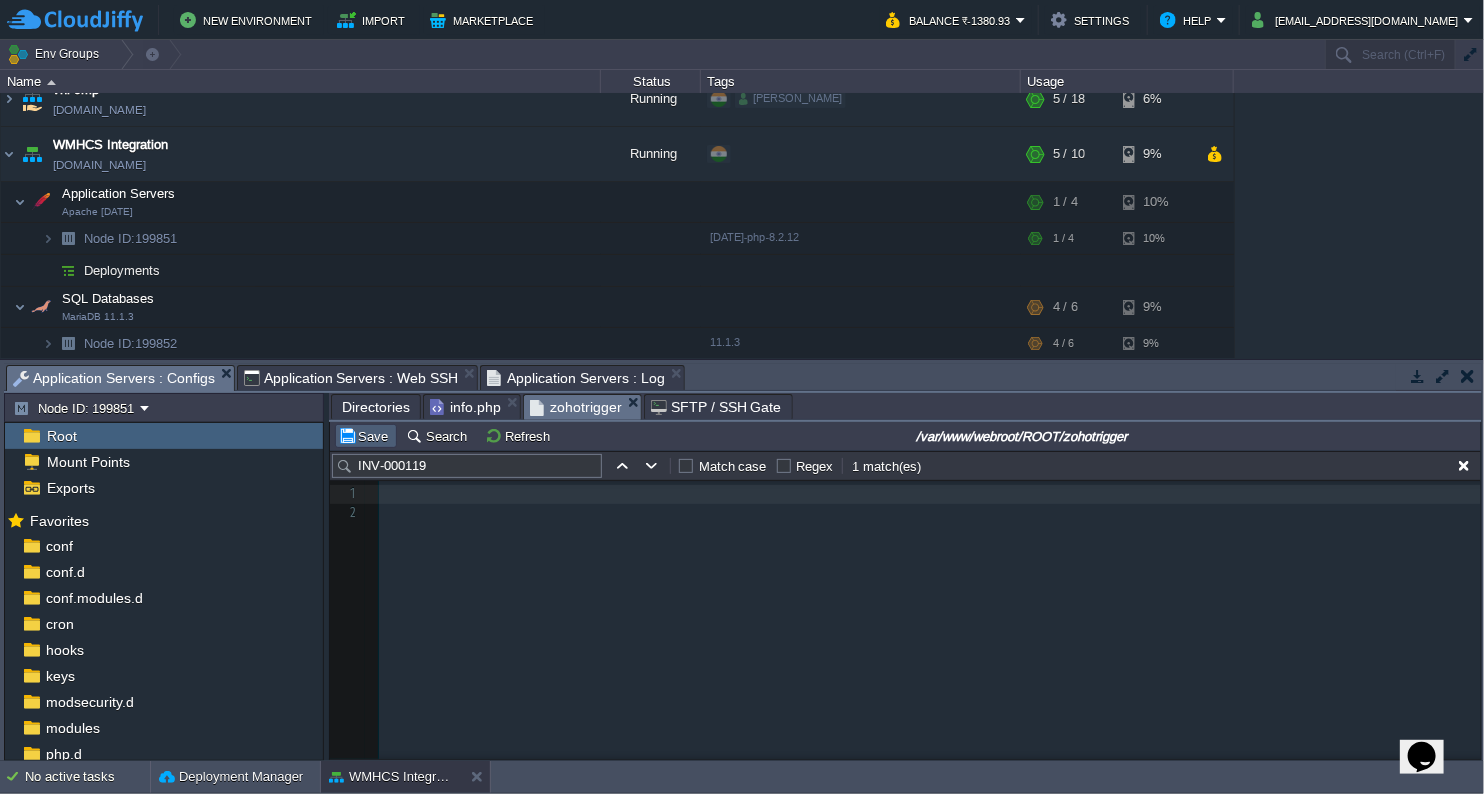 click on "Save" at bounding box center (366, 436) 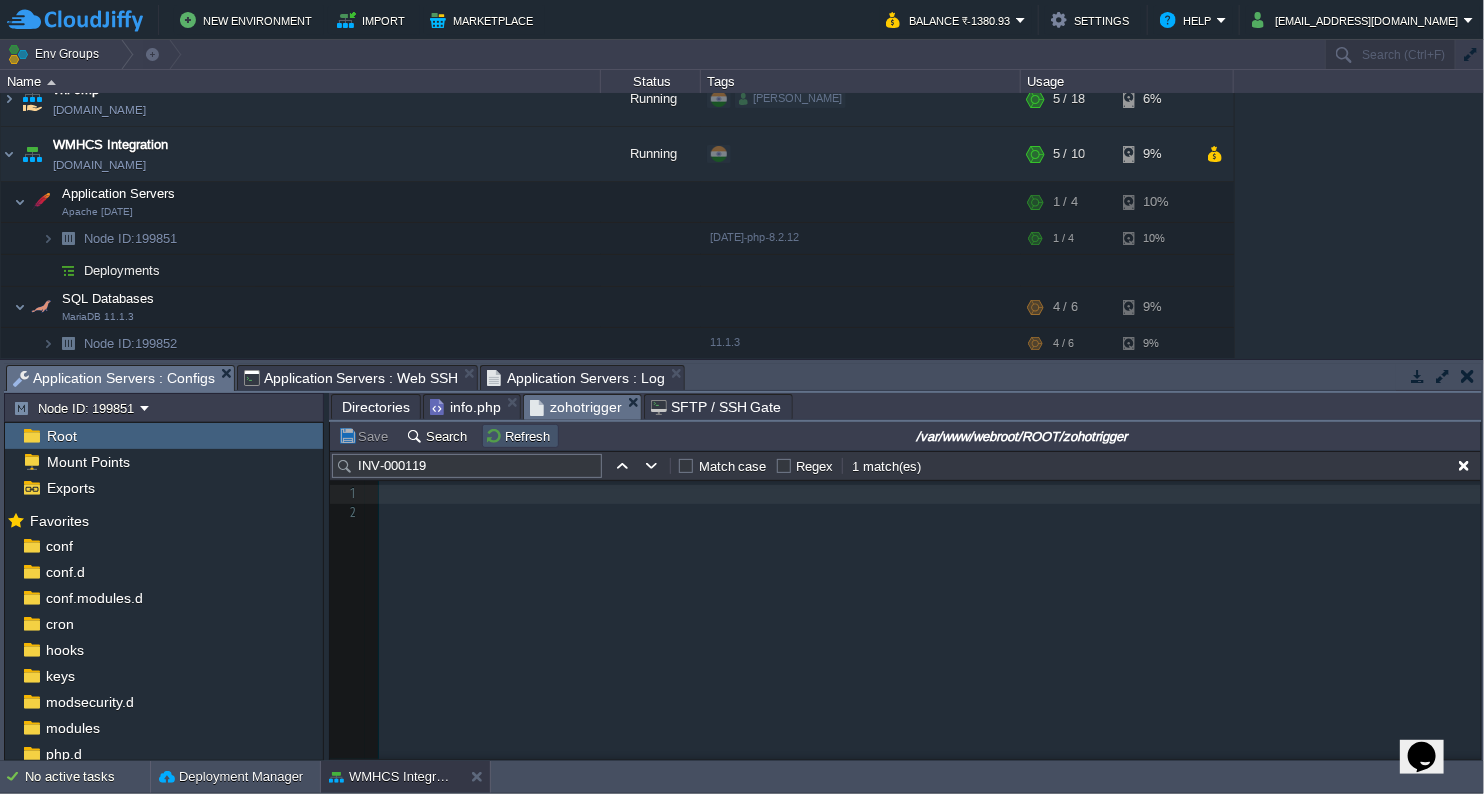 click on "Refresh" at bounding box center [520, 436] 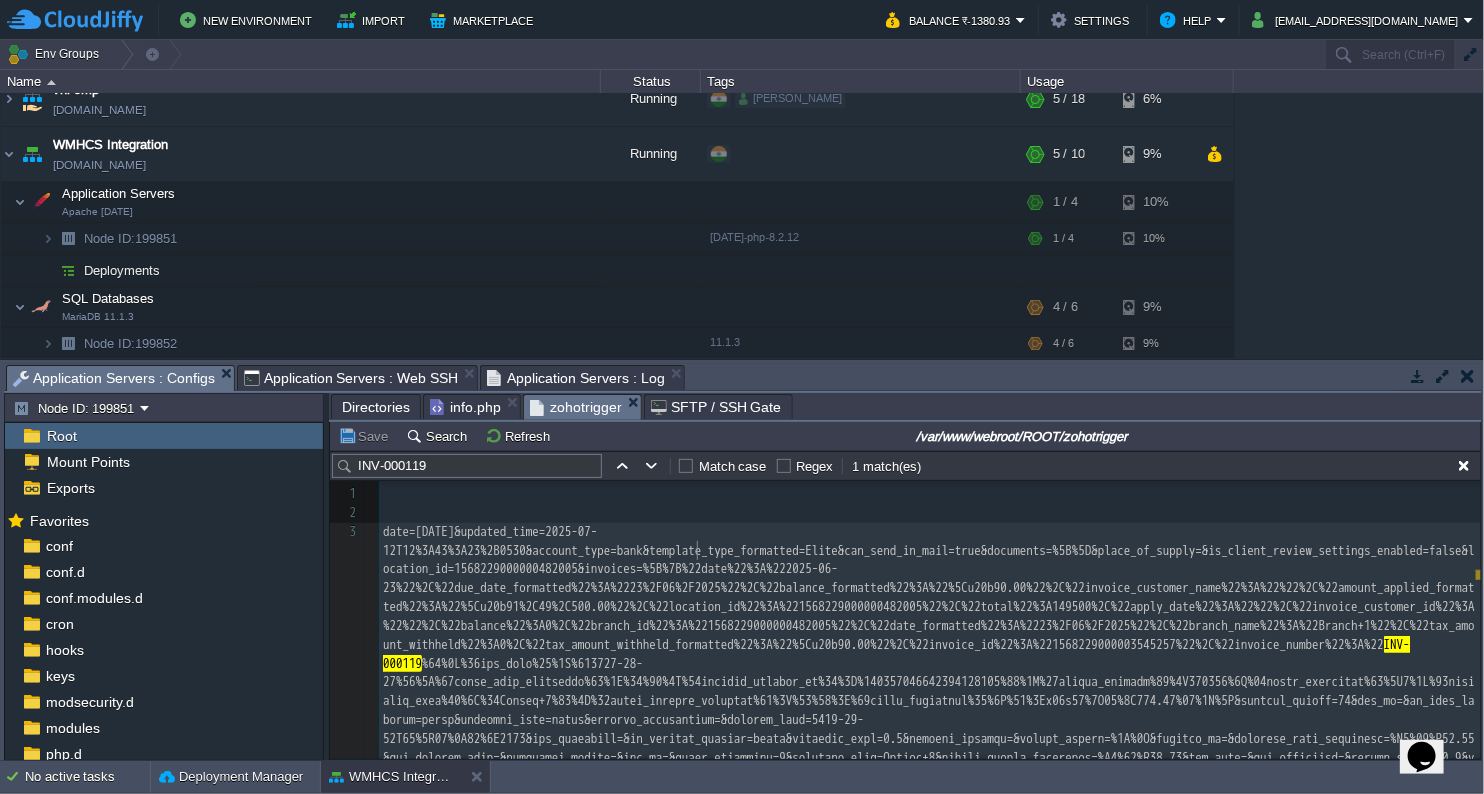 click on "4   1 ​ 2 ​ 3 date=[DATE]&updated_time=2025-07-12T12%3A43%3A23%2B0530&account_type=bank&template_type_formatted=Elite&can_send_in_mail=true&documents=%5B%5D&place_of_supply=&is_client_review_settings_enabled=false&location_id=1568229000000482005&invoices=%5B%7B%22date%22%3A%222025-06-23%22%2C%22due_date_formatted%22%3A%2223%2F06%2F2025%22%2C%22balance_formatted%22%3A%22%5Cu20b90.00%22%2C%22invoice_customer_name%22%3A%22%22%2C%22amount_applied_formatted%22%3A%22%5Cu20b91%2C49%2C500.00%22%2C%22location_id%22%3A%221568229000000482005%22%2C%22total%22%3A149500%2C%22apply_date%22%3A%22%22%2C%22invoice_customer_id%22%3A%22%22%2C%22balance%22%3A0%2C%22branch_id%22%3A%221568229000000482005%22%2C%22date_formatted%22%3A%2223%2F06%2F2025%22%2C%22branch_name%22%3A%22Branch+1%22%2C%22tax_amount_withheld%22%3A0%2C%22tax_amount_withheld_formatted%22%3A%22%5Cu20b90.00%22%2C%22invoice_id%22%3A%221568229000003545257%22%2C%22invoice_number%22%3A%22 INV-000119 4 ​" at bounding box center (930, 730) 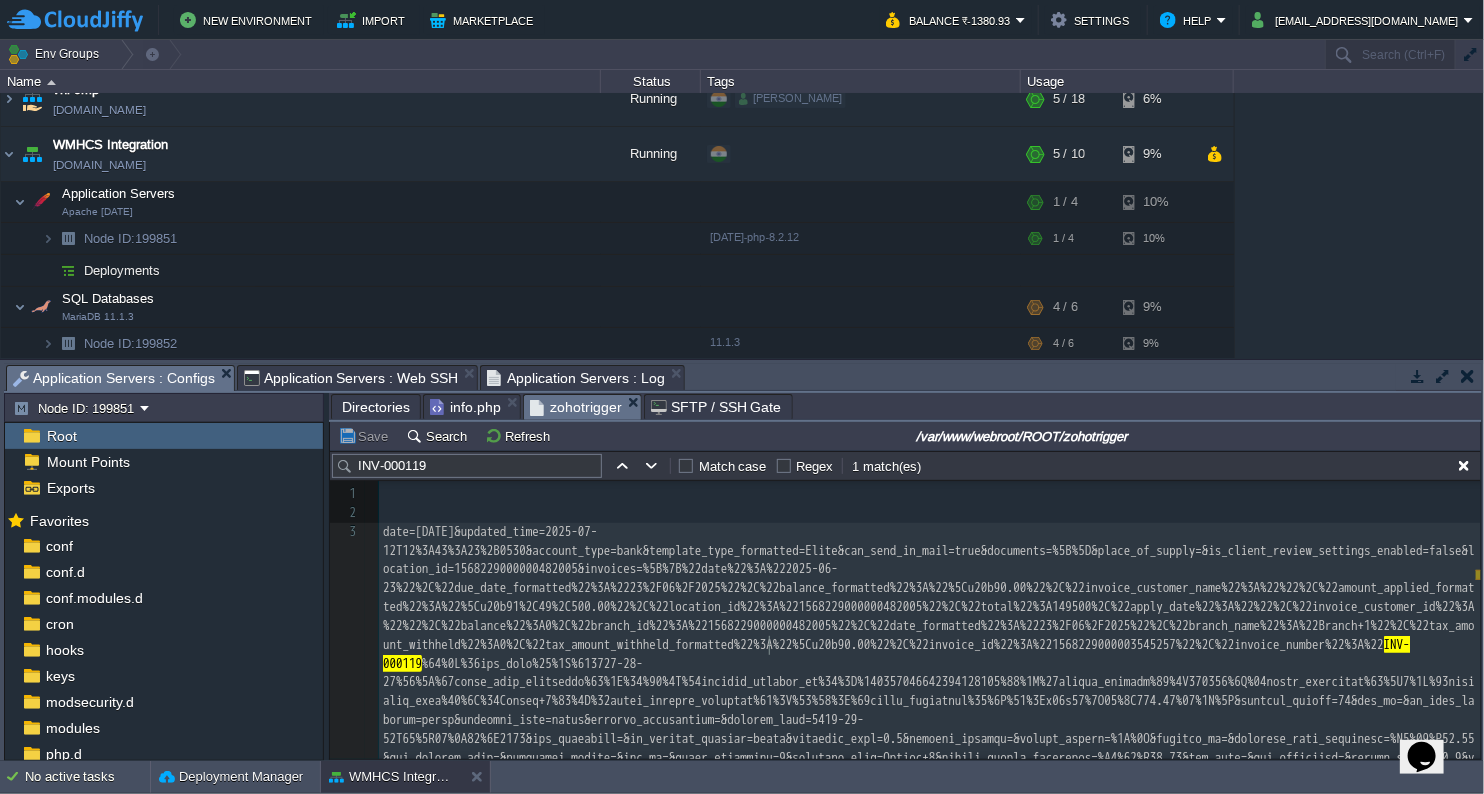 click on "4   1 ​ 2 ​ 3 date=[DATE]&updated_time=2025-07-12T12%3A43%3A23%2B0530&account_type=bank&template_type_formatted=Elite&can_send_in_mail=true&documents=%5B%5D&place_of_supply=&is_client_review_settings_enabled=false&location_id=1568229000000482005&invoices=%5B%7B%22date%22%3A%222025-06-23%22%2C%22due_date_formatted%22%3A%2223%2F06%2F2025%22%2C%22balance_formatted%22%3A%22%5Cu20b90.00%22%2C%22invoice_customer_name%22%3A%22%22%2C%22amount_applied_formatted%22%3A%22%5Cu20b91%2C49%2C500.00%22%2C%22location_id%22%3A%221568229000000482005%22%2C%22total%22%3A149500%2C%22apply_date%22%3A%22%22%2C%22invoice_customer_id%22%3A%22%22%2C%22balance%22%3A0%2C%22branch_id%22%3A%221568229000000482005%22%2C%22date_formatted%22%3A%2223%2F06%2F2025%22%2C%22branch_name%22%3A%22Branch+1%22%2C%22tax_amount_withheld%22%3A0%2C%22tax_amount_withheld_formatted%22%3A%22%5Cu20b90.00%22%2C%22invoice_id%22%3A%221568229000003545257%22%2C%22invoice_number%22%3A%22 INV-000119 4 ​" at bounding box center (930, 730) 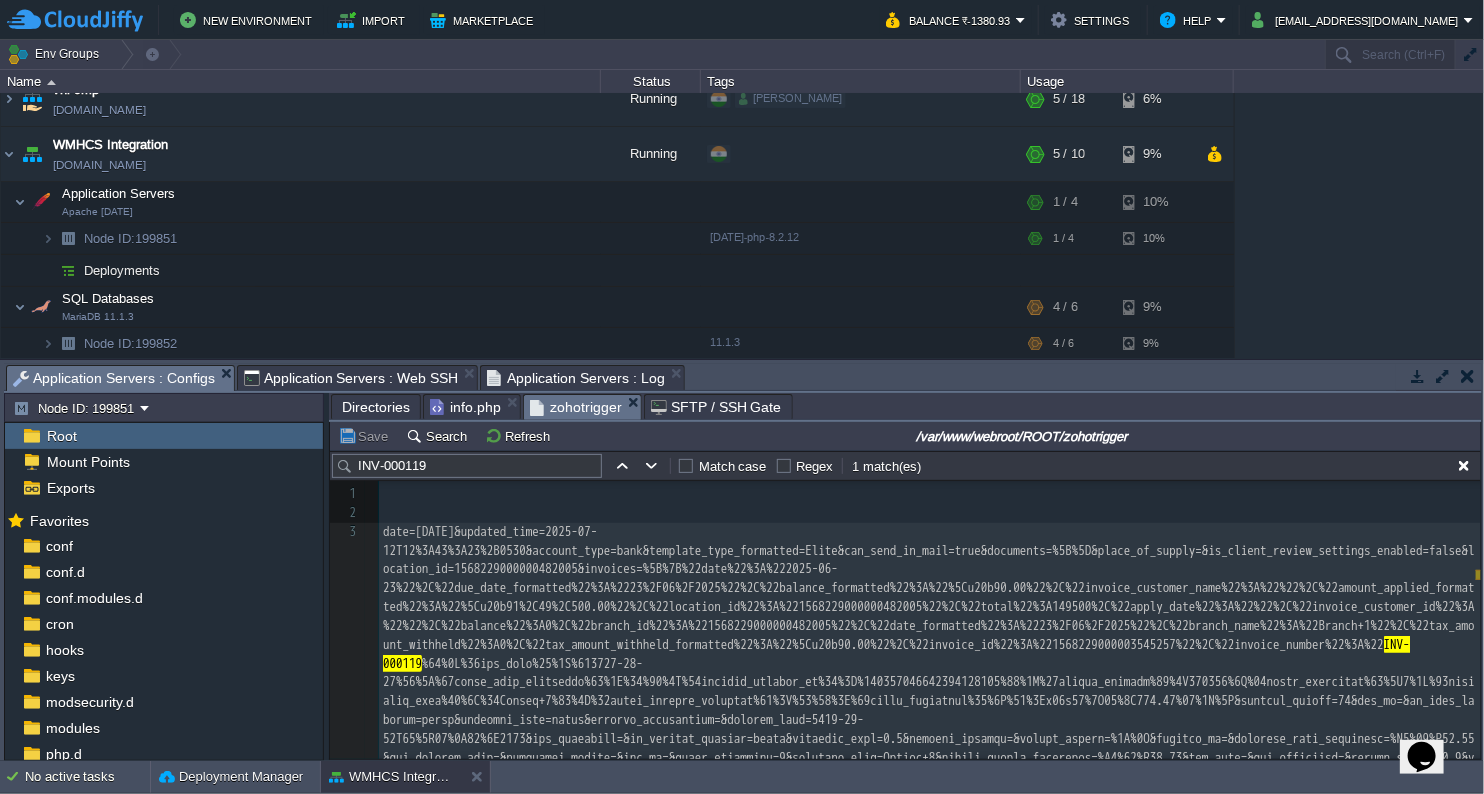 scroll, scrollTop: 72, scrollLeft: 0, axis: vertical 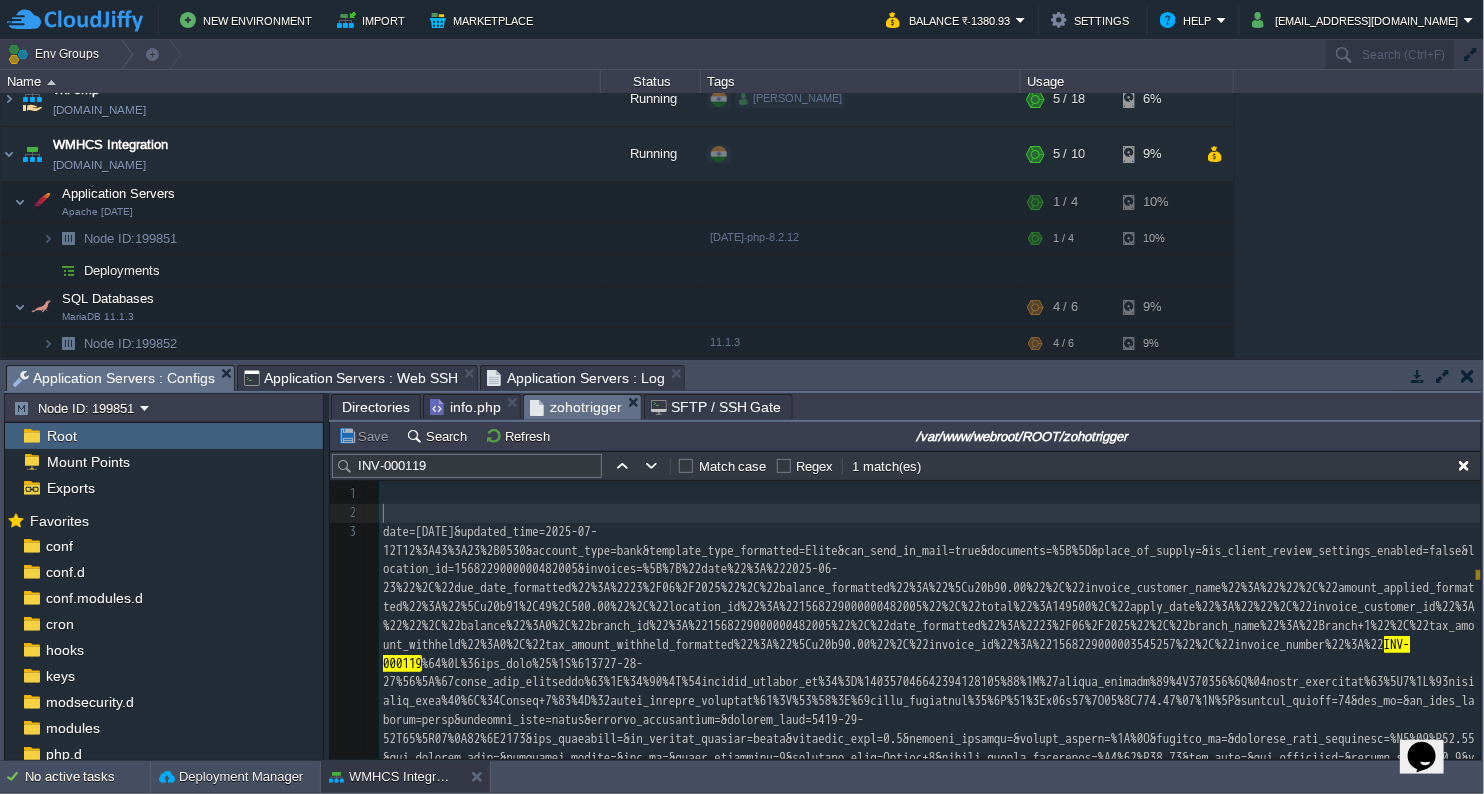click on "​" at bounding box center [930, 513] 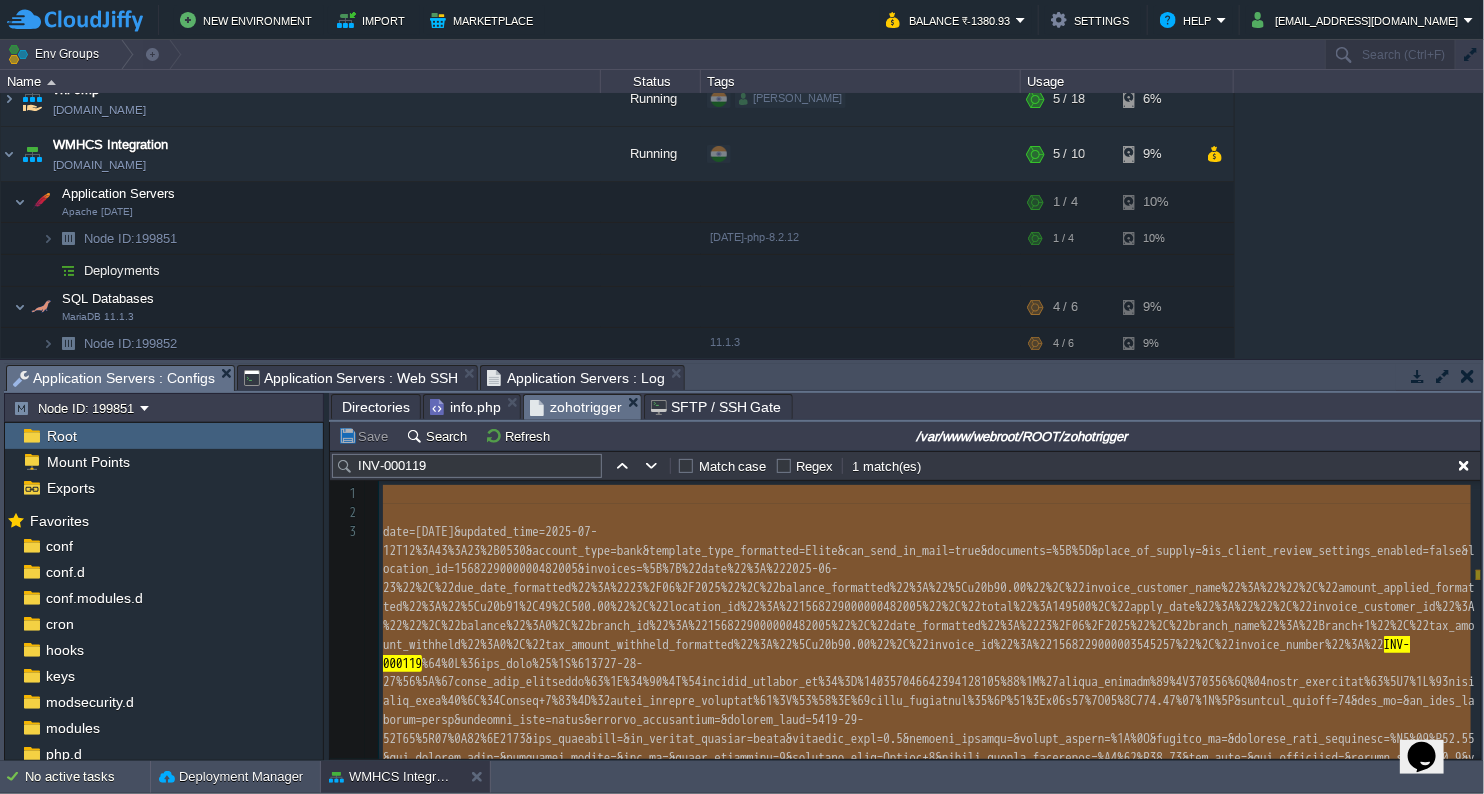 type 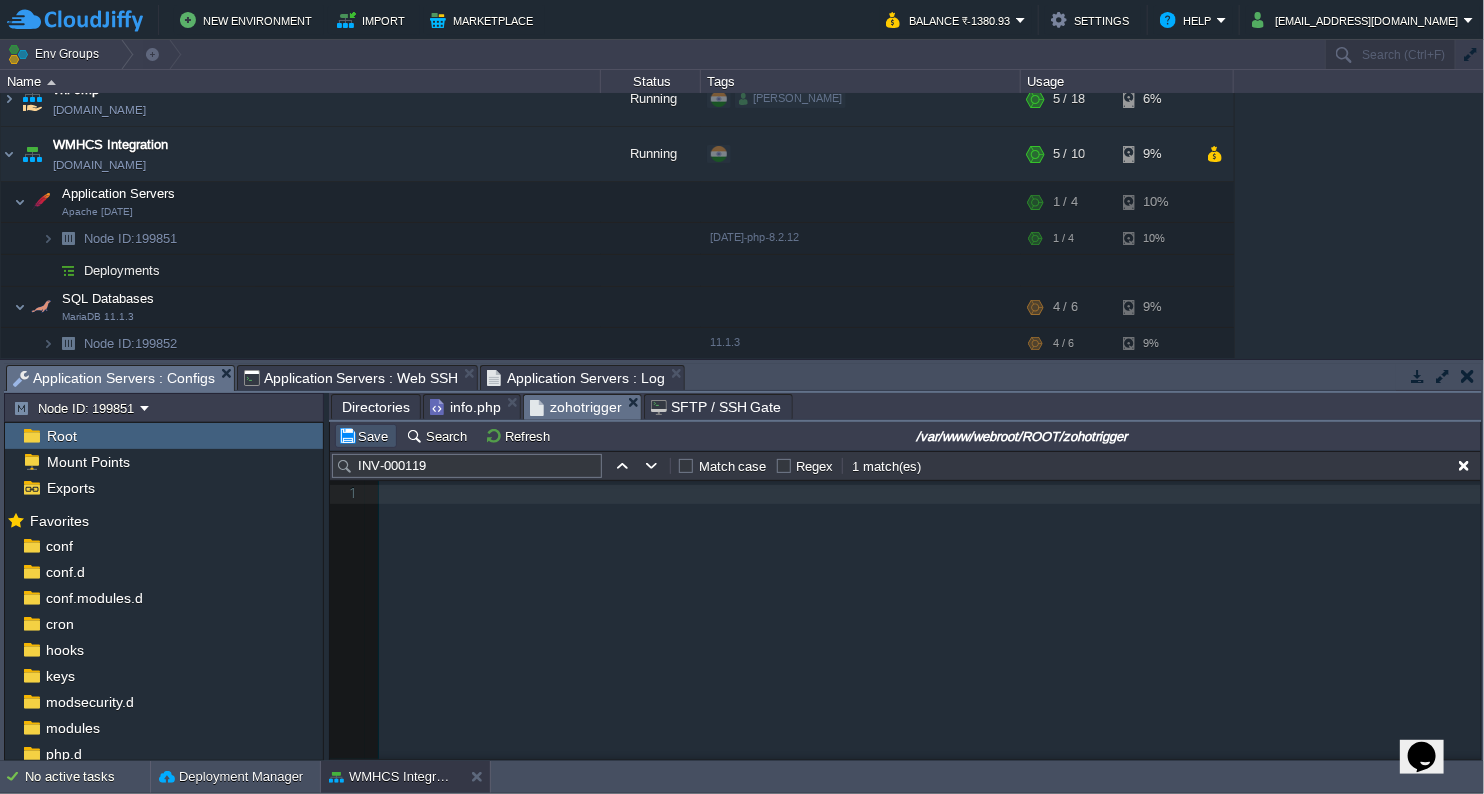 click on "Save" at bounding box center [366, 436] 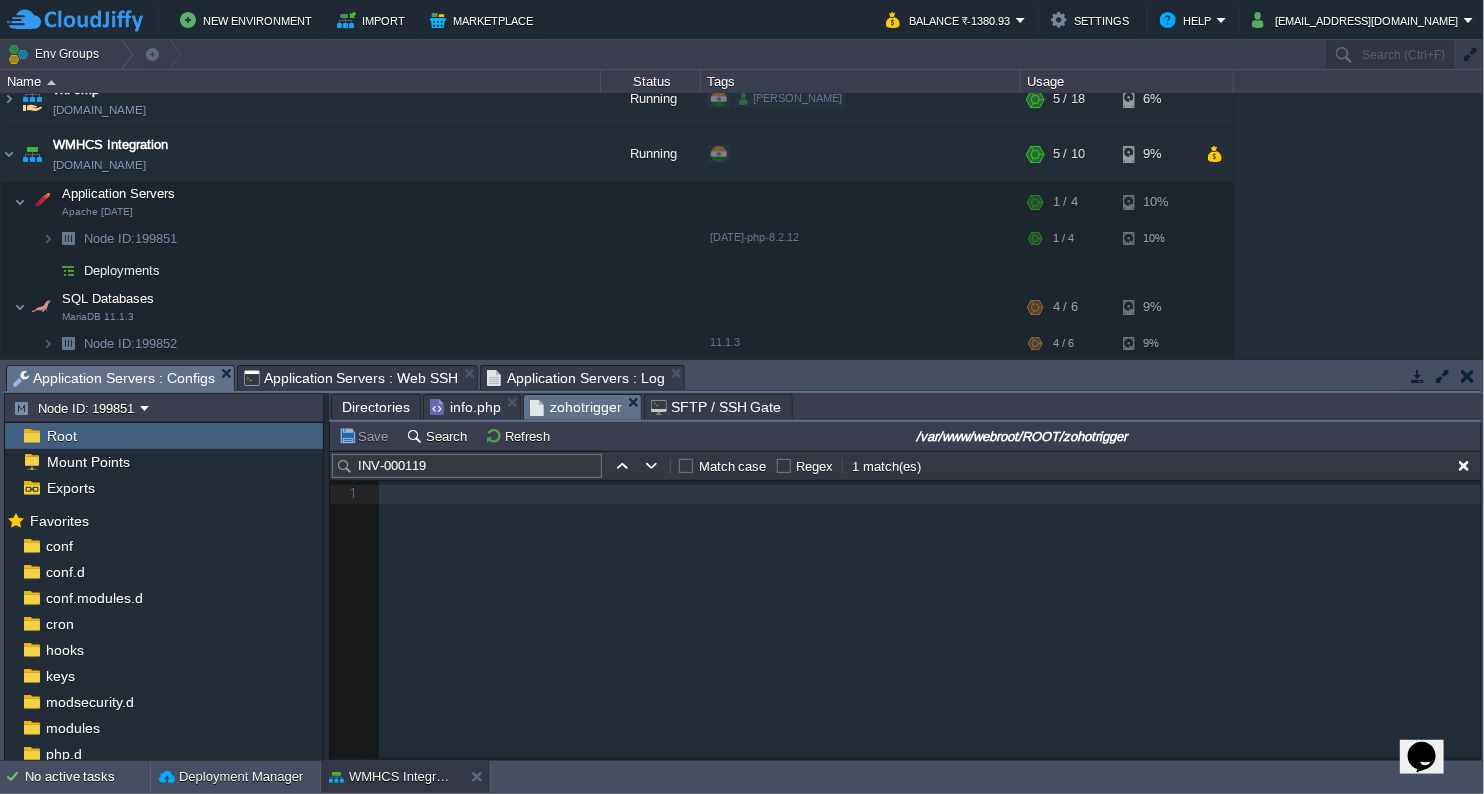click on "Save Search Refresh /var/www/webroot/ROOT/zohotrigger" at bounding box center (905, 436) 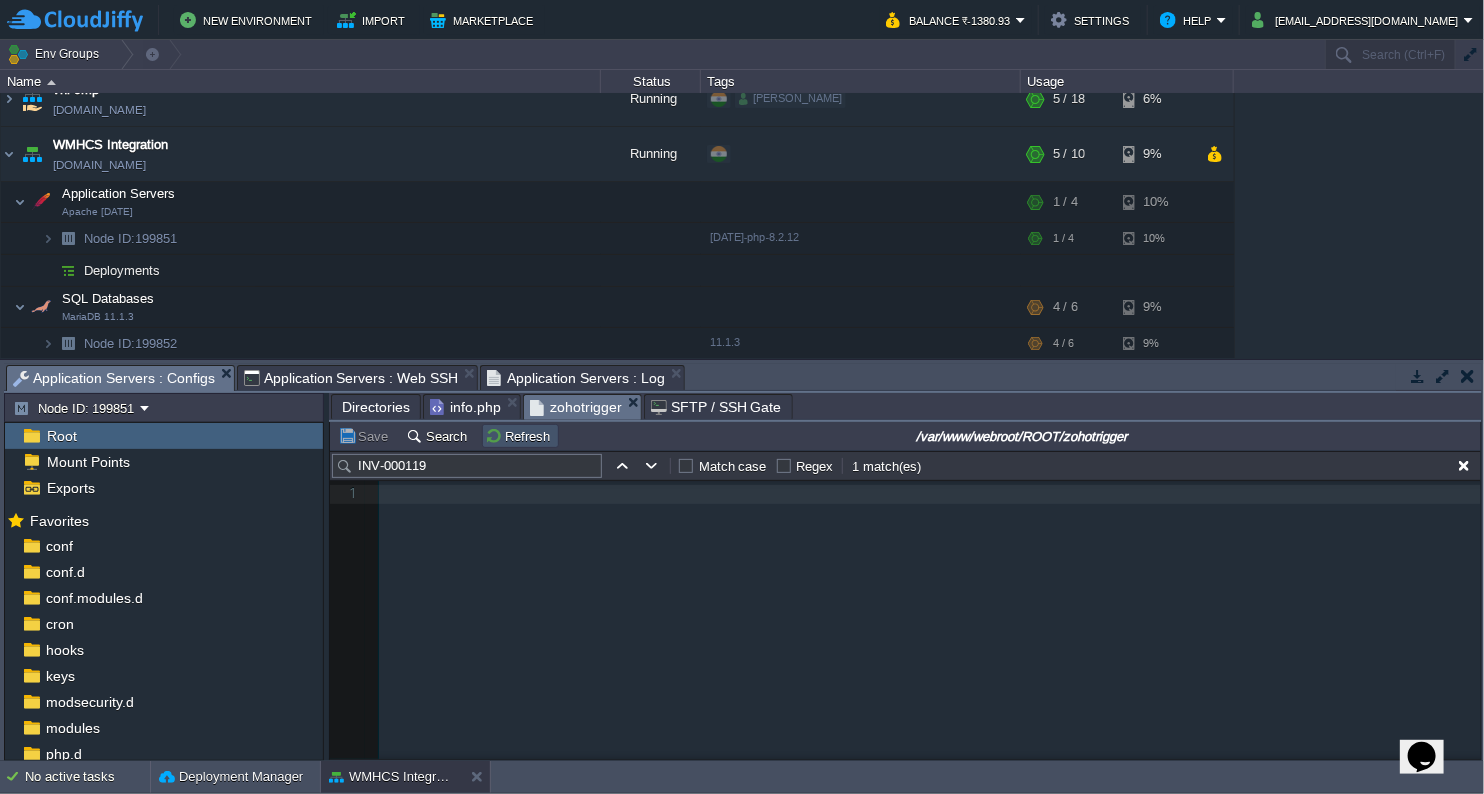 click on "Refresh" at bounding box center [520, 436] 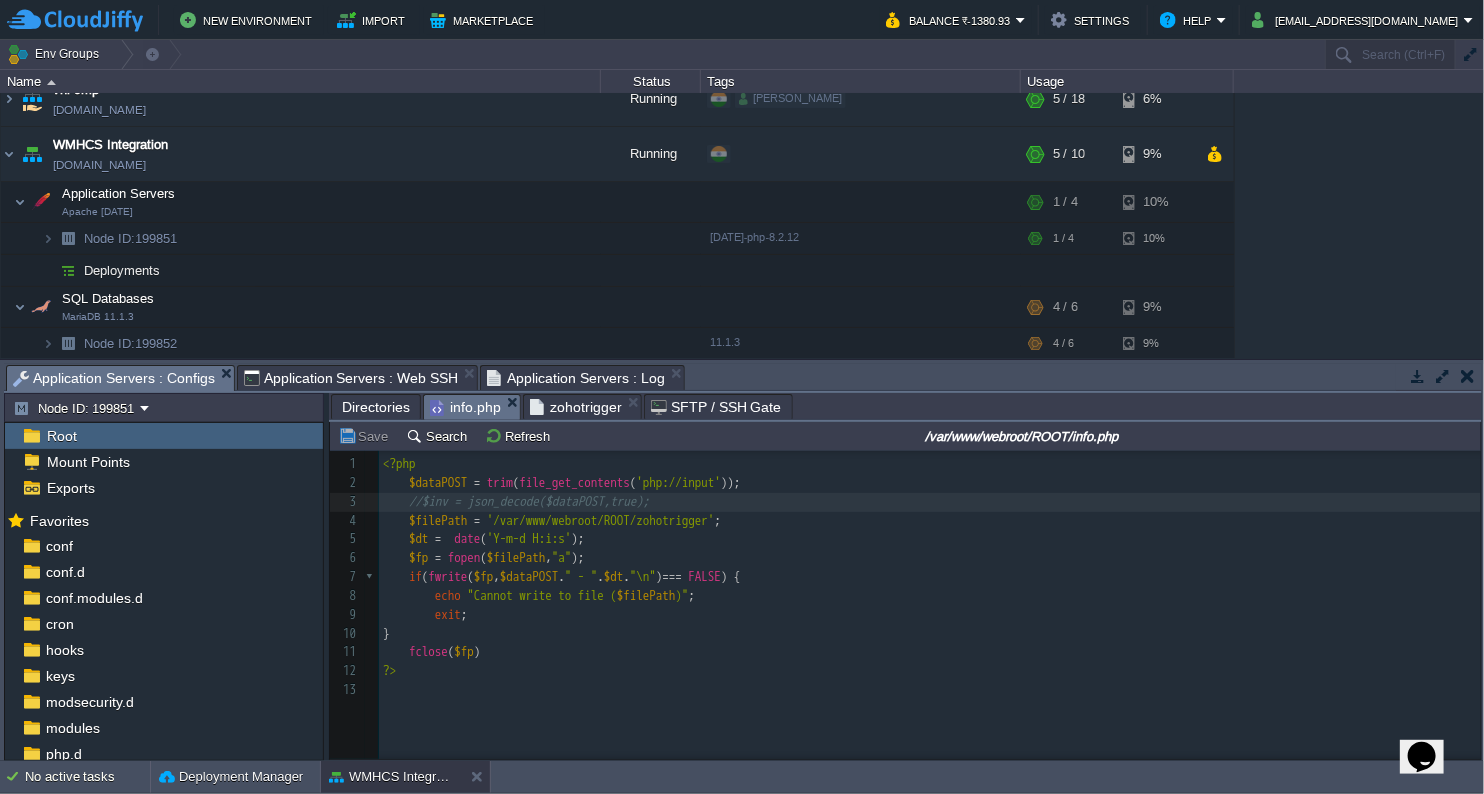 click on "info.php" at bounding box center [465, 407] 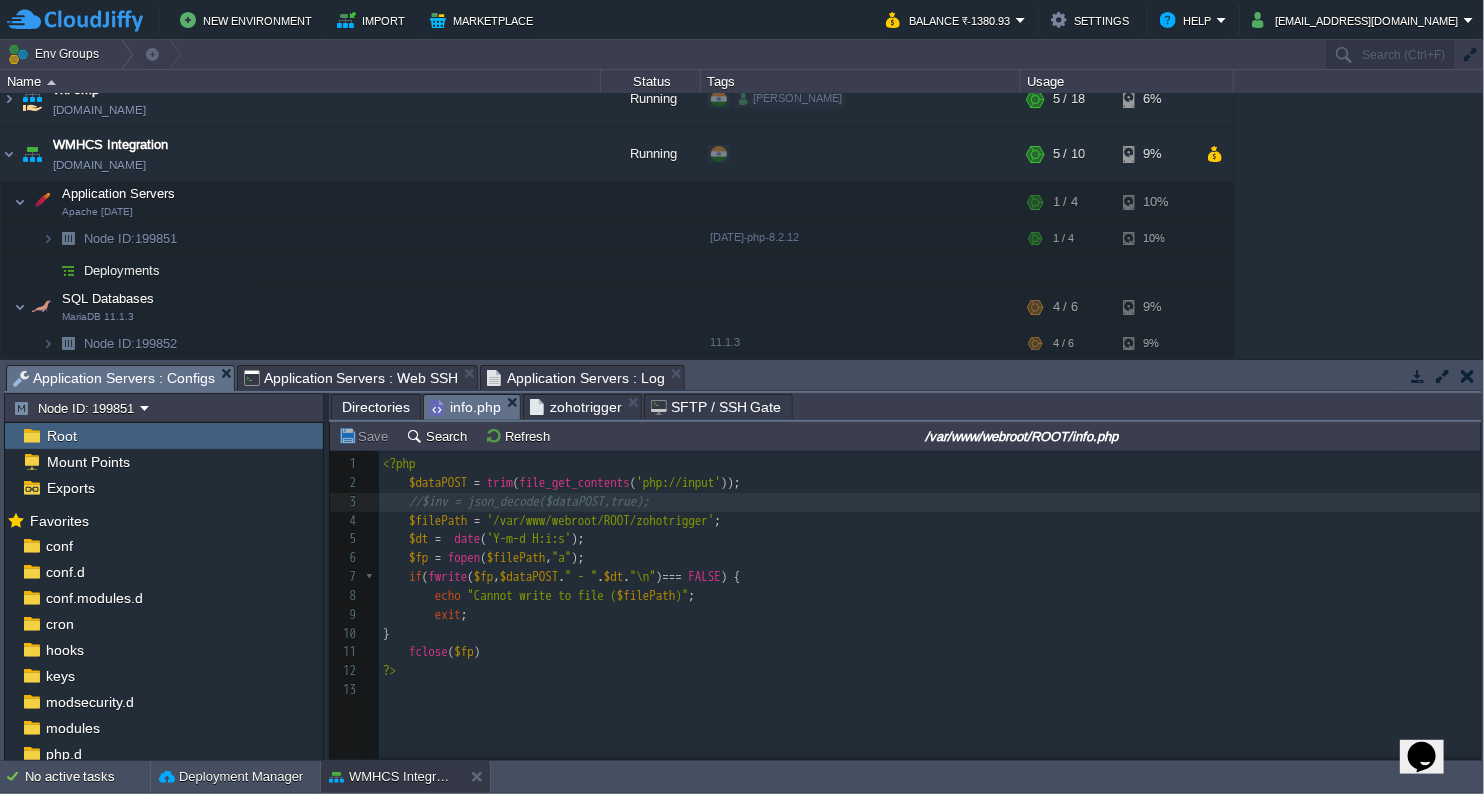click on "zohotrigger" at bounding box center (576, 407) 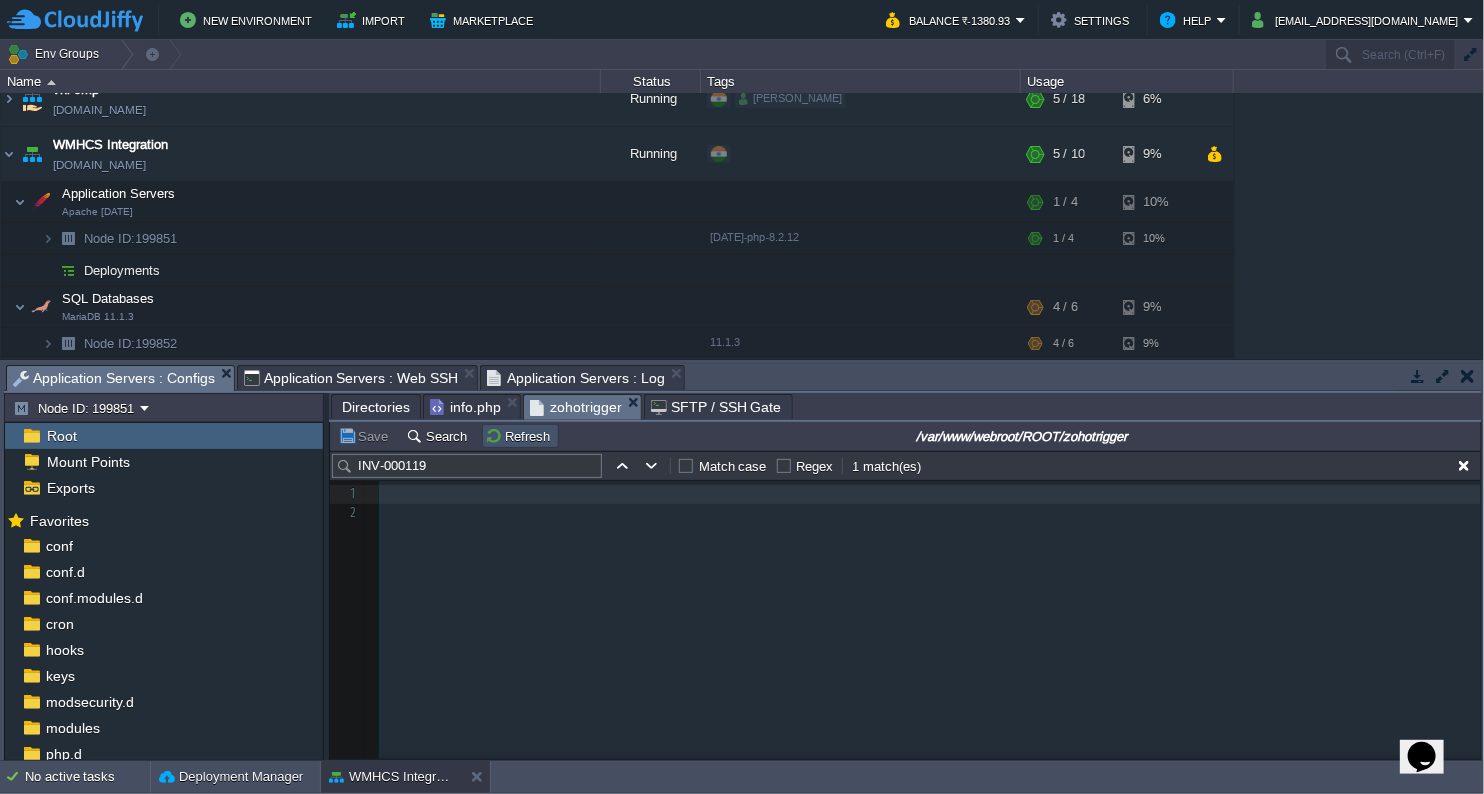click on "Refresh" at bounding box center [520, 436] 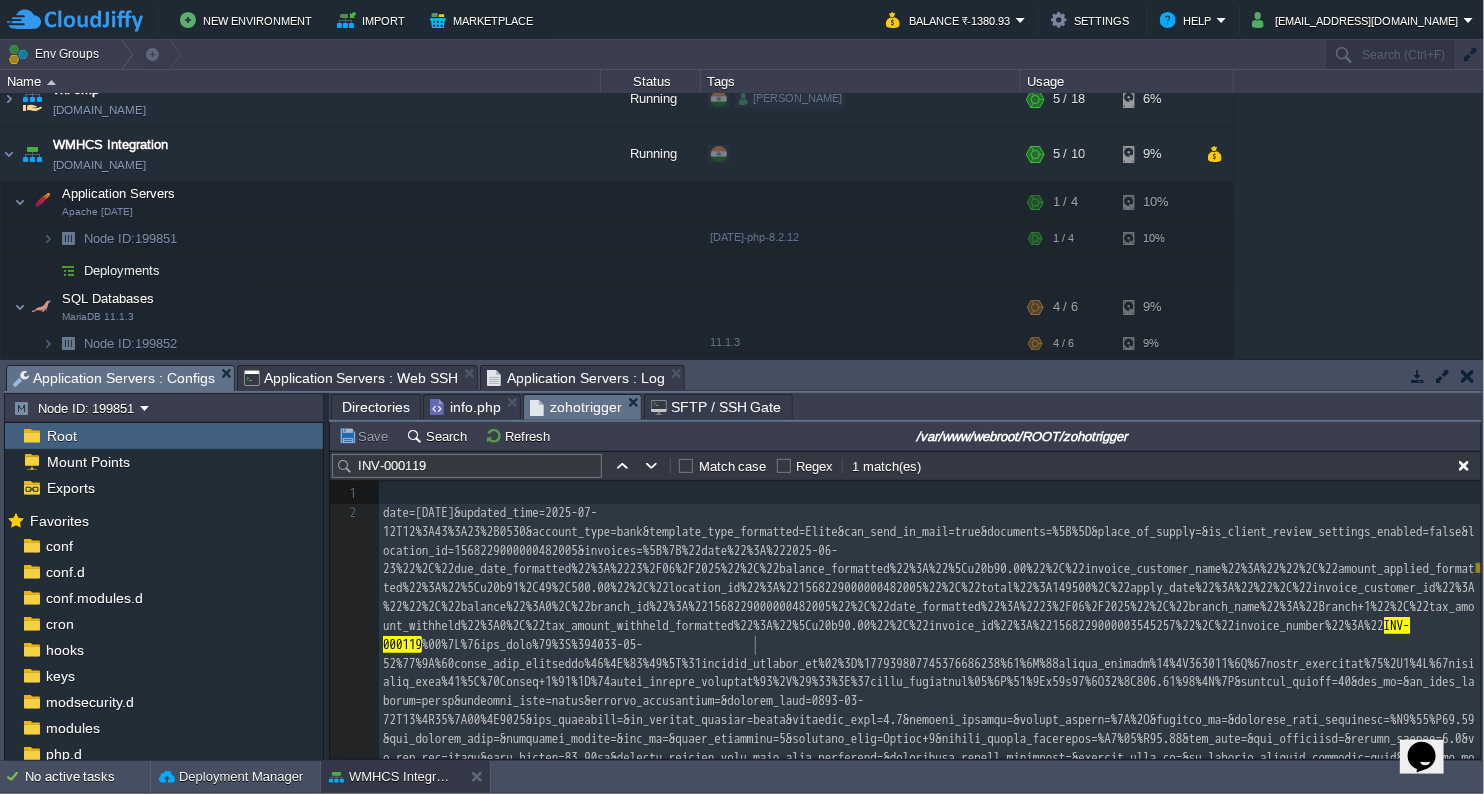 click on "3   1 ​ 2 date=[DATE]&updated_time=2025-07-12T12%3A43%3A23%2B0530&account_type=bank&template_type_formatted=Elite&can_send_in_mail=true&documents=%5B%5D&place_of_supply=&is_client_review_settings_enabled=false&location_id=1568229000000482005&invoices=%5B%7B%22date%22%3A%222025-06-23%22%2C%22due_date_formatted%22%3A%2223%2F06%2F2025%22%2C%22balance_formatted%22%3A%22%5Cu20b90.00%22%2C%22invoice_customer_name%22%3A%22%22%2C%22amount_applied_formatted%22%3A%22%5Cu20b91%2C49%2C500.00%22%2C%22location_id%22%3A%221568229000000482005%22%2C%22total%22%3A149500%2C%22apply_date%22%3A%22%22%2C%22invoice_customer_id%22%3A%22%22%2C%22balance%22%3A0%2C%22branch_id%22%3A%221568229000000482005%22%2C%22date_formatted%22%3A%2223%2F06%2F2025%22%2C%22branch_name%22%3A%22Branch+1%22%2C%22tax_amount_withheld%22%3A0%2C%22tax_amount_withheld_formatted%22%3A%22%5Cu20b90.00%22%2C%22invoice_id%22%3A%221568229000003545257%22%2C%22invoice_number%22%3A%22 INV-000119 3 ​" at bounding box center [930, 720] 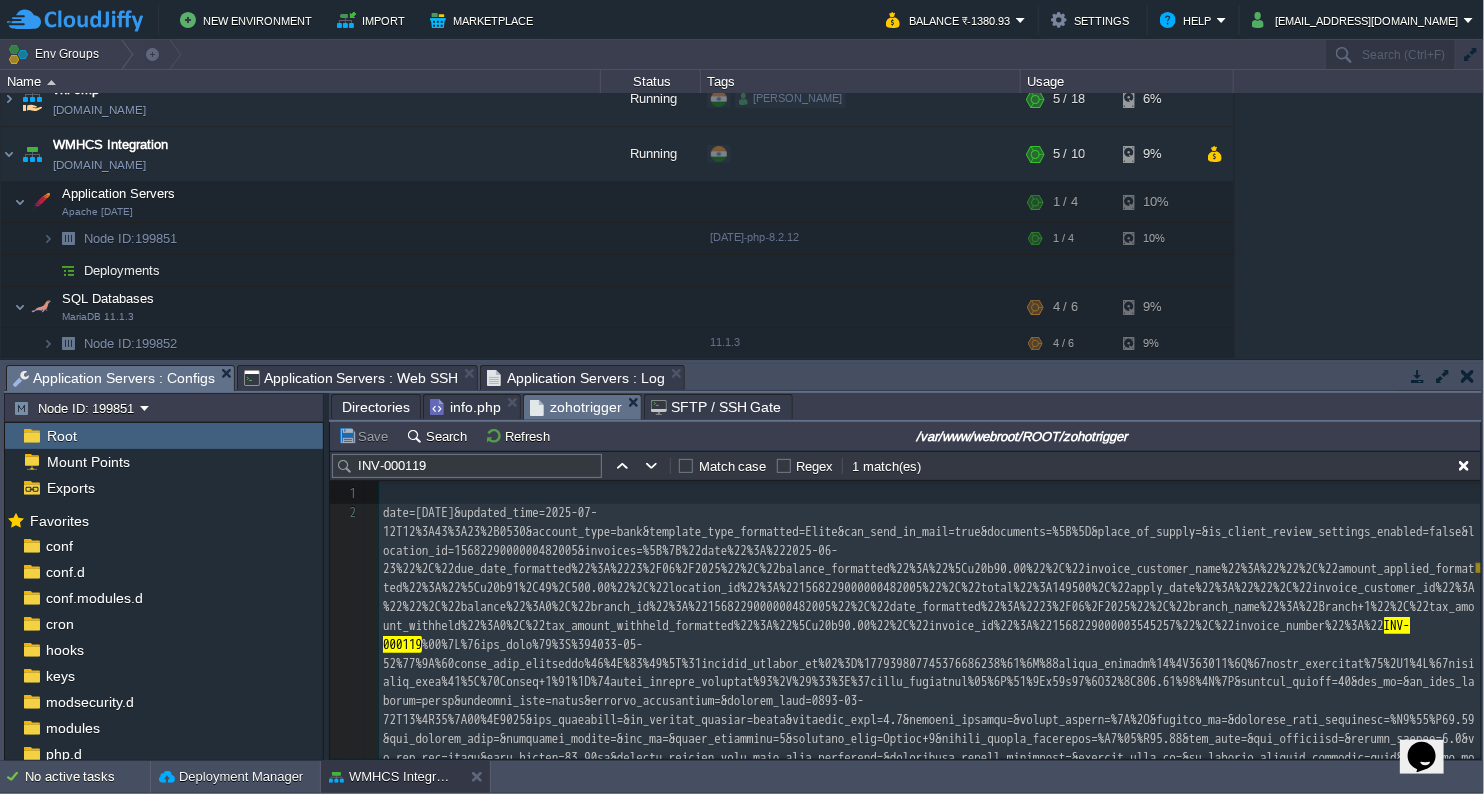 scroll, scrollTop: 214, scrollLeft: 0, axis: vertical 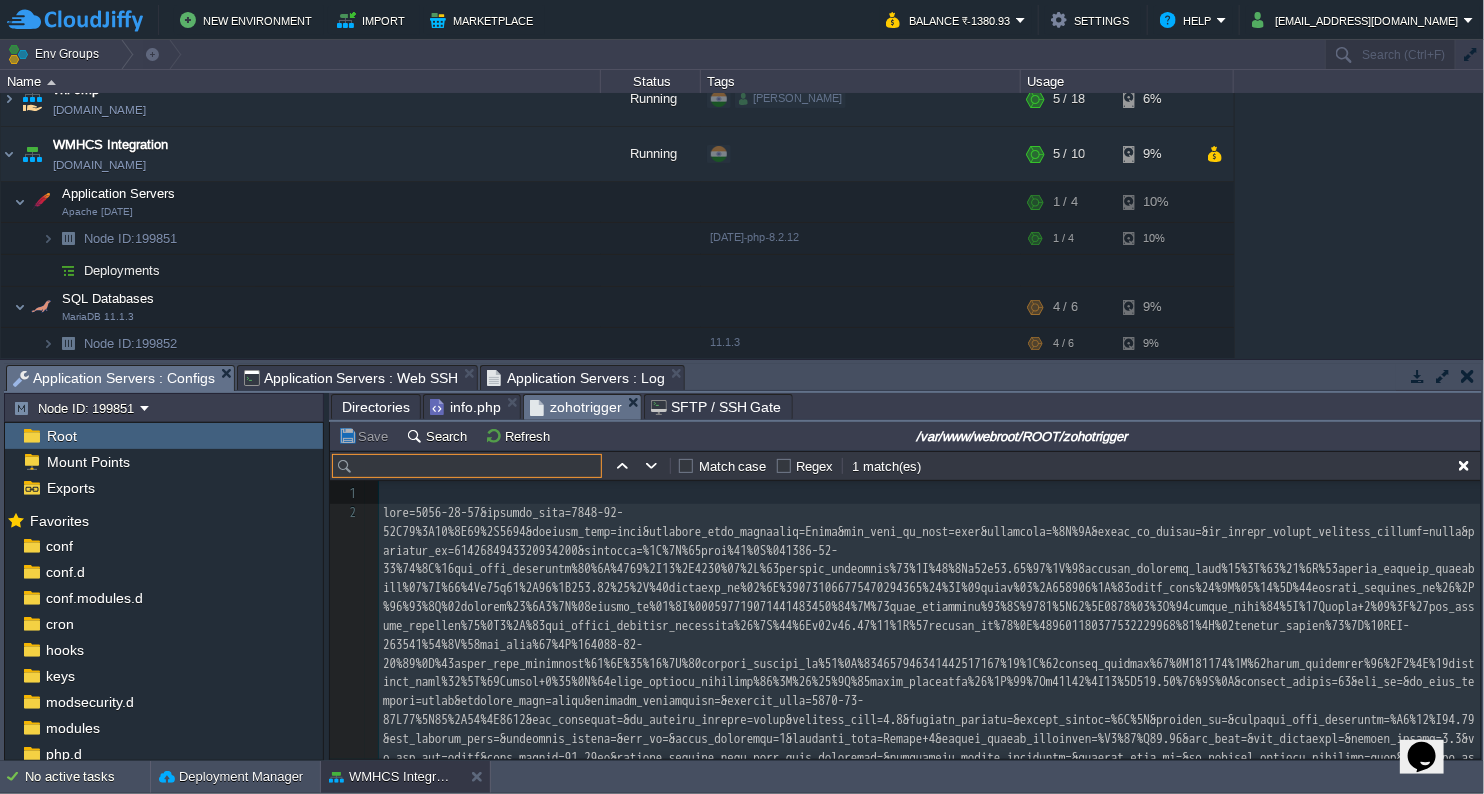 paste on "1568229000004027071" 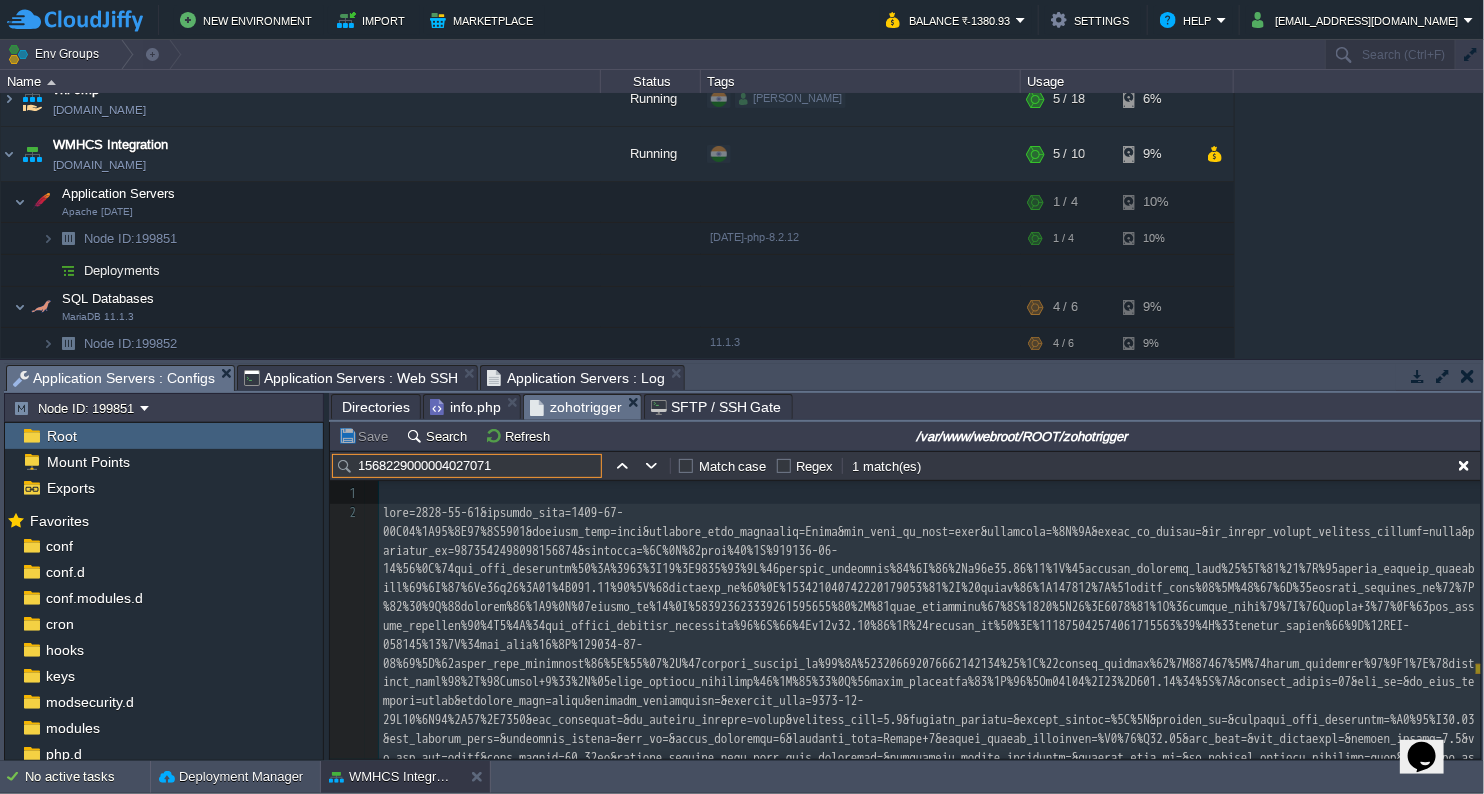 scroll, scrollTop: 0, scrollLeft: 0, axis: both 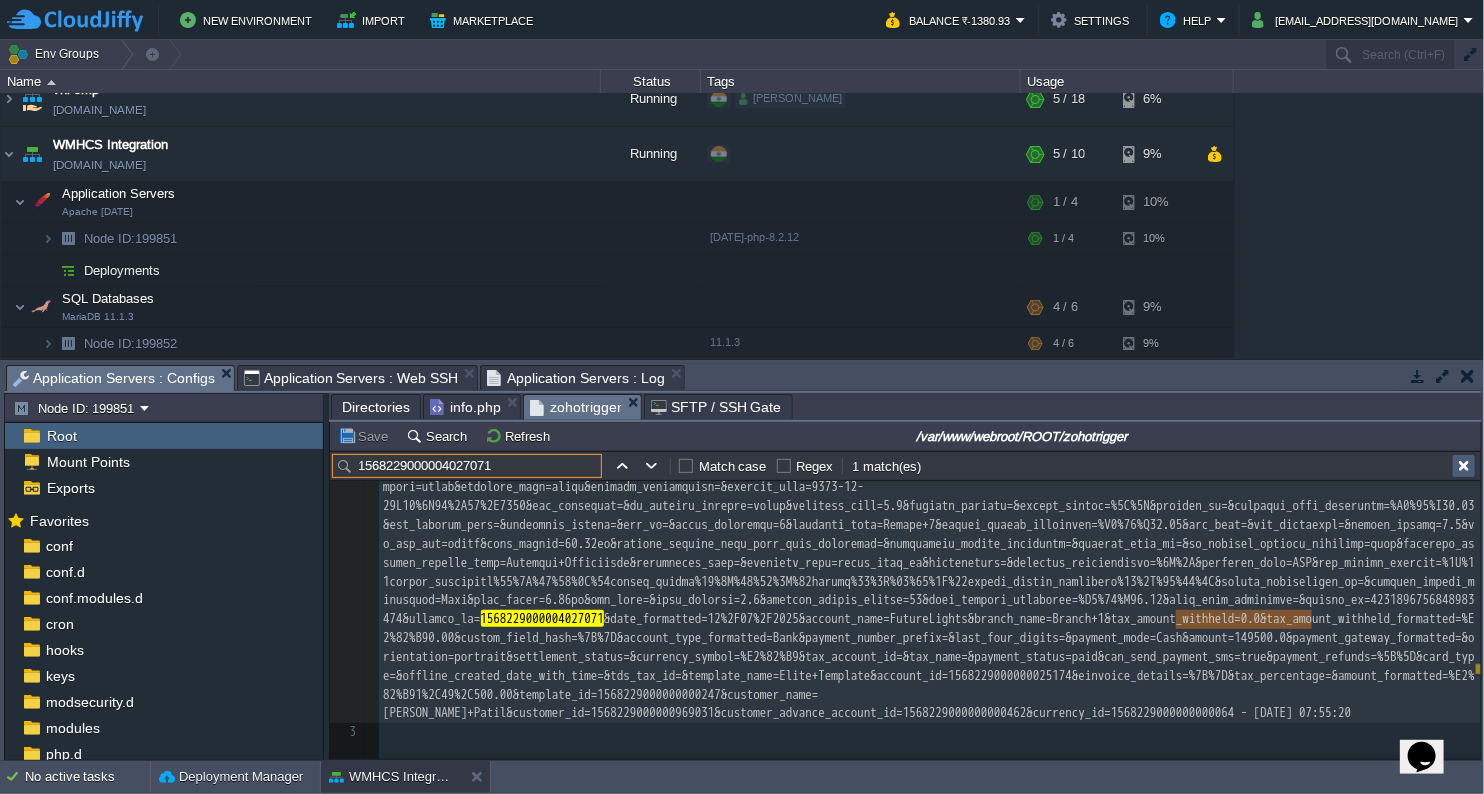 type on "1568229000004027071" 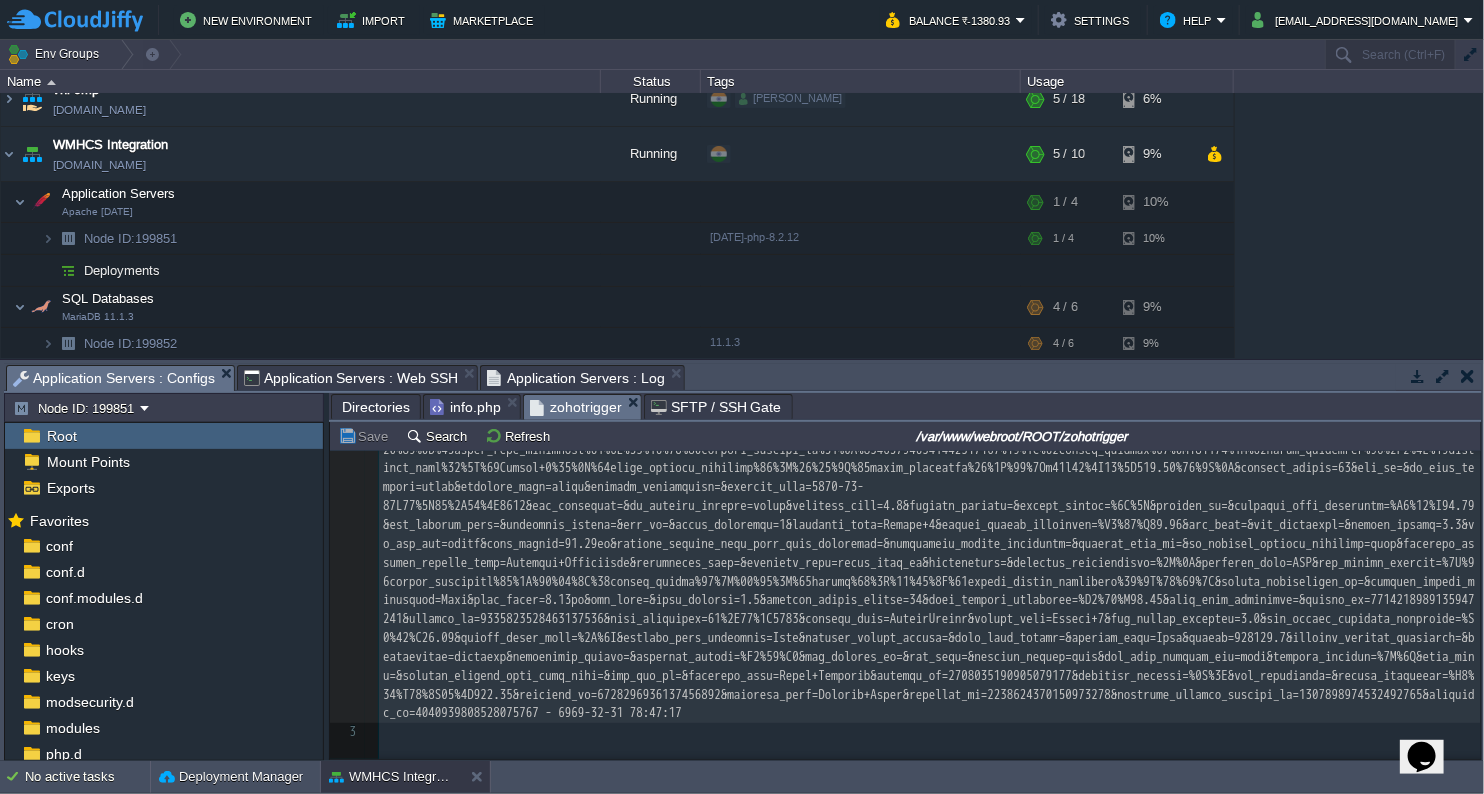 scroll, scrollTop: 159, scrollLeft: 0, axis: vertical 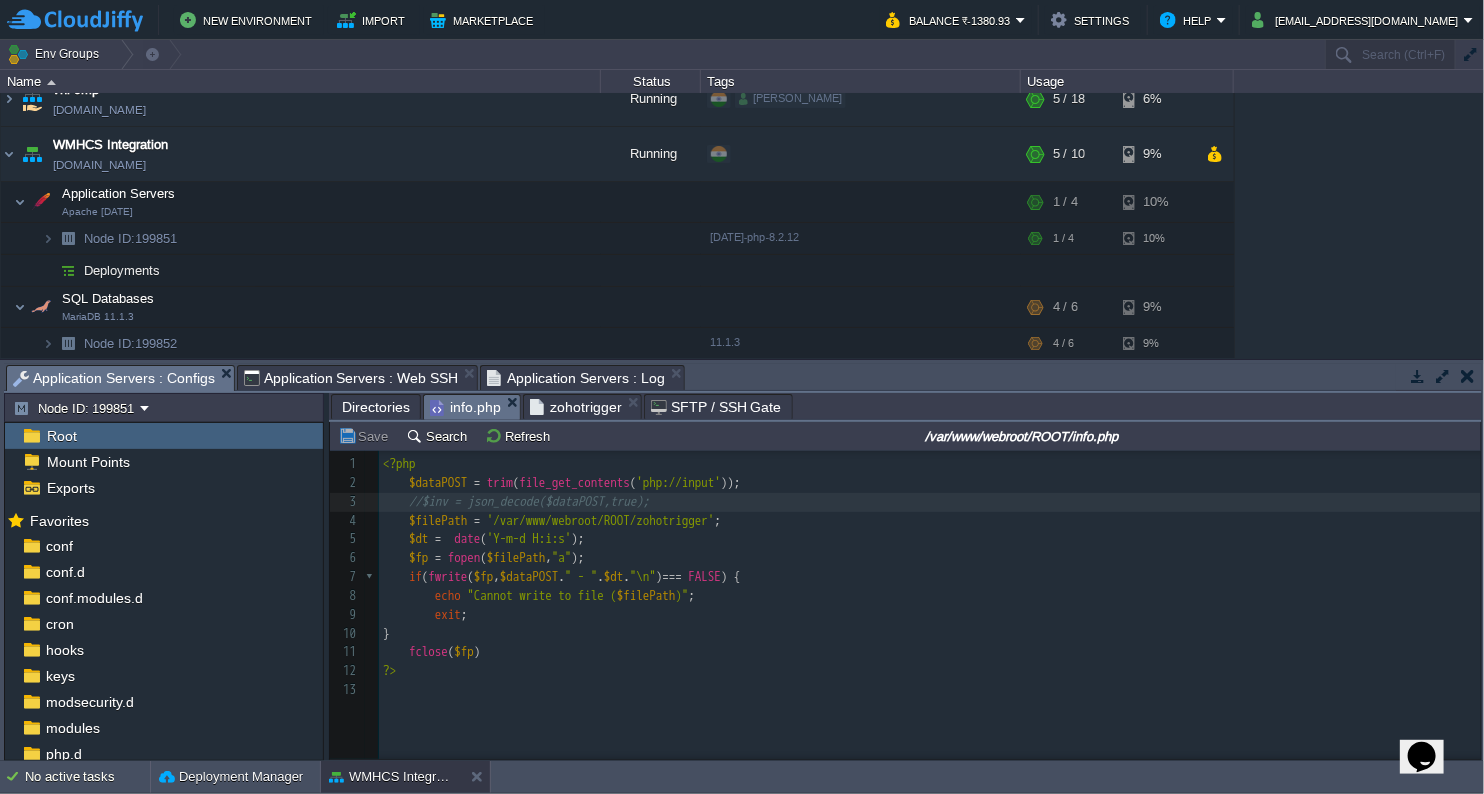 click on "info.php" at bounding box center (465, 407) 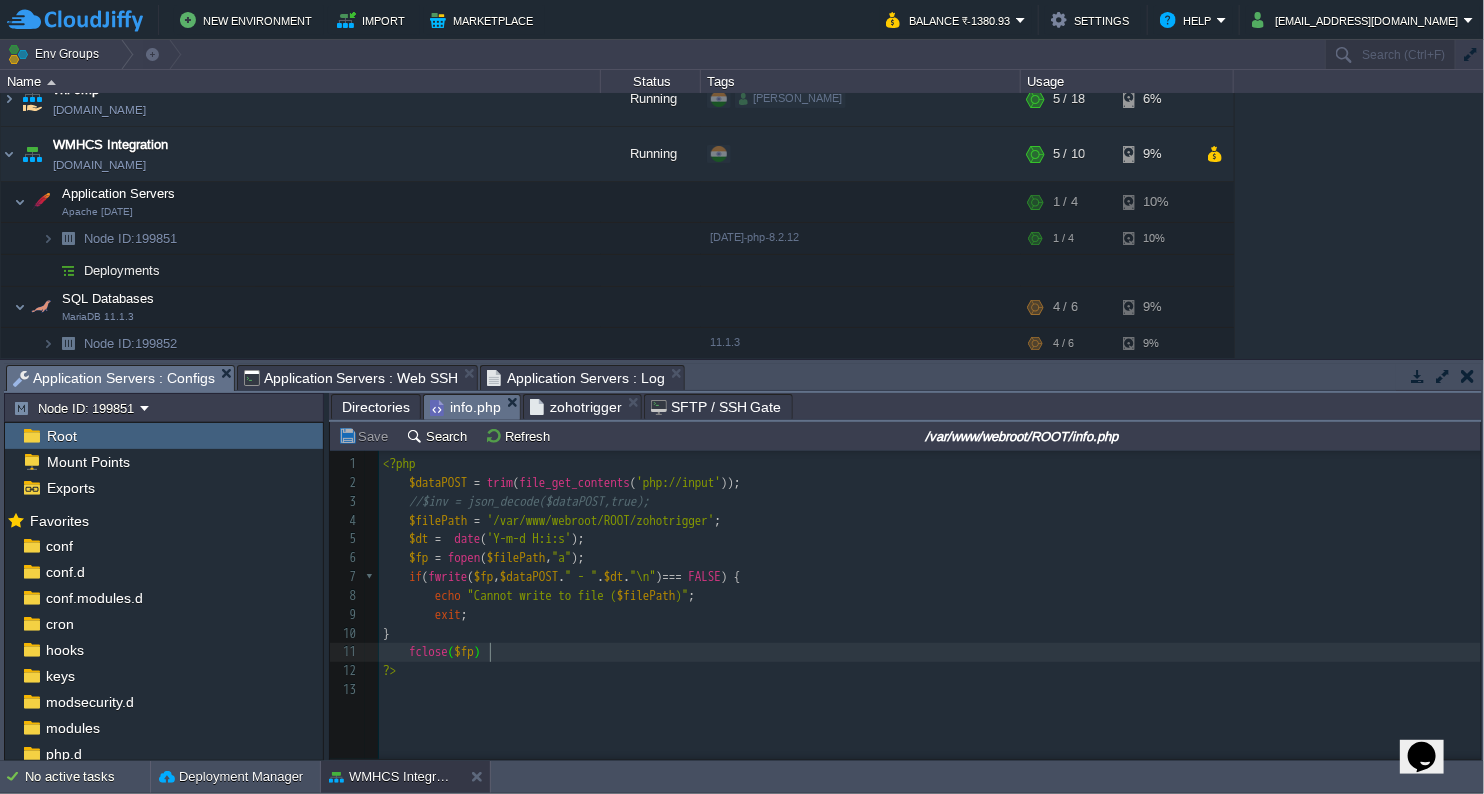 scroll, scrollTop: 6, scrollLeft: 14, axis: both 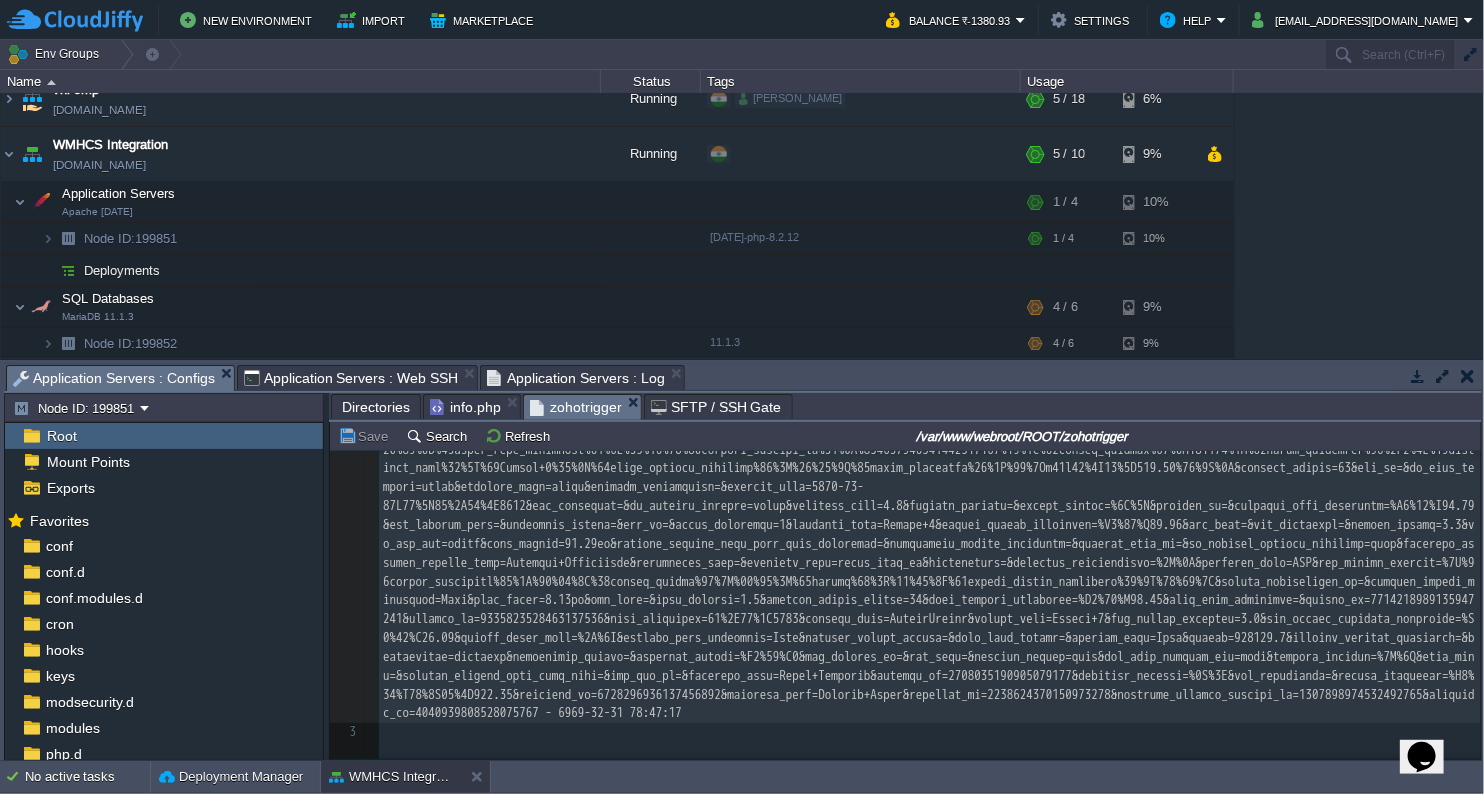 click on "zohotrigger" at bounding box center (576, 407) 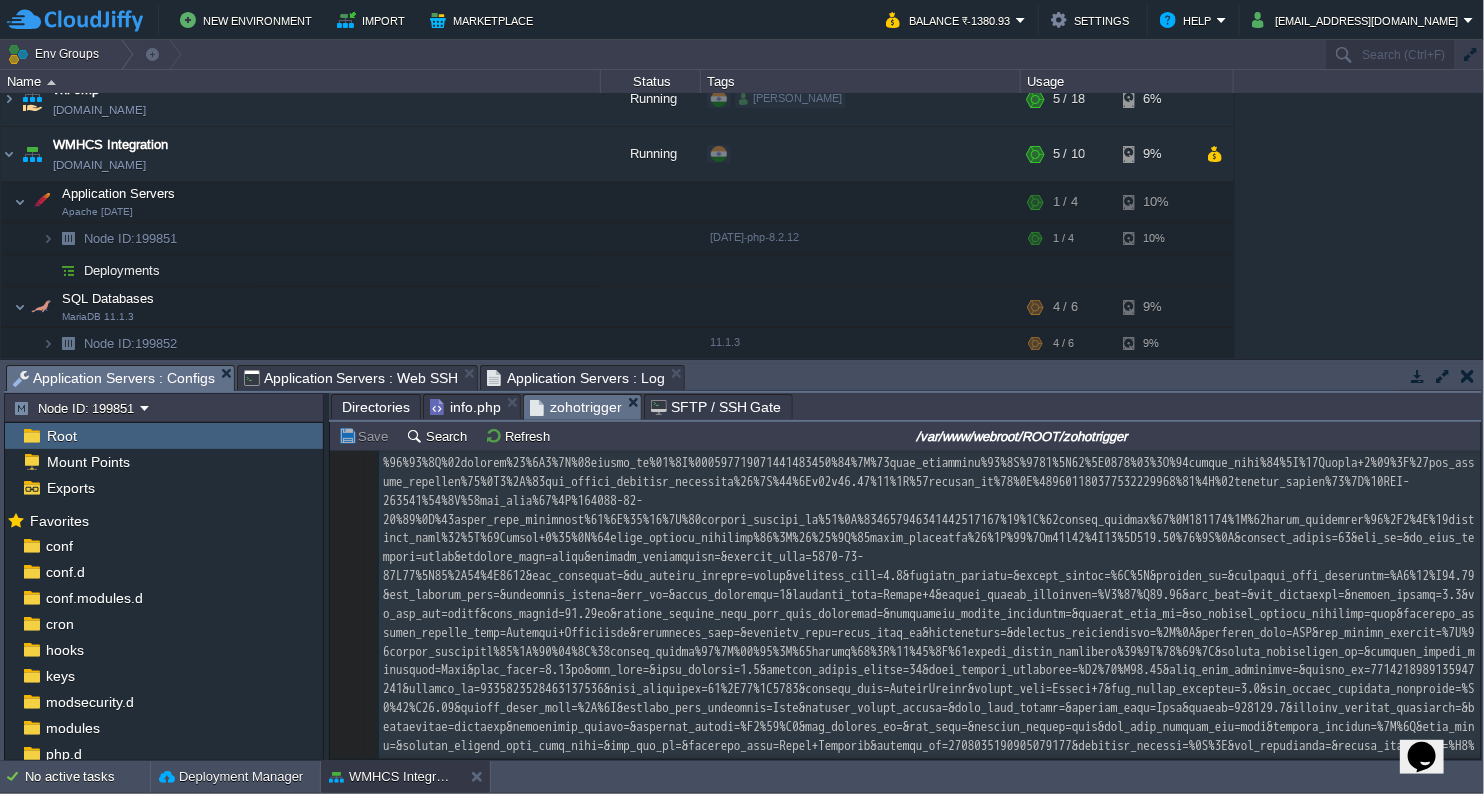 scroll, scrollTop: 114, scrollLeft: 0, axis: vertical 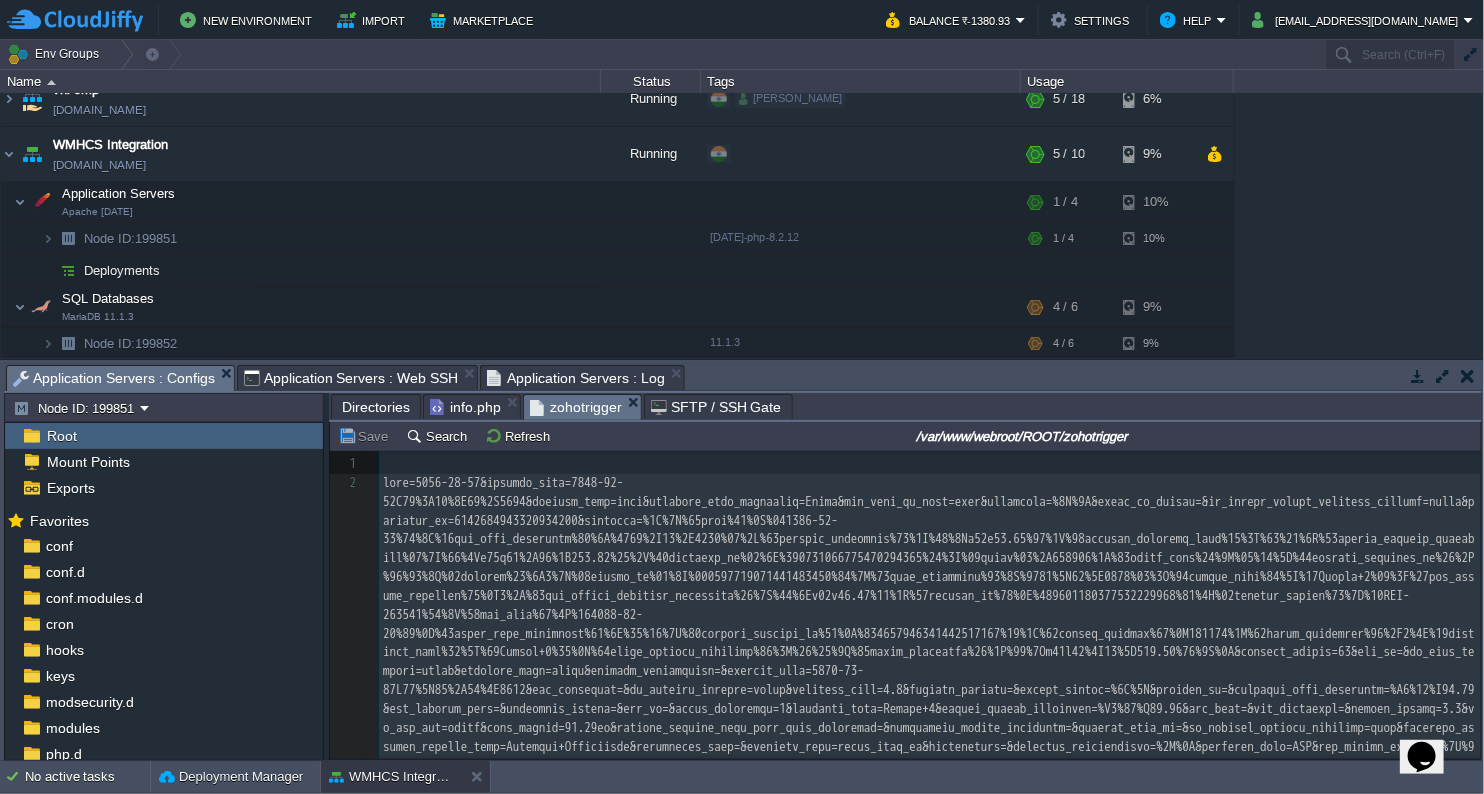 click on "info.php" at bounding box center [465, 407] 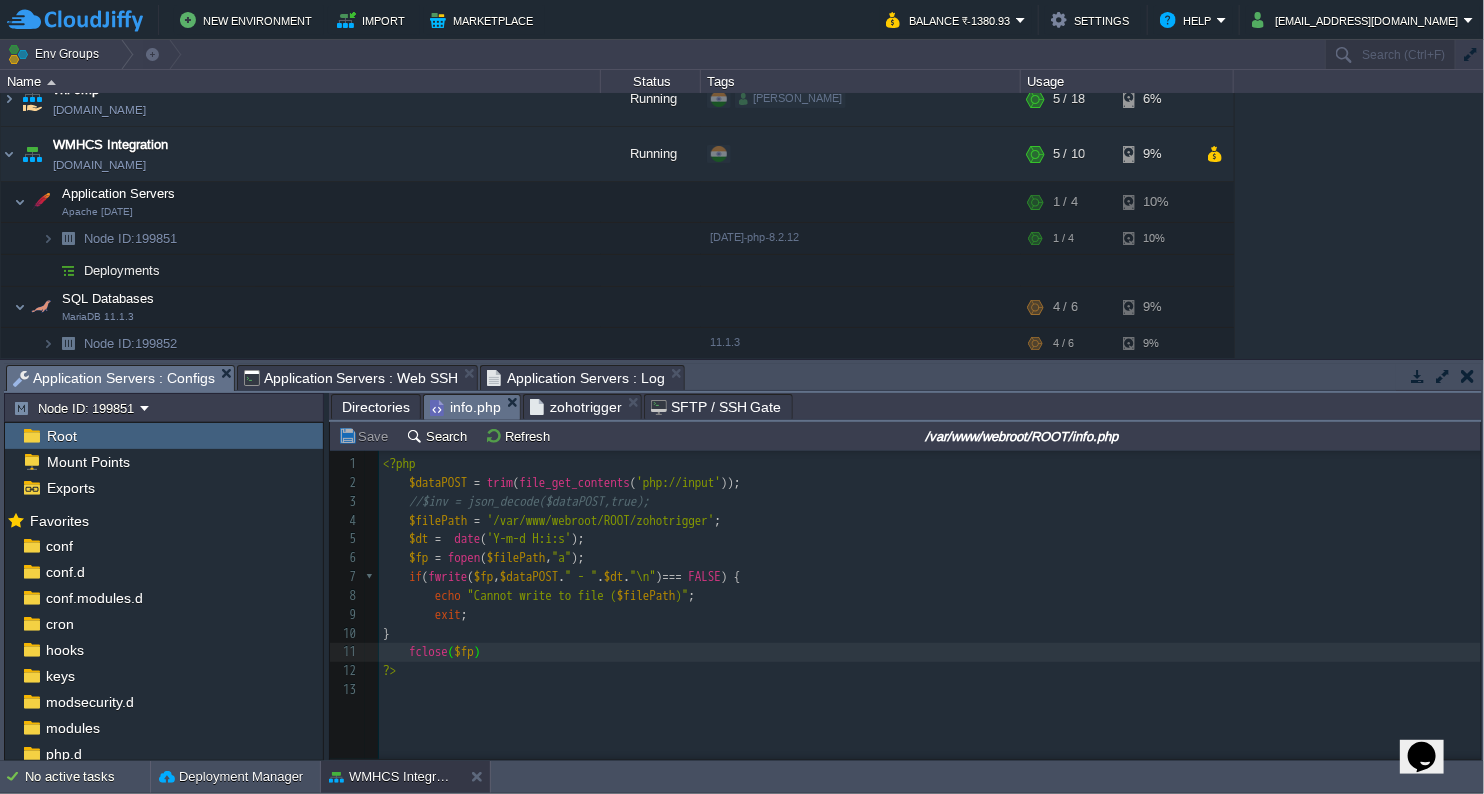 scroll, scrollTop: 6, scrollLeft: 0, axis: vertical 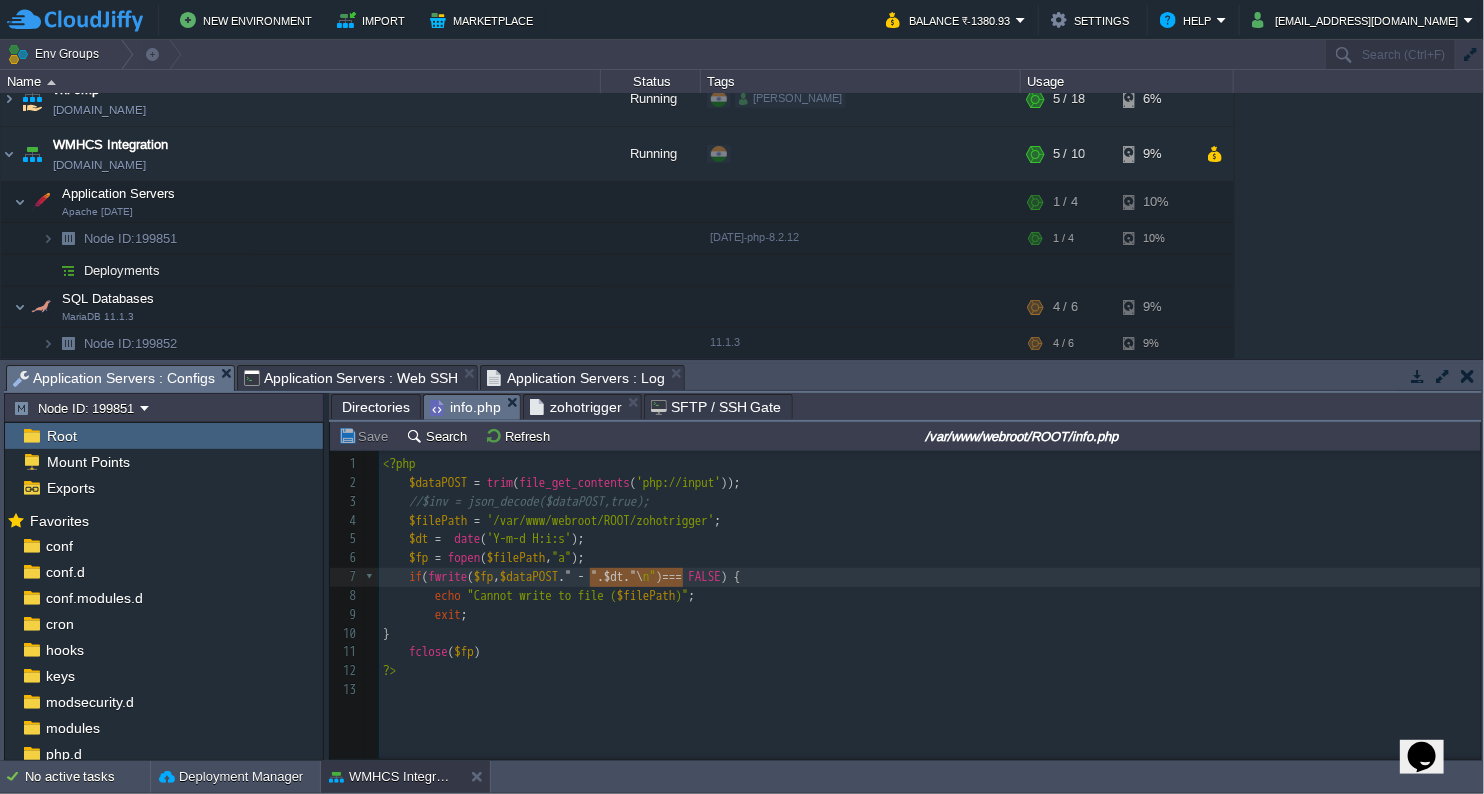 type on "." - ".$dt."\n" 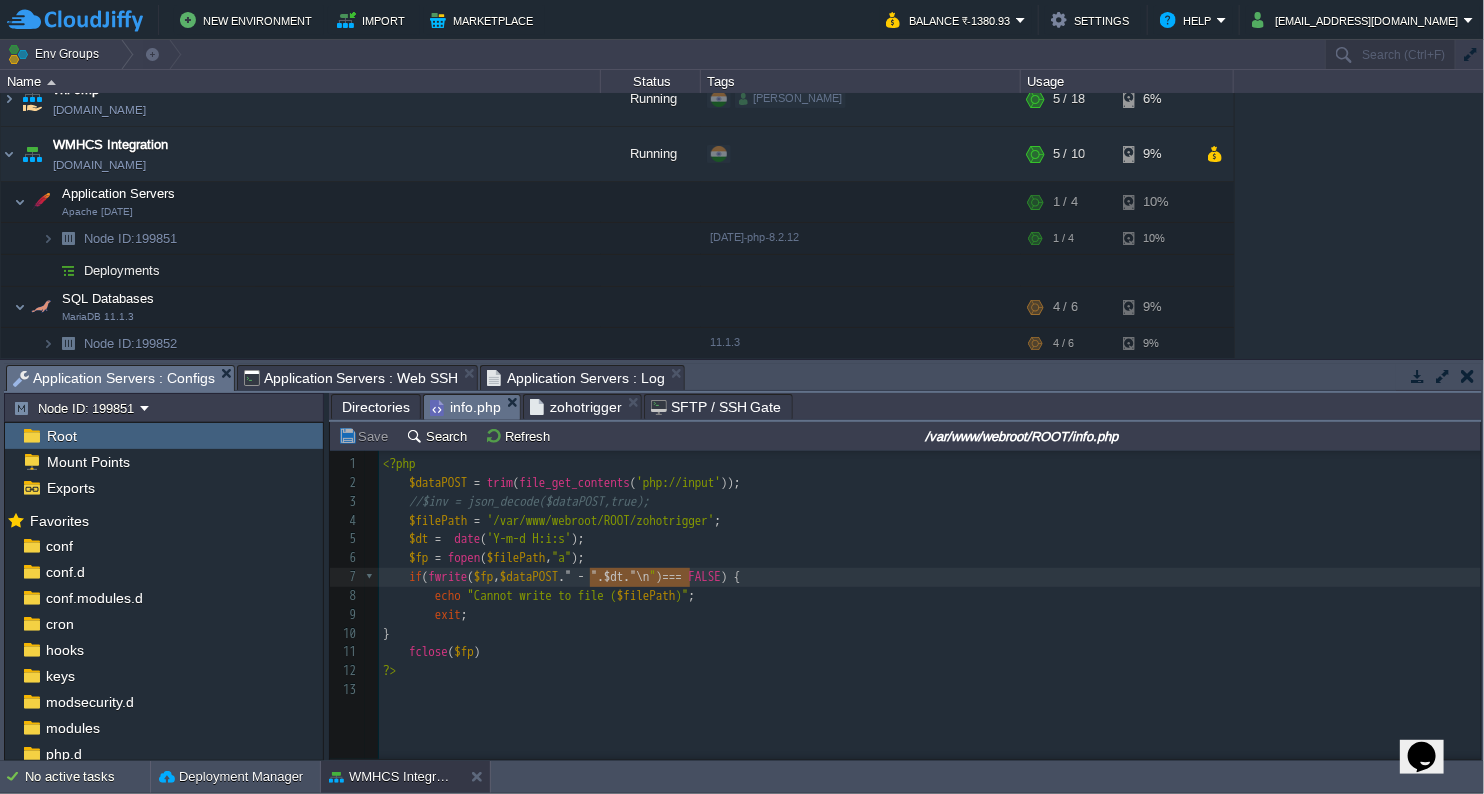 drag, startPoint x: 592, startPoint y: 579, endPoint x: 689, endPoint y: 577, distance: 97.020615 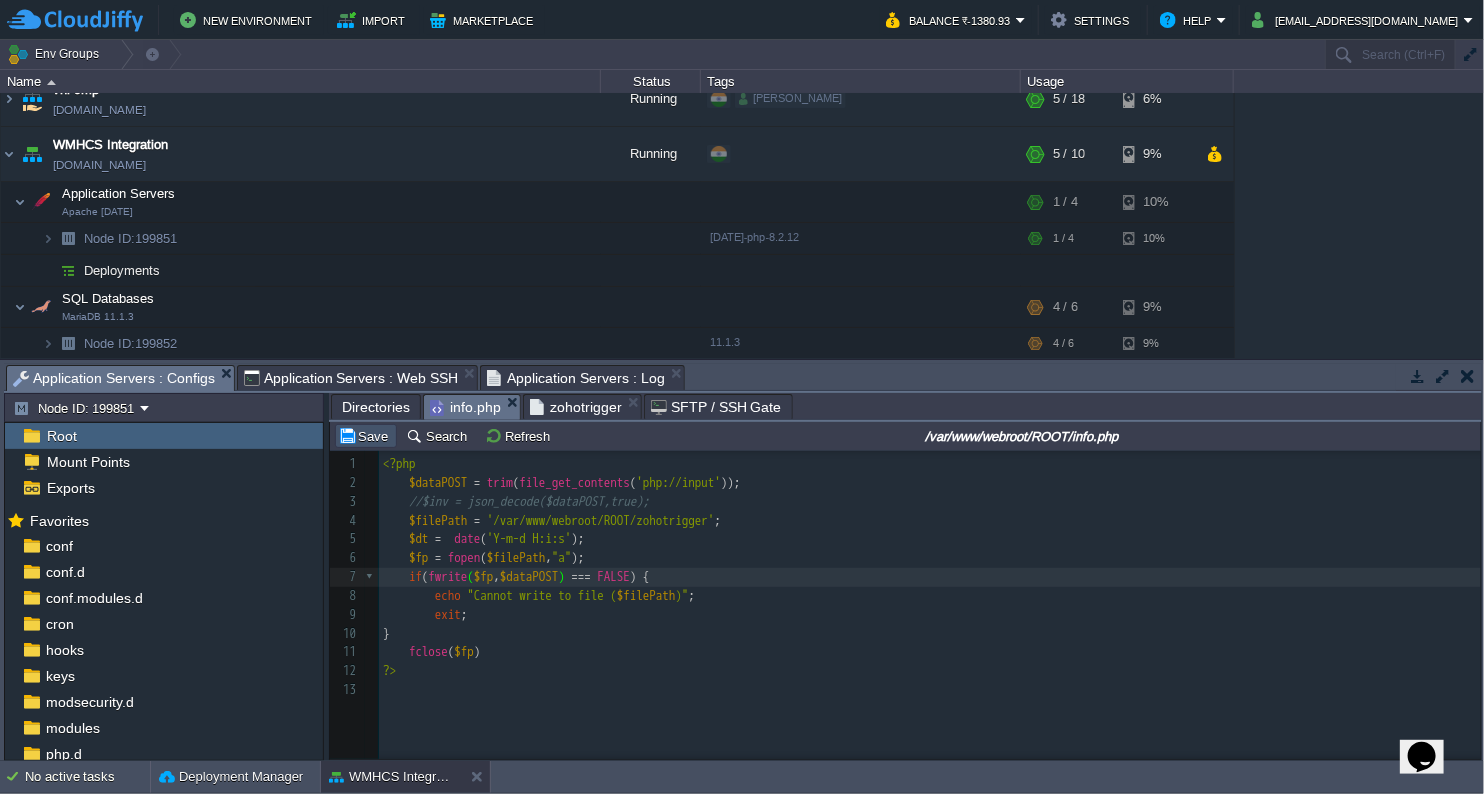 click on "Save" at bounding box center [366, 436] 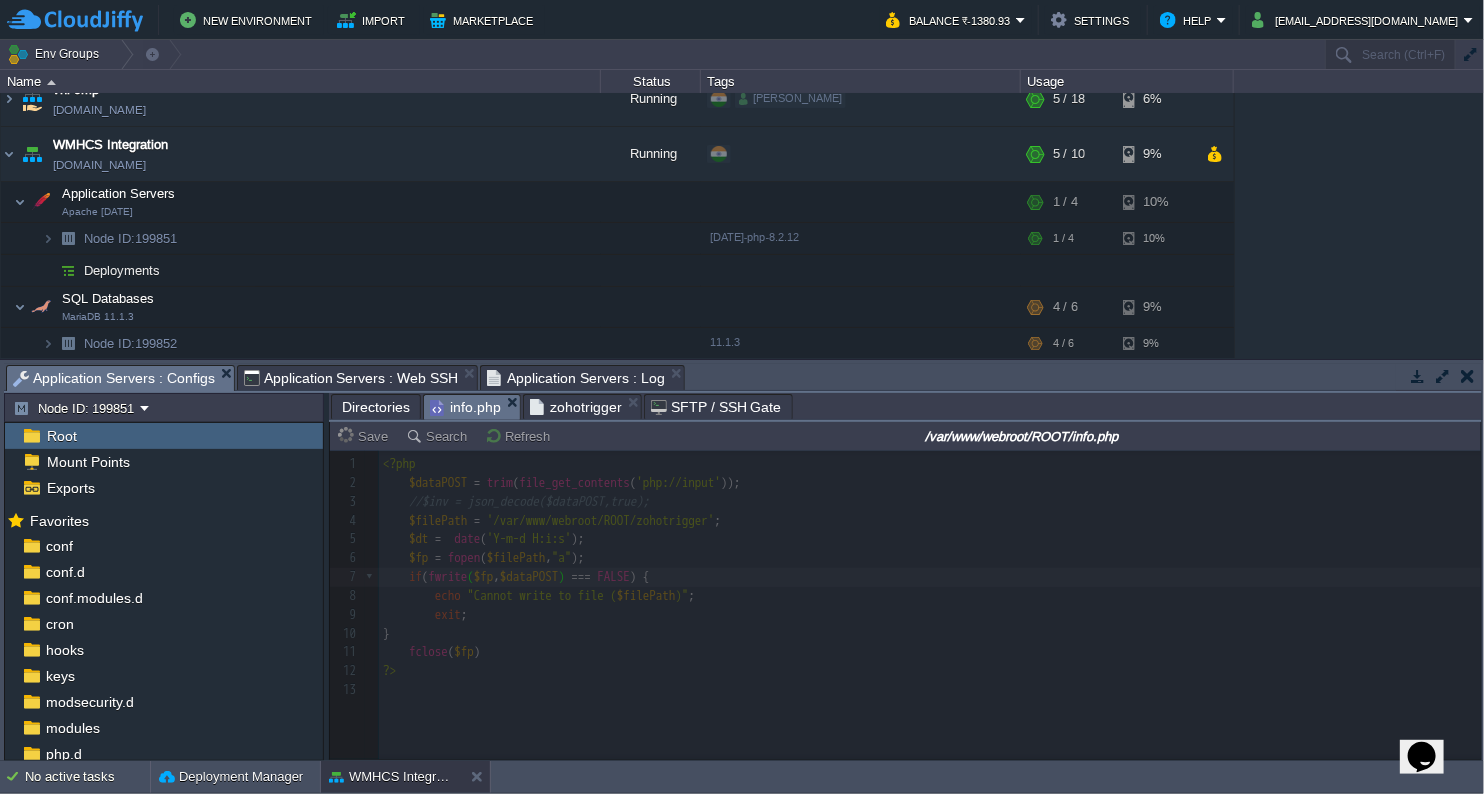 click on "zohotrigger" at bounding box center [576, 407] 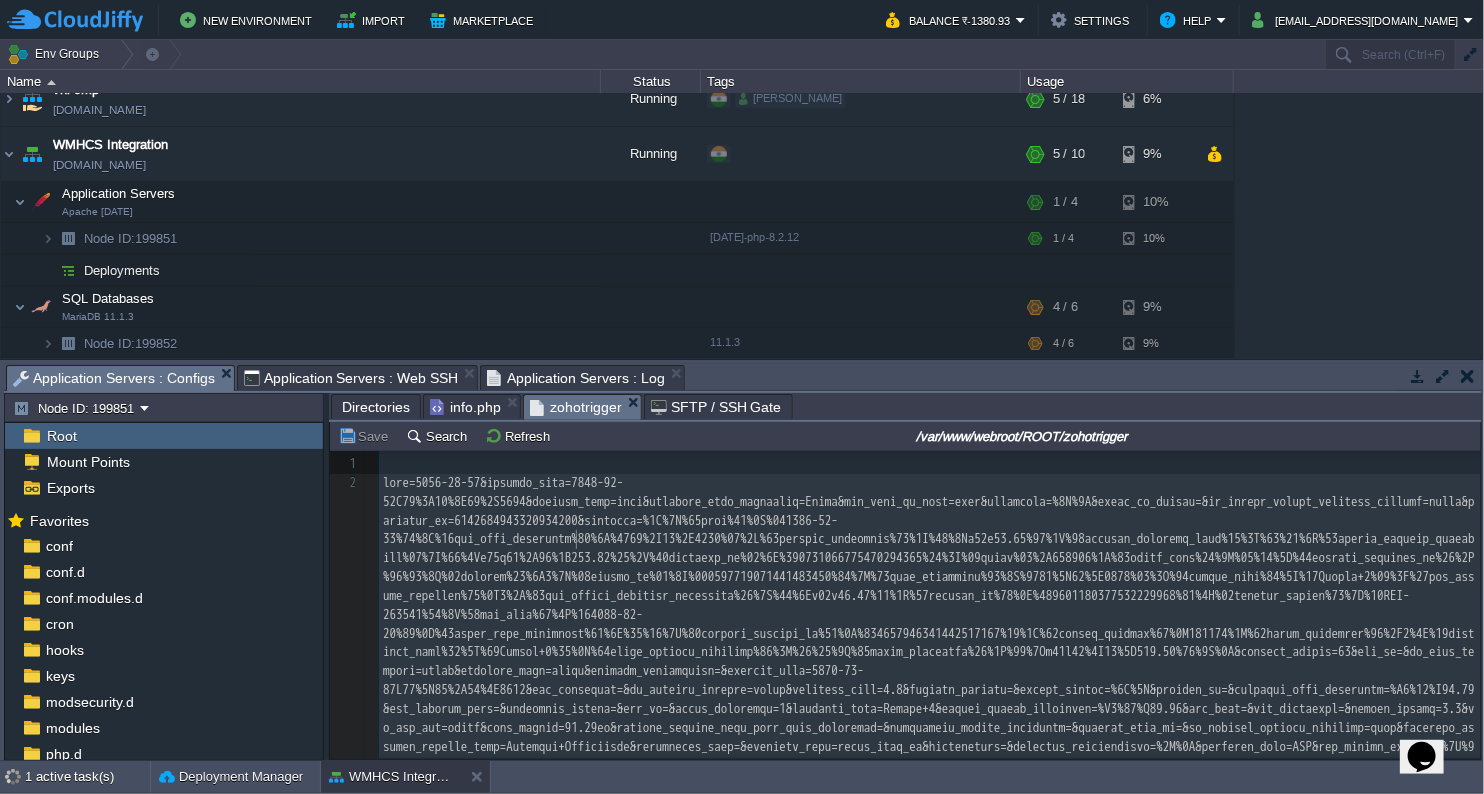 click on "x   1 ​ 2 3 ​" at bounding box center [930, 690] 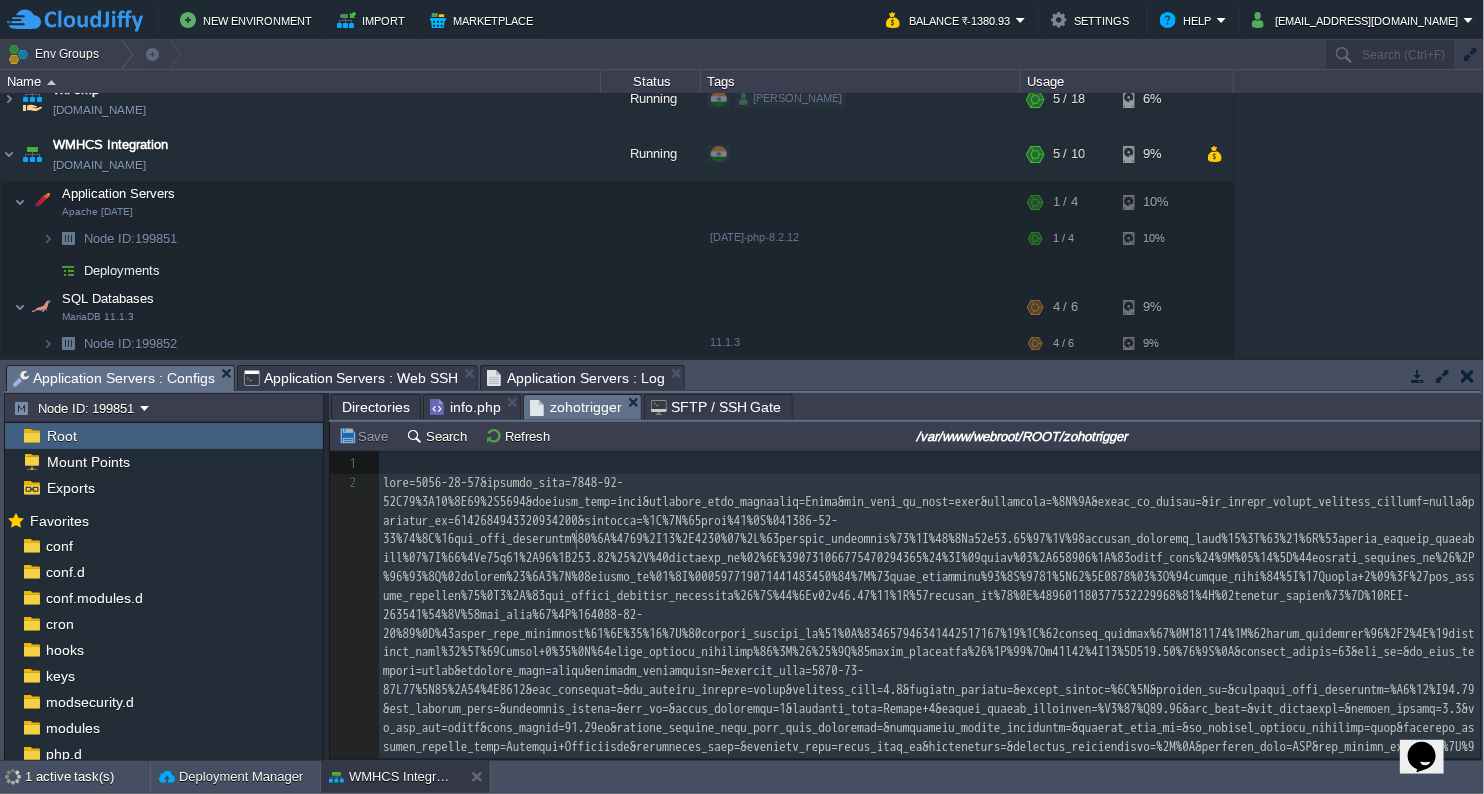 type on "-" 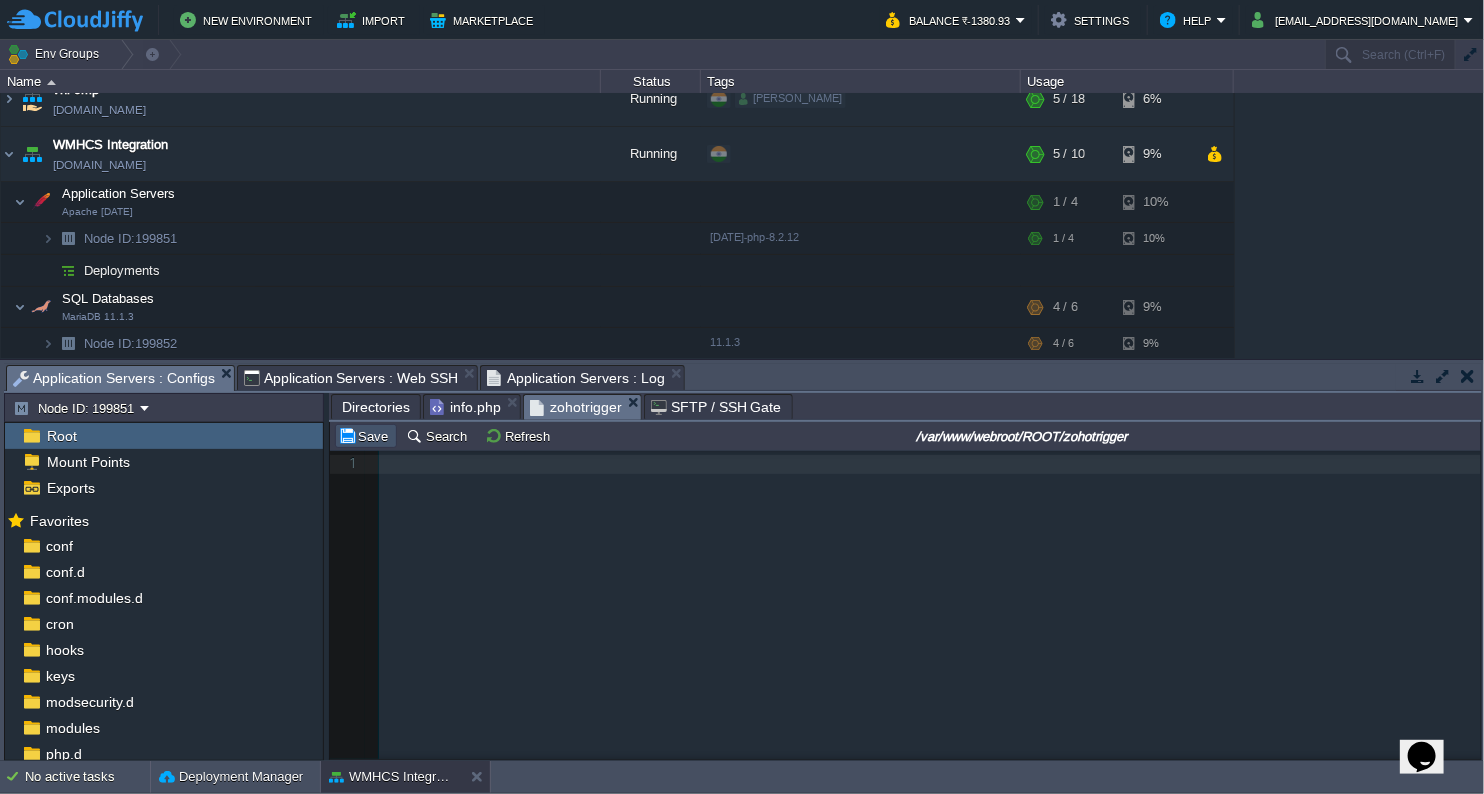click on "Save" at bounding box center [366, 436] 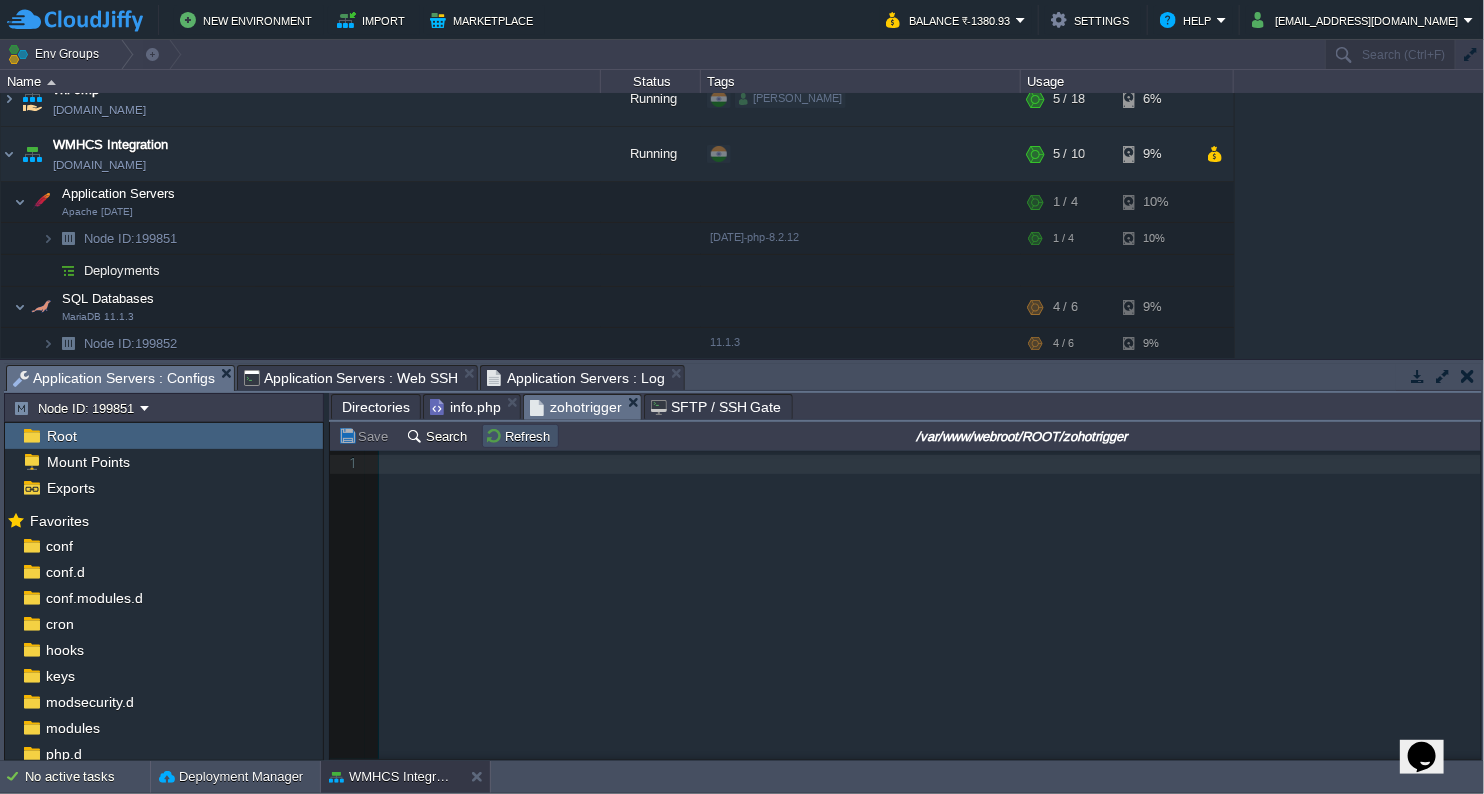 click on "Refresh" at bounding box center (520, 436) 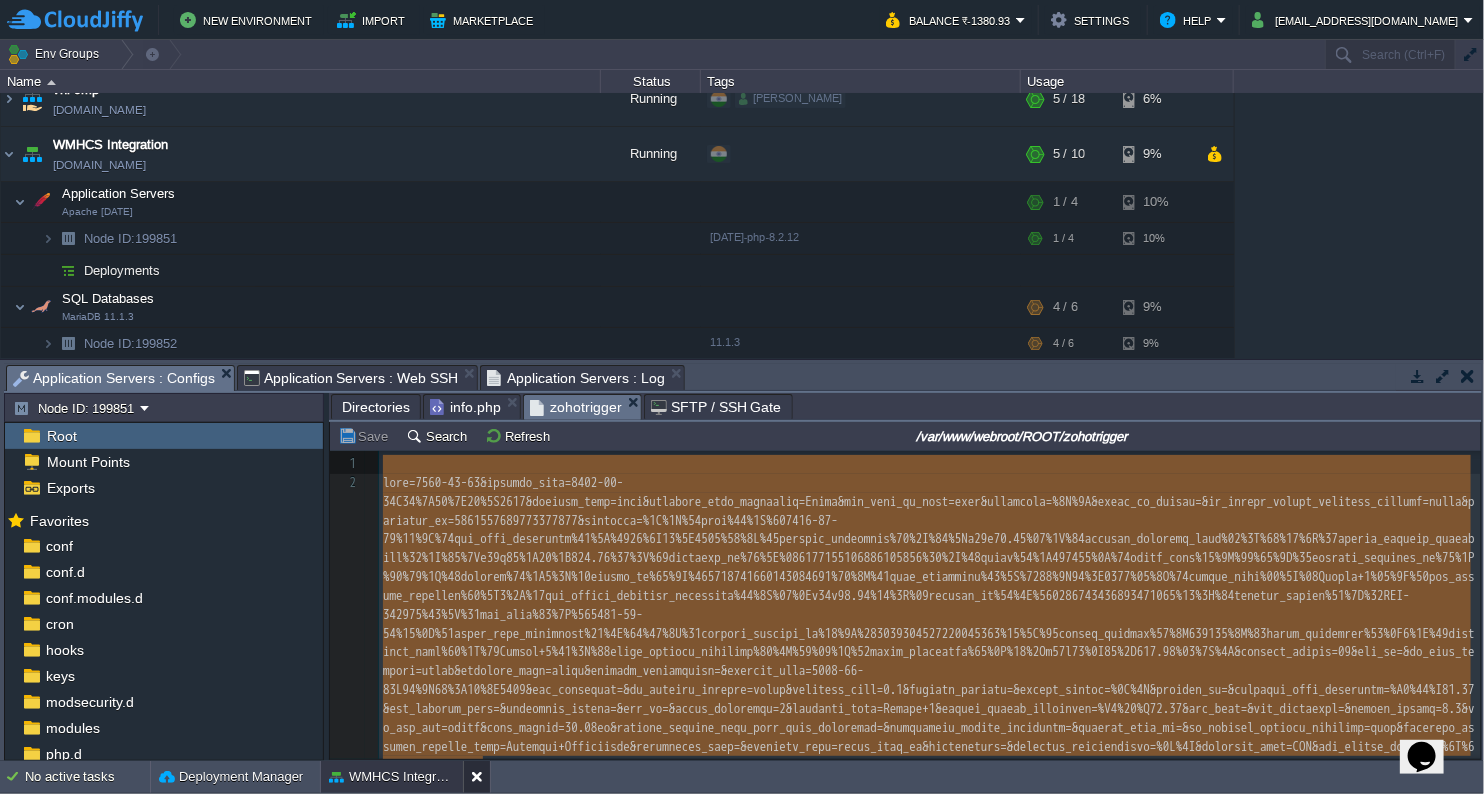 scroll, scrollTop: 171, scrollLeft: 0, axis: vertical 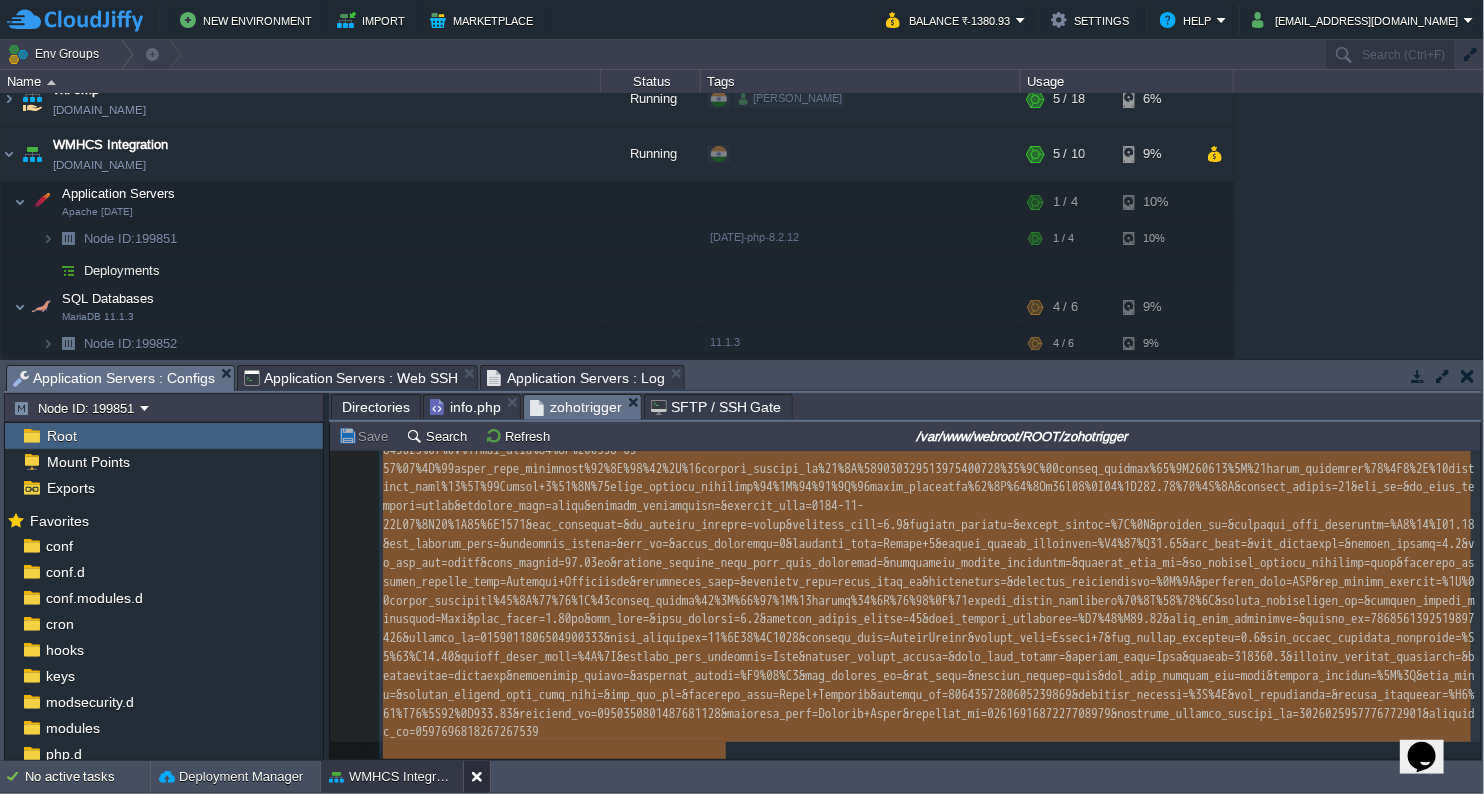drag, startPoint x: 390, startPoint y: 468, endPoint x: 482, endPoint y: 786, distance: 331.04077 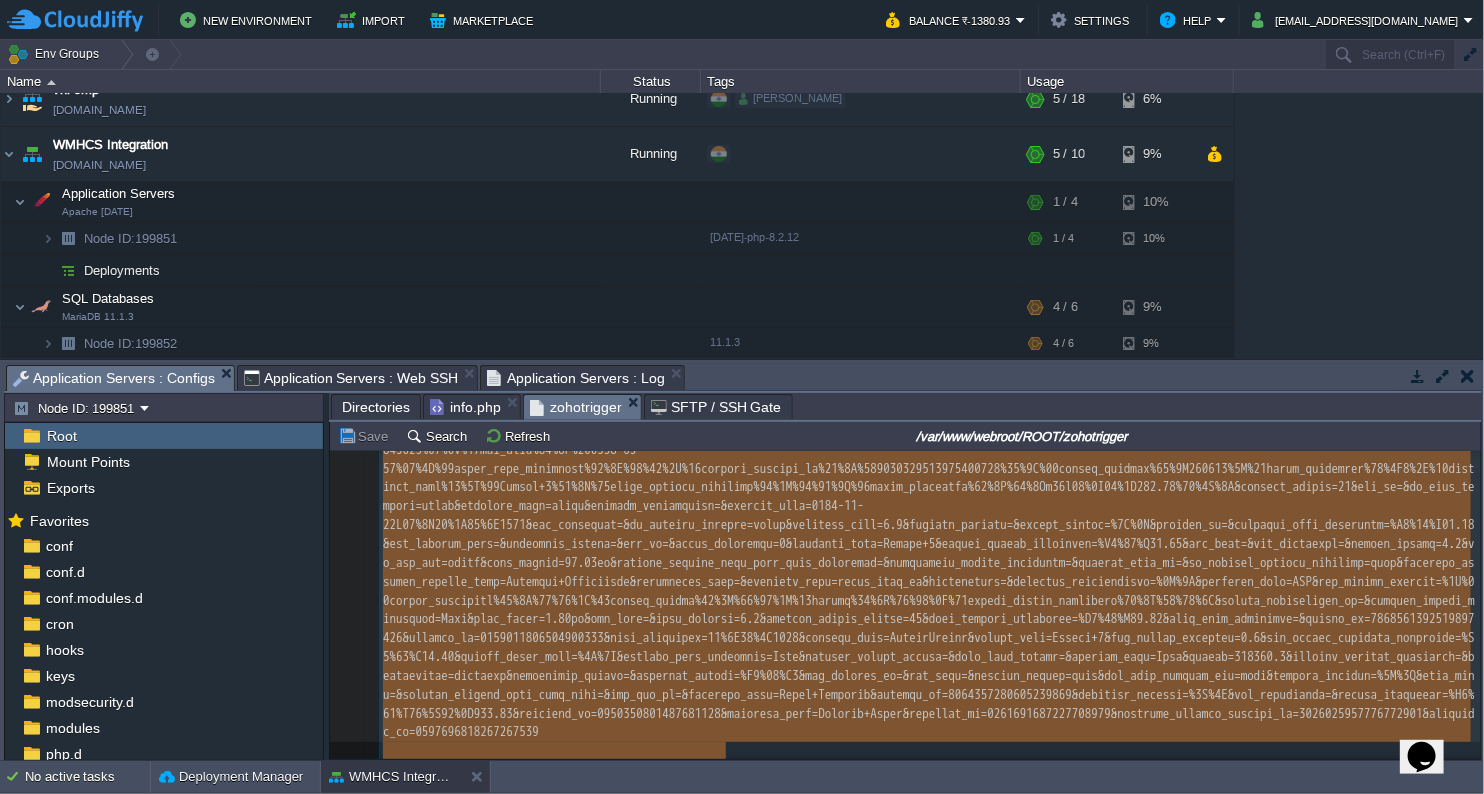 type on "-" 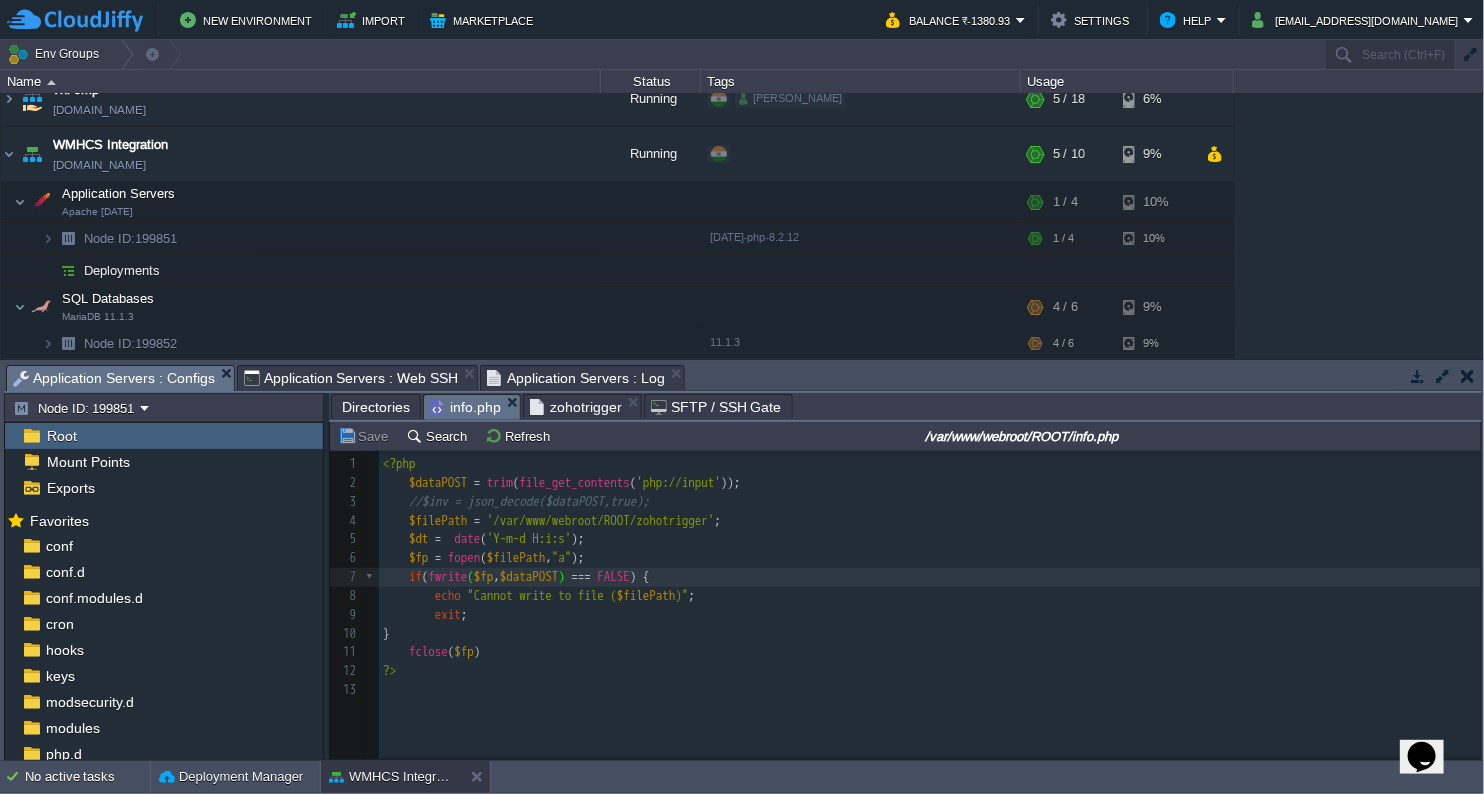 click on "info.php" at bounding box center (465, 407) 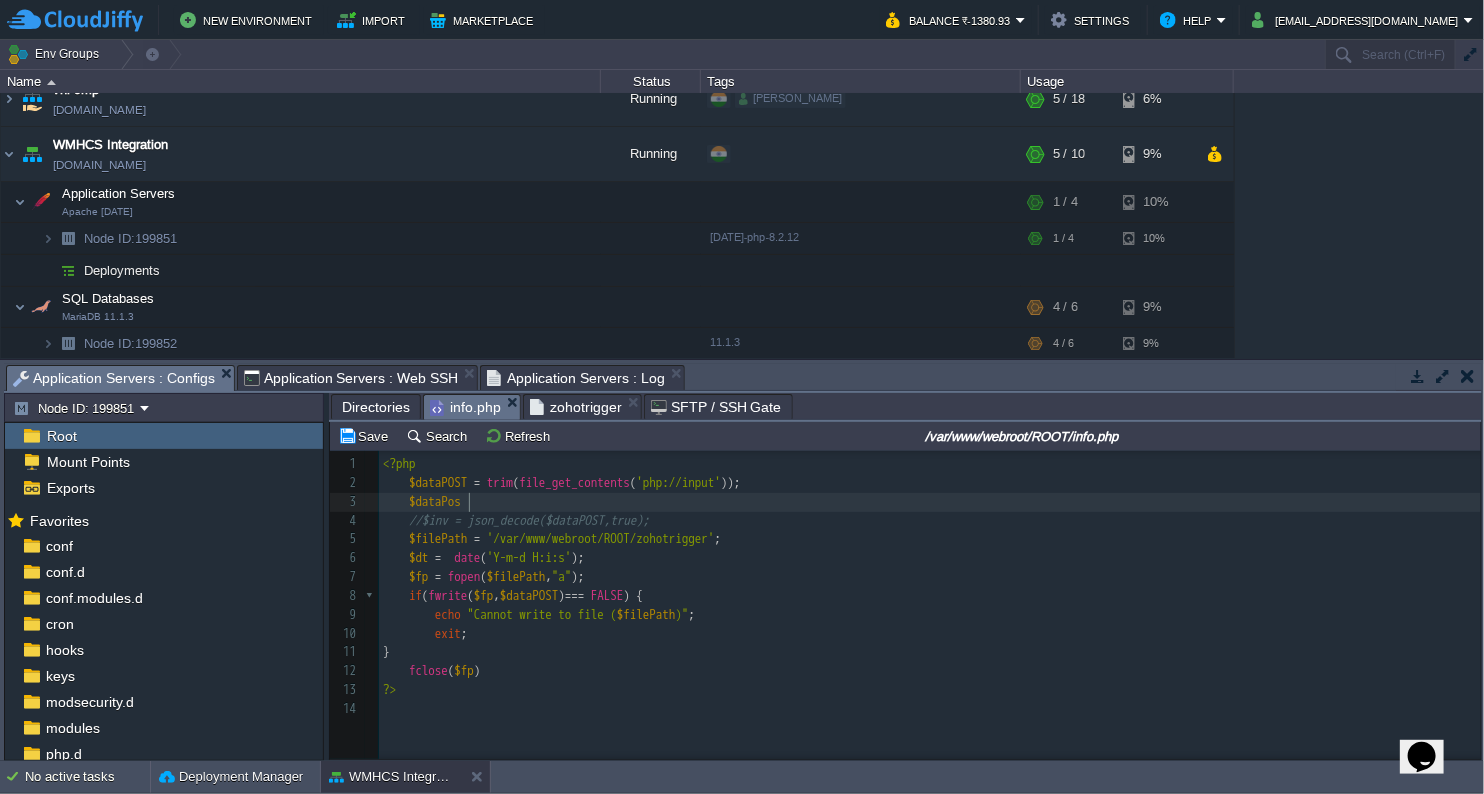 type on "$dataPost" 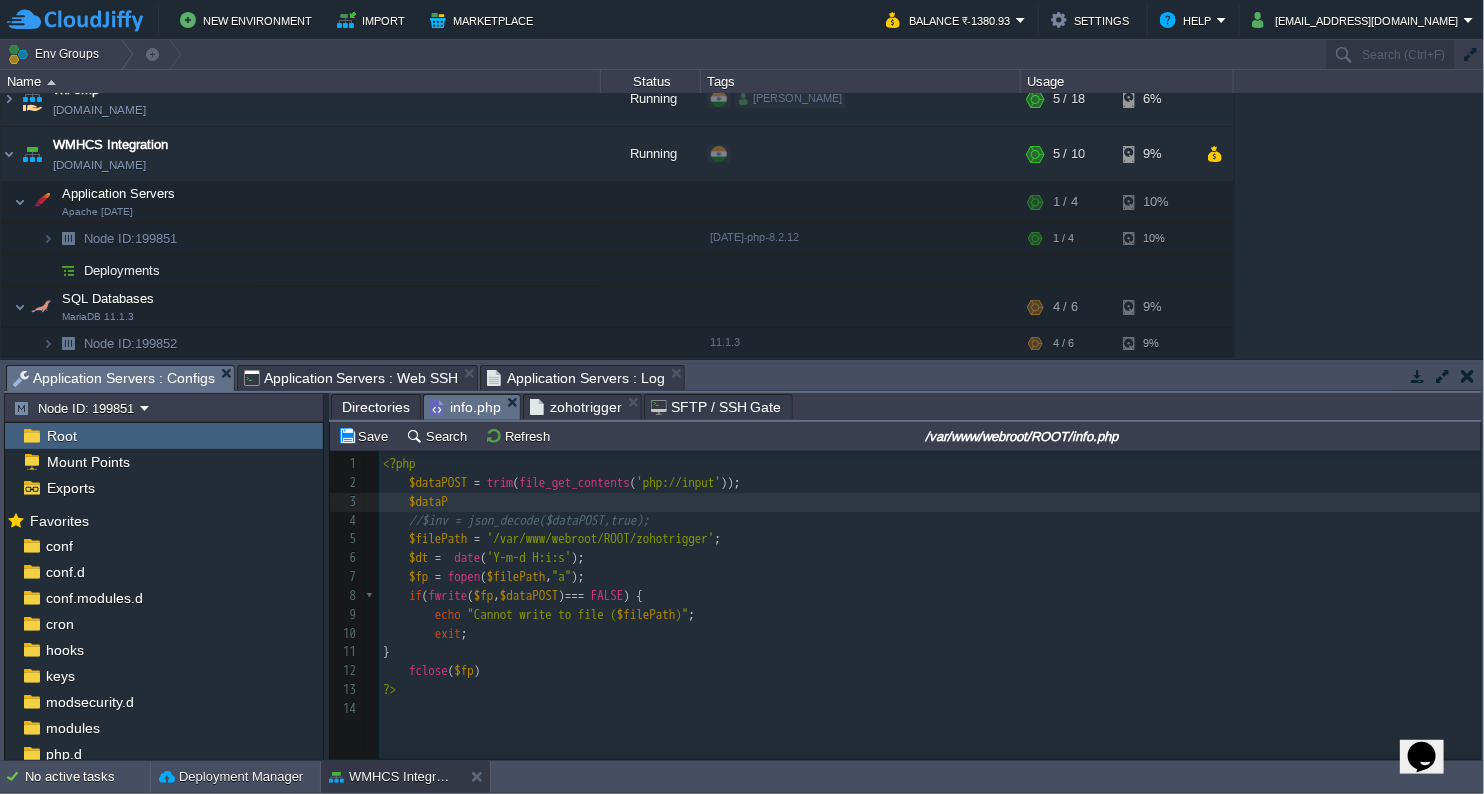 type on "o" 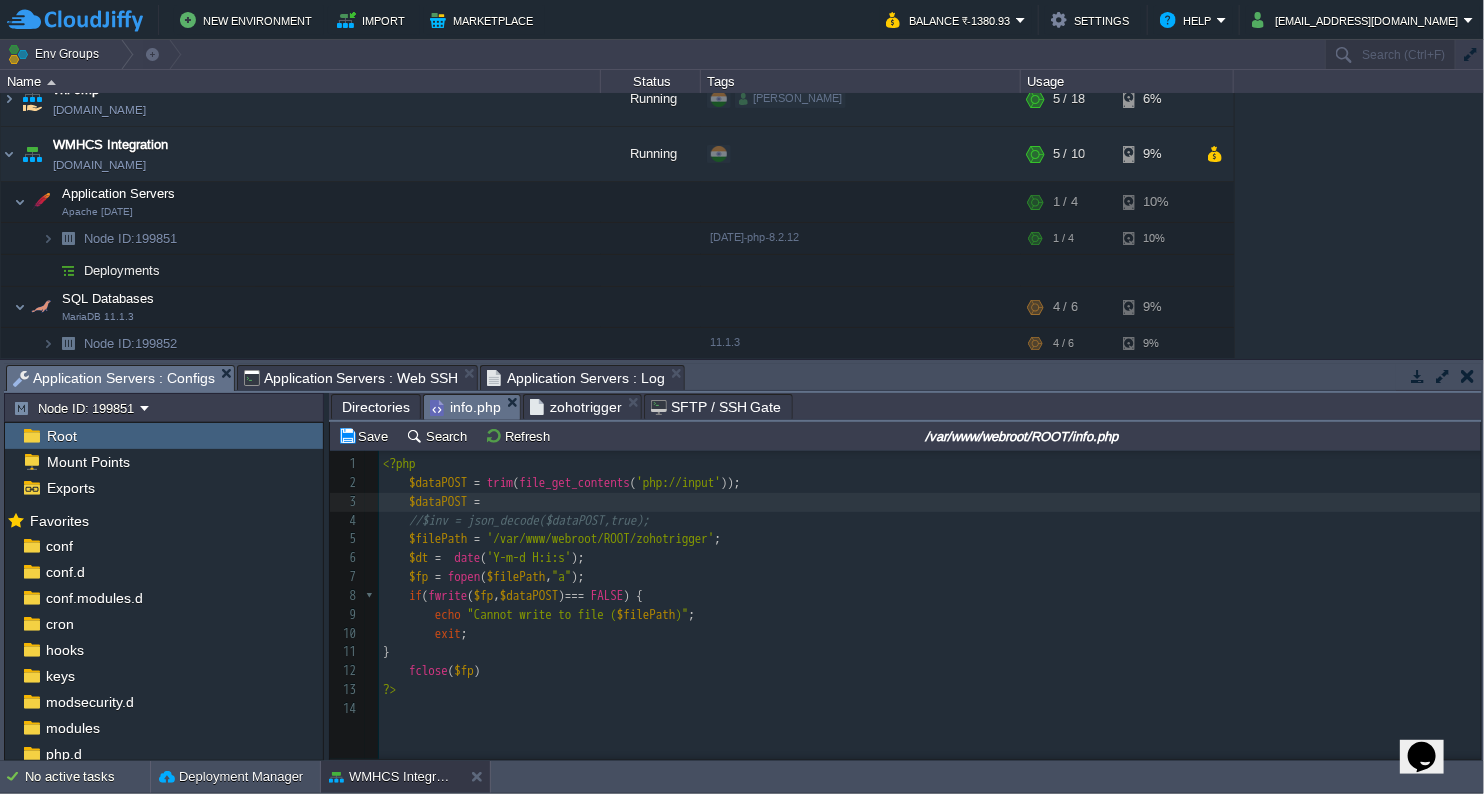 scroll, scrollTop: 6, scrollLeft: 43, axis: both 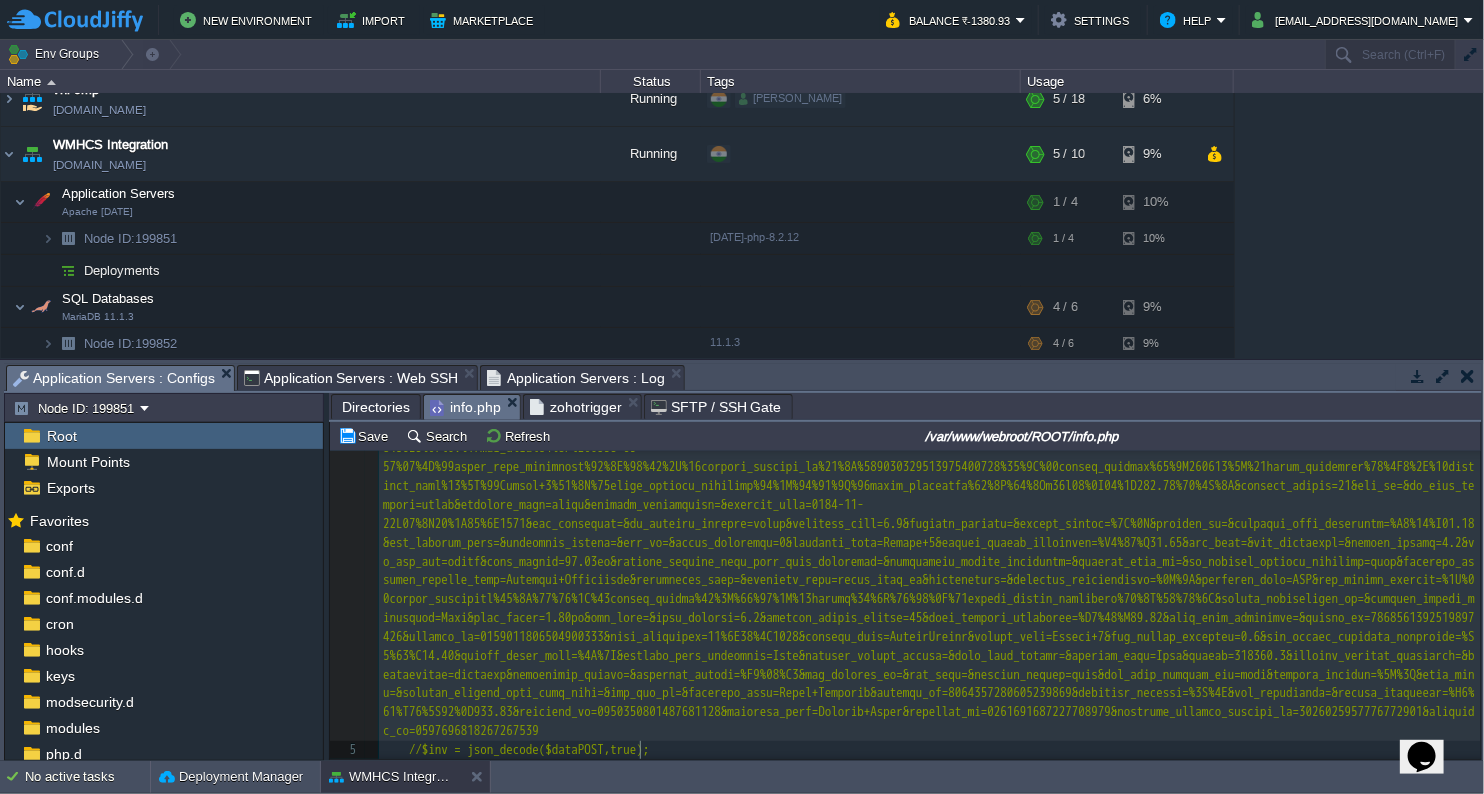 click at bounding box center (930, 524) 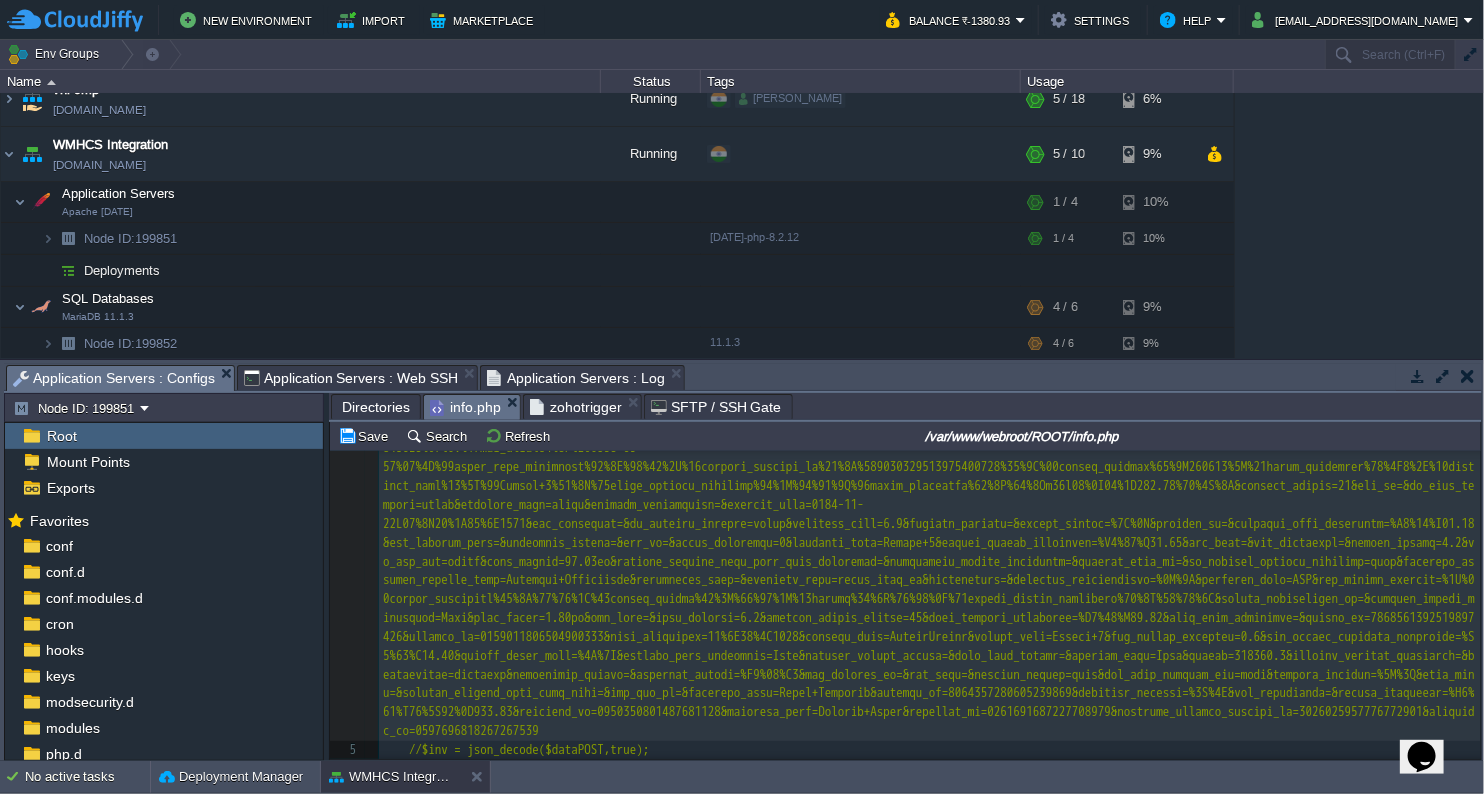 scroll, scrollTop: 224, scrollLeft: 0, axis: vertical 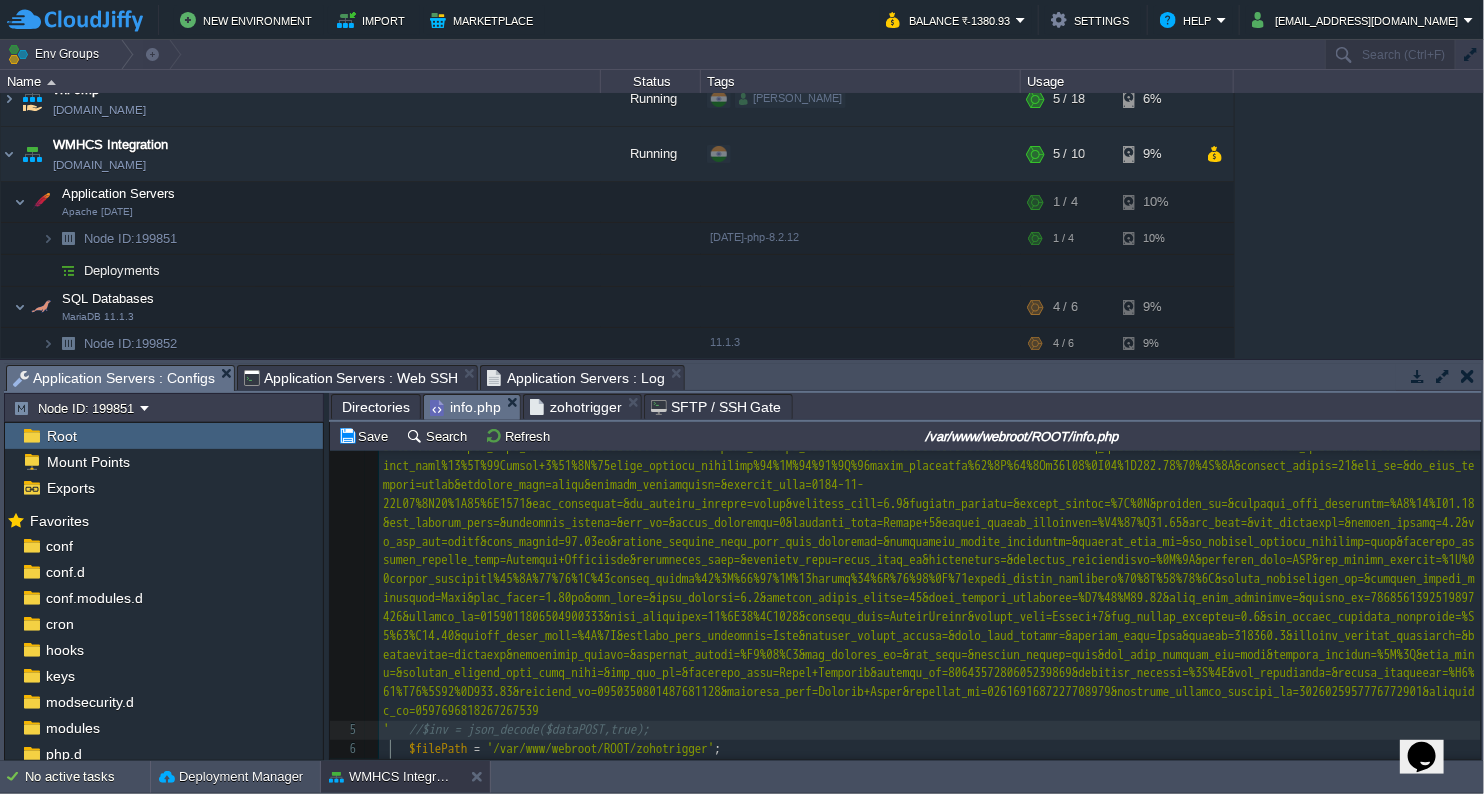 type on "';" 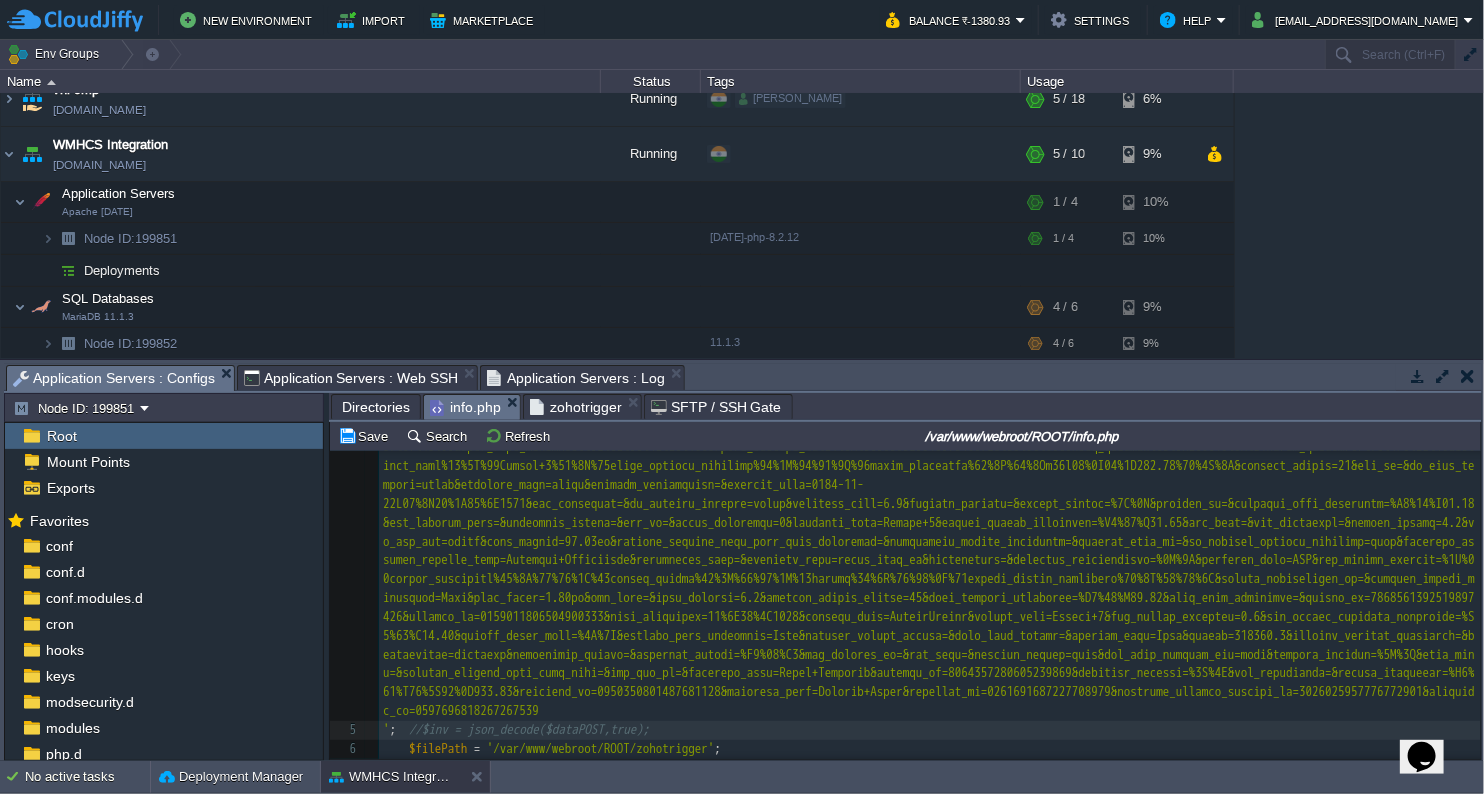 scroll, scrollTop: 242, scrollLeft: 0, axis: vertical 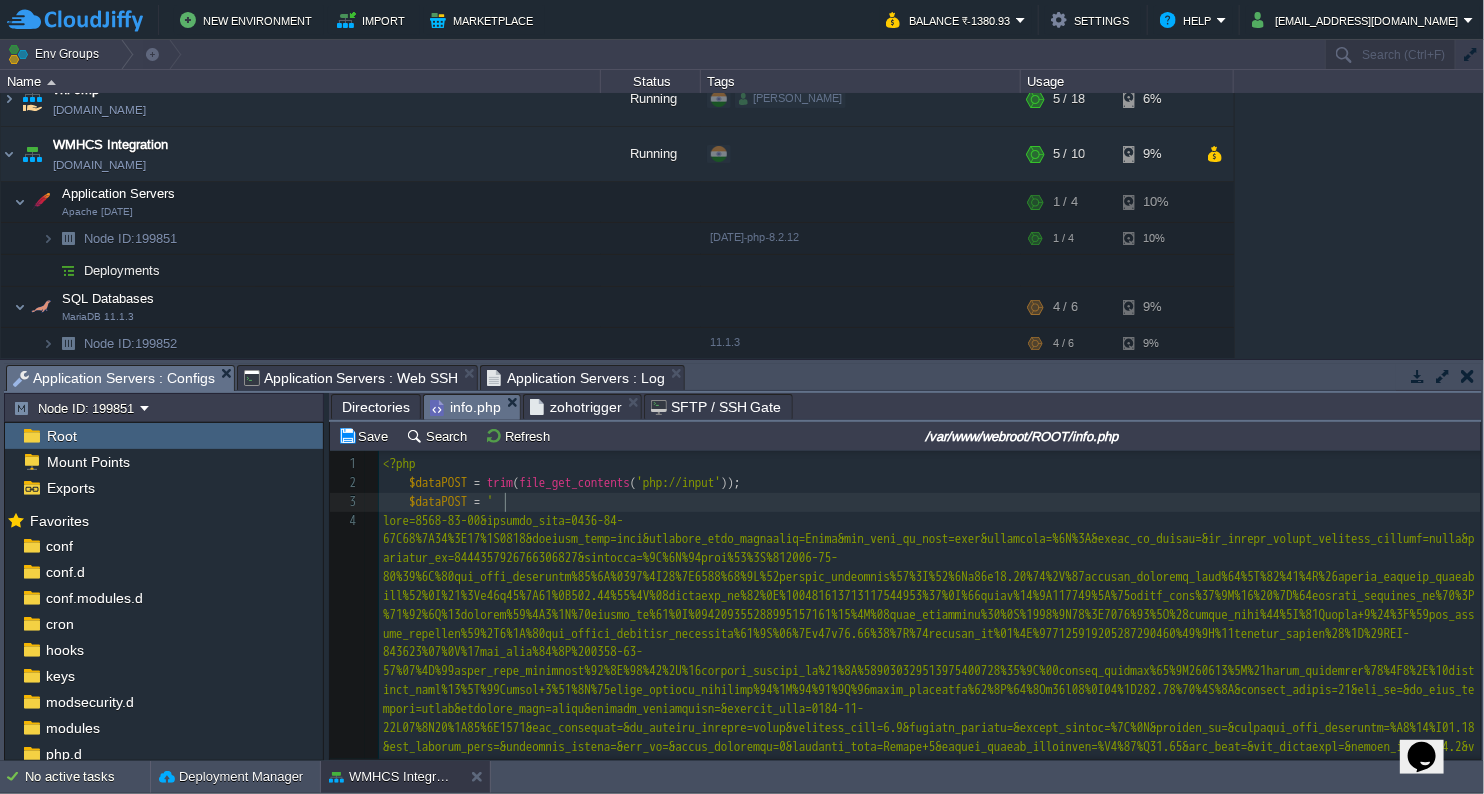 click at bounding box center [930, 728] 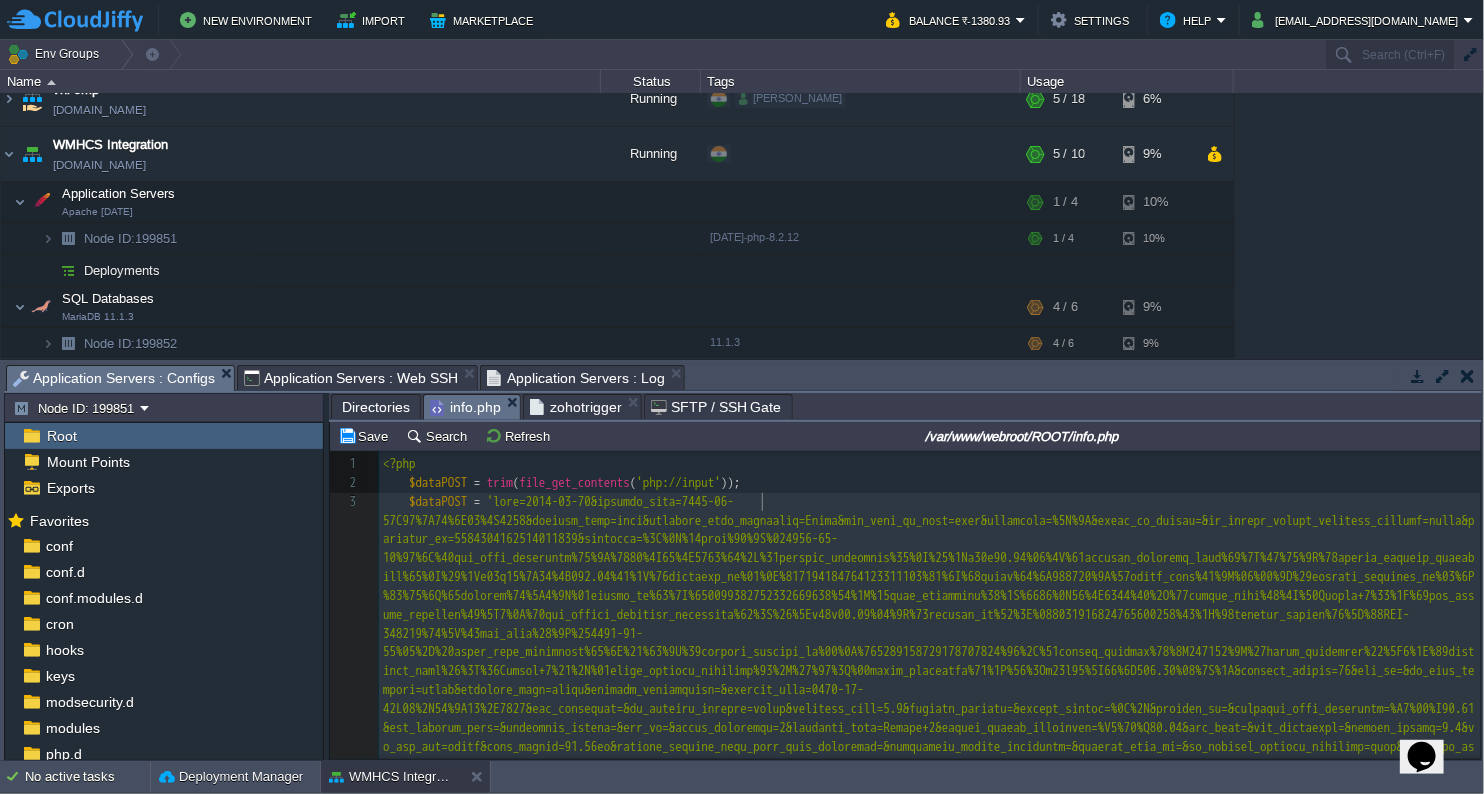 click on "$dataPOST   =" at bounding box center [930, 709] 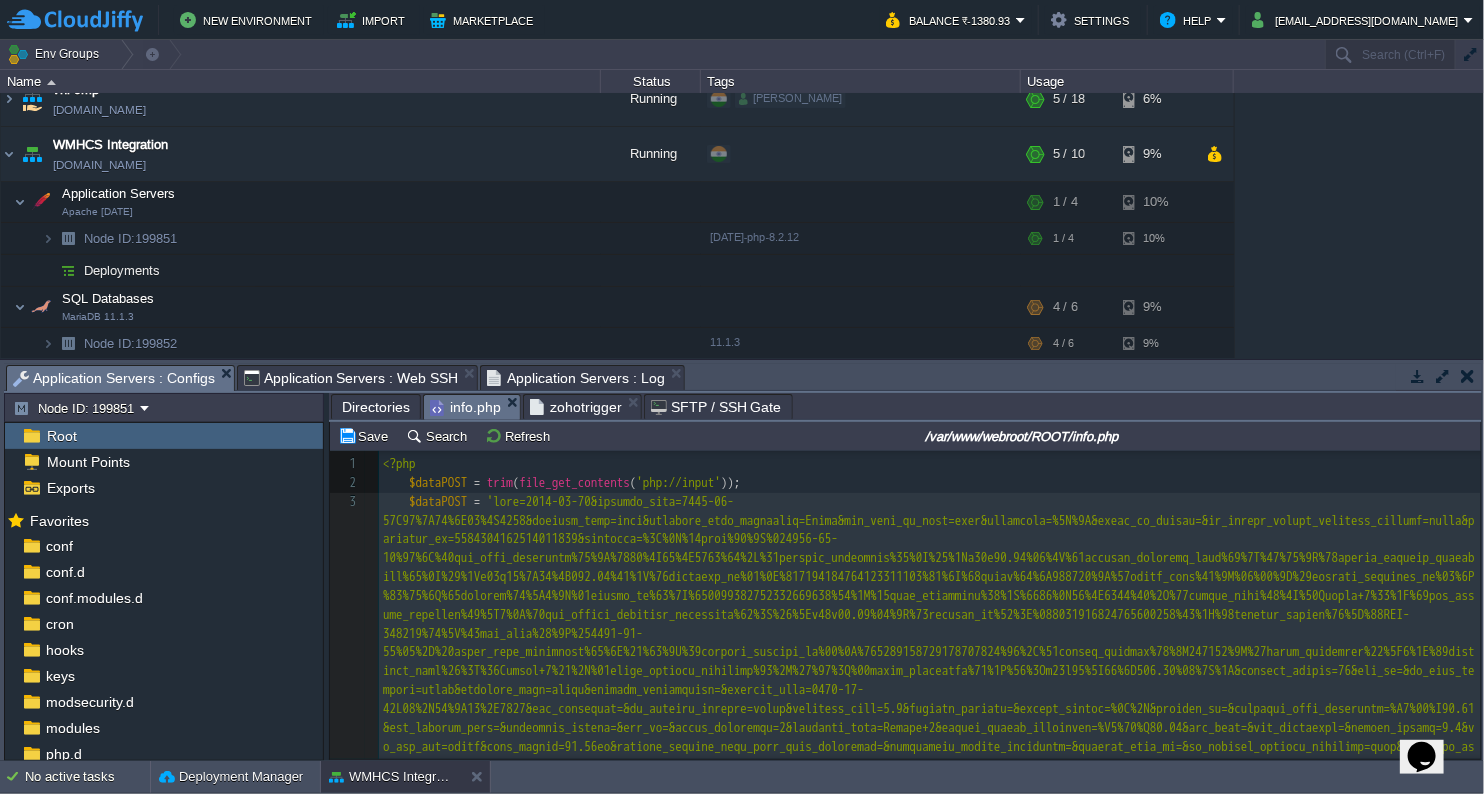 click on "$dataPOST   =" at bounding box center [930, 709] 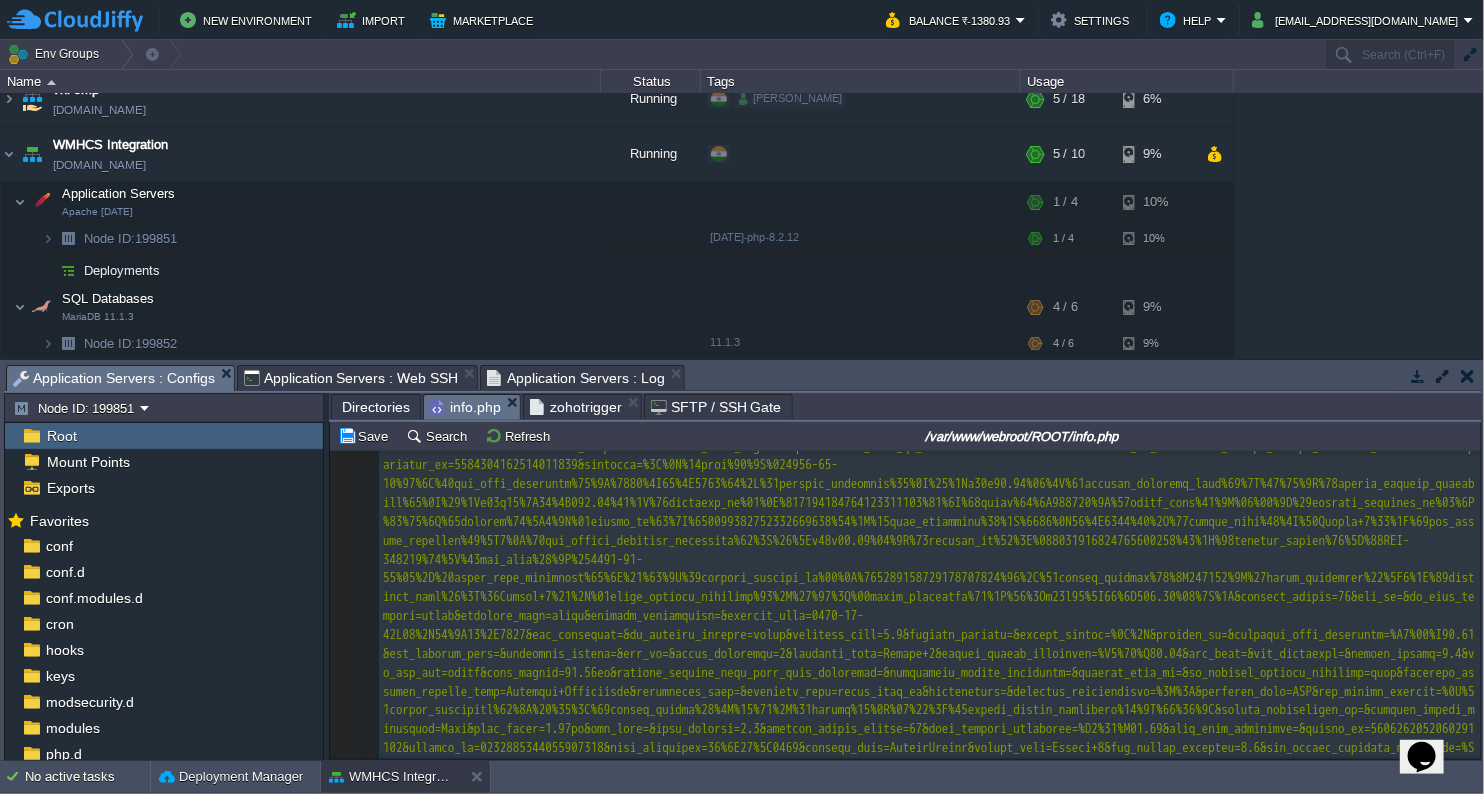 scroll, scrollTop: 208, scrollLeft: 0, axis: vertical 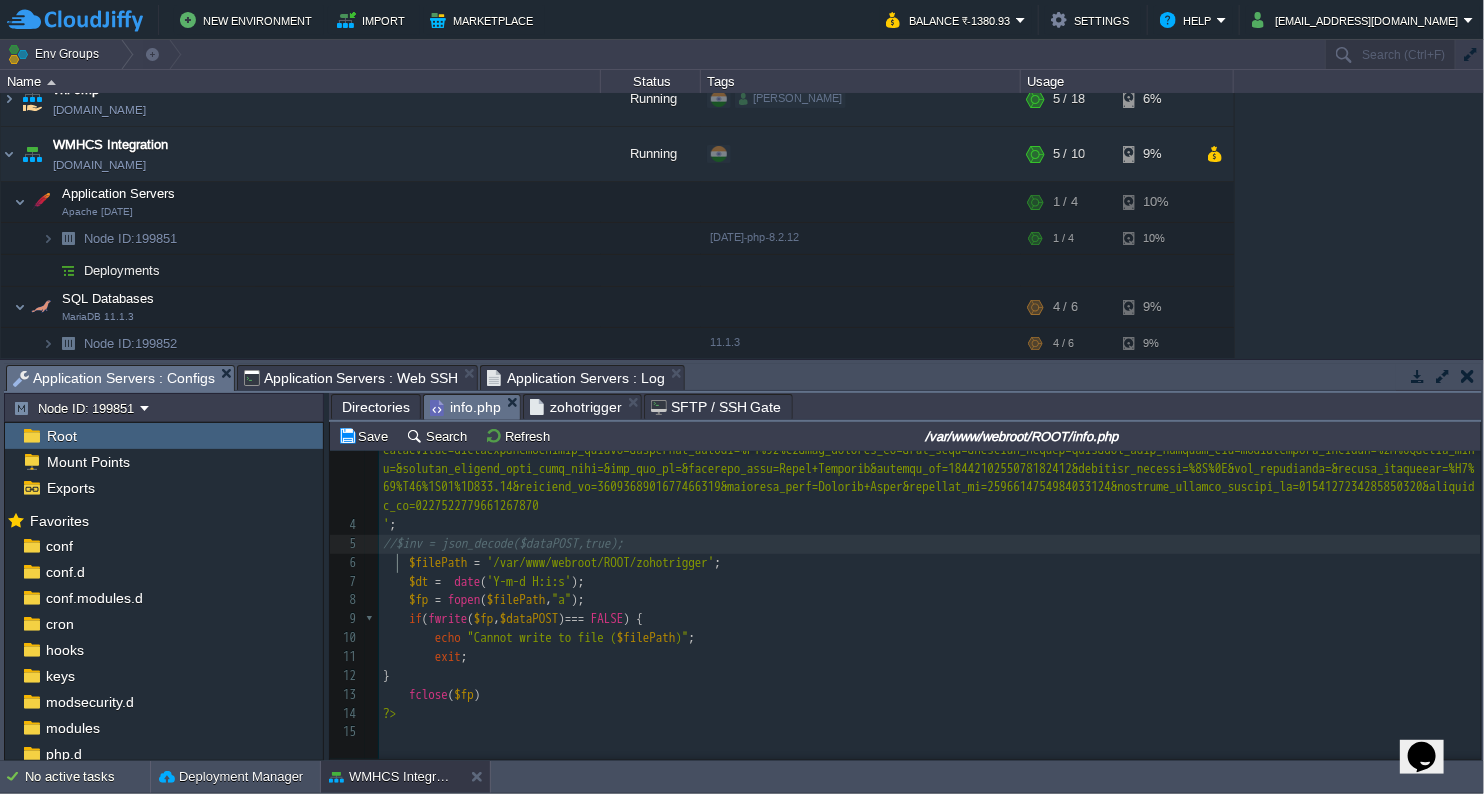 type on "$" 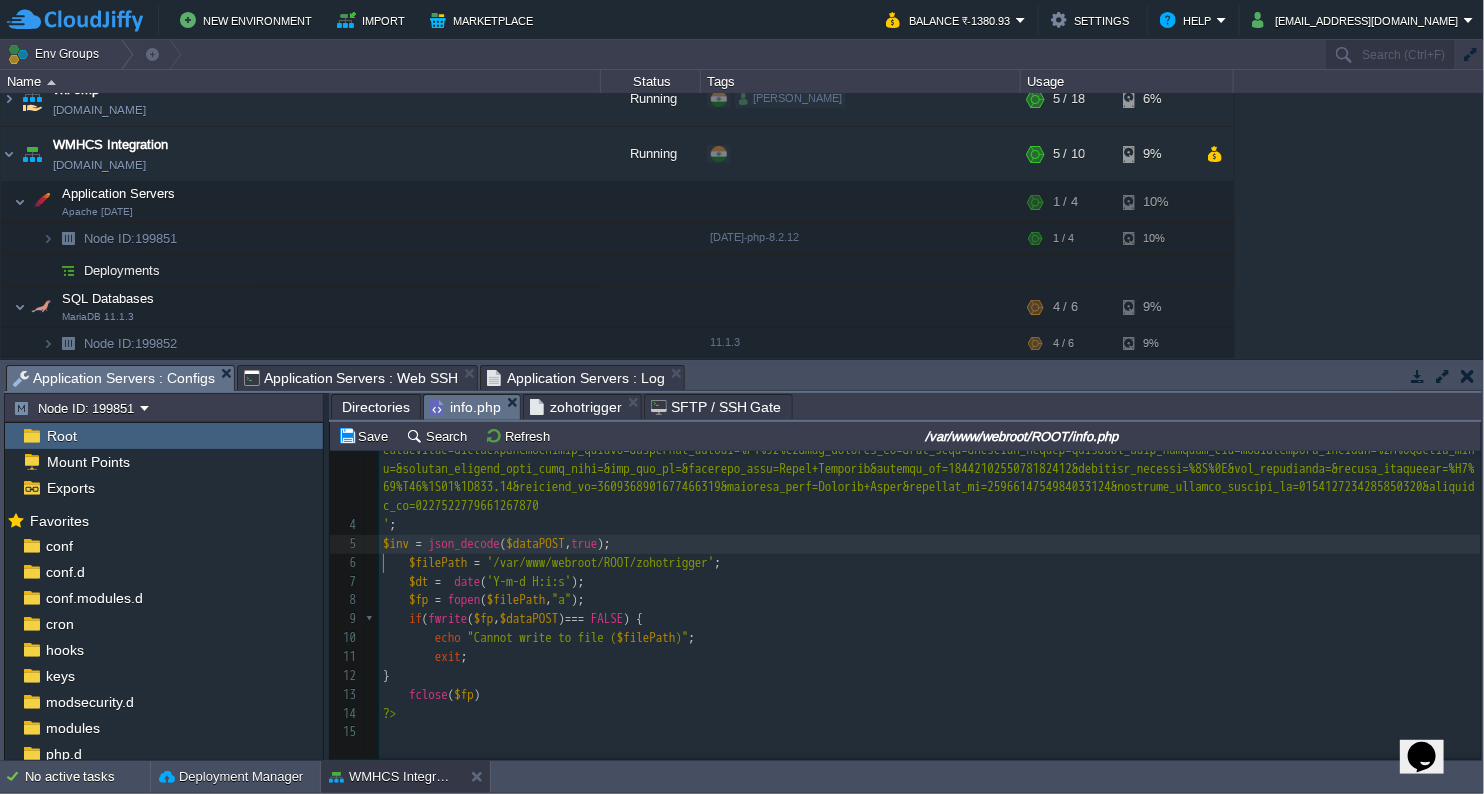 scroll, scrollTop: 6, scrollLeft: 8, axis: both 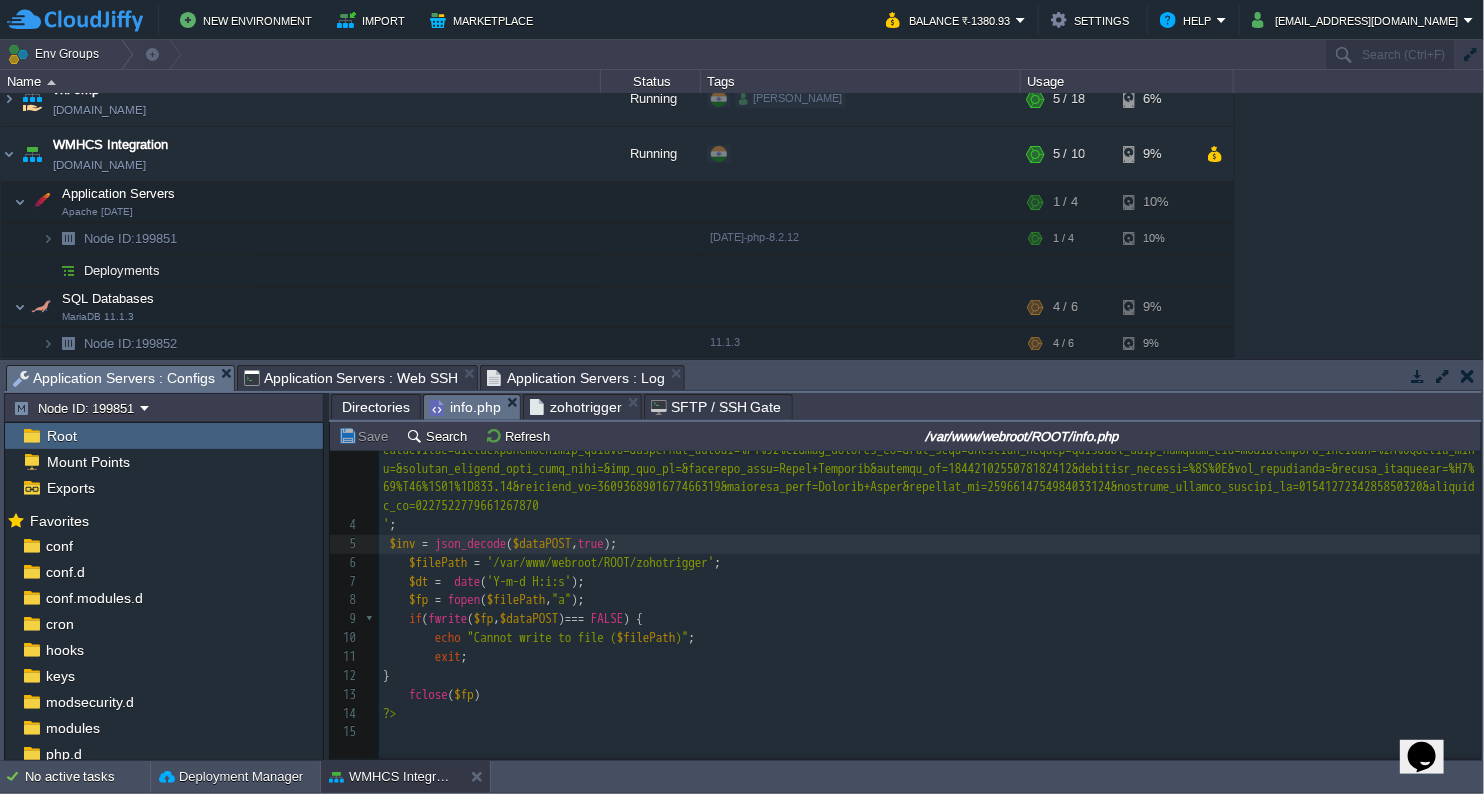 click on "Application Servers : Web SSH" at bounding box center (351, 378) 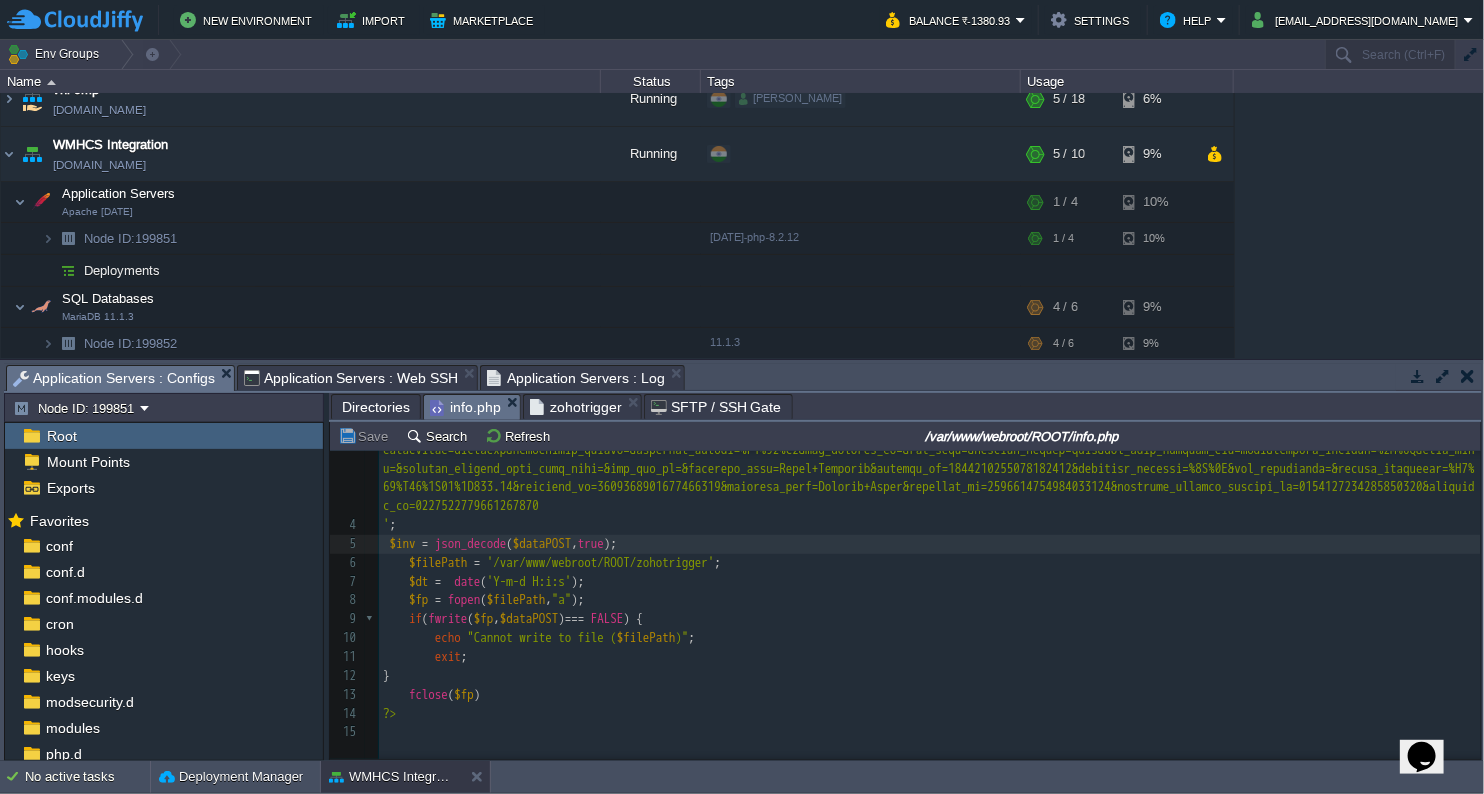 click on "Application Servers : Configs" at bounding box center (114, 378) 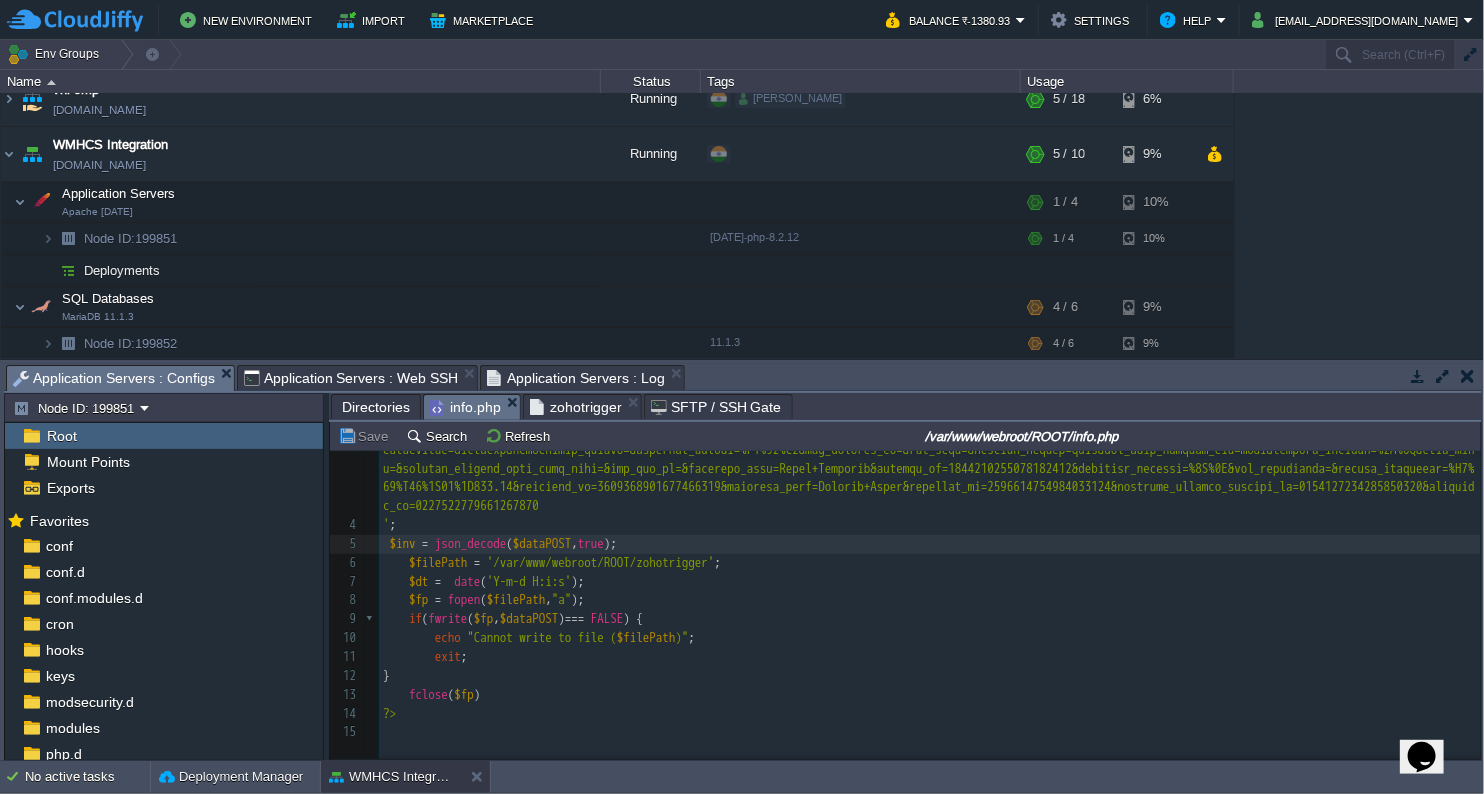scroll, scrollTop: 92, scrollLeft: 0, axis: vertical 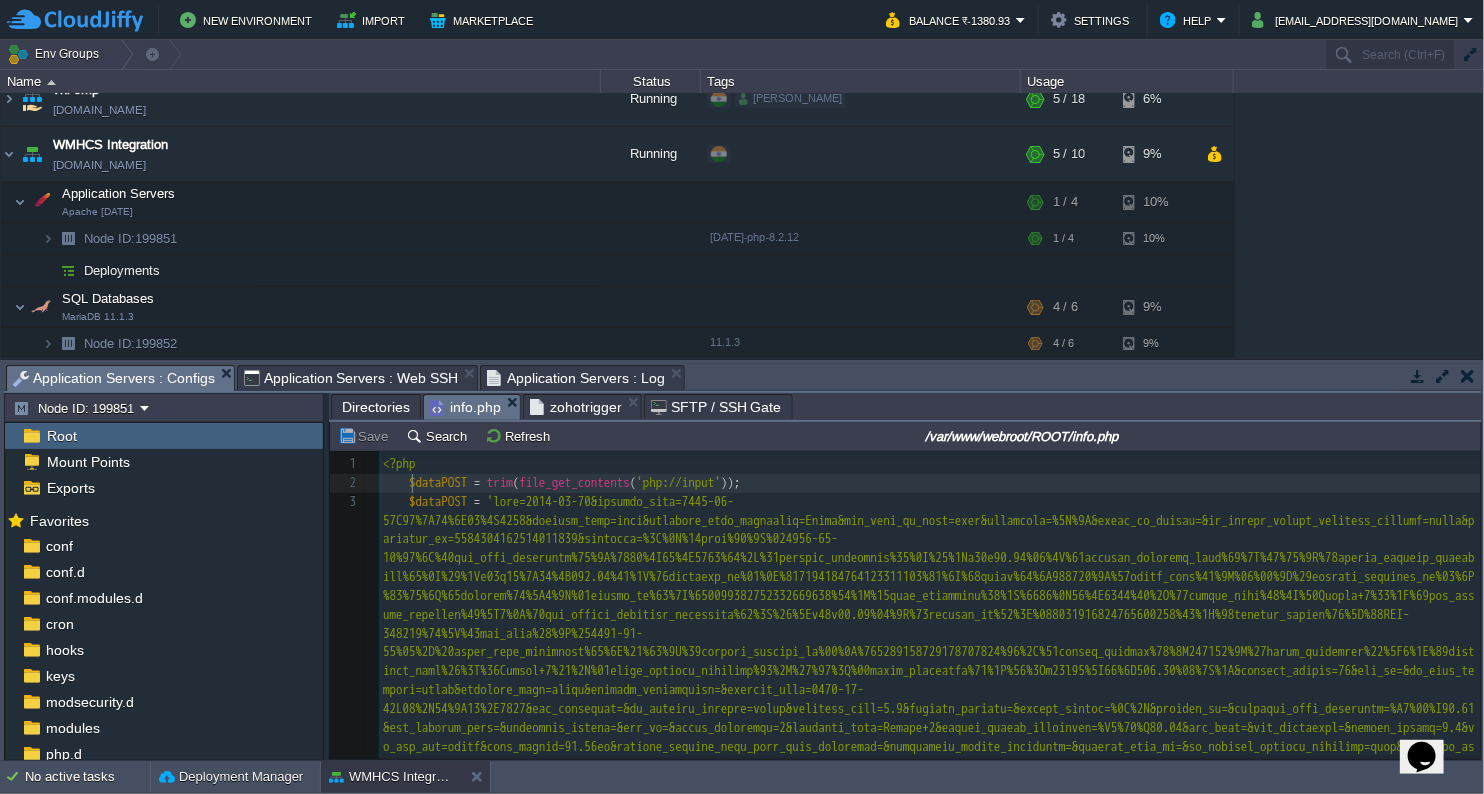 click on "x       $dataPOST   =   trim ( file_get_contents ( 'php://input' ));   1 <?php 2       $dataPOST   =   trim ( file_get_contents ( 'php://input' )); 3      $dataPOST   =   4 ' ; 5   $inv   =   json_decode ( $dataPOST , true ); 6      $filePath   =   '/var/www/webroot/ROOT/zohotrigger' ; 7      $dt   =    date ( 'Y-m-d H:i:s' ); 8      $fp   =   fopen ( $filePath ,  "a" ); 9      if  ( fwrite ( $fp ,  $dataPOST )  ===   FALSE ) {  10          echo   "Cannot write to file ( $filePath )" ; 11          exit ; 12     } 13      fclose ( $fp ) 14 ?> 15 ​" at bounding box center (930, 803) 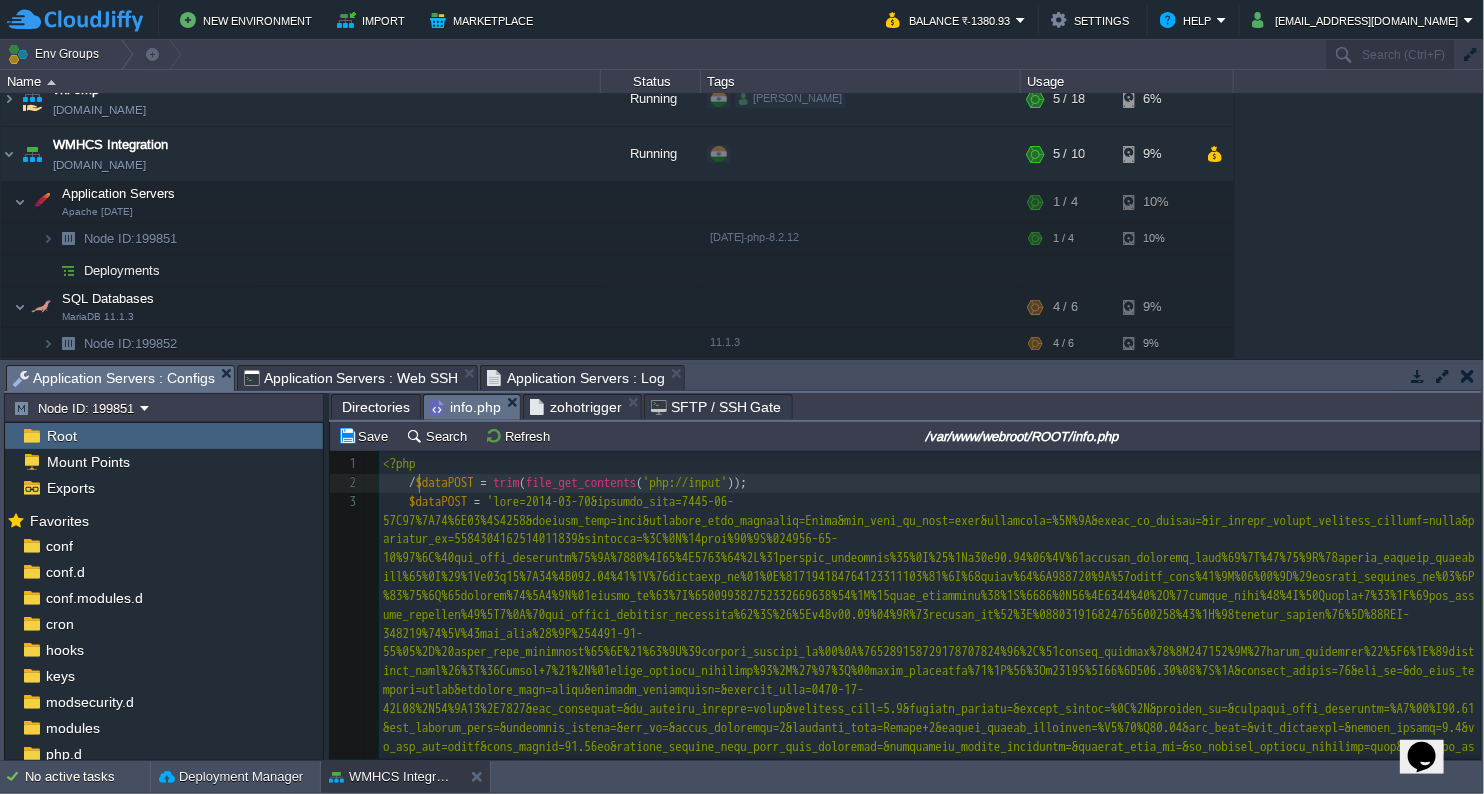 scroll, scrollTop: 6, scrollLeft: 13, axis: both 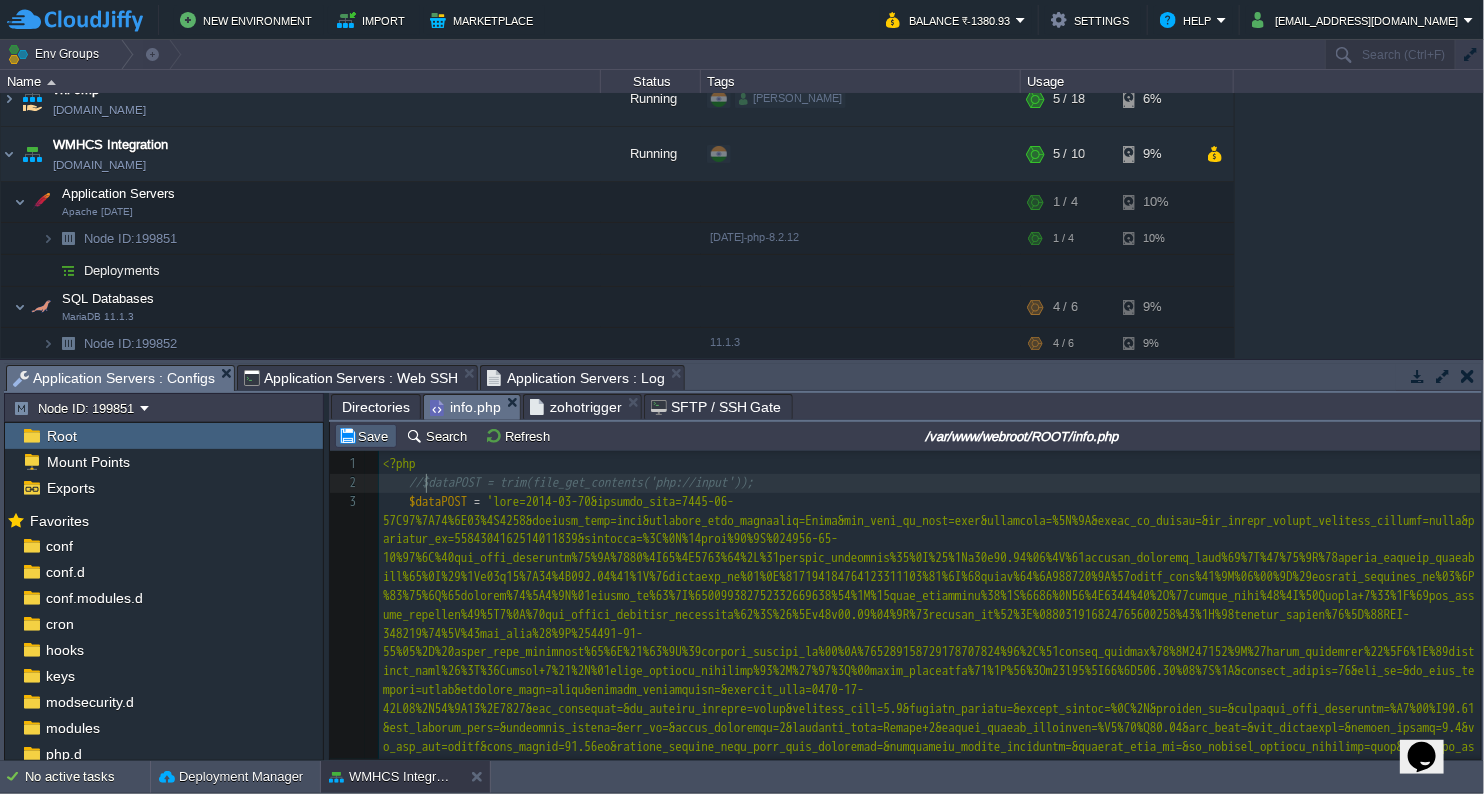 type on "//" 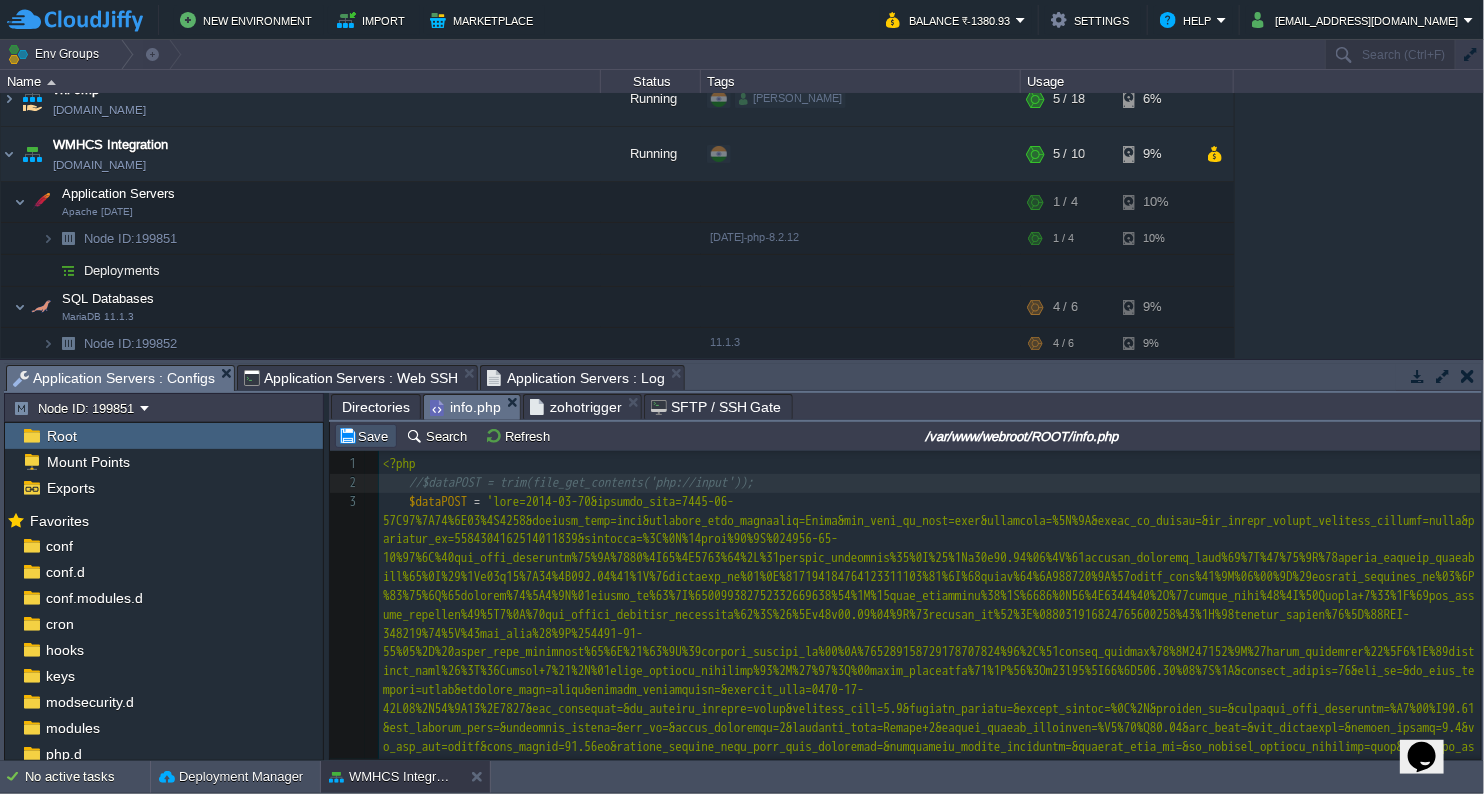 click on "Save" at bounding box center (366, 436) 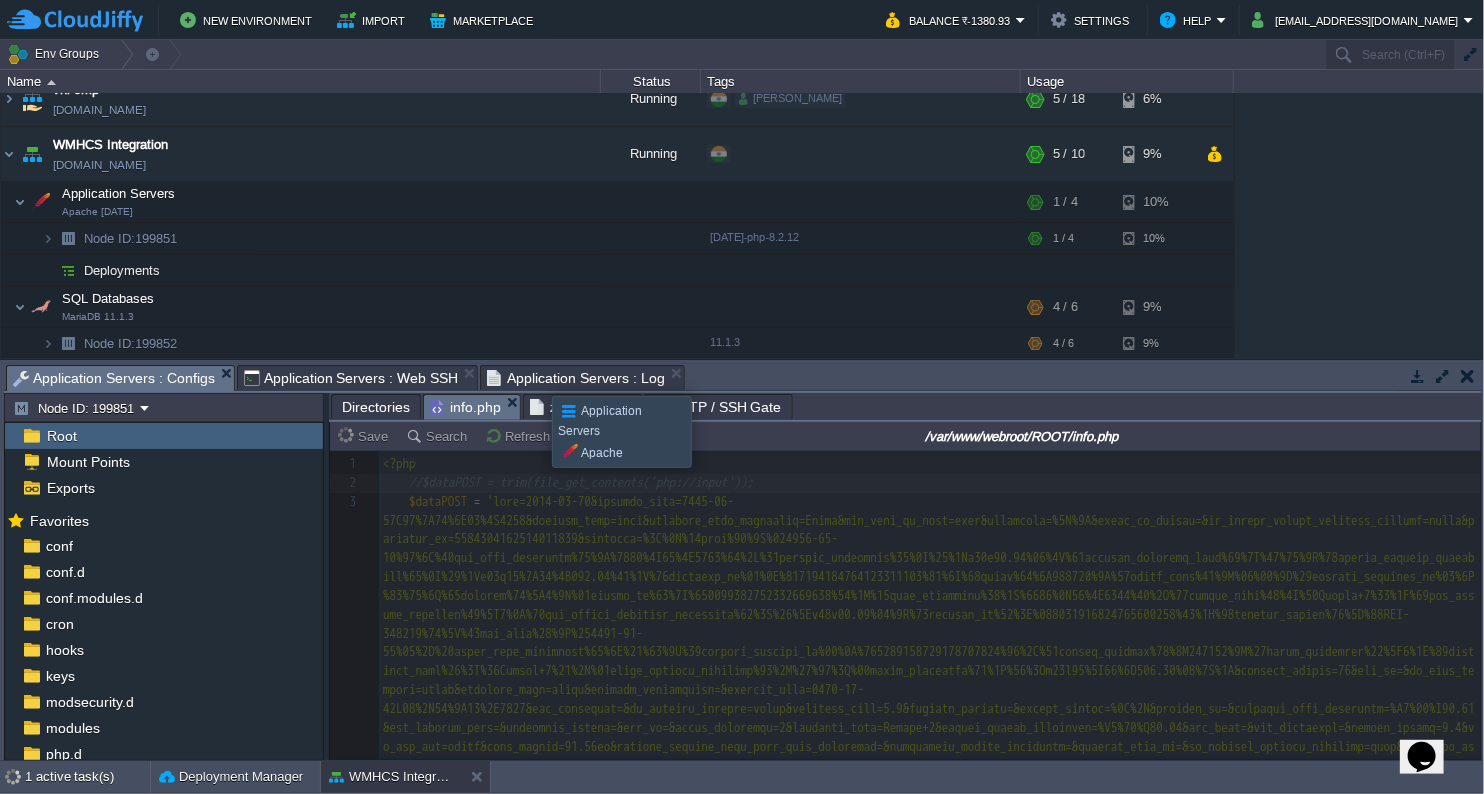 click on "Application Servers : Log" at bounding box center [576, 378] 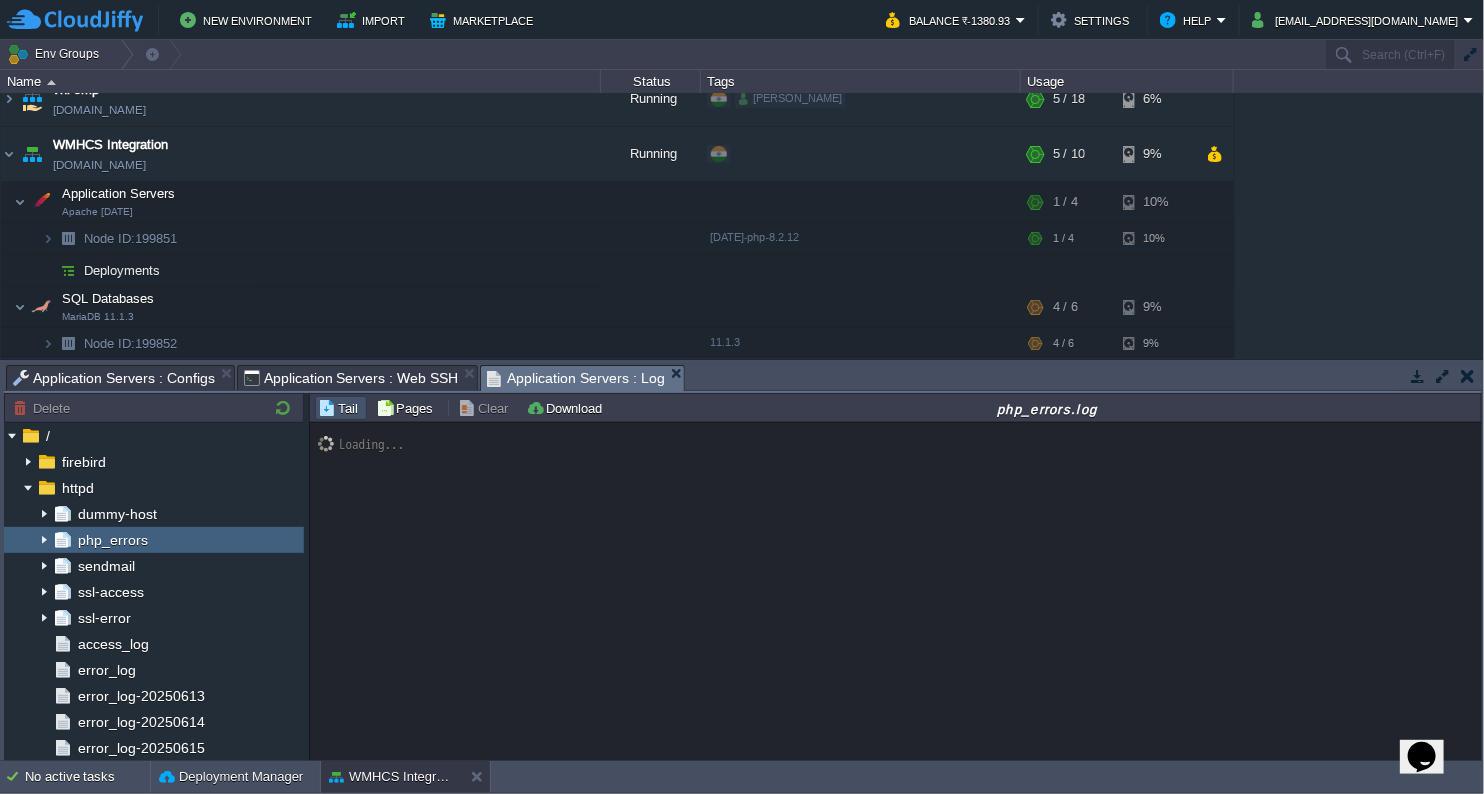 click on "Application Servers : Web SSH" at bounding box center (351, 378) 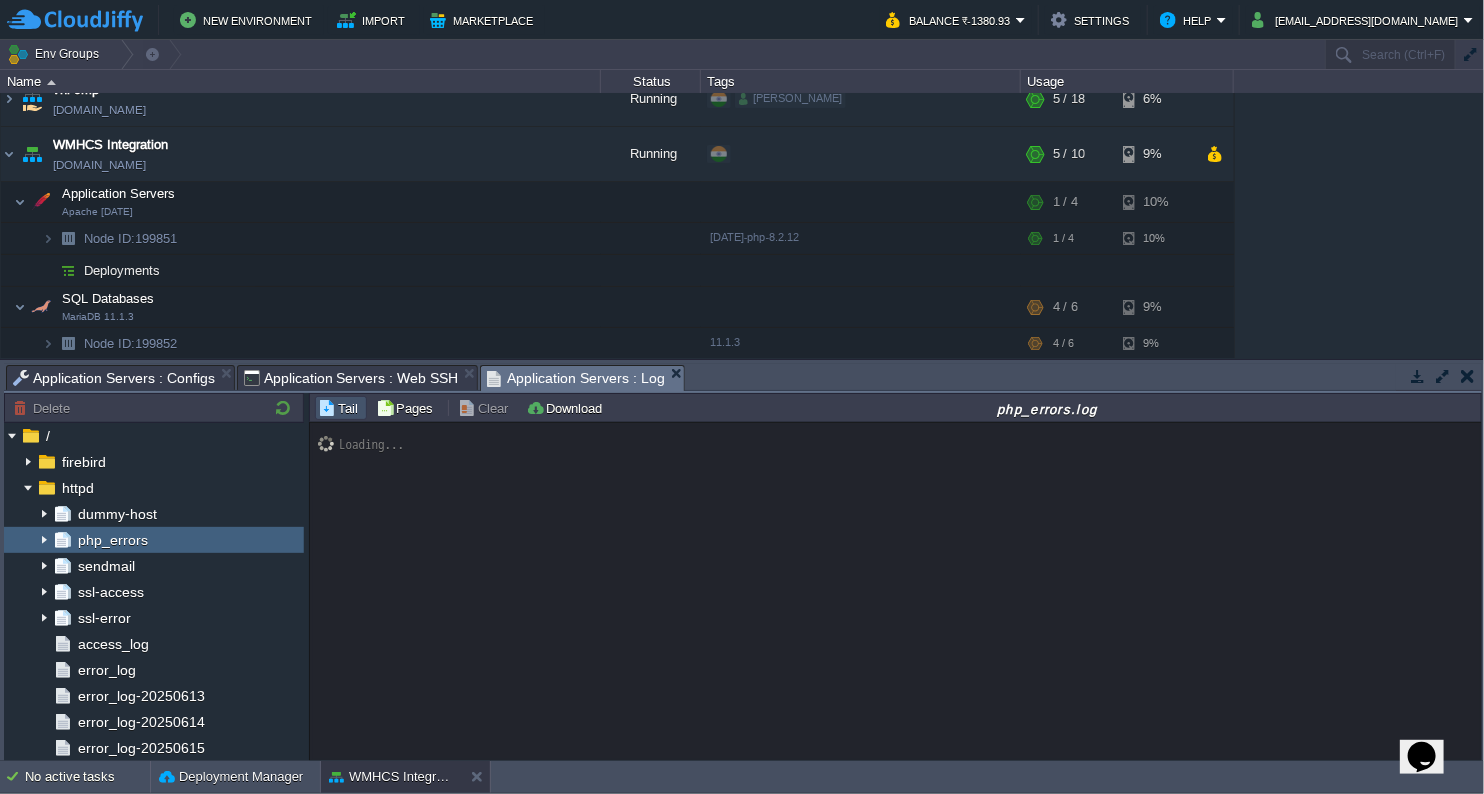 click on "Application Servers : Log" at bounding box center (576, 378) 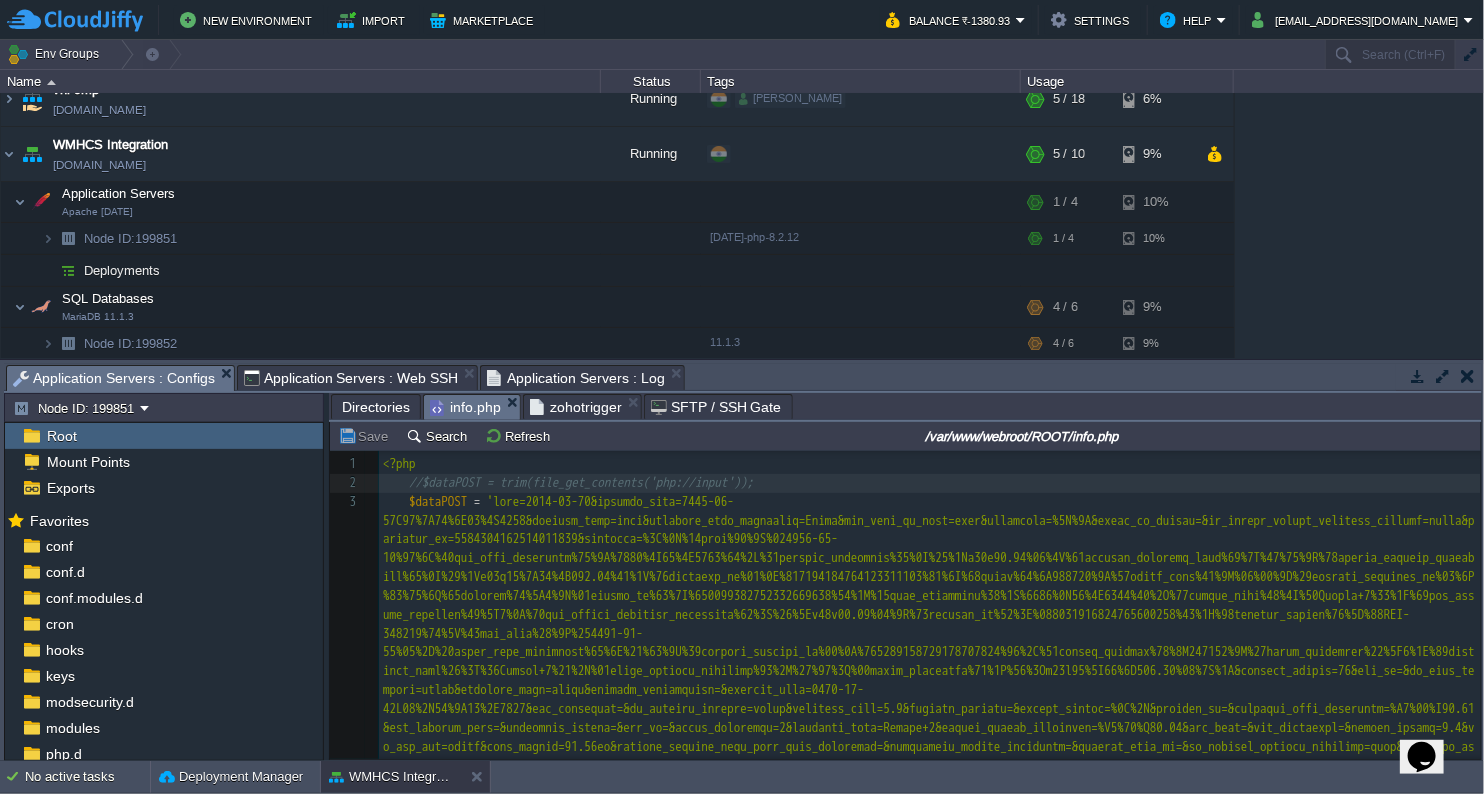 click on "Application Servers : Configs" at bounding box center (114, 378) 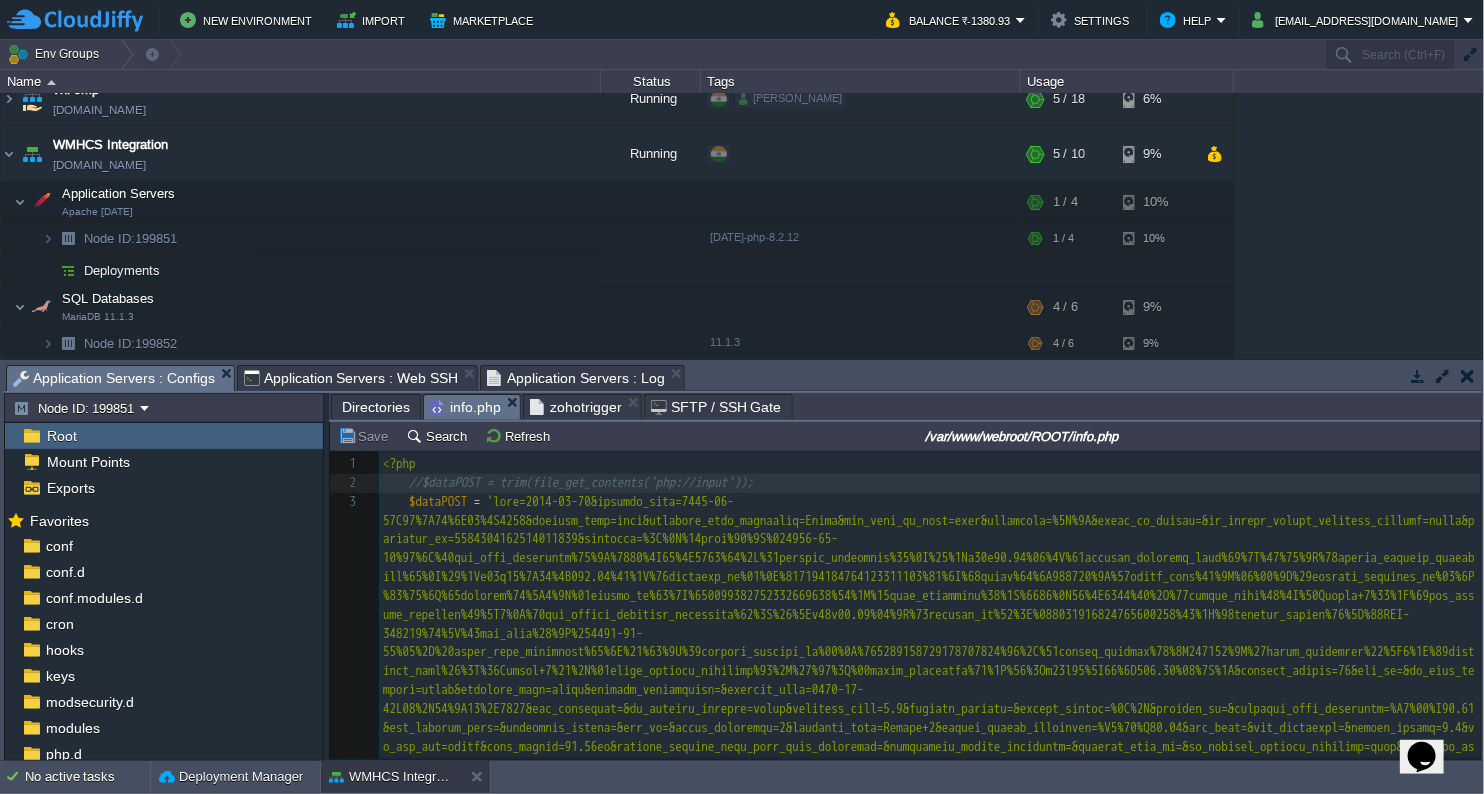 click on "Application Servers : Configs" at bounding box center [114, 378] 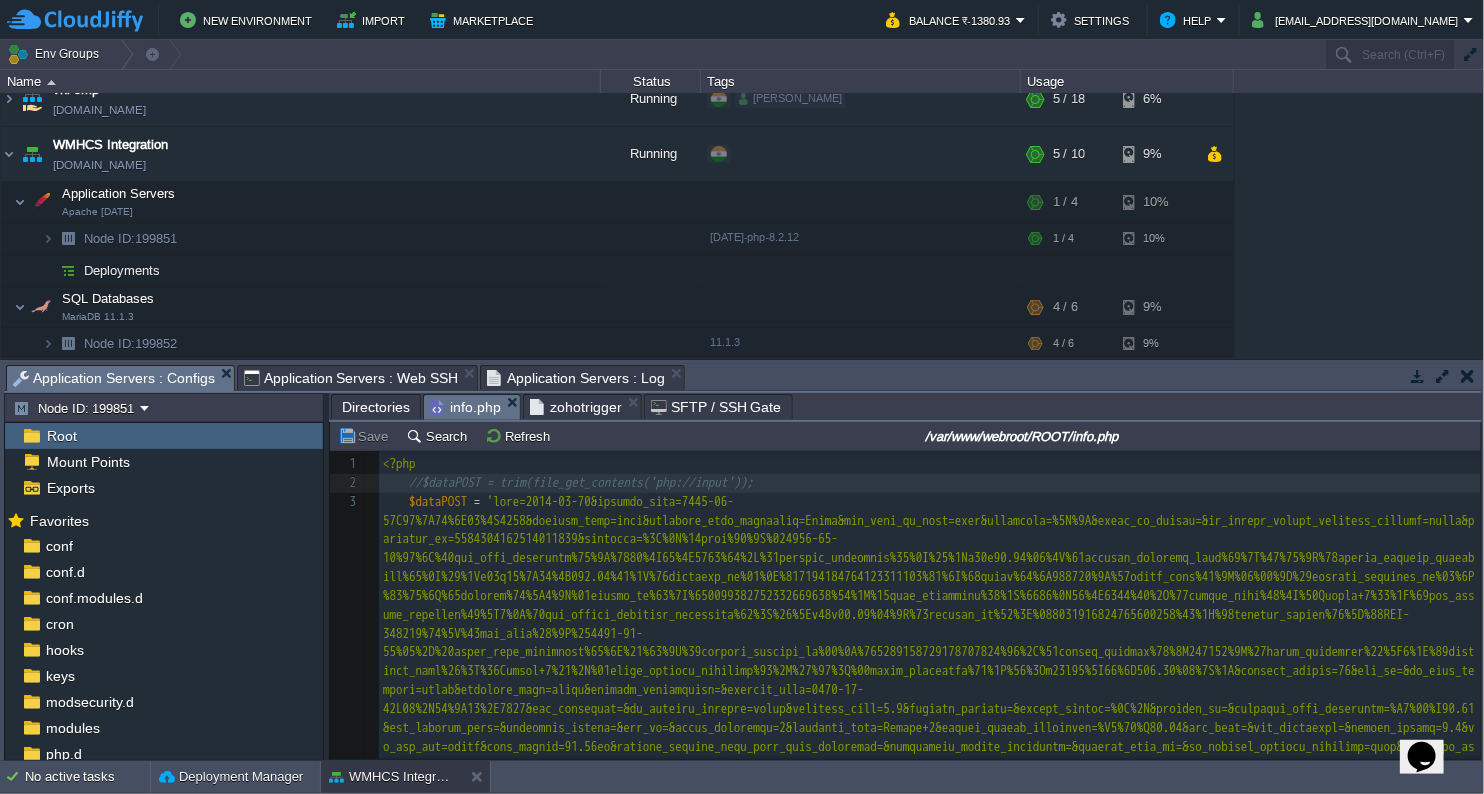 type 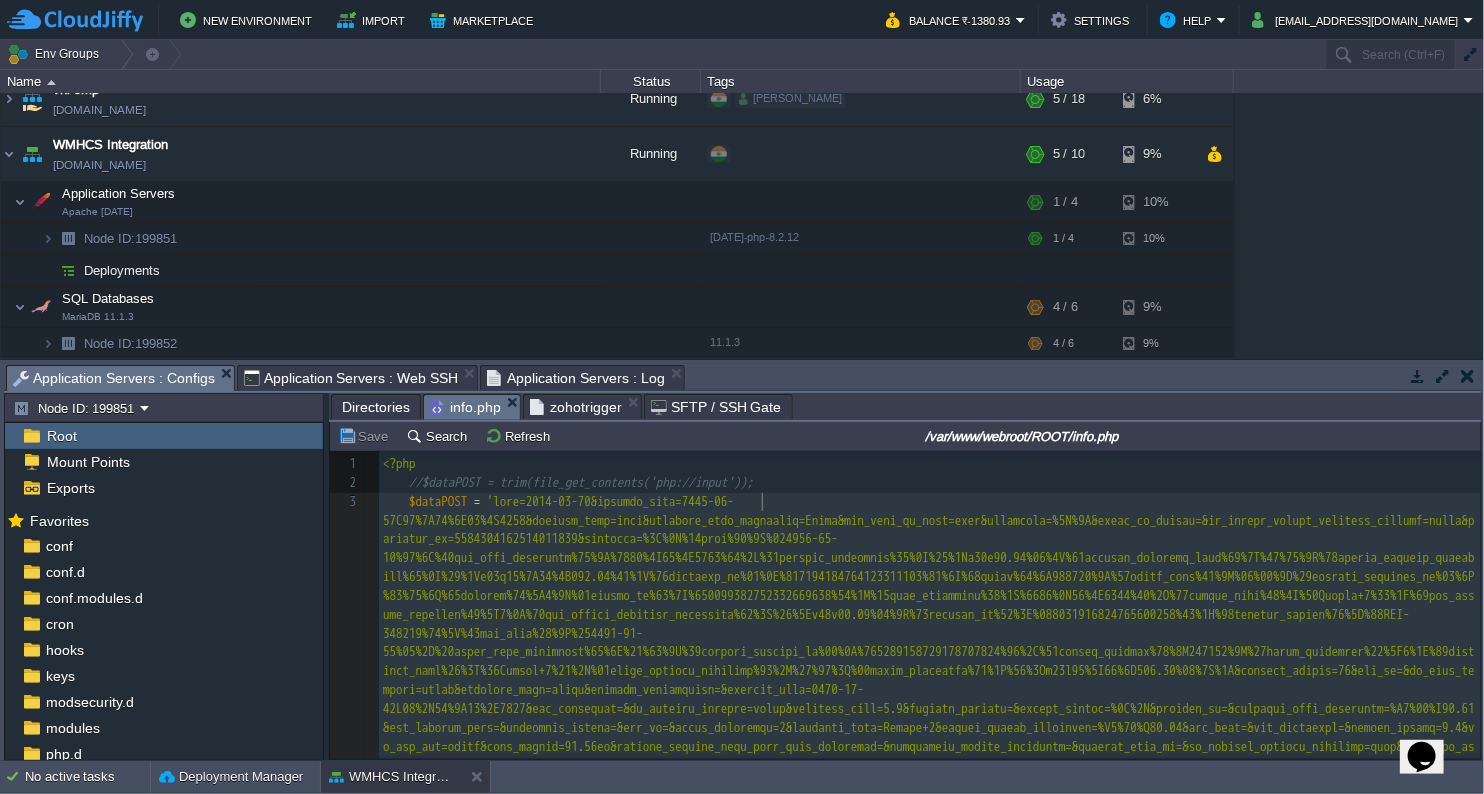 click on "$dataPOST   =" at bounding box center [930, 709] 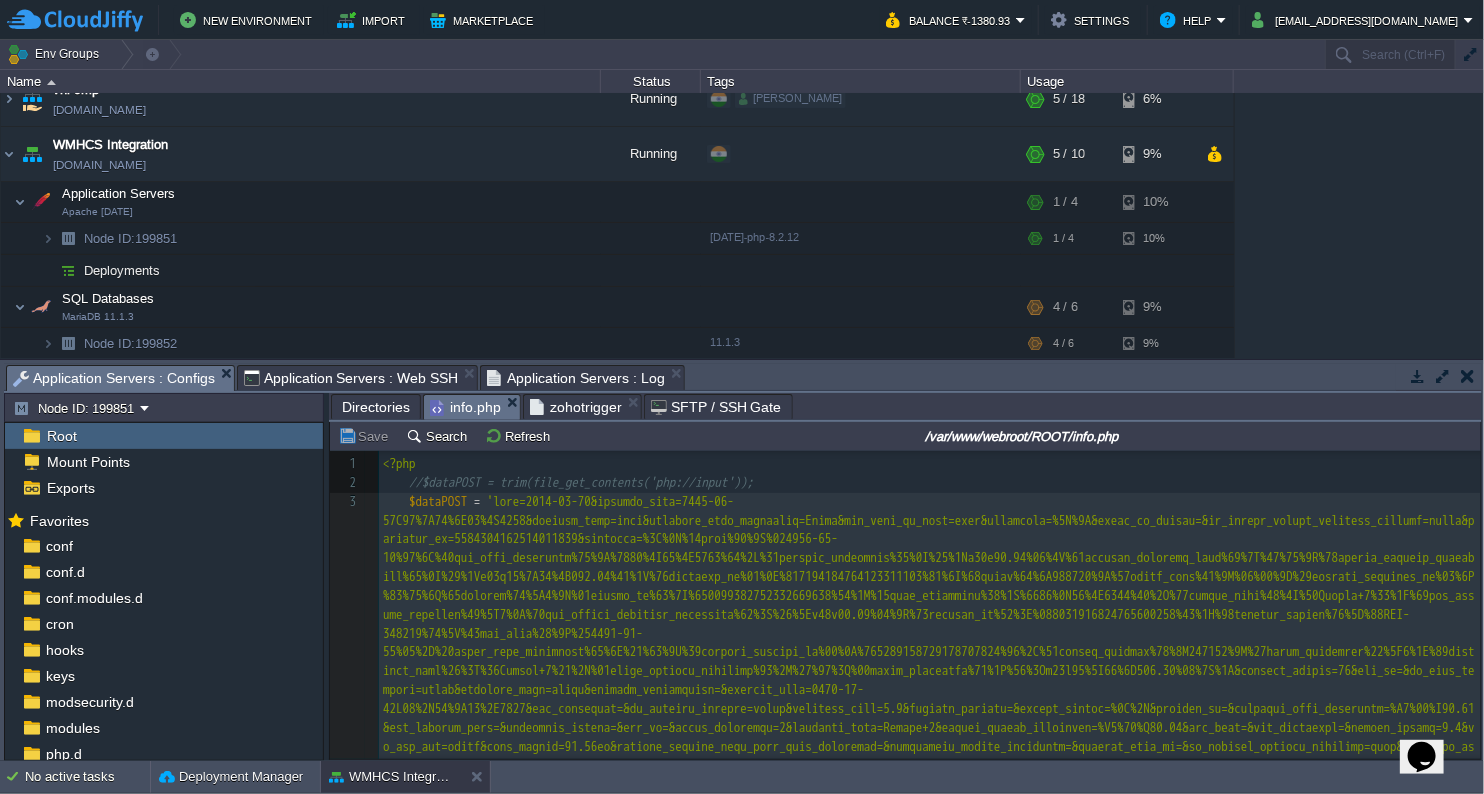 click on "$dataPOST   =" at bounding box center [930, 709] 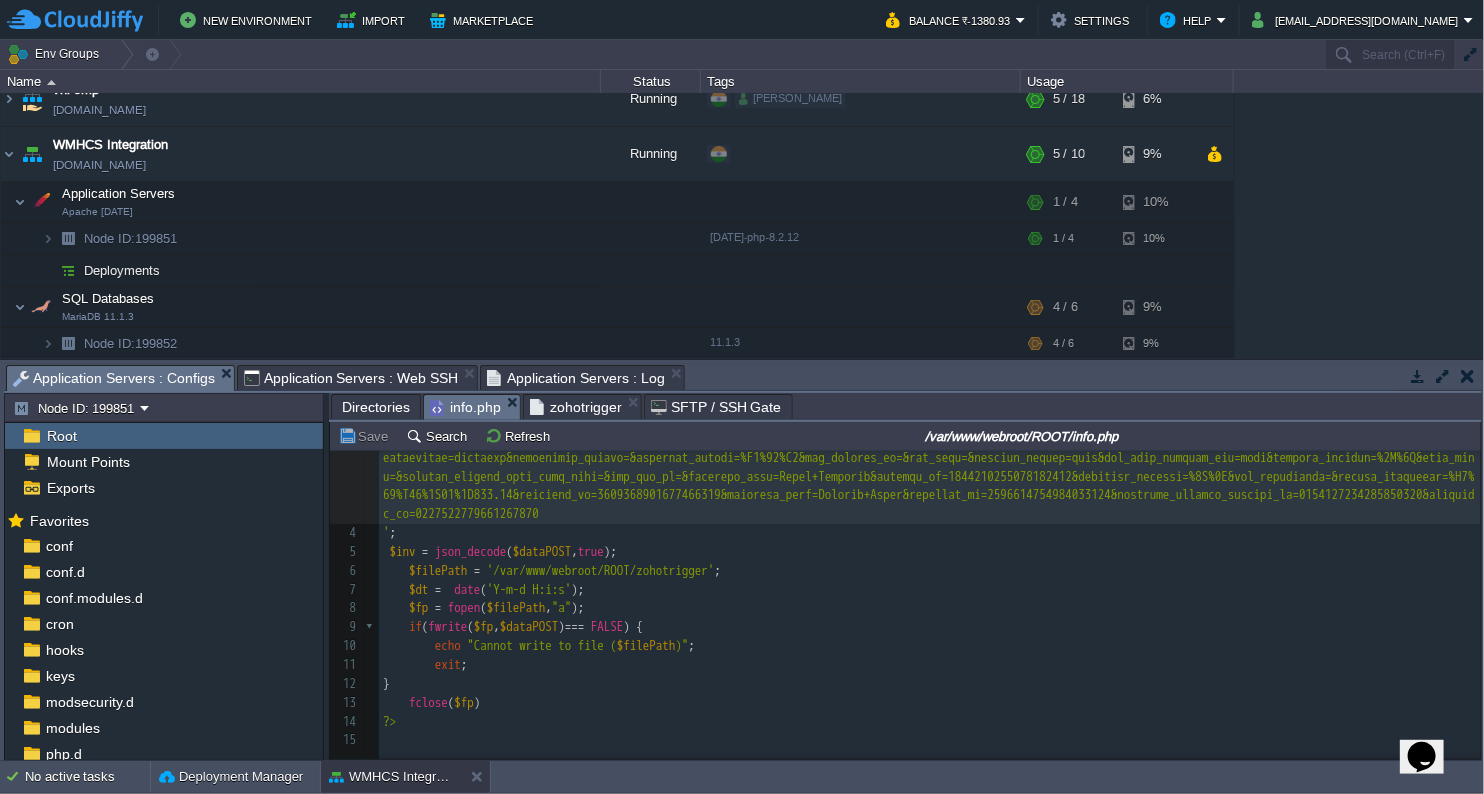 scroll, scrollTop: 416, scrollLeft: 0, axis: vertical 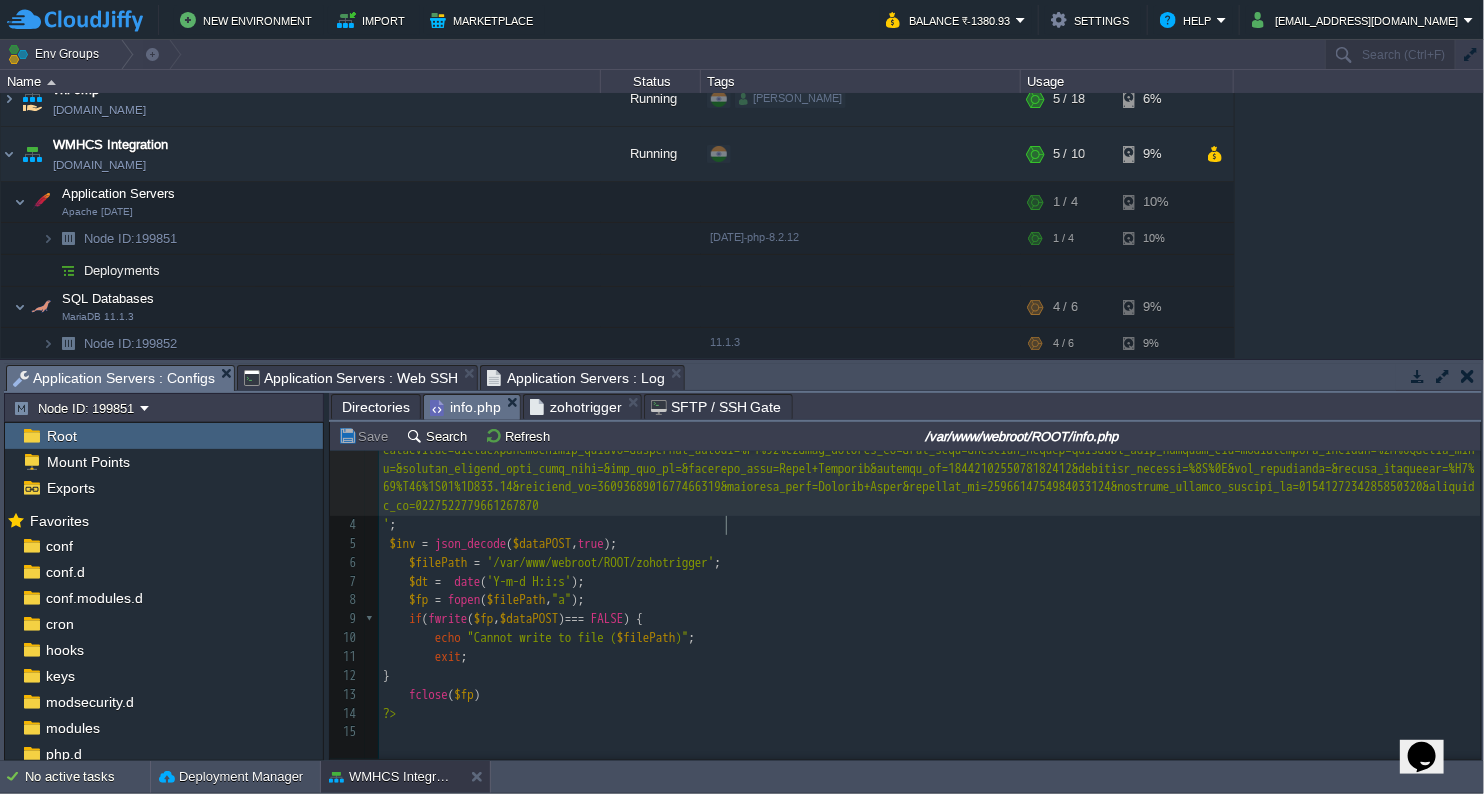 click on "$dataPOST   =" at bounding box center [930, 299] 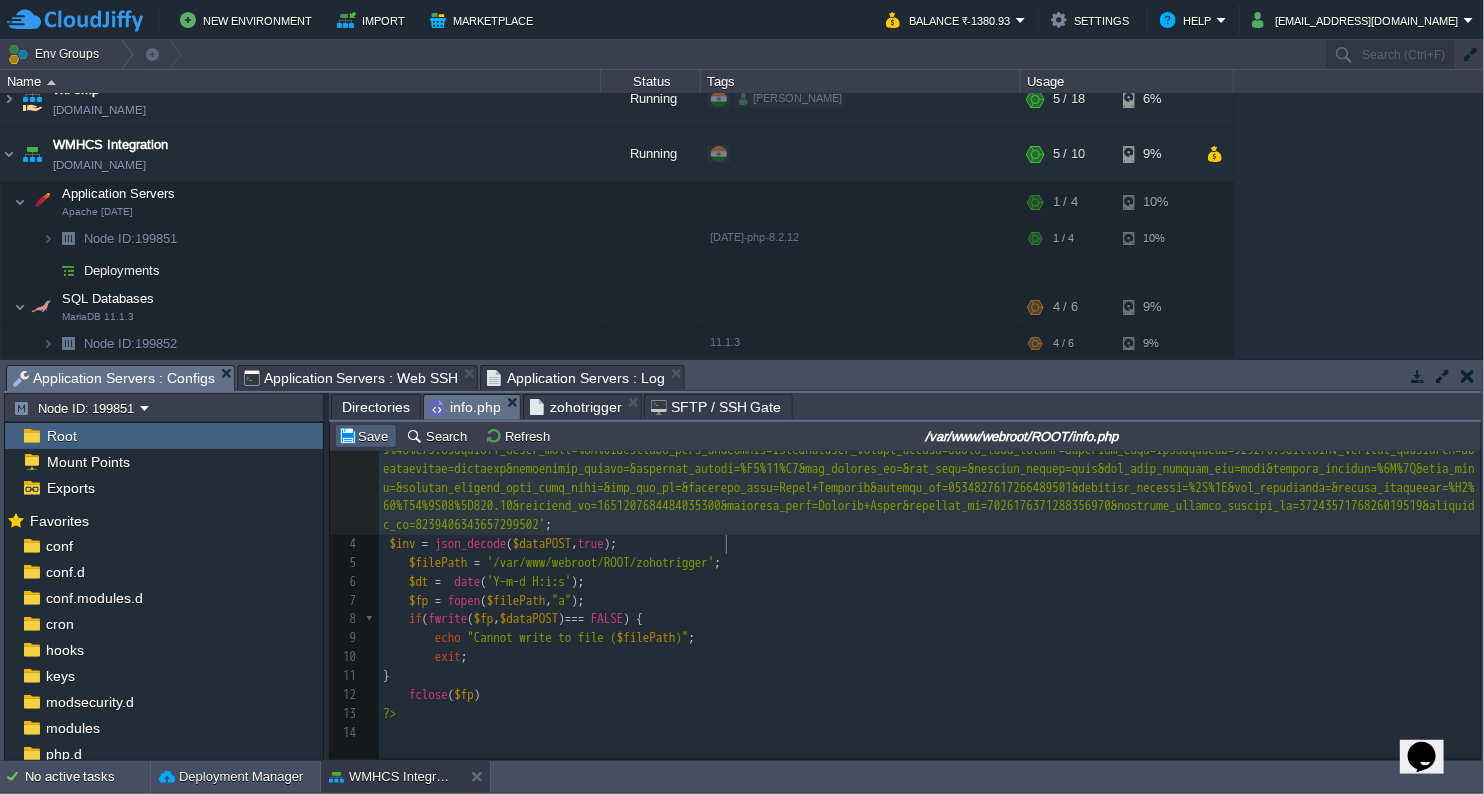 click on "Save" at bounding box center [366, 436] 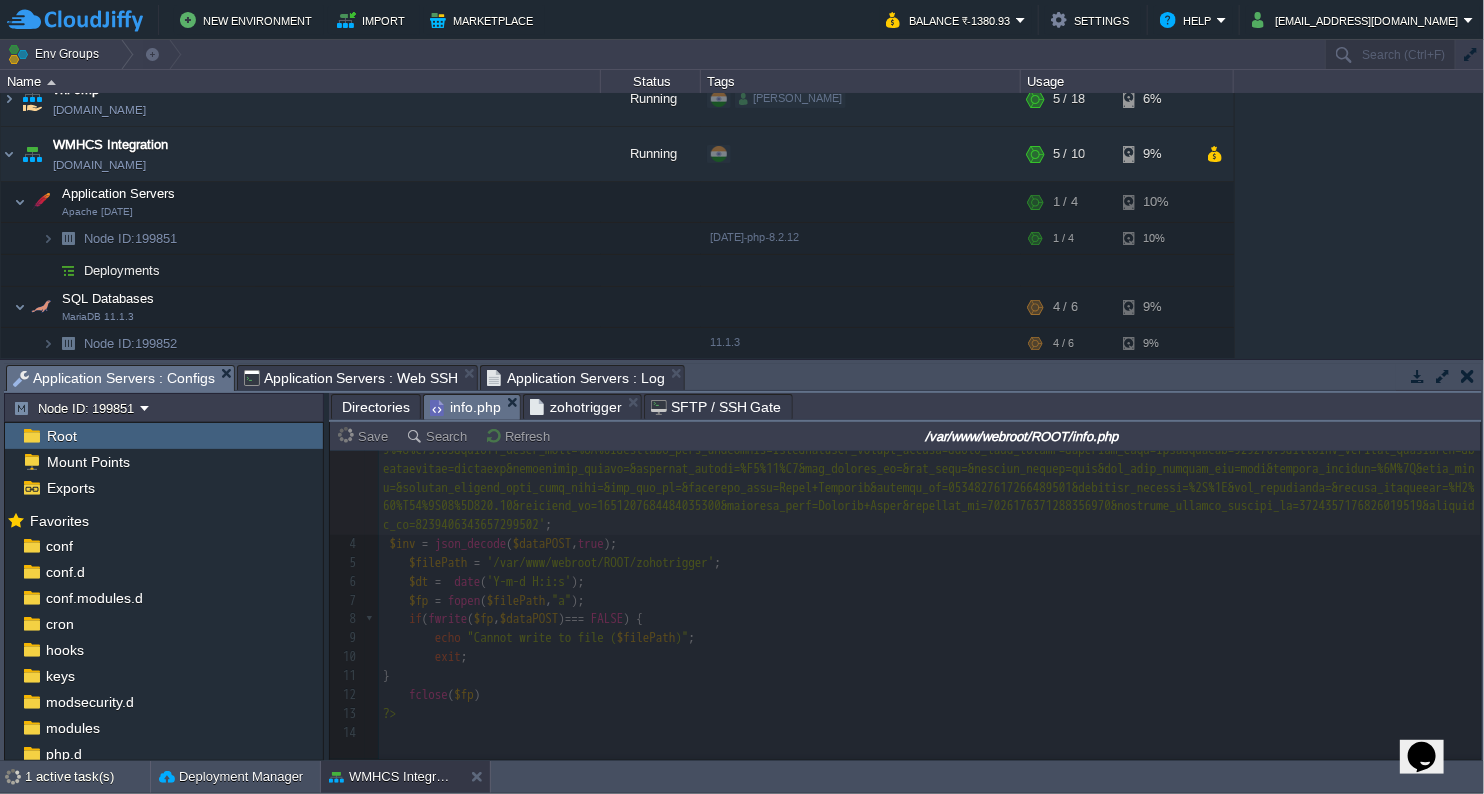 click on "Application Servers : Web SSH" at bounding box center [351, 378] 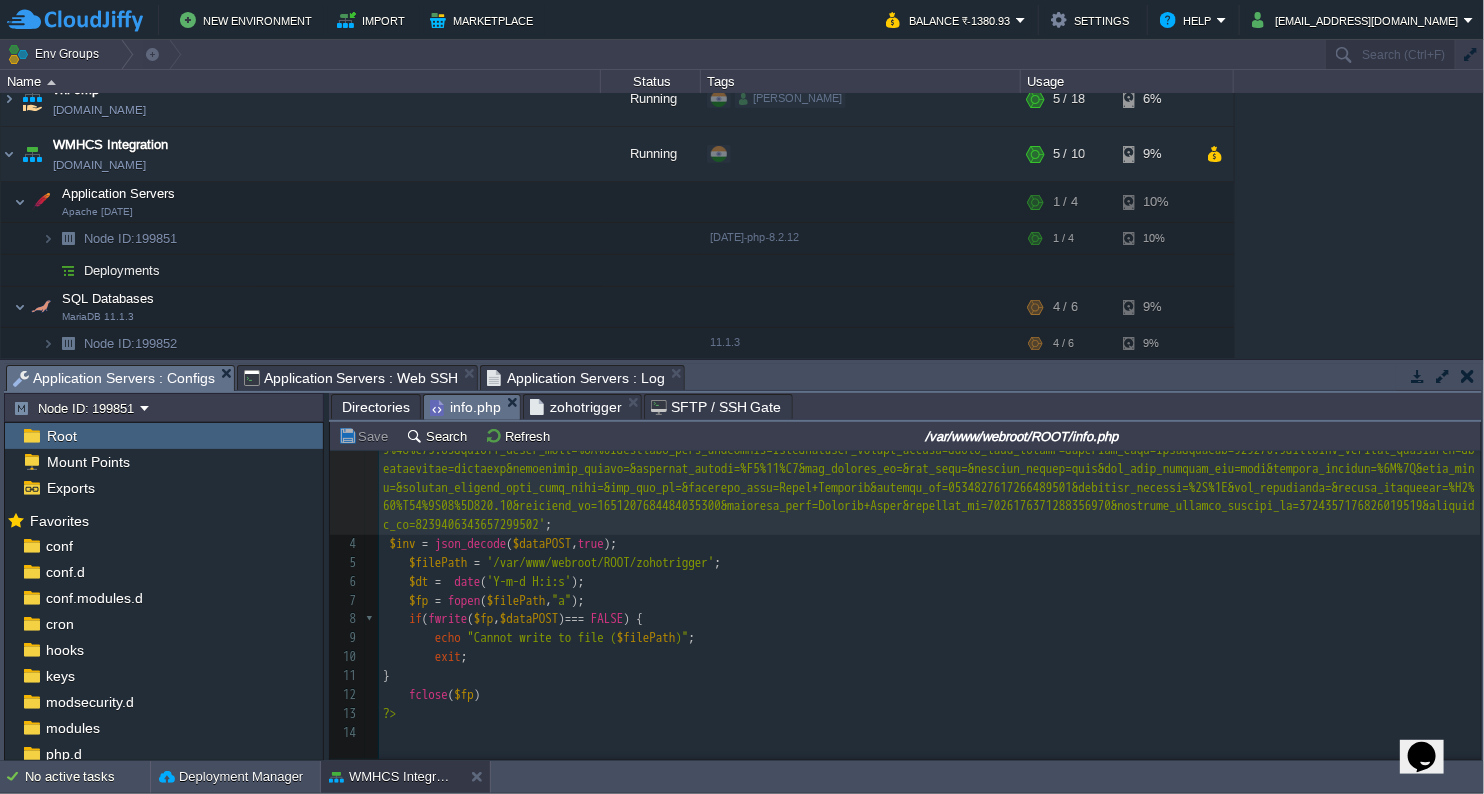 click on "Application Servers : Configs" at bounding box center (114, 378) 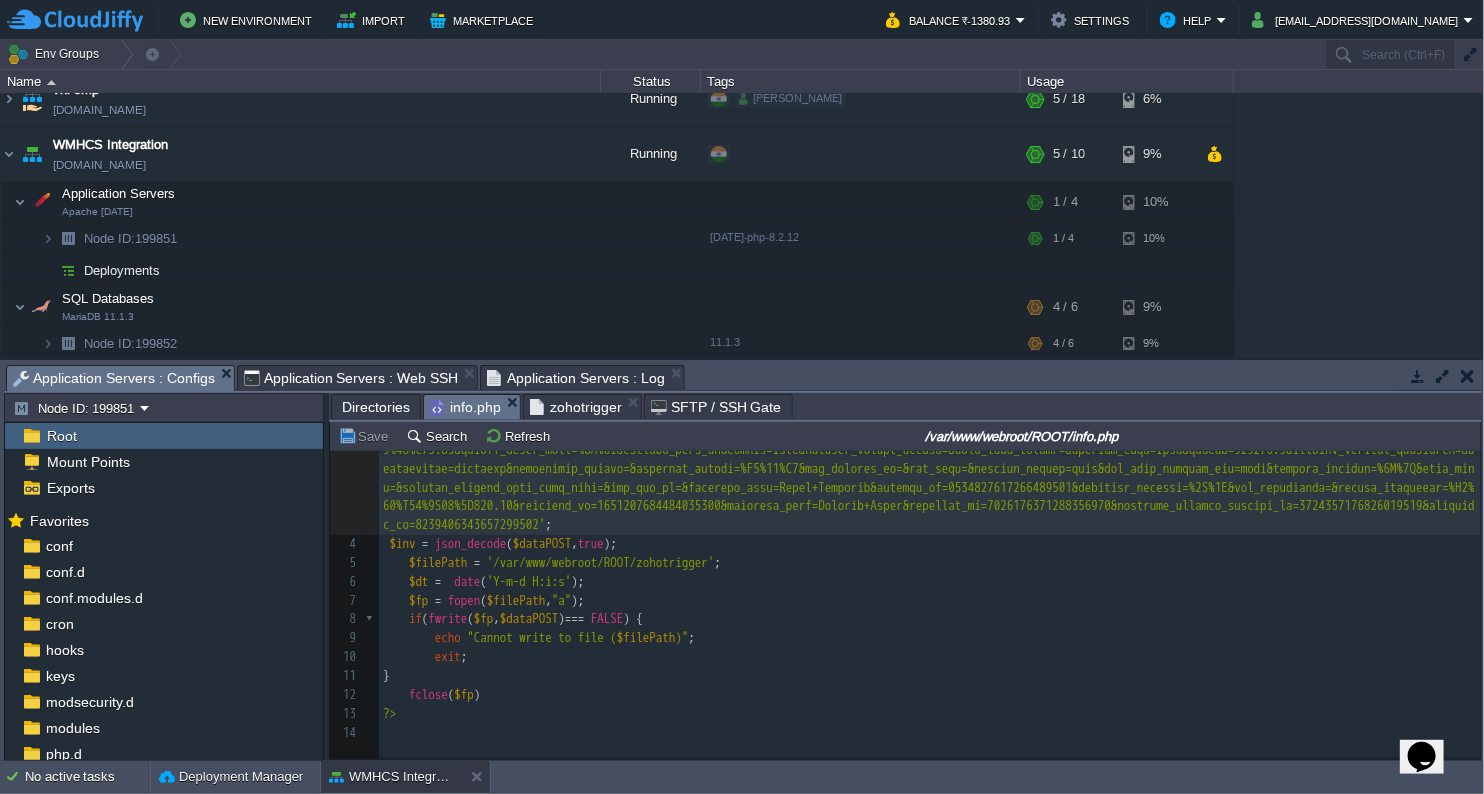 scroll, scrollTop: 6, scrollLeft: 0, axis: vertical 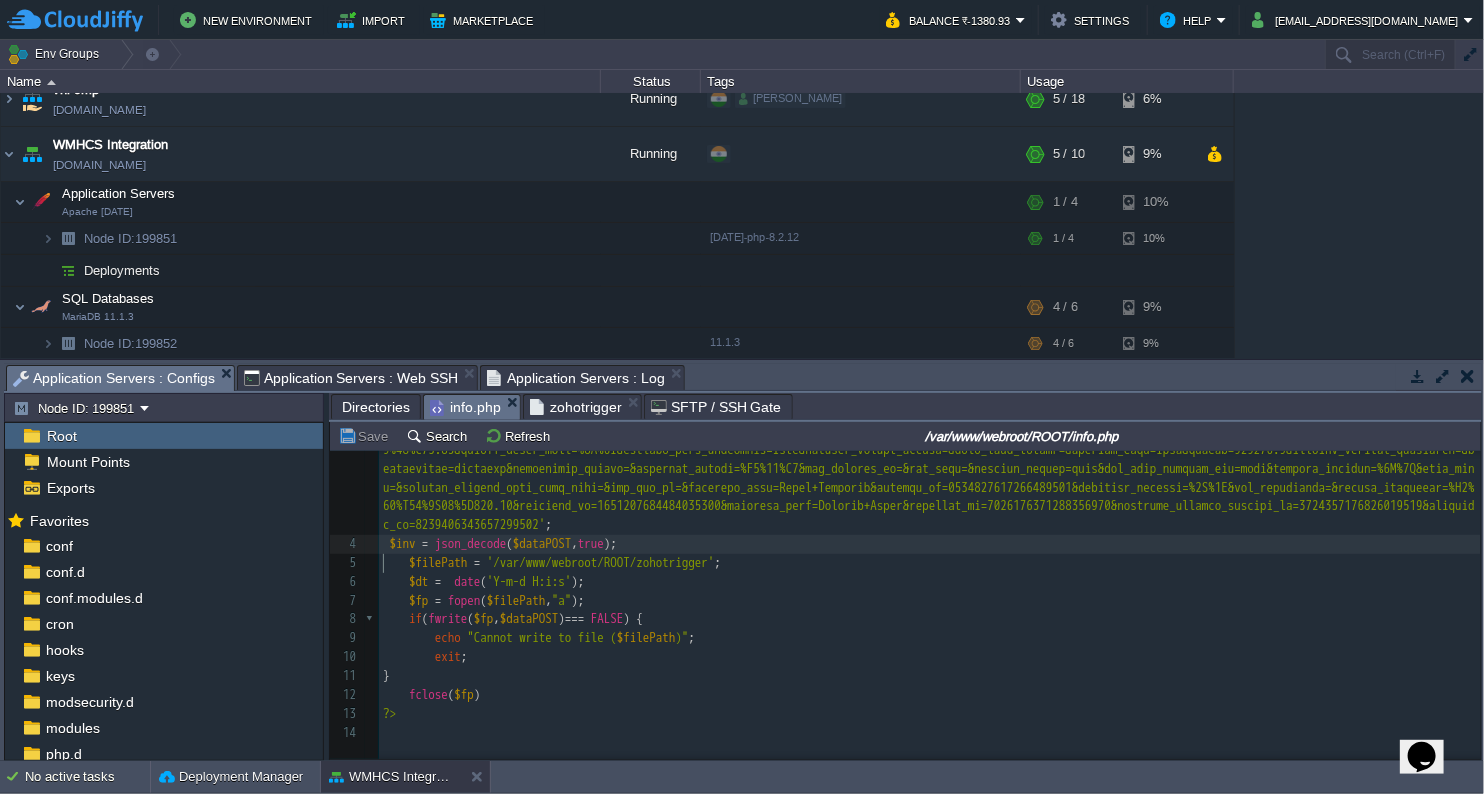 click on "$filePath   =   '/var/www/webroot/ROOT/zohotrigger' ;" at bounding box center (930, 563) 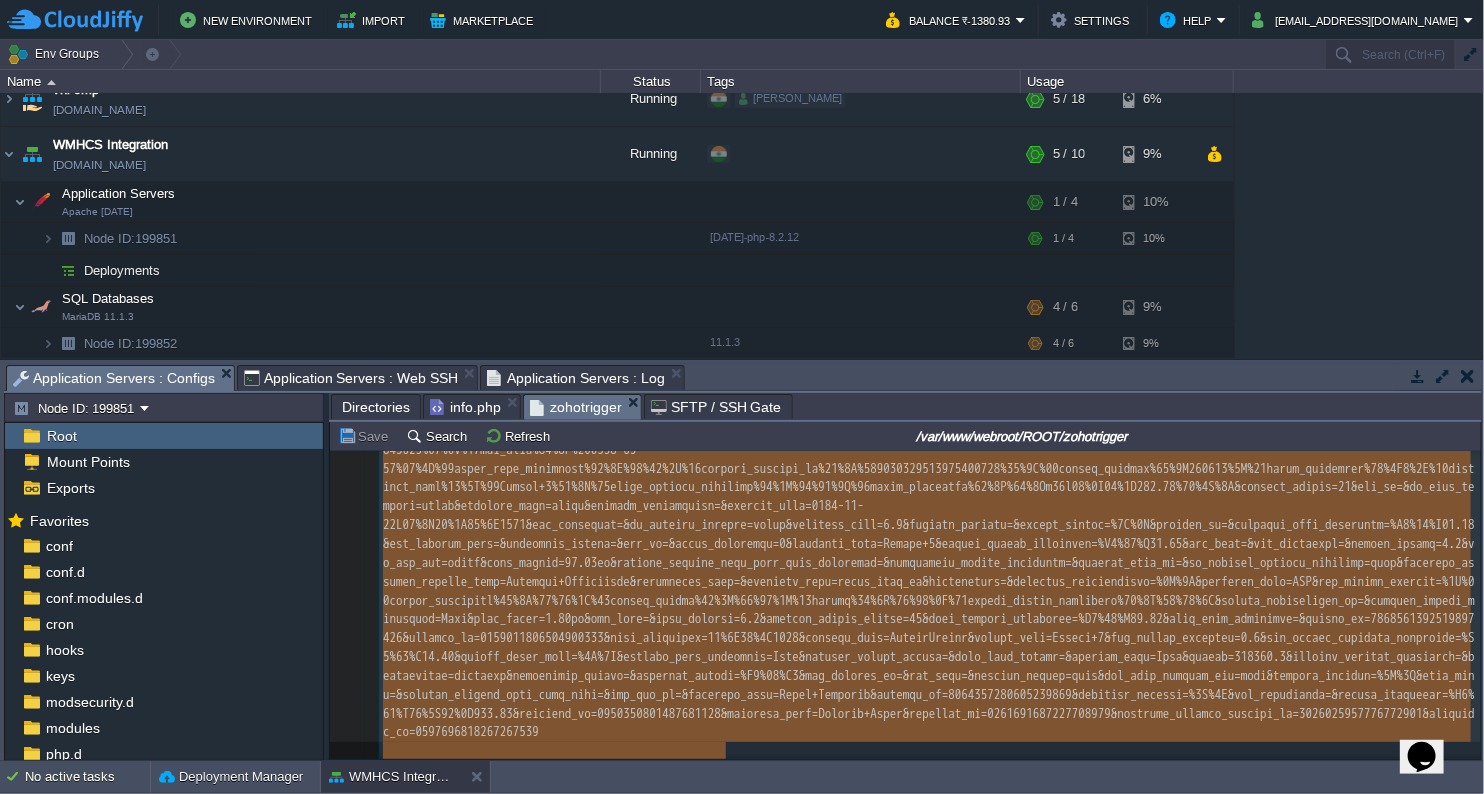 click on "zohotrigger" at bounding box center [576, 407] 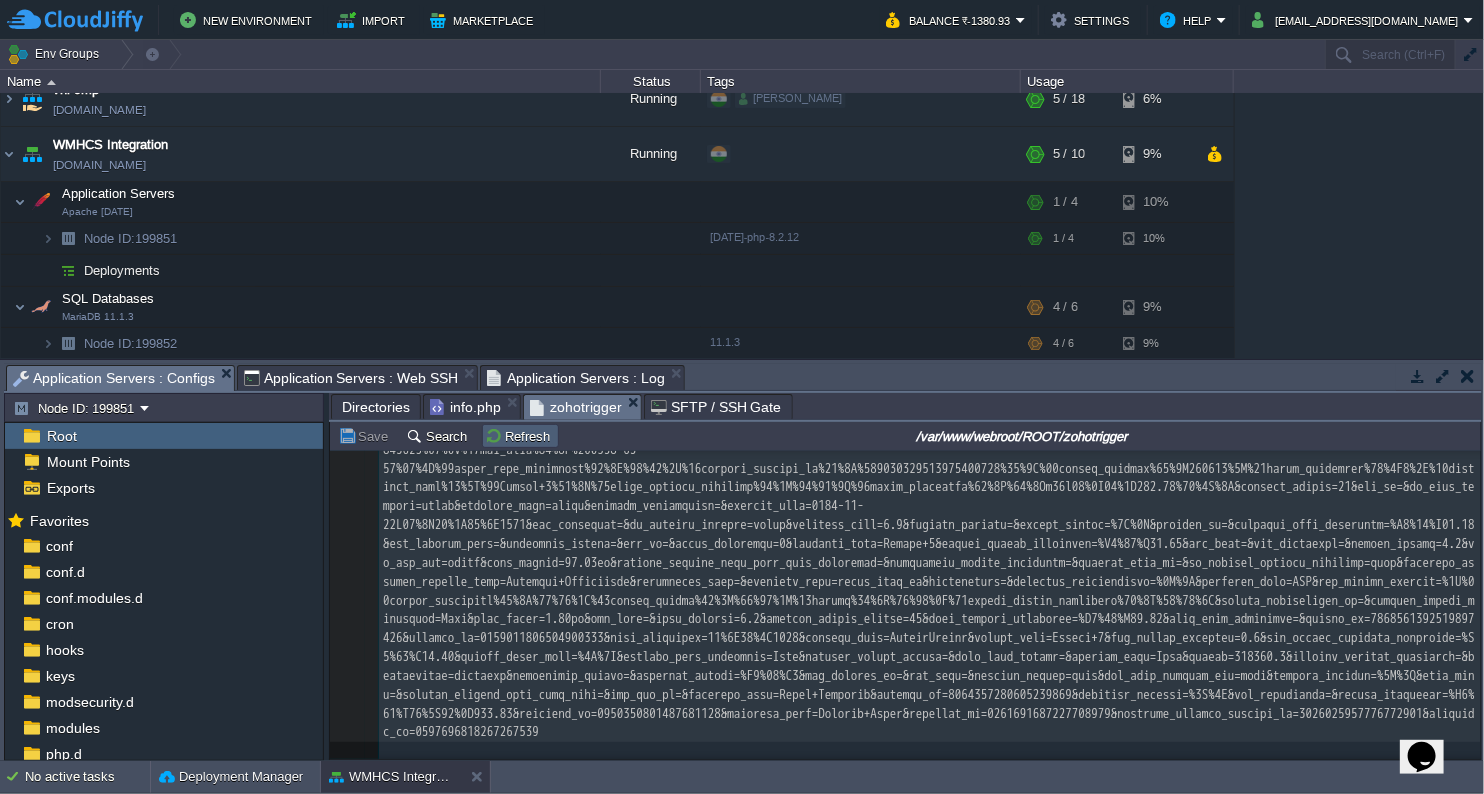 click on "Refresh" at bounding box center [520, 436] 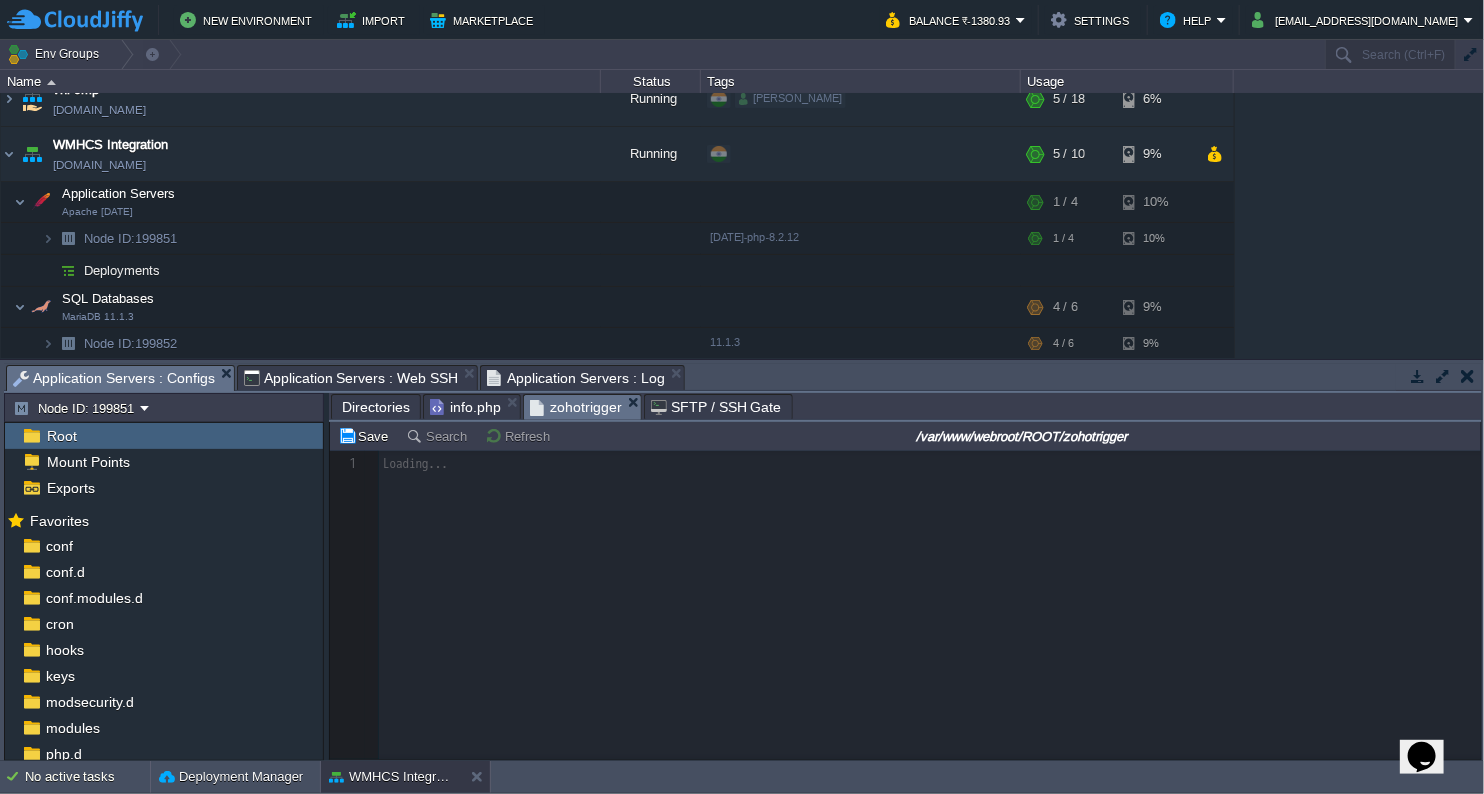scroll, scrollTop: 0, scrollLeft: 0, axis: both 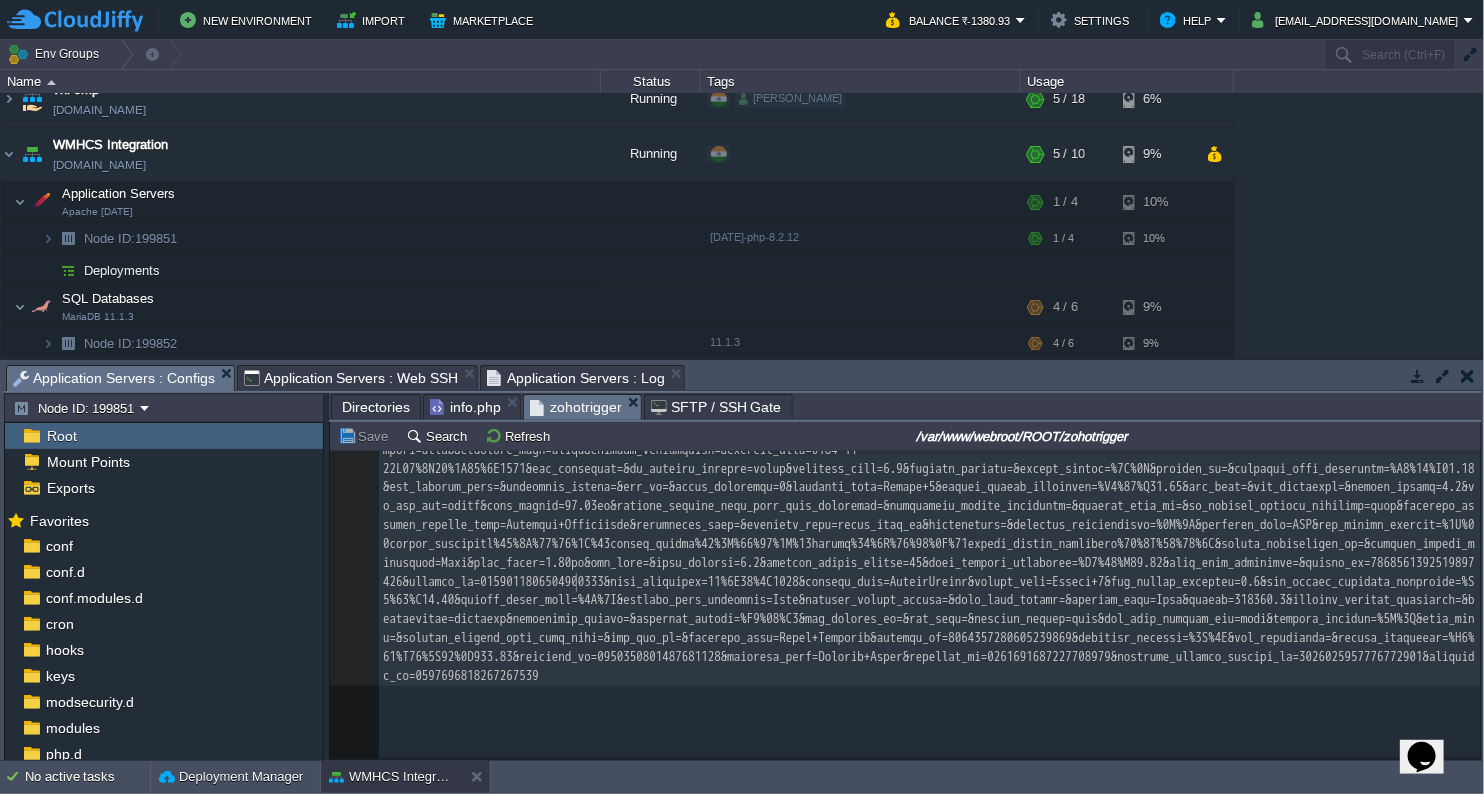click at bounding box center [929, 468] 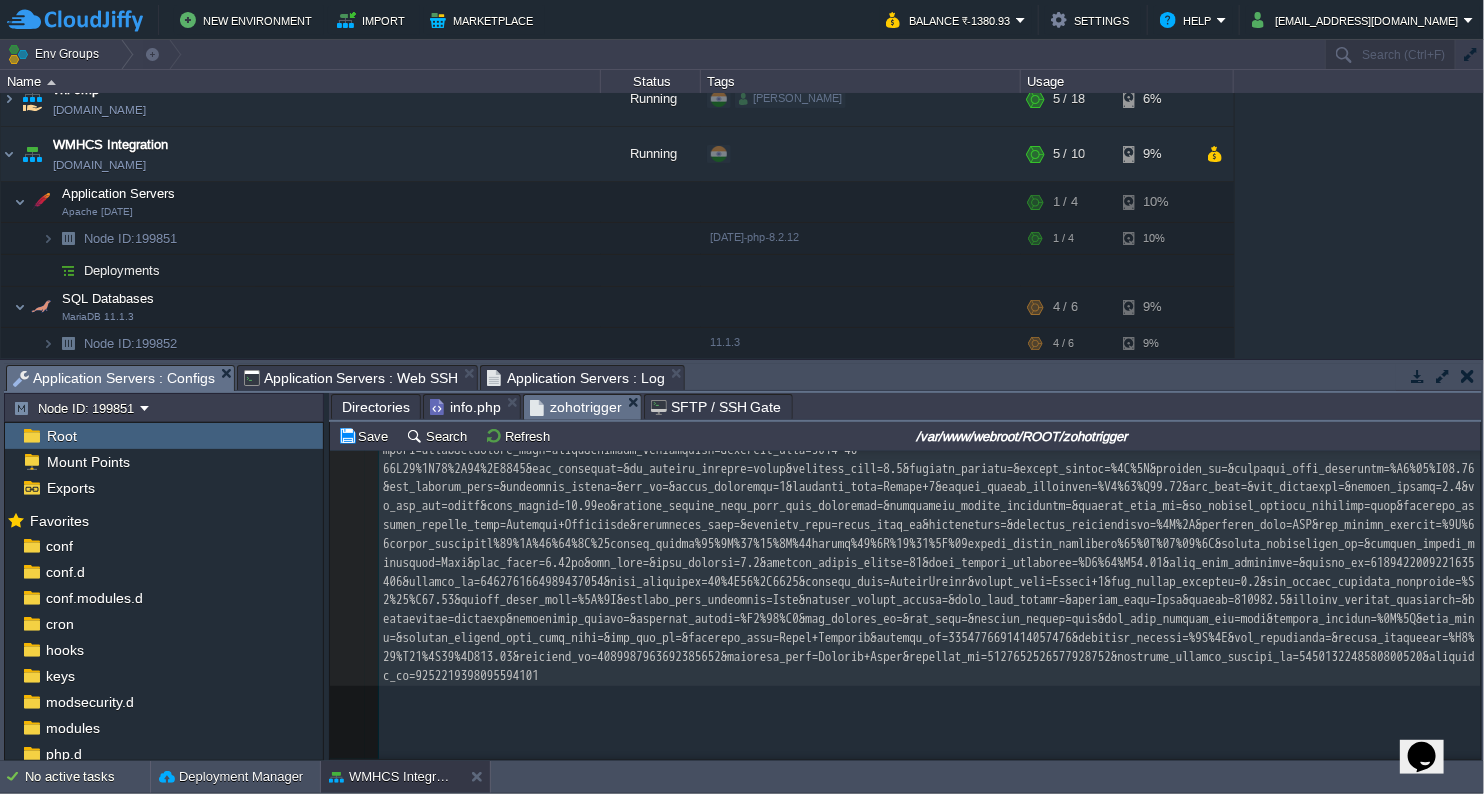 type on "-" 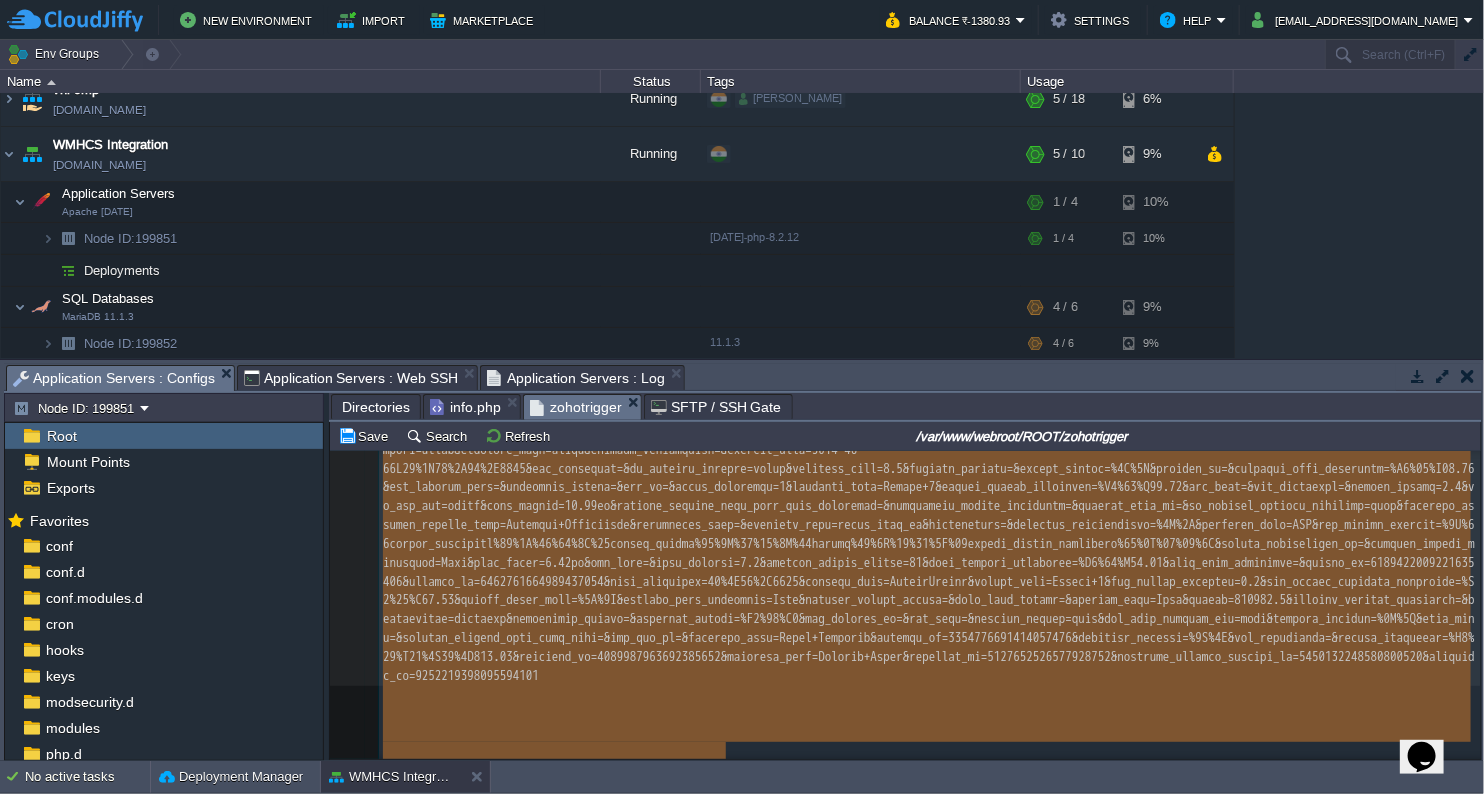 type 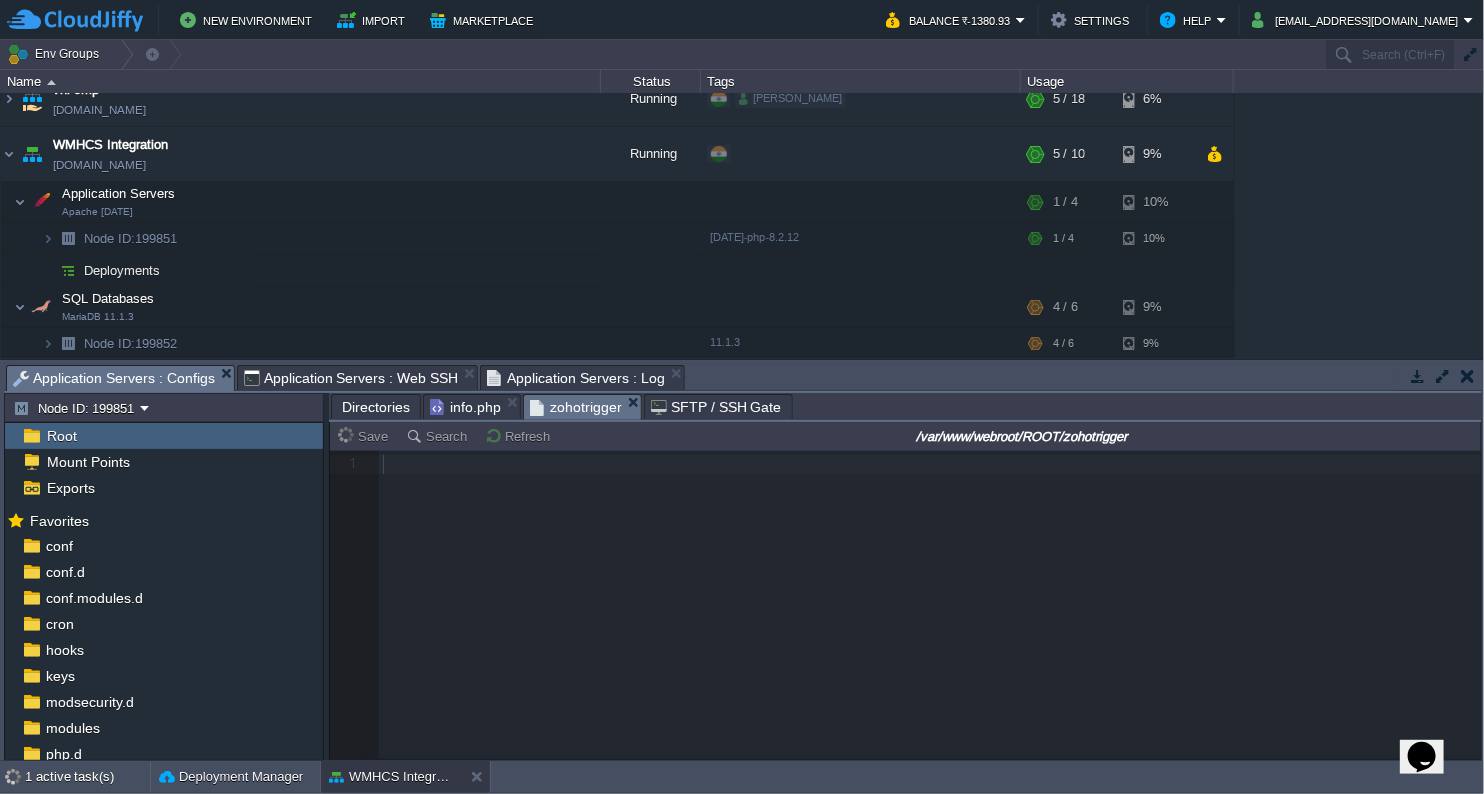 click on "Application Servers : Web SSH" at bounding box center (351, 378) 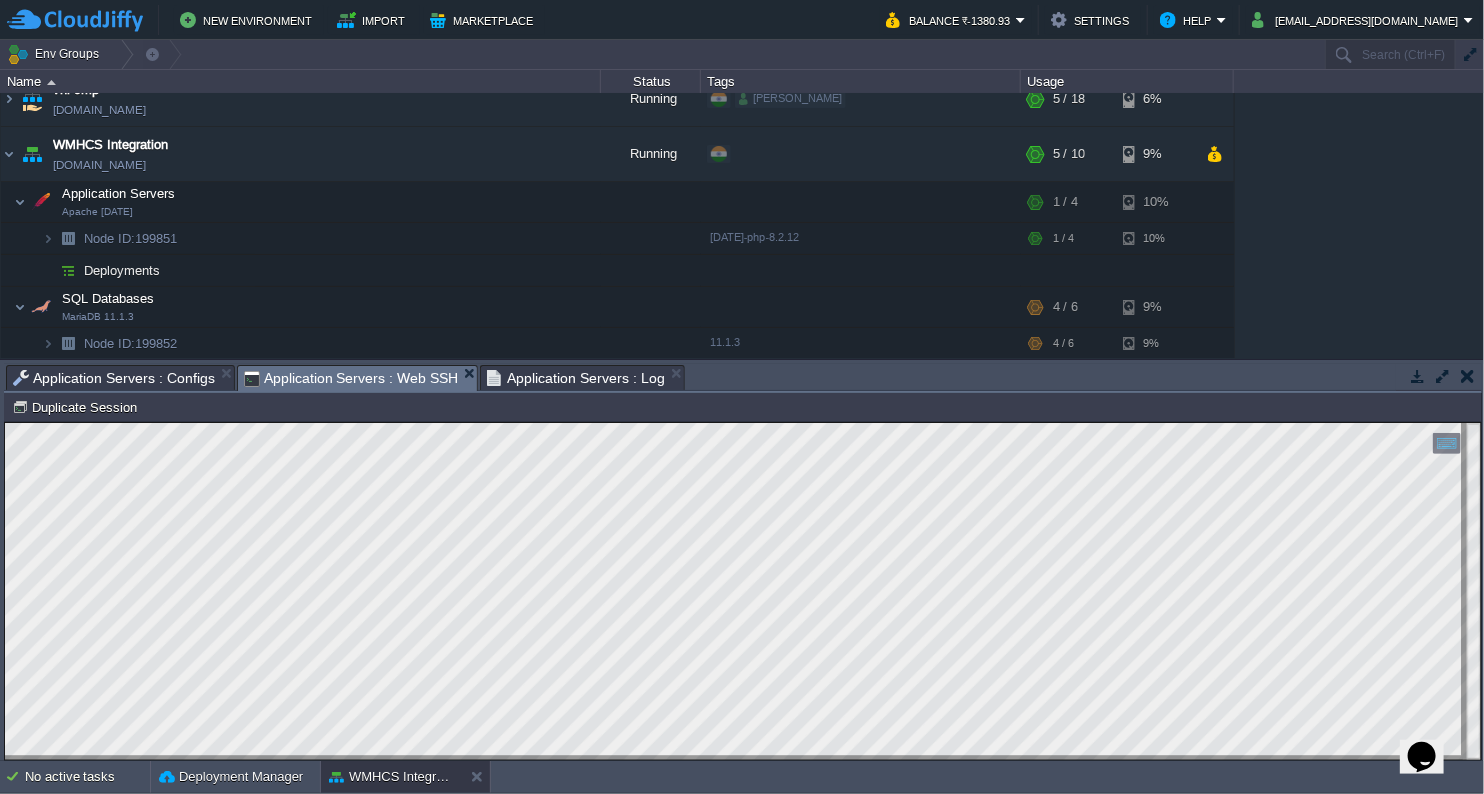 click on "Application Servers : Configs" at bounding box center [114, 378] 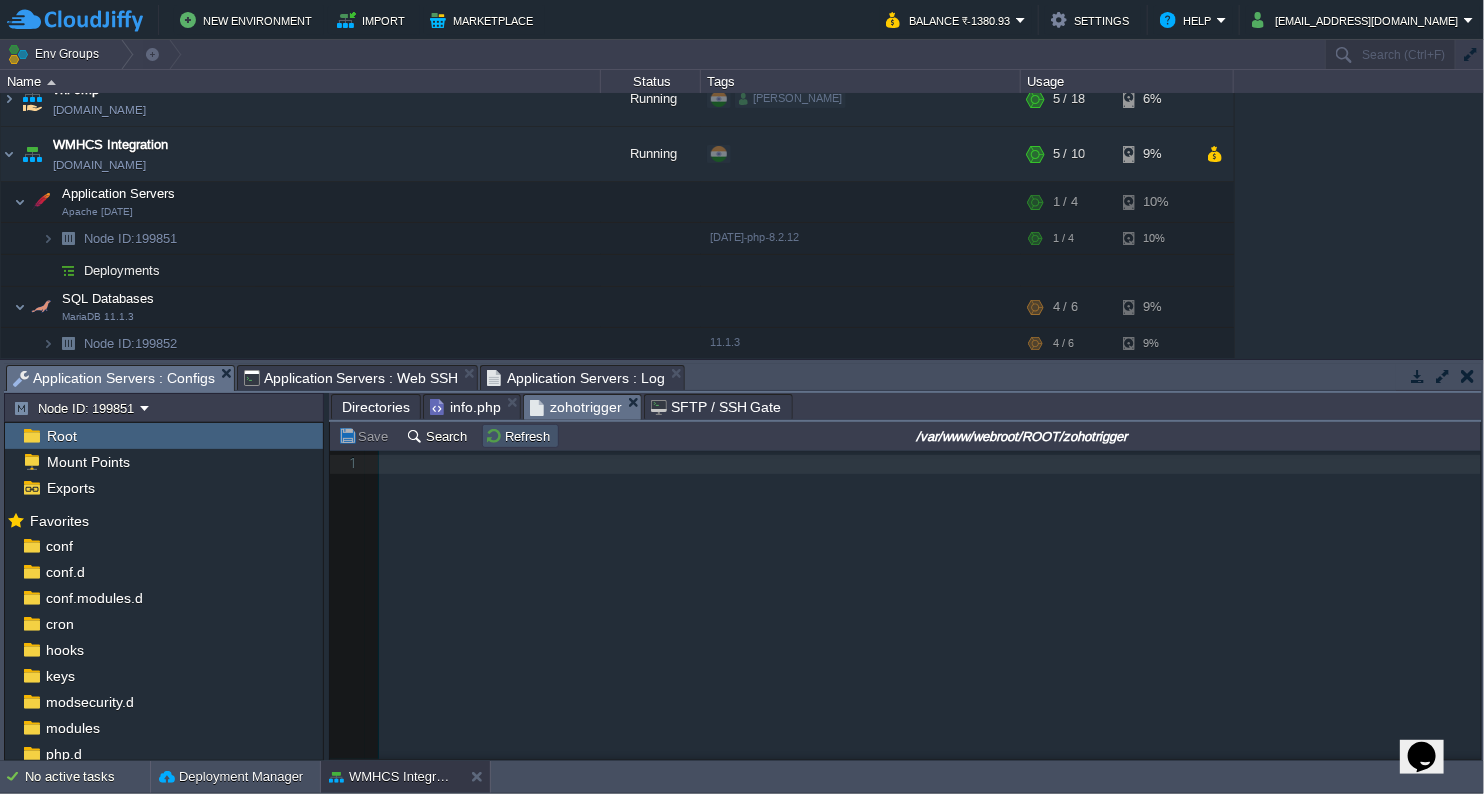 click on "Refresh" at bounding box center (520, 436) 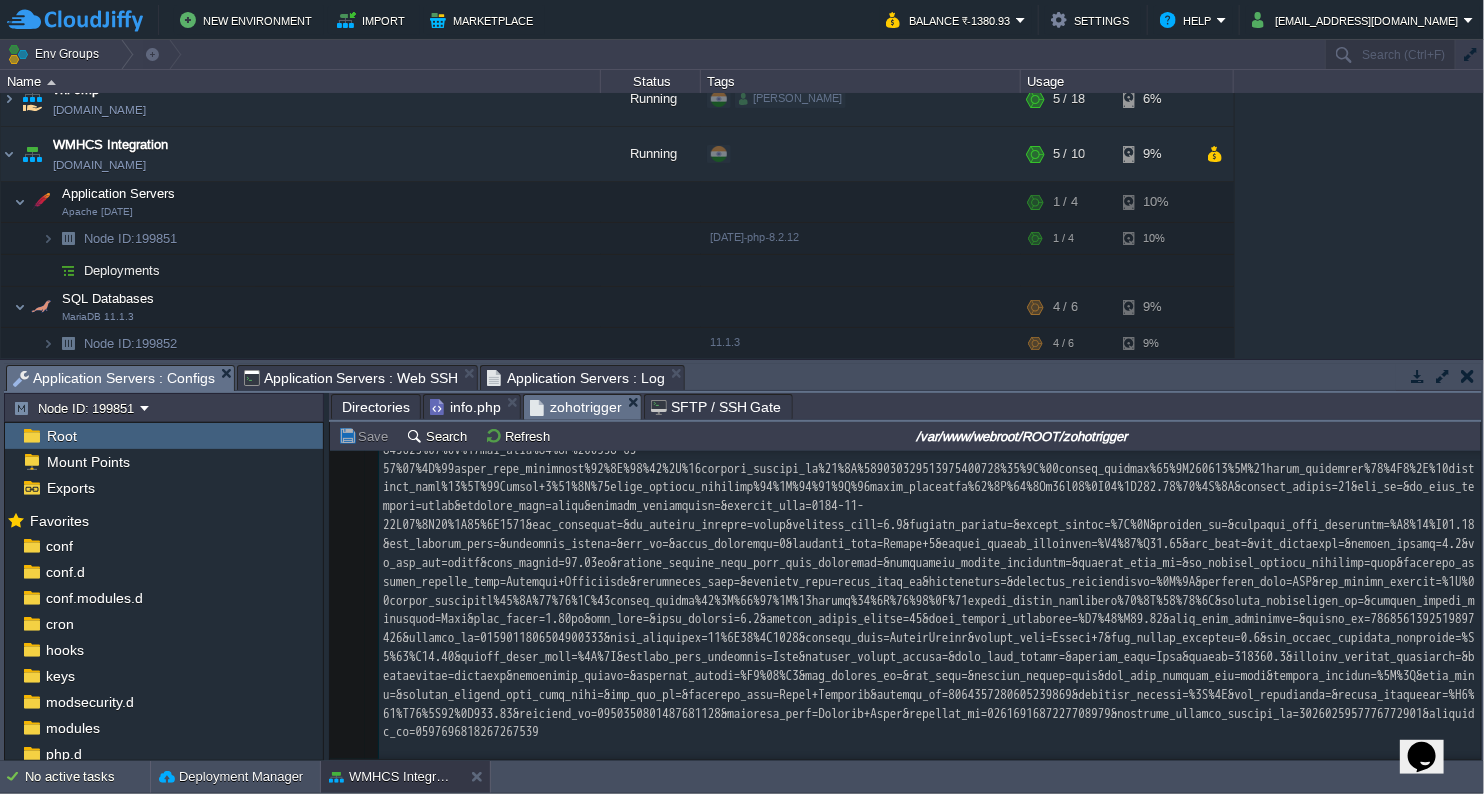 click on "Application Servers : Web SSH" at bounding box center (351, 378) 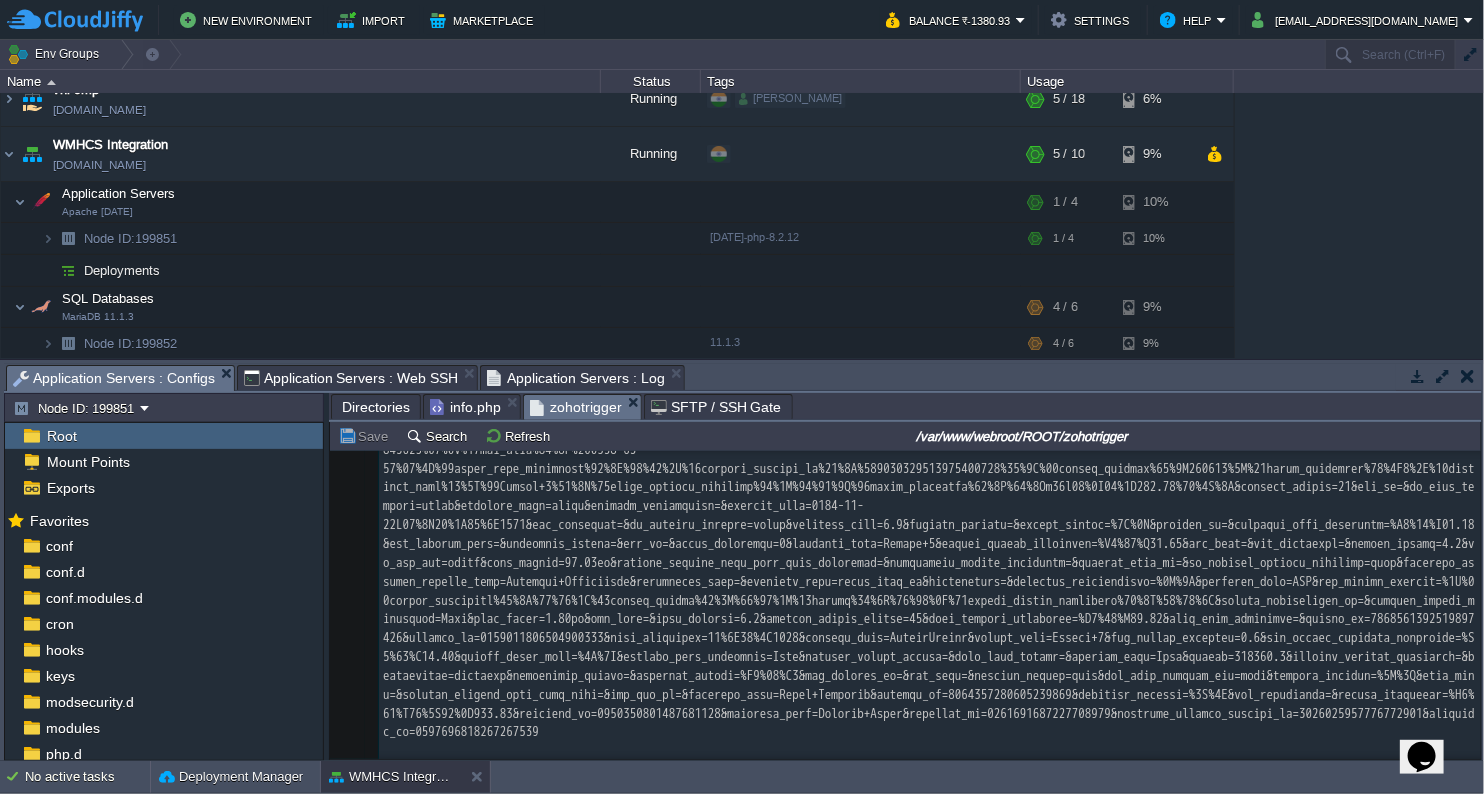 click on "Application Servers : Configs" at bounding box center [114, 378] 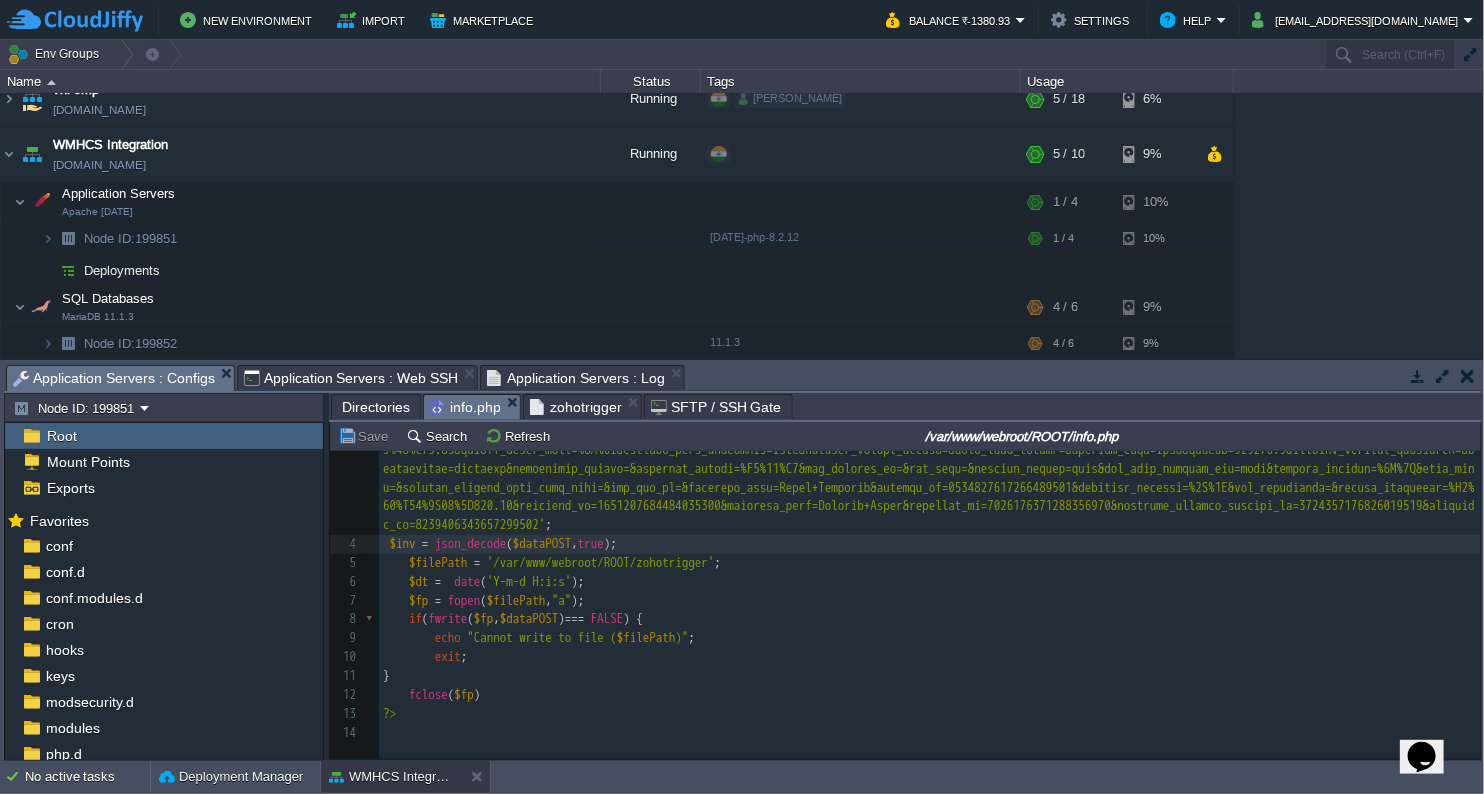 click on "info.php" at bounding box center (465, 407) 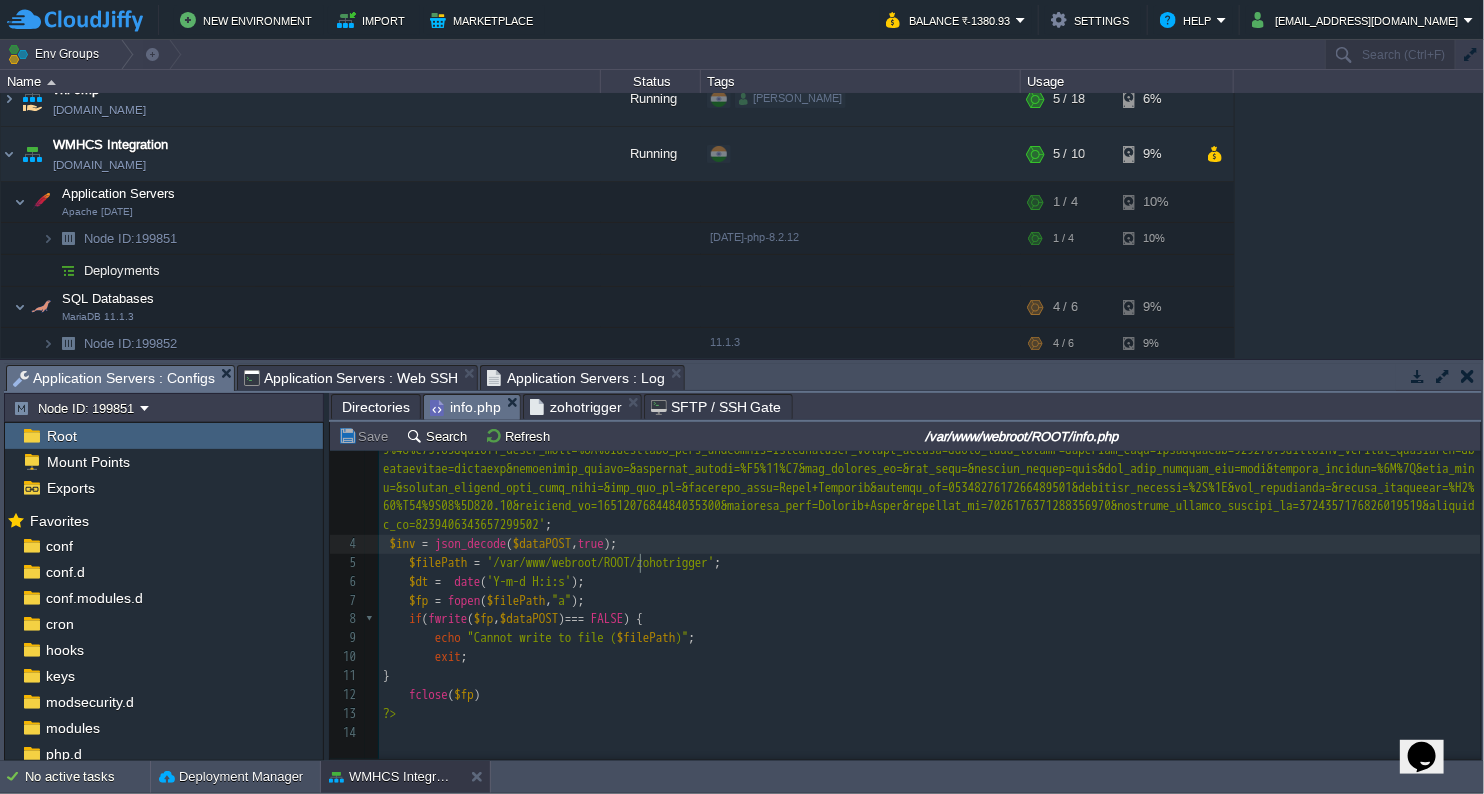 click on "$inv   =   json_decode ( $dataPOST , true );" at bounding box center (930, 544) 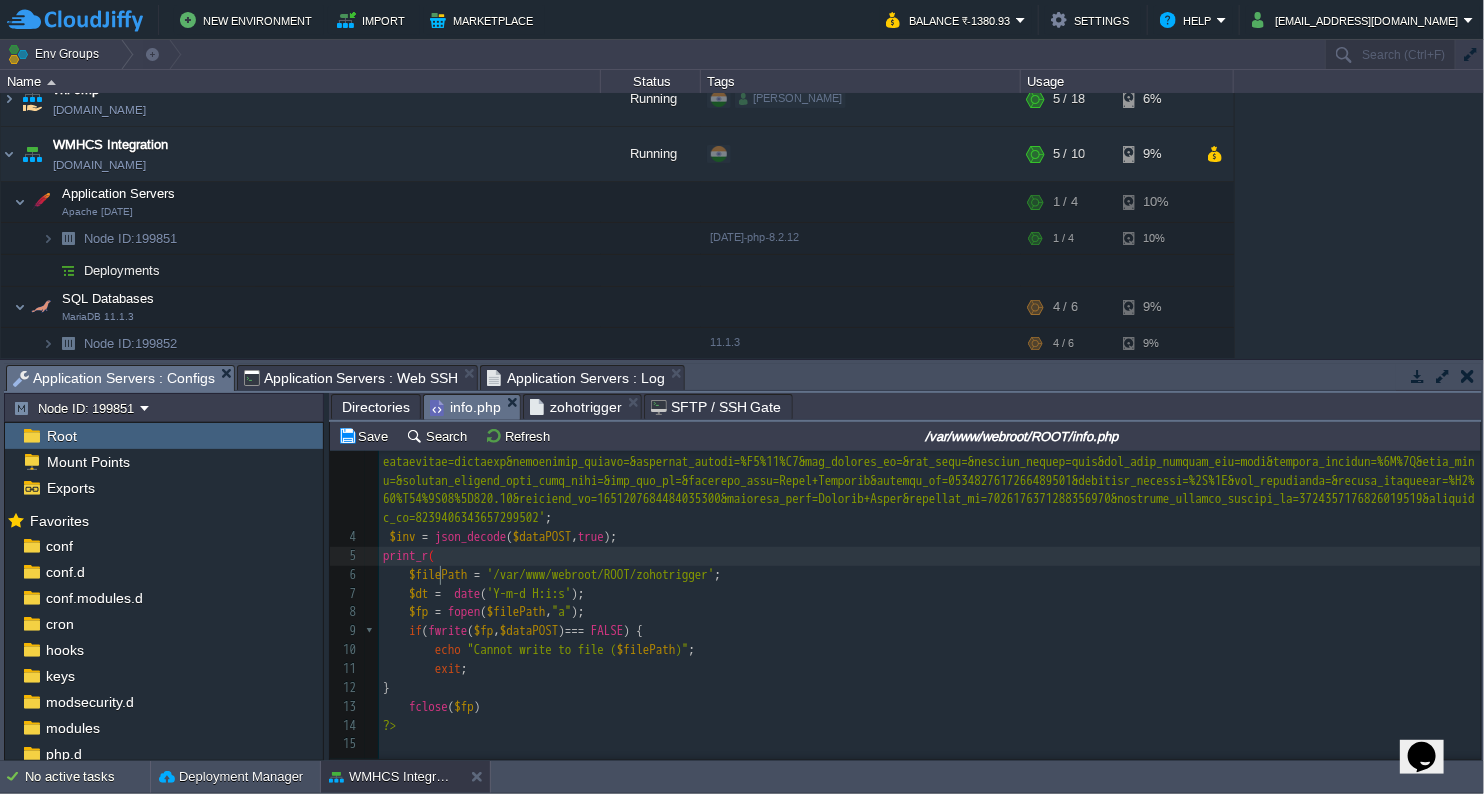 type on "print_r(%" 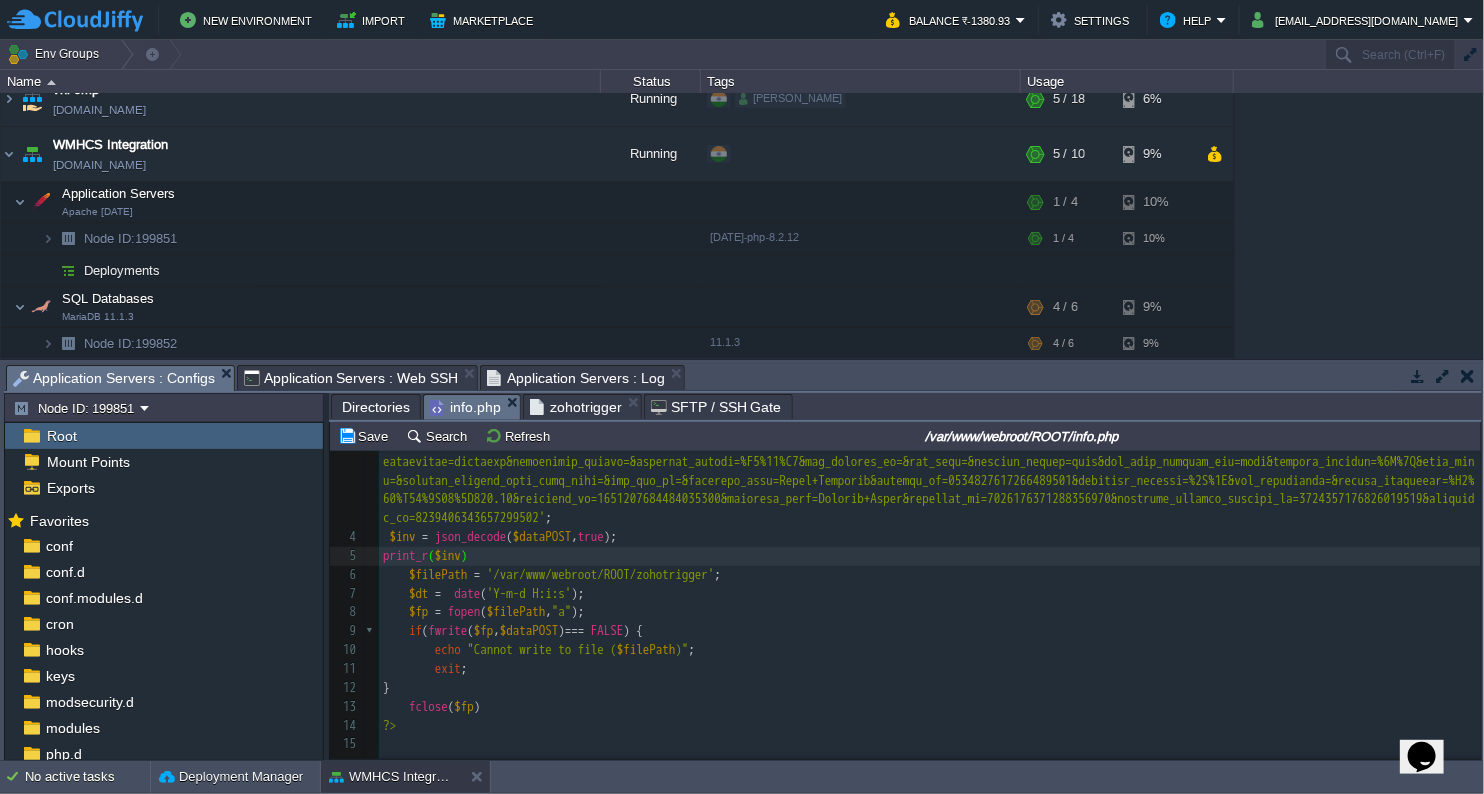 type on "$inv);" 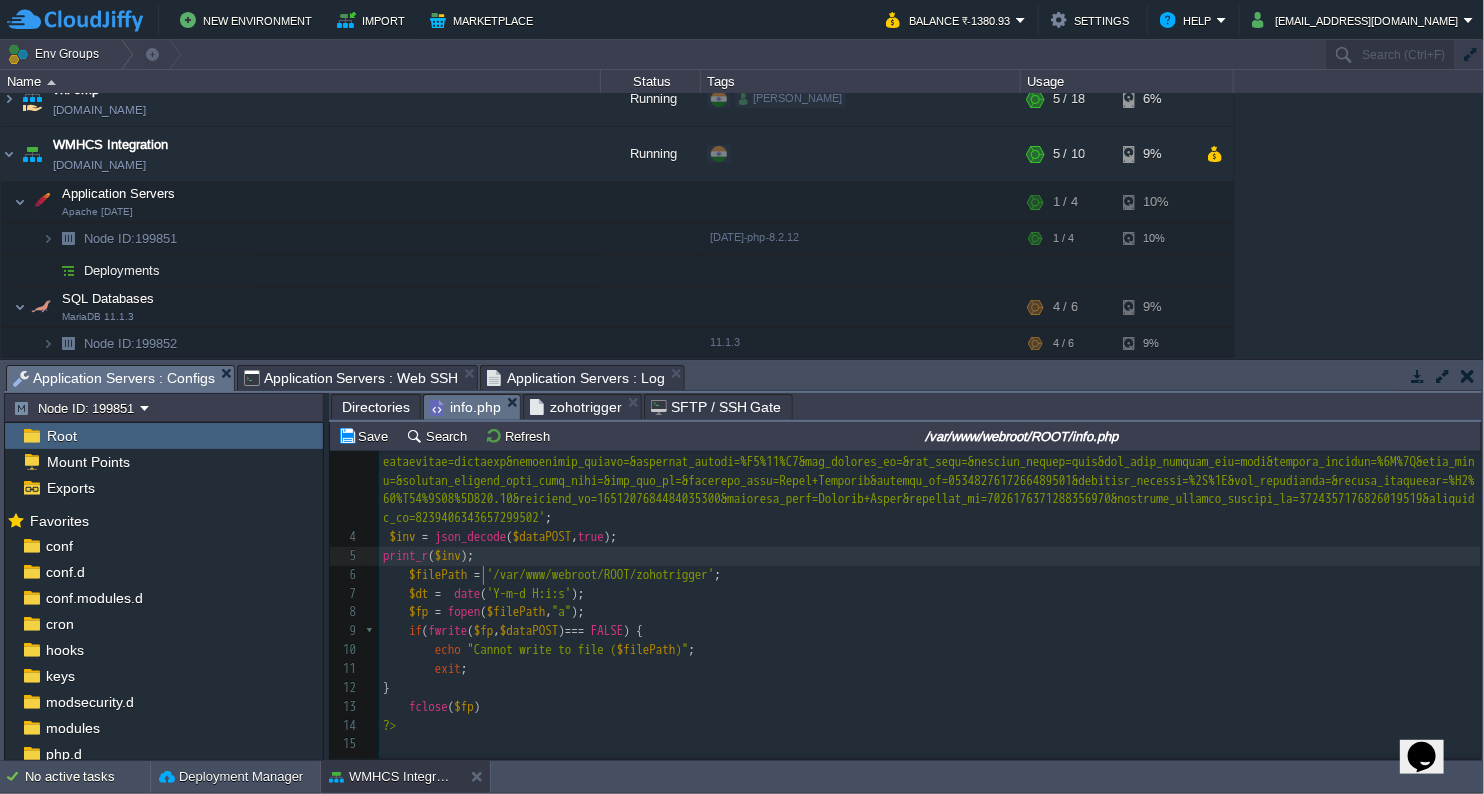type 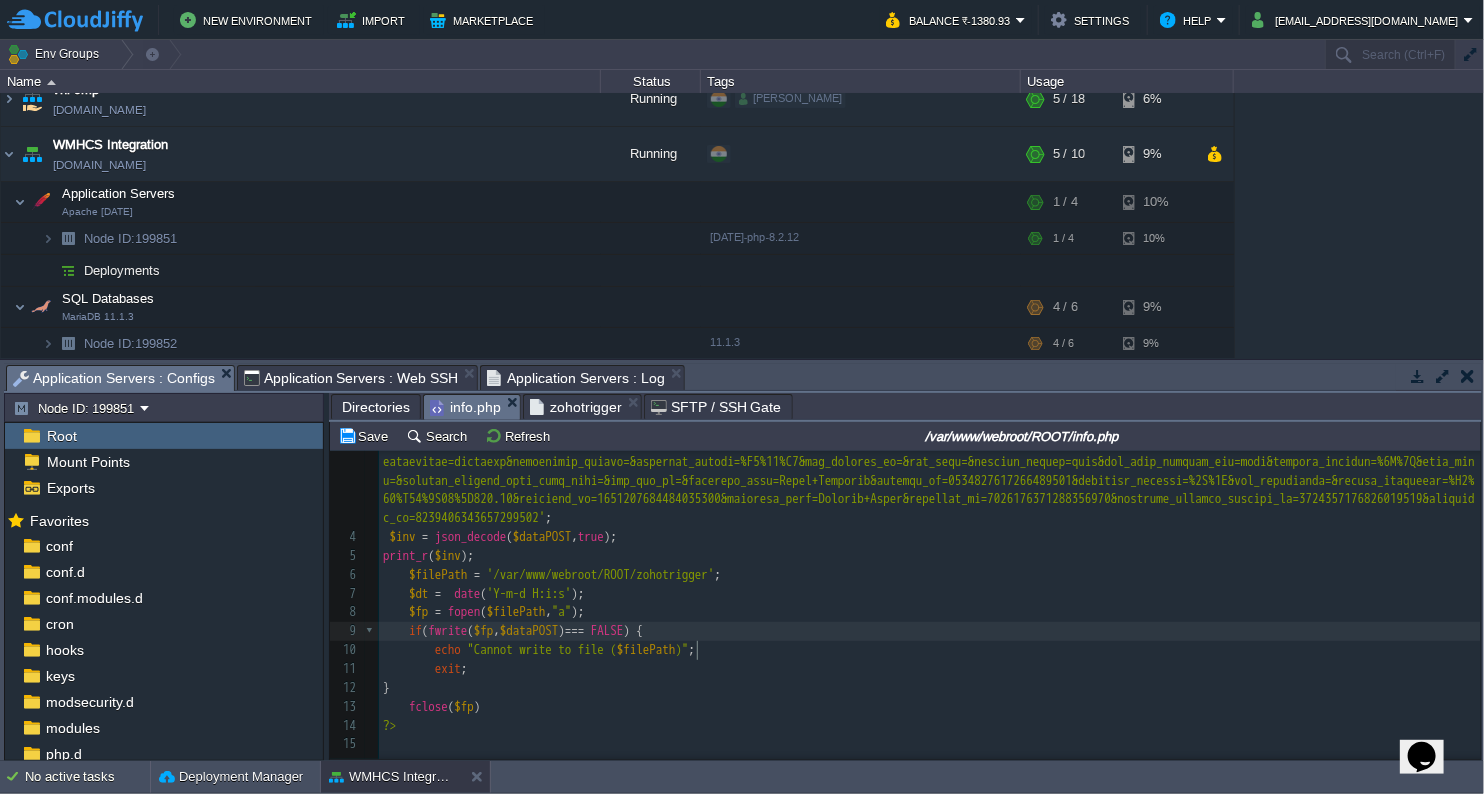 click on "if  ( fwrite ( $fp ,  $dataPOST )  ===   FALSE ) {" at bounding box center [930, 631] 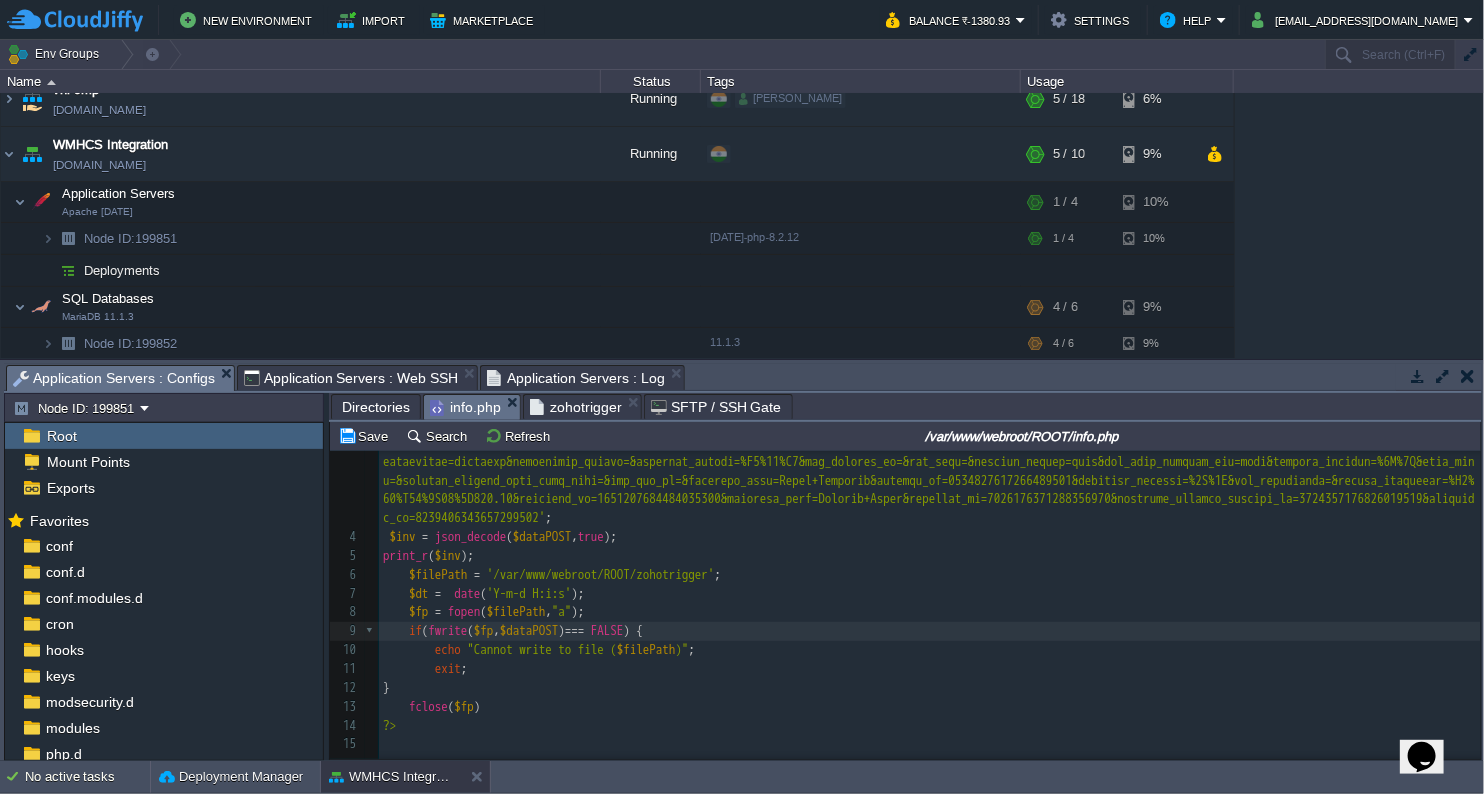 click on "Application Servers : Log" at bounding box center [576, 378] 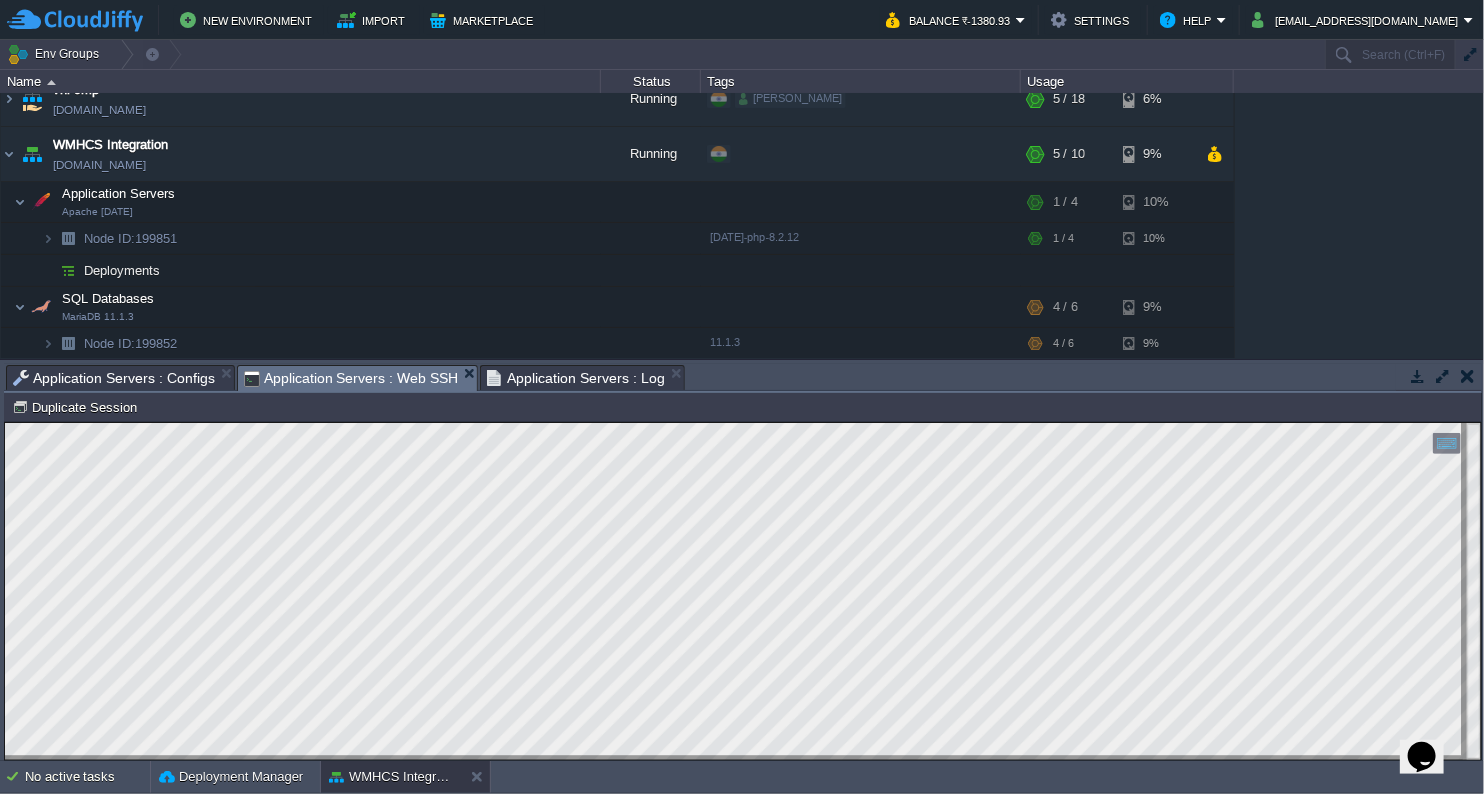 click on "Application Servers : Web SSH" at bounding box center [351, 378] 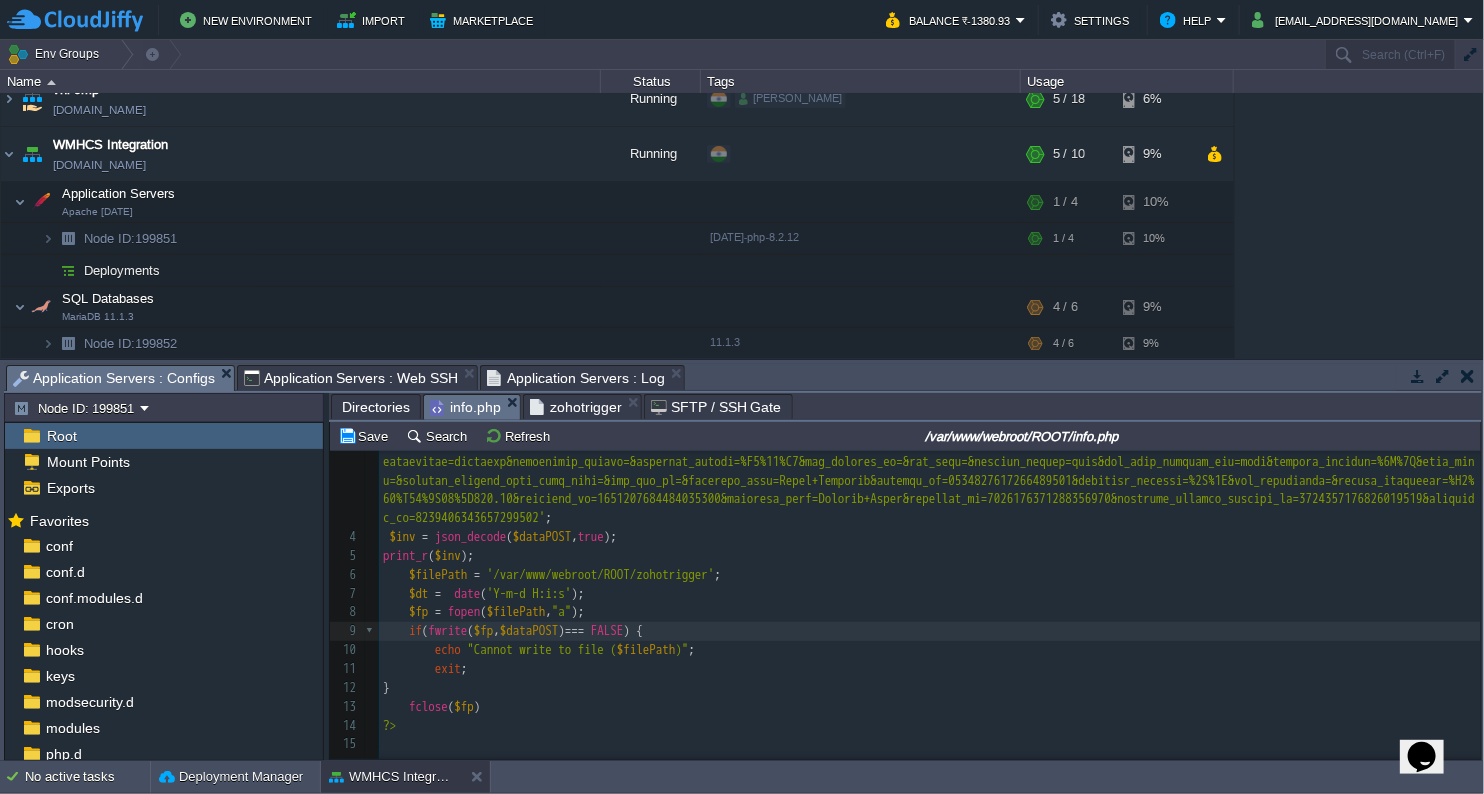 click on "Application Servers : Configs" at bounding box center [114, 378] 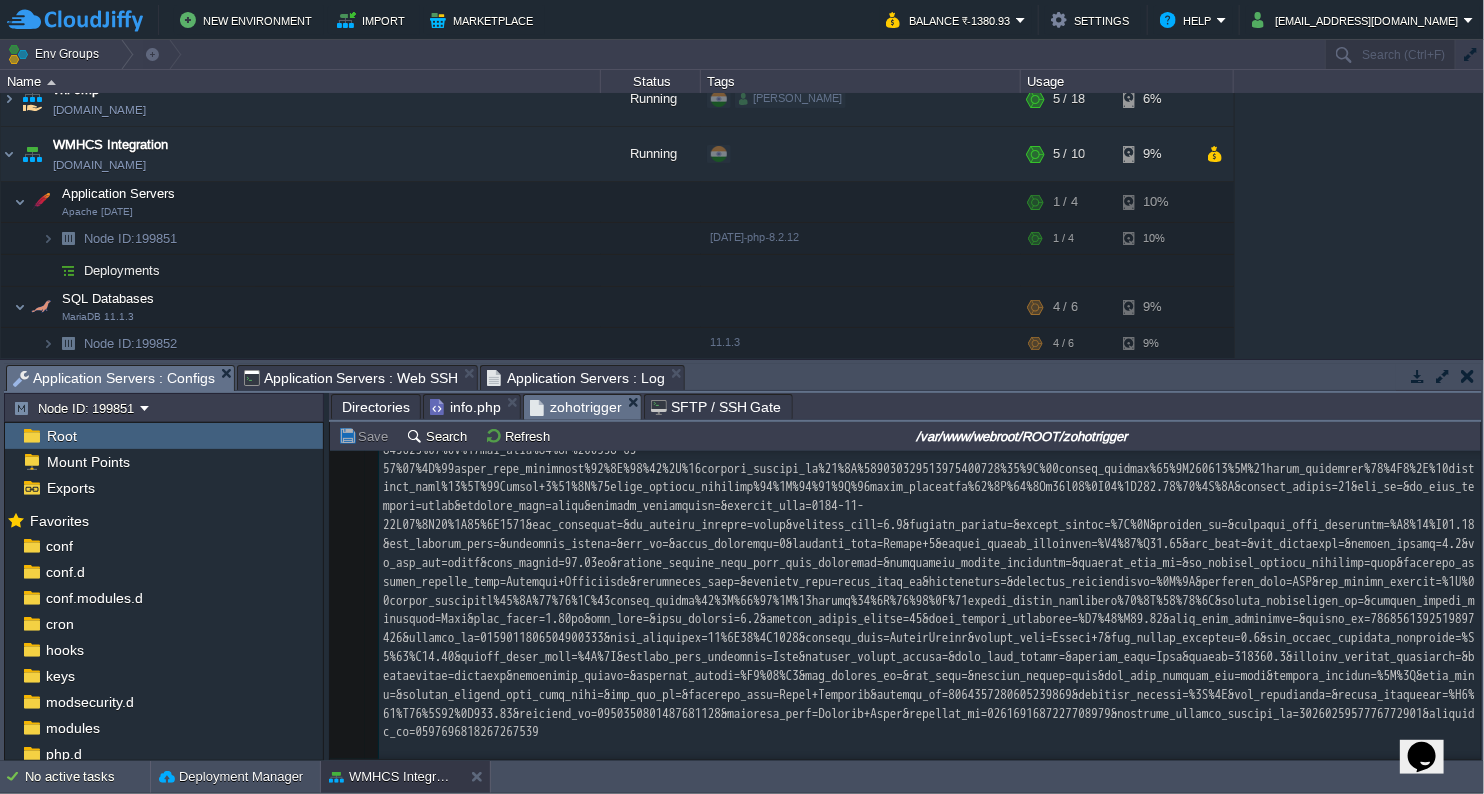 click on "zohotrigger" at bounding box center (576, 407) 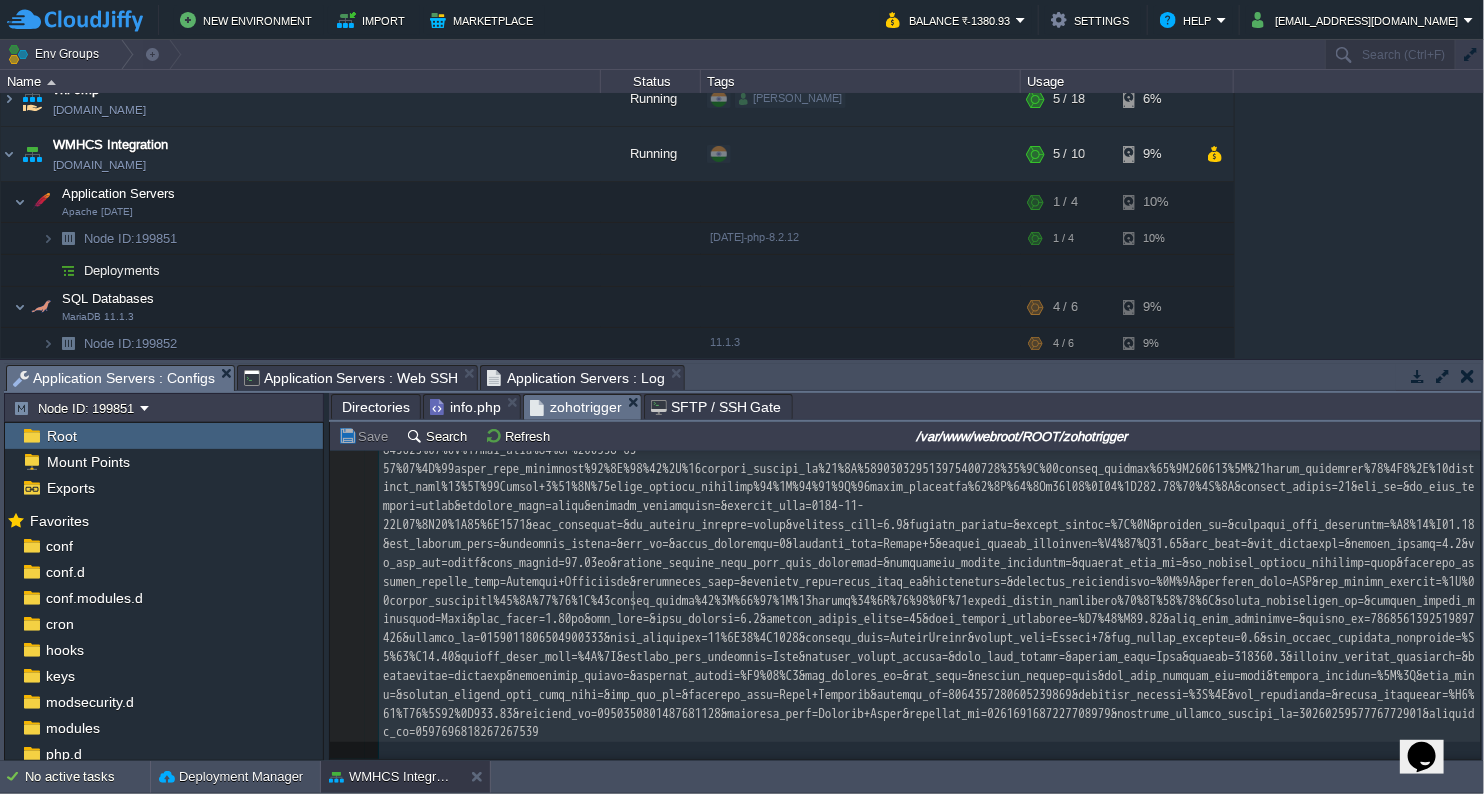 type on "-" 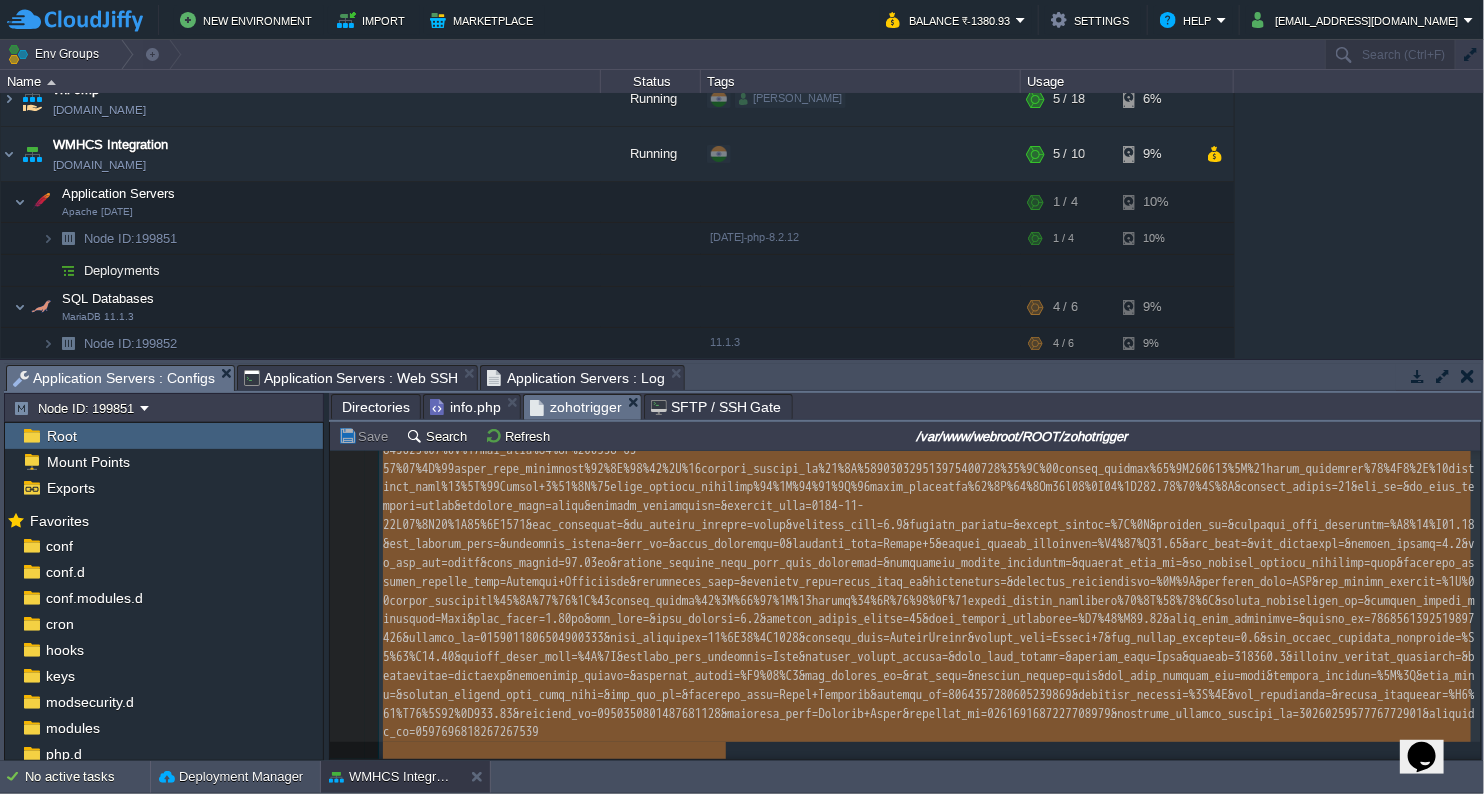 type 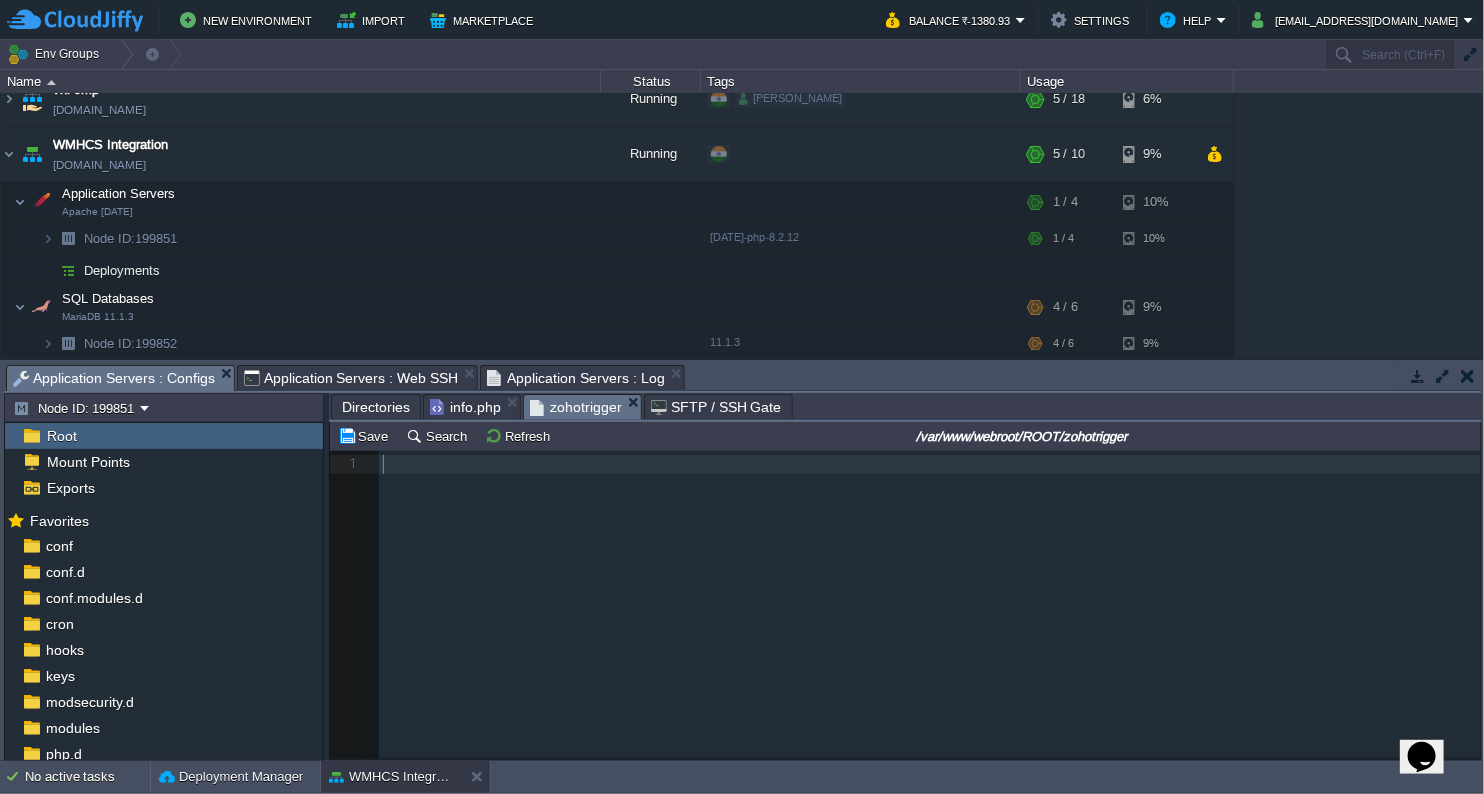 scroll, scrollTop: 0, scrollLeft: 0, axis: both 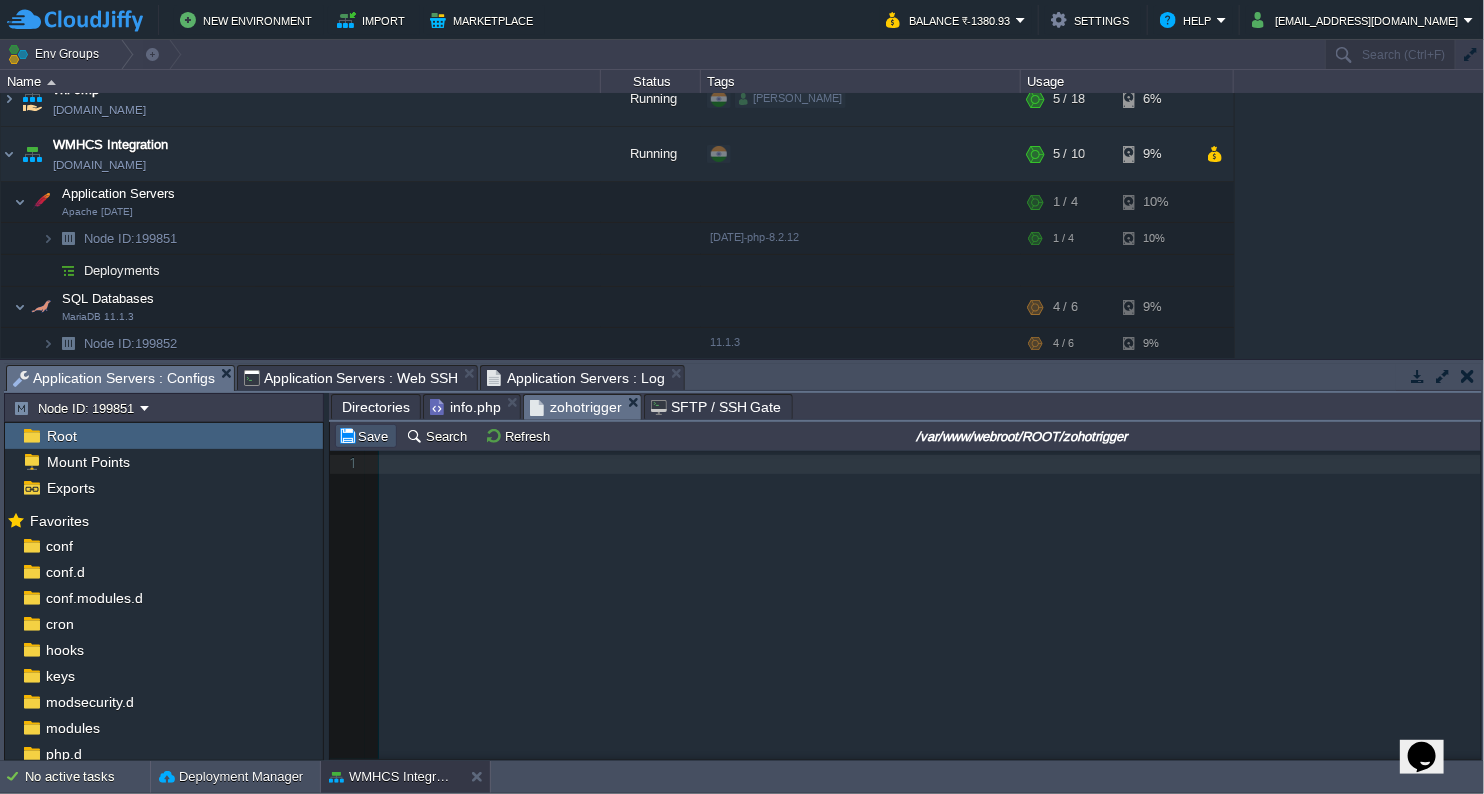 click on "Save" at bounding box center (366, 436) 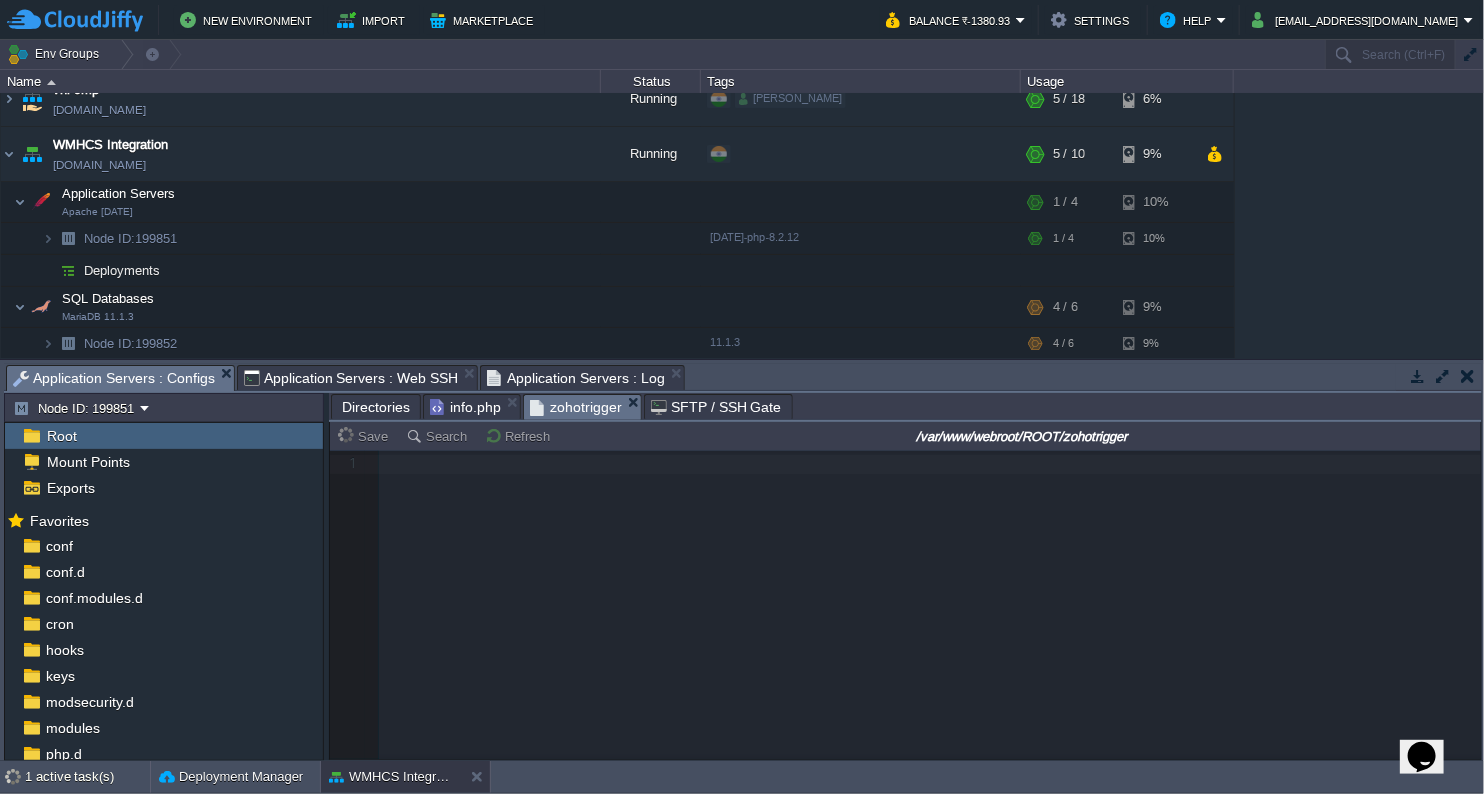click on "Application Servers : Web SSH" at bounding box center (351, 378) 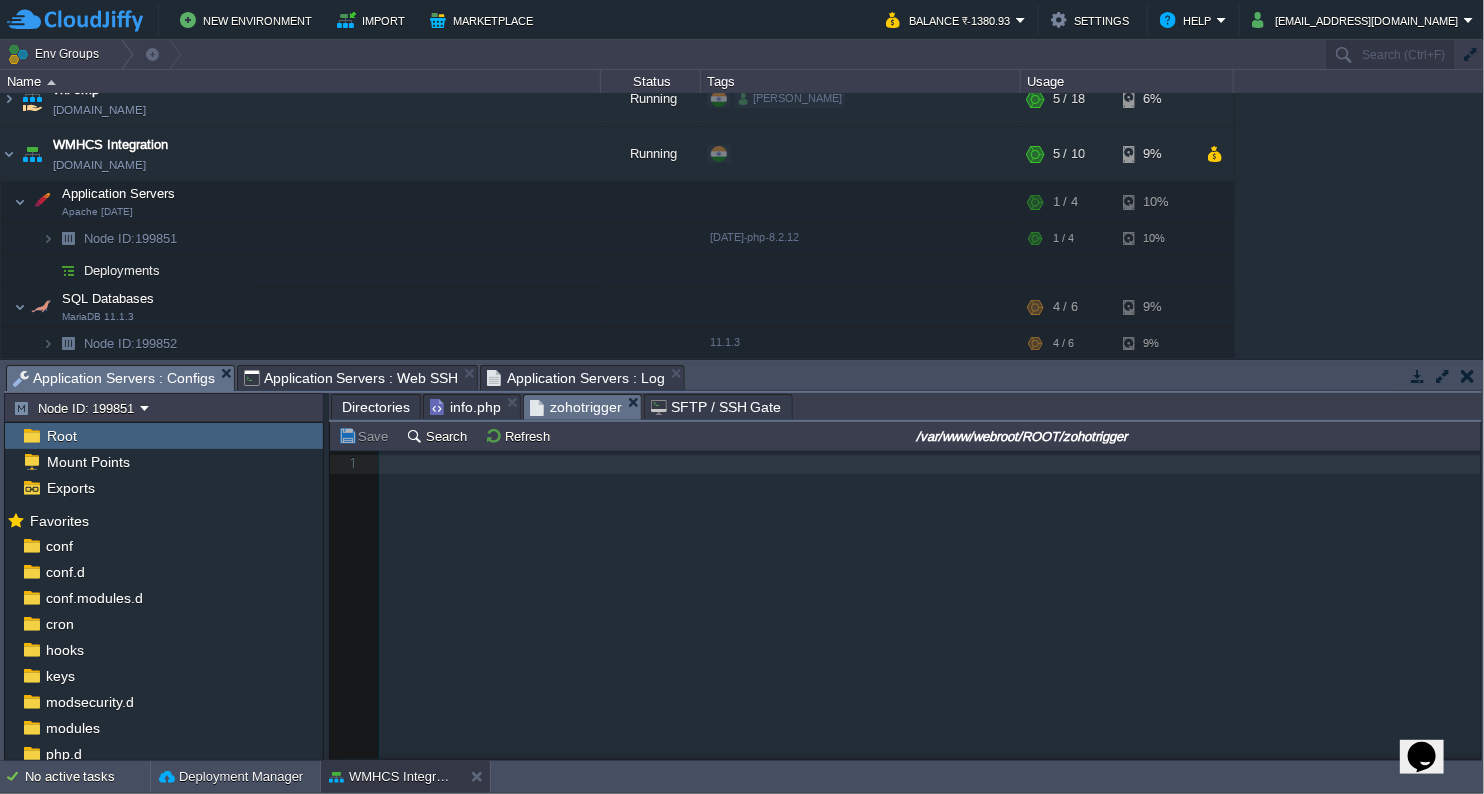 click on "Application Servers : Configs" at bounding box center [114, 378] 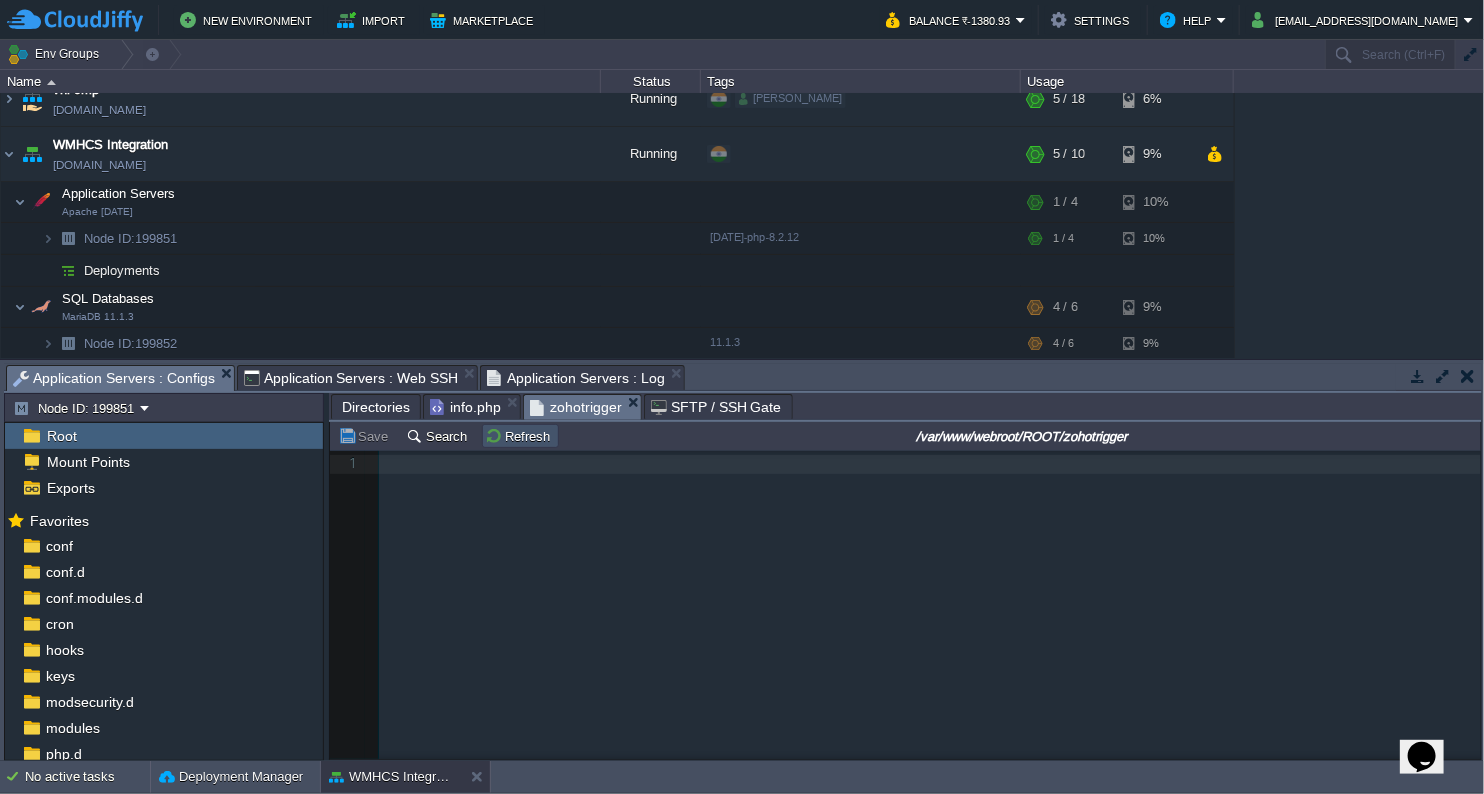 click on "Refresh" at bounding box center (520, 436) 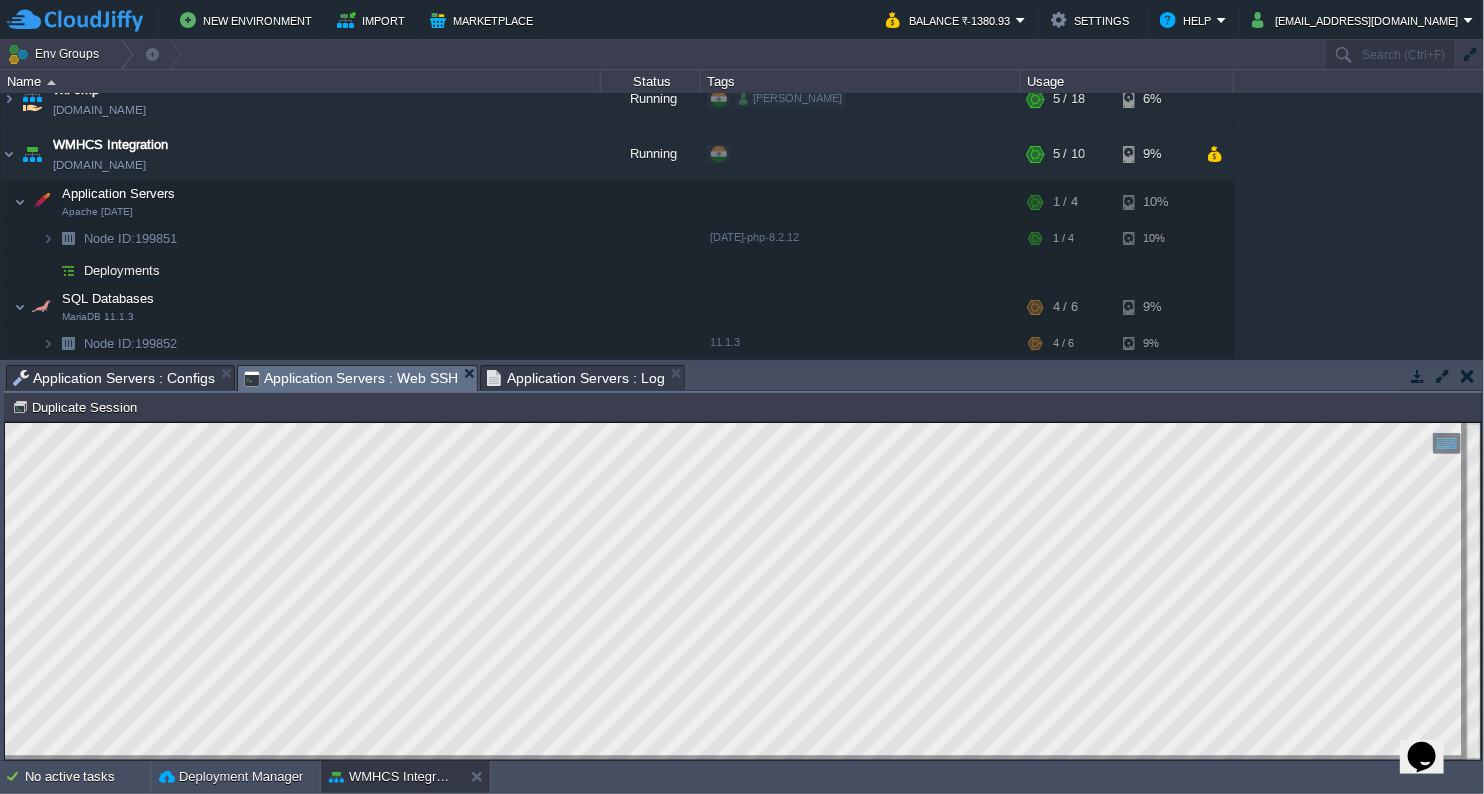 click on "Application Servers : Web SSH" at bounding box center (351, 378) 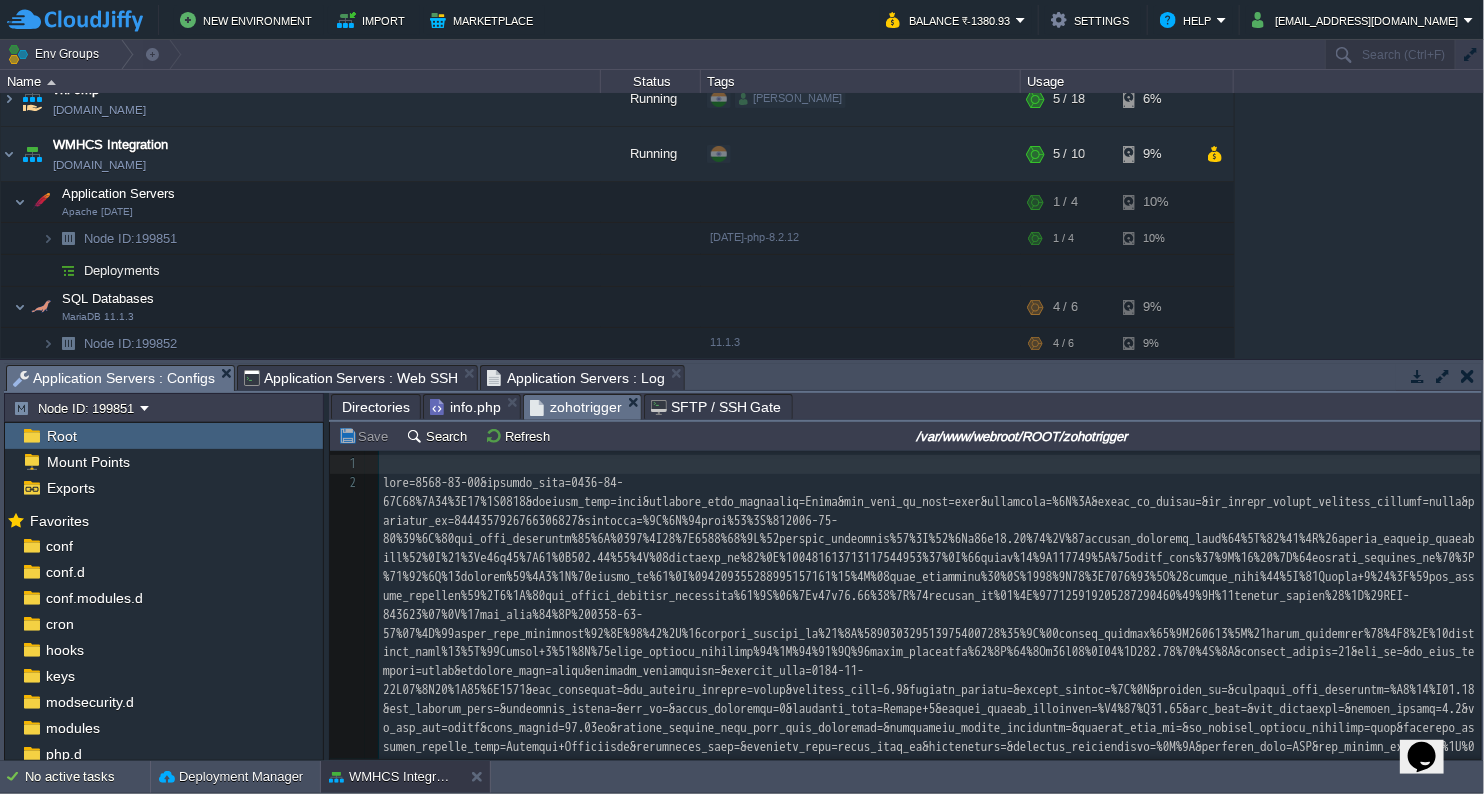 click on "Application Servers : Configs" at bounding box center (114, 378) 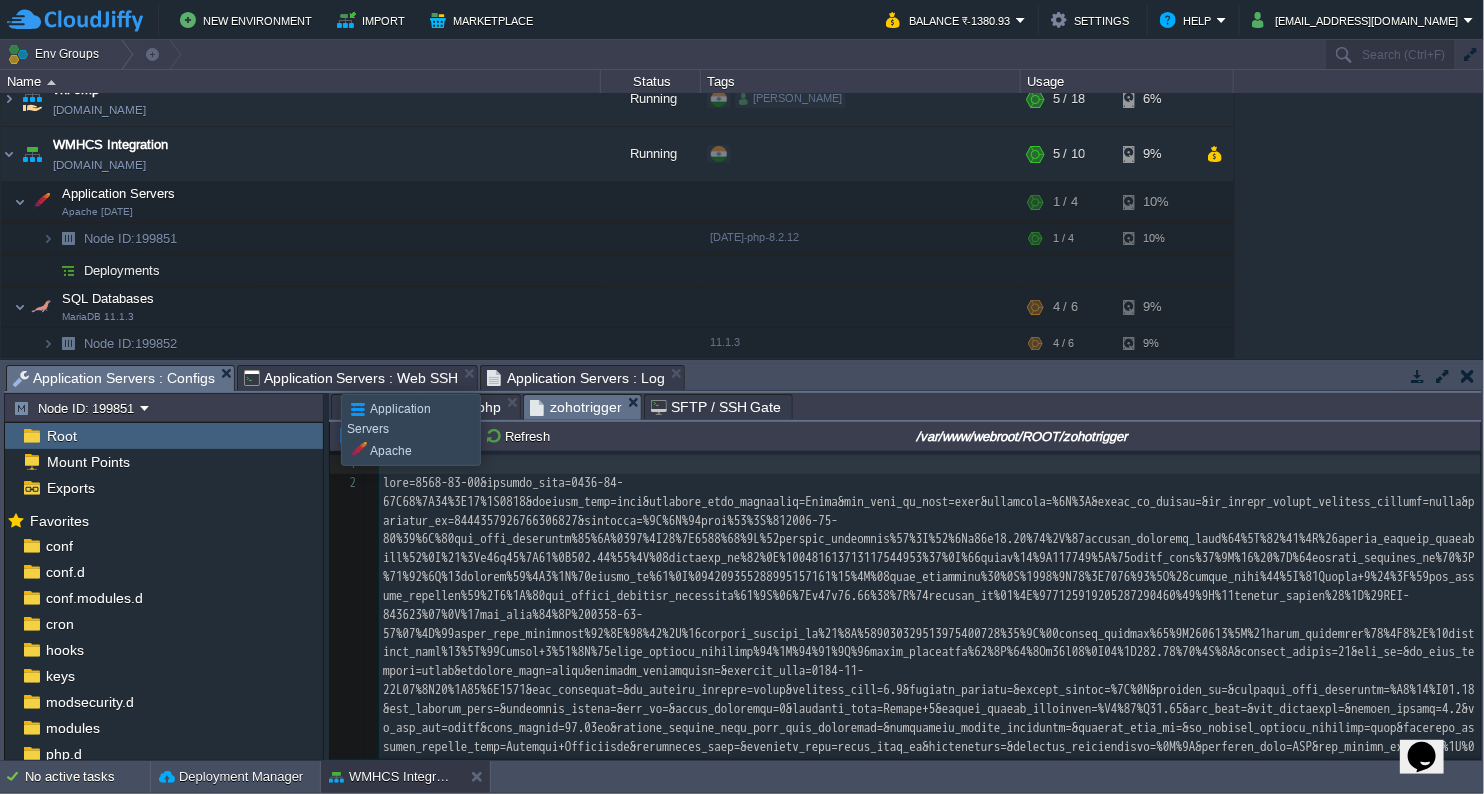 click on "Application Servers : Web SSH" at bounding box center [351, 378] 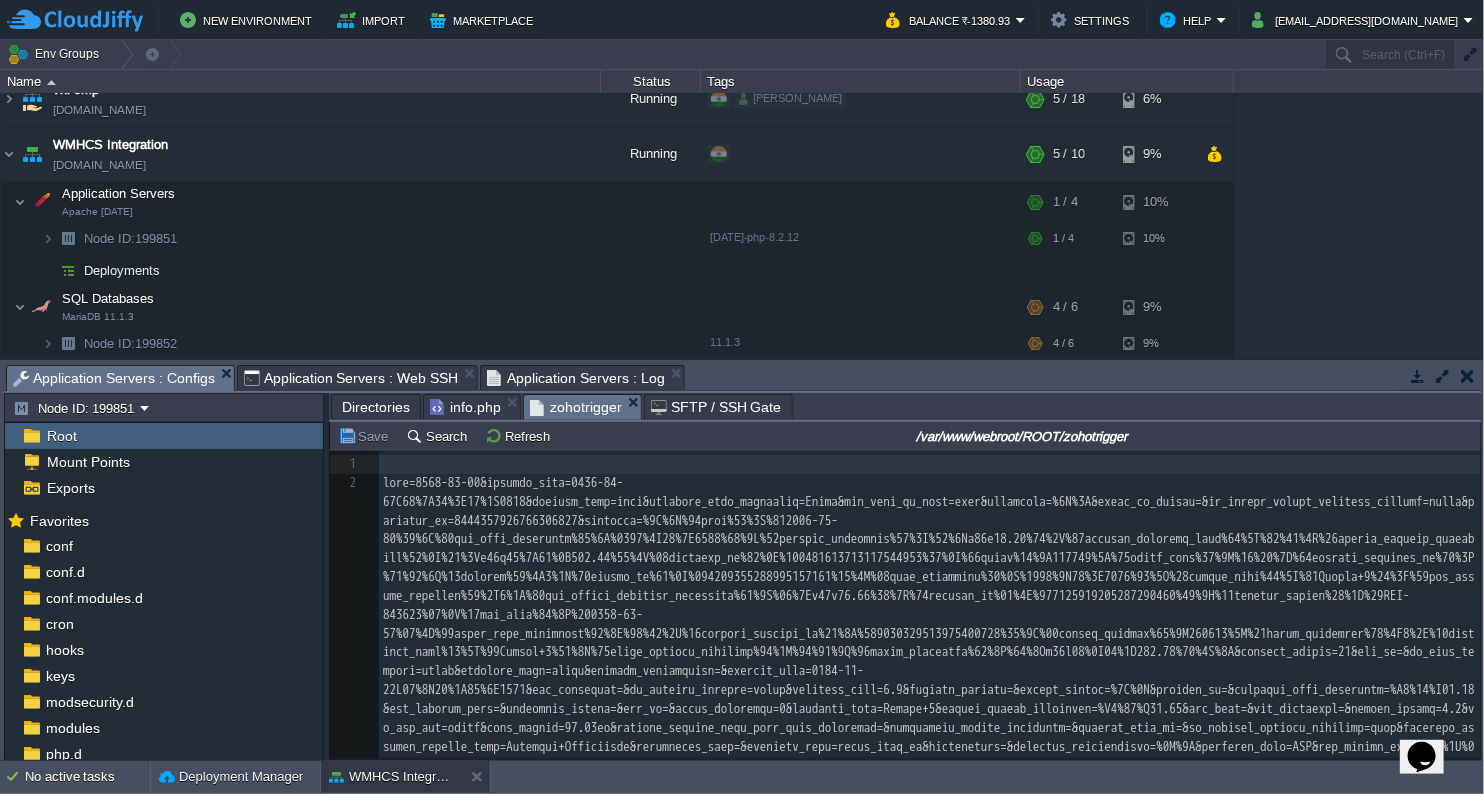 click on "Application Servers : Configs" at bounding box center [114, 378] 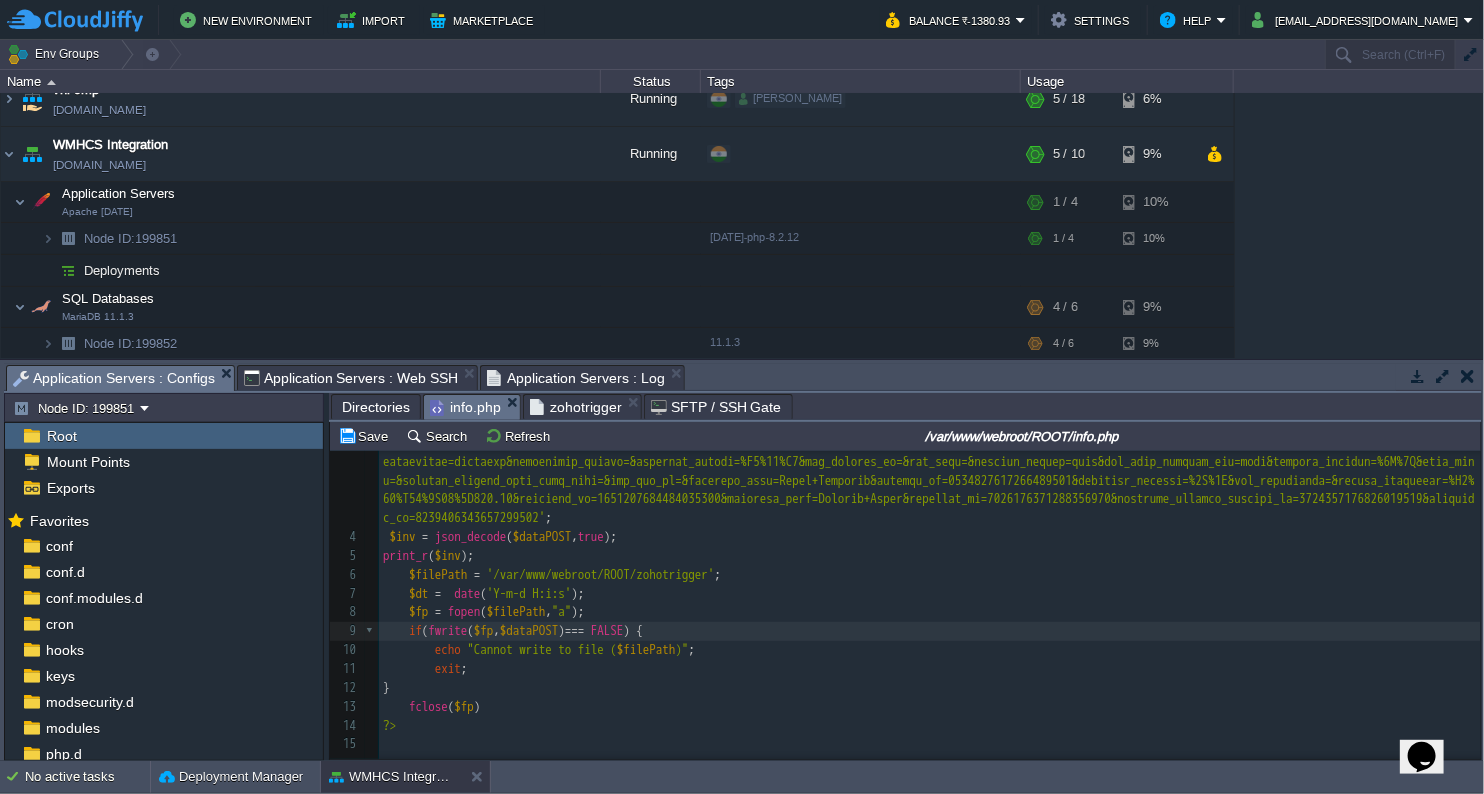 click on "info.php" at bounding box center [465, 407] 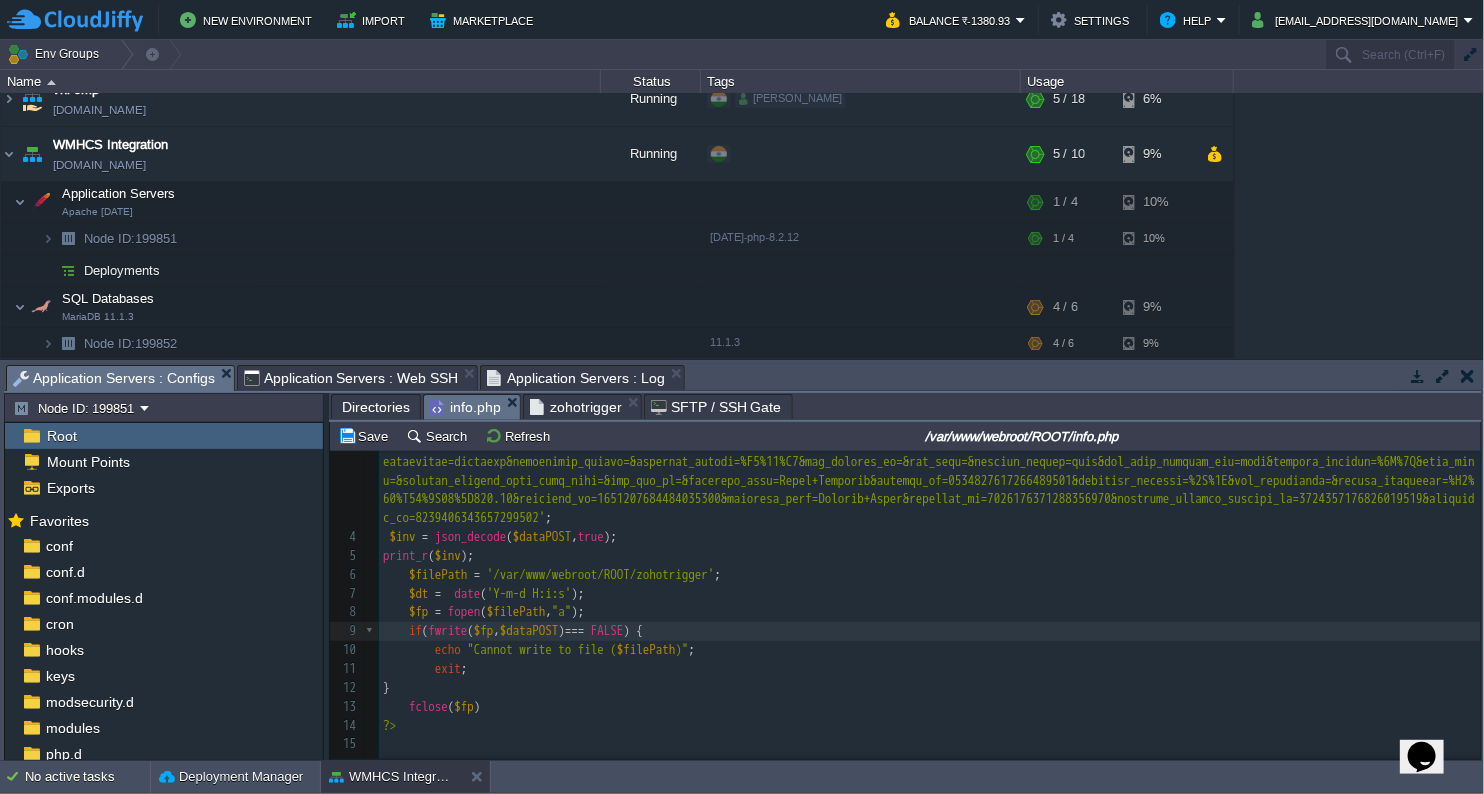 scroll, scrollTop: 287, scrollLeft: 0, axis: vertical 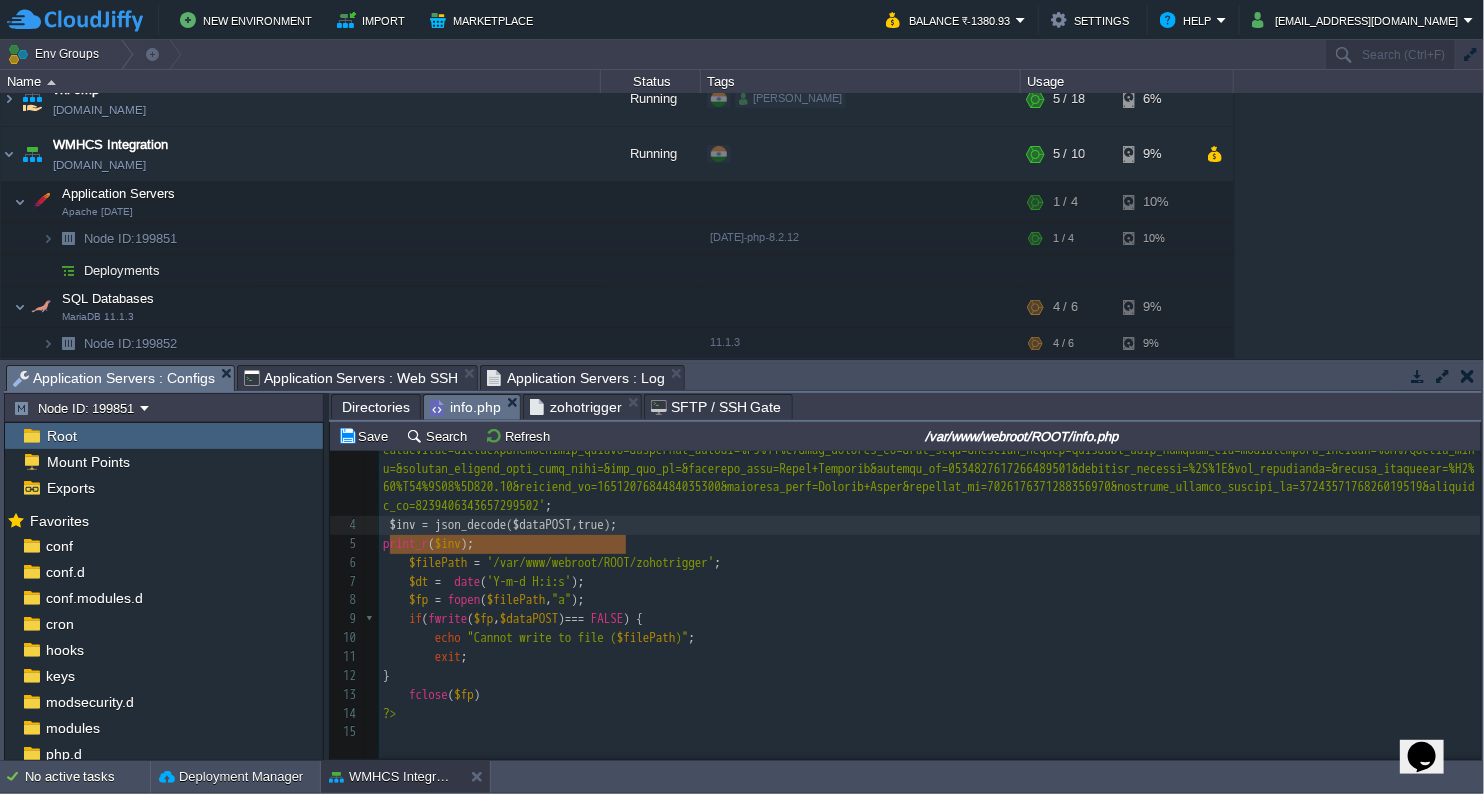 type on "$inv = json_decode($dataPOST,true);" 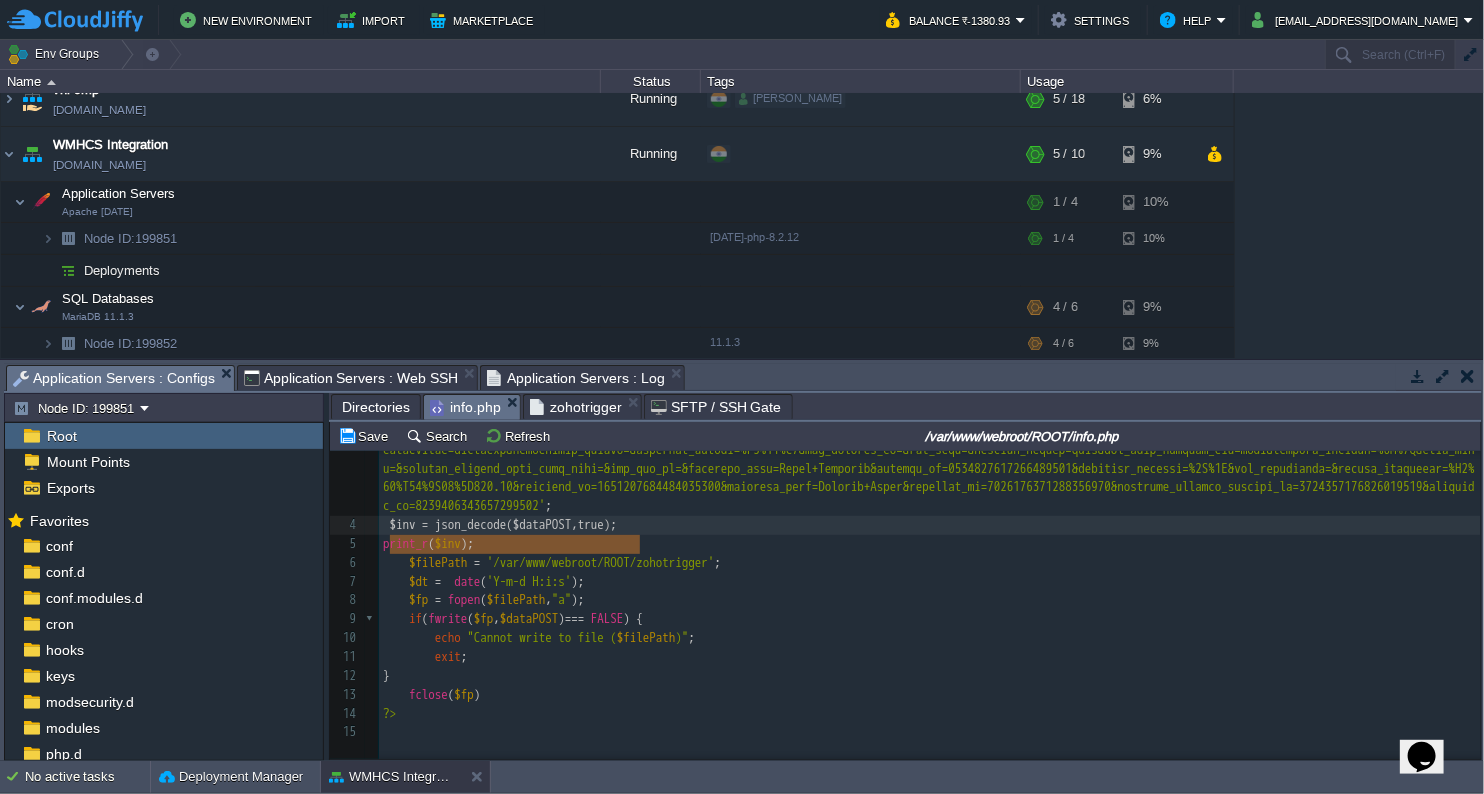 drag, startPoint x: 388, startPoint y: 541, endPoint x: 632, endPoint y: 537, distance: 244.03279 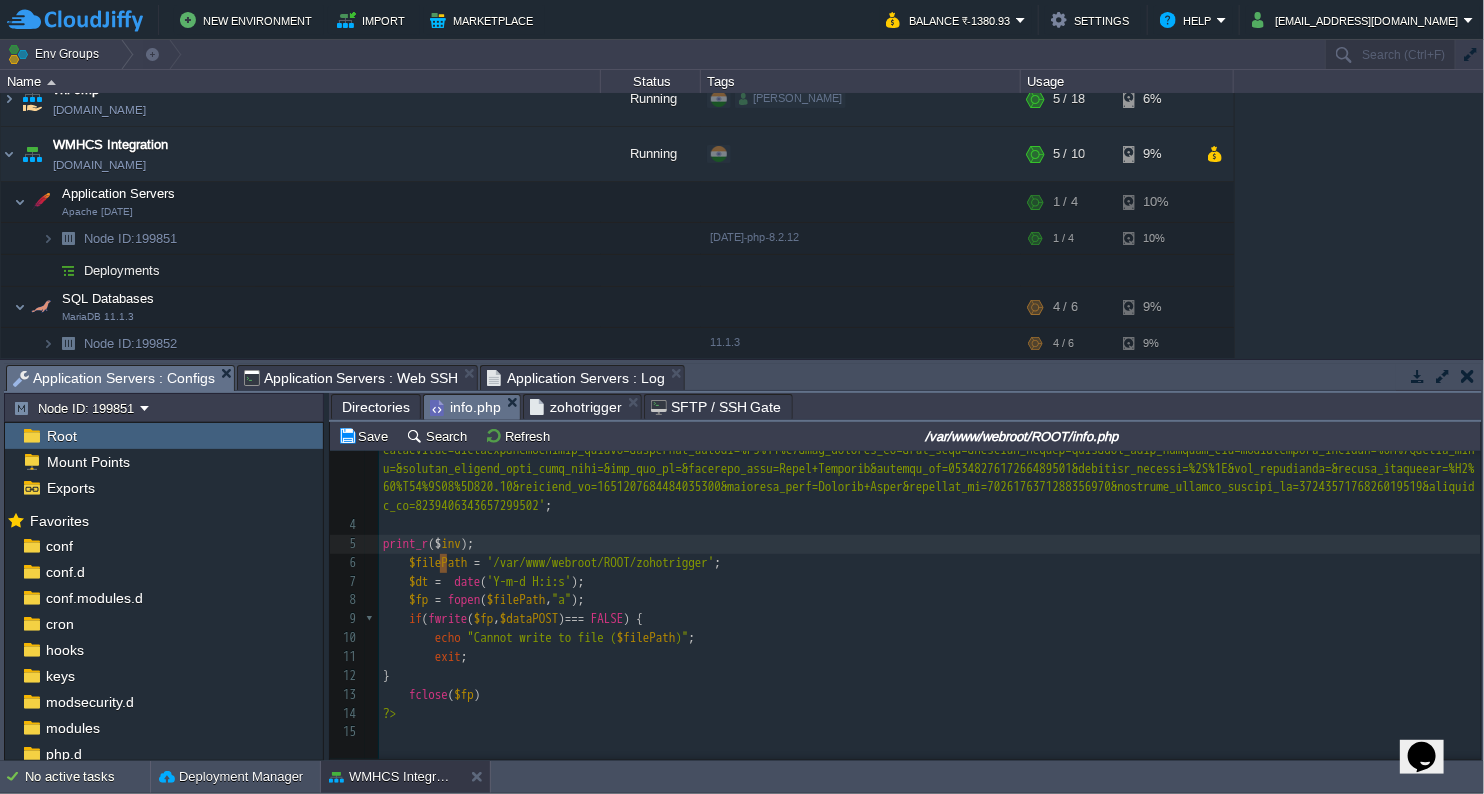 type on "$inv)" 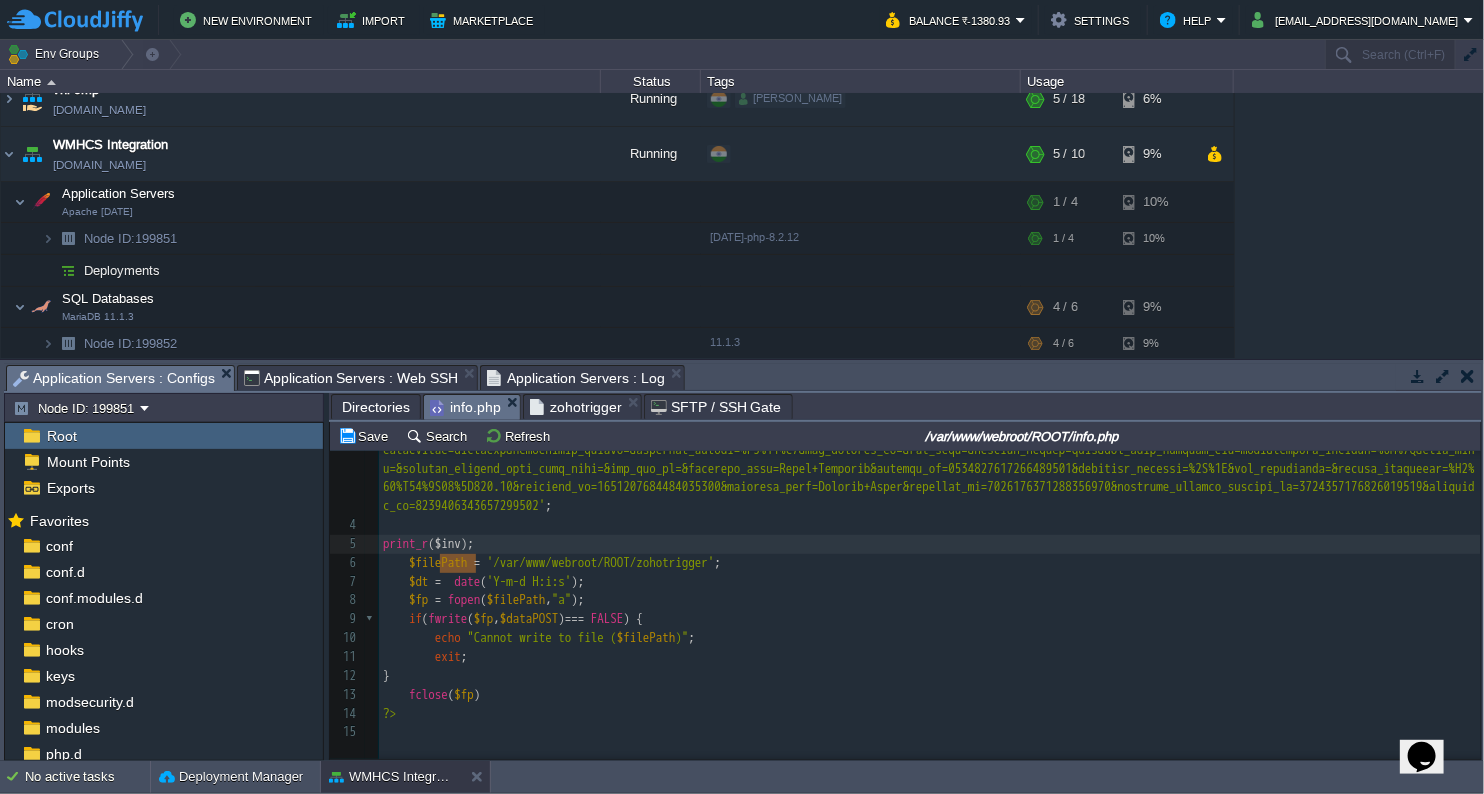 drag, startPoint x: 439, startPoint y: 558, endPoint x: 451, endPoint y: 559, distance: 12.0415945 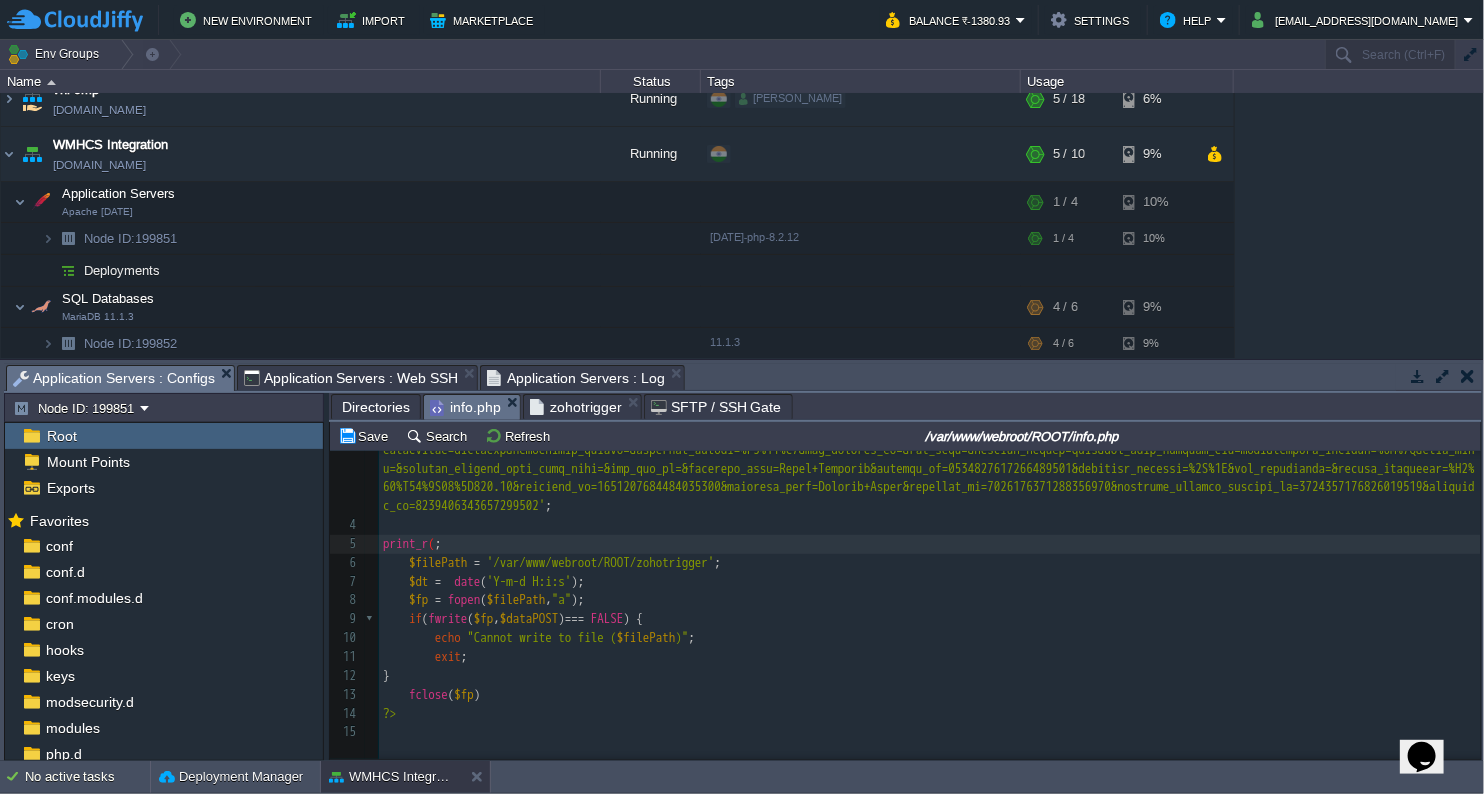 type on "$" 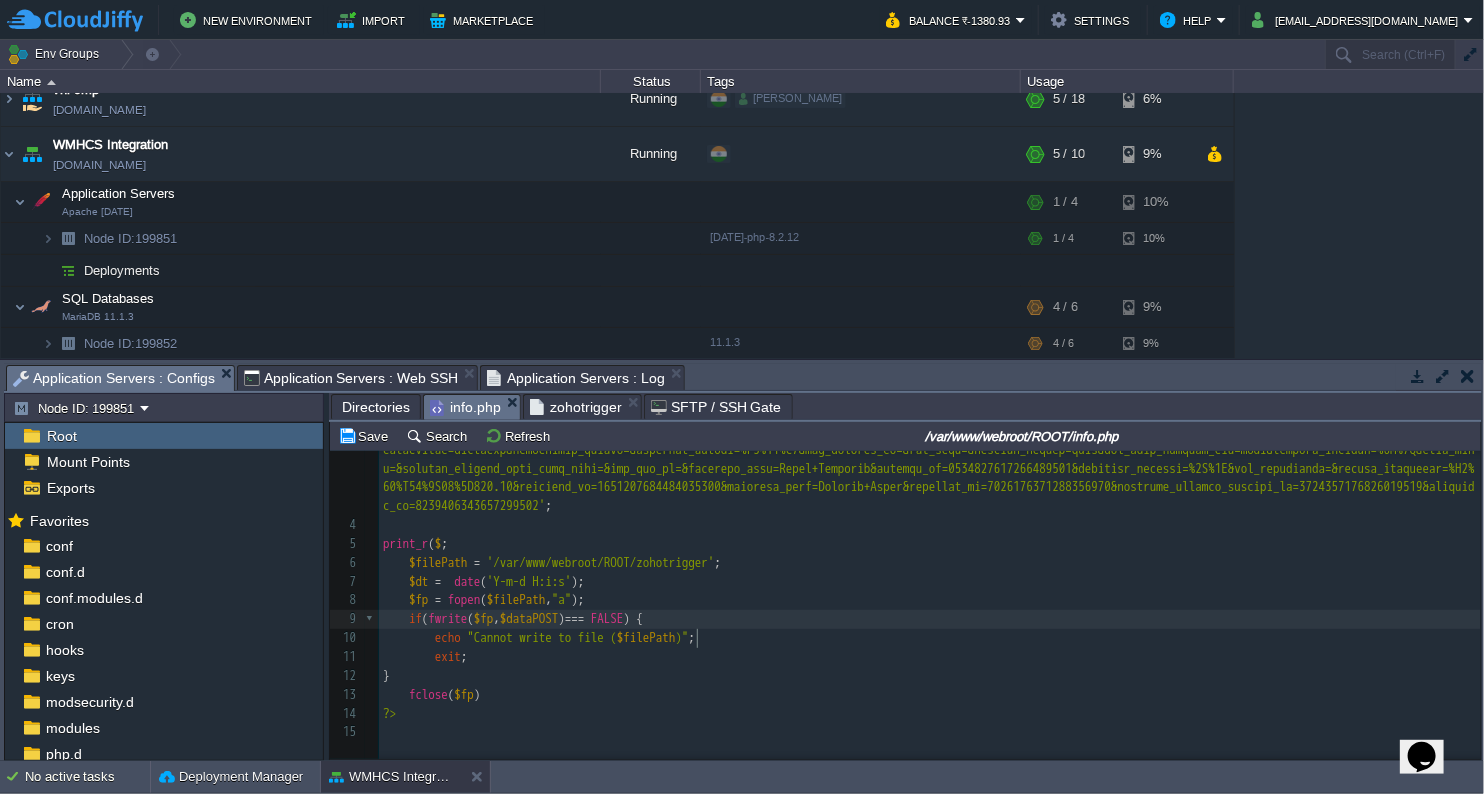click on "if  ( fwrite ( $fp ,  $dataPOST )  ===   FALSE ) {" at bounding box center (930, 619) 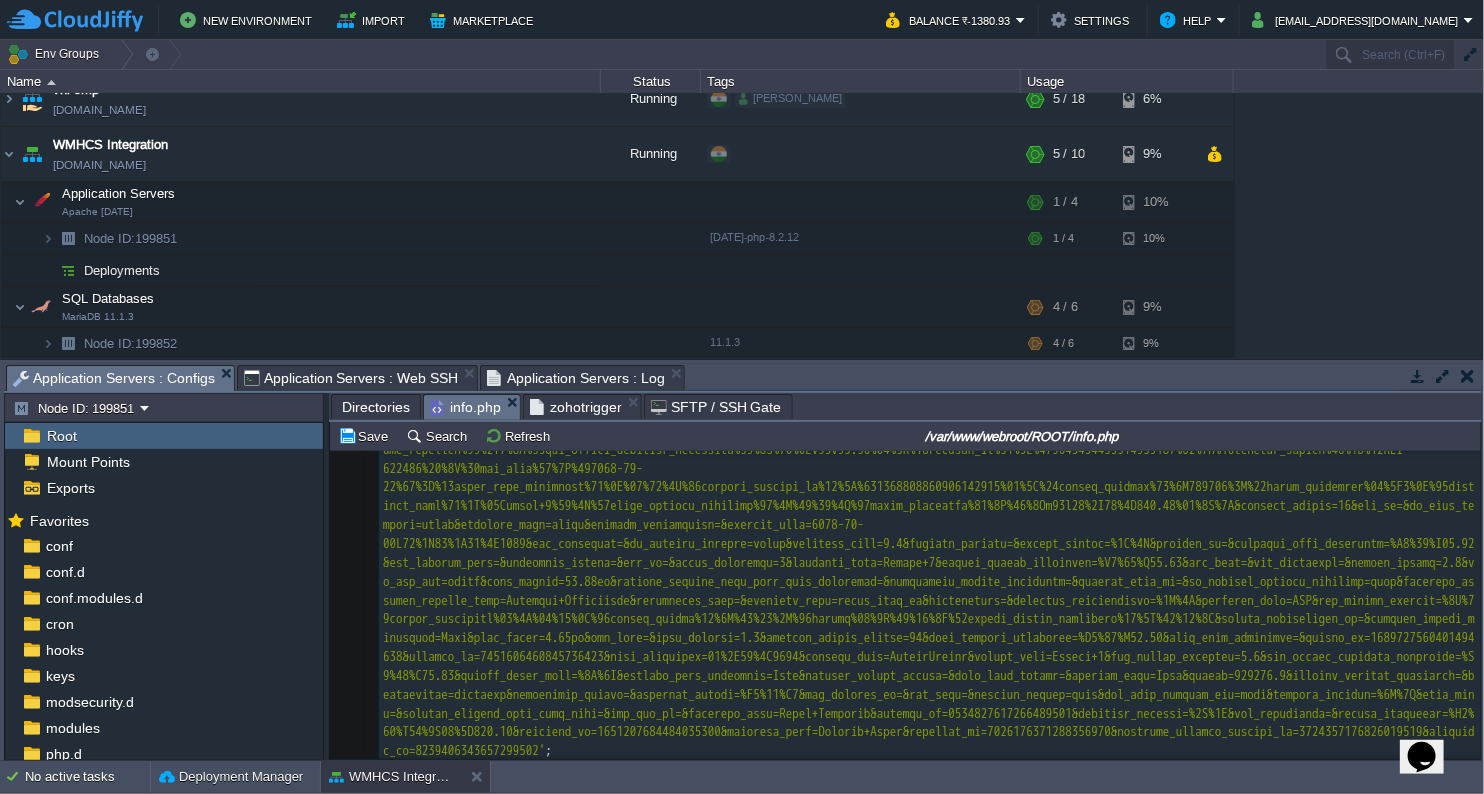 scroll, scrollTop: 83, scrollLeft: 0, axis: vertical 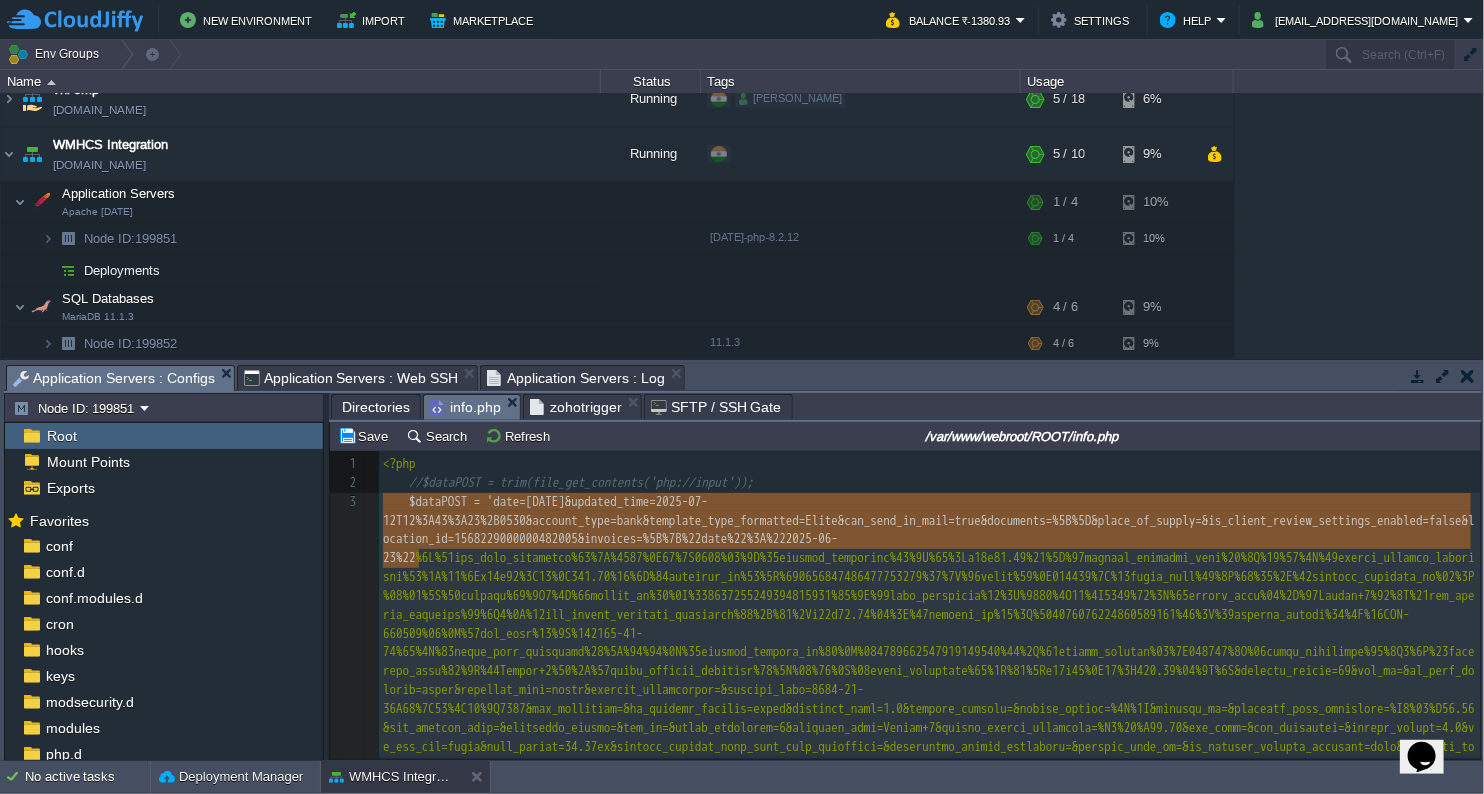 type on "-" 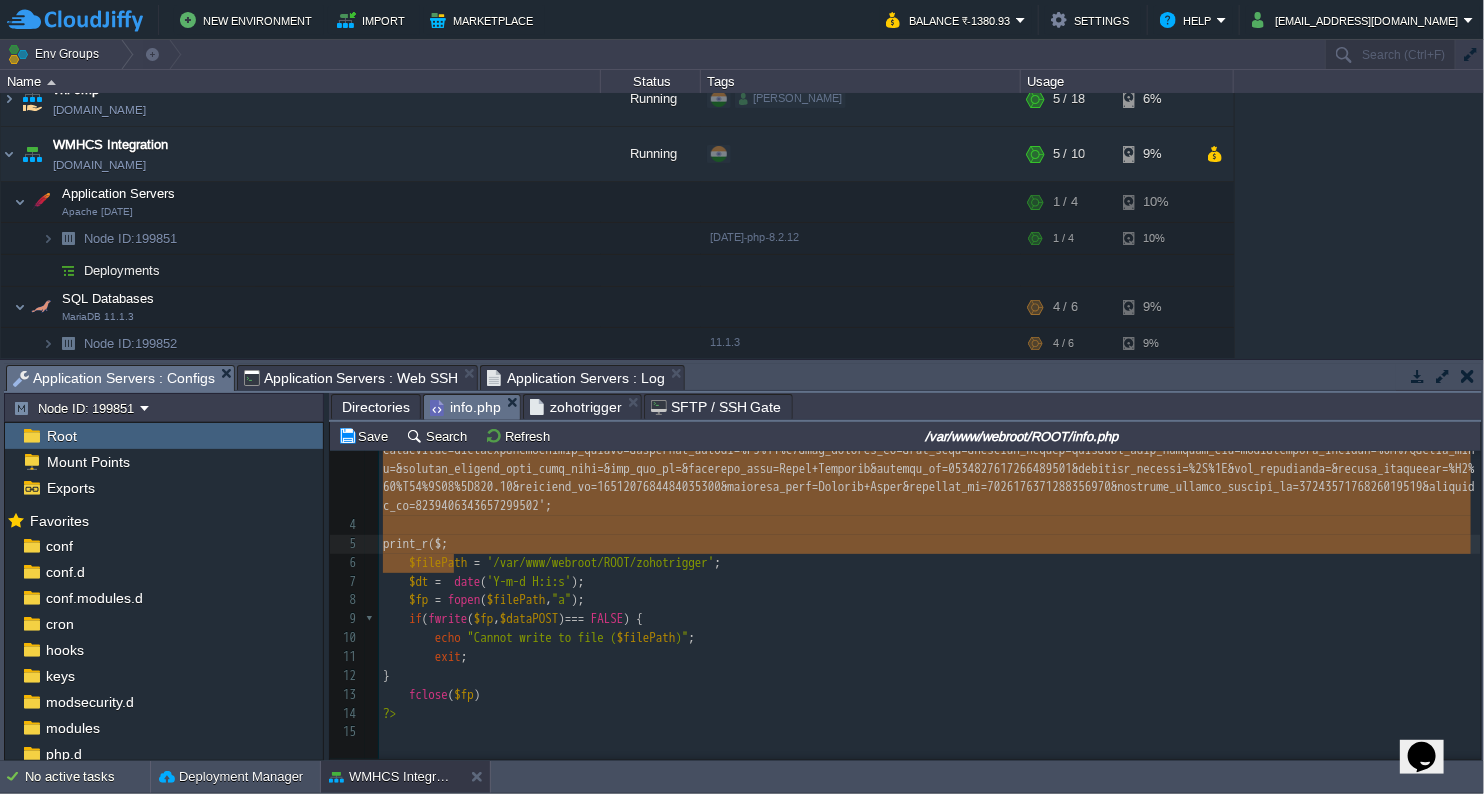 drag, startPoint x: 389, startPoint y: 498, endPoint x: 802, endPoint y: 548, distance: 416.01562 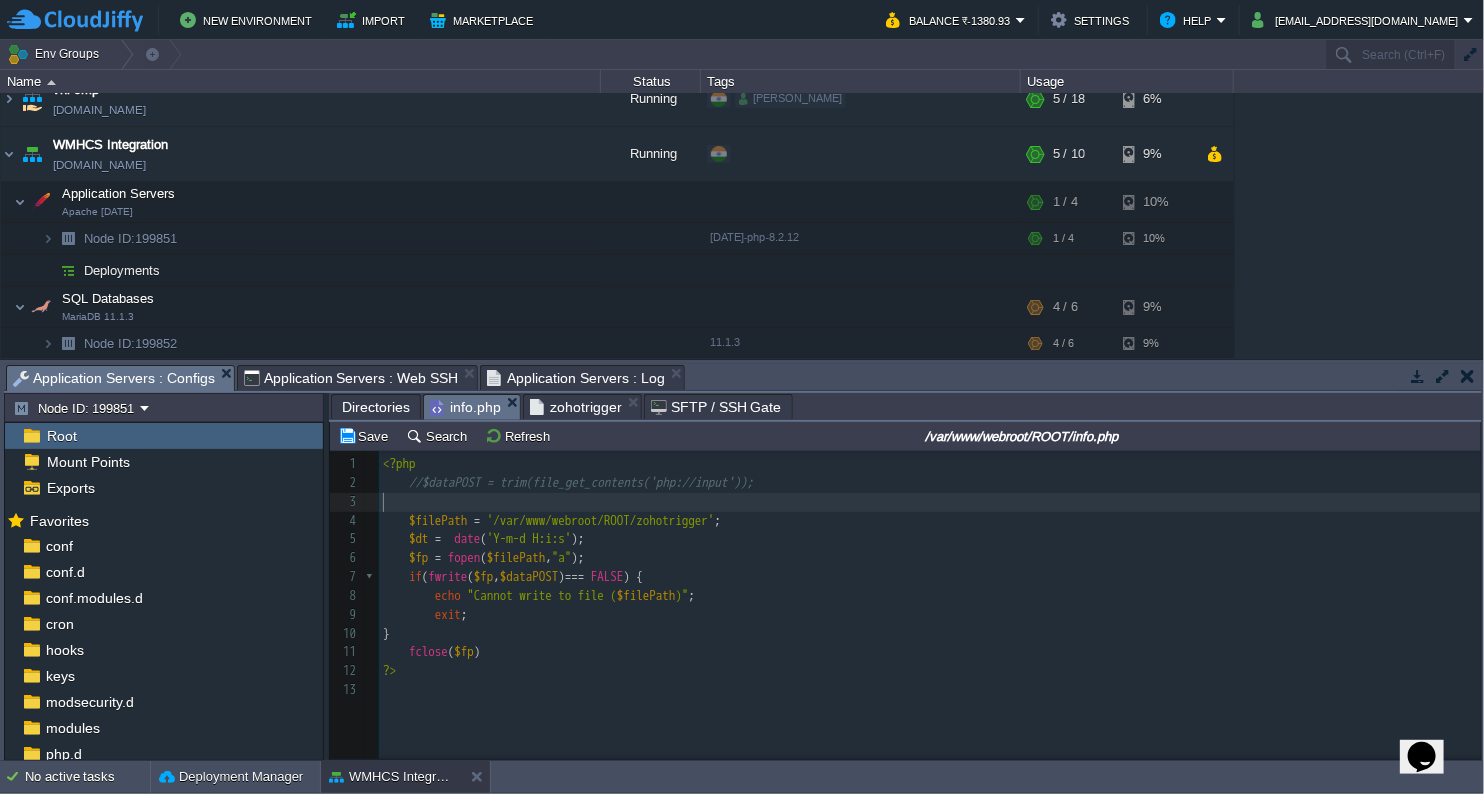 click on "//$dataPOST = trim(file_get_contents('php://input'));" at bounding box center (581, 482) 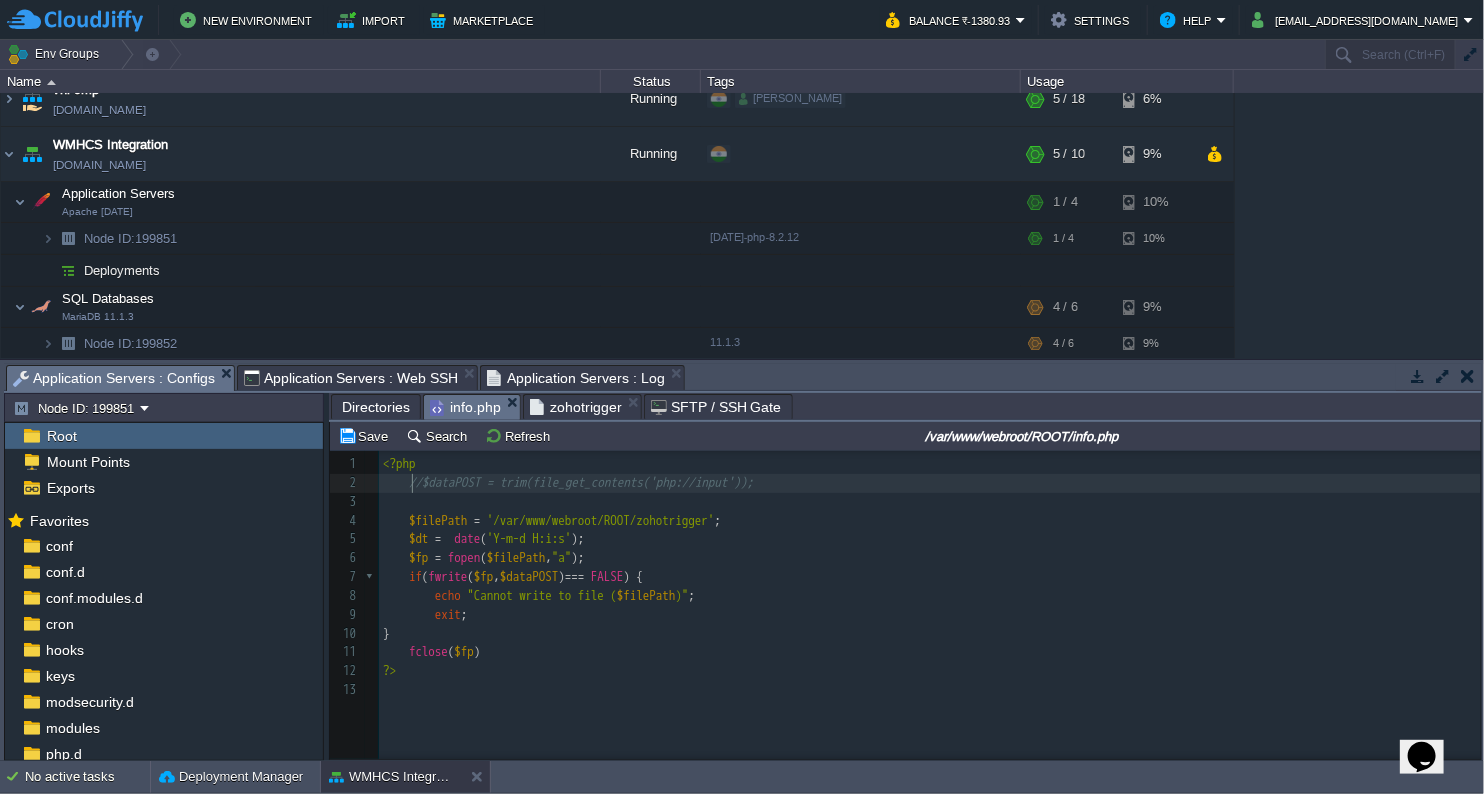 click on "x       $dataPOST   =   trim ( file_get_contents ( 'php://input' ));   1 <?php 2       //$dataPOST = trim(file_get_contents('php://input')); 3 ​ 4      $filePath   =   '/var/www/webroot/ROOT/zohotrigger' ; 5      $dt   =    date ( 'Y-m-d H:i:s' ); 6      $fp   =   fopen ( $filePath ,  "a" ); 7      if  ( fwrite ( $fp ,  $dataPOST )  ===   FALSE ) {  8          echo   "Cannot write to file ( $filePath )" ; 9          exit ; 10     } 11      fclose ( $fp ) 12 ?> 13 ​" at bounding box center [933, 577] 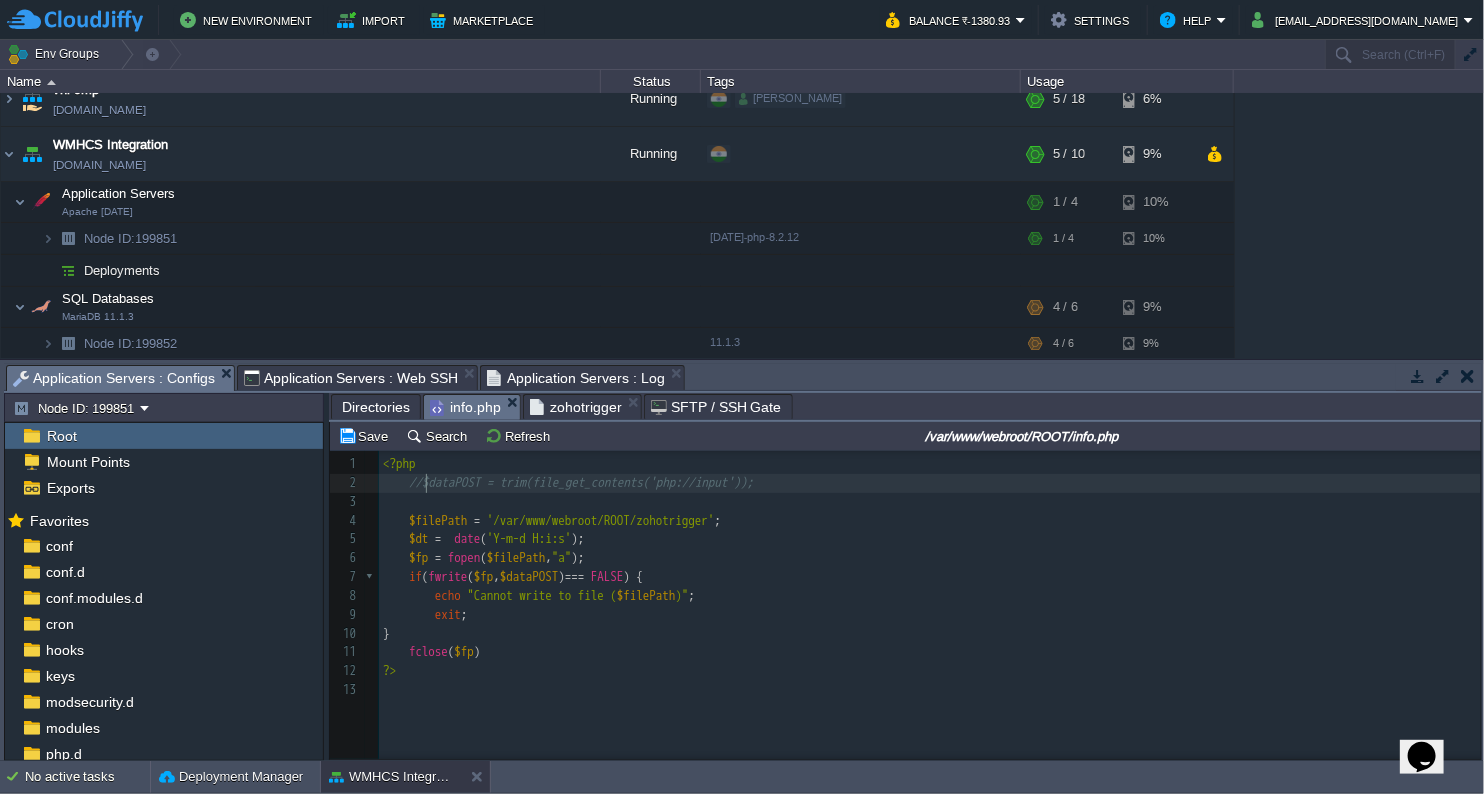 click on "x       $dataPOST   =   trim ( file_get_contents ( 'php://input' ));   1 <?php 2       //$dataPOST = trim(file_get_contents('php://input')); 3 ​ 4      $filePath   =   '/var/www/webroot/ROOT/zohotrigger' ; 5      $dt   =    date ( 'Y-m-d H:i:s' ); 6      $fp   =   fopen ( $filePath ,  "a" ); 7      if  ( fwrite ( $fp ,  $dataPOST )  ===   FALSE ) {  8          echo   "Cannot write to file ( $filePath )" ; 9          exit ; 10     } 11      fclose ( $fp ) 12 ?> 13 ​" at bounding box center (933, 577) 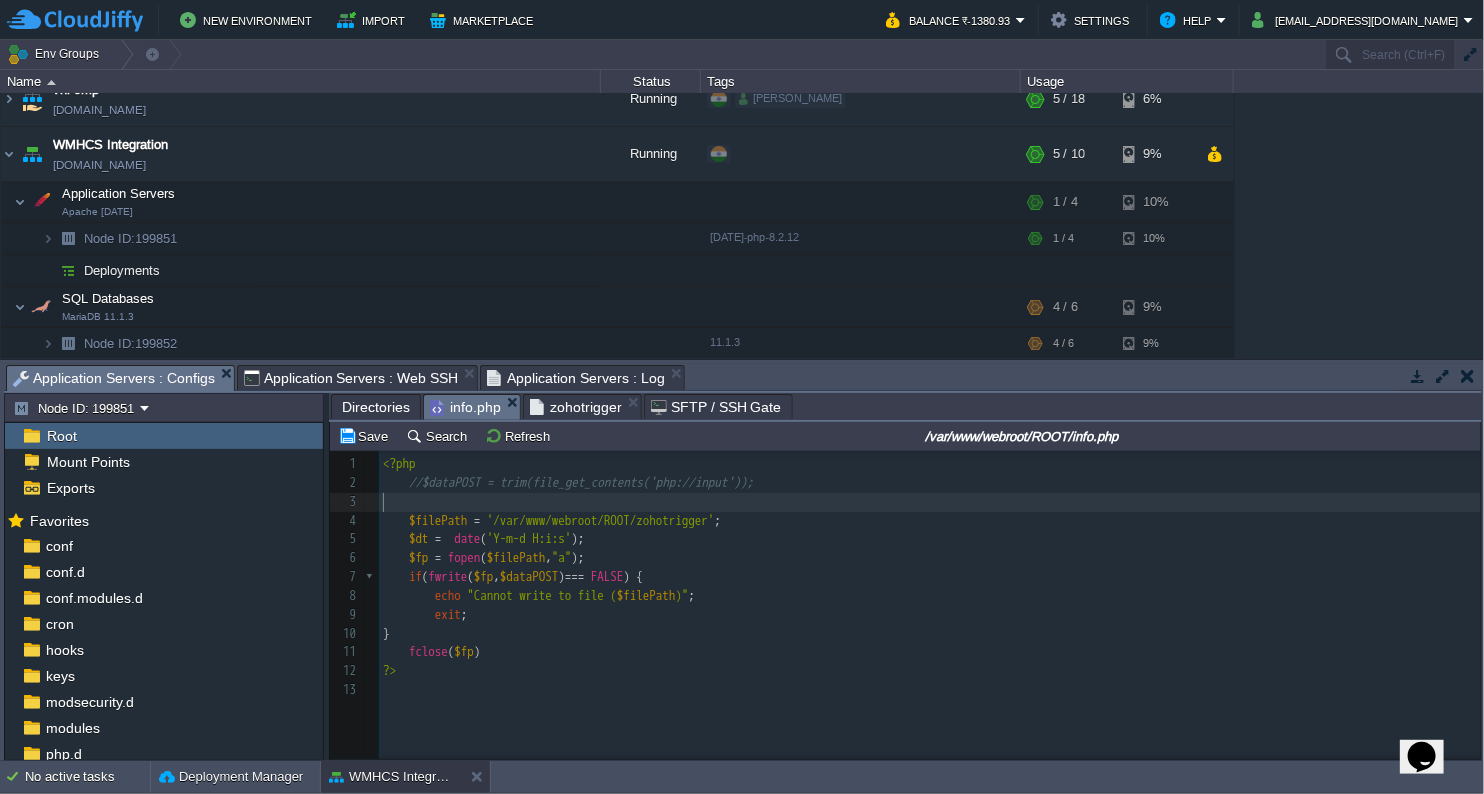 click on "​" at bounding box center (933, 502) 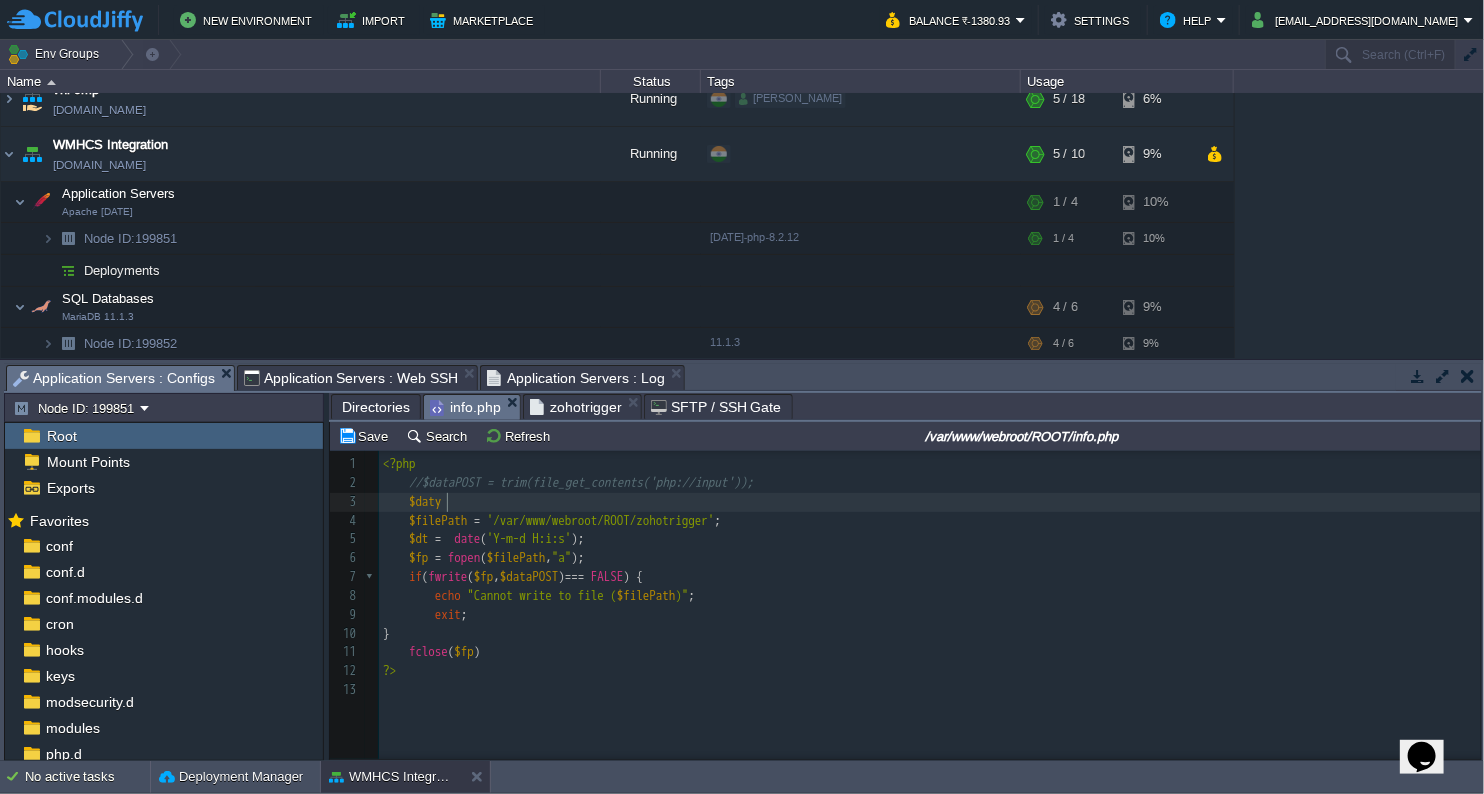 type on "$datya" 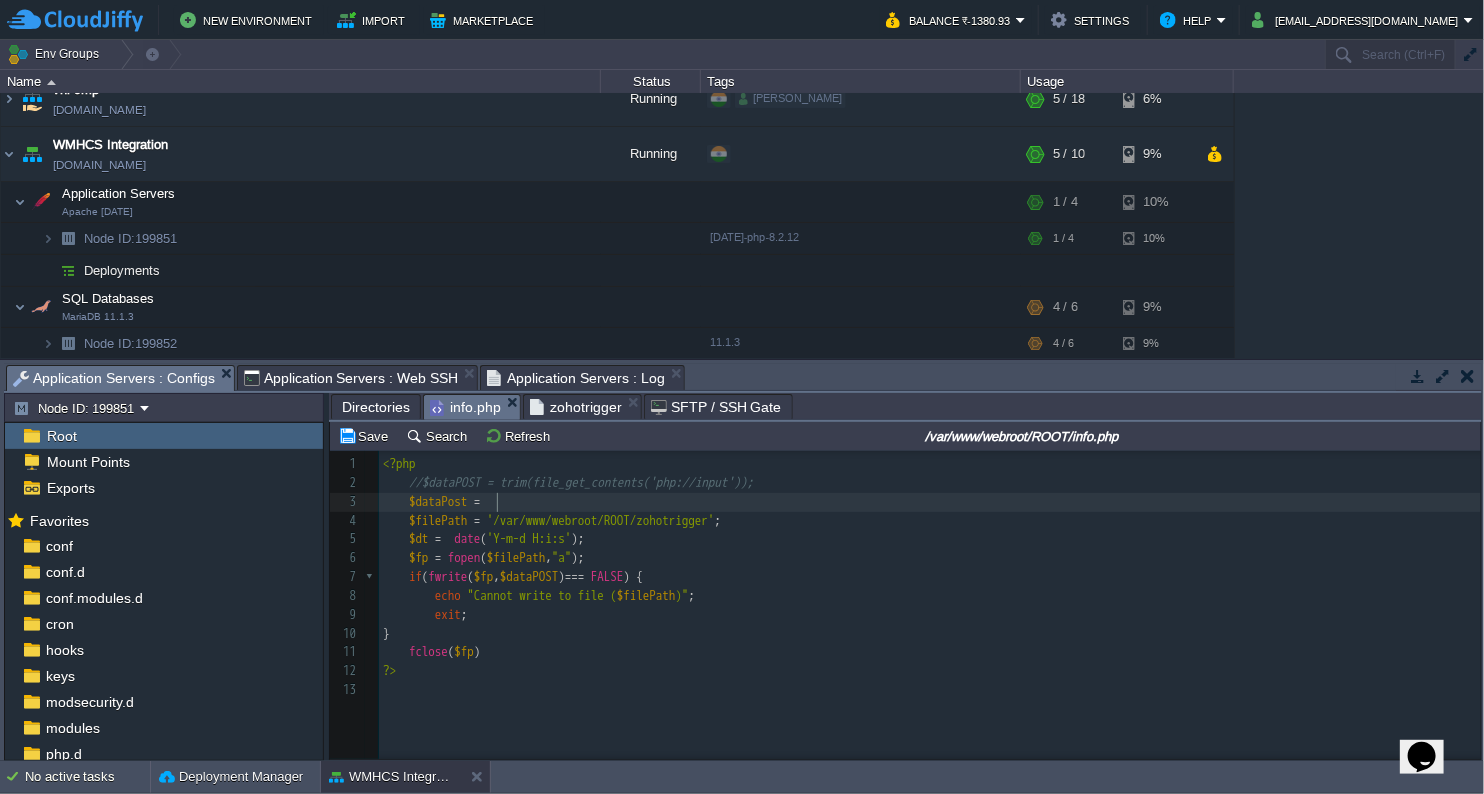 scroll, scrollTop: 6, scrollLeft: 57, axis: both 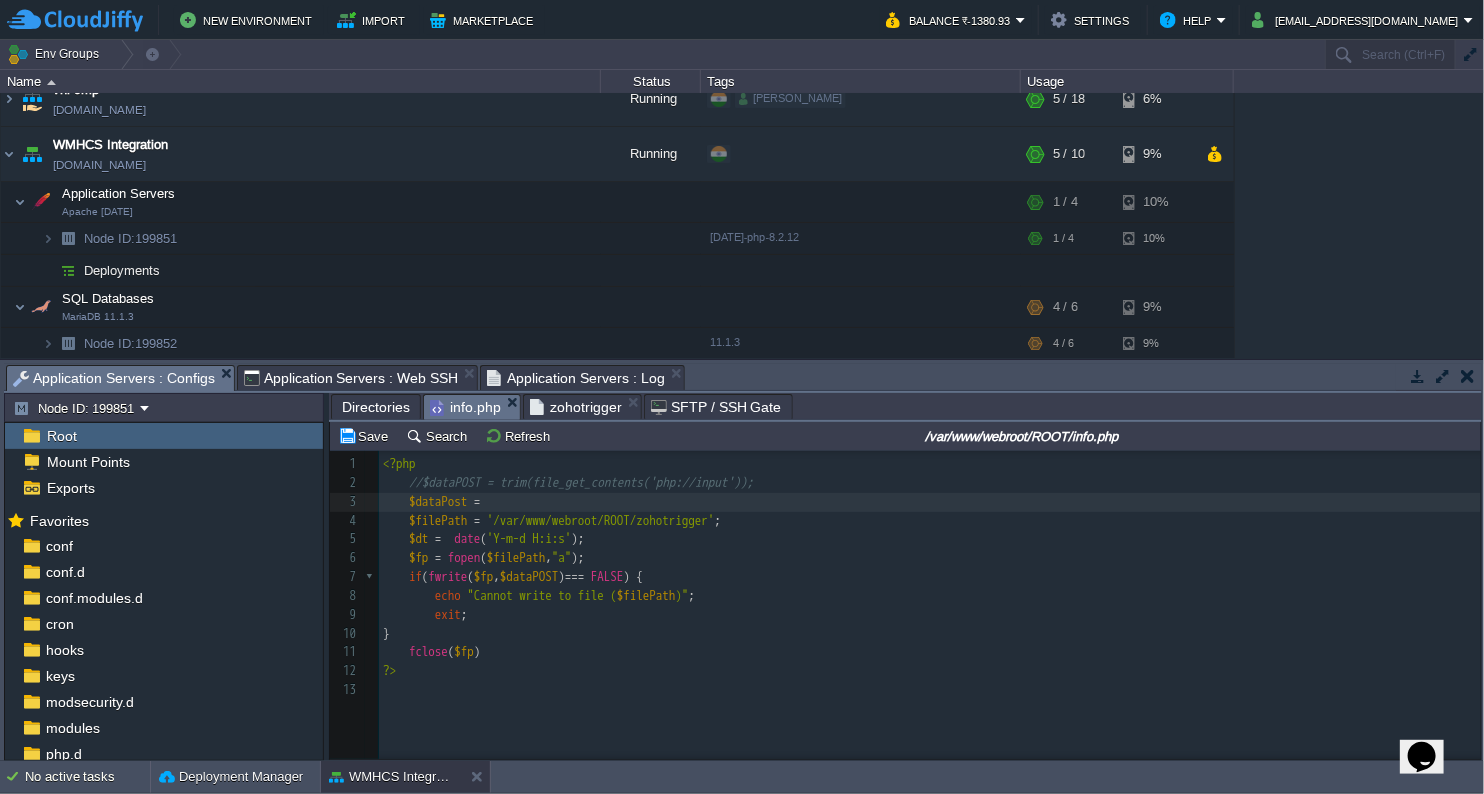 type on "aPost =" 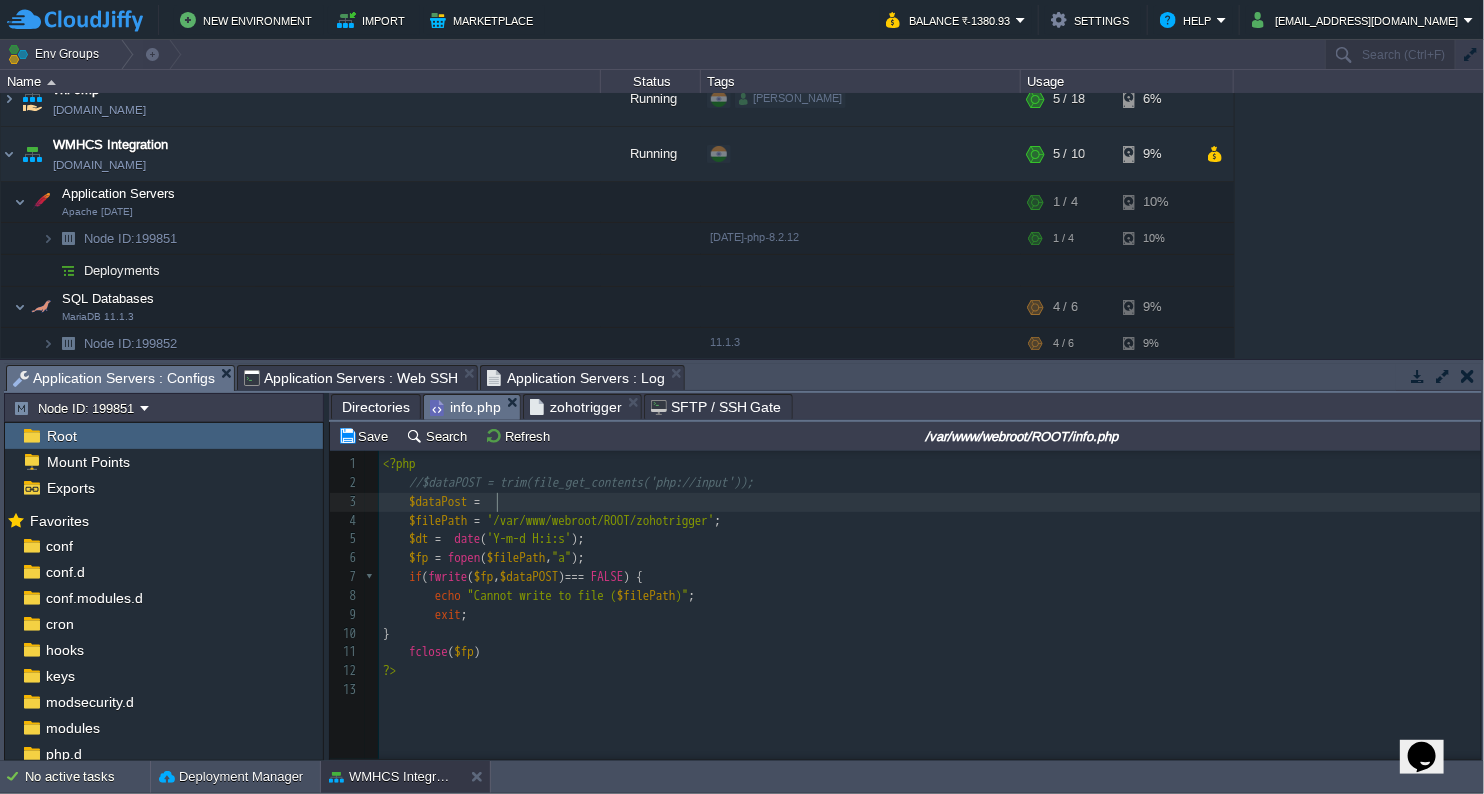 paste on ";" 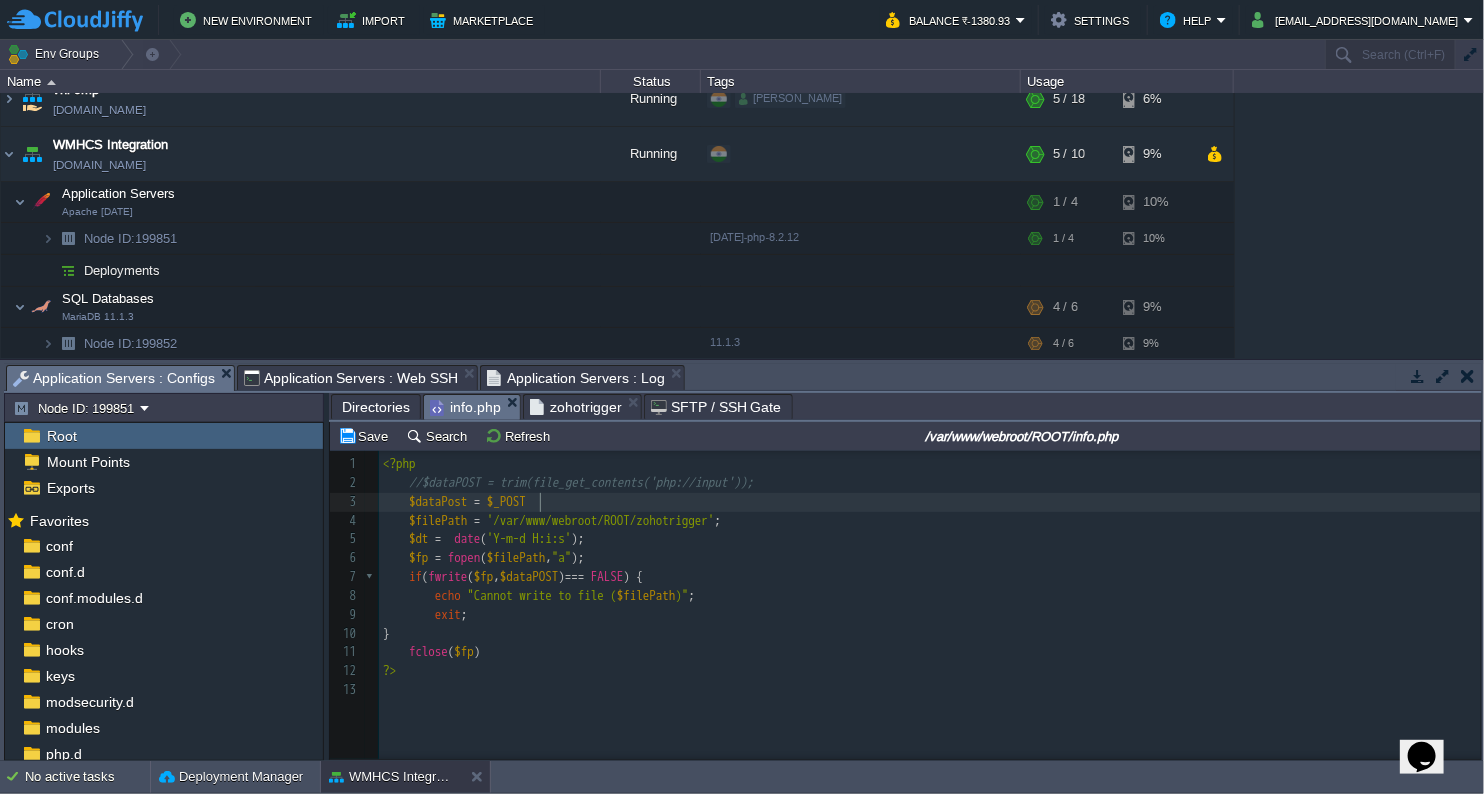 type on ";" 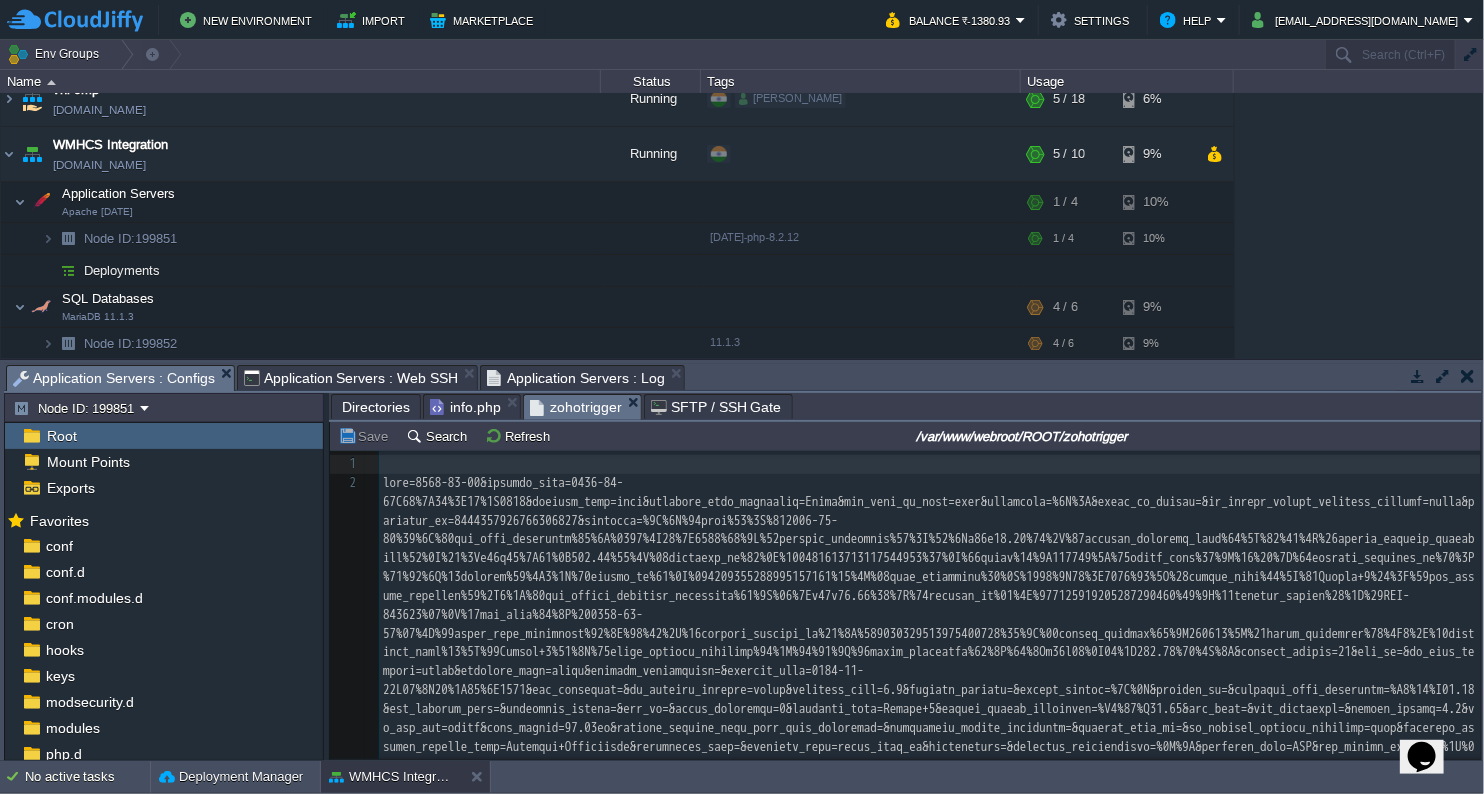 click on "zohotrigger" at bounding box center [576, 407] 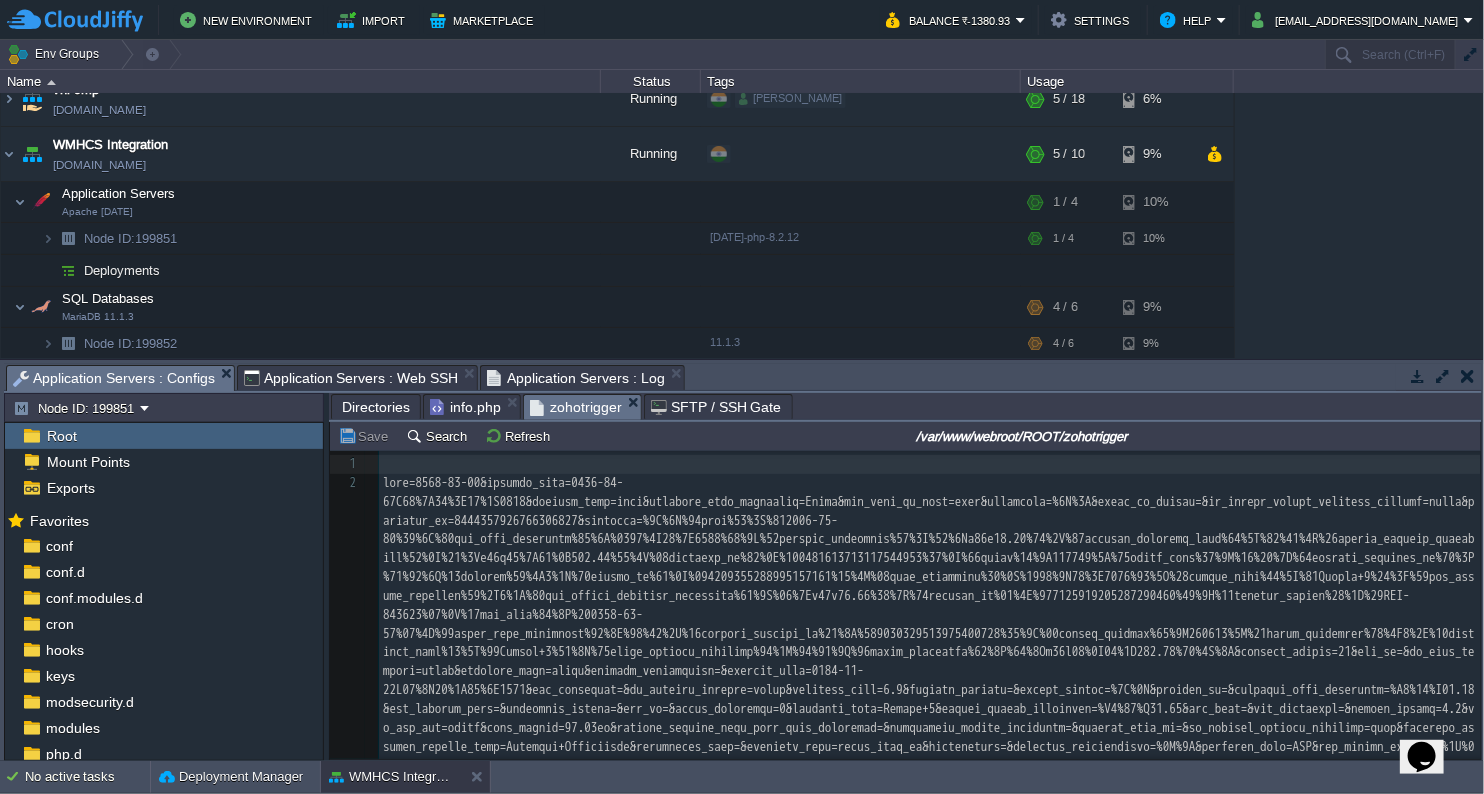 click on "2   1 ​ 2" at bounding box center [930, 681] 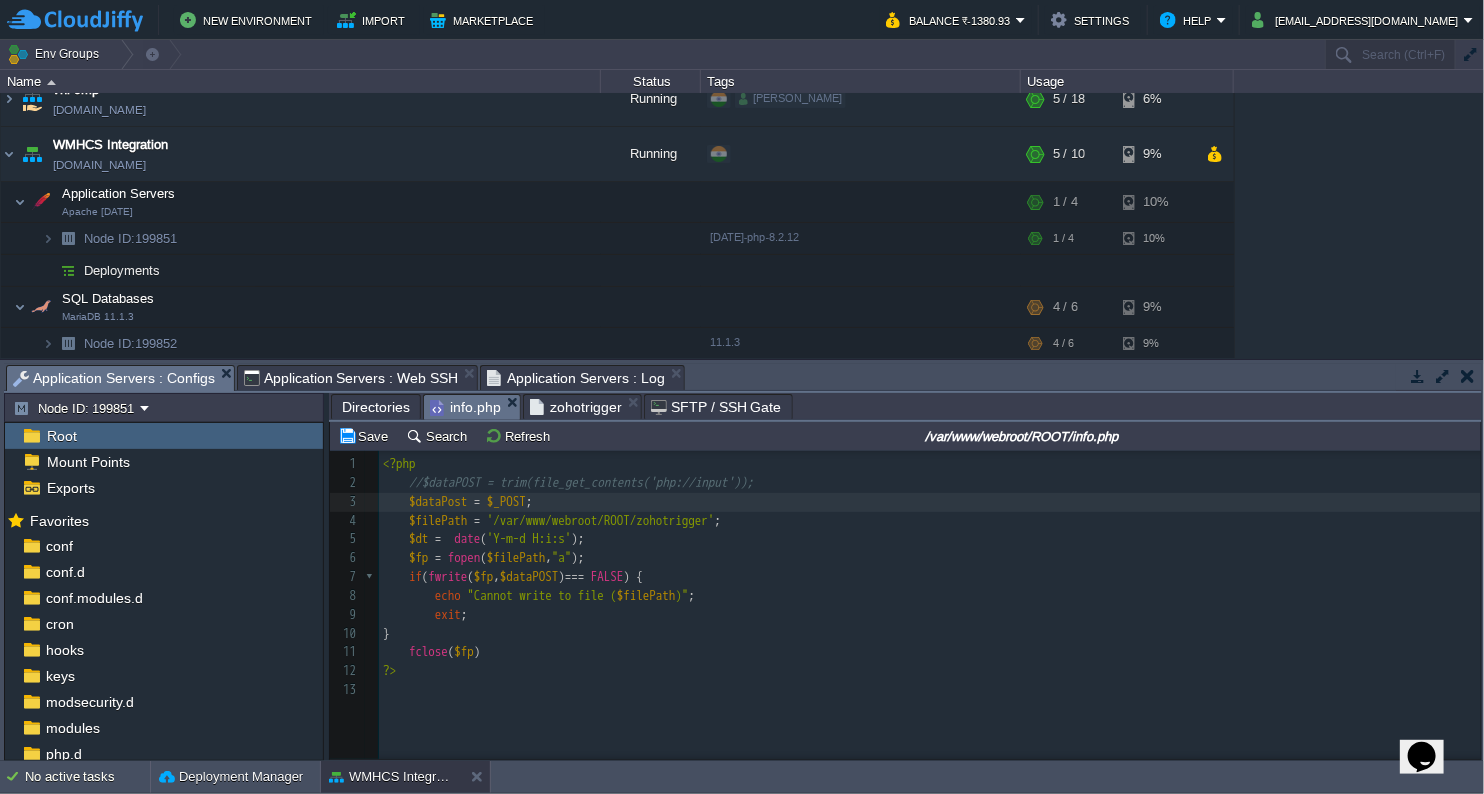 click on "info.php" at bounding box center (465, 407) 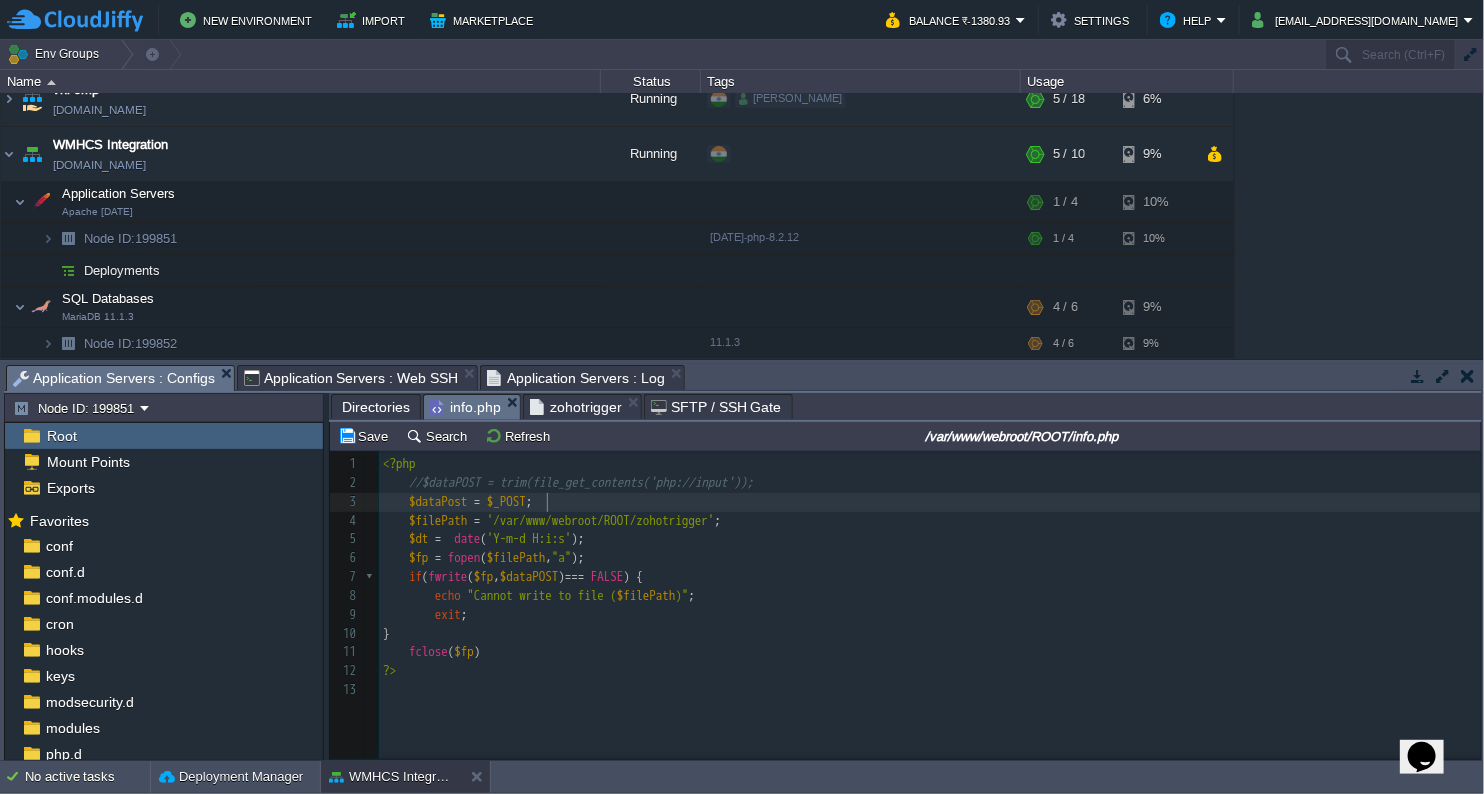 click on "$dataPost   =   $_POST ;" at bounding box center (933, 502) 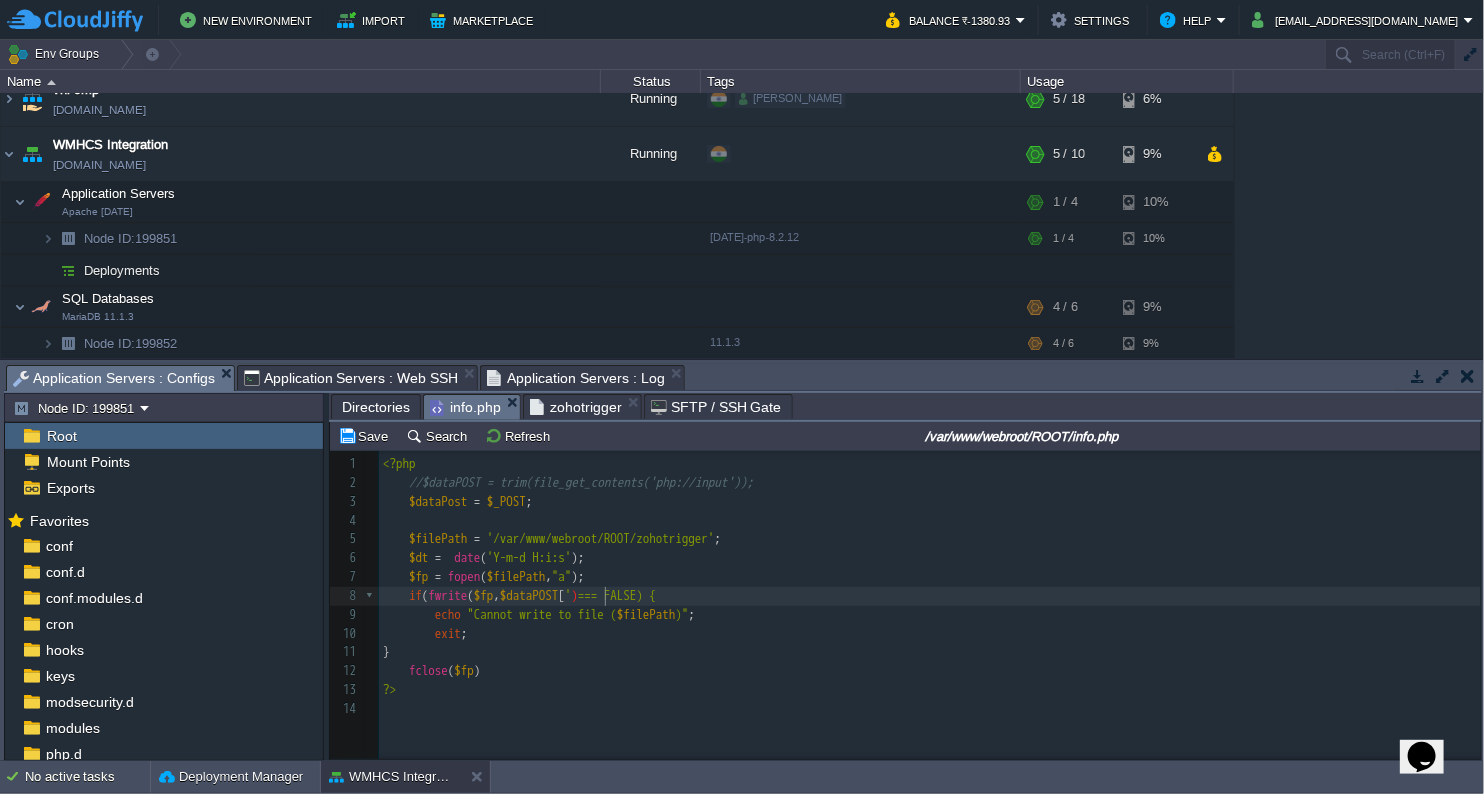 scroll, scrollTop: 6, scrollLeft: 13, axis: both 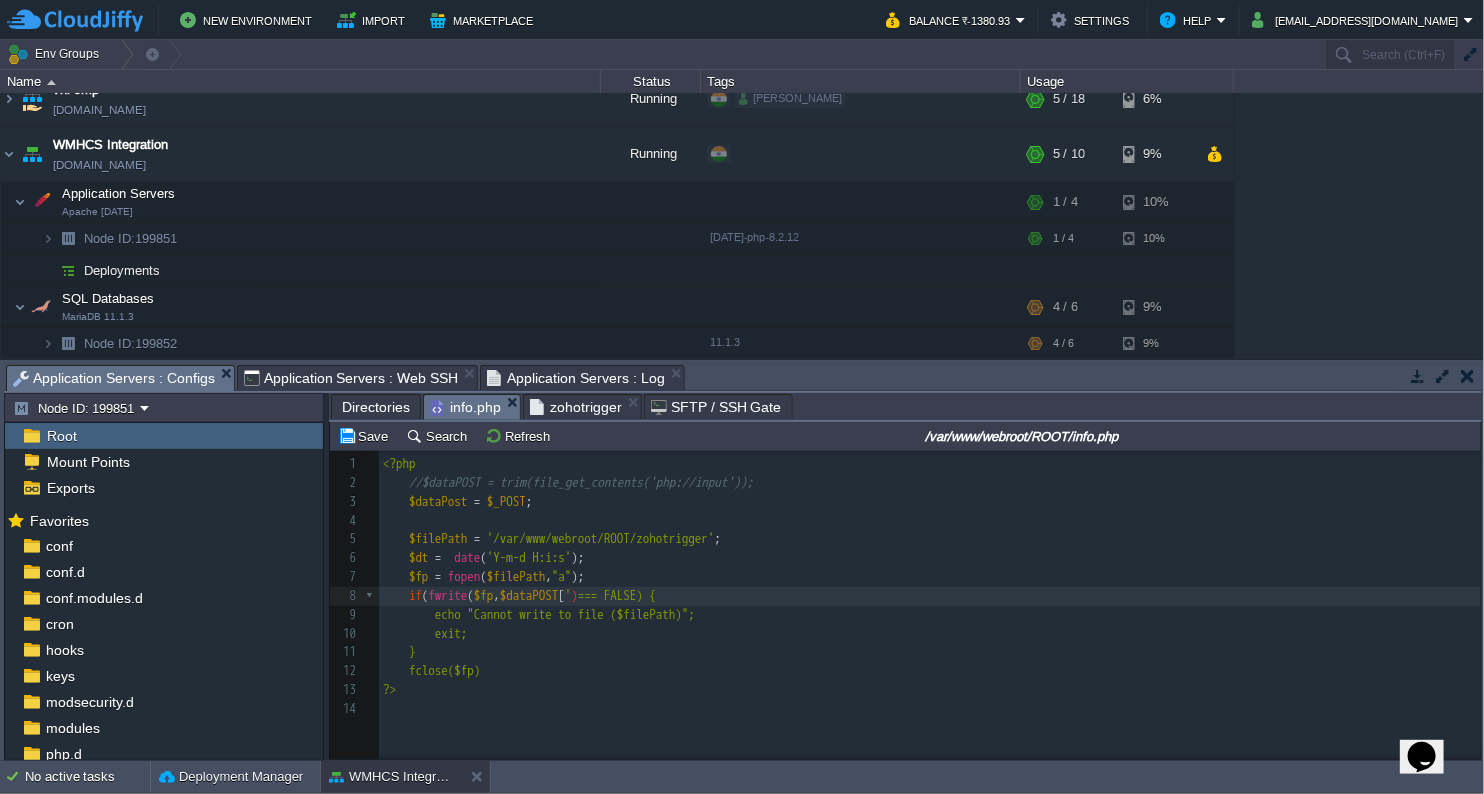 paste on "'" 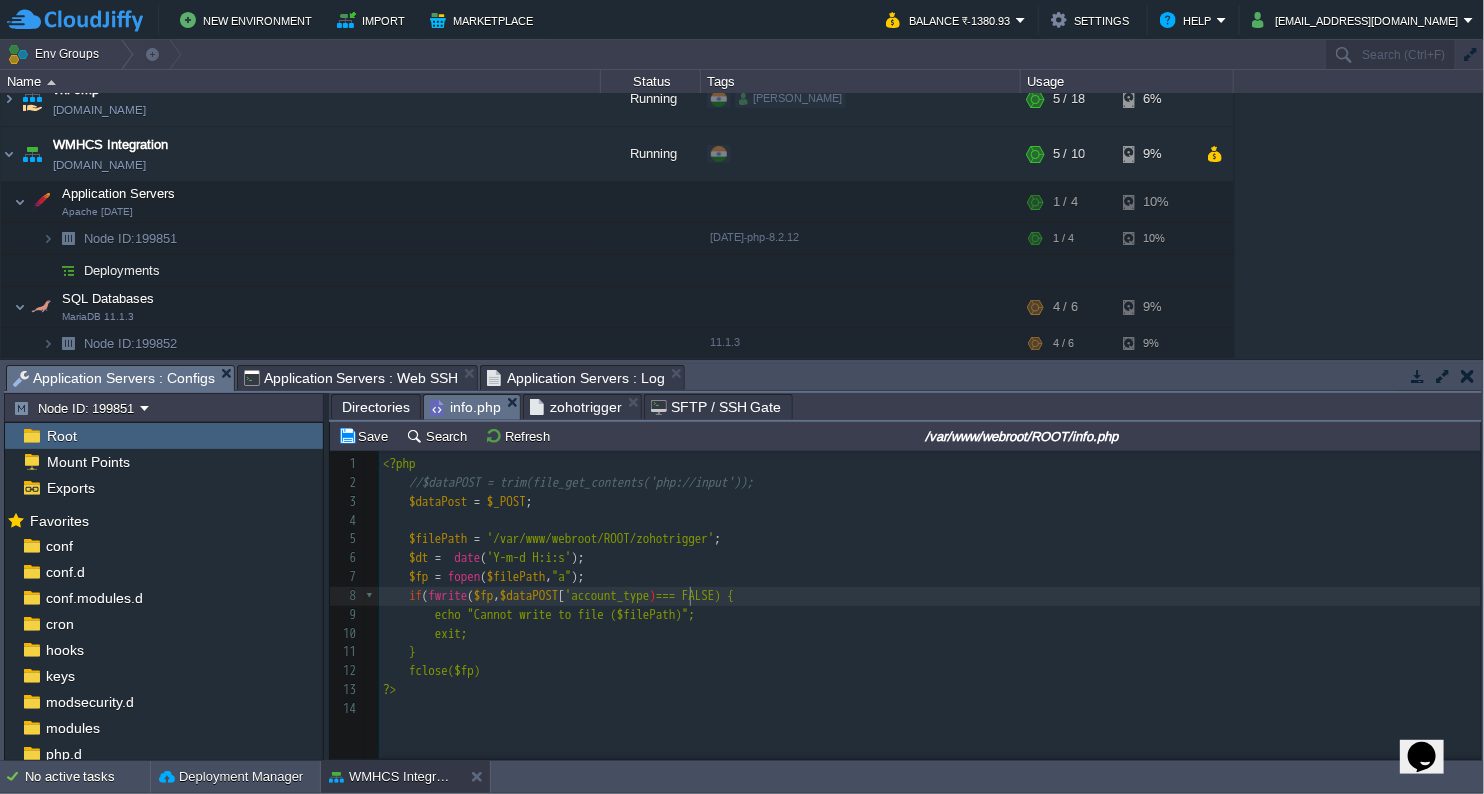 scroll, scrollTop: 6, scrollLeft: 21, axis: both 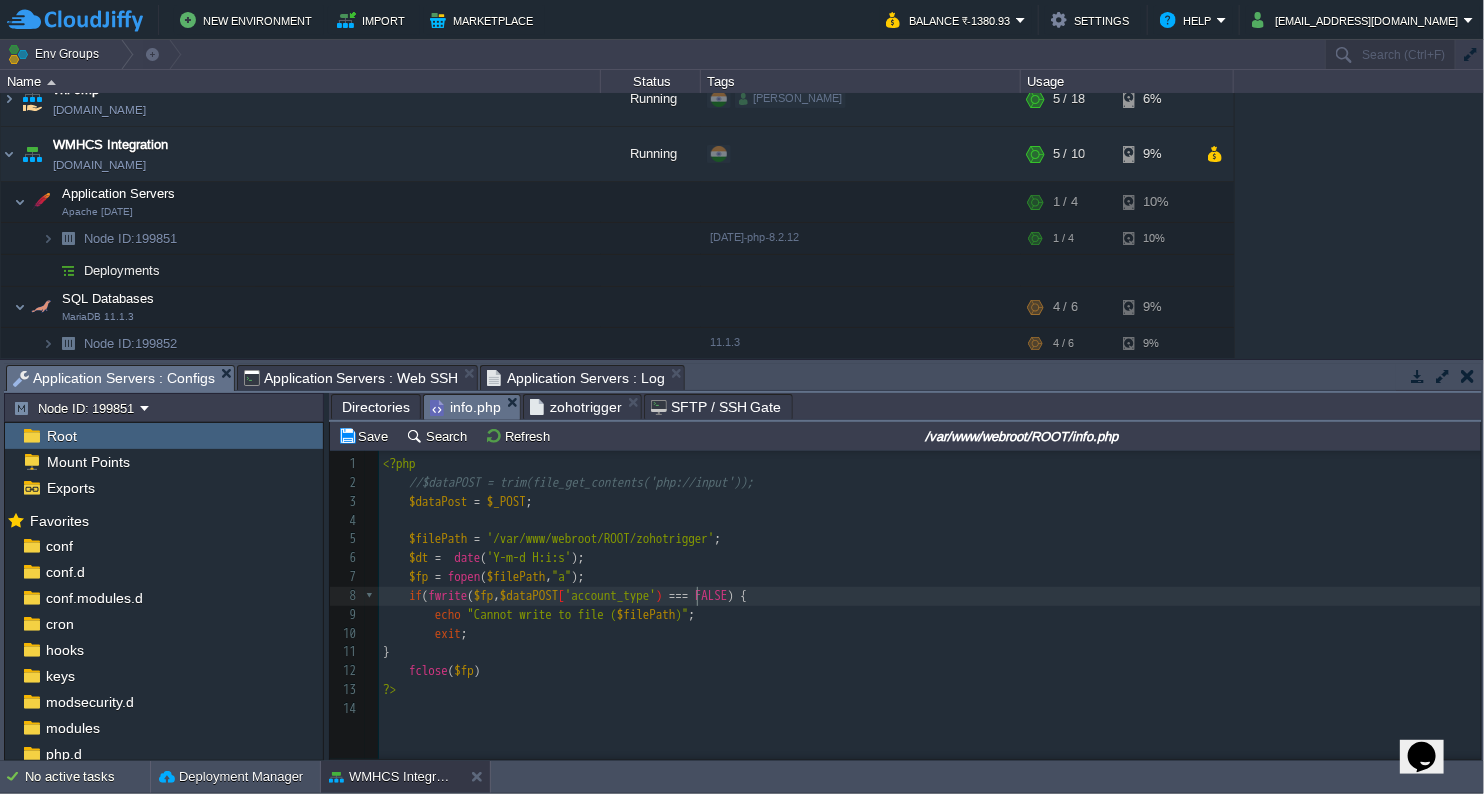 type on "['']" 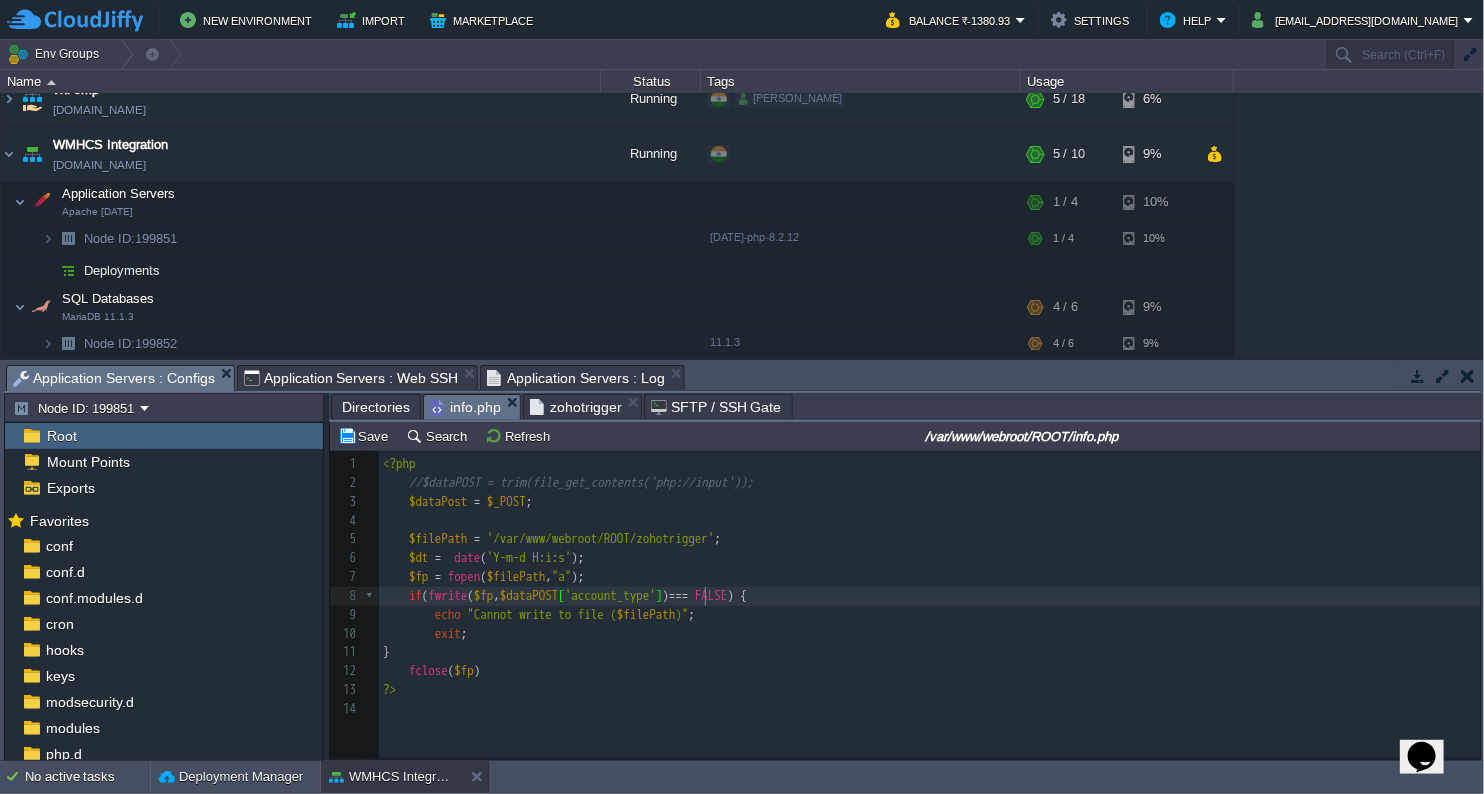 type 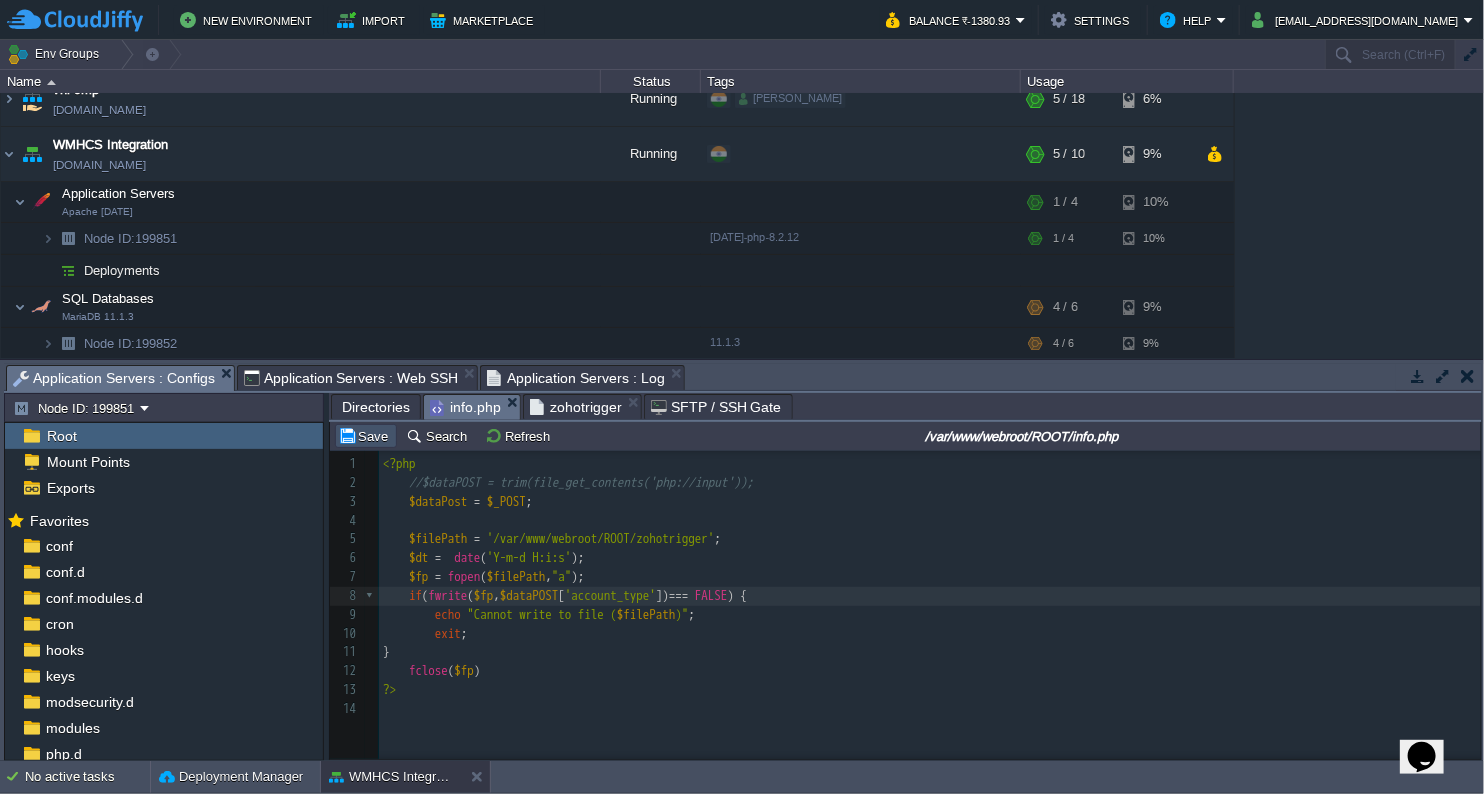 click on "Save" at bounding box center (366, 436) 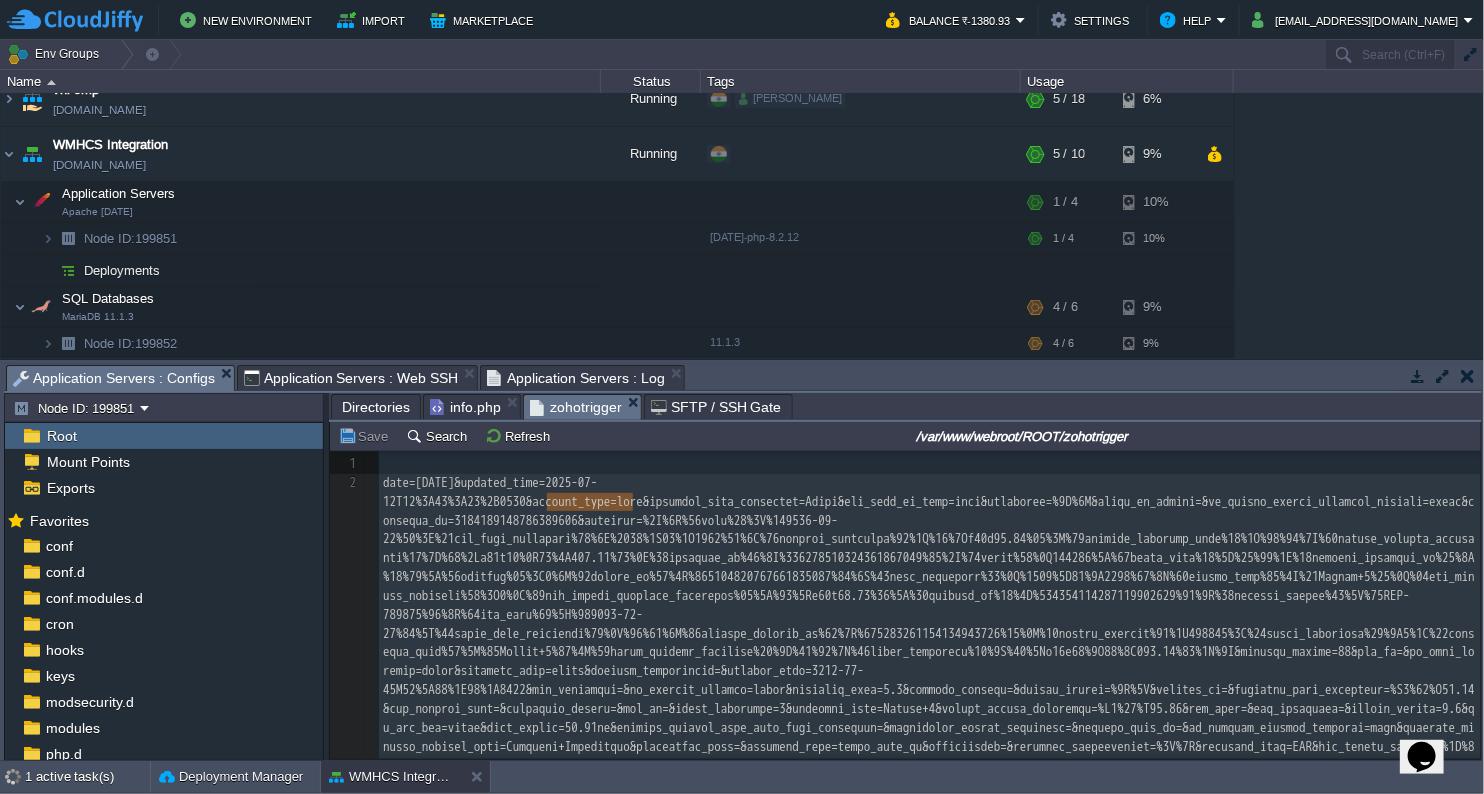 click on "zohotrigger" at bounding box center (576, 407) 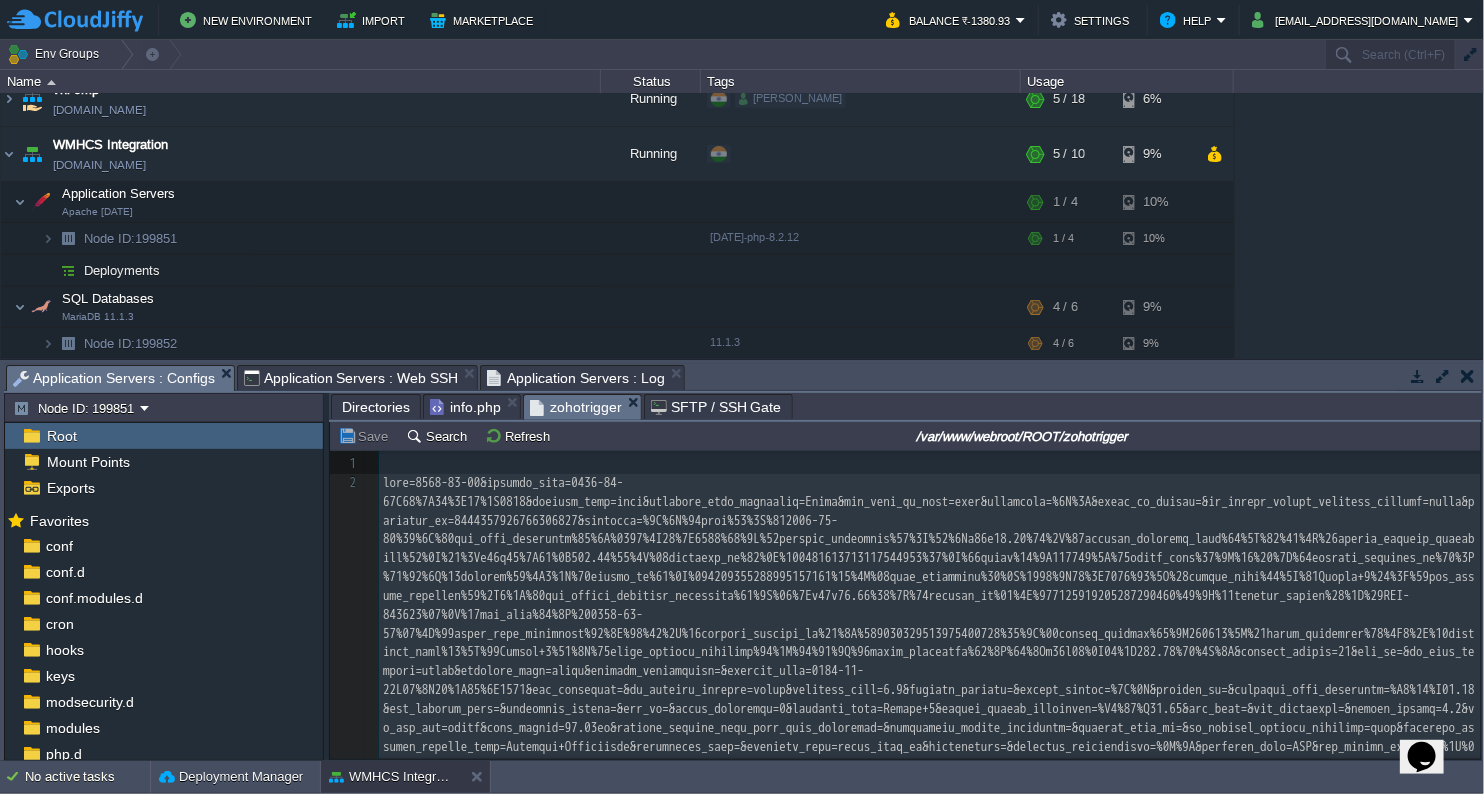 type on "-" 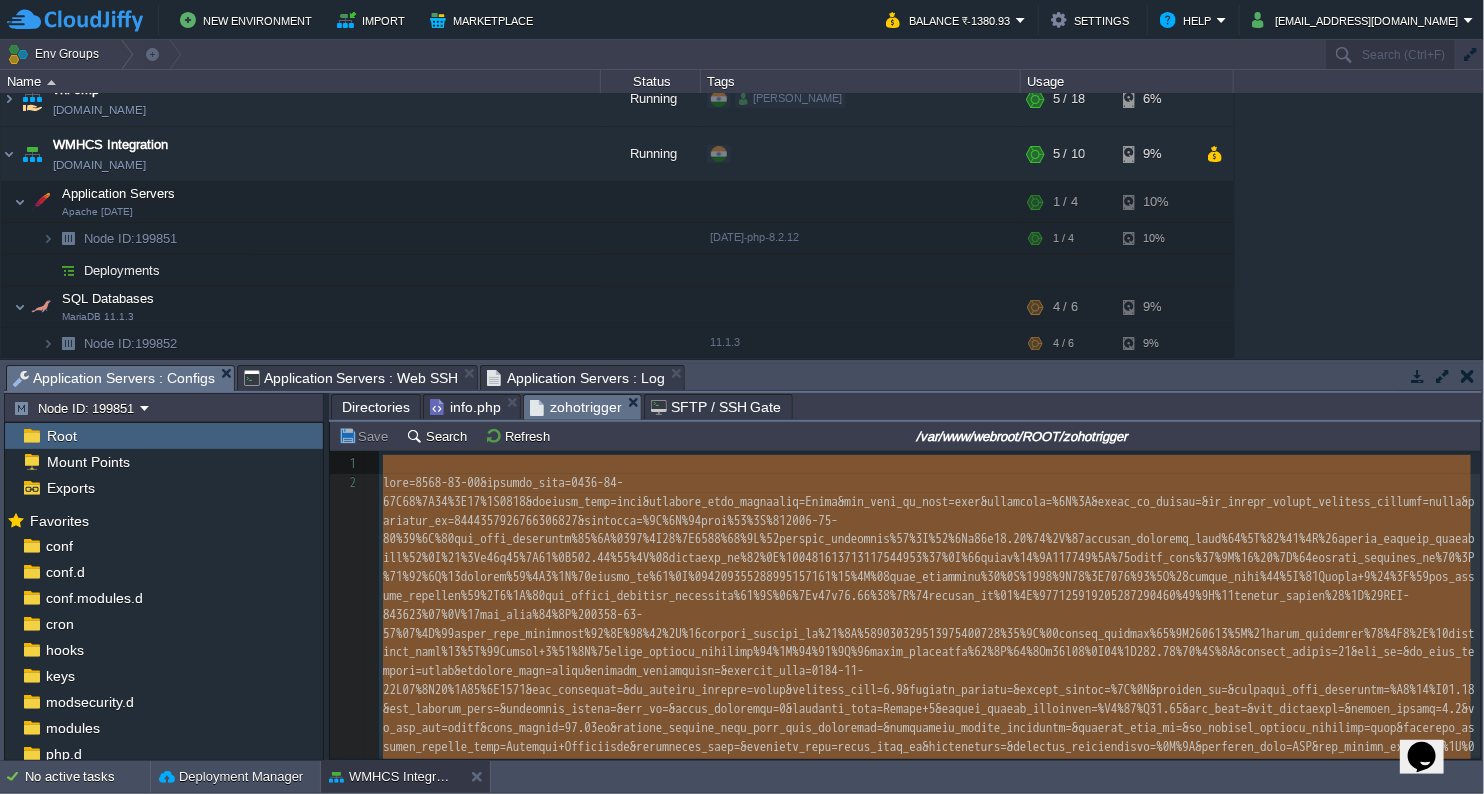 type 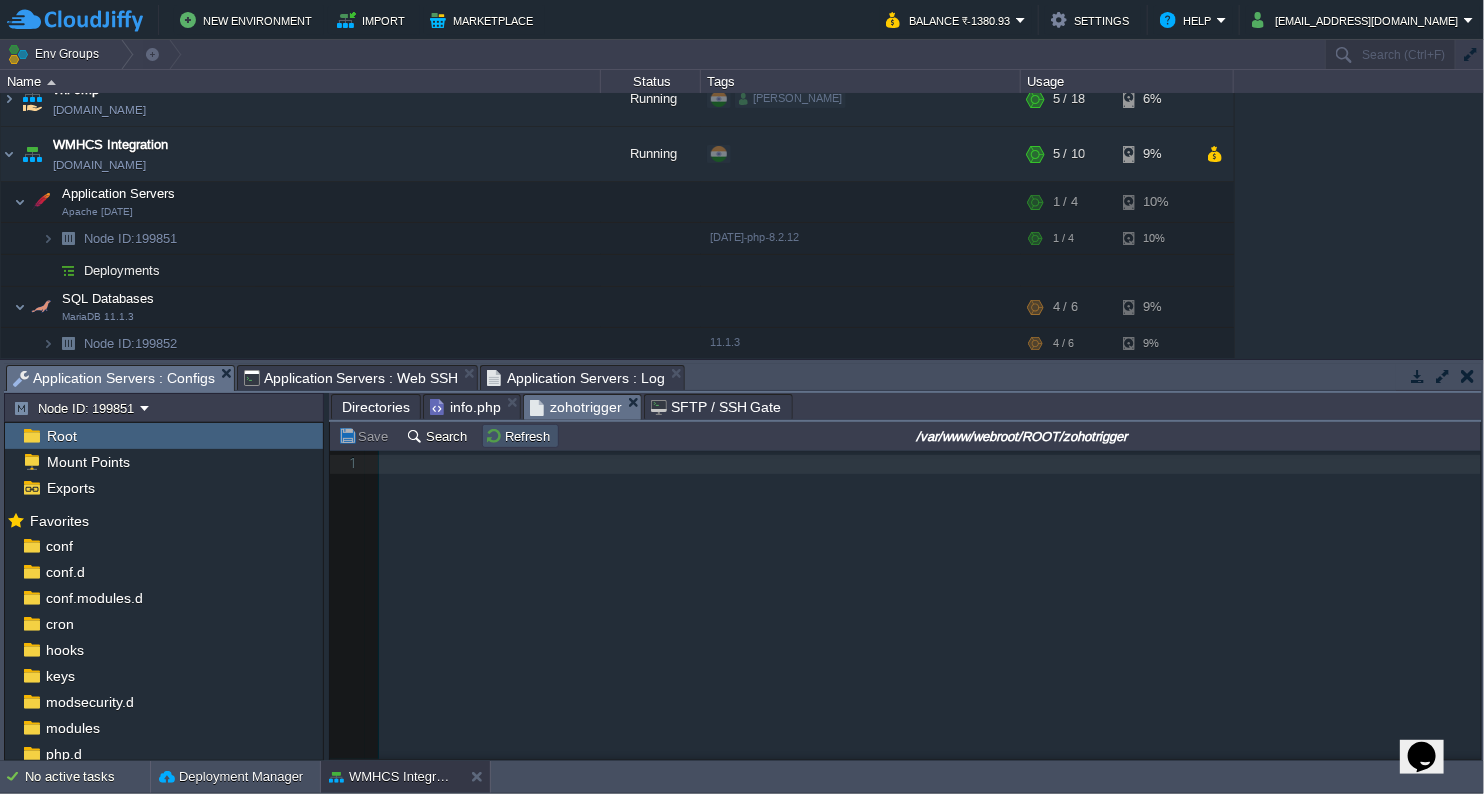 click on "Refresh" at bounding box center [520, 436] 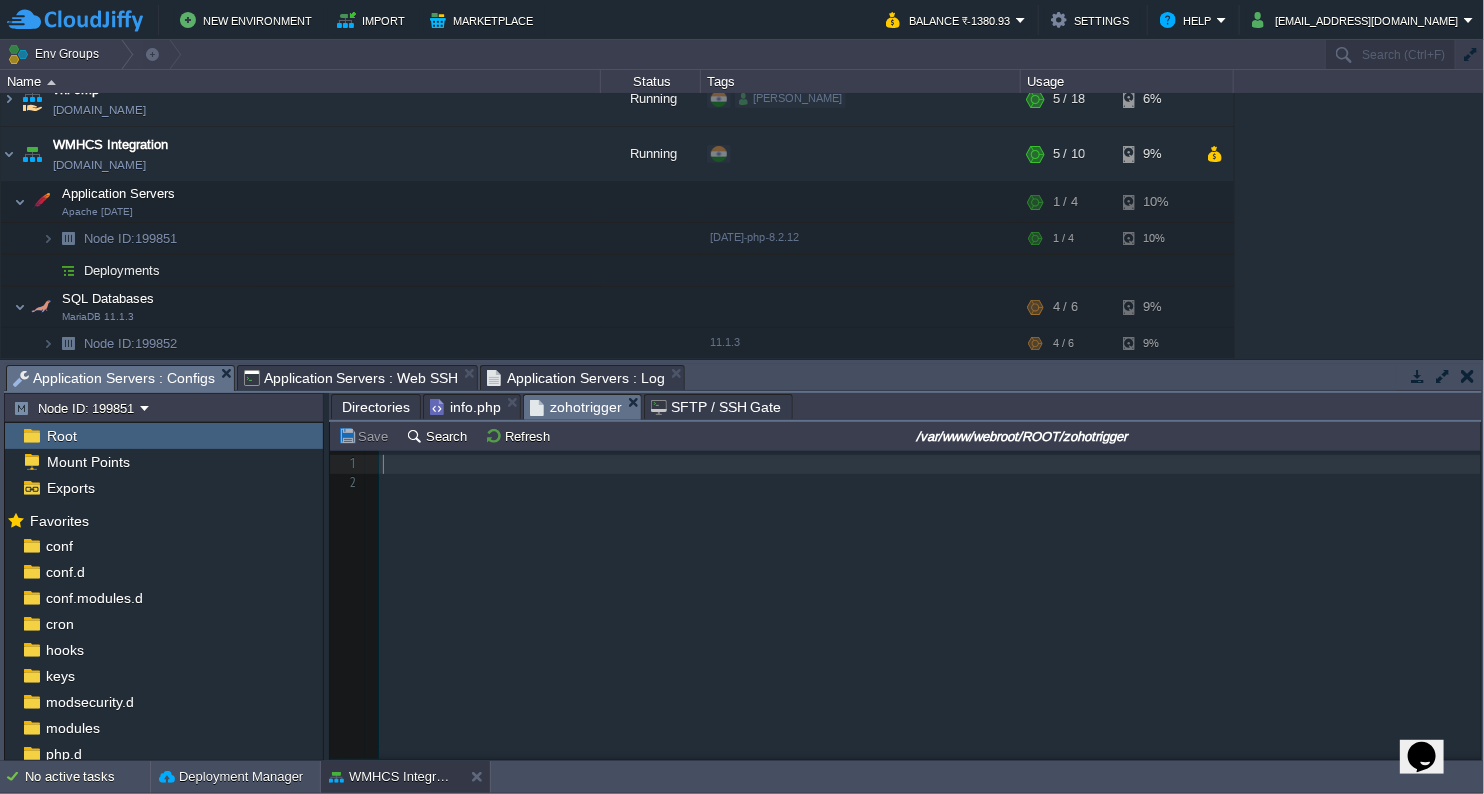 click on "info.php" at bounding box center (465, 407) 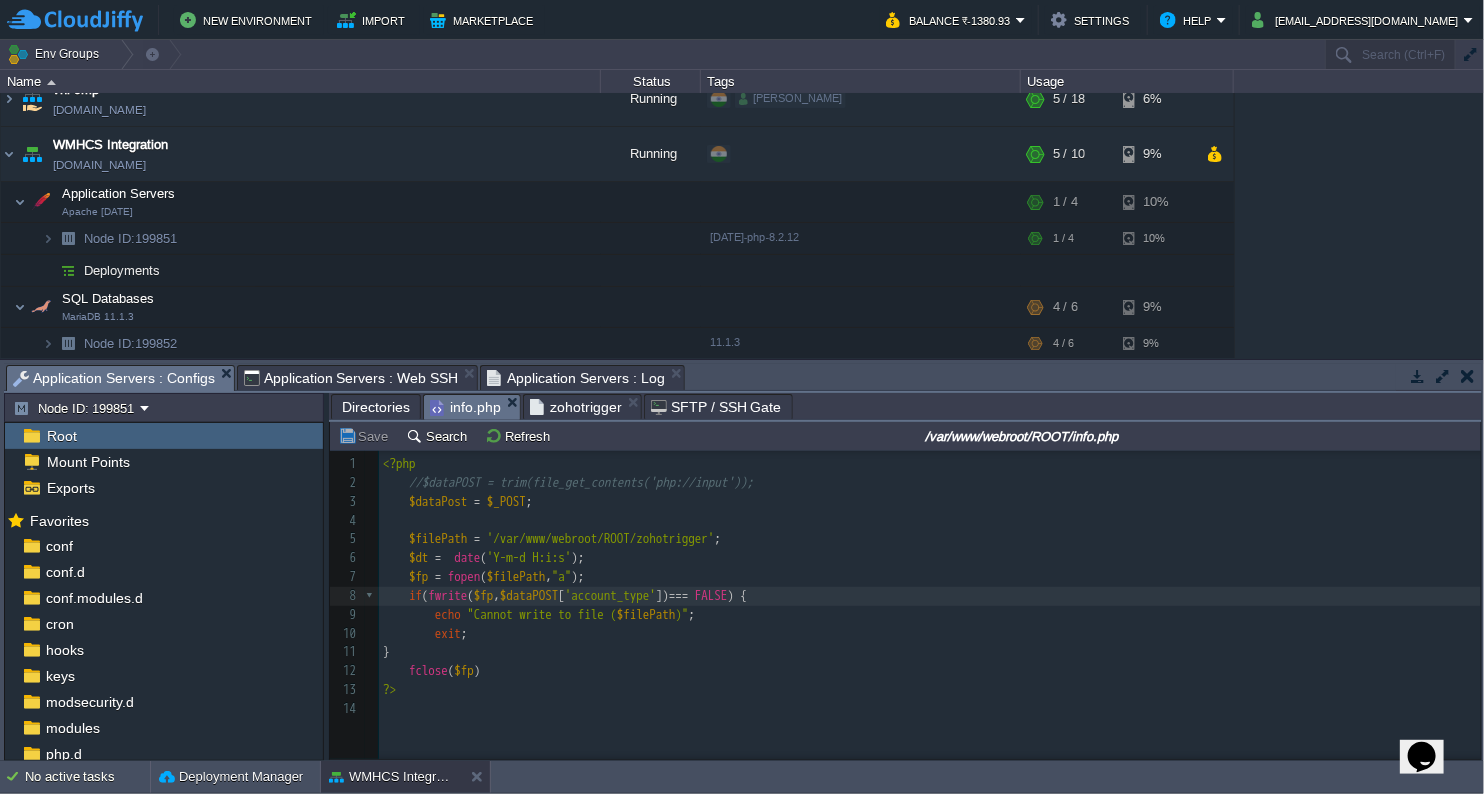 scroll, scrollTop: 6, scrollLeft: 0, axis: vertical 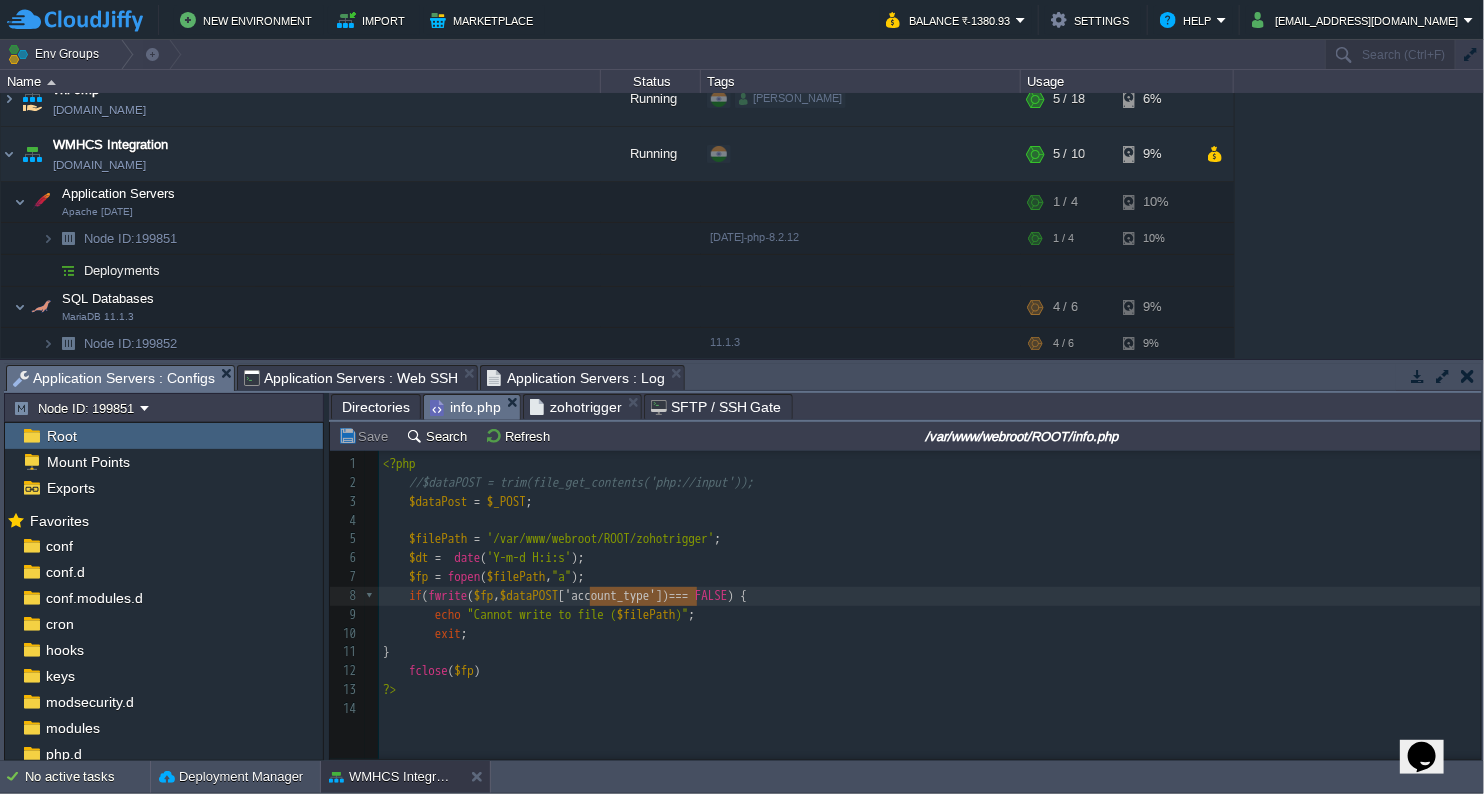 type on "['account_type']" 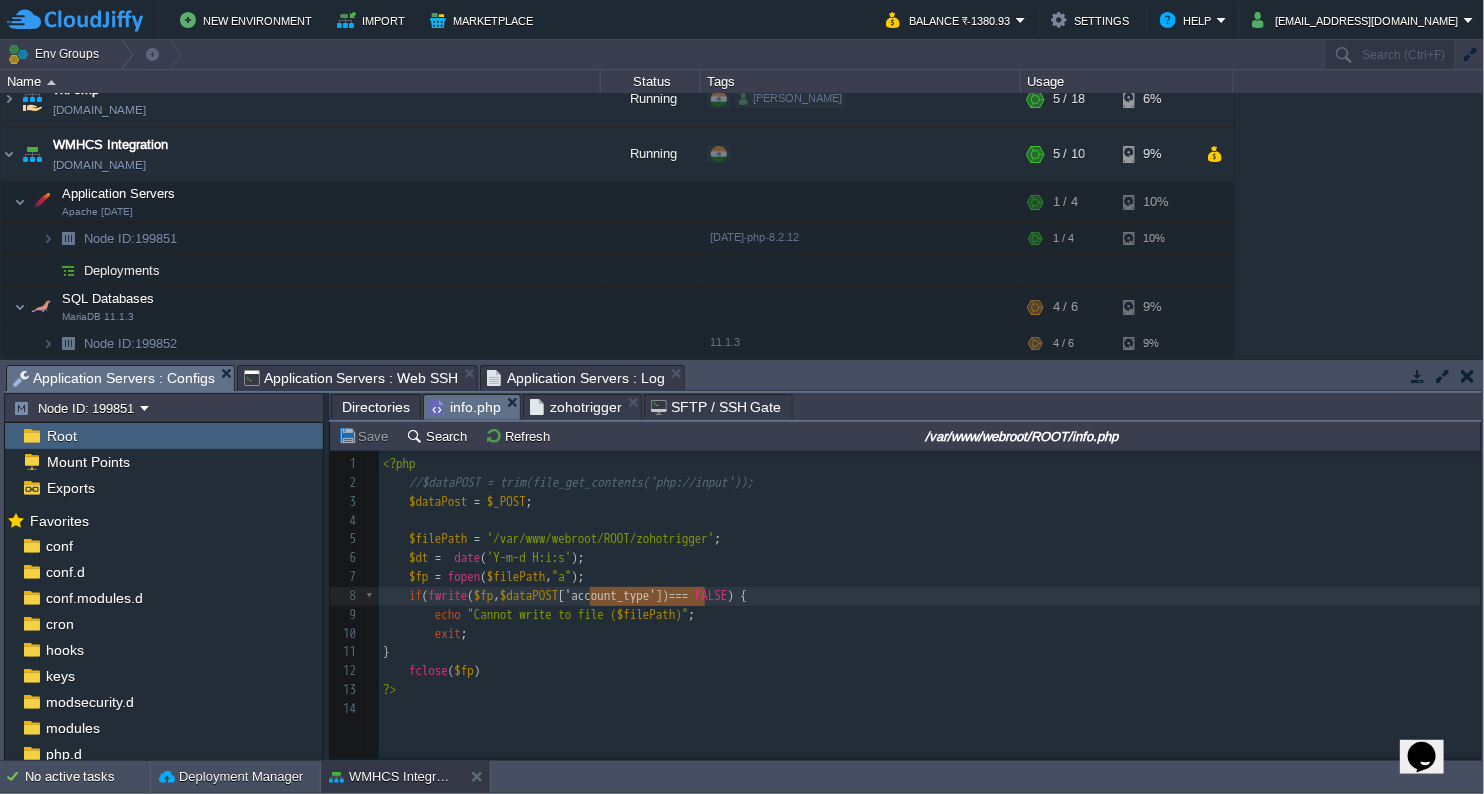 drag, startPoint x: 592, startPoint y: 598, endPoint x: 703, endPoint y: 593, distance: 111.11256 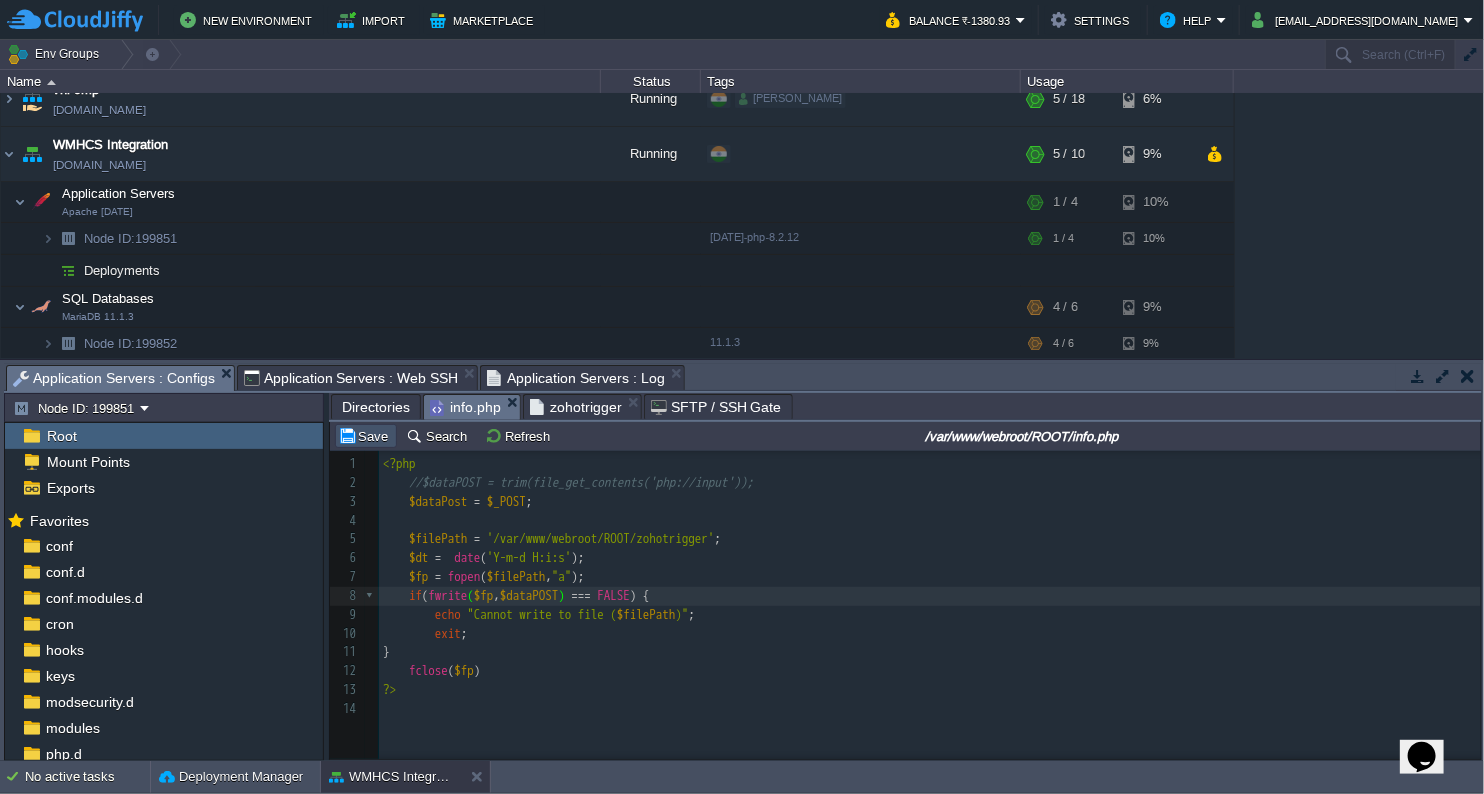 click on "Save" at bounding box center (366, 436) 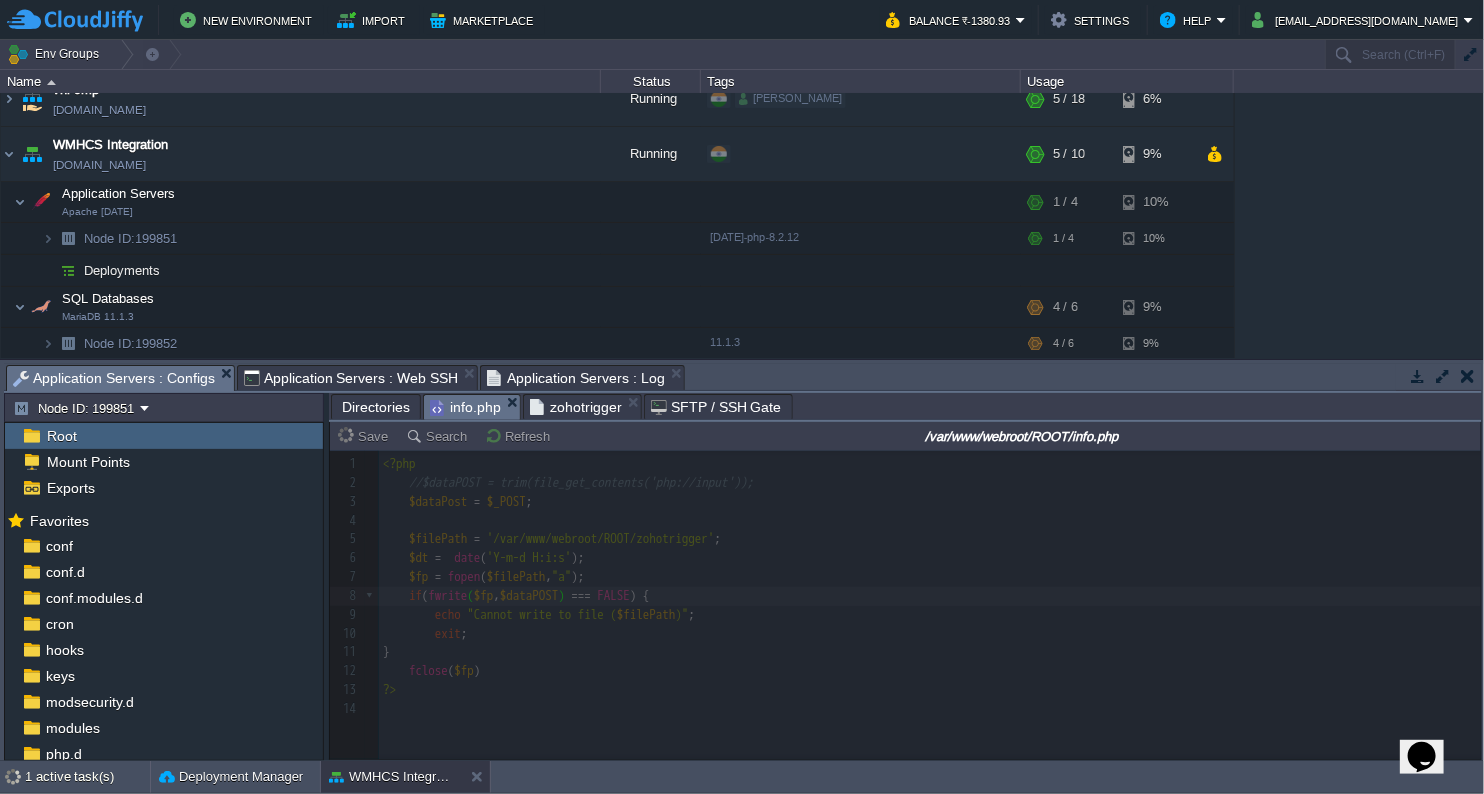 click on "zohotrigger" at bounding box center (576, 407) 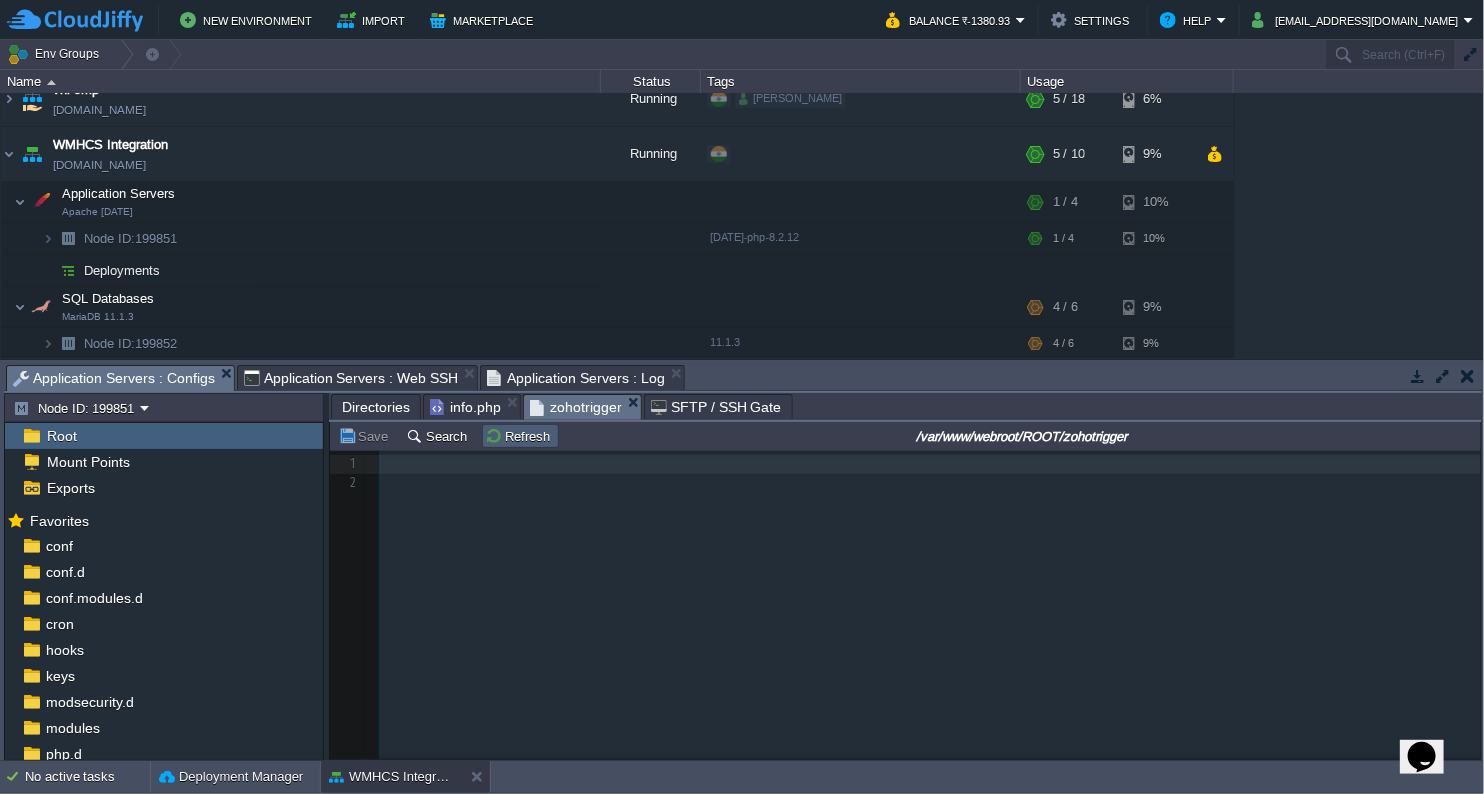 click on "Refresh" at bounding box center [520, 436] 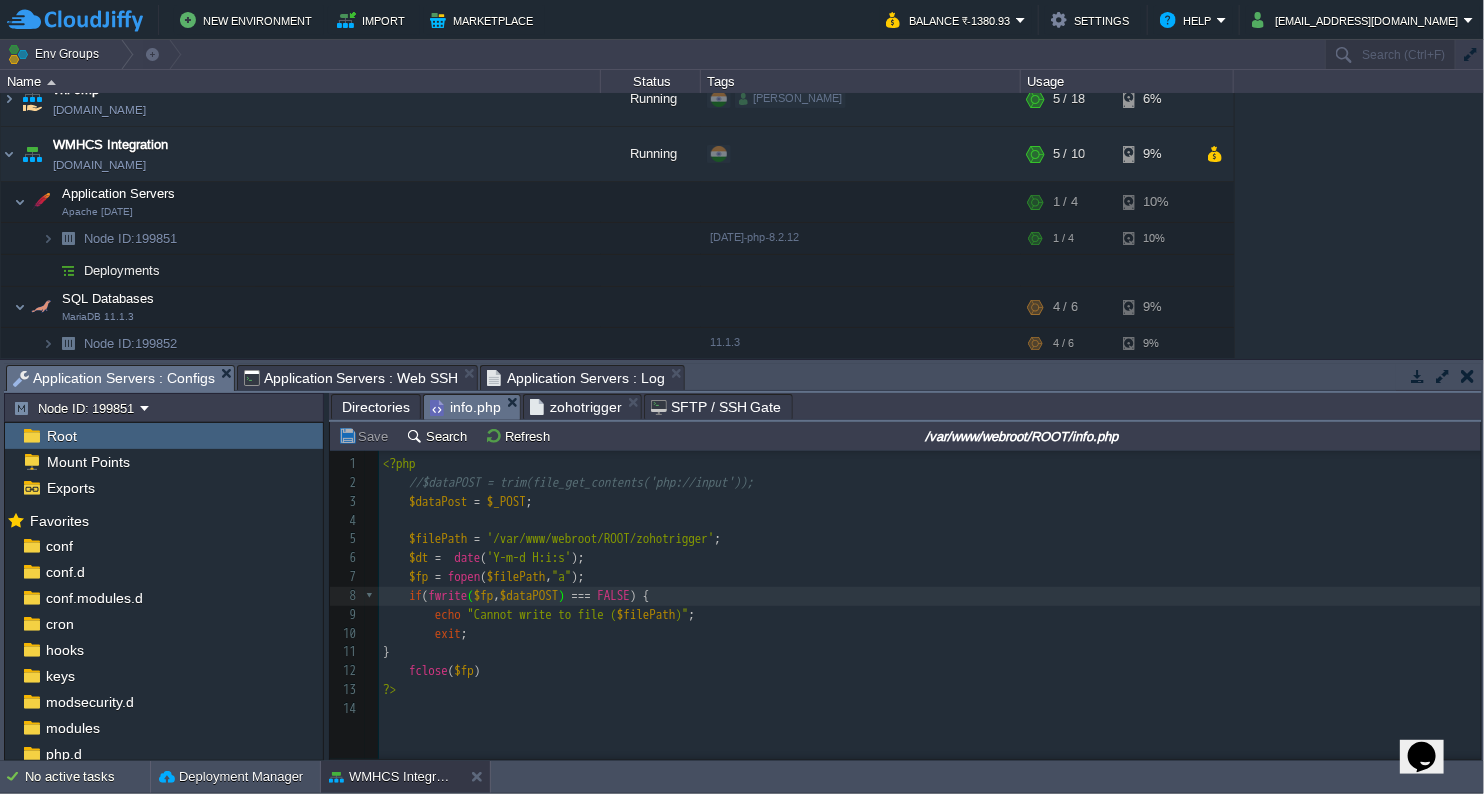 click on "info.php" at bounding box center [465, 407] 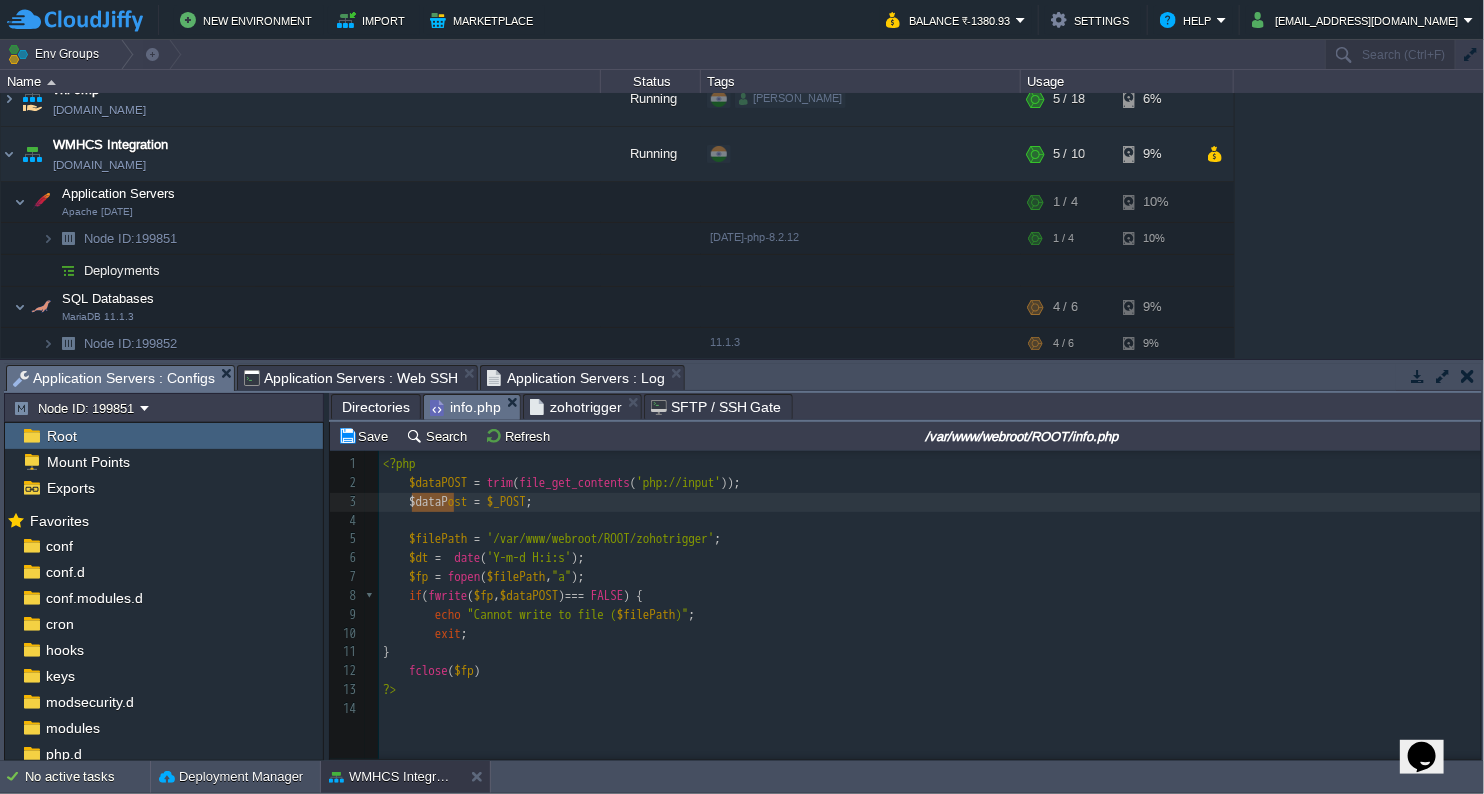 type on "$dataPost = $_POST;" 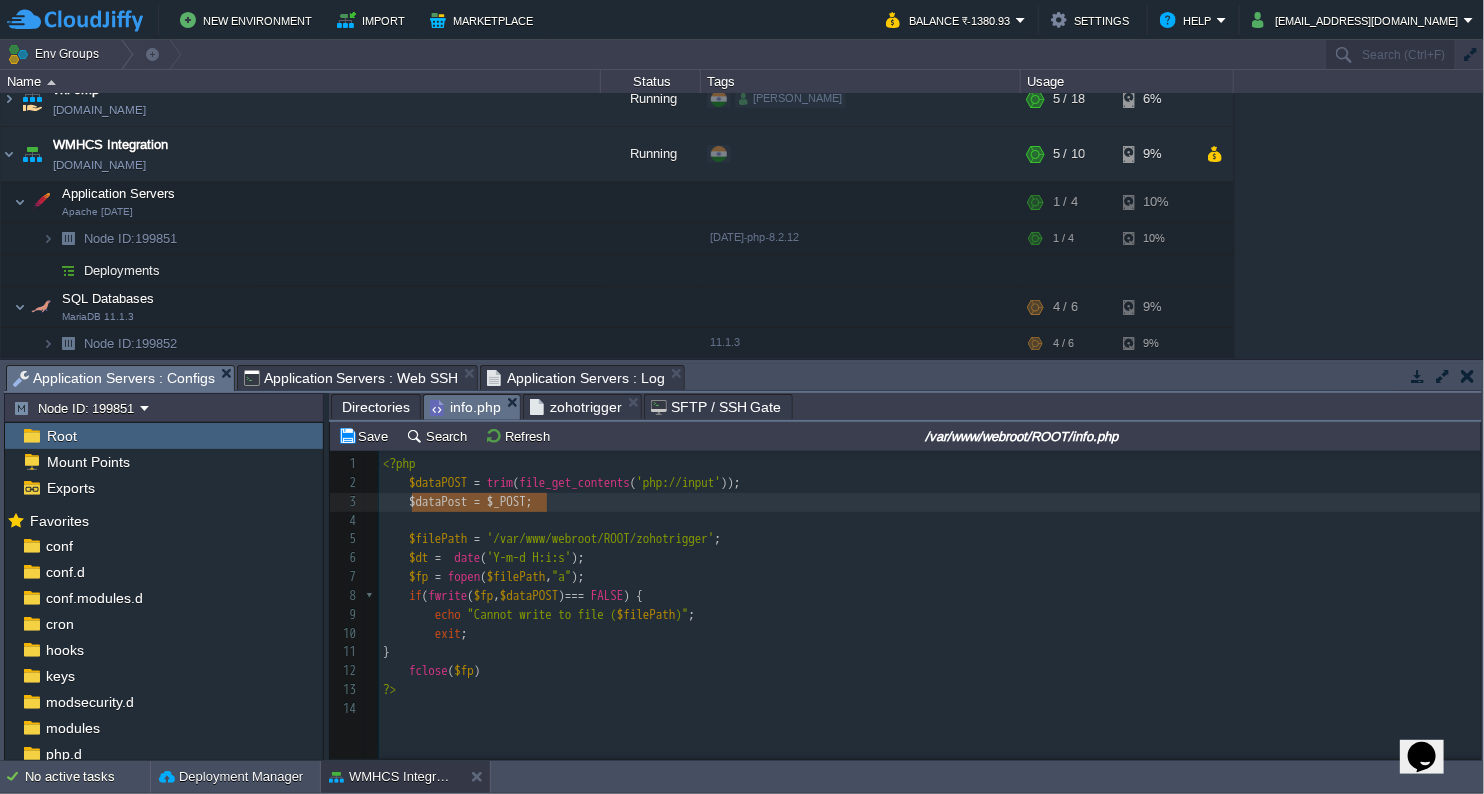 drag, startPoint x: 413, startPoint y: 500, endPoint x: 459, endPoint y: 501, distance: 46.010868 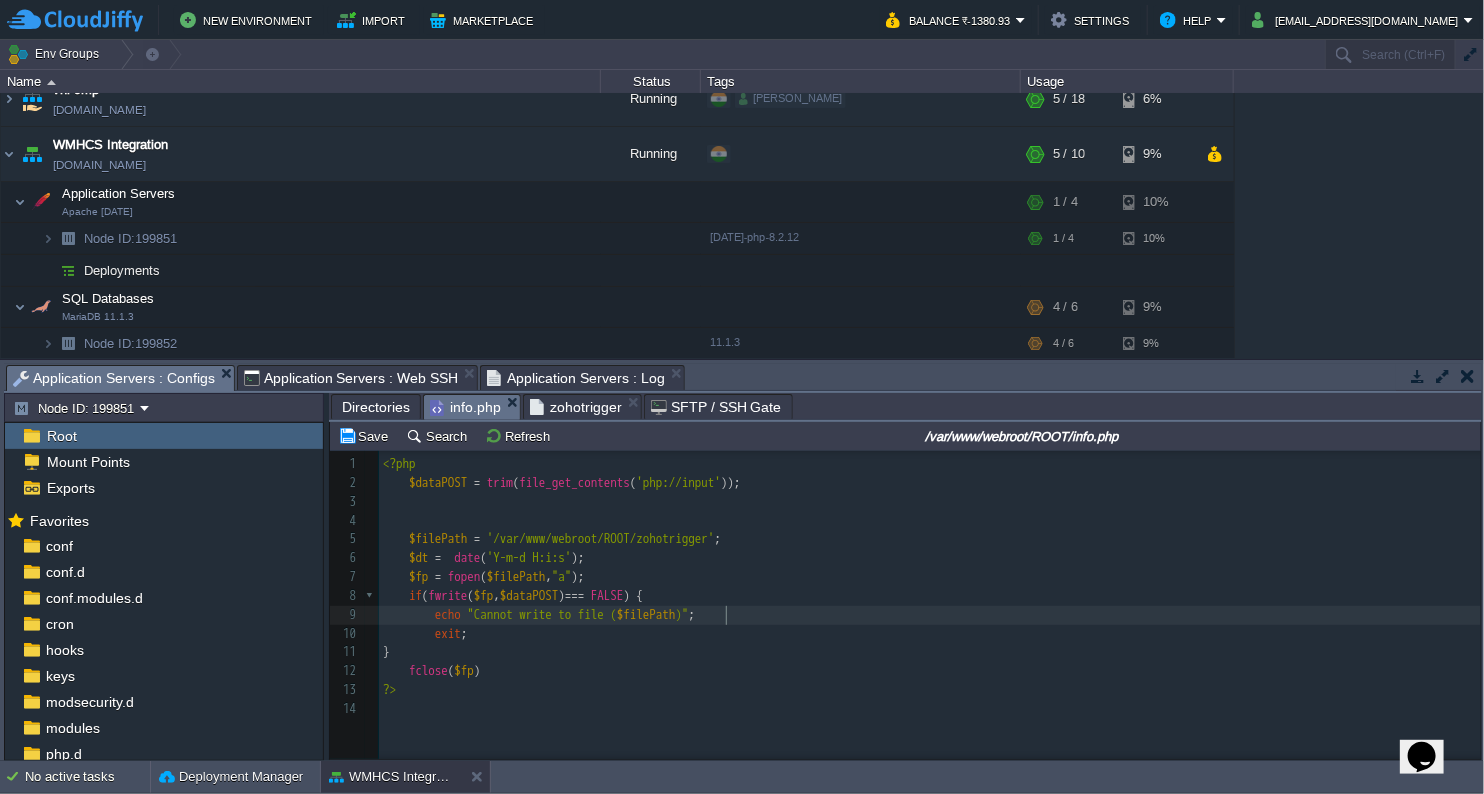 click on "echo   "Cannot write to file ( $filePath )" ;" at bounding box center [933, 615] 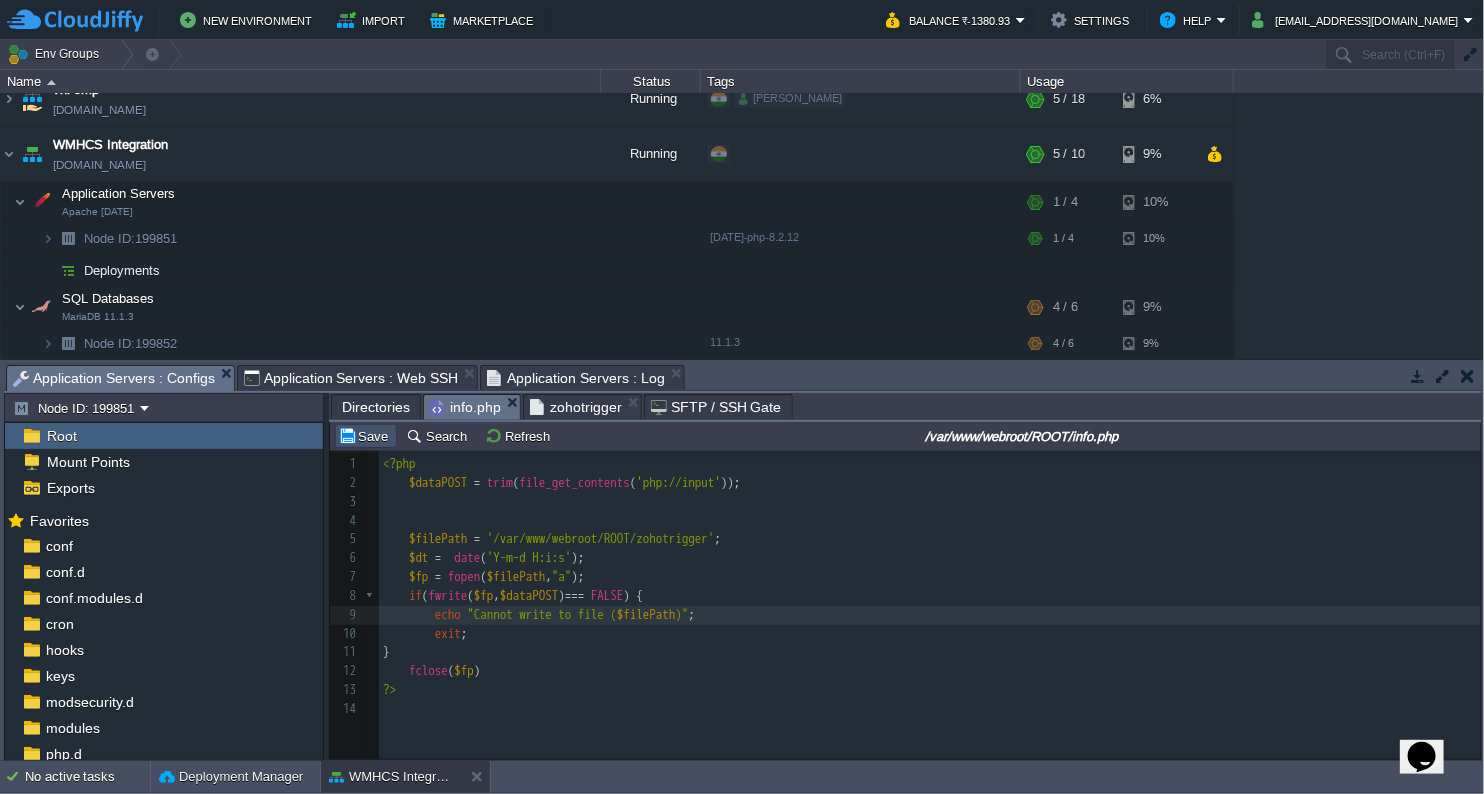 click on "Save" at bounding box center [366, 436] 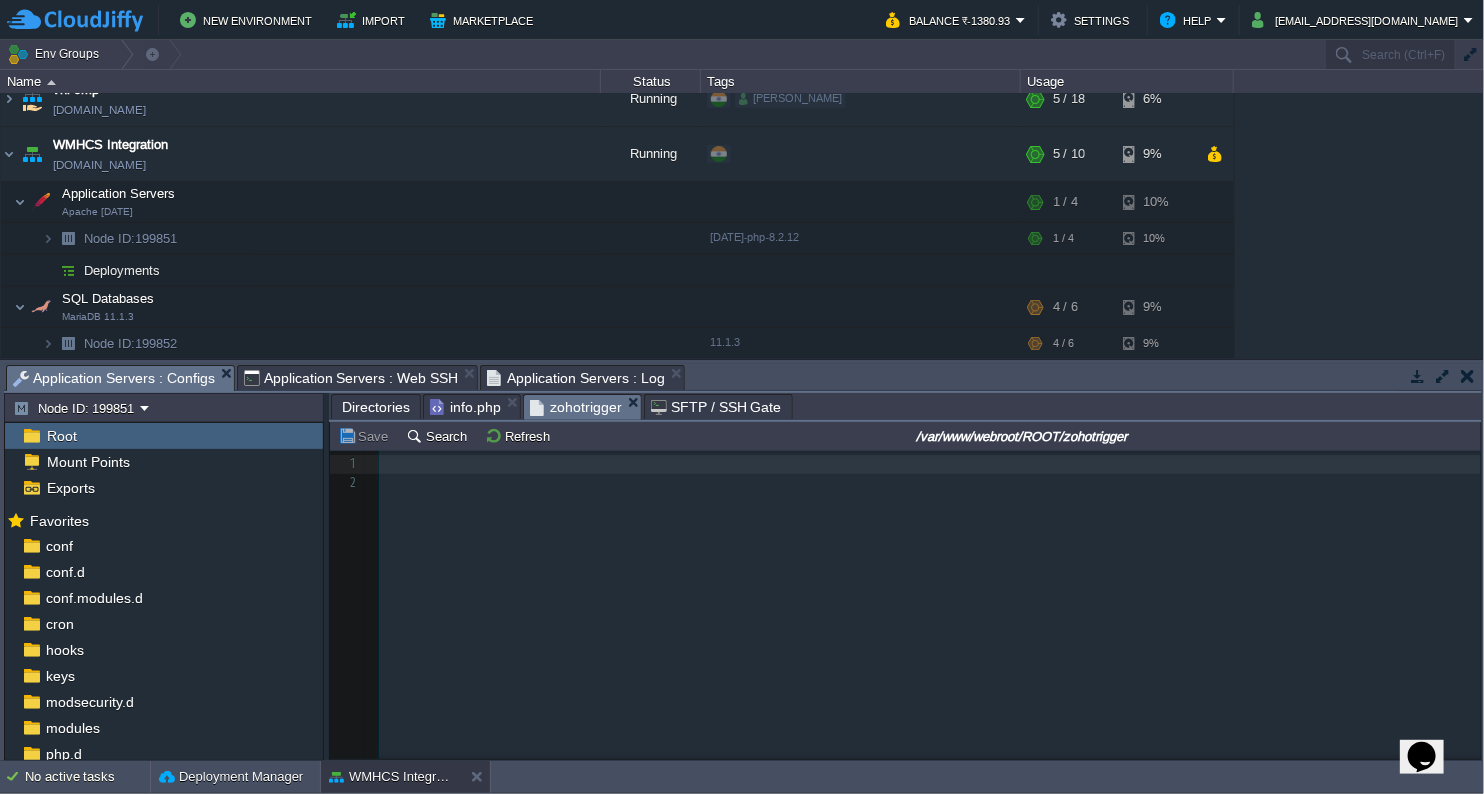 click on "zohotrigger" at bounding box center (576, 407) 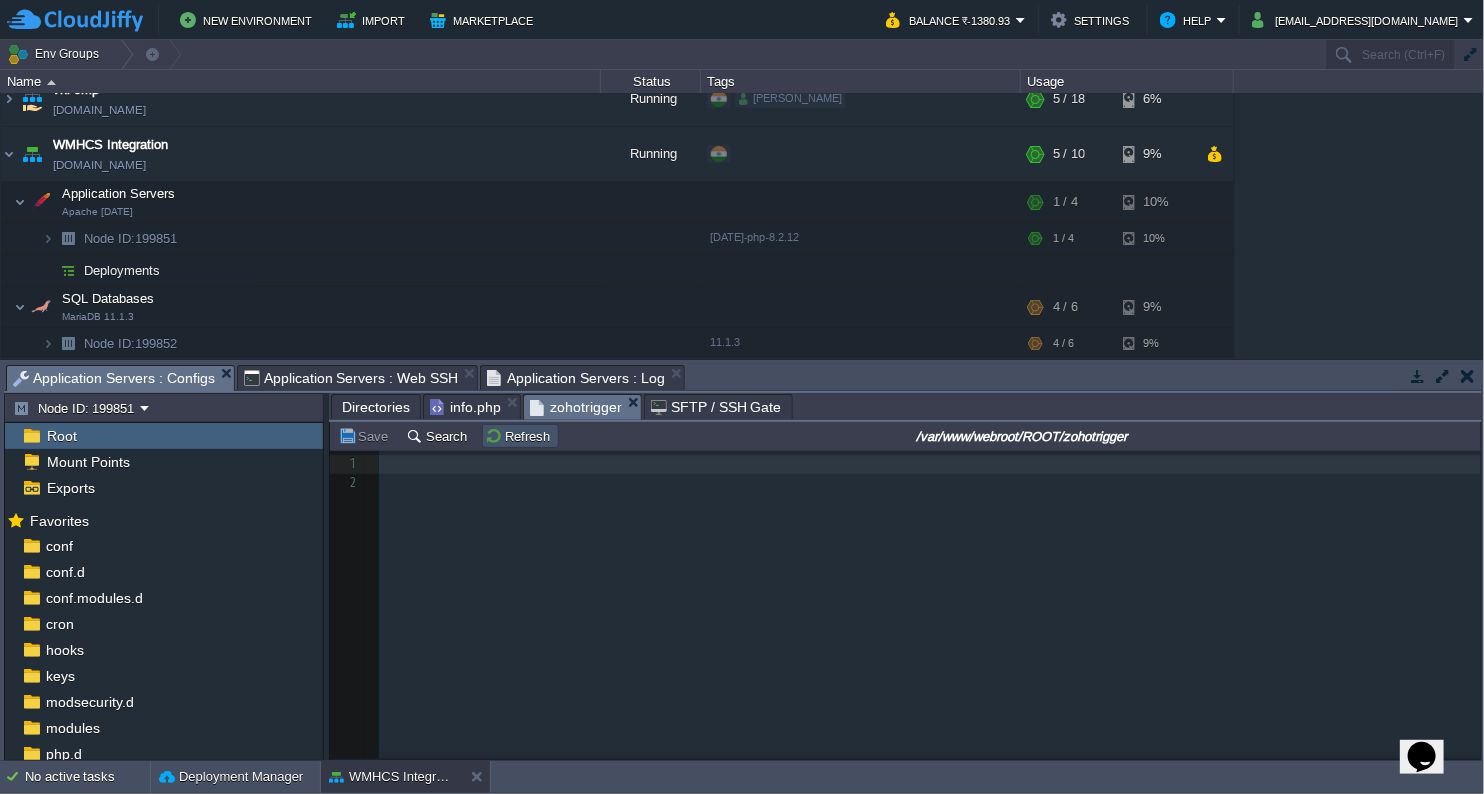 click on "Refresh" at bounding box center [520, 436] 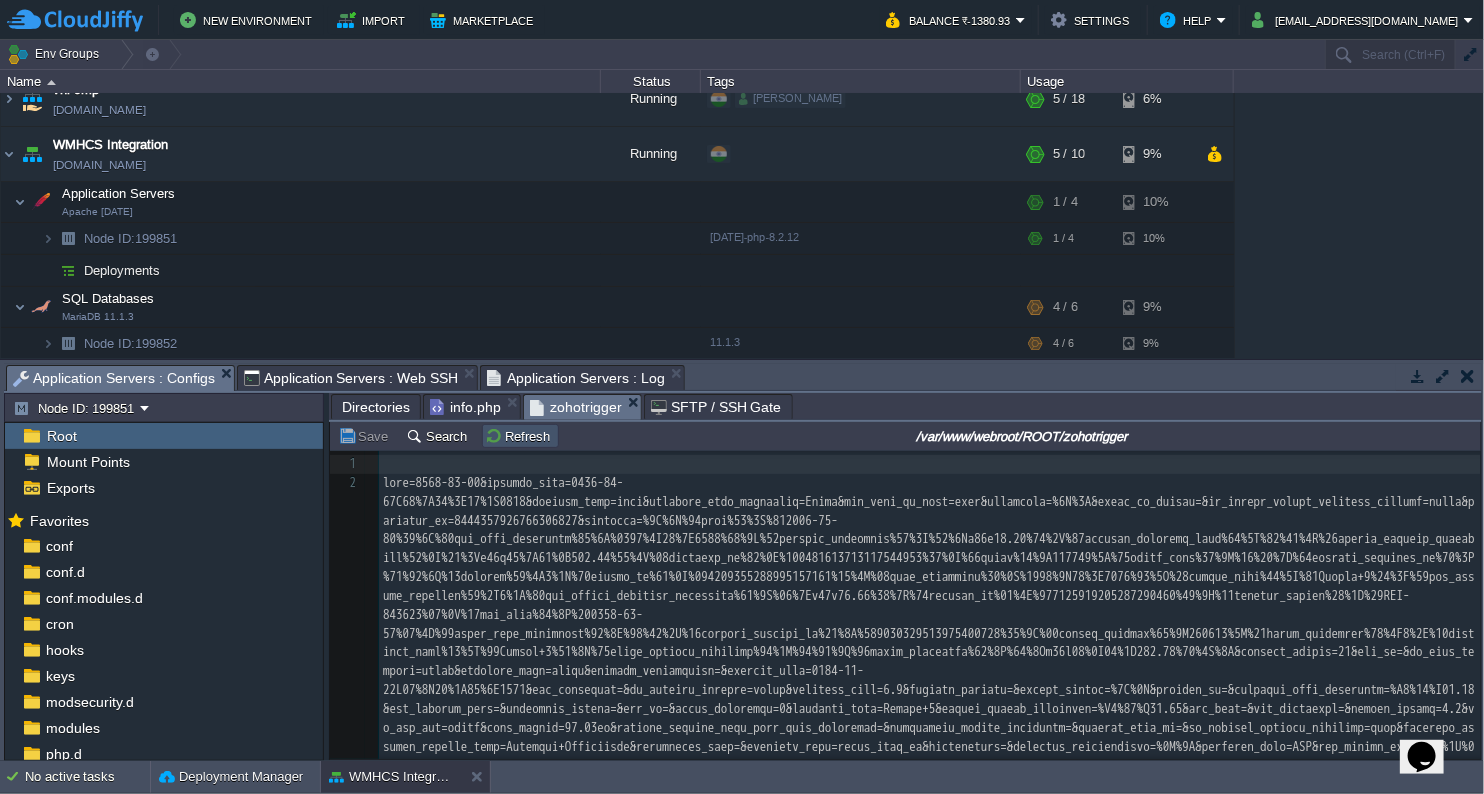 click on "Refresh" at bounding box center (520, 436) 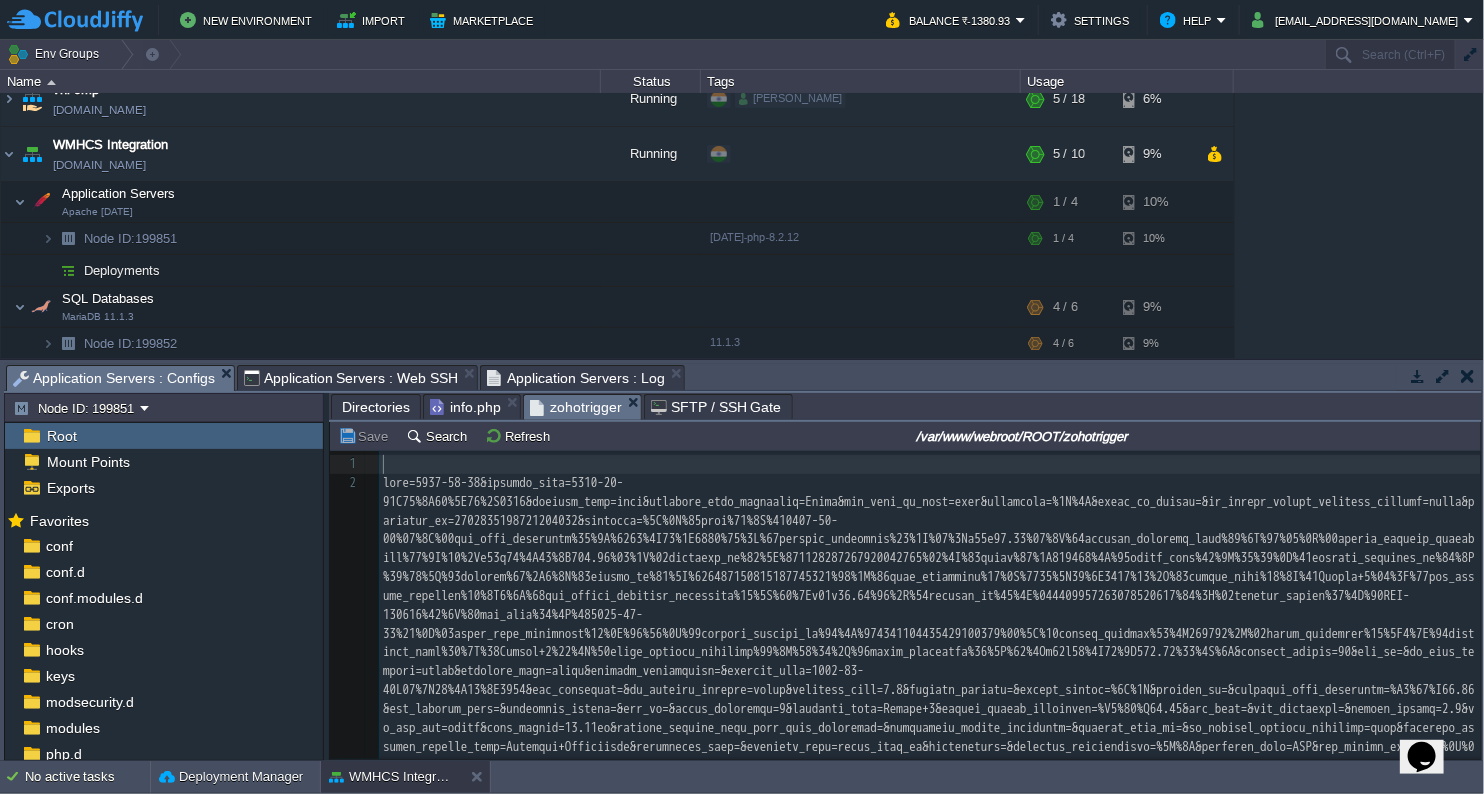 scroll, scrollTop: 329, scrollLeft: 0, axis: vertical 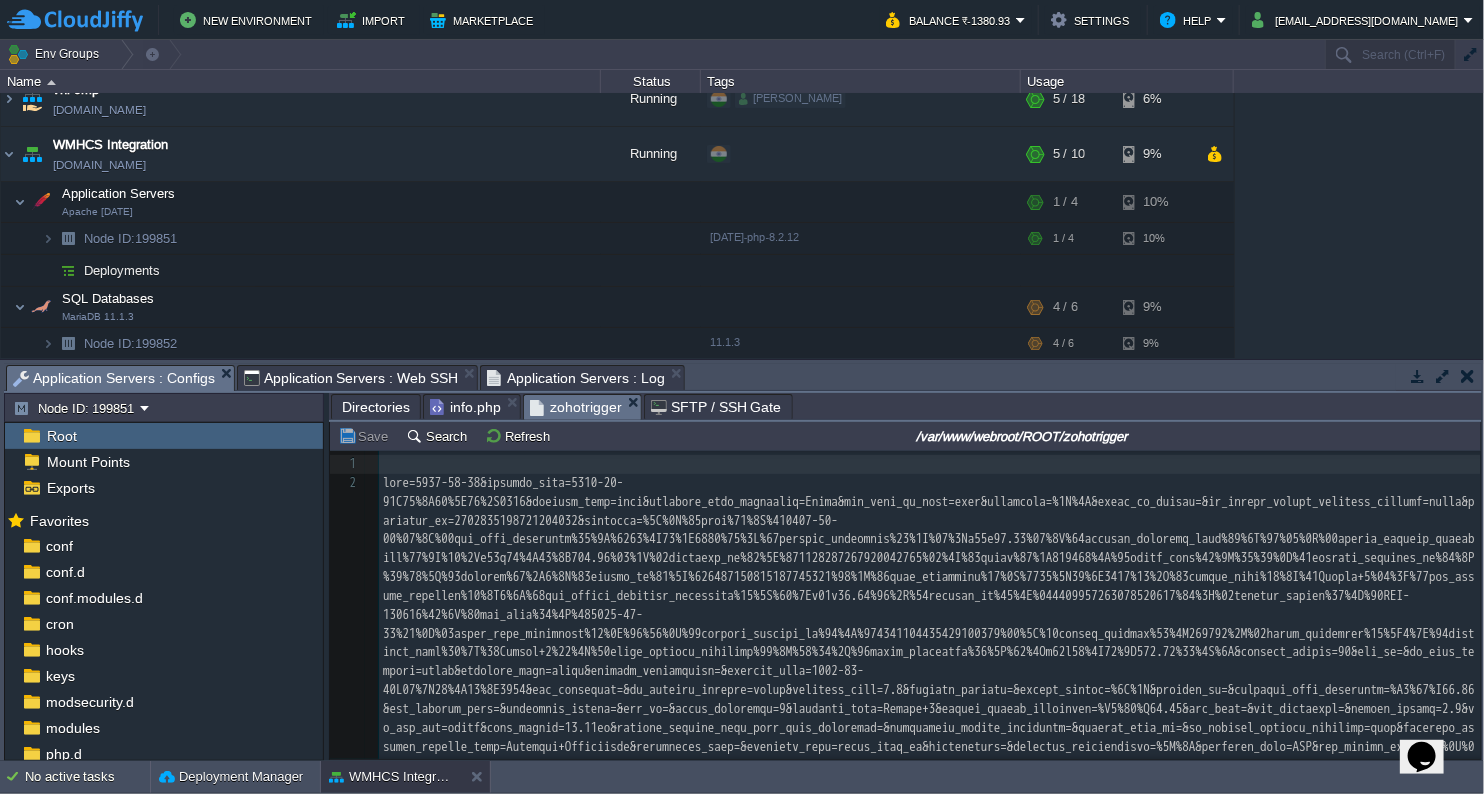 click on "​" at bounding box center (930, 464) 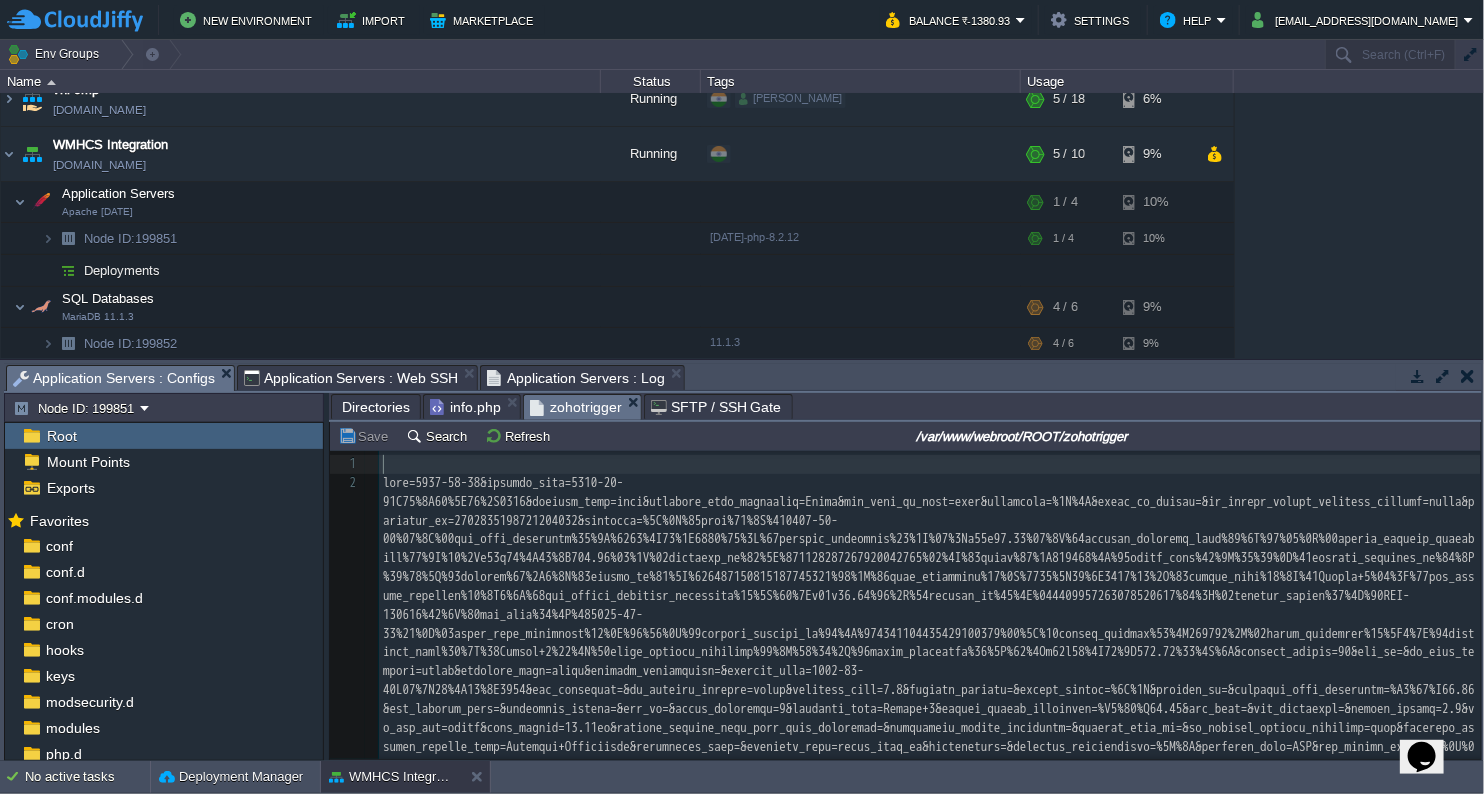 type on "-" 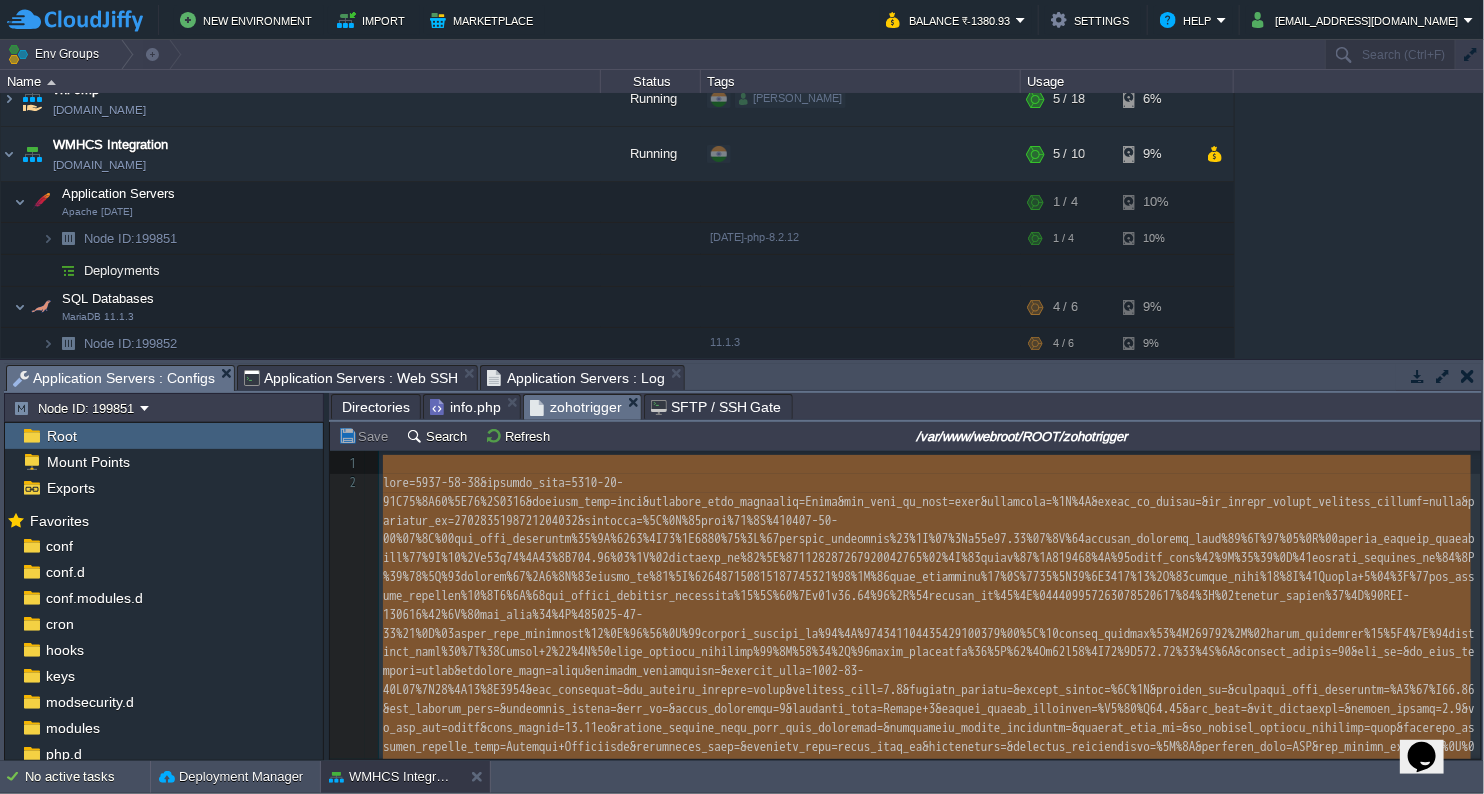 type 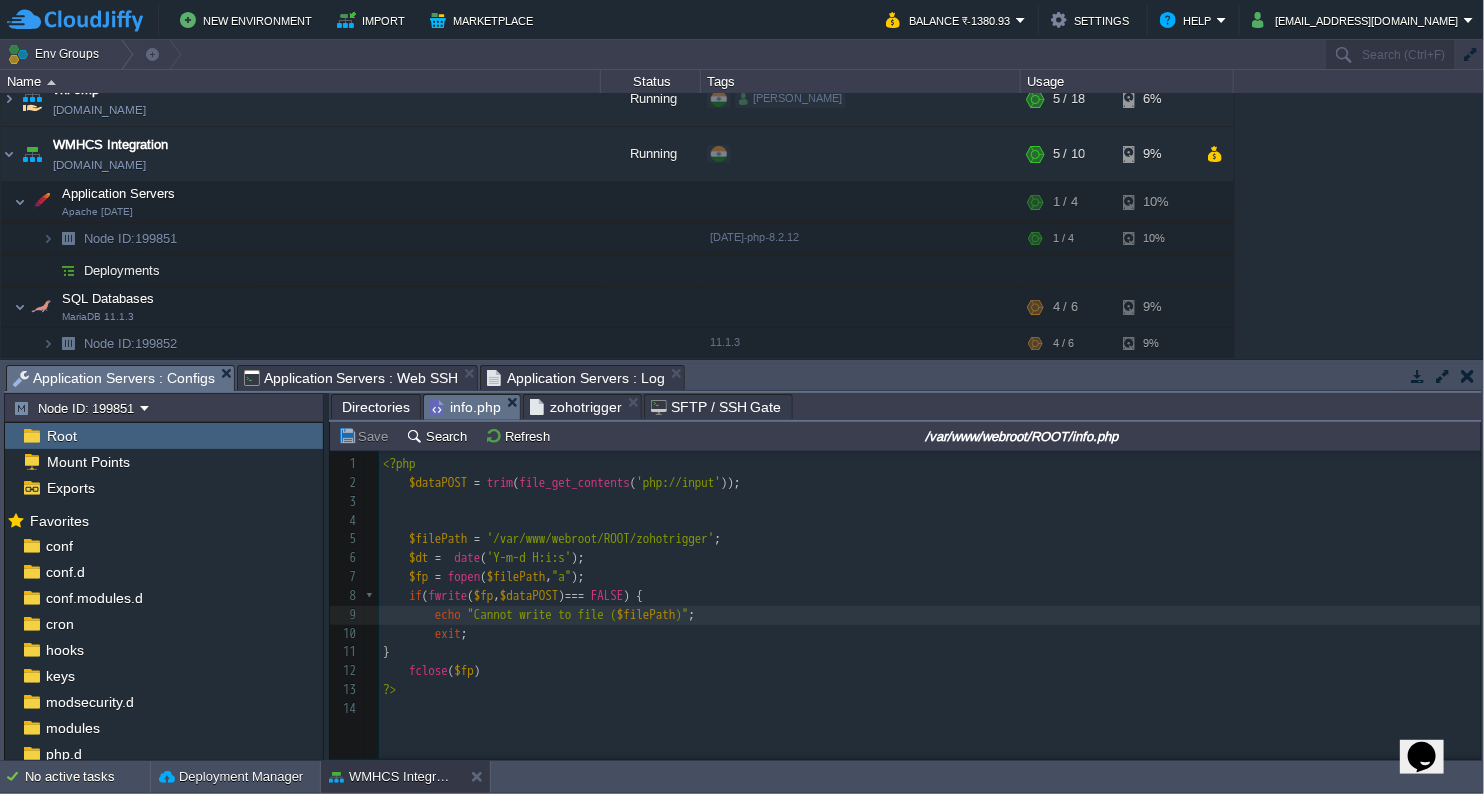 click on "info.php" at bounding box center (465, 407) 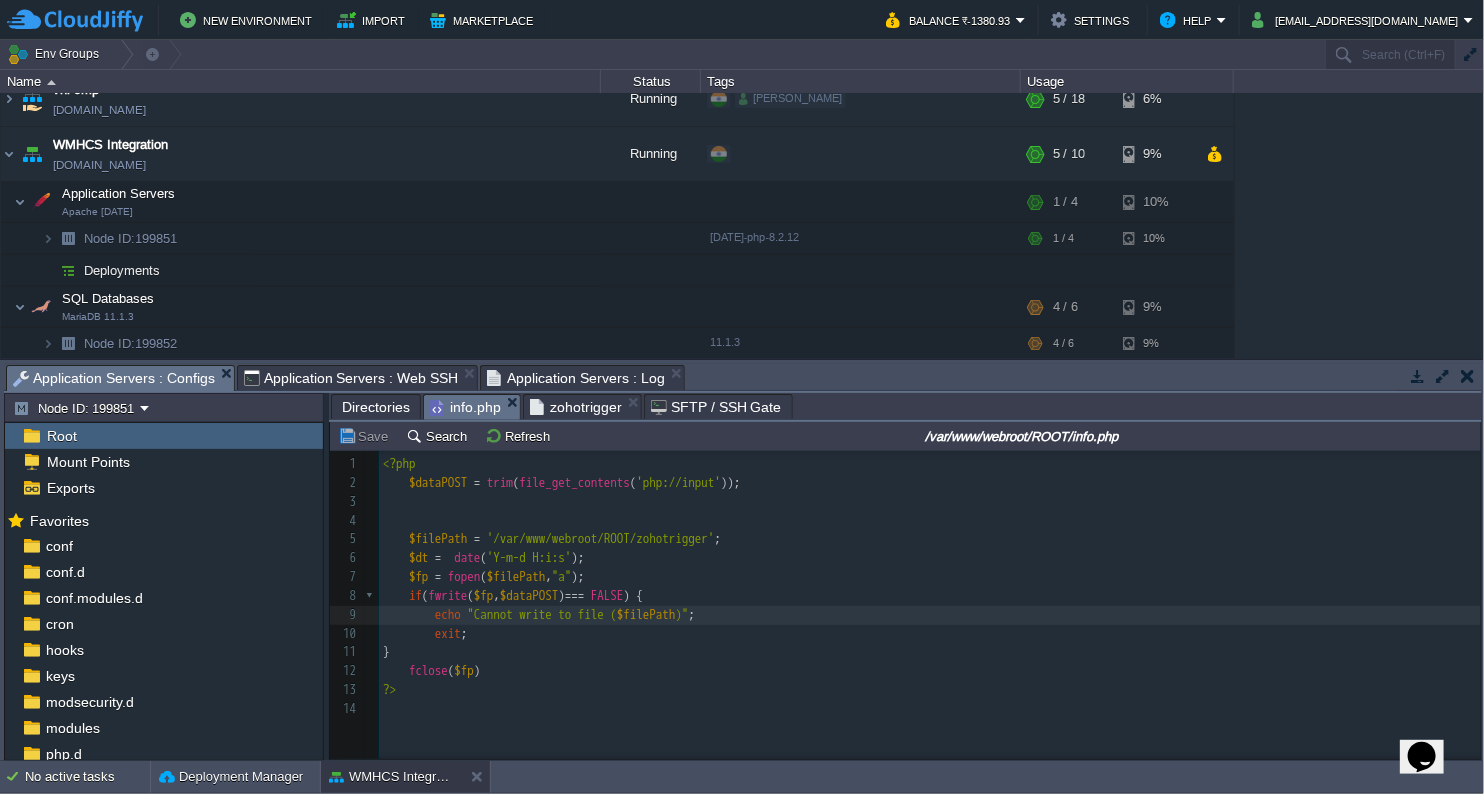 click at bounding box center (933, 521) 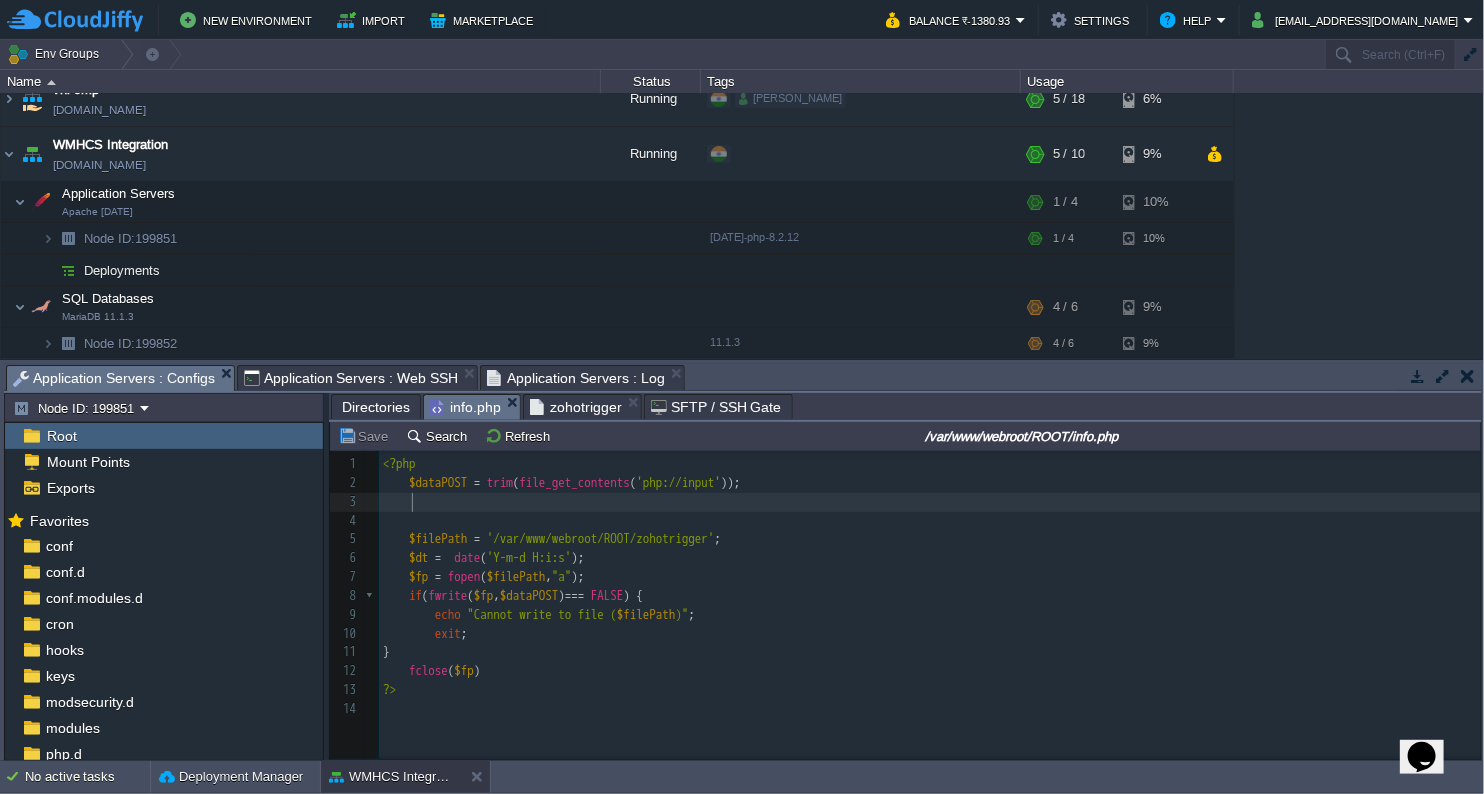 click at bounding box center (933, 502) 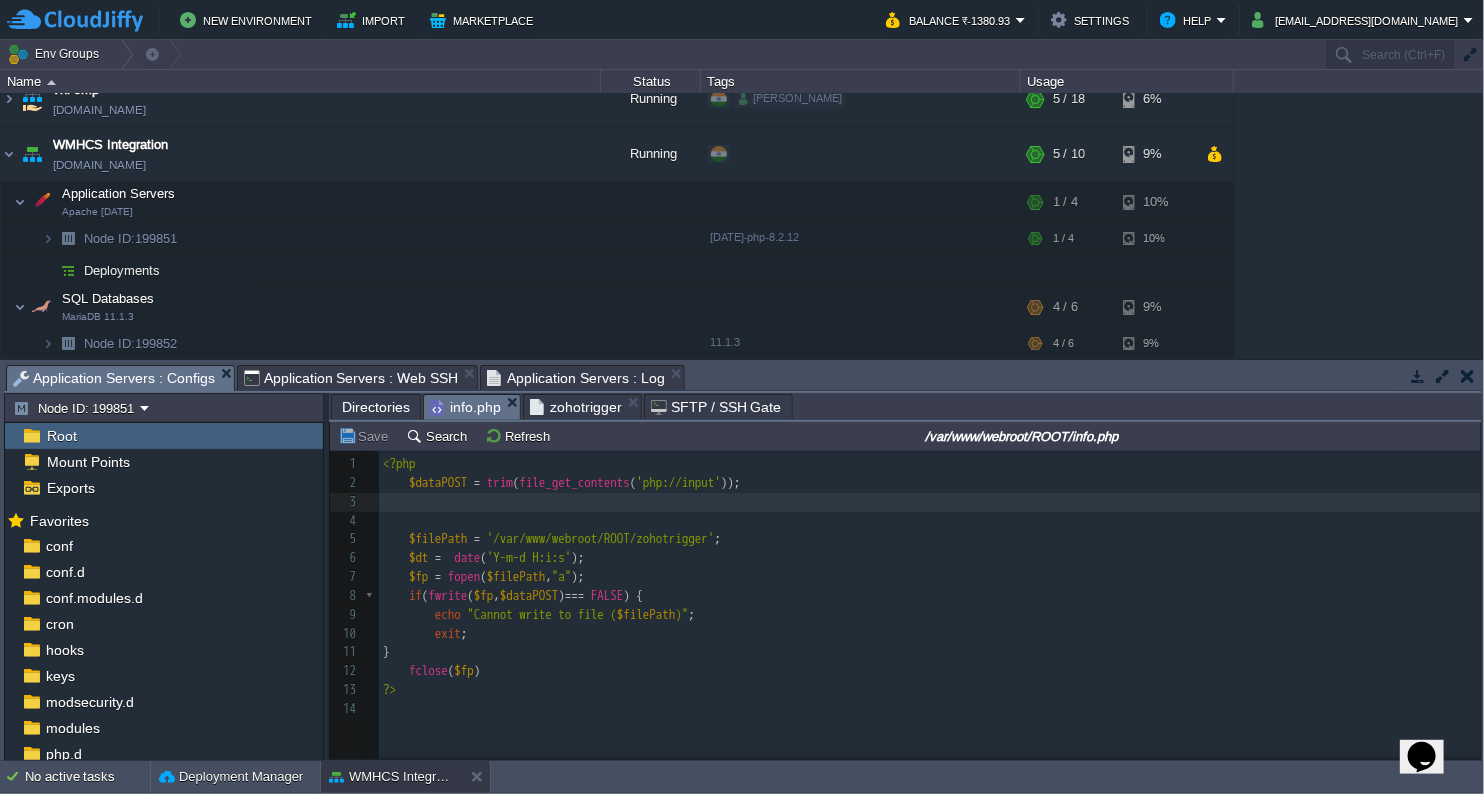 type on "i" 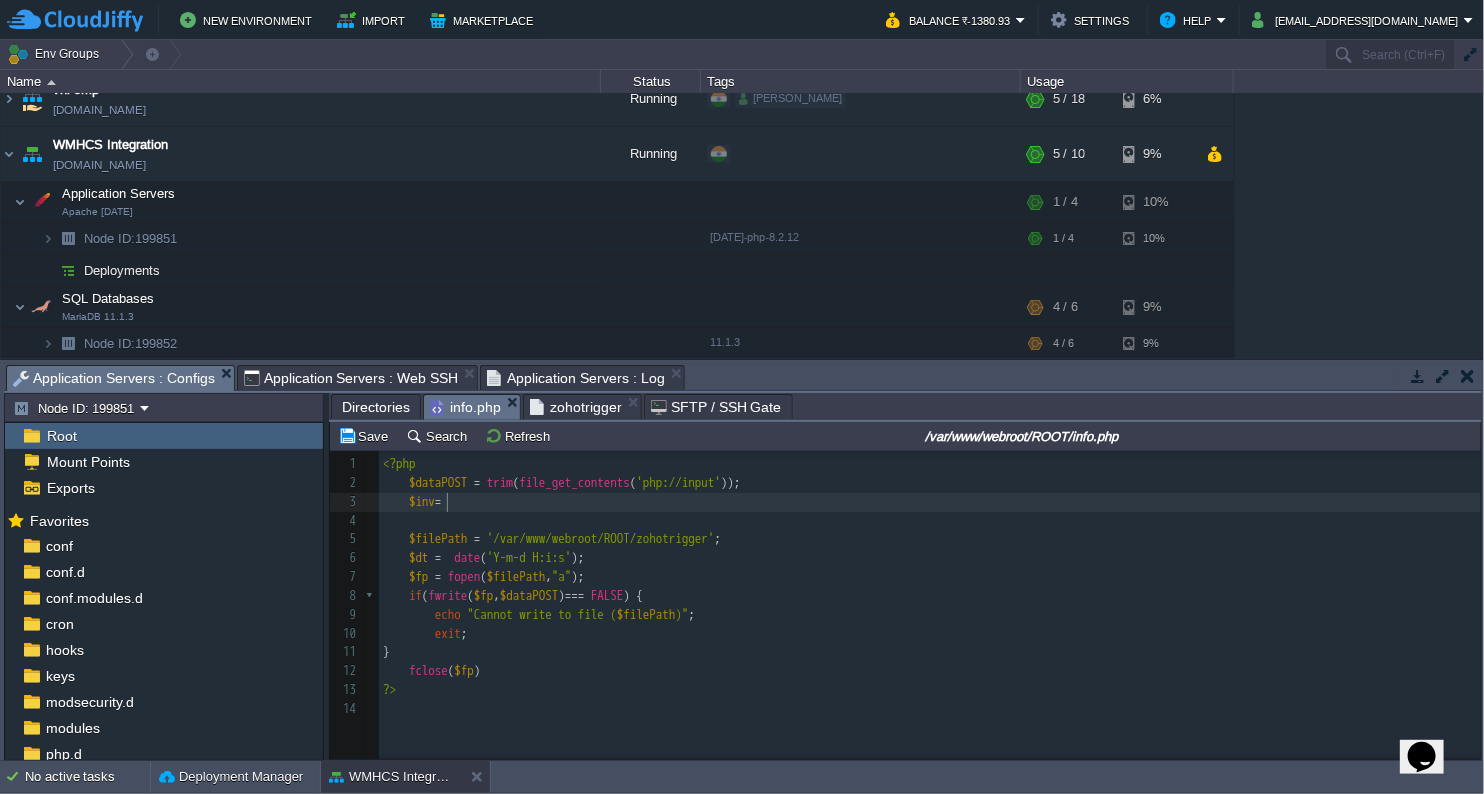 scroll, scrollTop: 6, scrollLeft: 35, axis: both 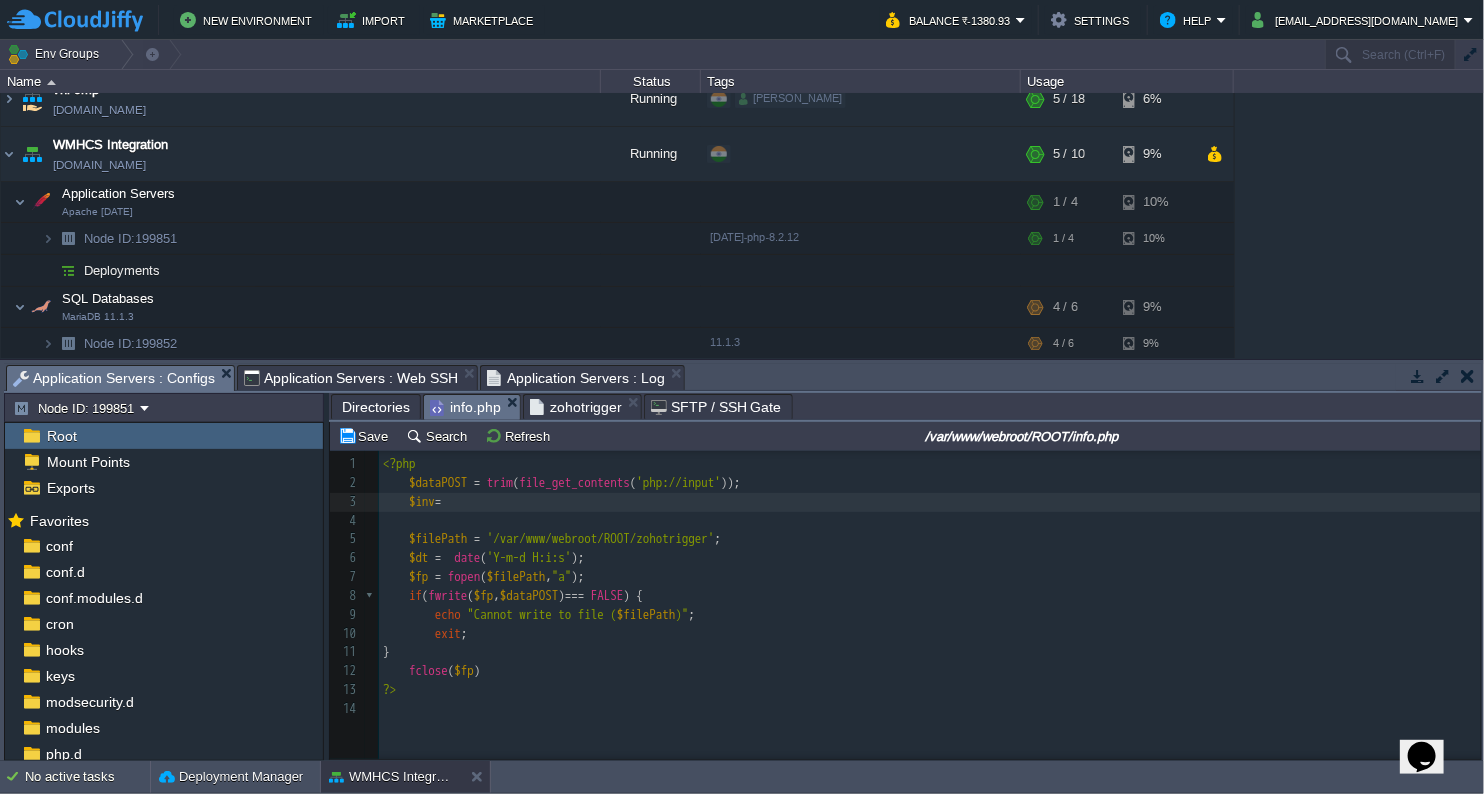 type on "$inv=" 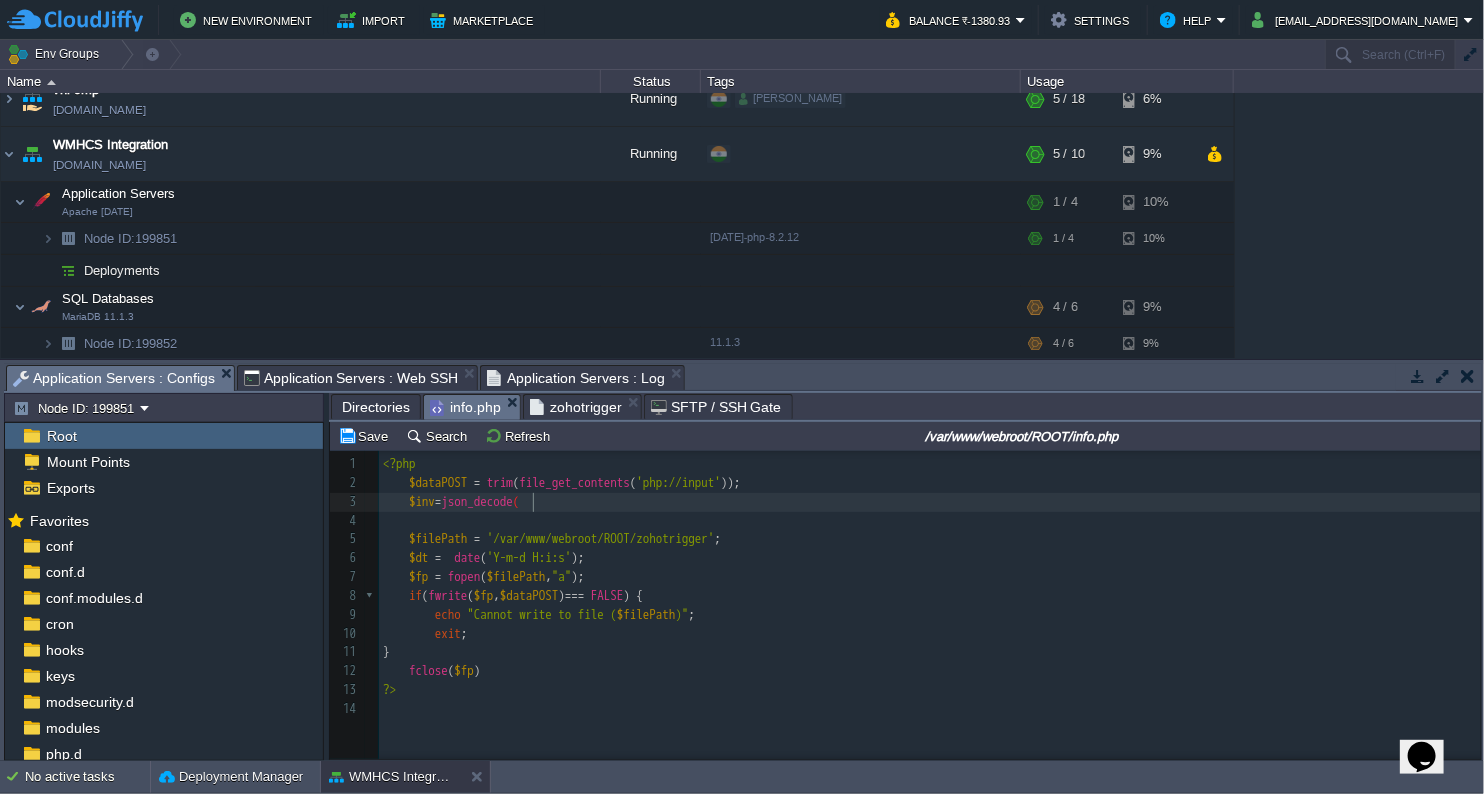scroll, scrollTop: 6, scrollLeft: 87, axis: both 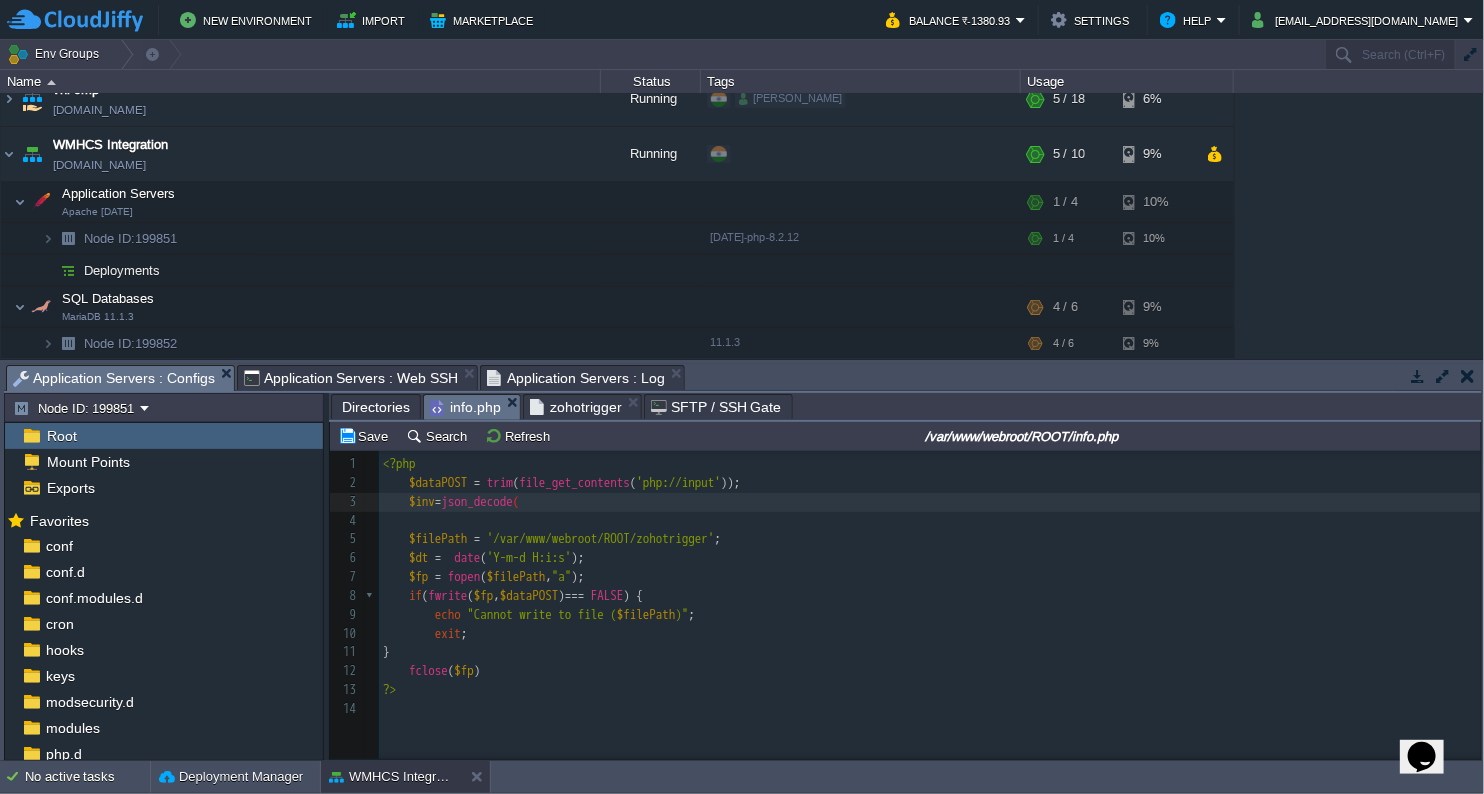 type on "json_decode('" 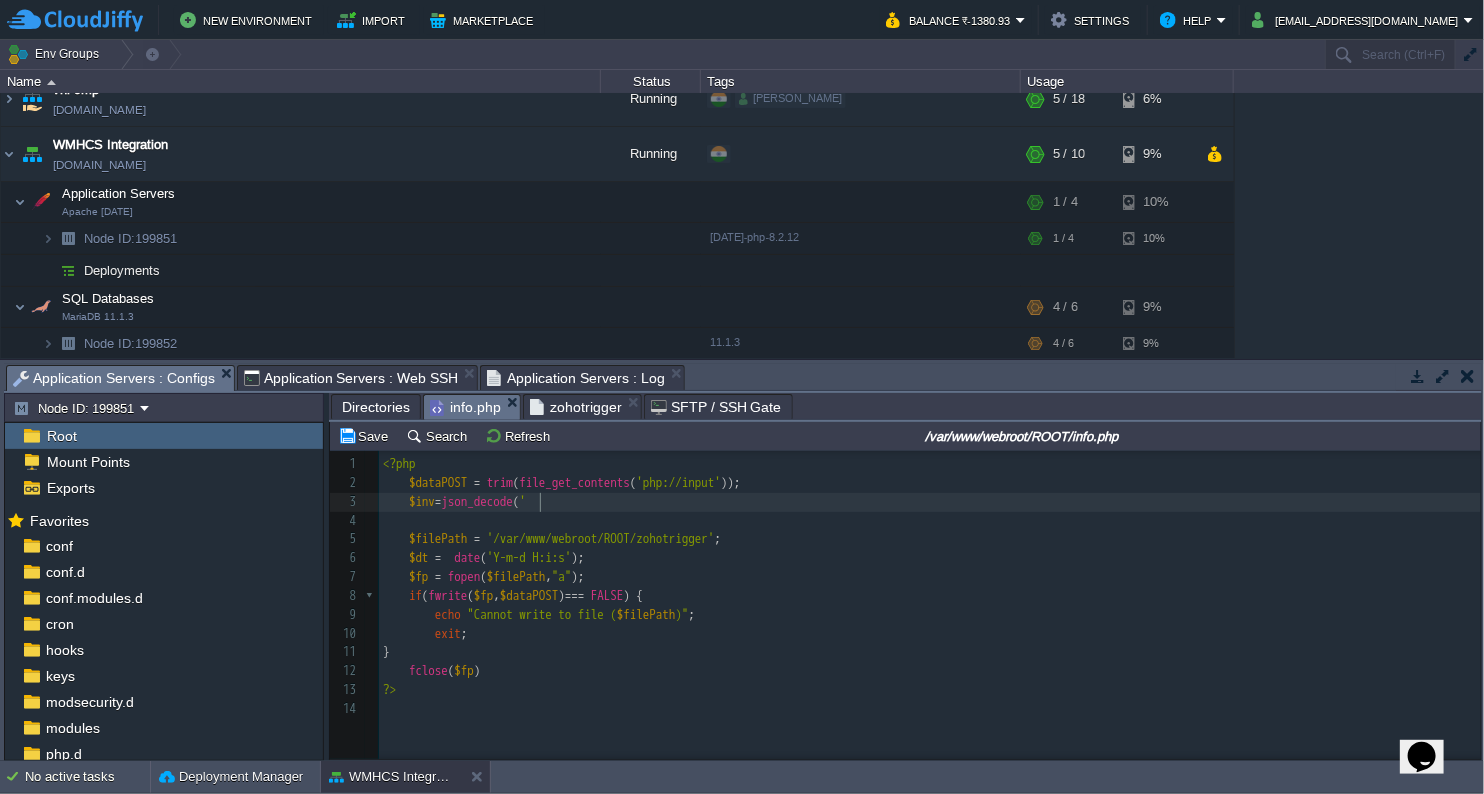scroll, scrollTop: 6, scrollLeft: 95, axis: both 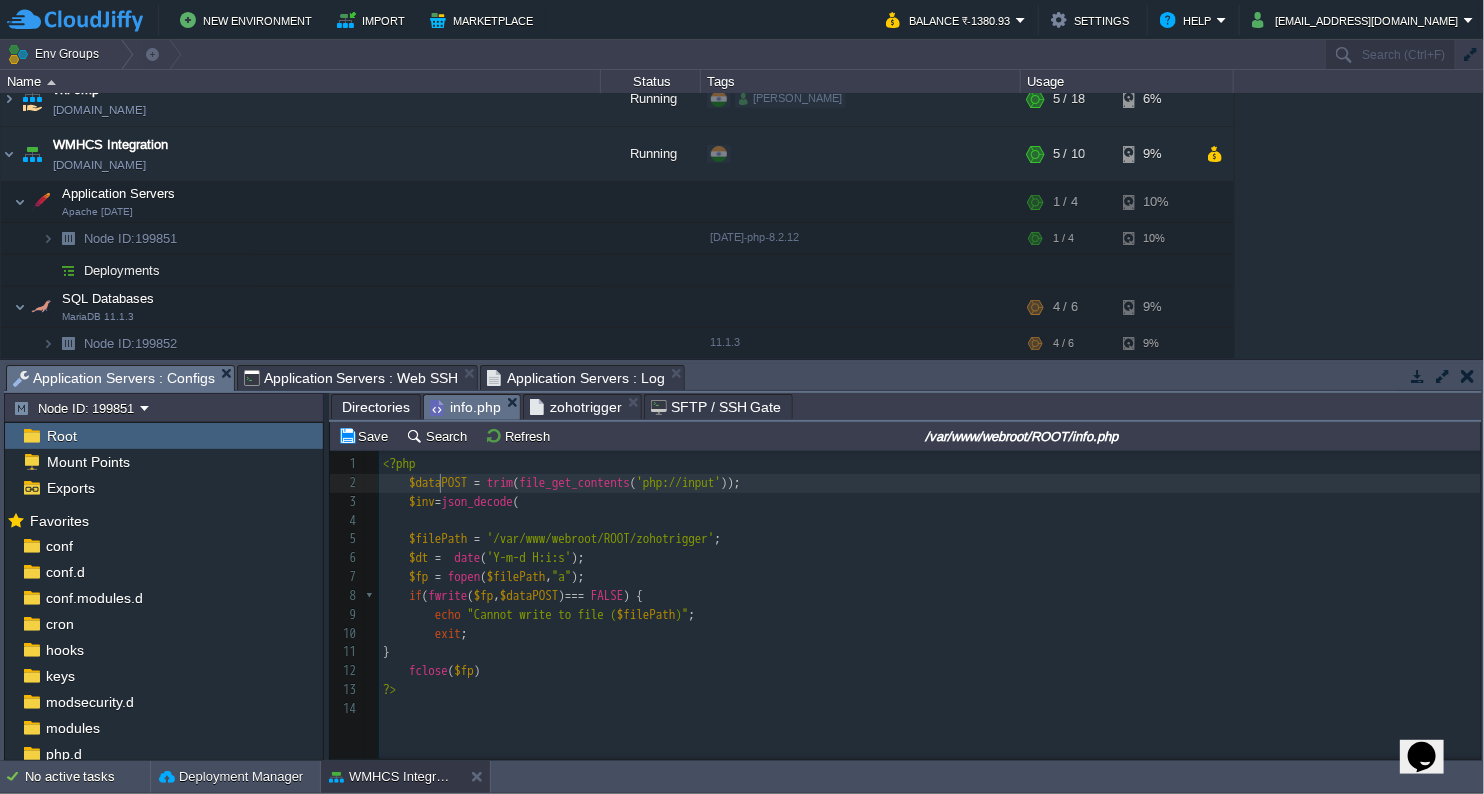 click on "x       //$dataPOST = trim(file_get_contents('php://input'));   1 <?php 2       $dataPOST   =   trim ( file_get_contents ( 'php://input' )); 3      $inv = json_decode ( 4      5      $filePath   =   '/var/www/webroot/ROOT/zohotrigger' ; 6      $dt   =    date ( 'Y-m-d H:i:s' ); 7      $fp   =   fopen ( $filePath ,  "a" ); 8      if  ( fwrite ( $fp ,  $dataPOST )  ===   FALSE ) {  9          echo   "Cannot write to file ( $filePath )" ; 10          exit ; 11     } 12      fclose ( $fp ) 13 ?> 14 ​" at bounding box center (933, 587) 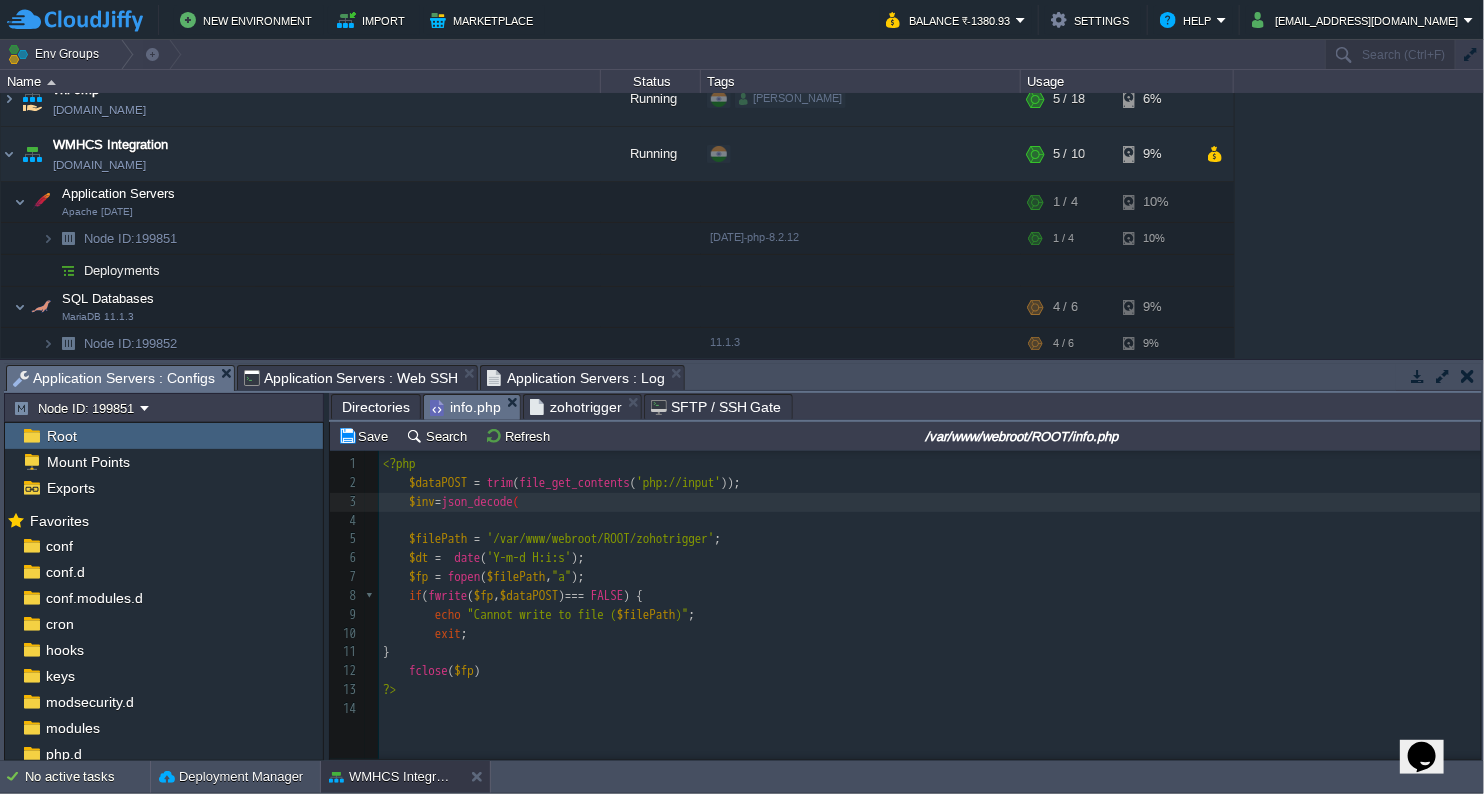 paste on "," 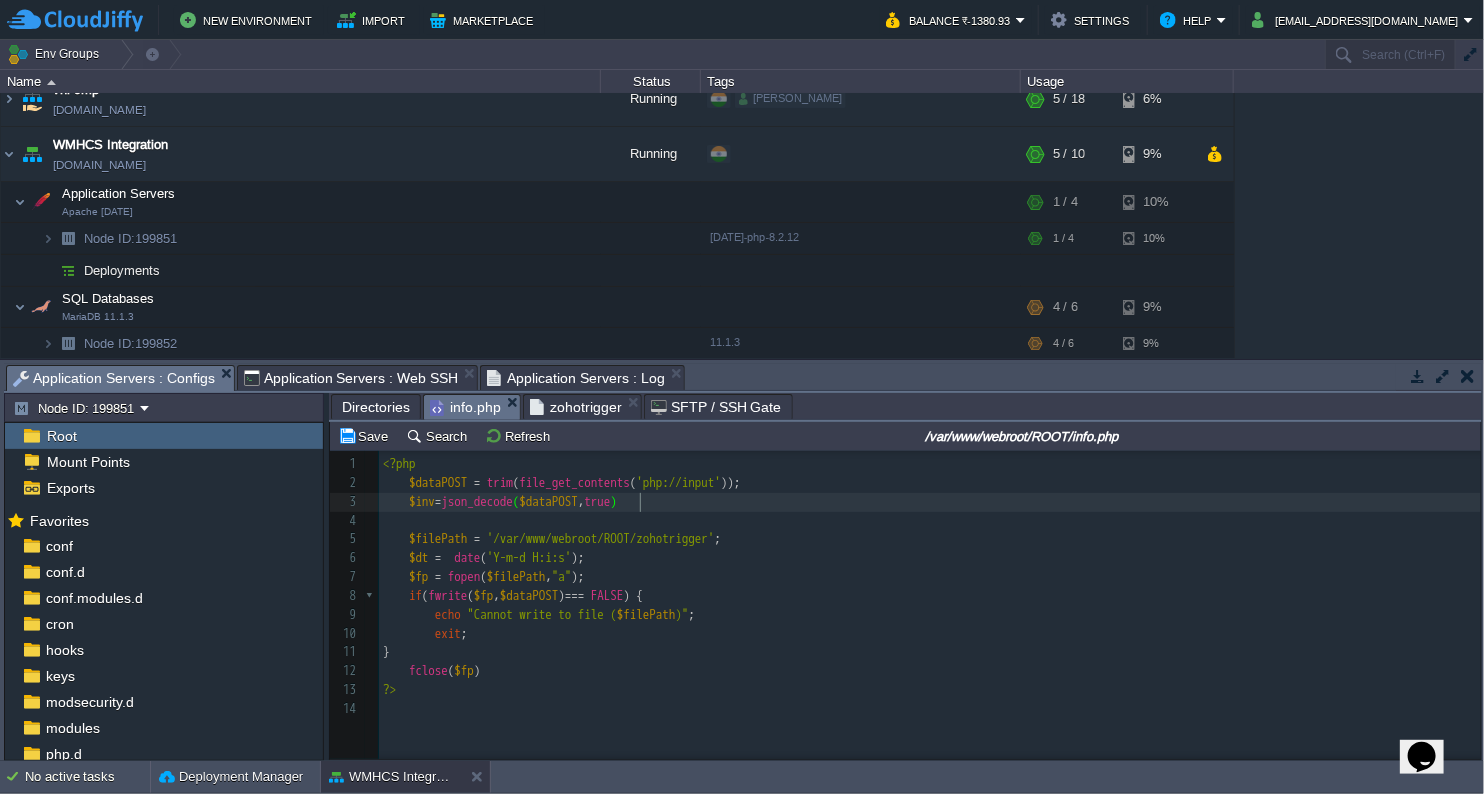 scroll, scrollTop: 6, scrollLeft: 42, axis: both 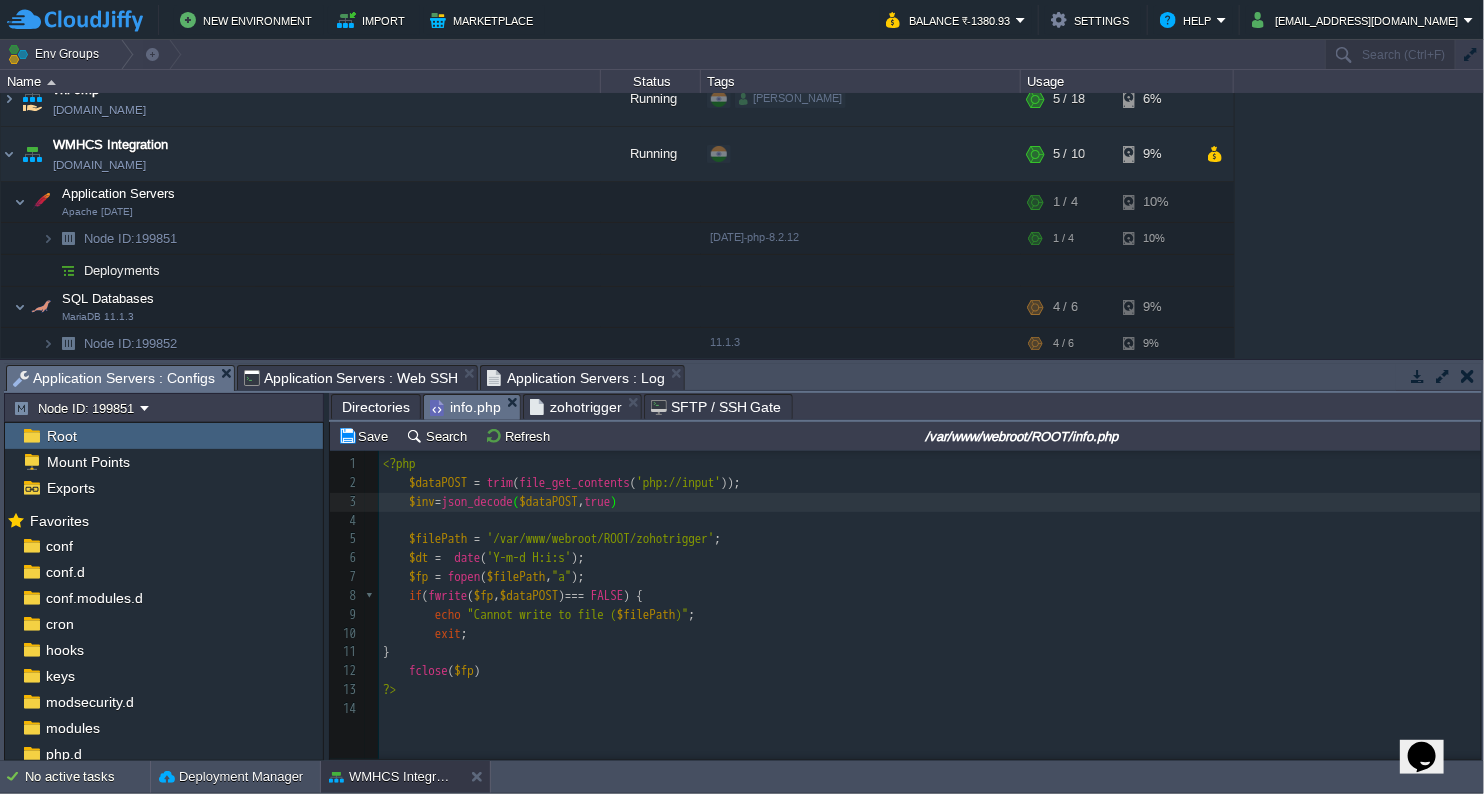 type on ",true);" 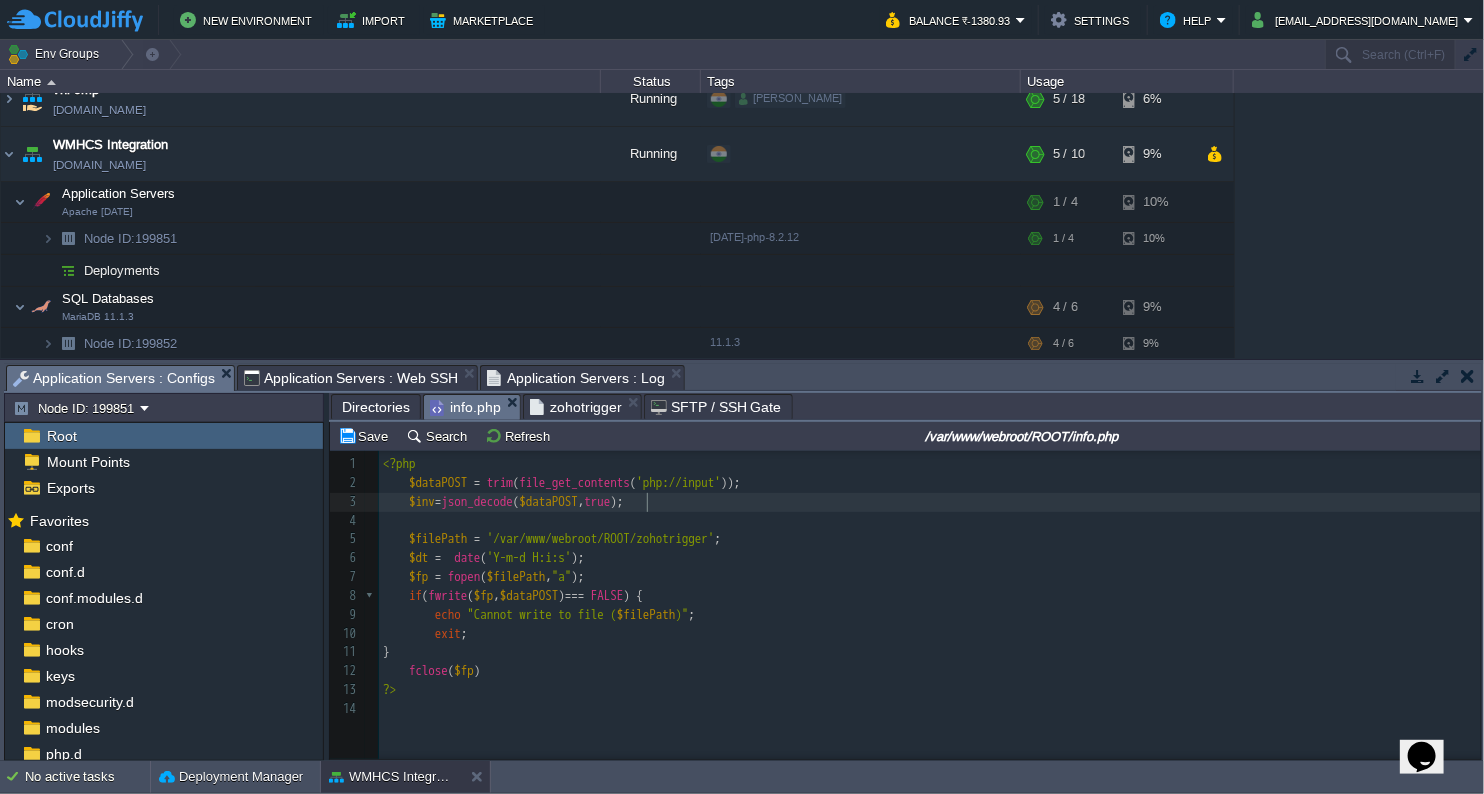 scroll, scrollTop: 6, scrollLeft: 49, axis: both 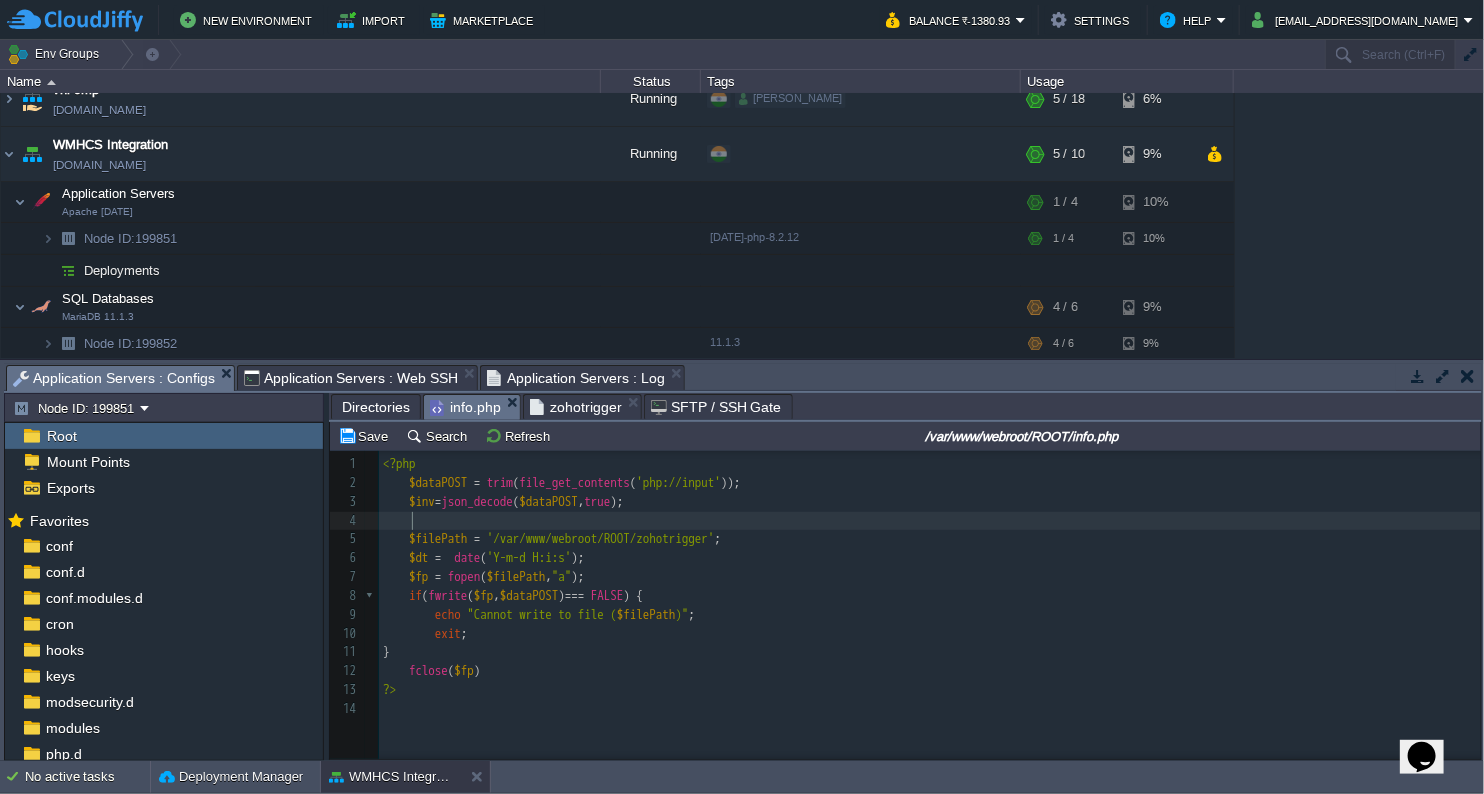 click at bounding box center (933, 521) 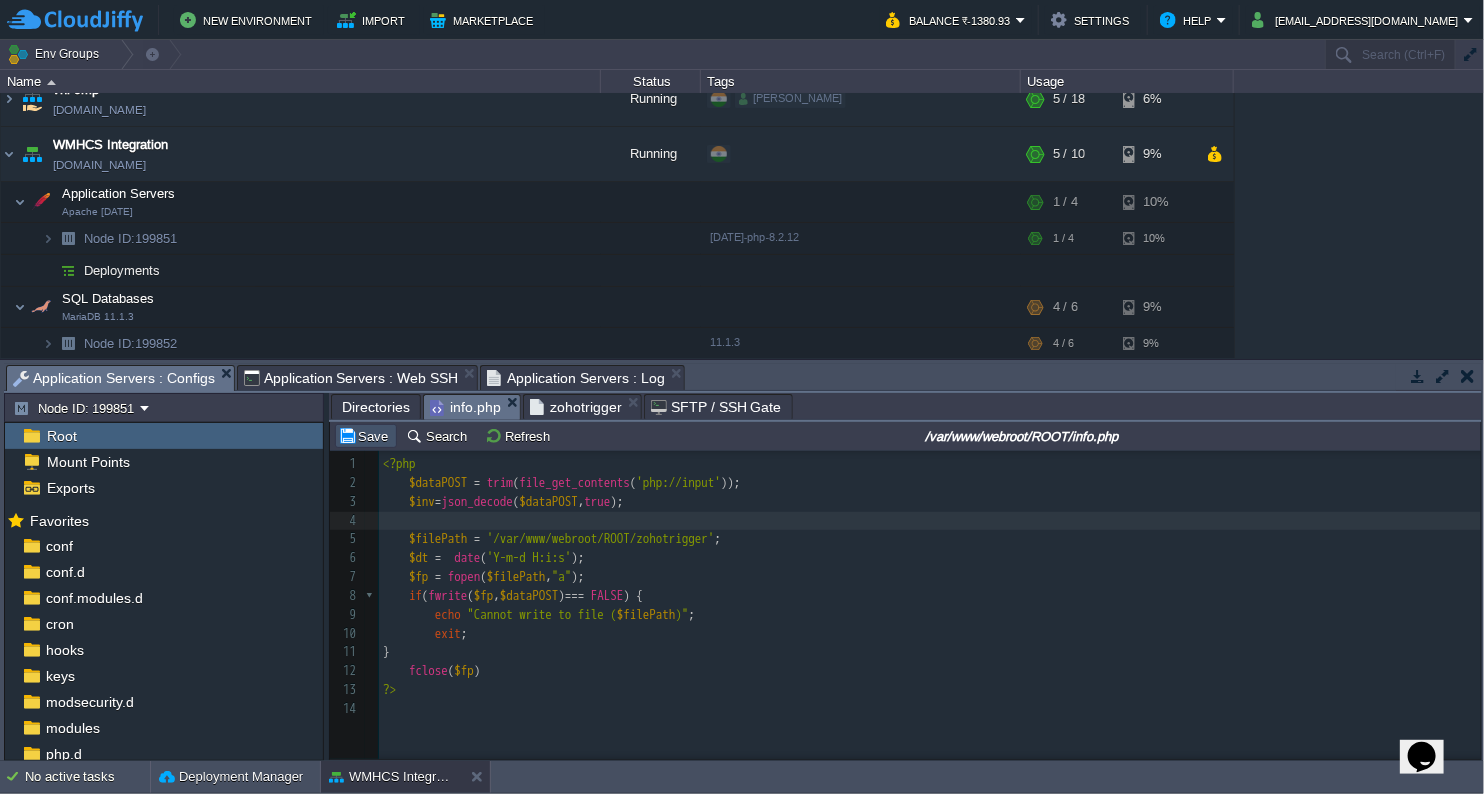 click on "Save" at bounding box center [366, 436] 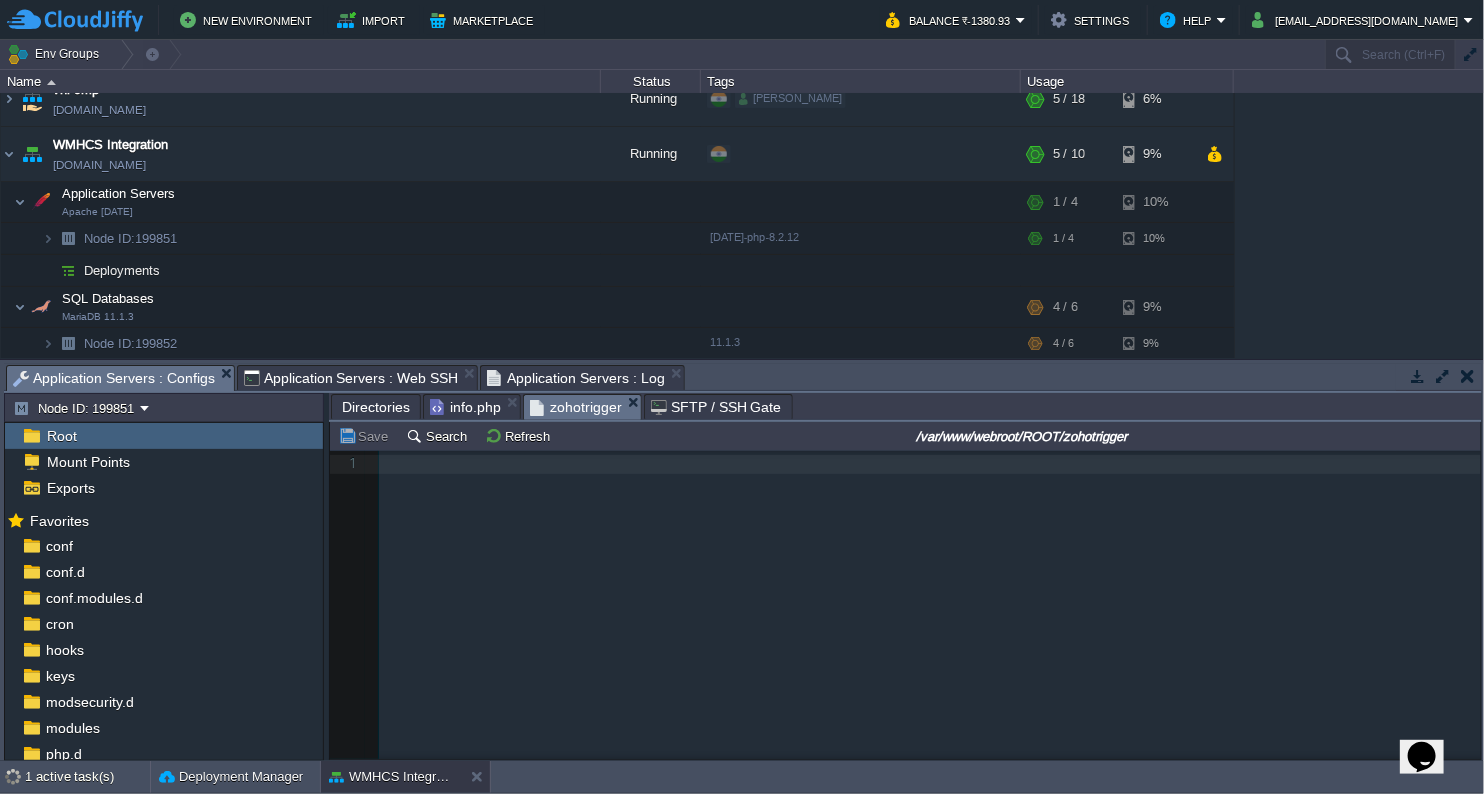 click on "zohotrigger" at bounding box center [576, 407] 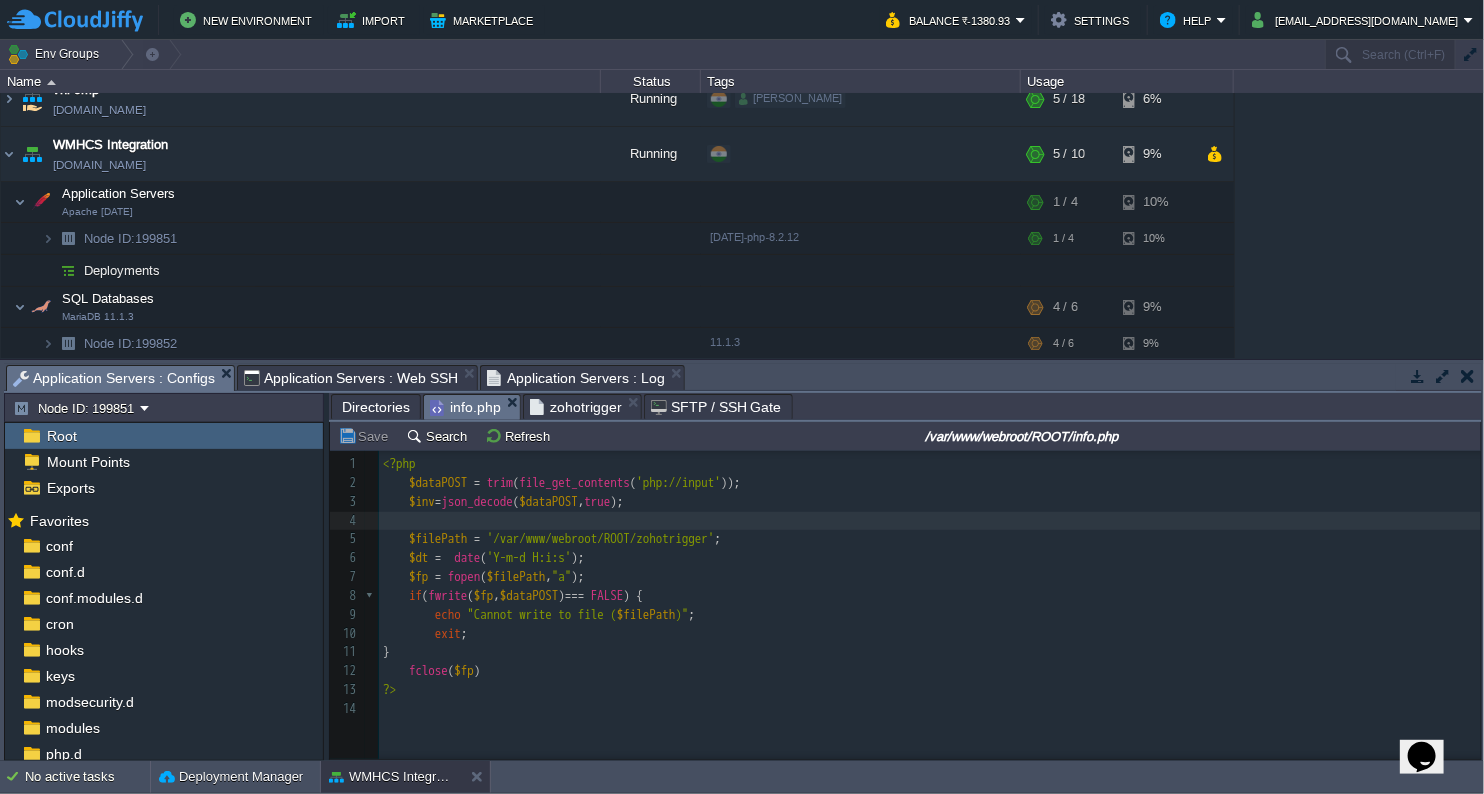 click on "info.php" at bounding box center (465, 407) 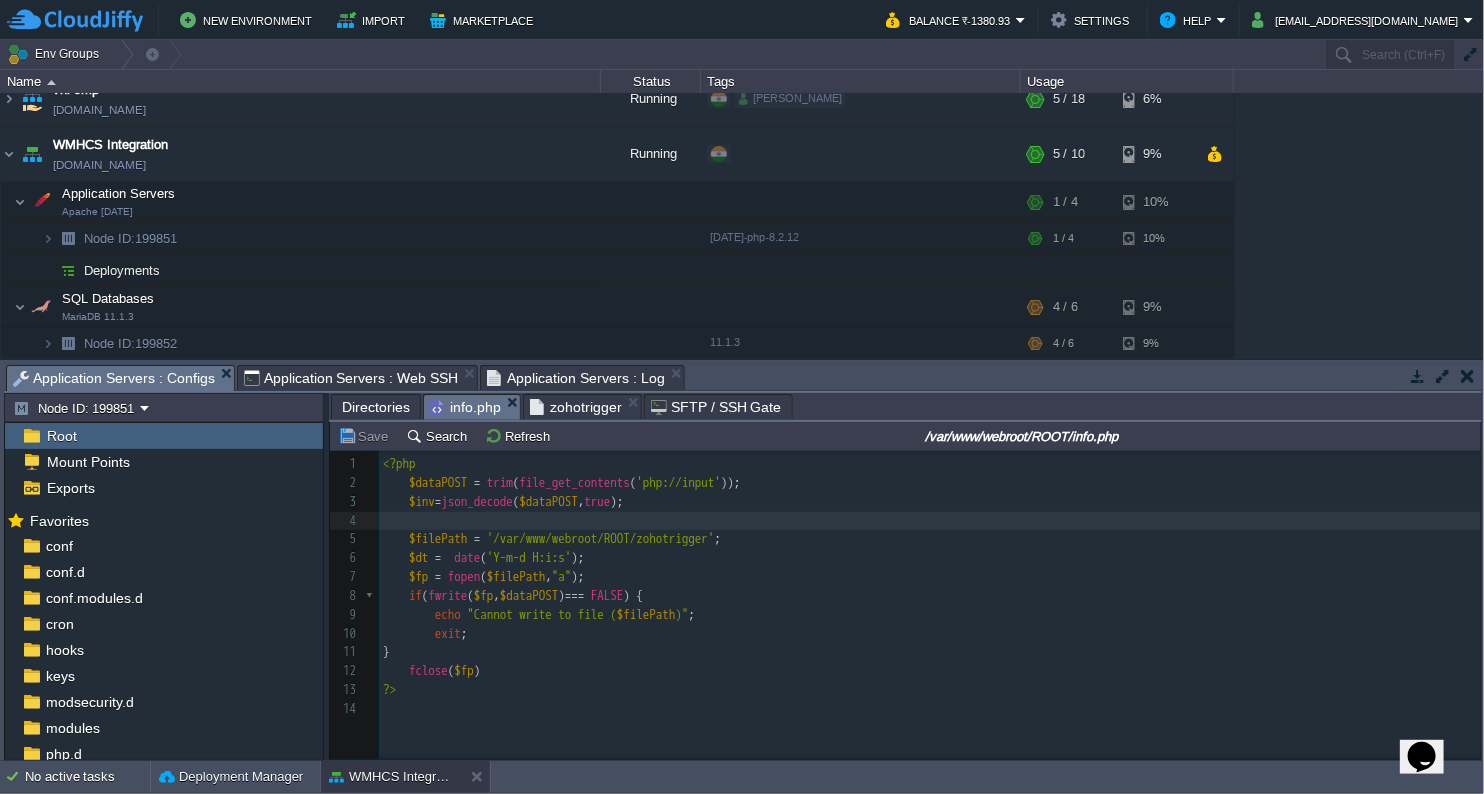 scroll, scrollTop: 6, scrollLeft: 0, axis: vertical 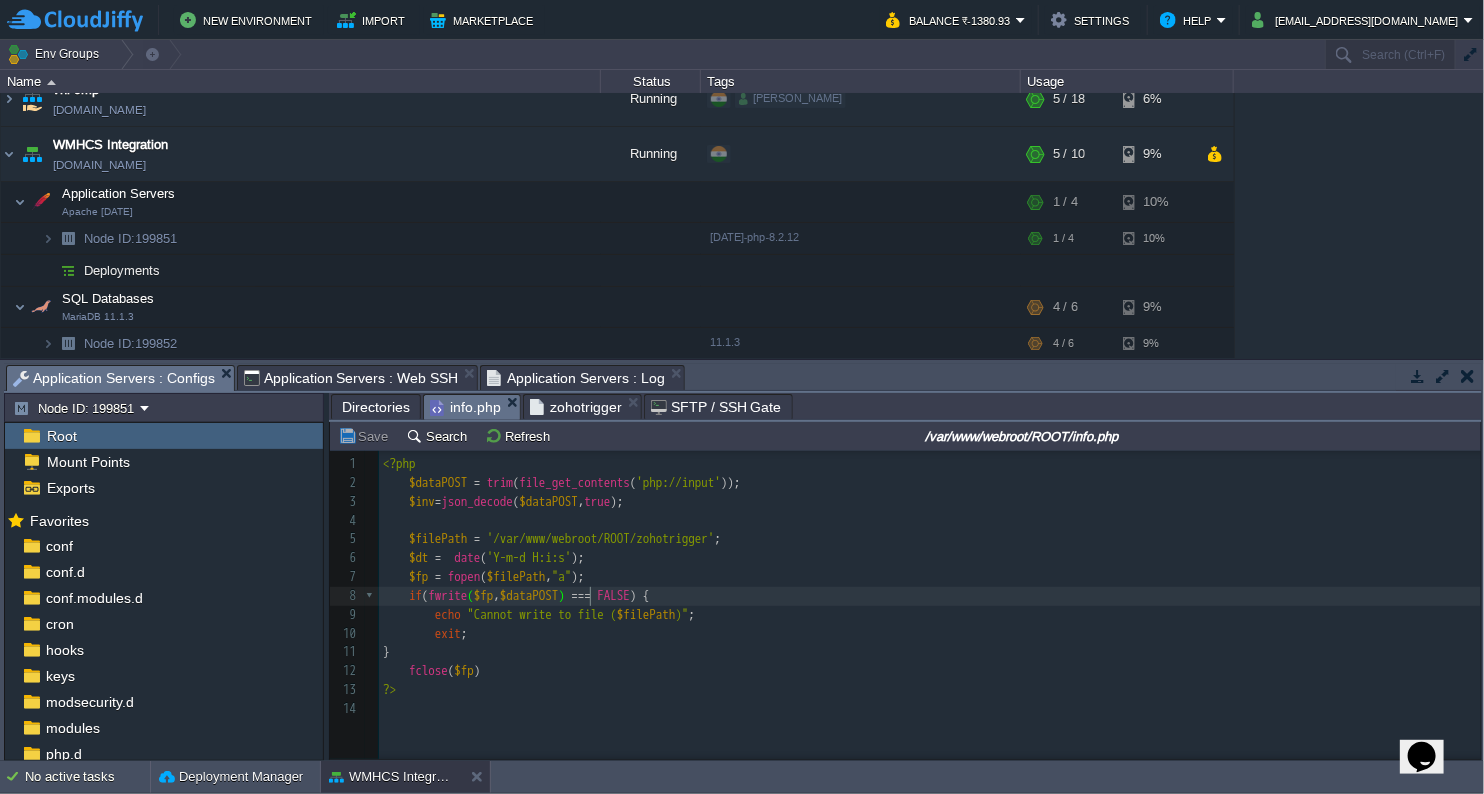 type on "[" 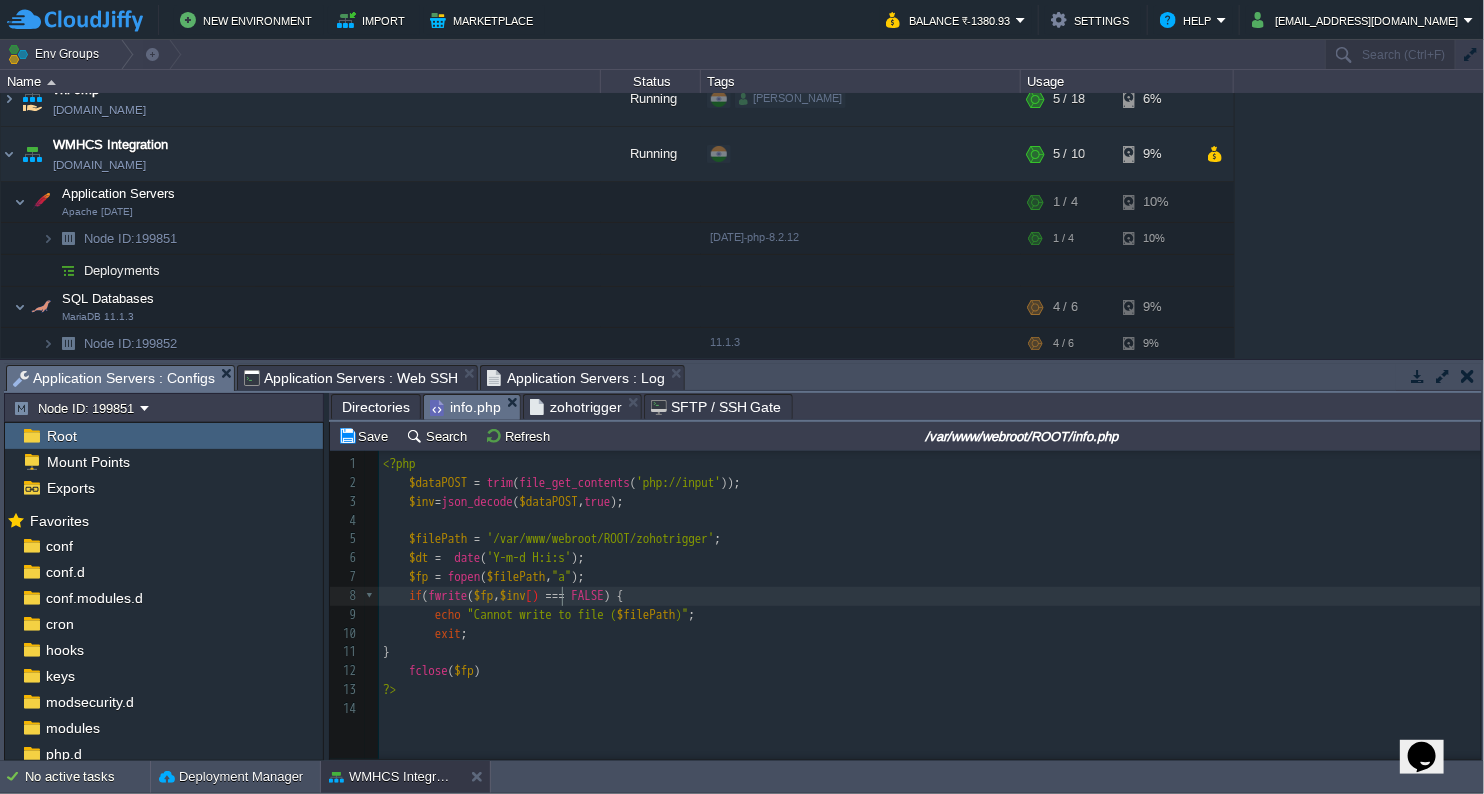 scroll, scrollTop: 6, scrollLeft: 35, axis: both 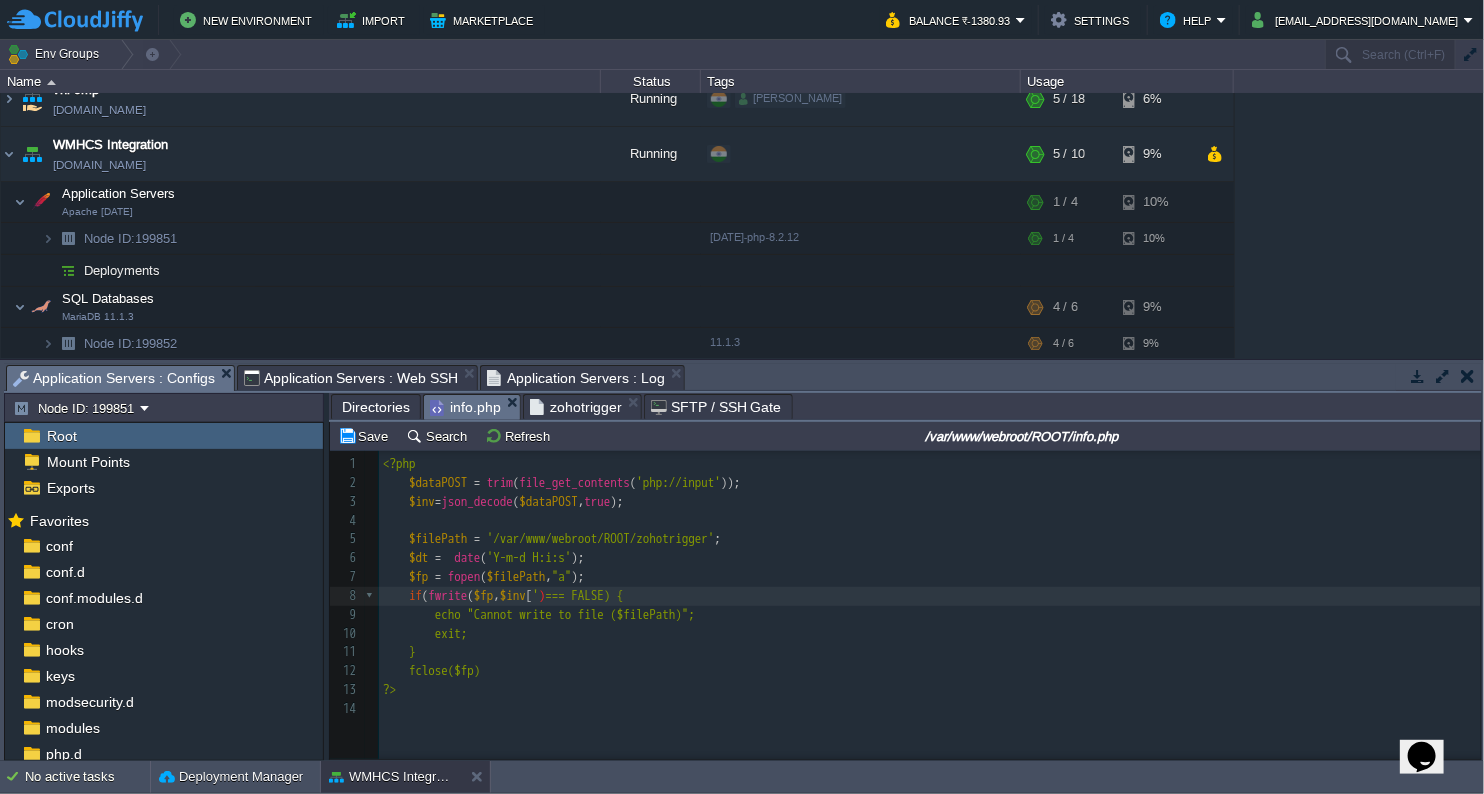 paste on "'" 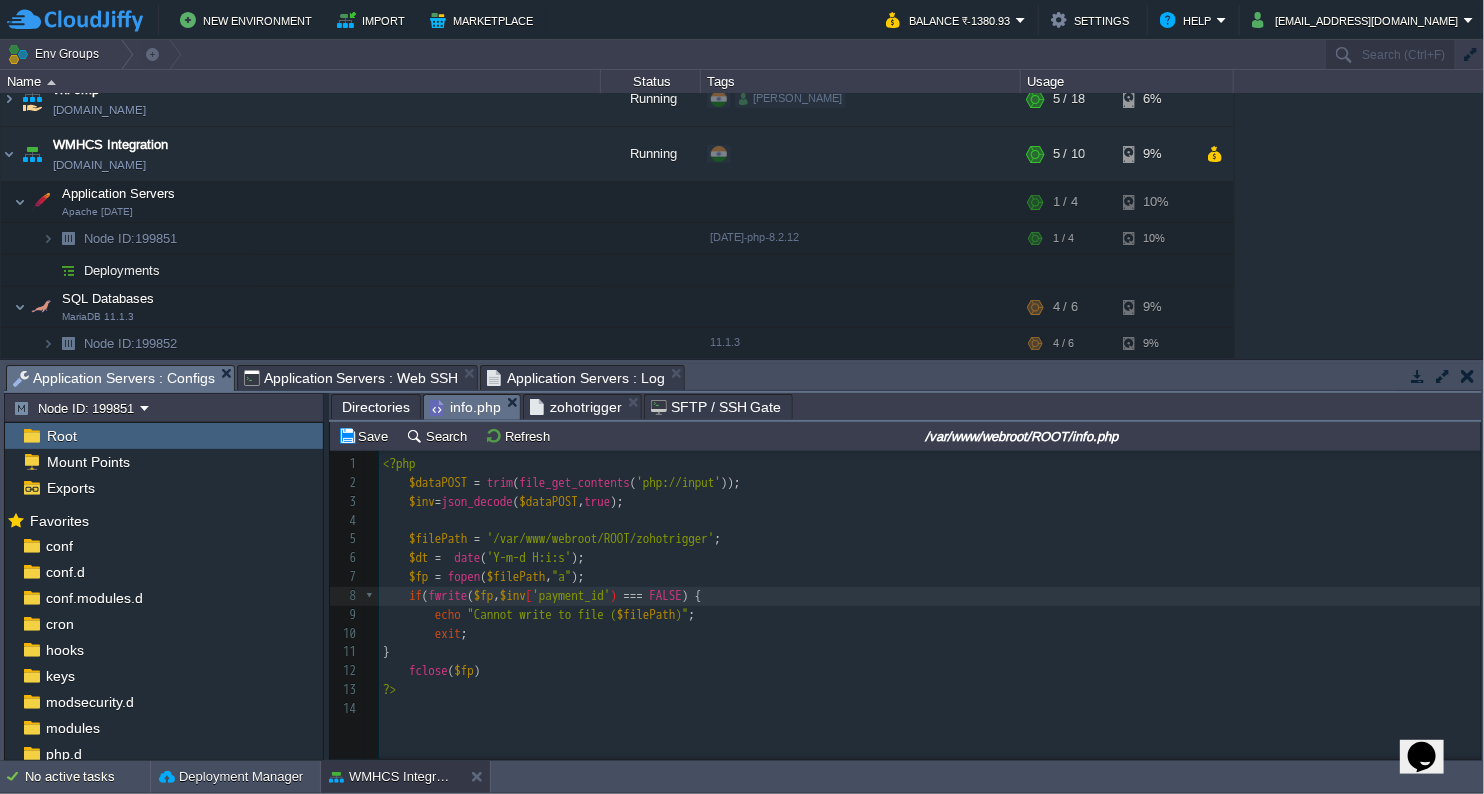 type on "inv['']" 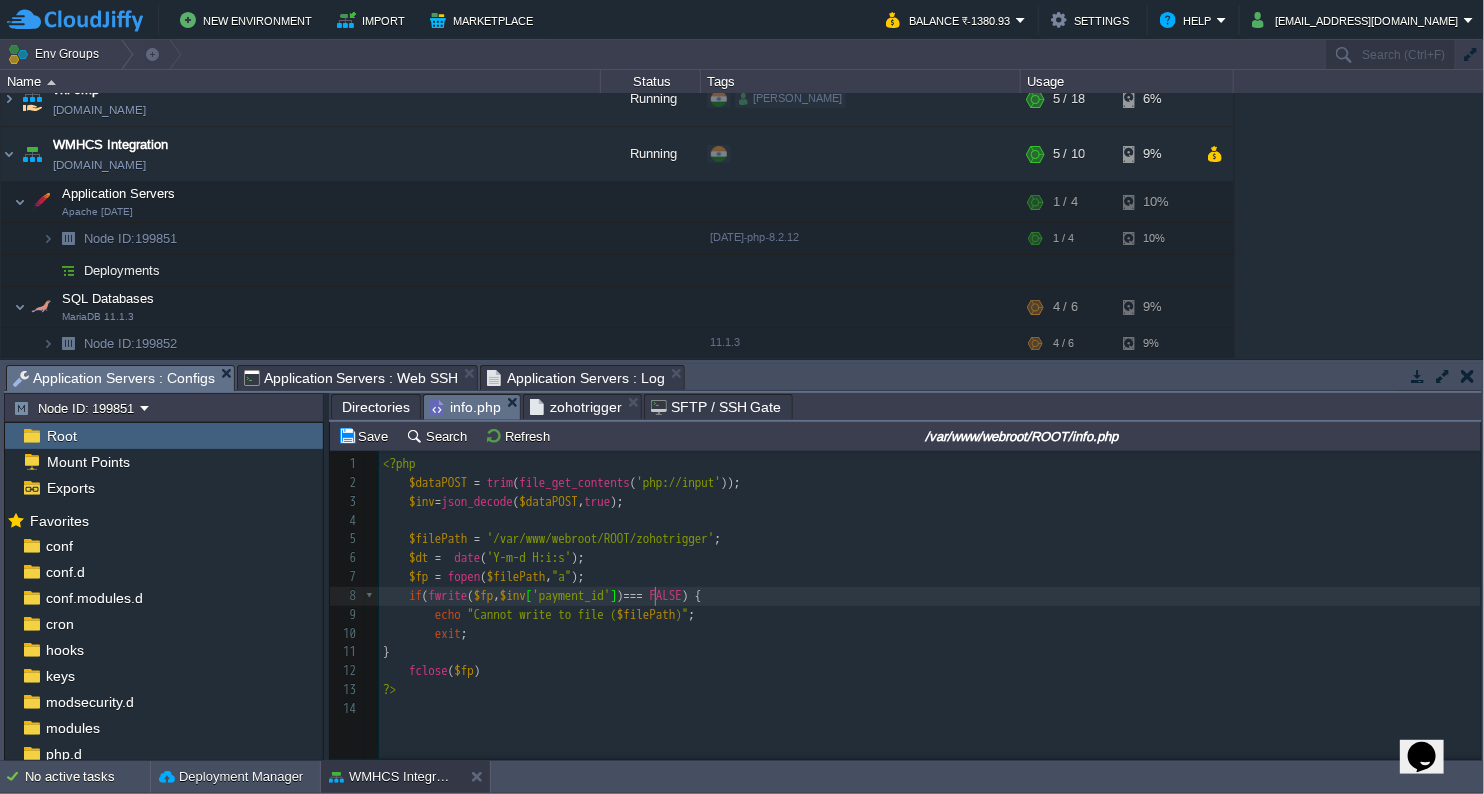 type 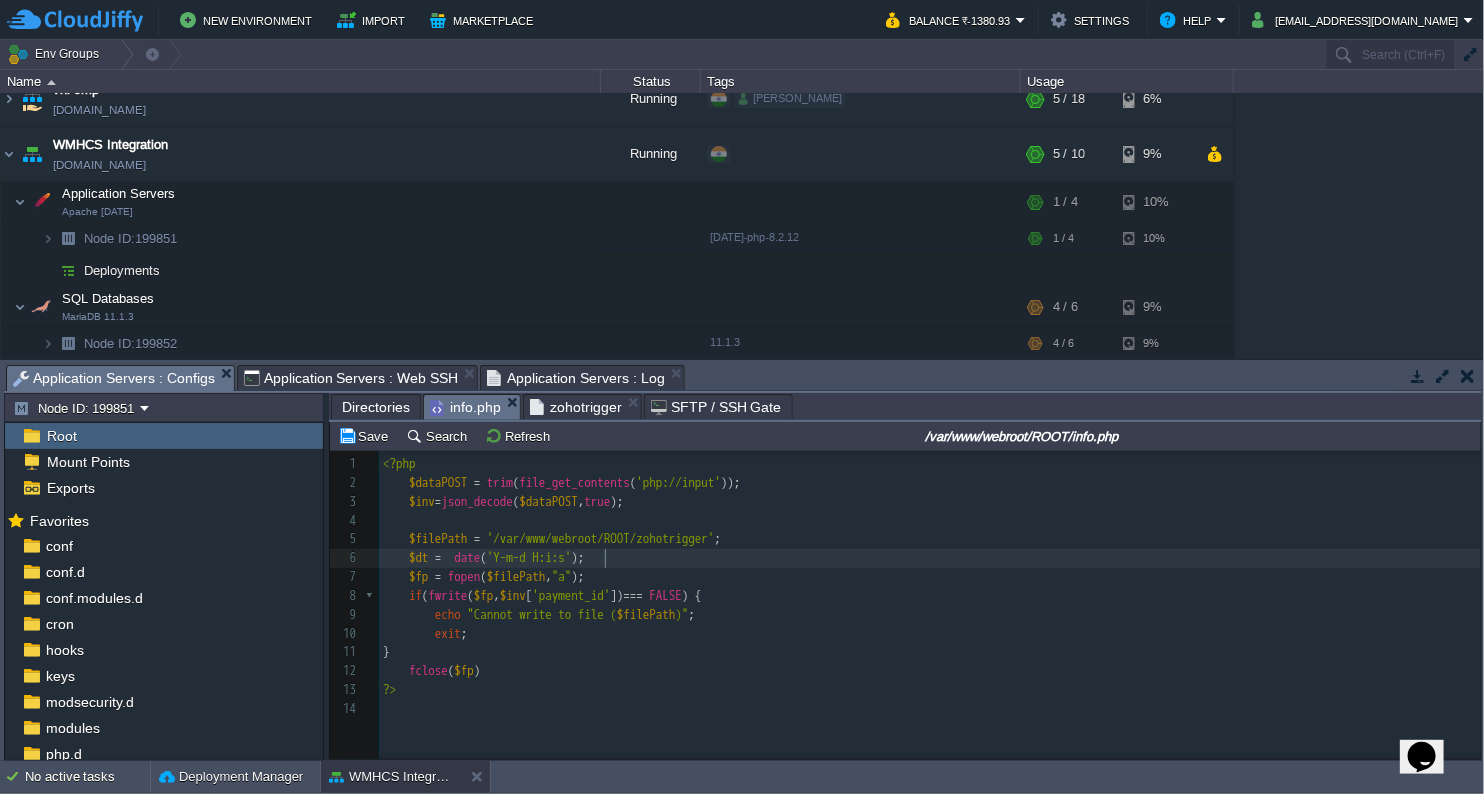 click on "$dt   =    date ( 'Y-m-d H:i:s' );" at bounding box center (933, 558) 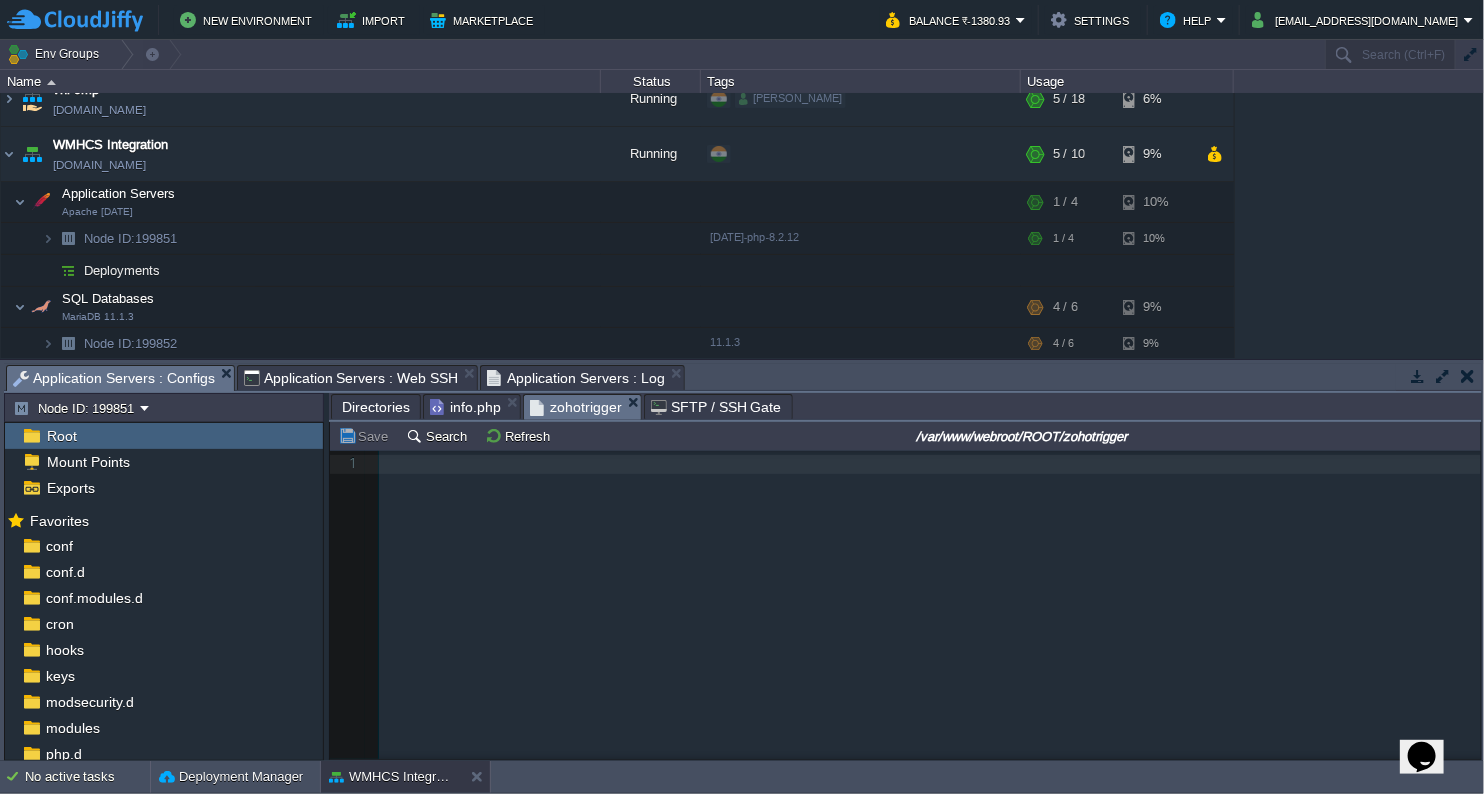 click on "zohotrigger" at bounding box center (576, 407) 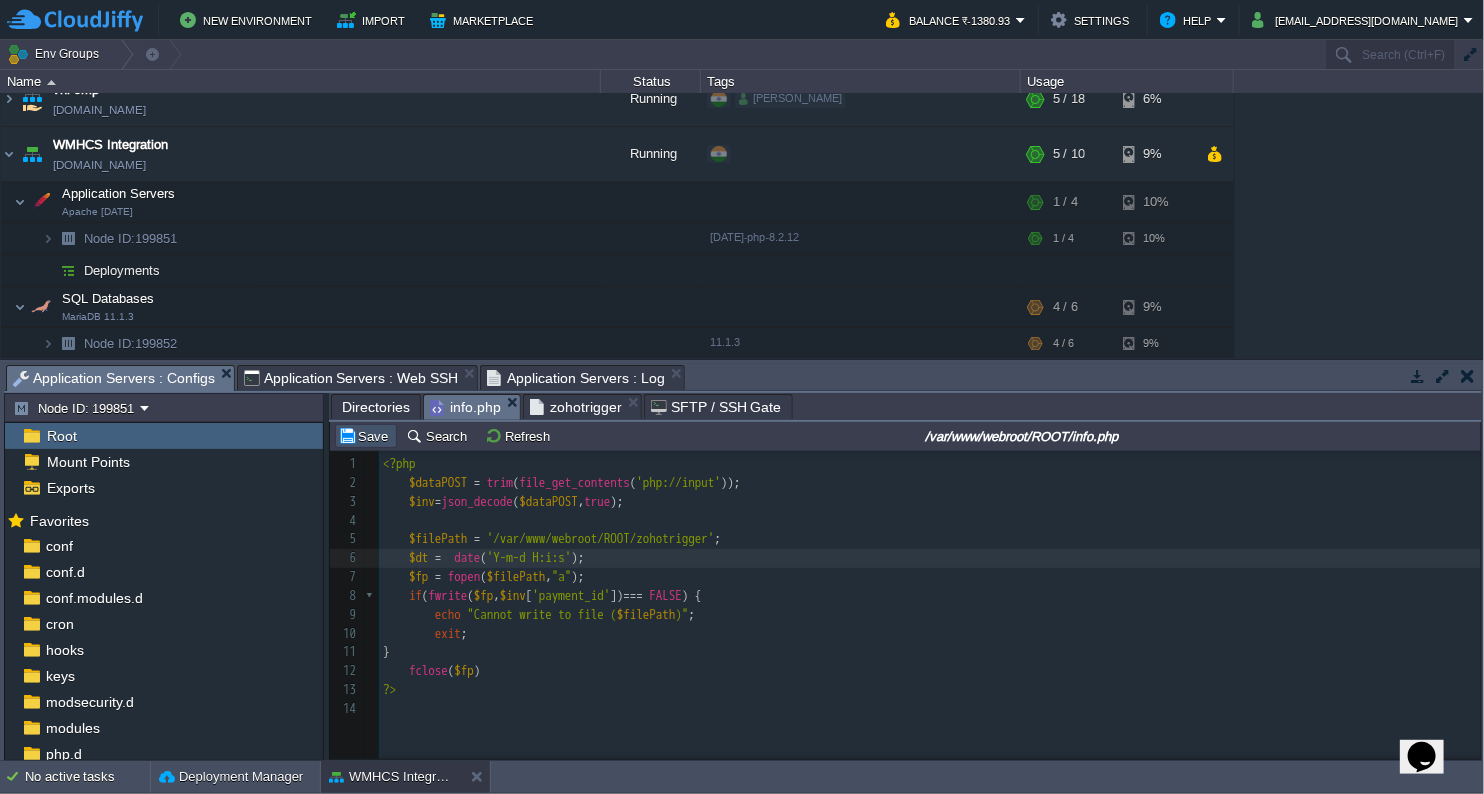 click on "Save" at bounding box center (366, 436) 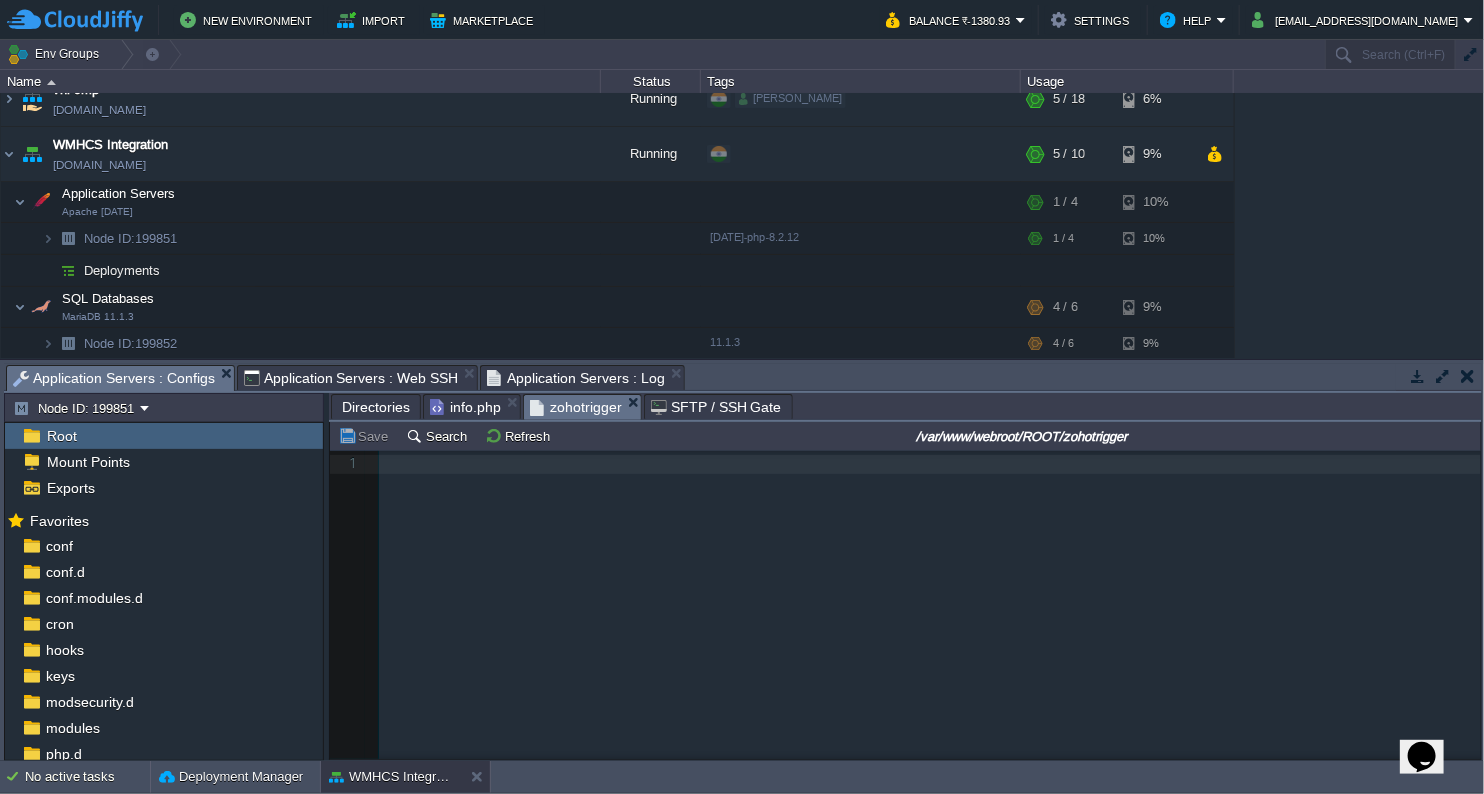 click on "zohotrigger" at bounding box center [576, 407] 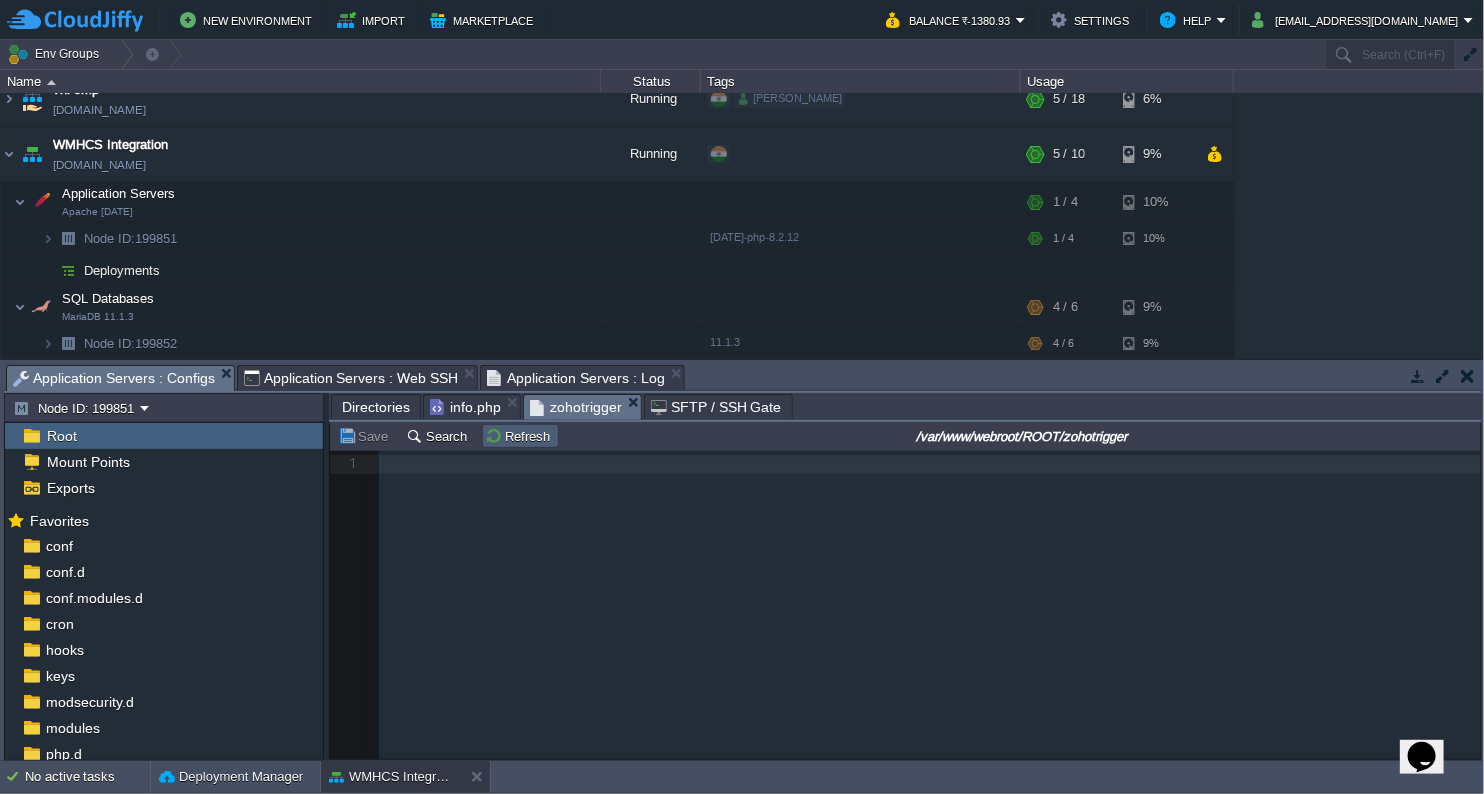 click on "Refresh" at bounding box center (520, 436) 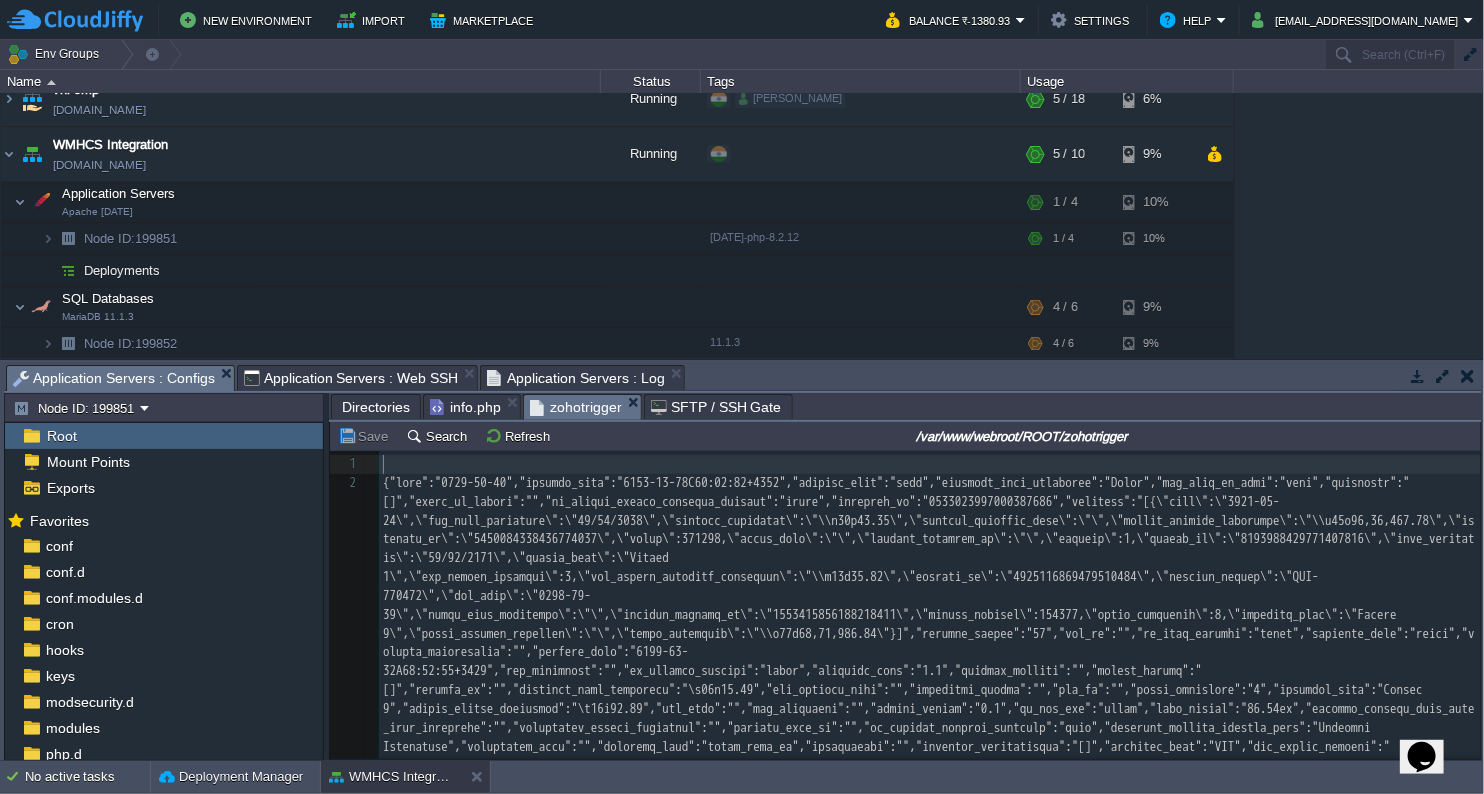 scroll, scrollTop: 230, scrollLeft: 0, axis: vertical 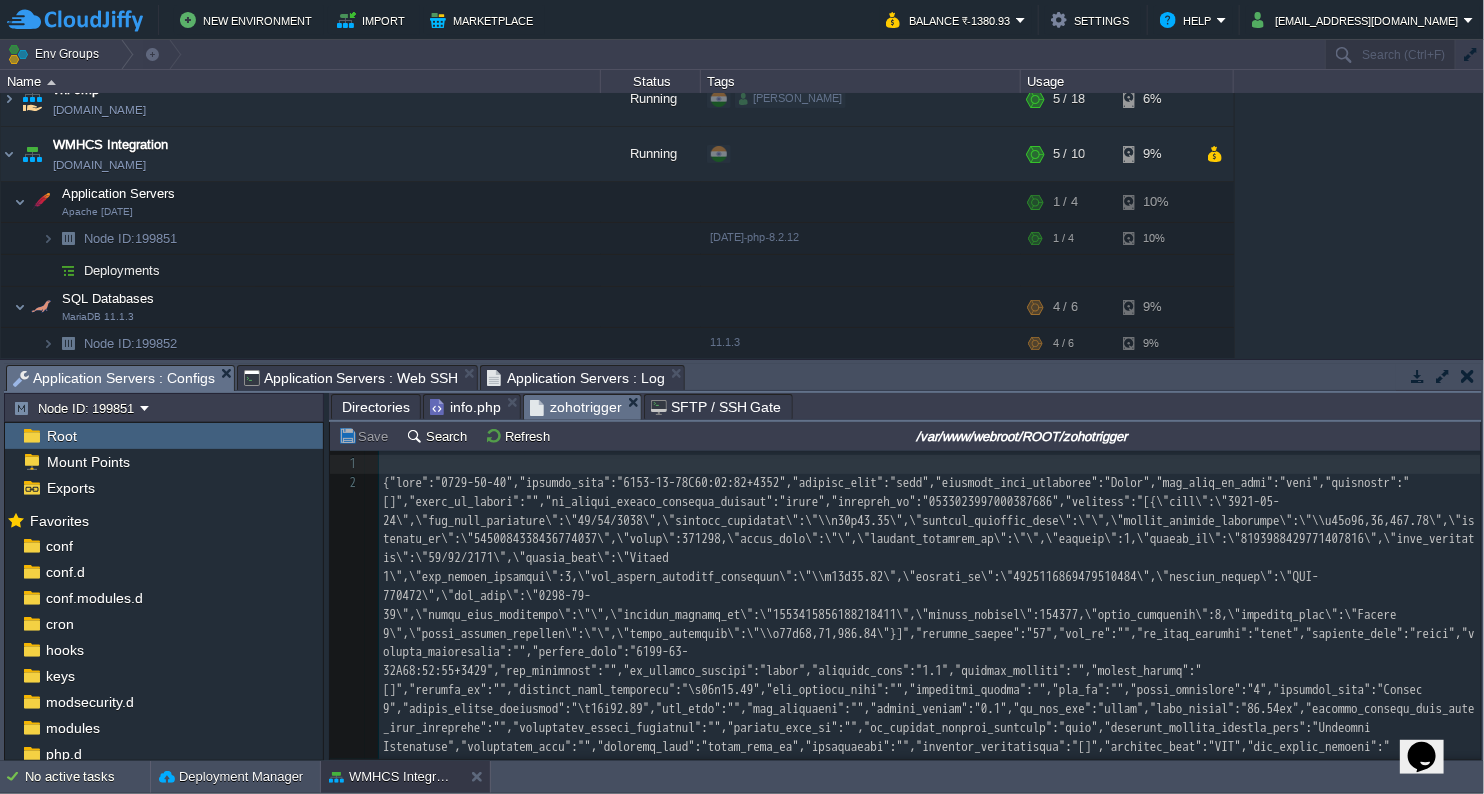 click on "info.php" at bounding box center (465, 407) 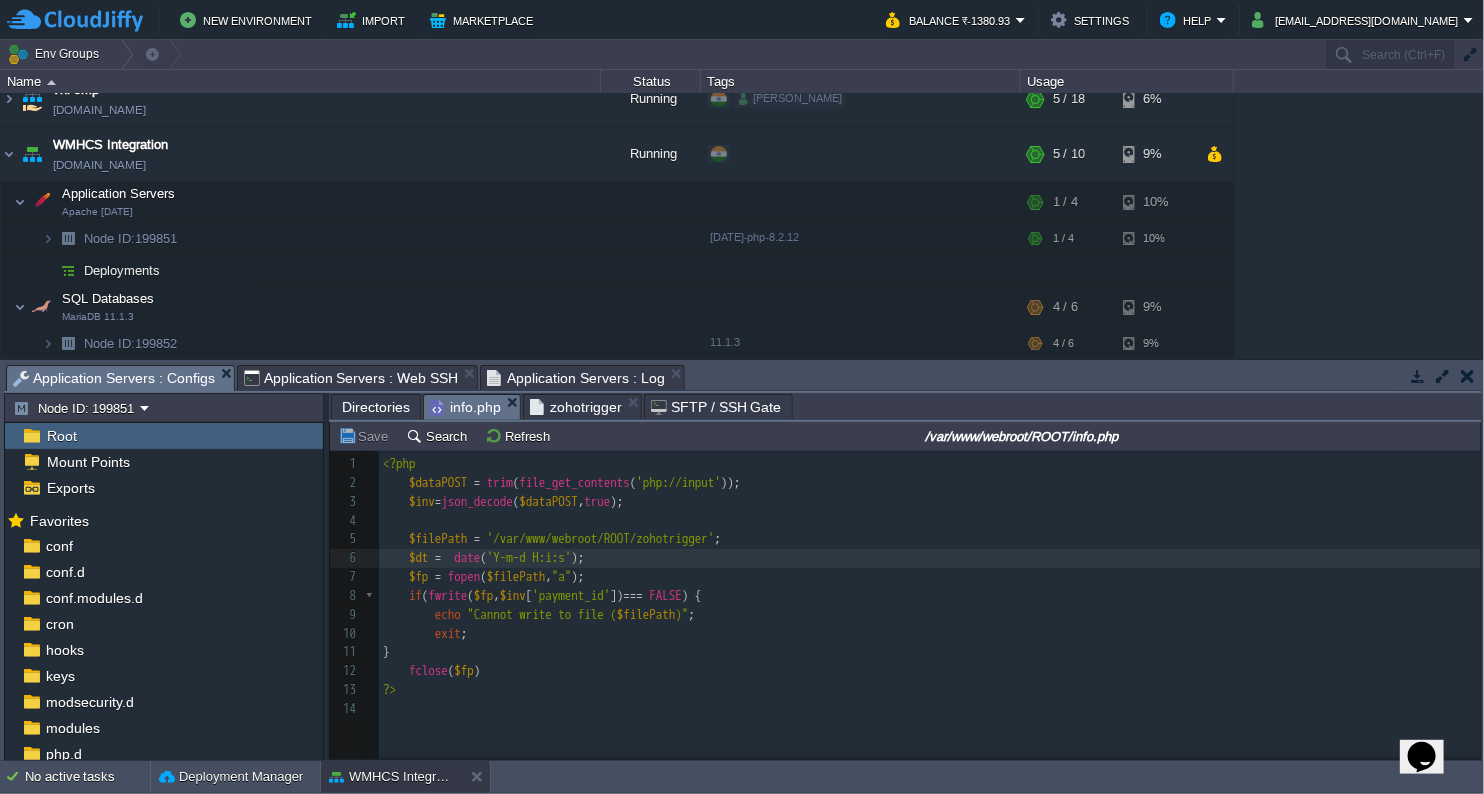 click on "zohotrigger" at bounding box center [576, 407] 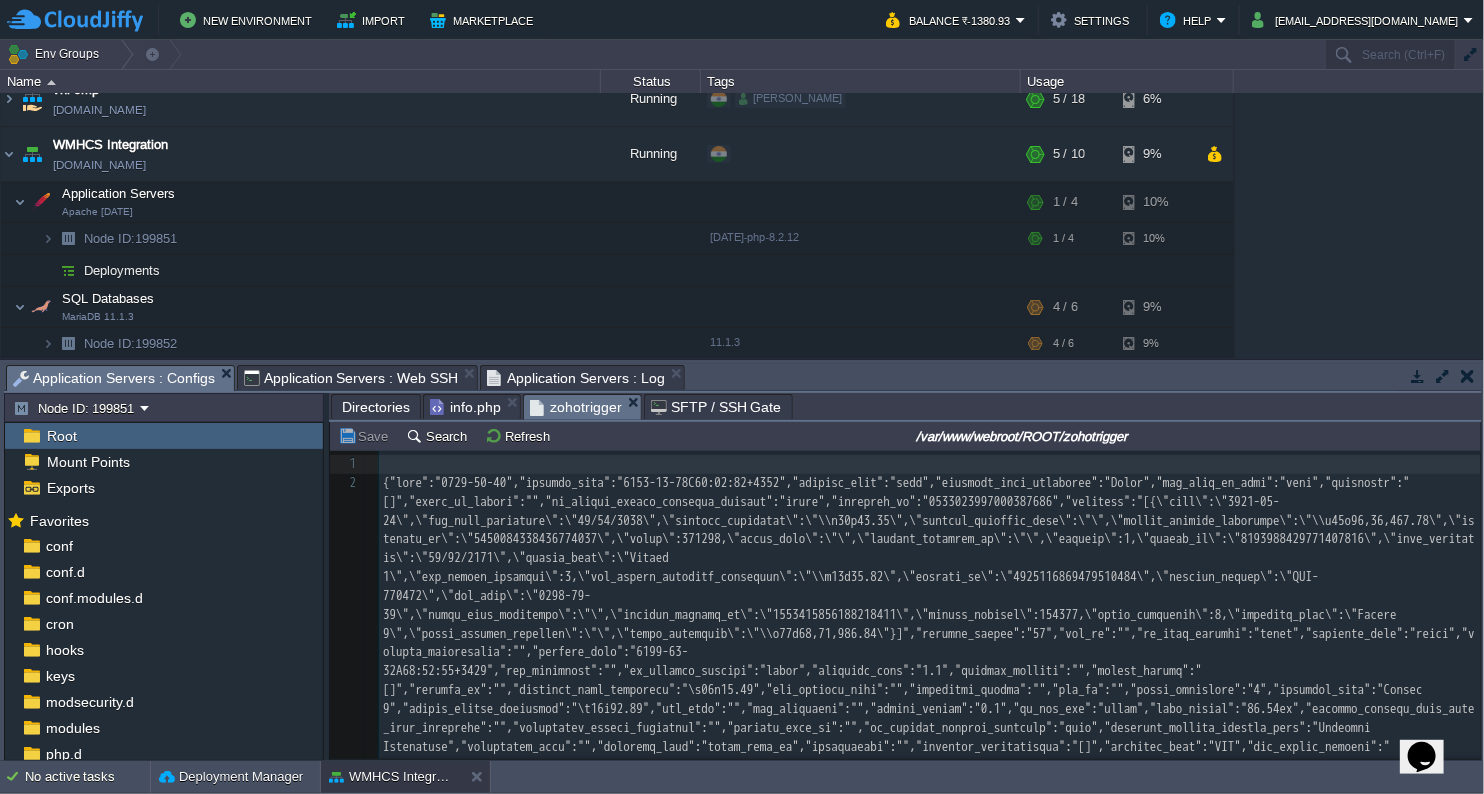 scroll, scrollTop: 109, scrollLeft: 0, axis: vertical 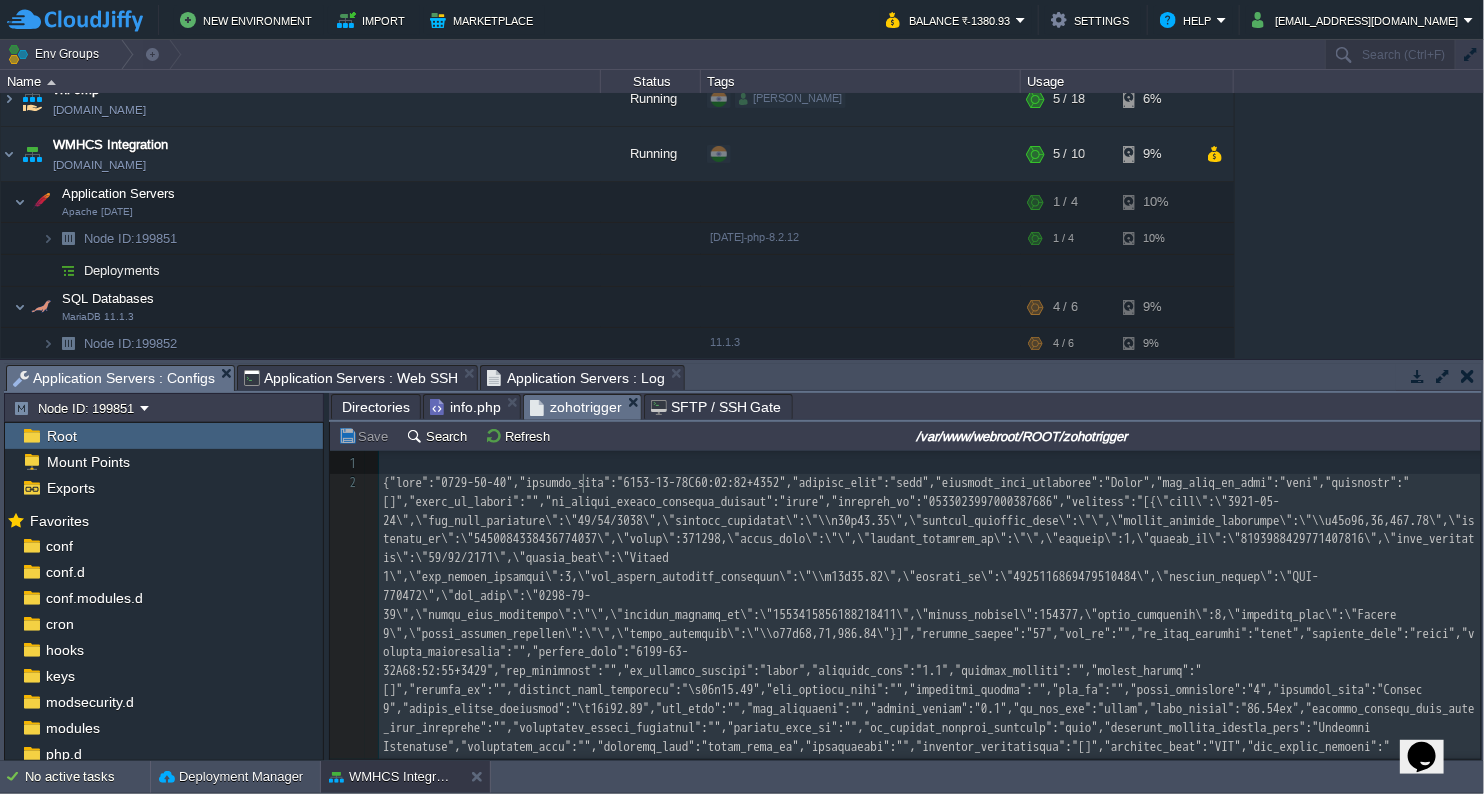 type on "updated_time" 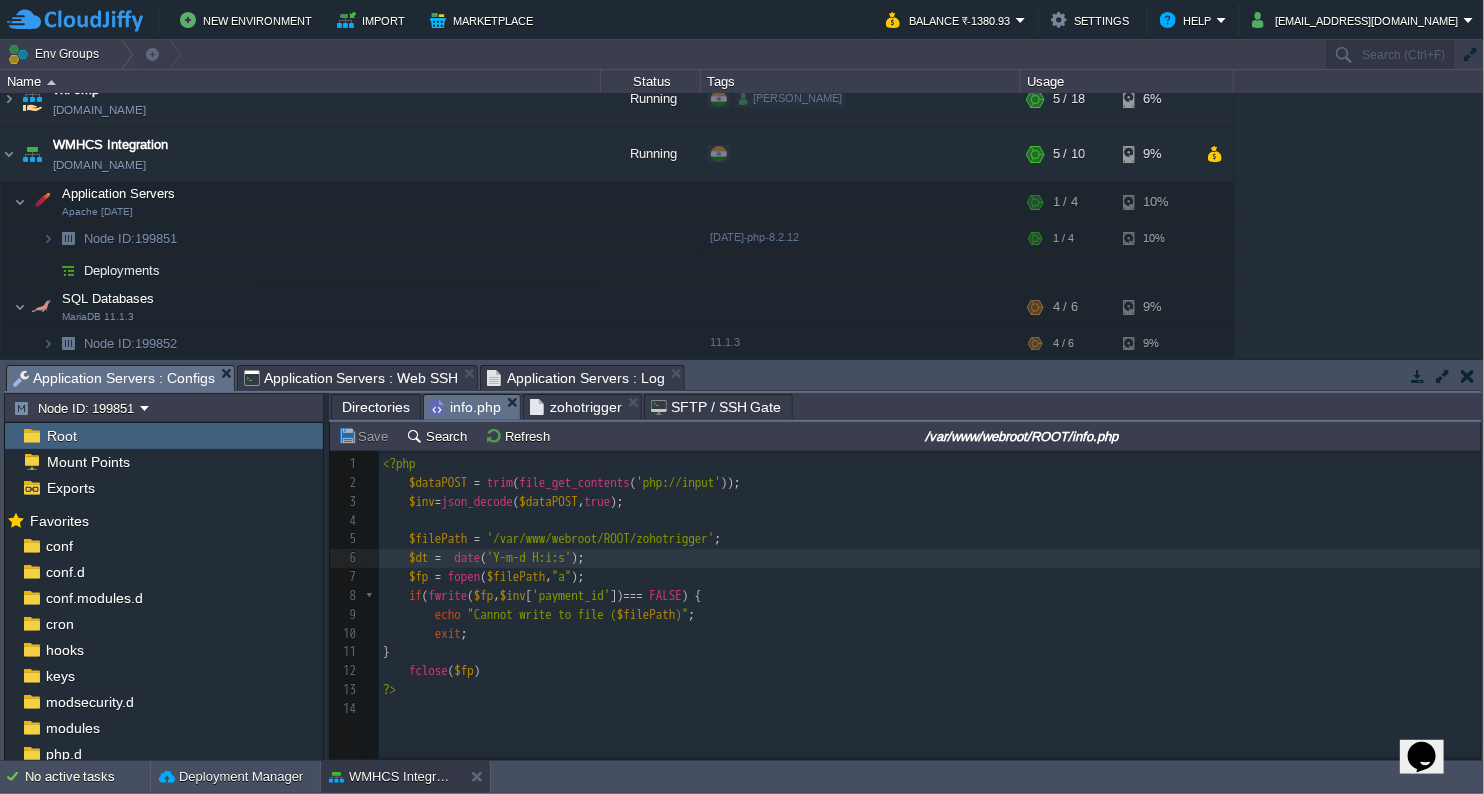 click on "info.php" at bounding box center [465, 407] 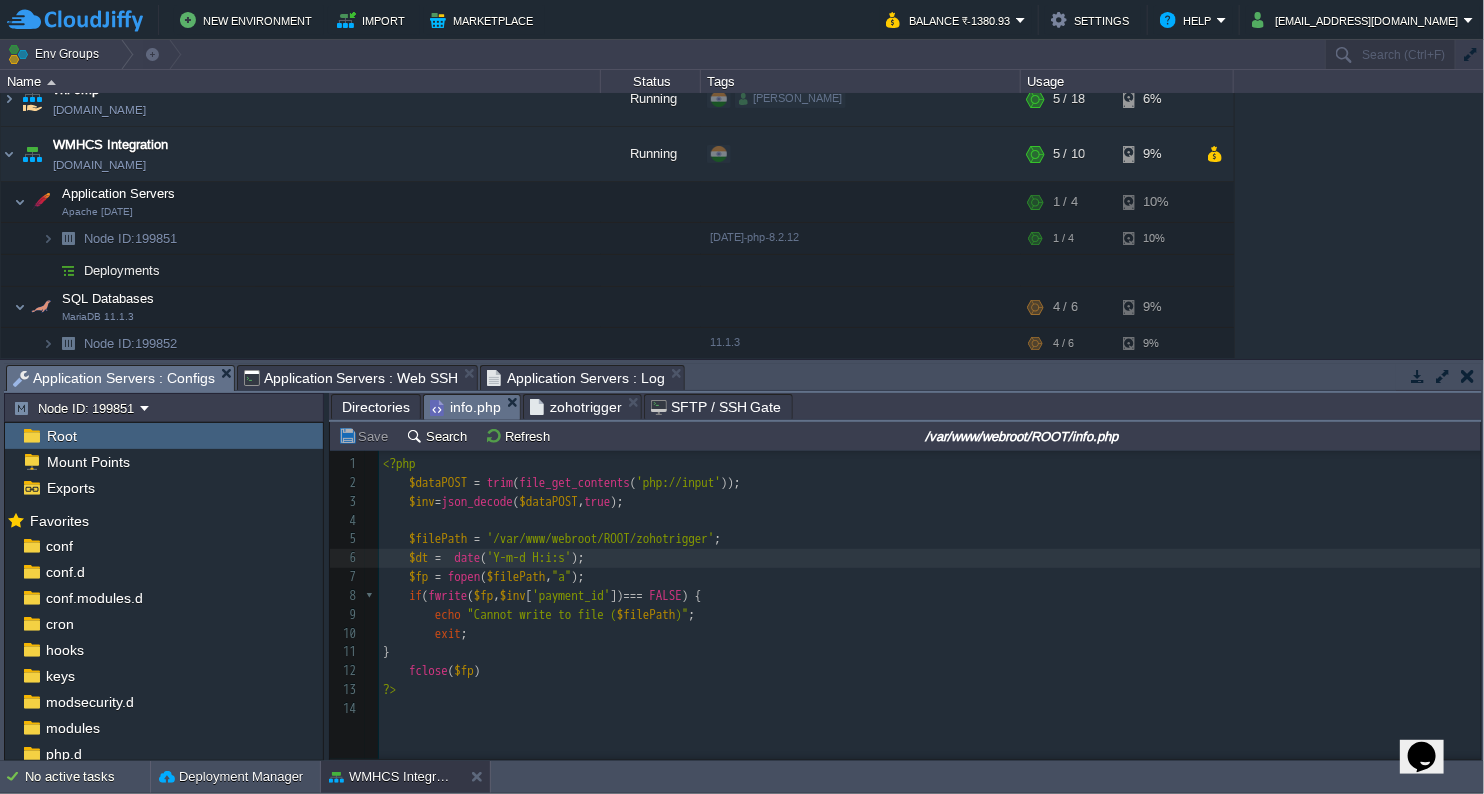 scroll, scrollTop: 6, scrollLeft: 0, axis: vertical 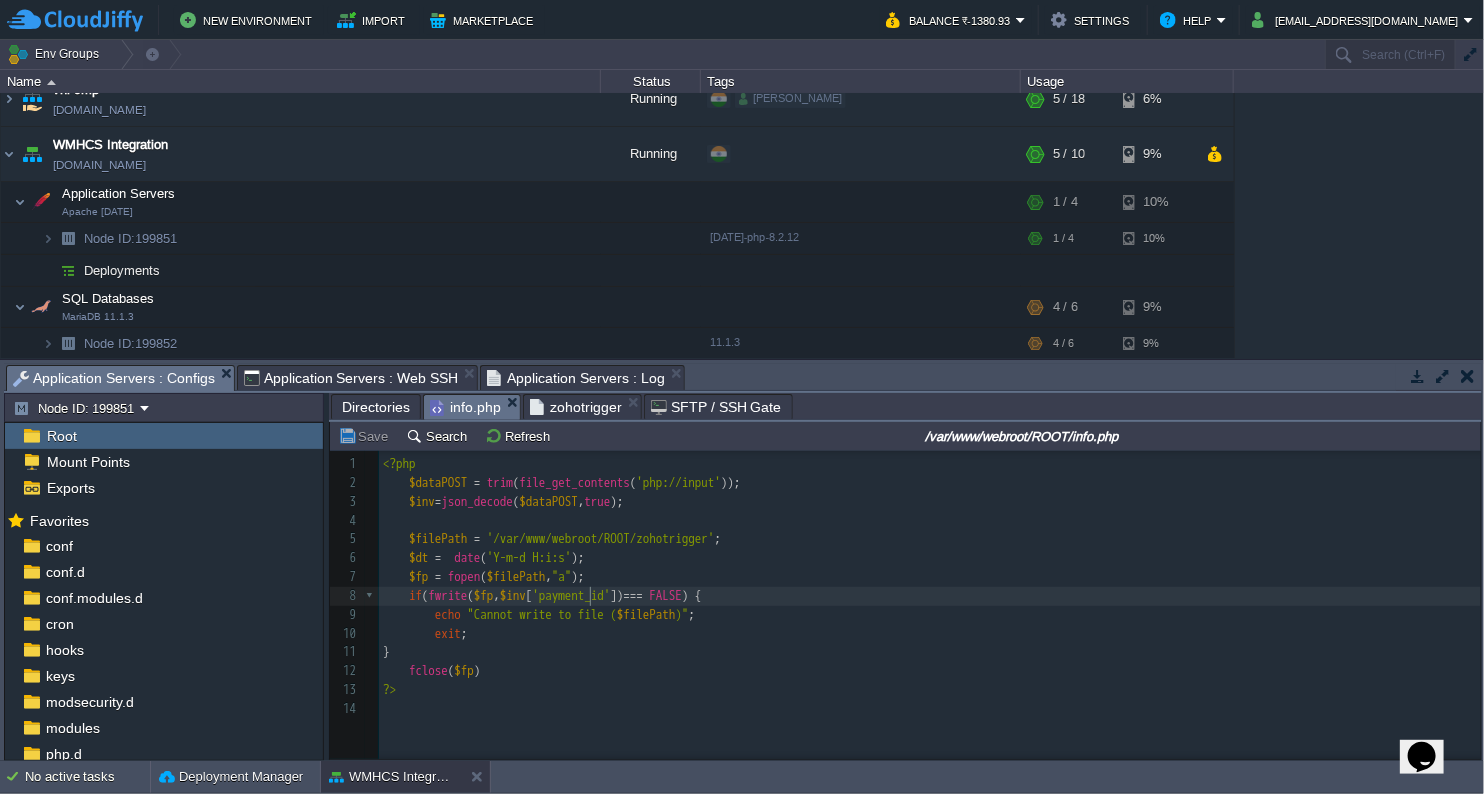 type on "payment_id" 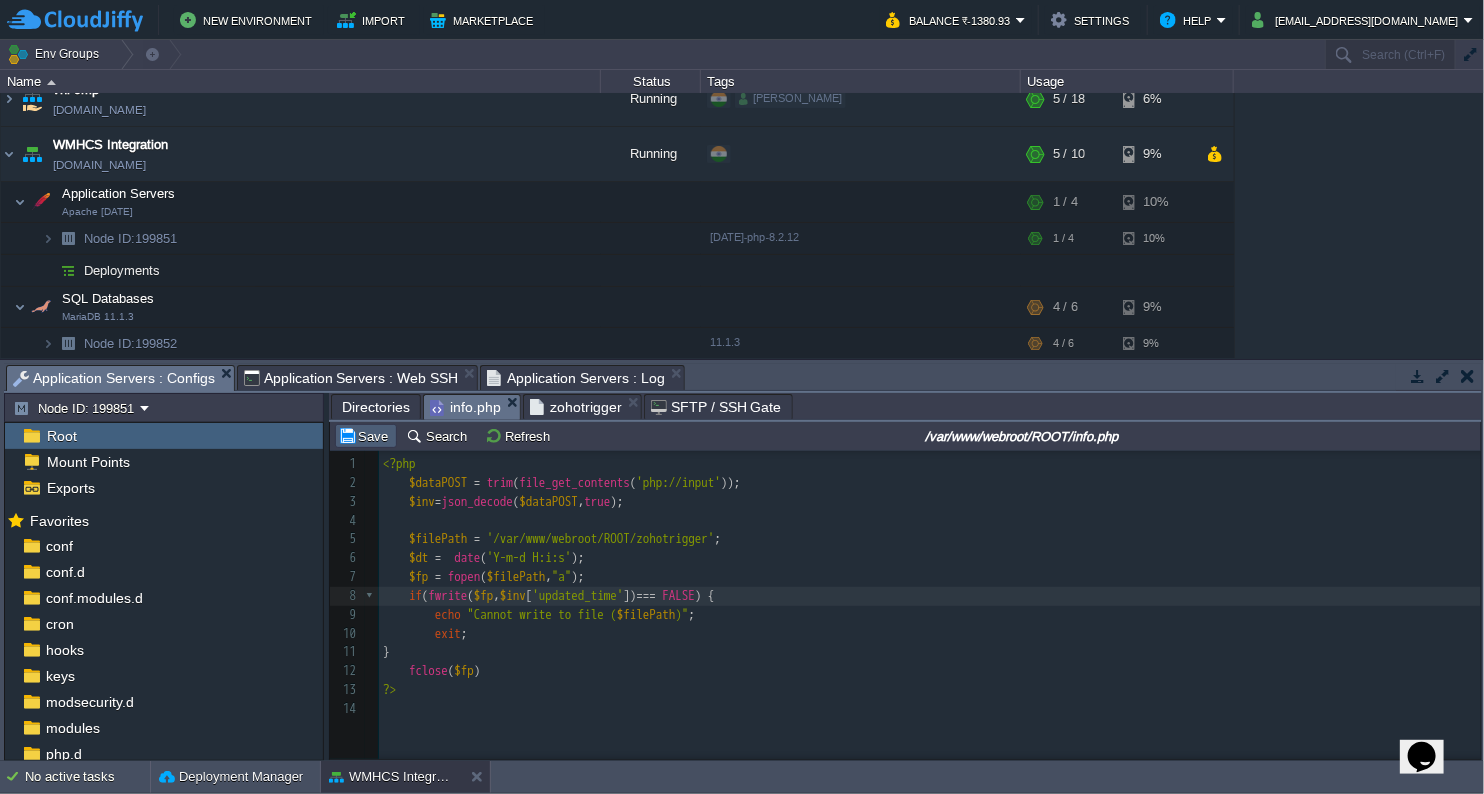 click on "Save" at bounding box center [366, 436] 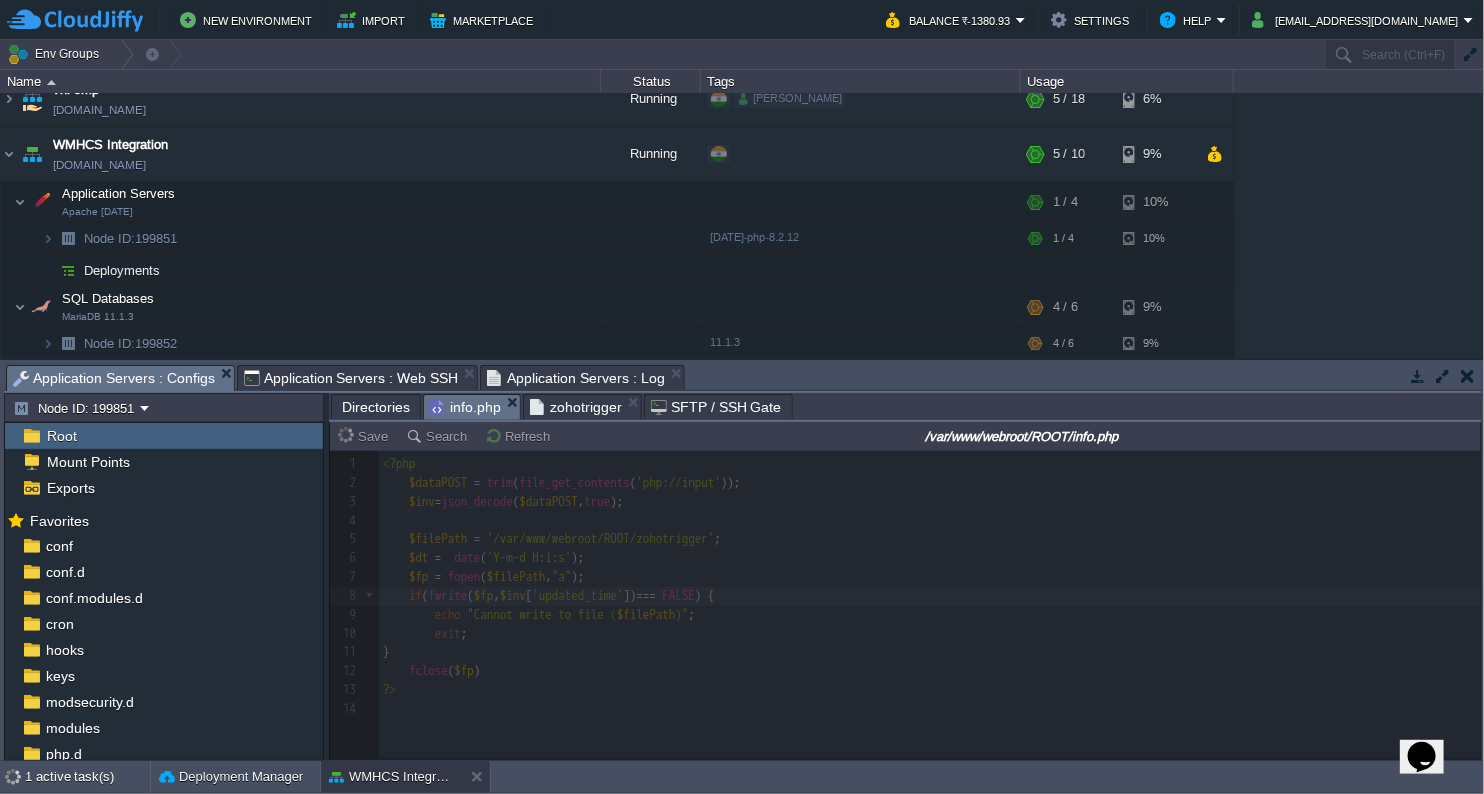 click on "zohotrigger" at bounding box center (576, 407) 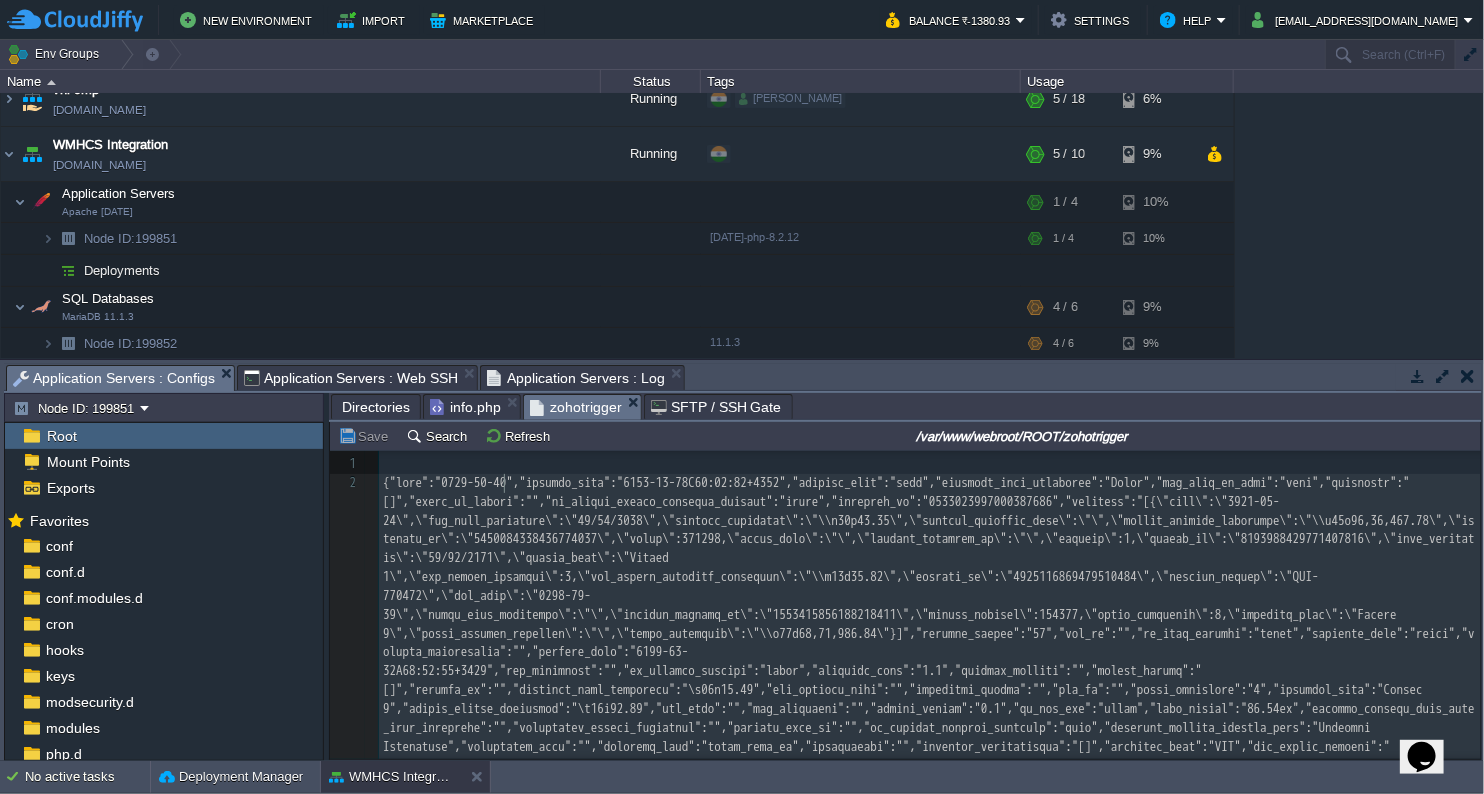 type on "-" 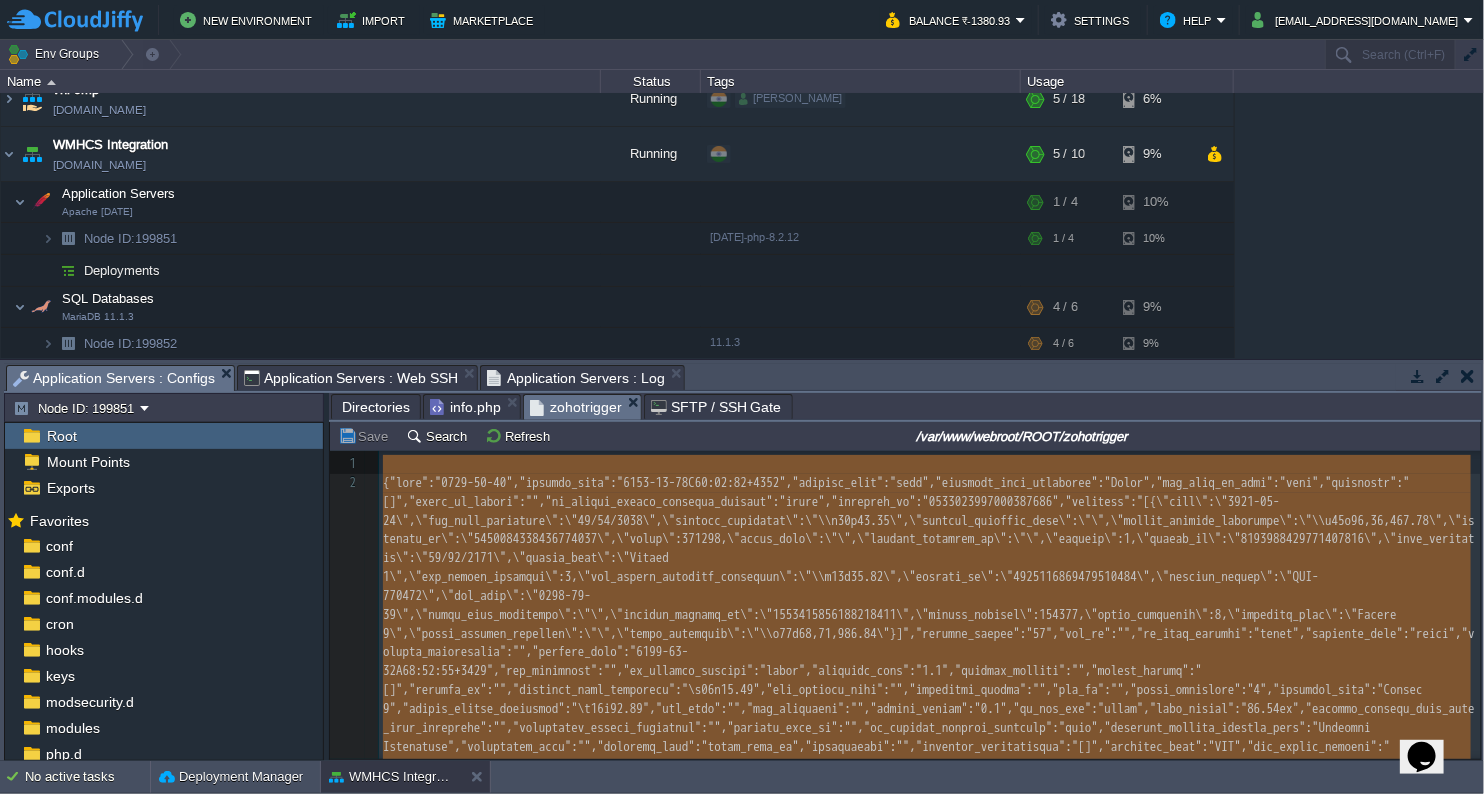 type 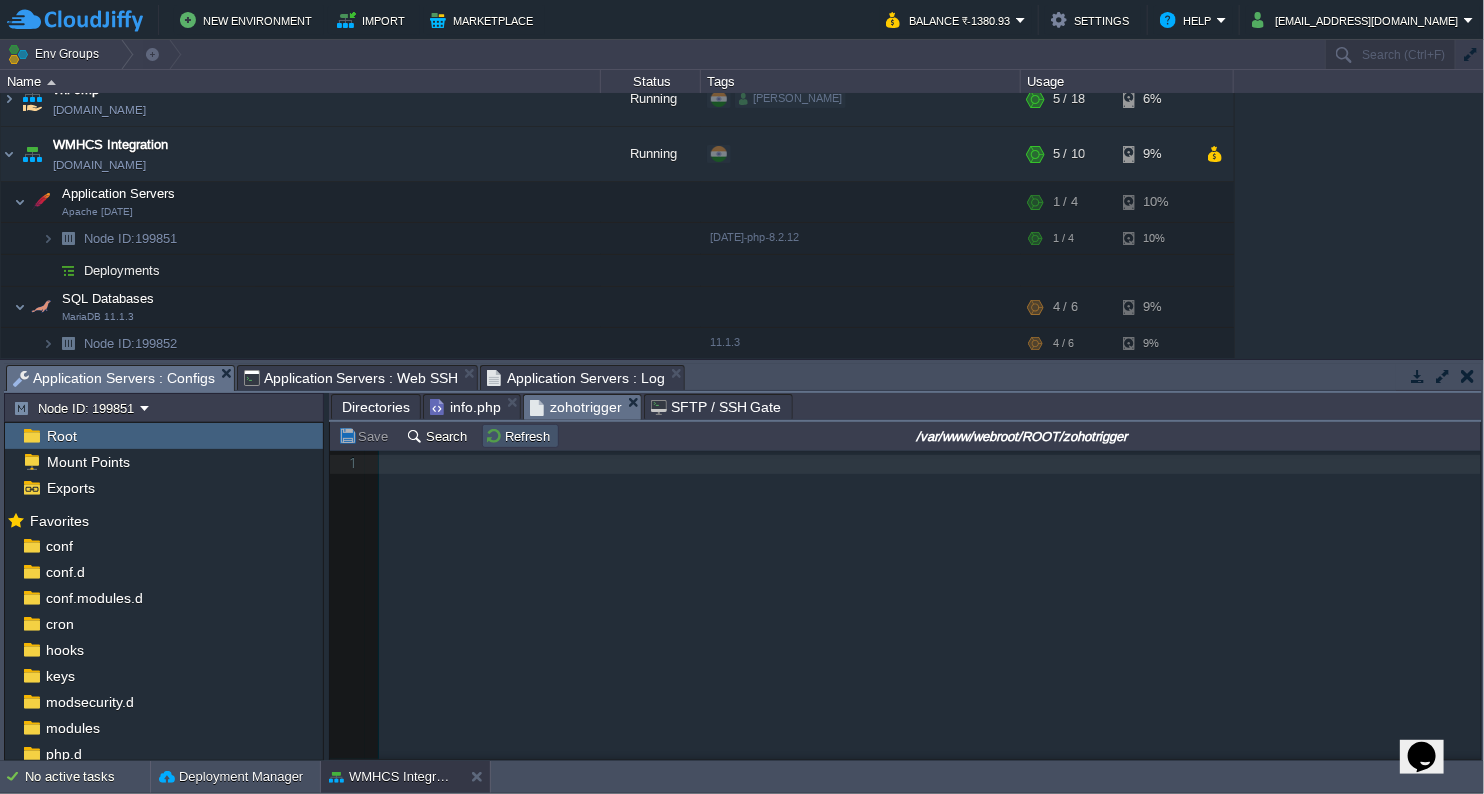 click on "Refresh" at bounding box center [520, 436] 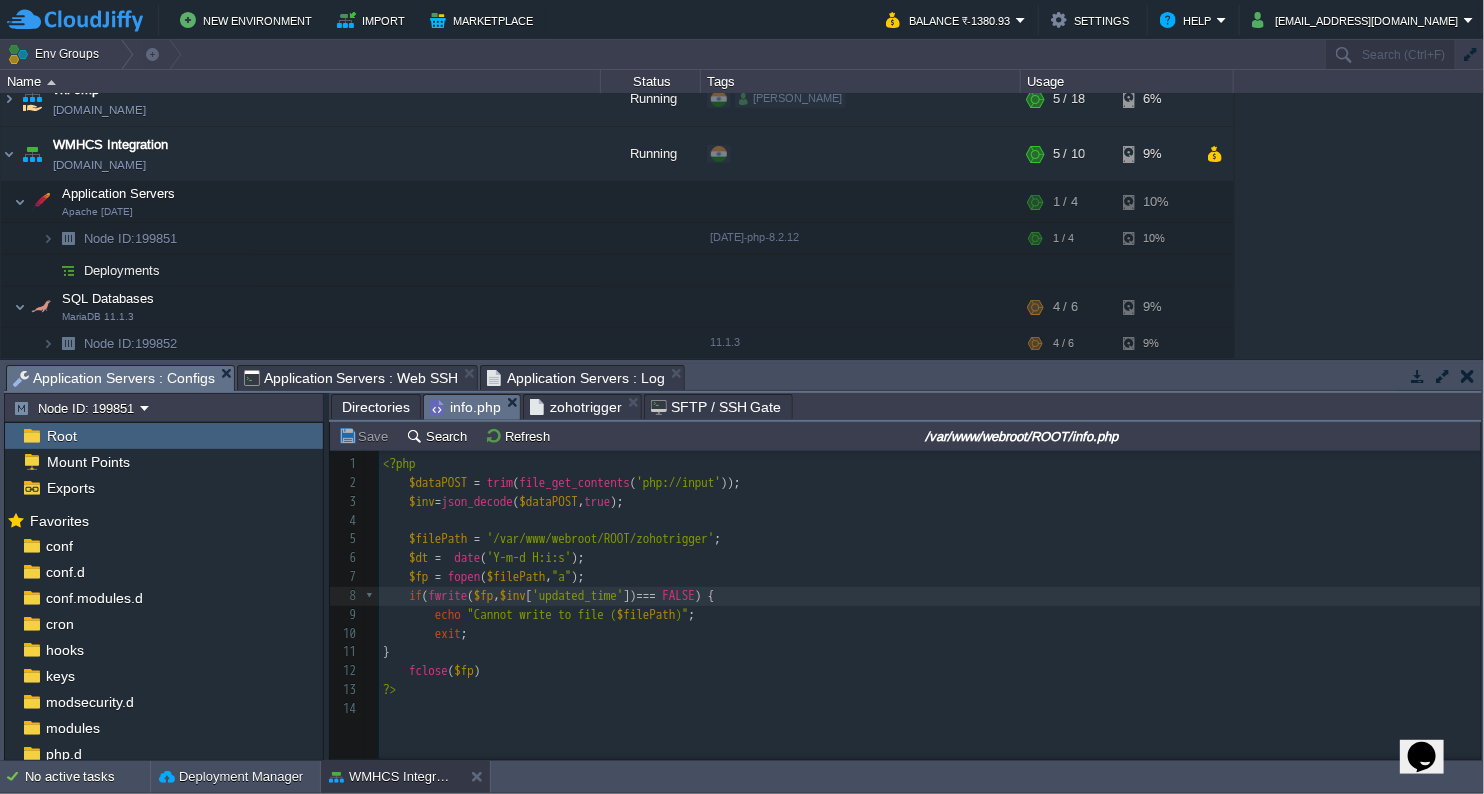 click on "info.php" at bounding box center [465, 407] 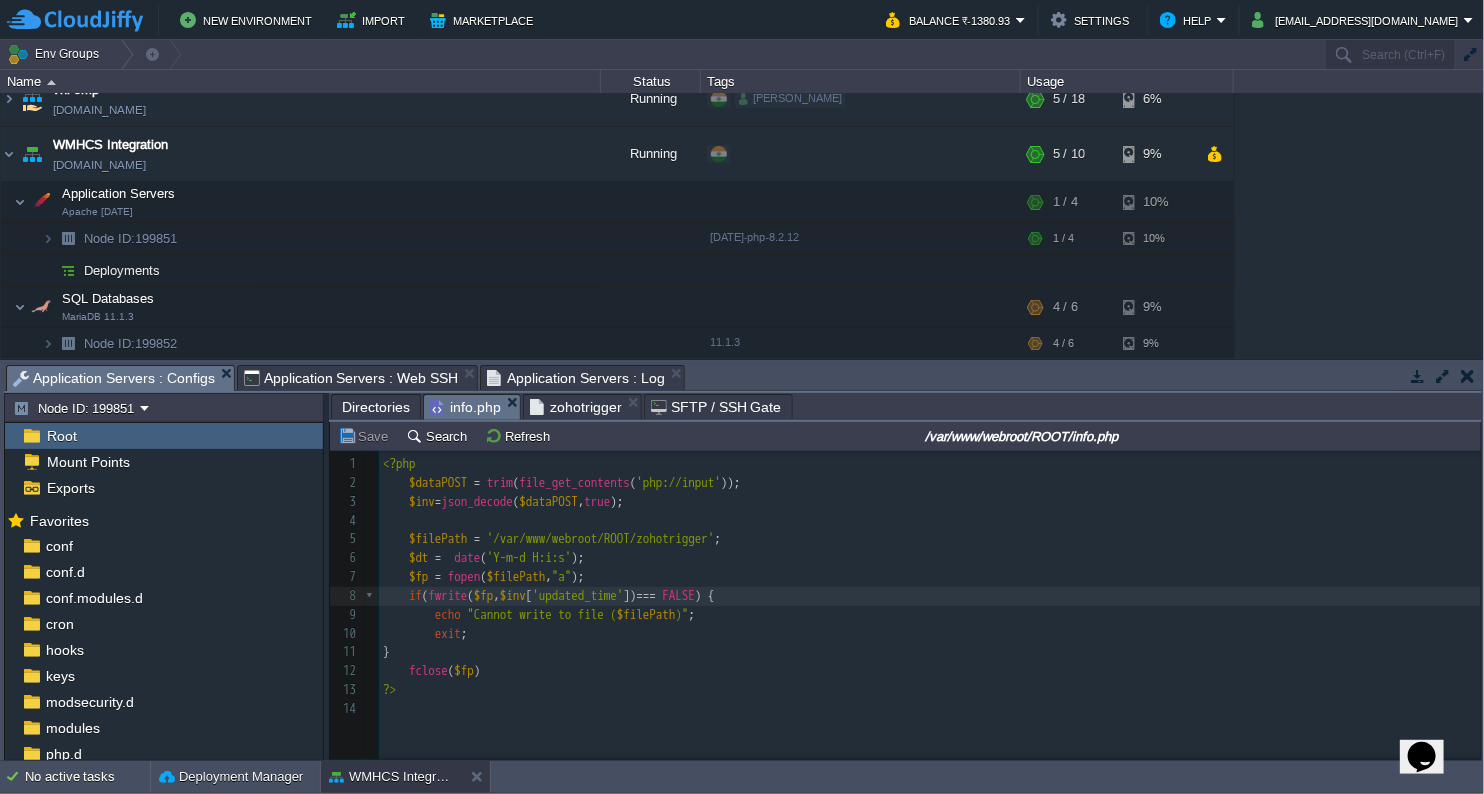 click on "x       //$dataPOST = trim(file_get_contents('php://input'));   1 <?php 2       $dataPOST   =   trim ( file_get_contents ( 'php://input' )); 3      $inv = json_decode ( $dataPOST , true ); 4      5      $filePath   =   '/var/www/webroot/ROOT/zohotrigger' ; 6      $dt   =    date ( 'Y-m-d H:i:s' ); 7      $fp   =   fopen ( $filePath ,  "a" ); 8      if  ( fwrite ( $fp ,  $inv [ 'updated_time' ])  ===   FALSE ) {  9          echo   "Cannot write to file ( $filePath )" ; 10          exit ; 11     } 12      fclose ( $fp ) 13 ?> 14 ​" at bounding box center (933, 587) 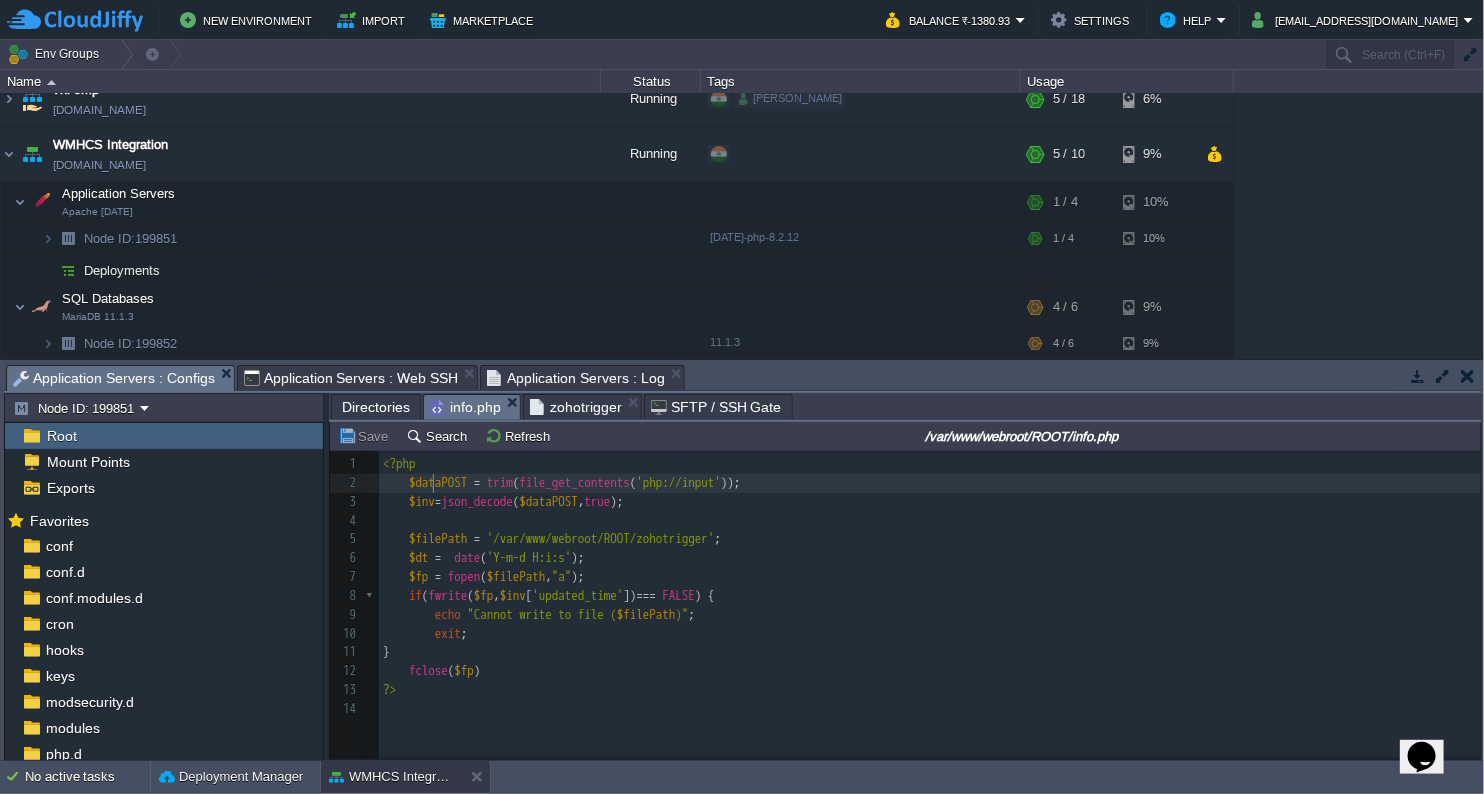 type on "$dataPOST" 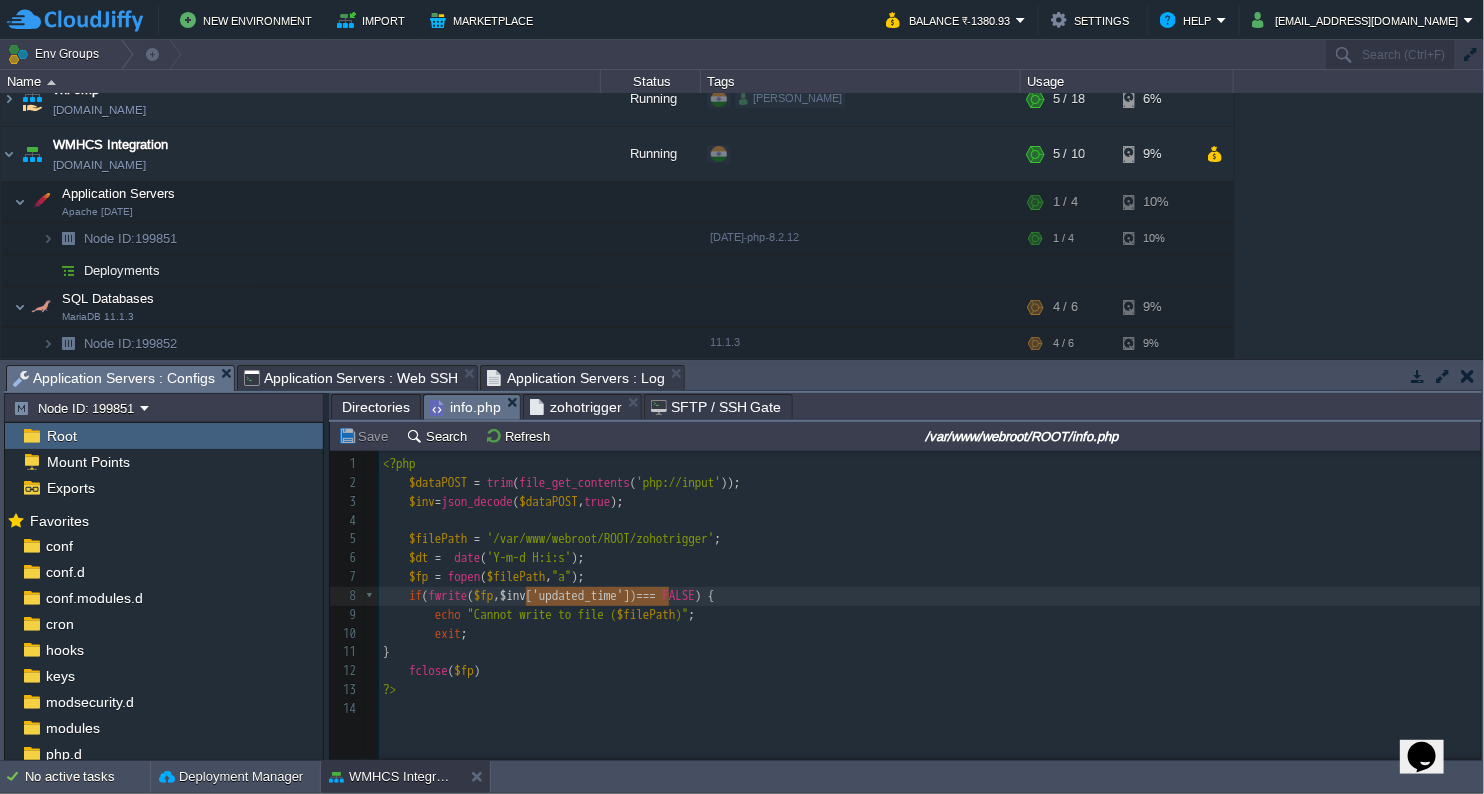 type on "$inv['updated_time']" 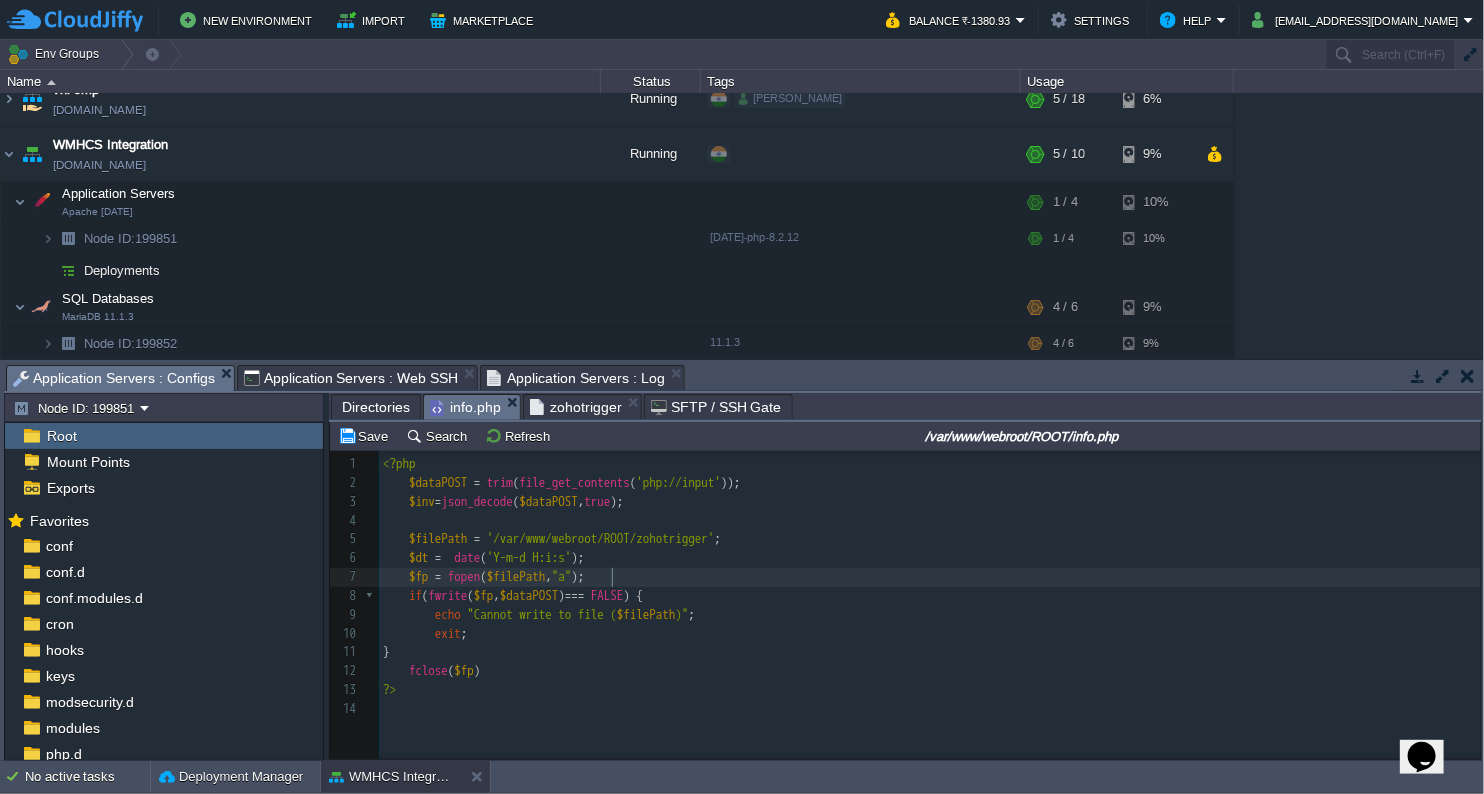click on "$fp   =   fopen ( $filePath ,  "a" );" at bounding box center [933, 577] 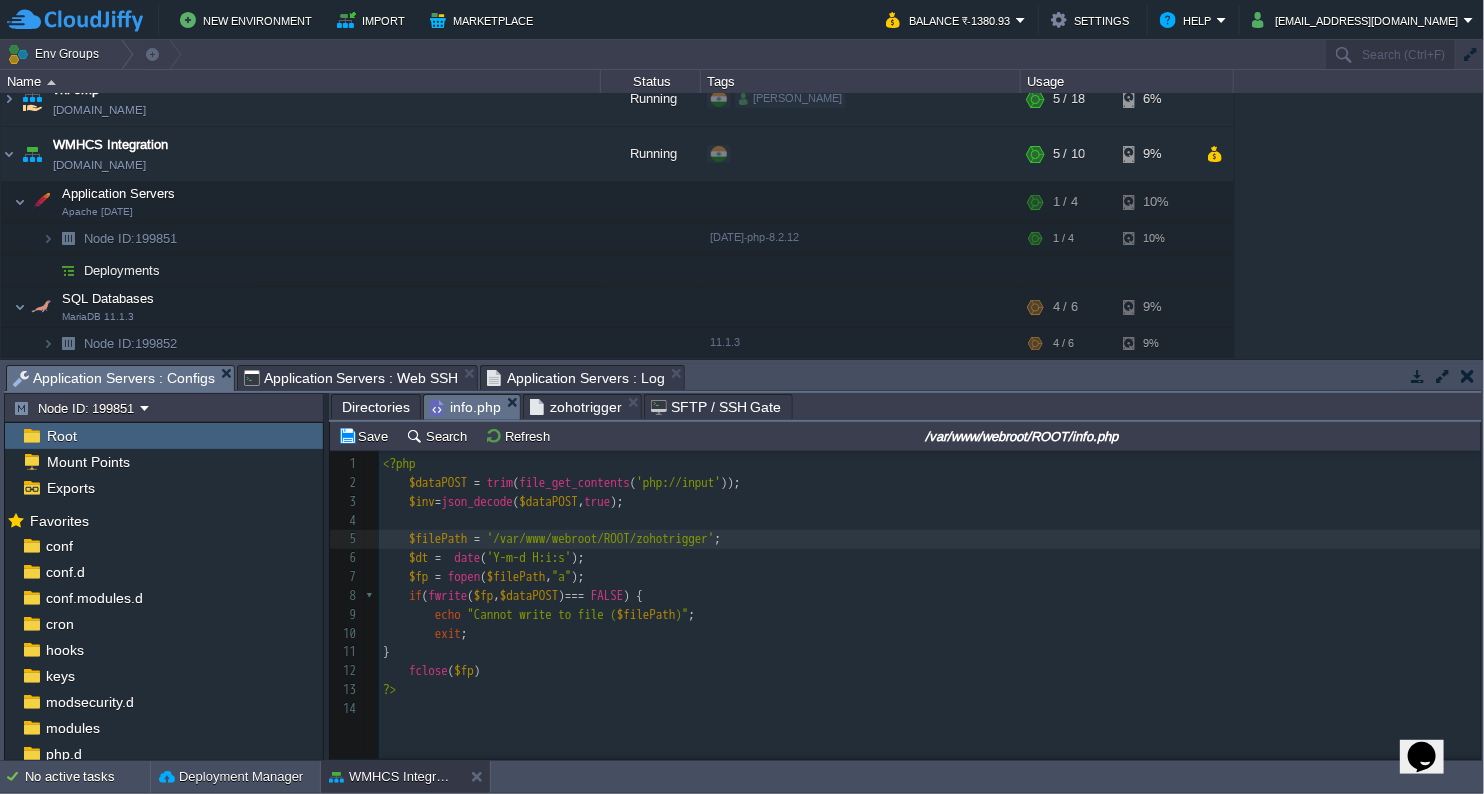 click at bounding box center (396, 539) 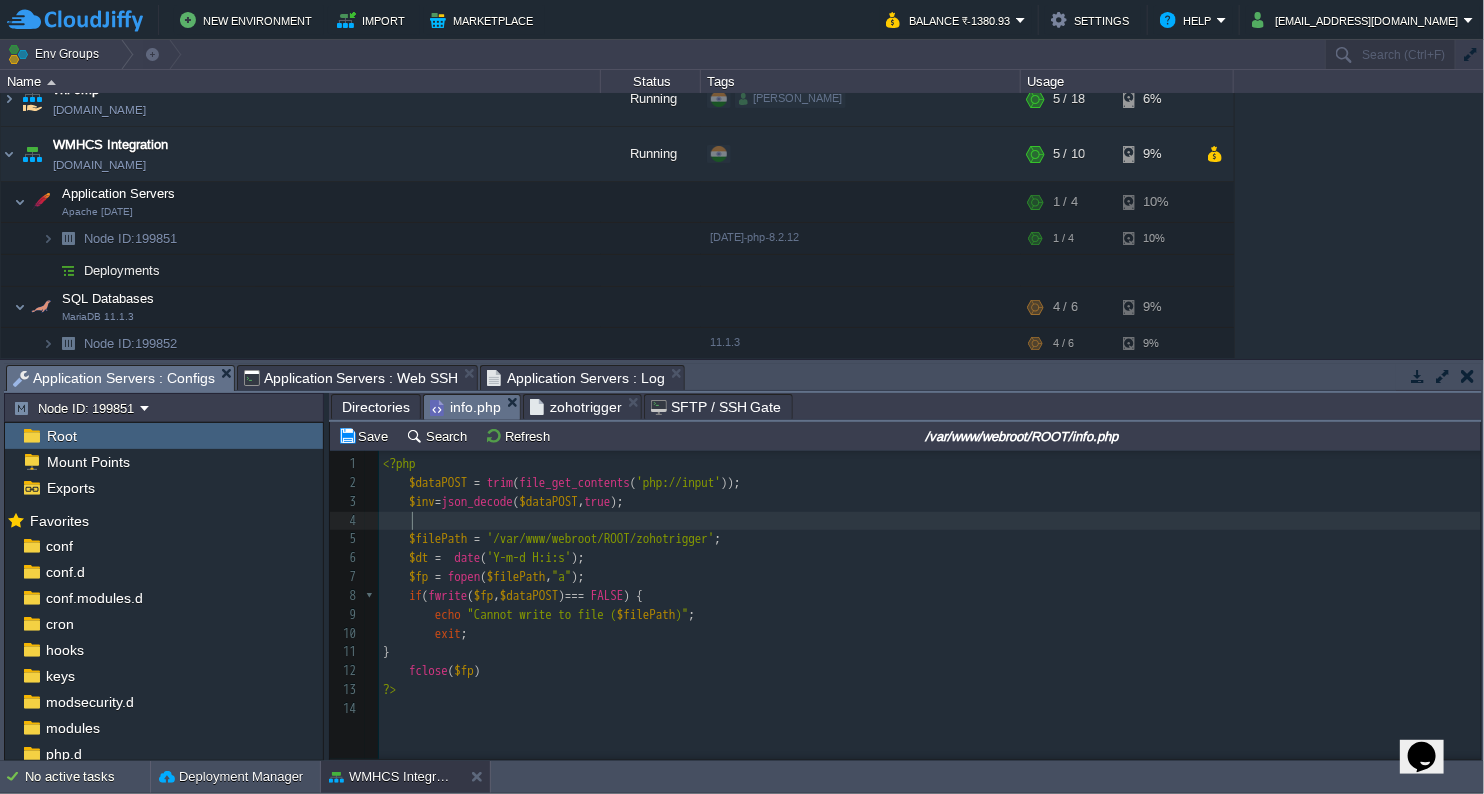 click at bounding box center (933, 521) 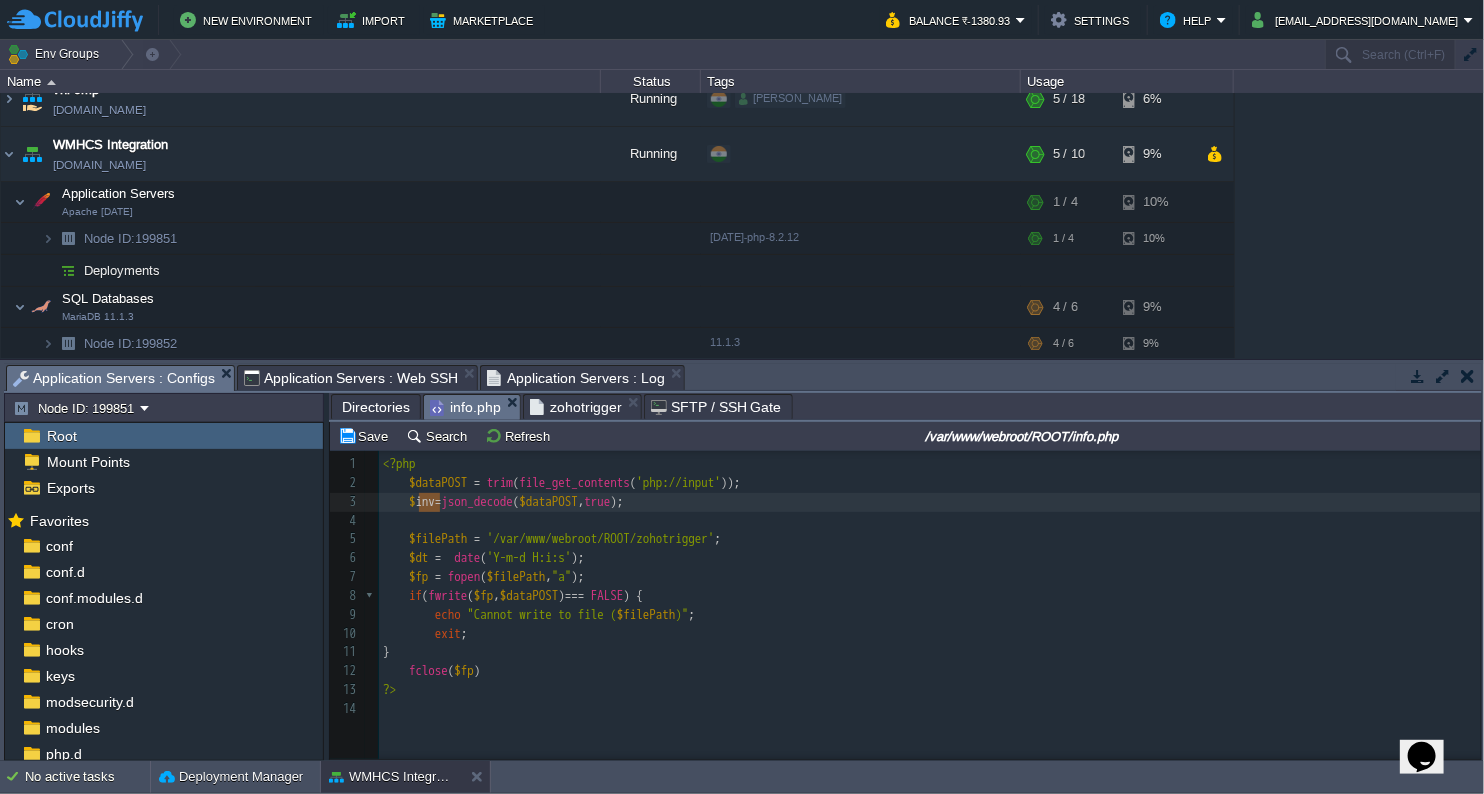 type on "nv" 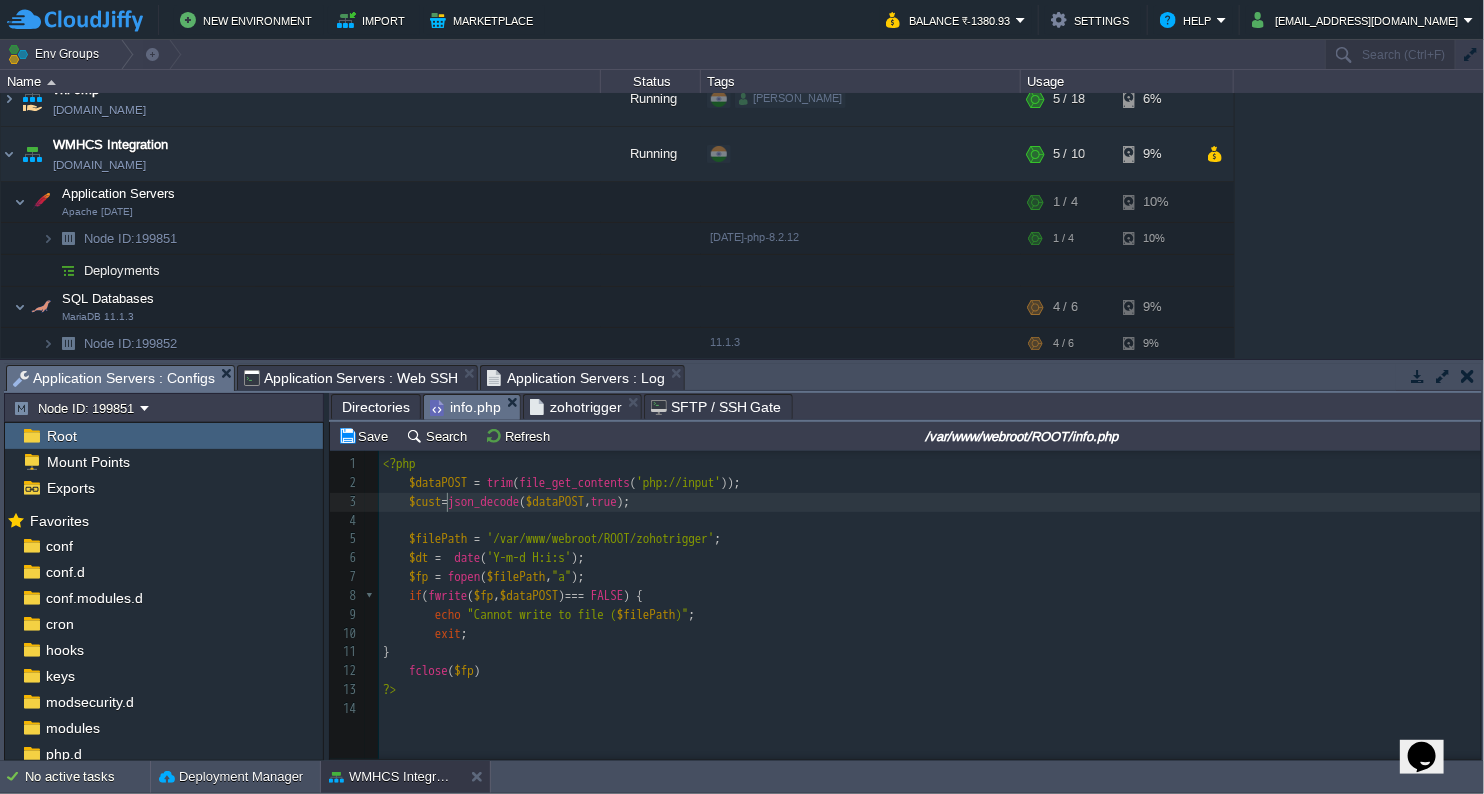 scroll, scrollTop: 6, scrollLeft: 27, axis: both 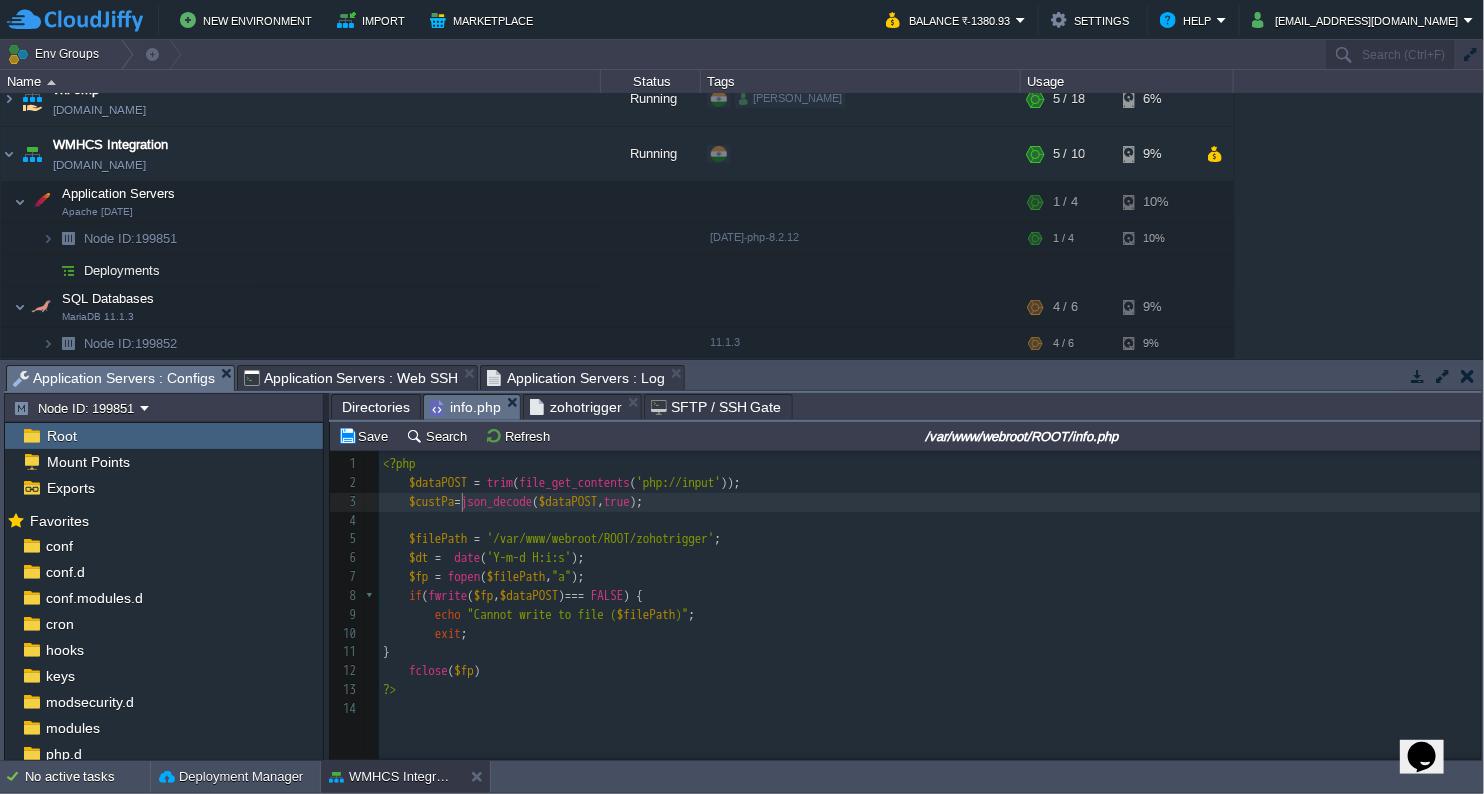 type on "custPay" 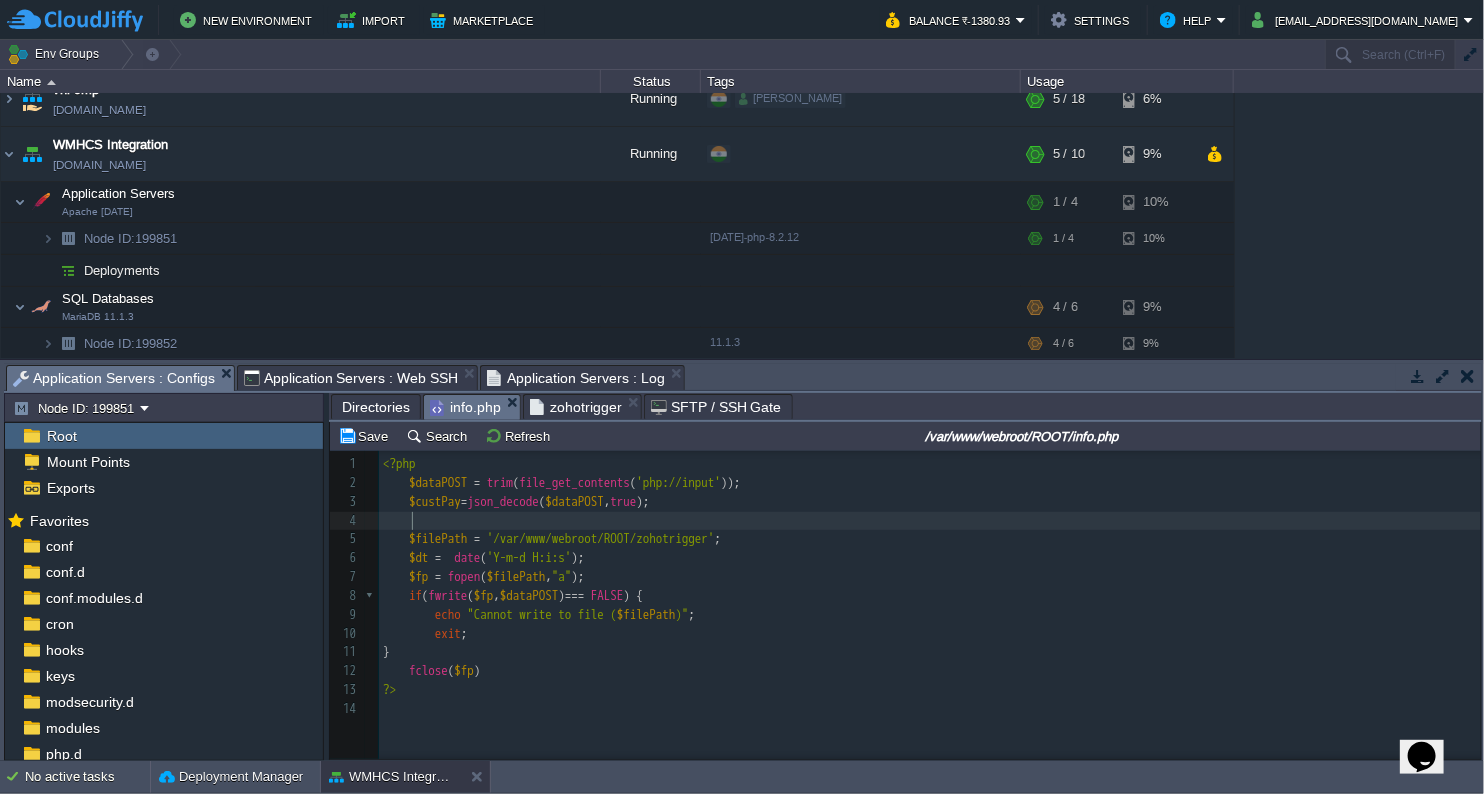 click at bounding box center [933, 521] 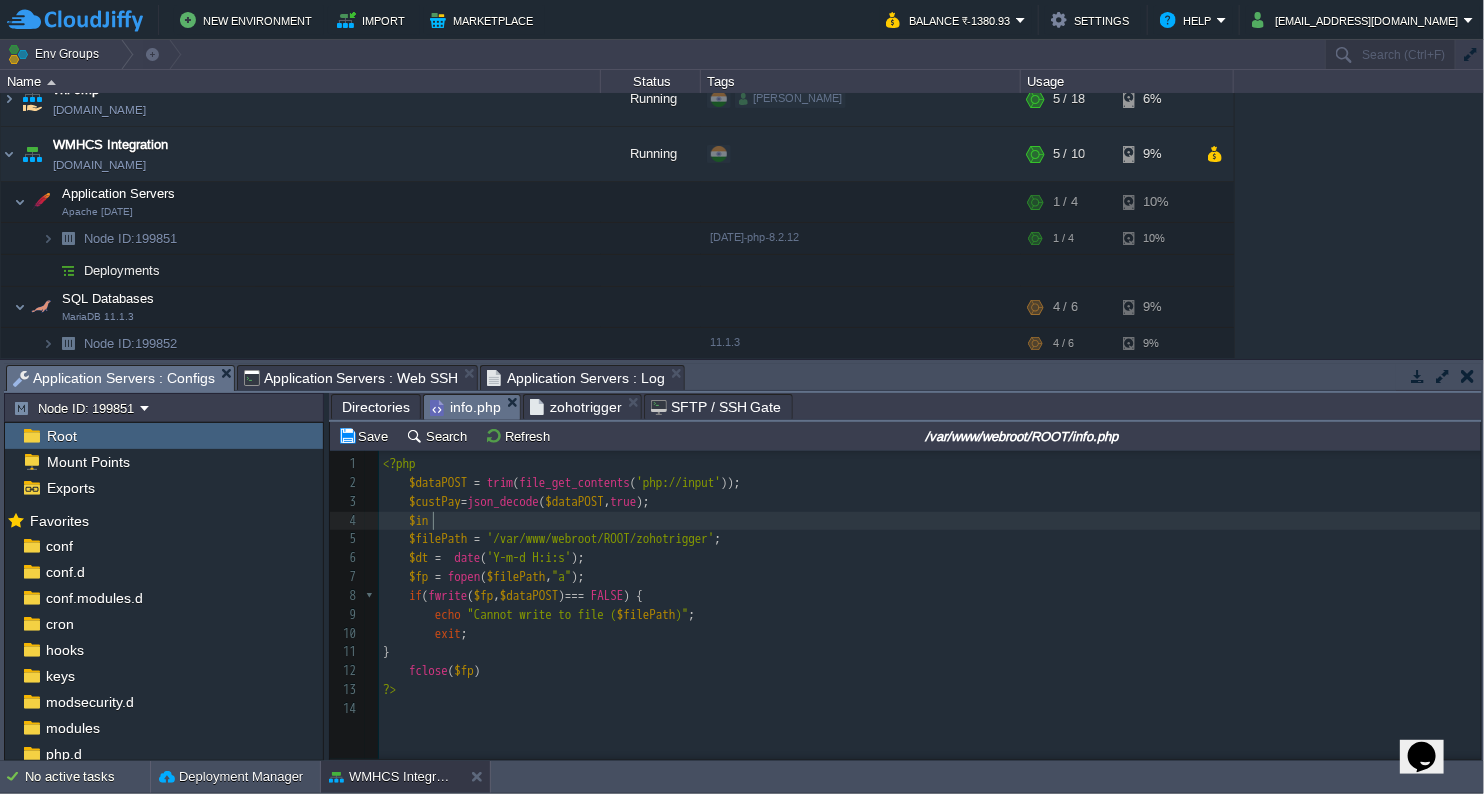 scroll, scrollTop: 6, scrollLeft: 27, axis: both 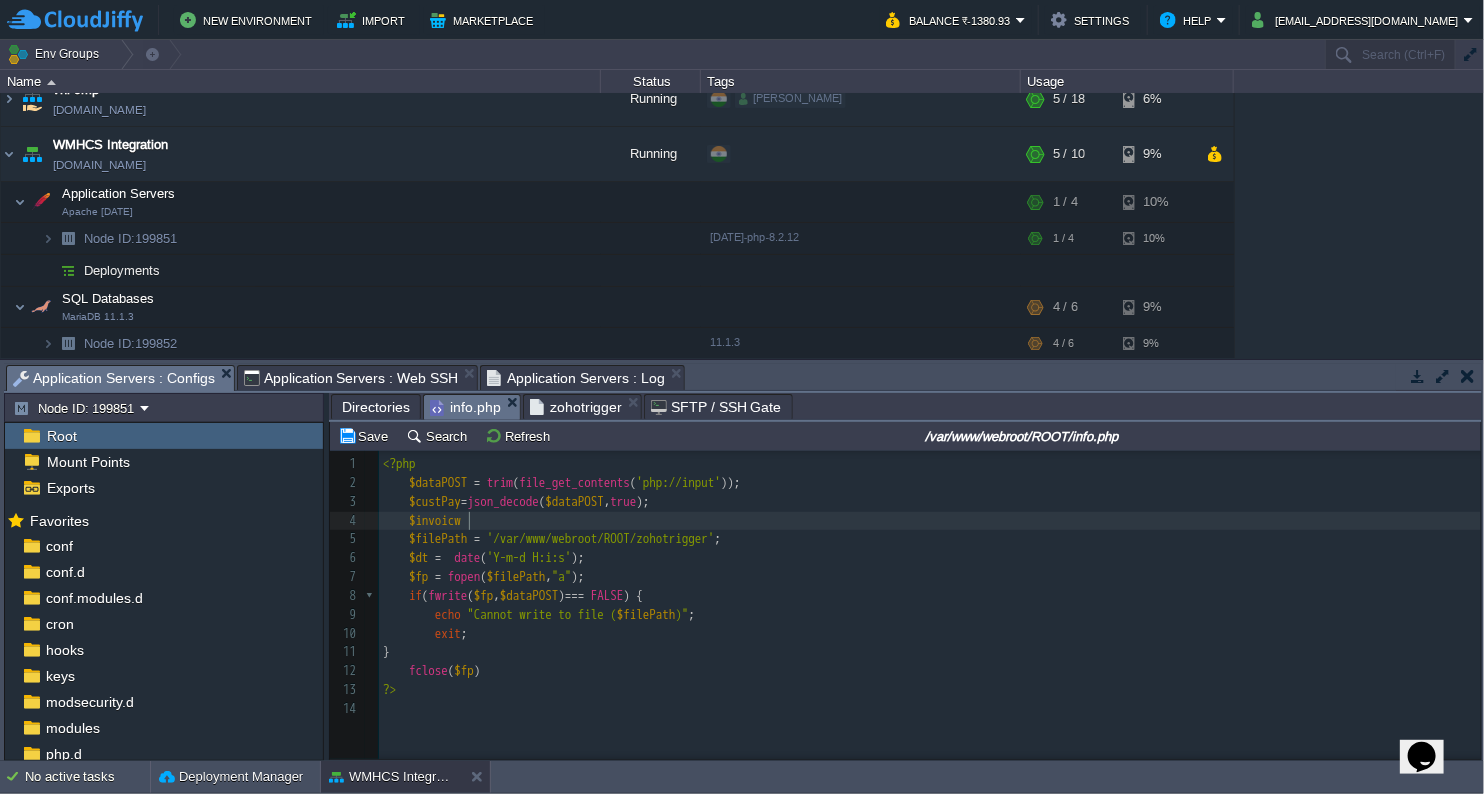 type on "$invoicws" 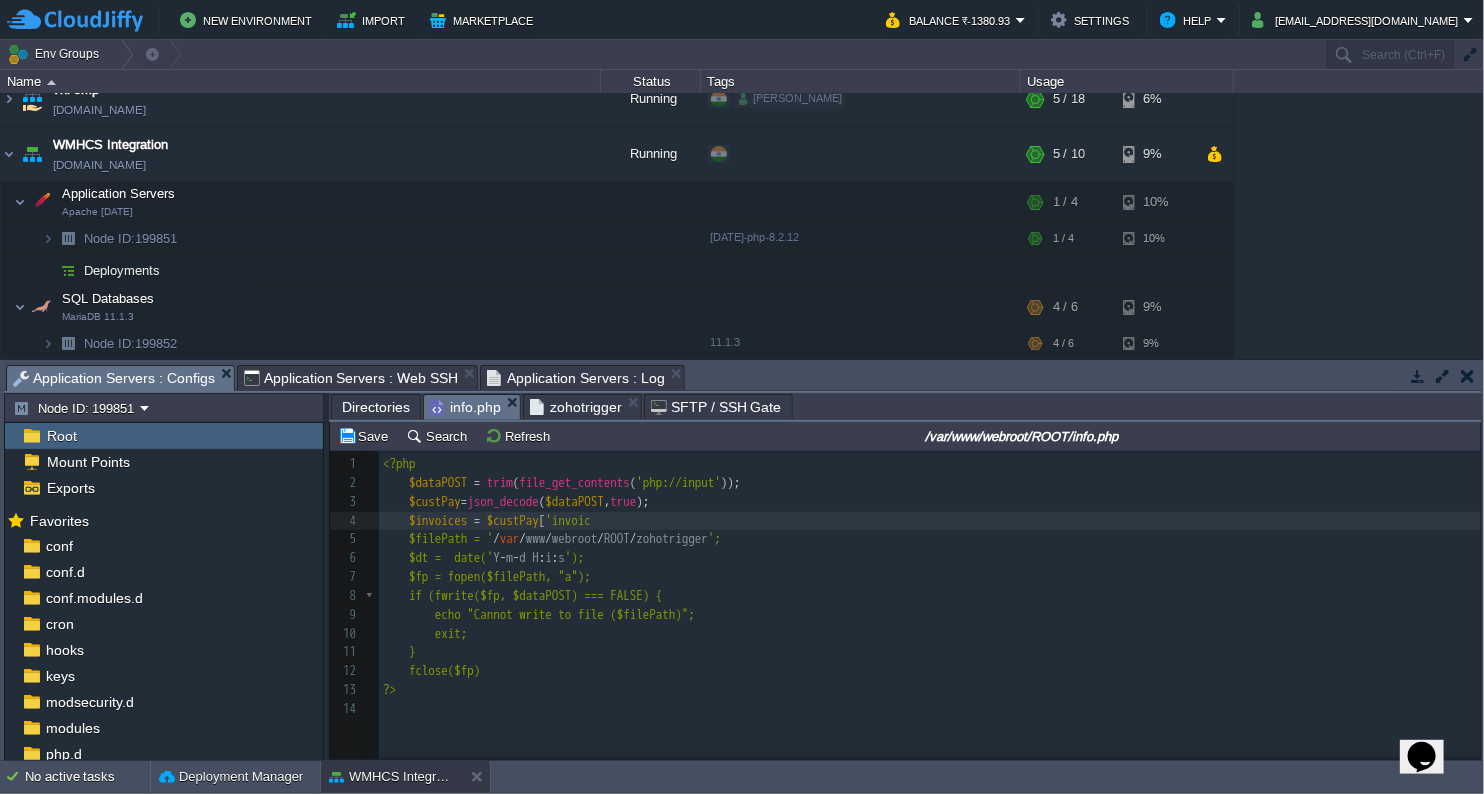 scroll, scrollTop: 6, scrollLeft: 160, axis: both 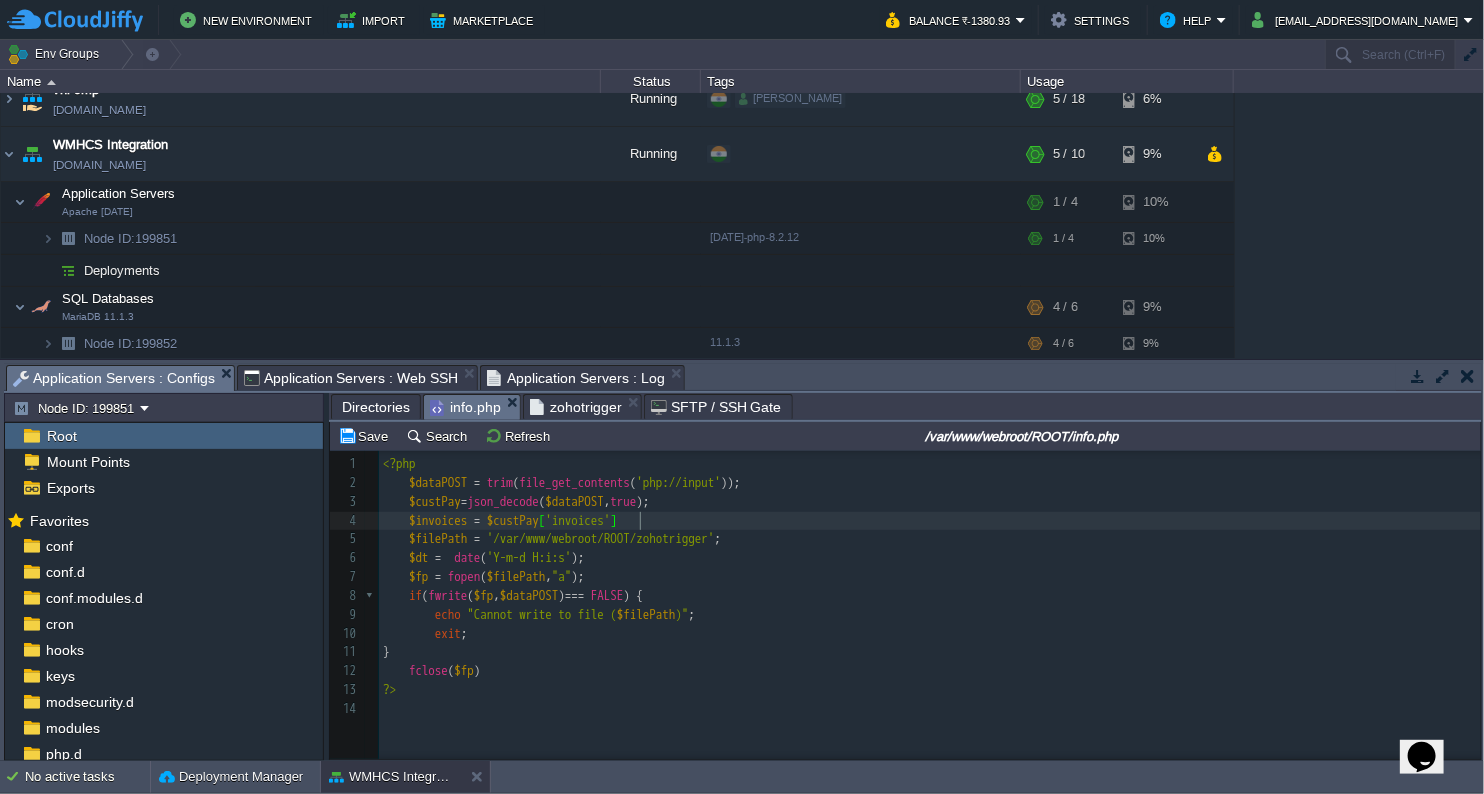 type on "es = $custPay['invoices'];" 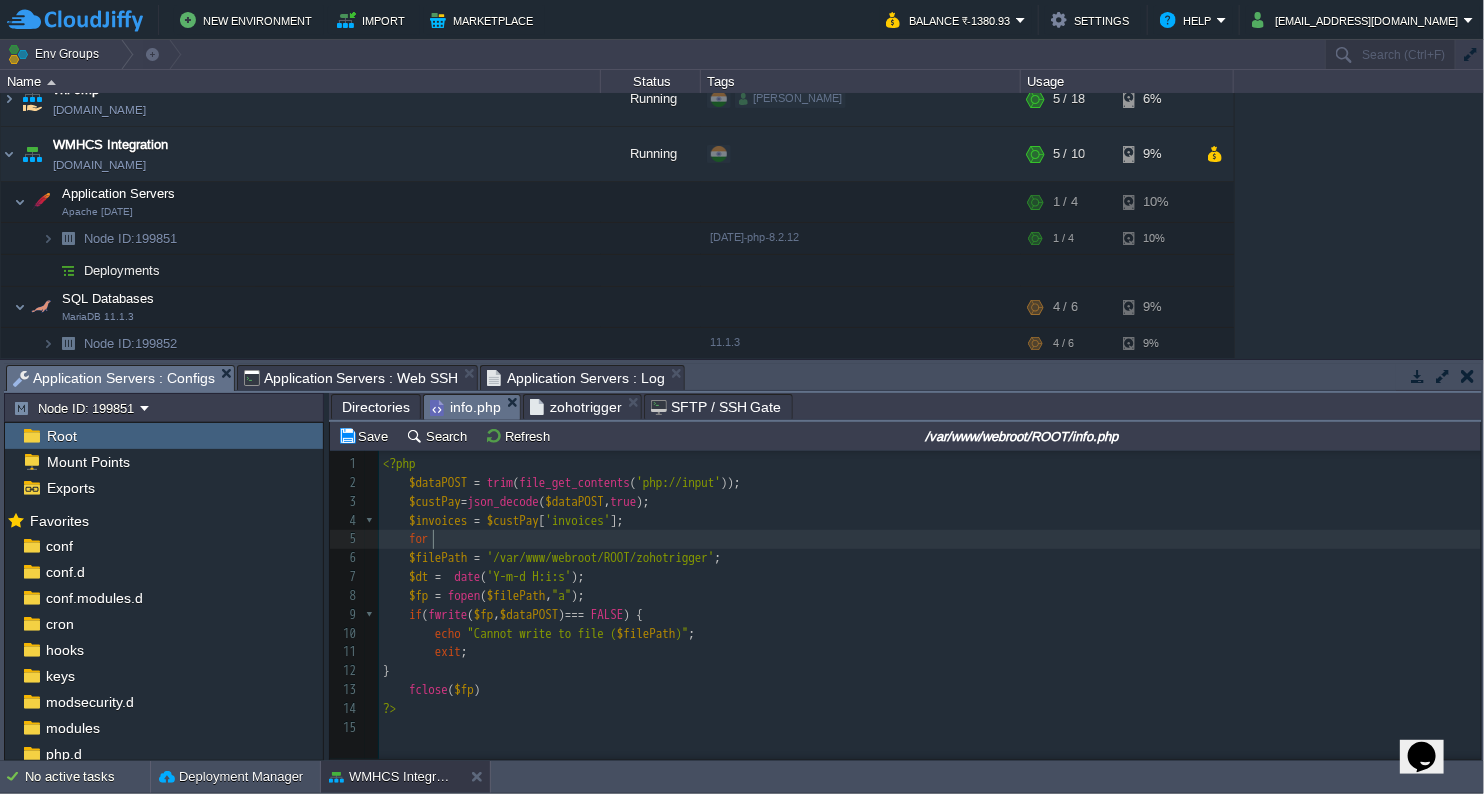 type on "for" 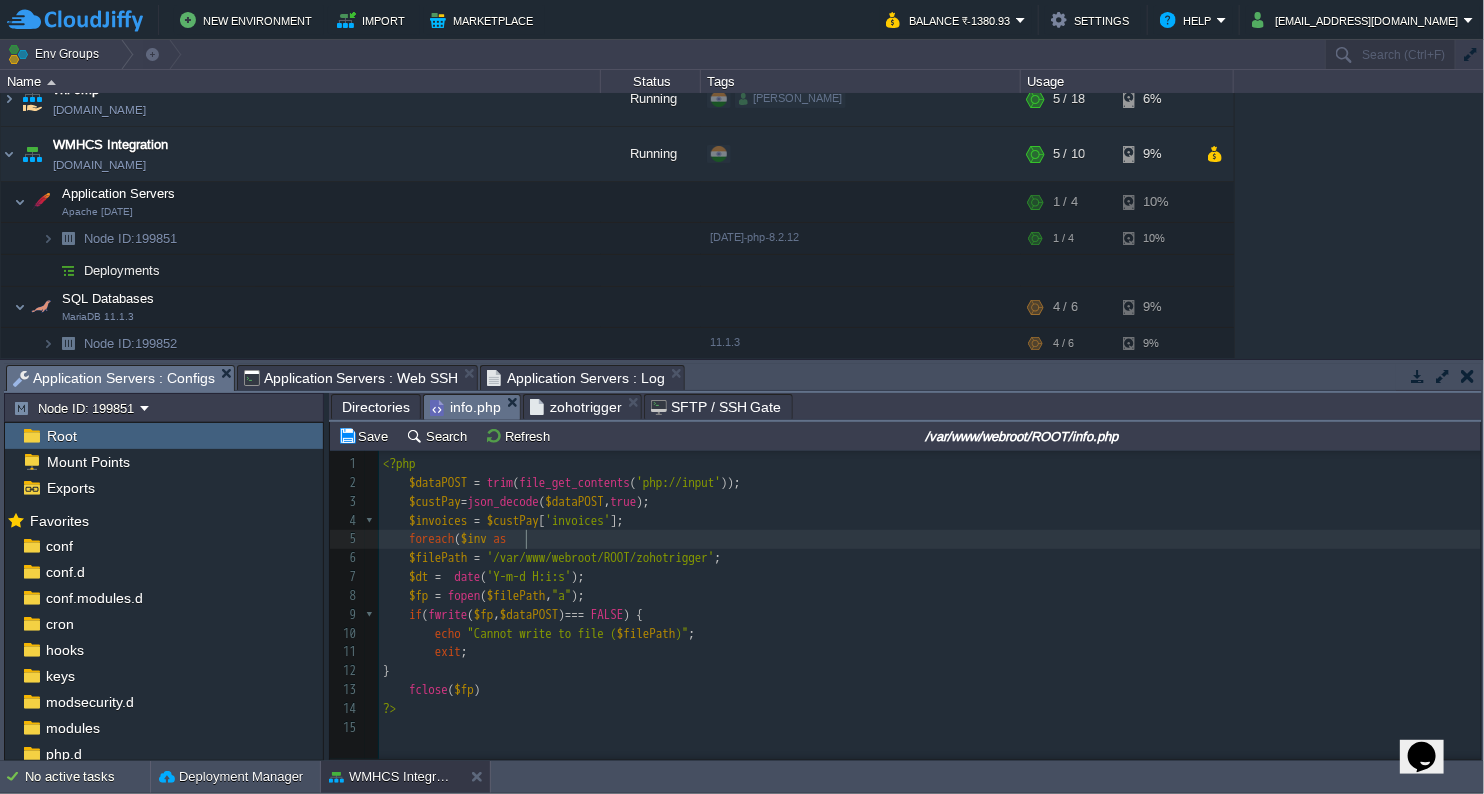 scroll, scrollTop: 6, scrollLeft: 95, axis: both 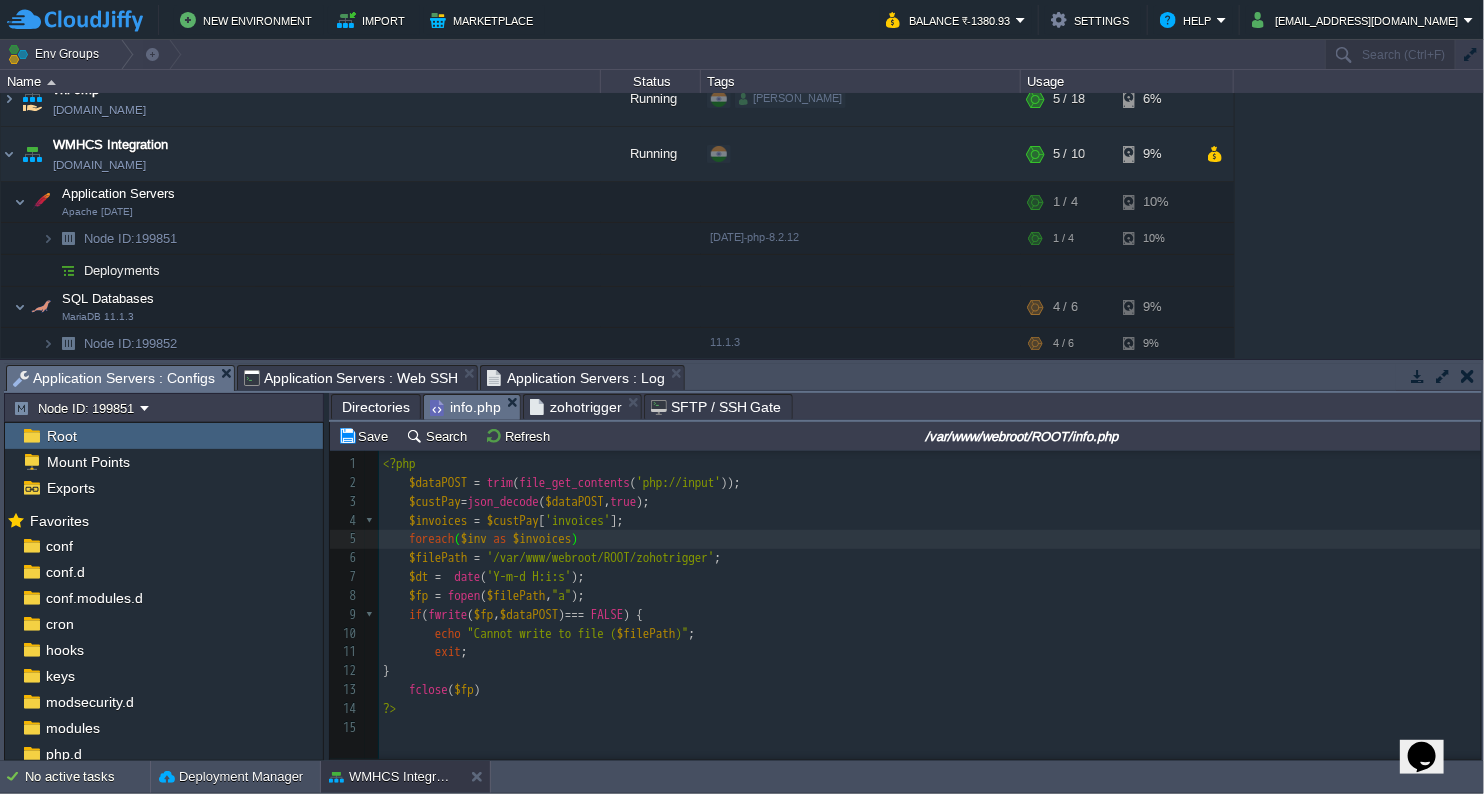 type on "each($inv as $invoices){" 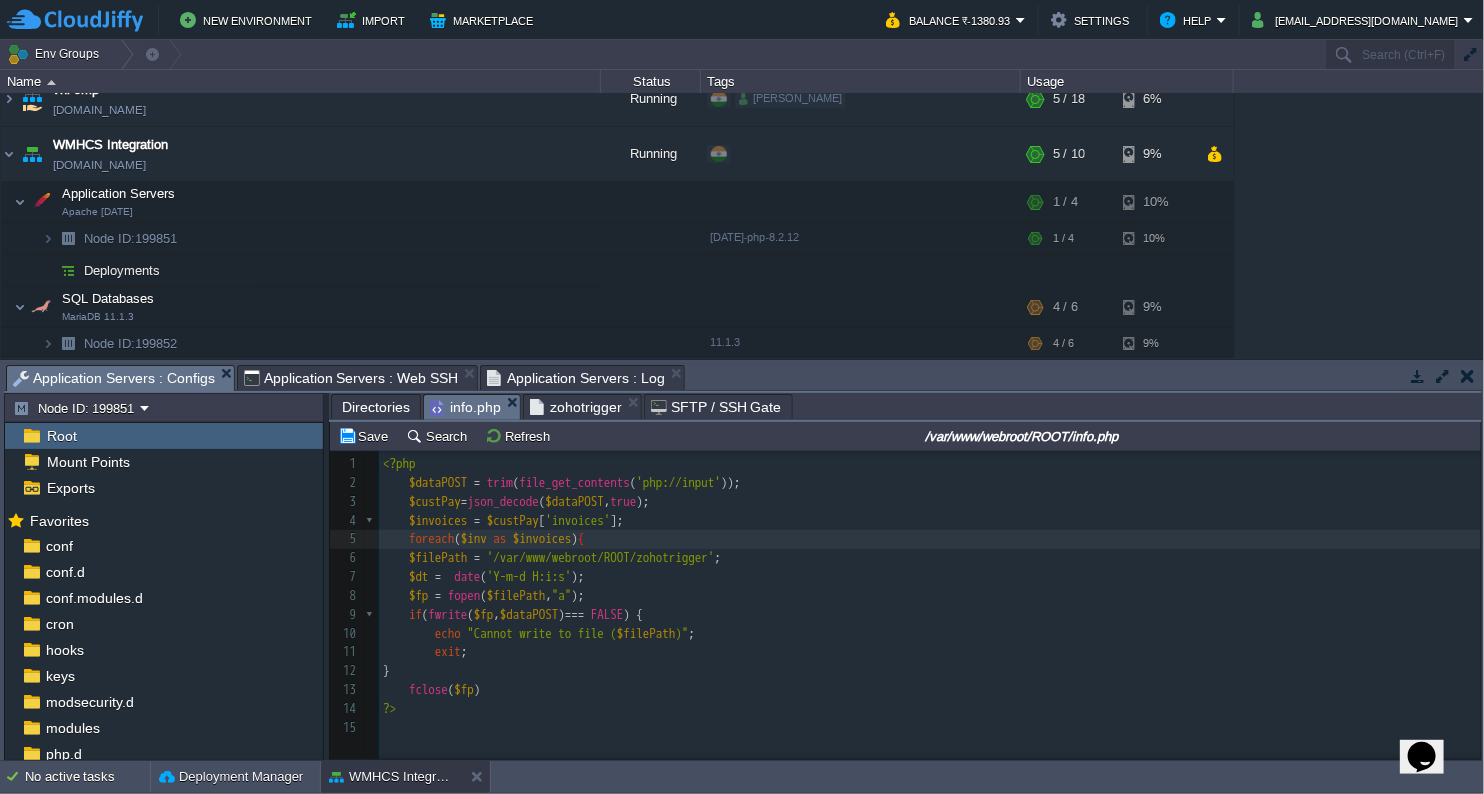scroll, scrollTop: 1, scrollLeft: 0, axis: vertical 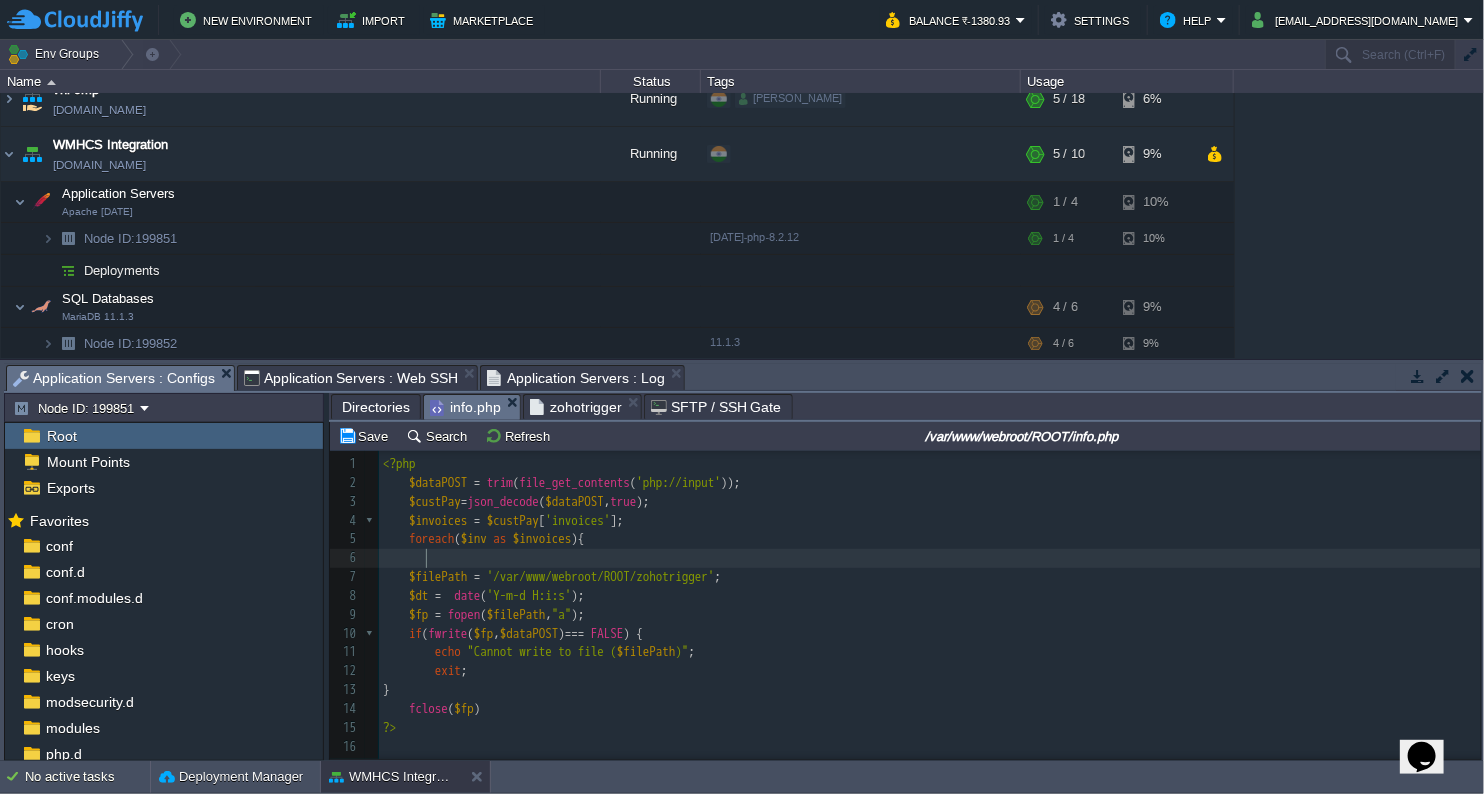 type on "}" 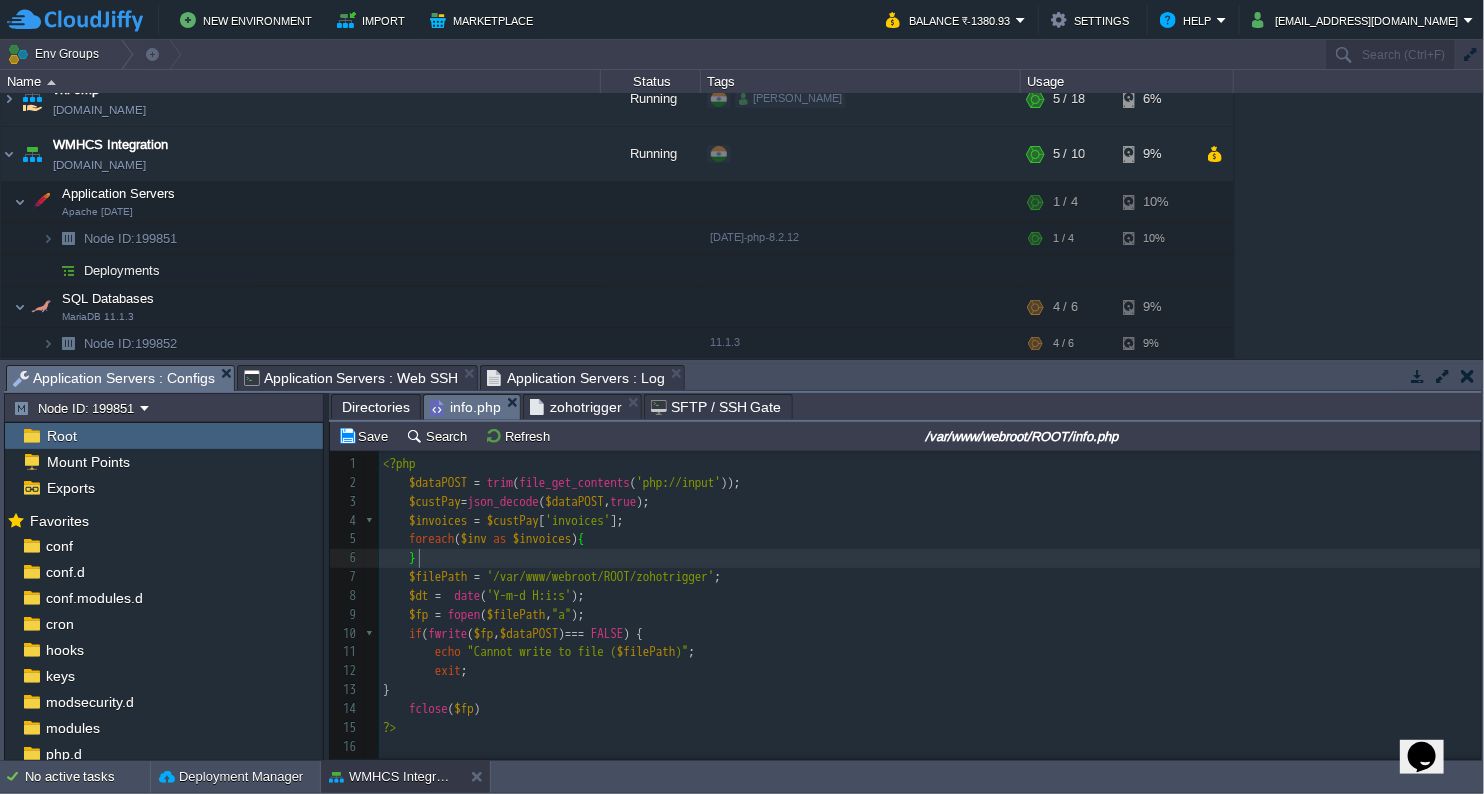 scroll, scrollTop: 6, scrollLeft: 8, axis: both 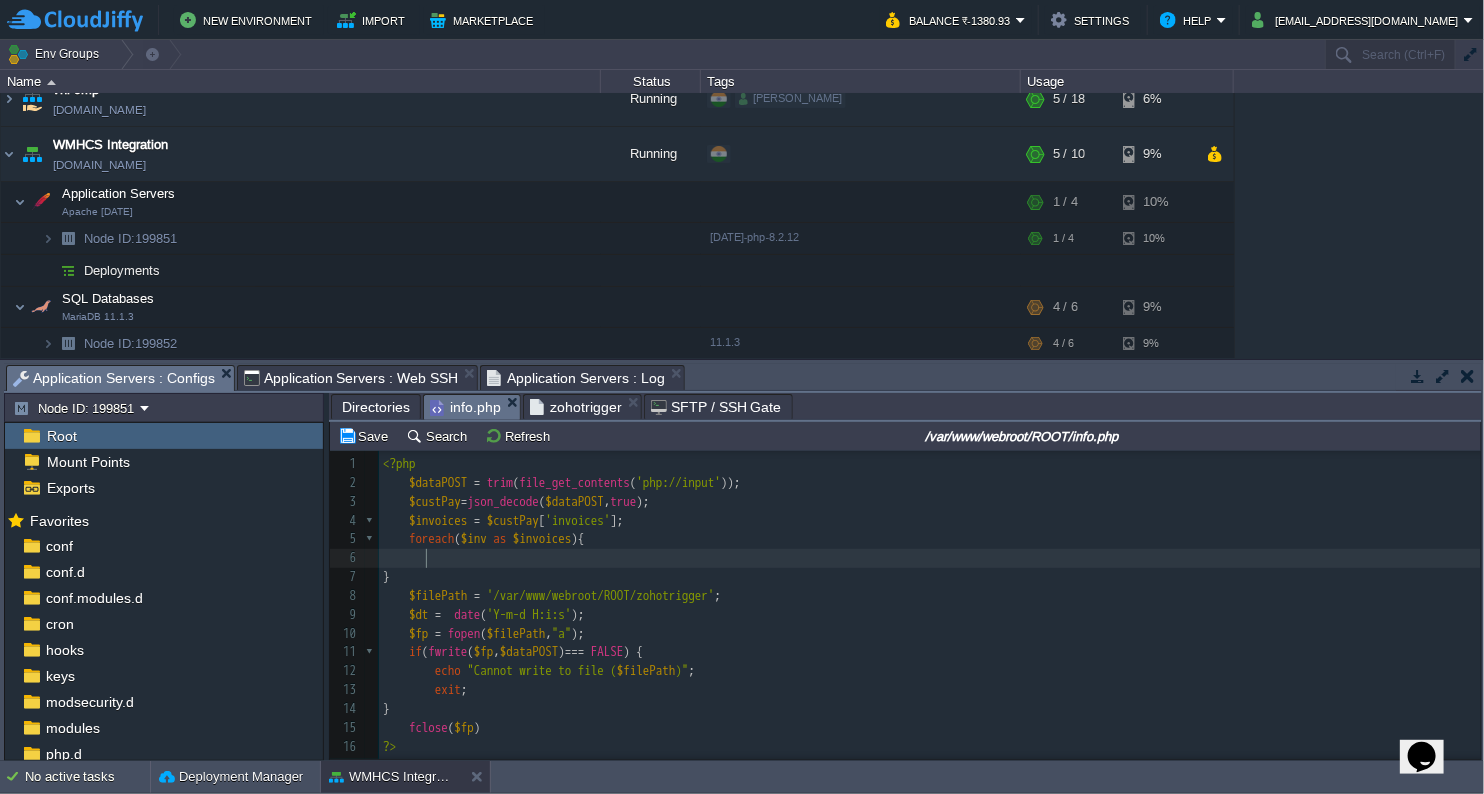 click at bounding box center [930, 558] 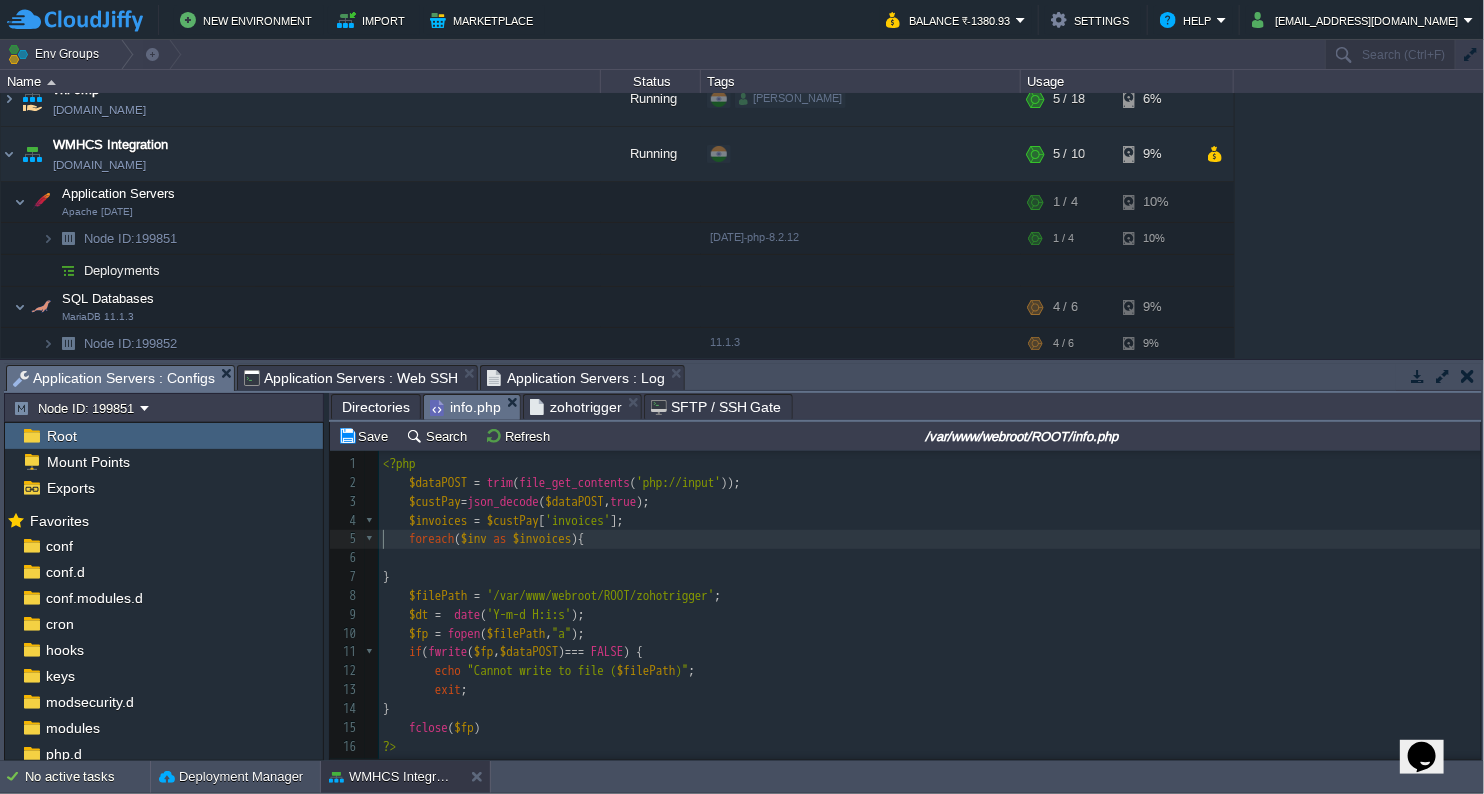 click at bounding box center [396, 539] 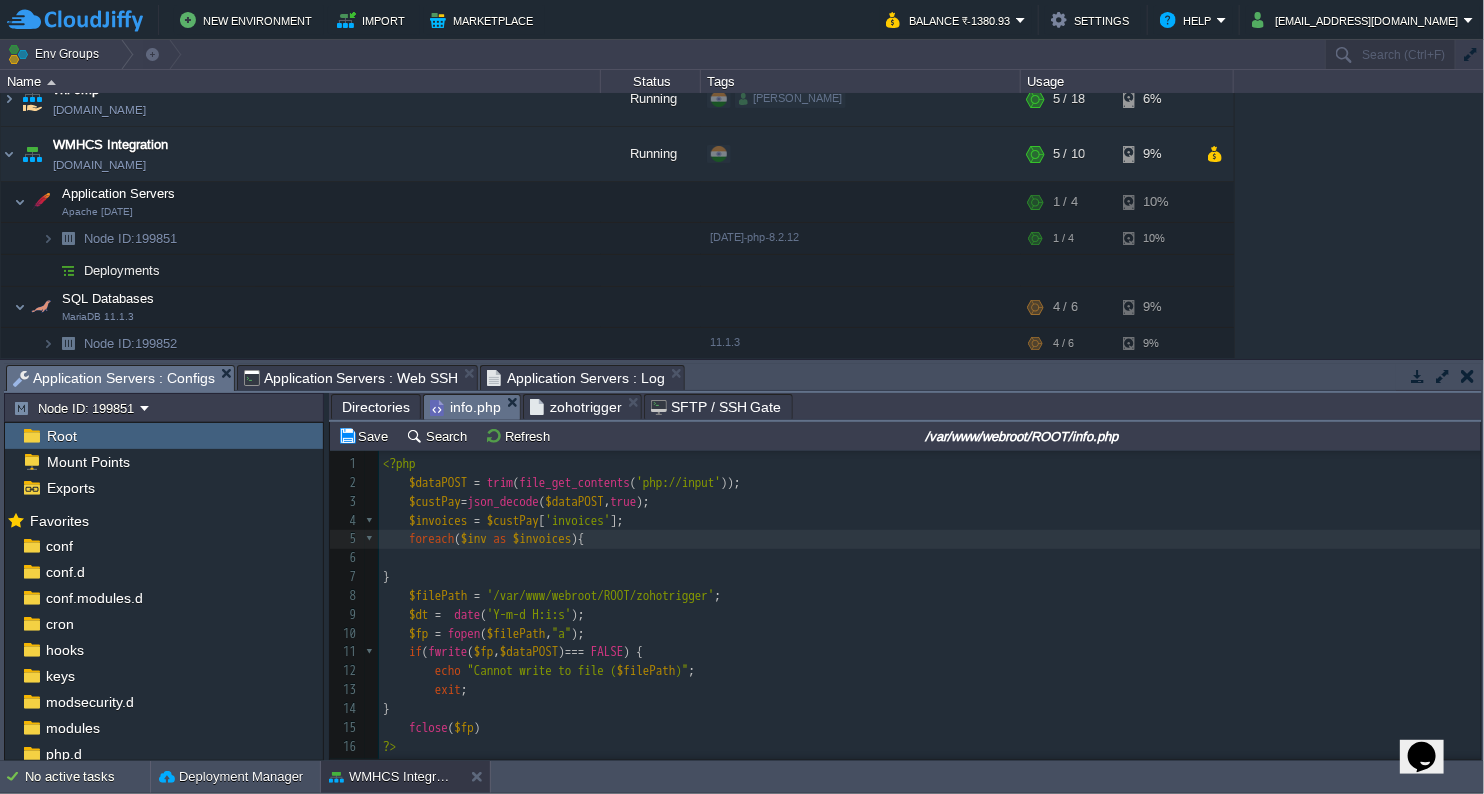 click at bounding box center (396, 539) 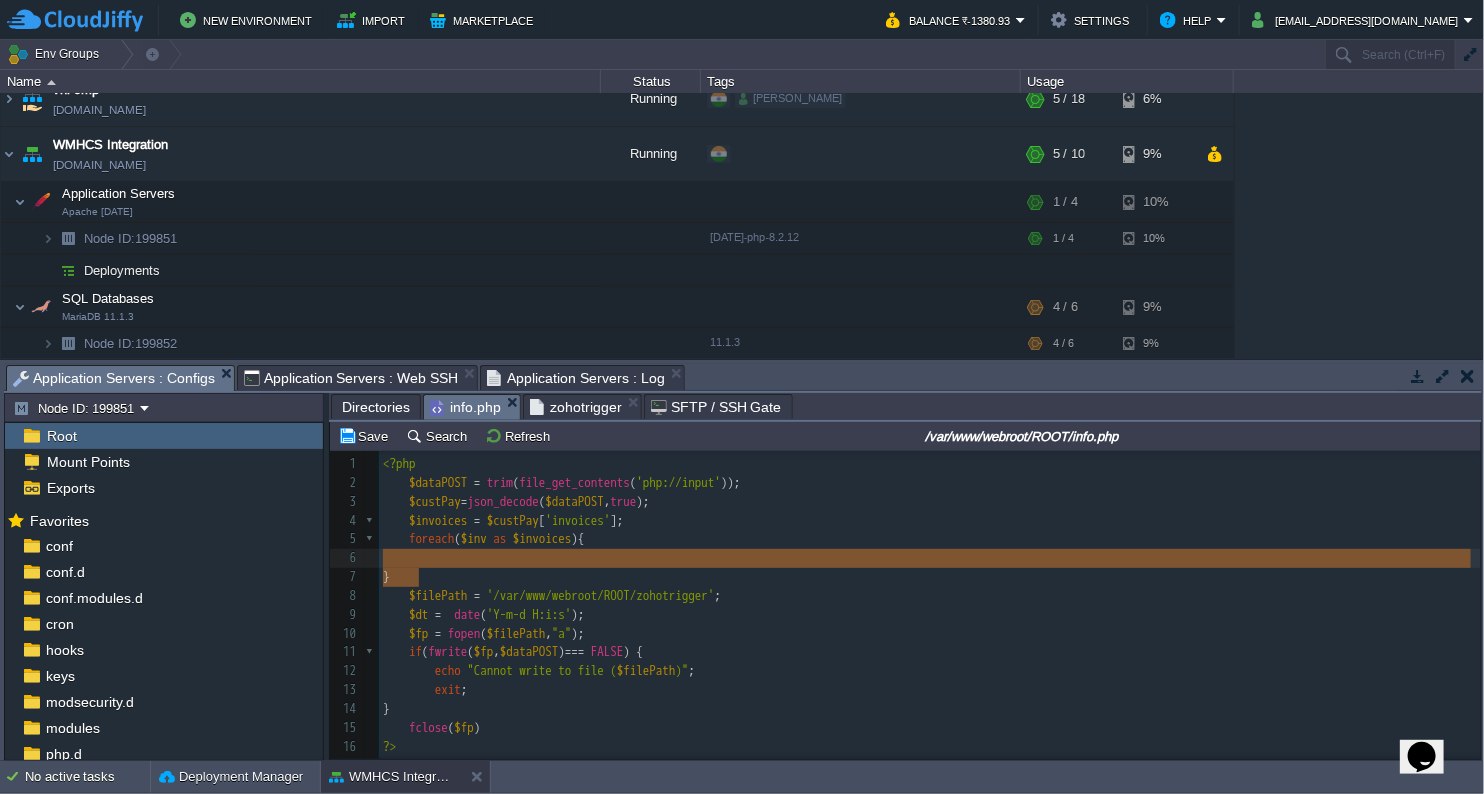 type on "foreach($inv as $invoices){
}" 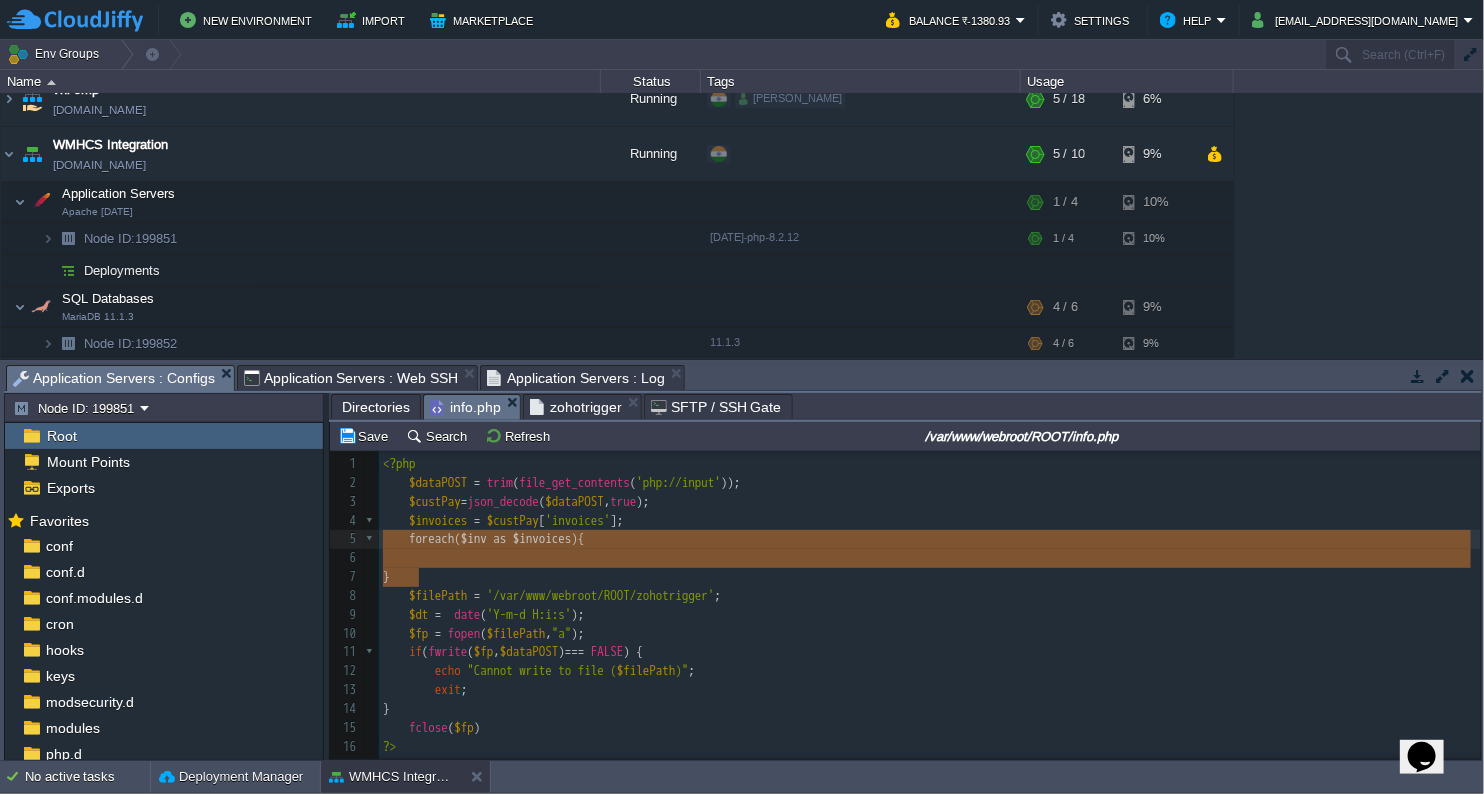 drag, startPoint x: 432, startPoint y: 581, endPoint x: 346, endPoint y: 539, distance: 95.707886 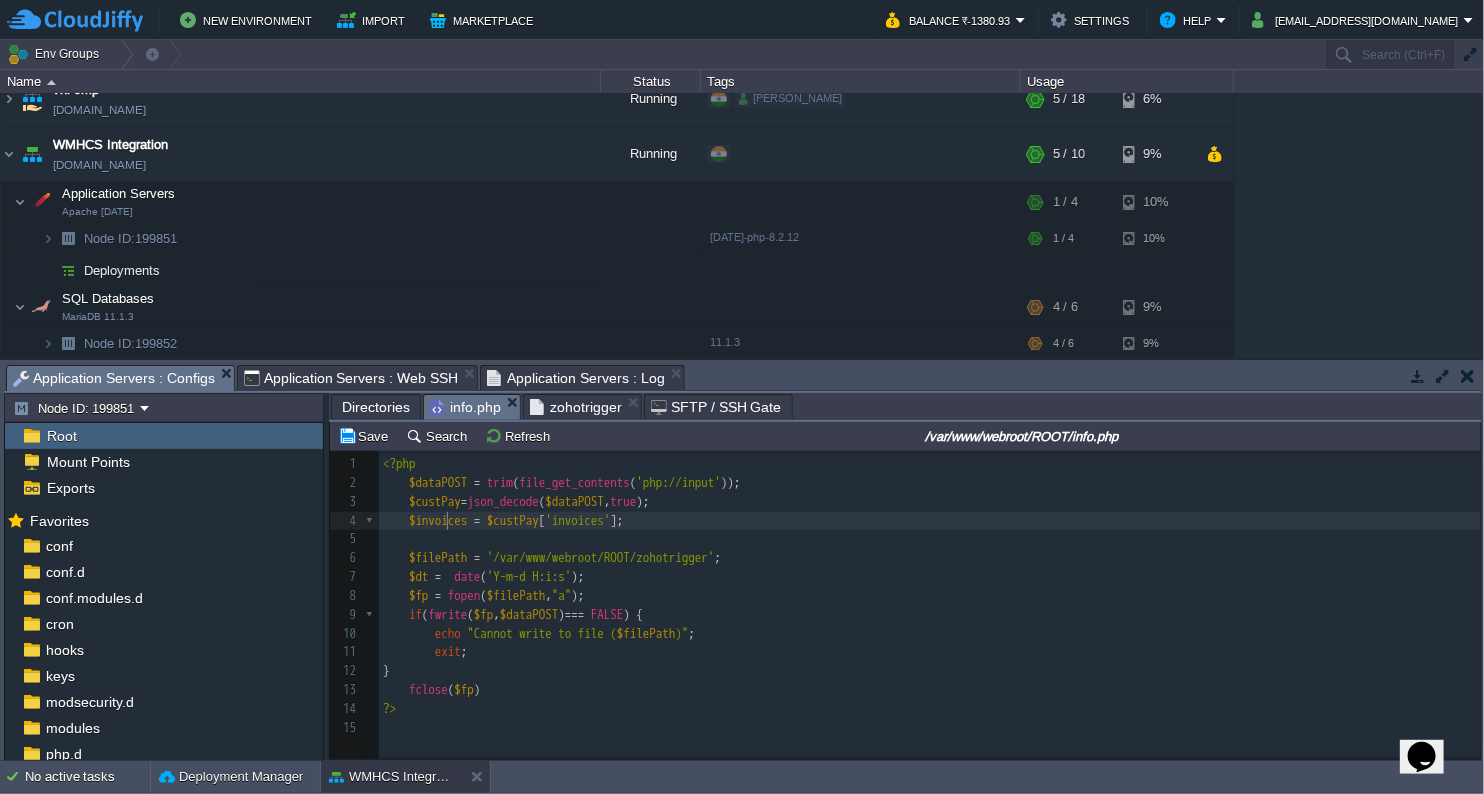 click on "x       //$dataPOST = trim(file_get_contents('php://input'));   1 <?php 2       $dataPOST   =   trim ( file_get_contents ( 'php://input' )); 3      $custPay = json_decode ( $dataPOST , true ); 4      $invoices   =   $custPay [ 'invoices' ]; 5 ​ 6      $filePath   =   '/var/www/webroot/ROOT/zohotrigger' ; 7      $dt   =    date ( 'Y-m-d H:i:s' ); 8      $fp   =   fopen ( $filePath ,  "a" ); 9      if  ( fwrite ( $fp ,  $dataPOST )  ===   FALSE ) {  10          echo   "Cannot write to file ( $filePath )" ; 11          exit ; 12     } 13      fclose ( $fp ) 14 ?> 15 ​" at bounding box center [933, 596] 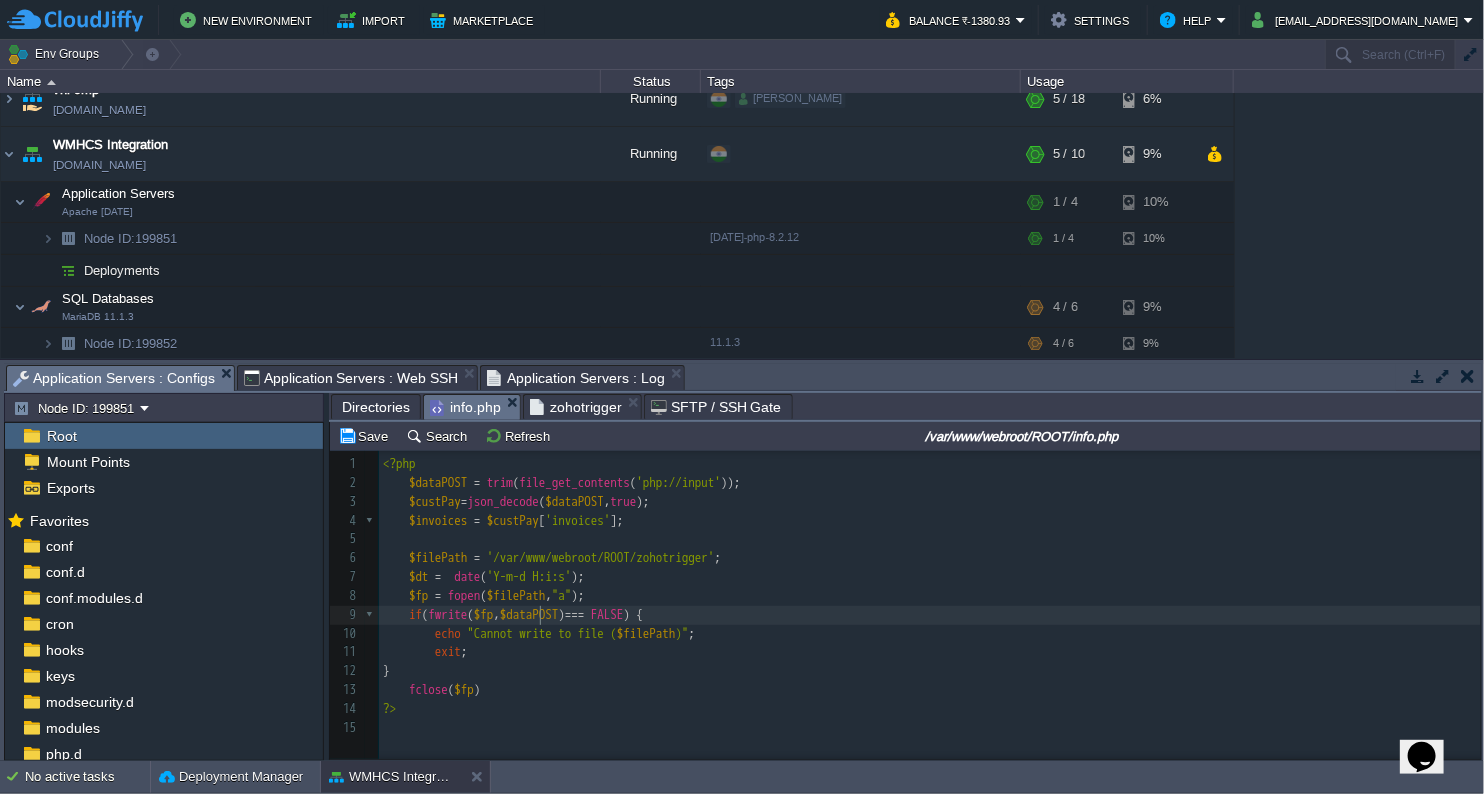 click on "x       //$dataPOST = trim(file_get_contents('php://input'));   1 <?php 2       $dataPOST   =   trim ( file_get_contents ( 'php://input' )); 3      $custPay = json_decode ( $dataPOST , true ); 4      $invoices   =   $custPay [ 'invoices' ]; 5 ​ 6      $filePath   =   '/var/www/webroot/ROOT/zohotrigger' ; 7      $dt   =    date ( 'Y-m-d H:i:s' ); 8      $fp   =   fopen ( $filePath ,  "a" ); 9      if  ( fwrite ( $fp ,  $dataPOST )  ===   FALSE ) {  10          echo   "Cannot write to file ( $filePath )" ; 11          exit ; 12     } 13      fclose ( $fp ) 14 ?> 15 ​" at bounding box center [933, 596] 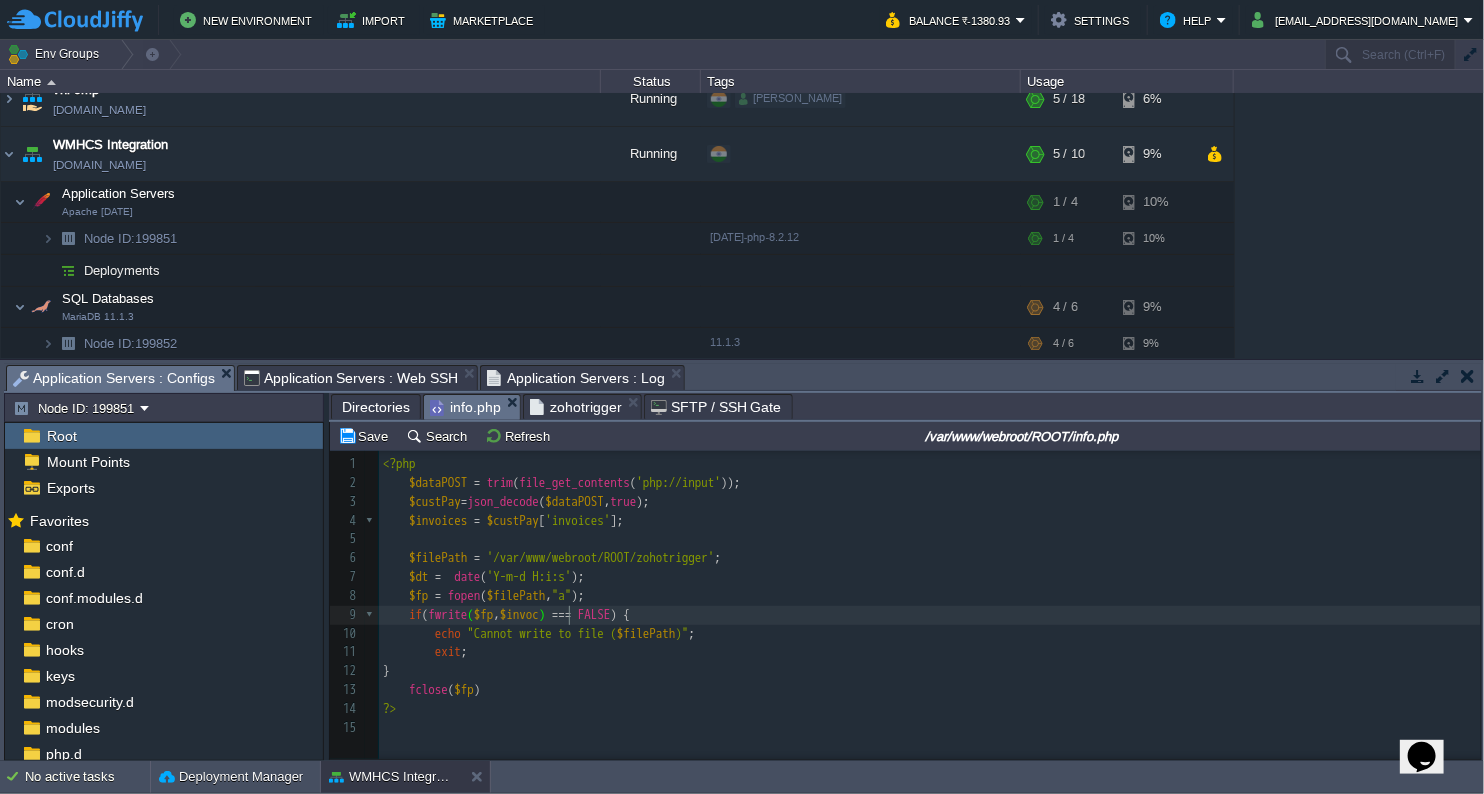 type on "$invoce" 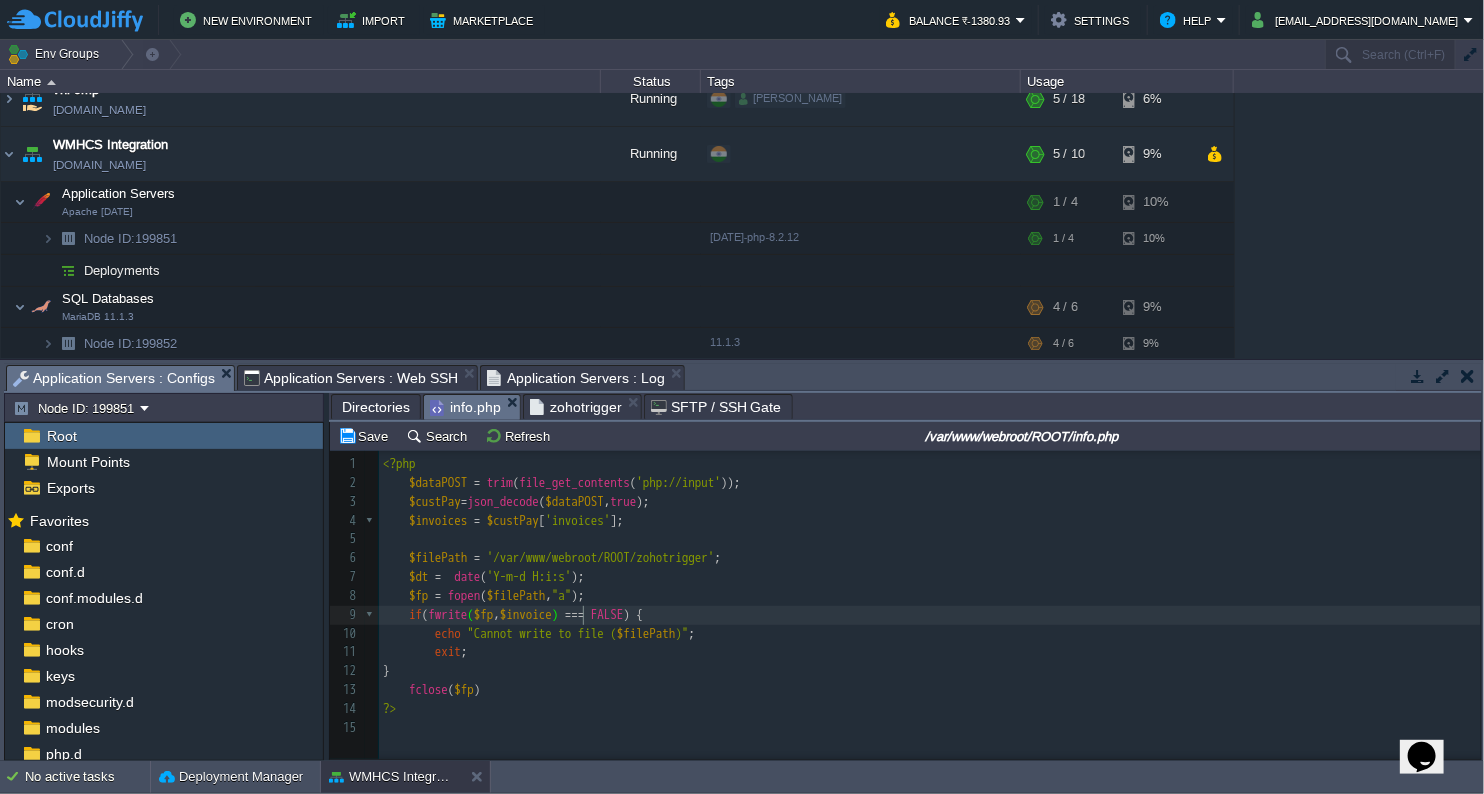 type on "ices" 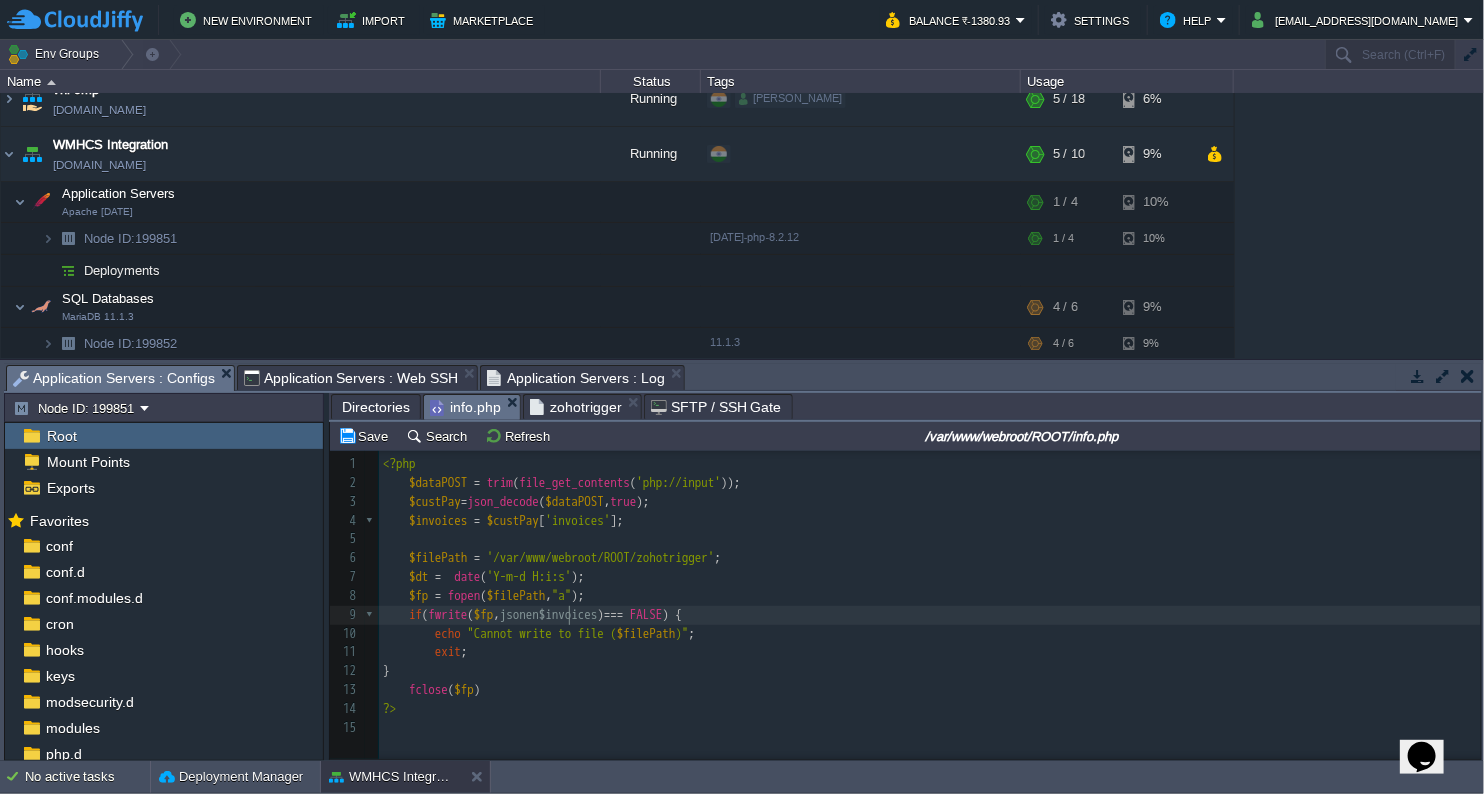 type on "jsonend" 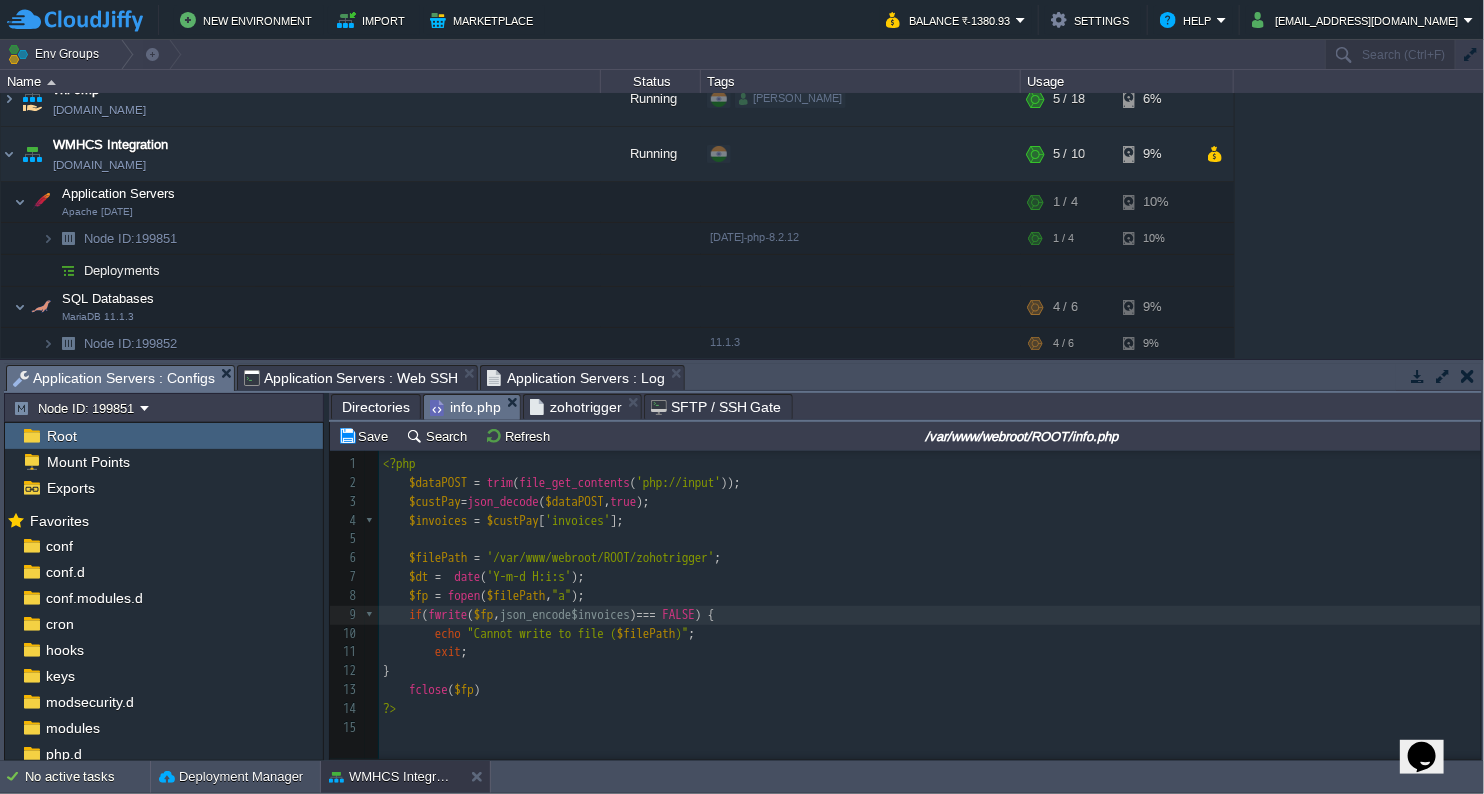 type on "_encode(" 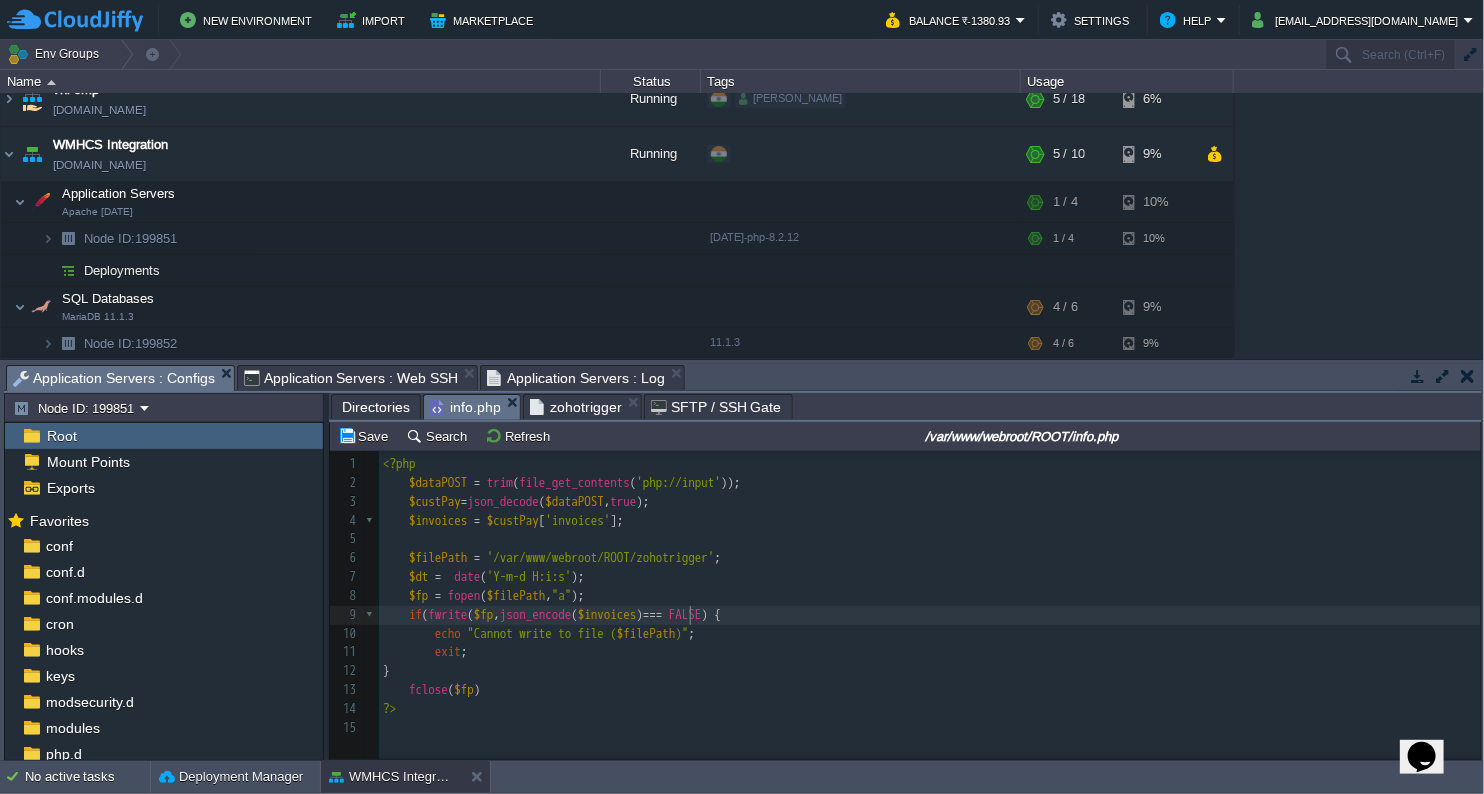type on ")" 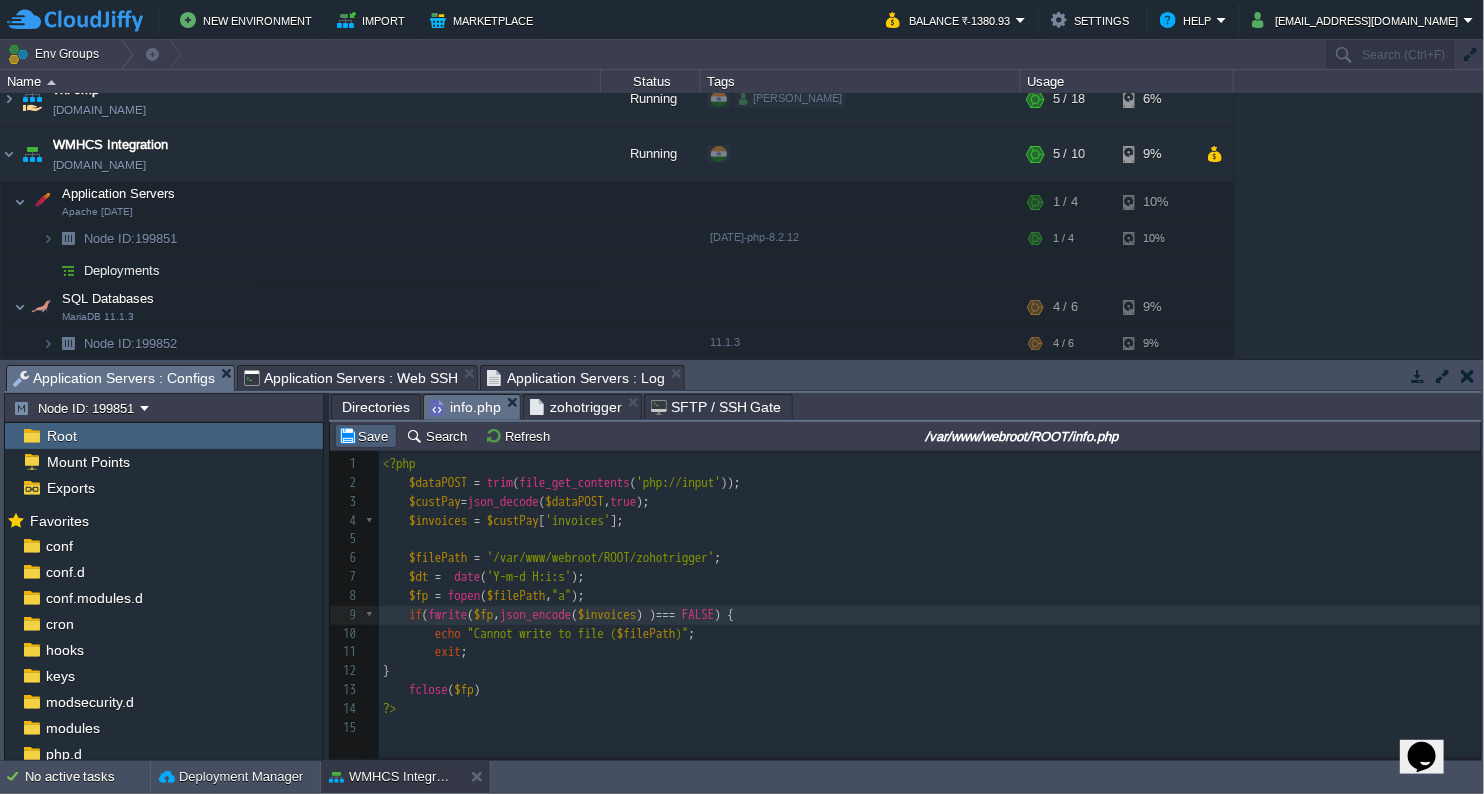 type 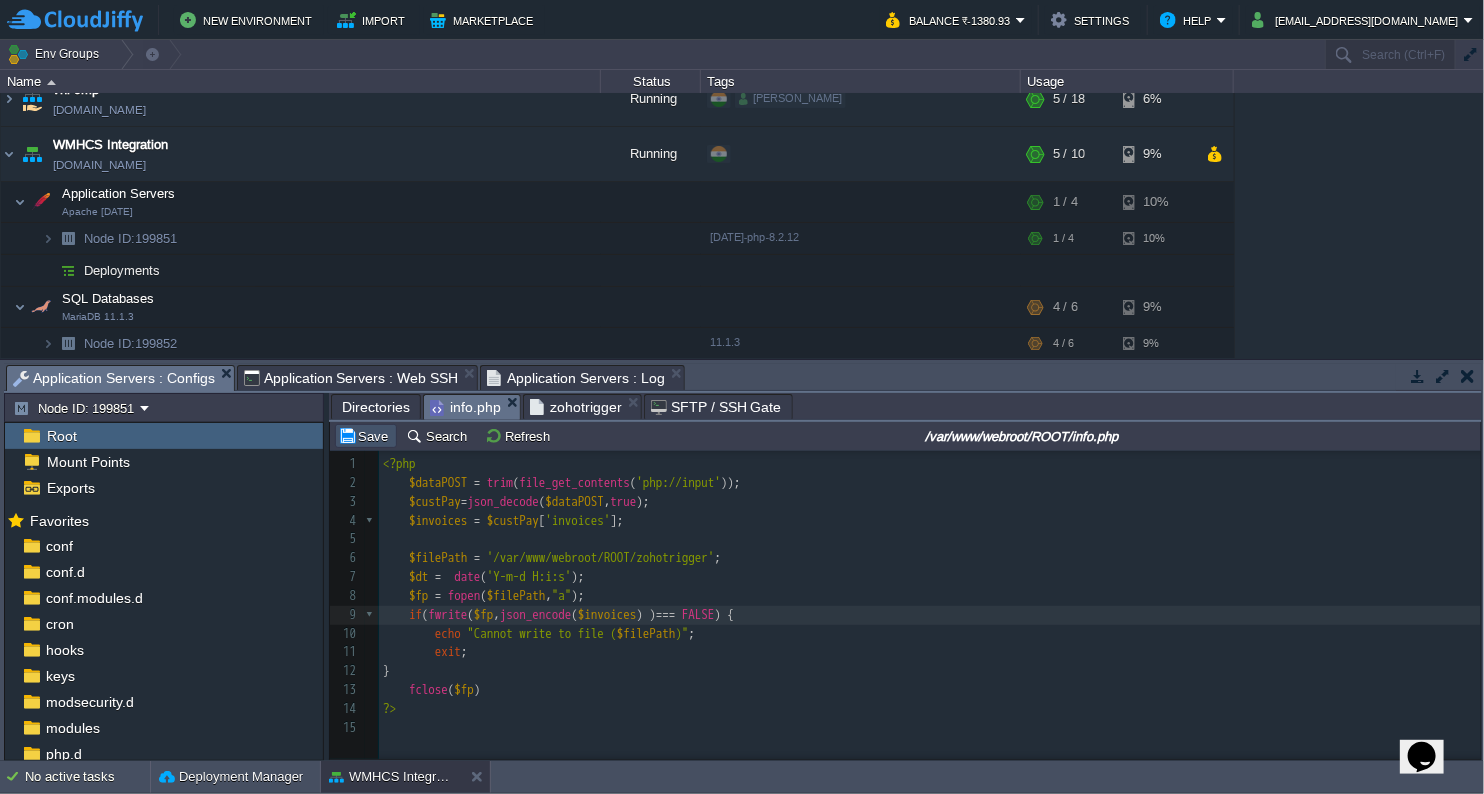click on "Save" at bounding box center [366, 436] 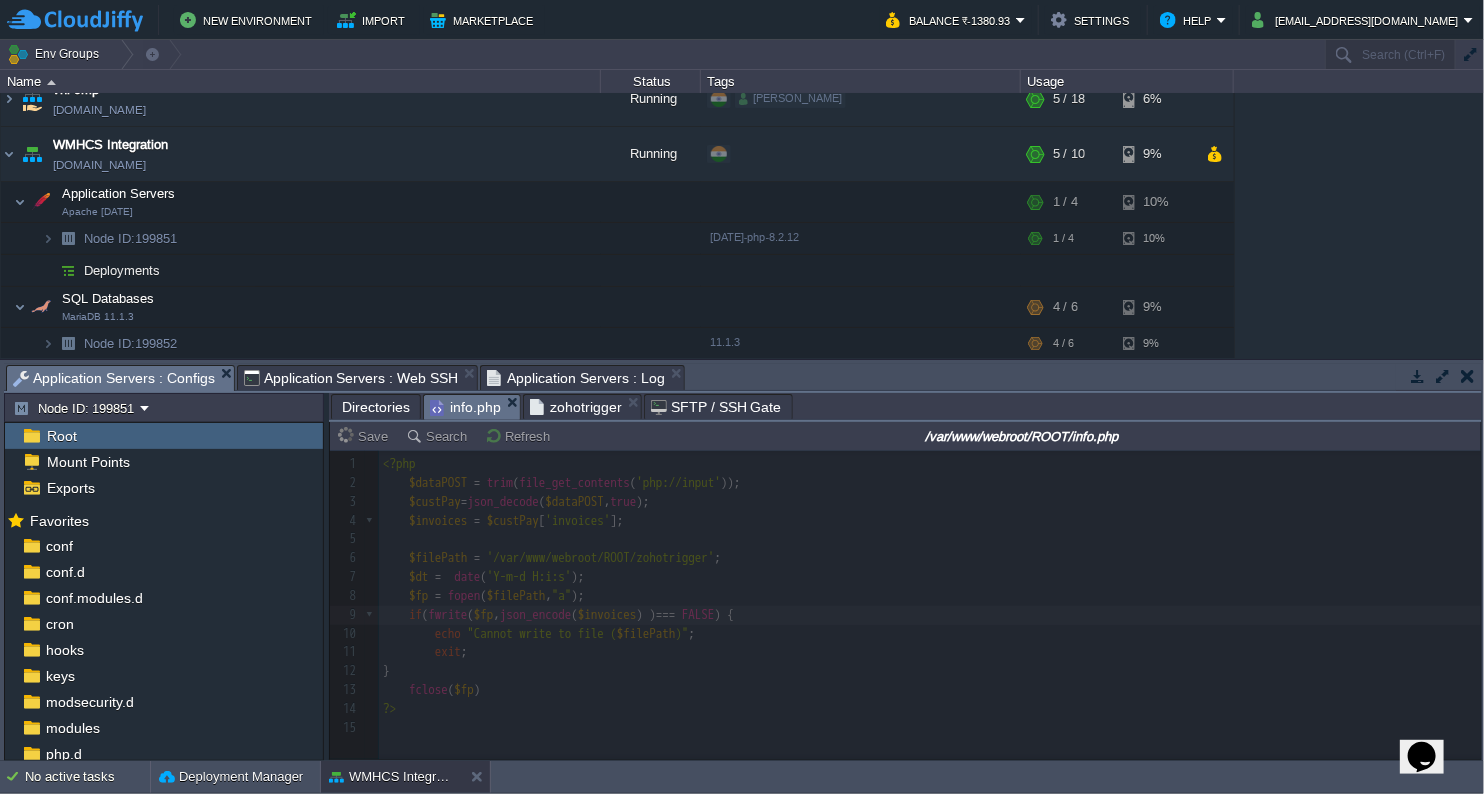 click on "zohotrigger" at bounding box center (576, 407) 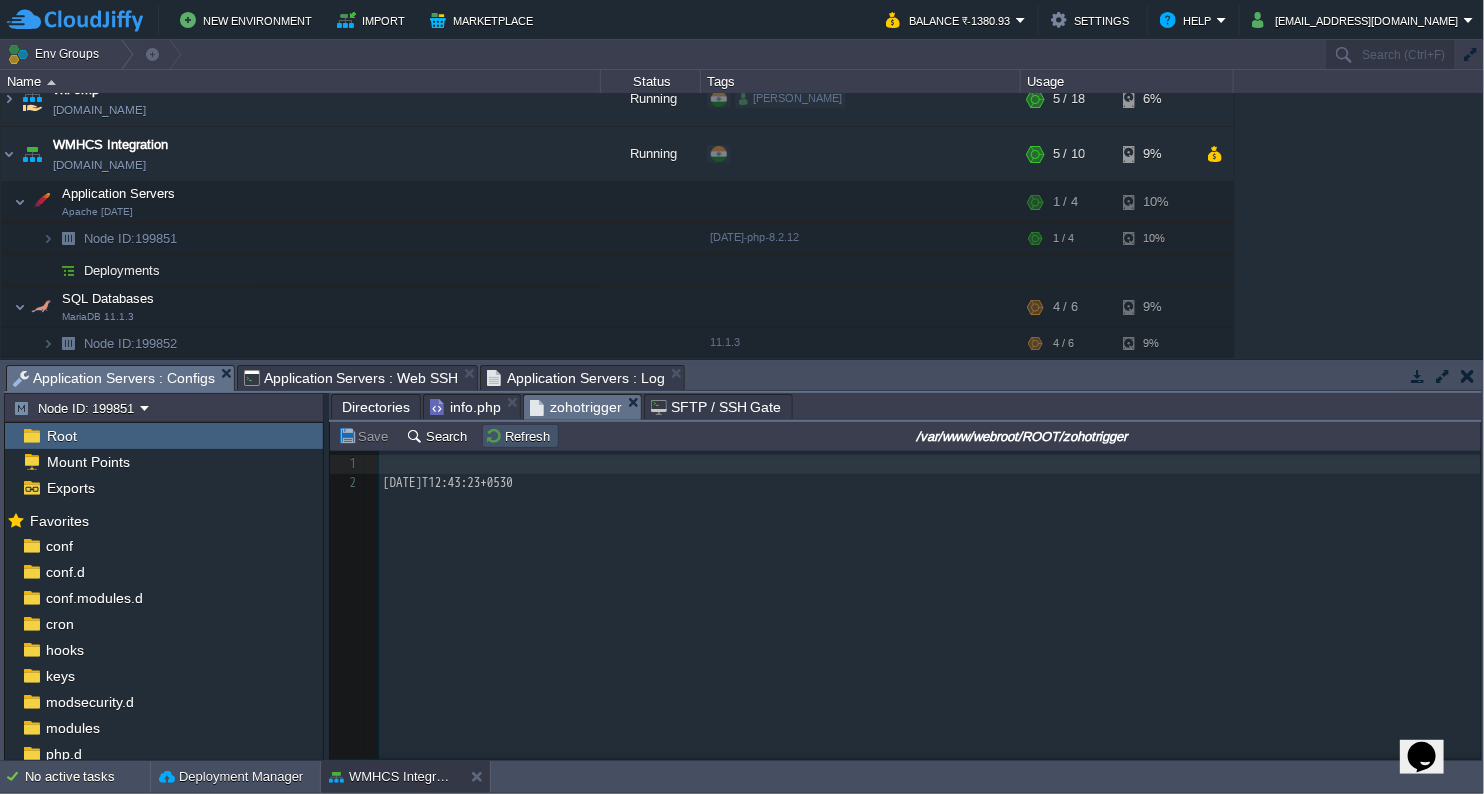 click on "Refresh" at bounding box center (520, 436) 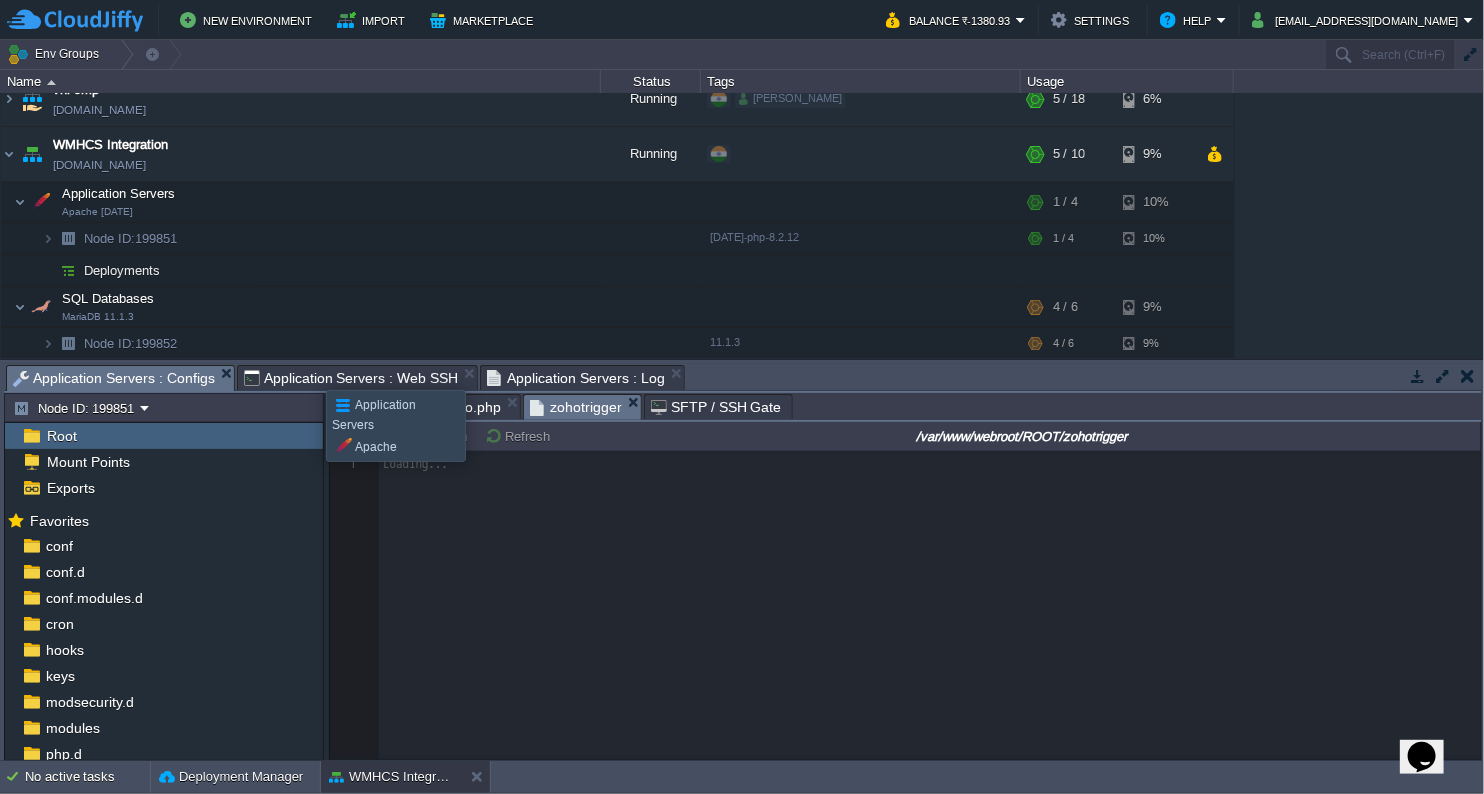 type 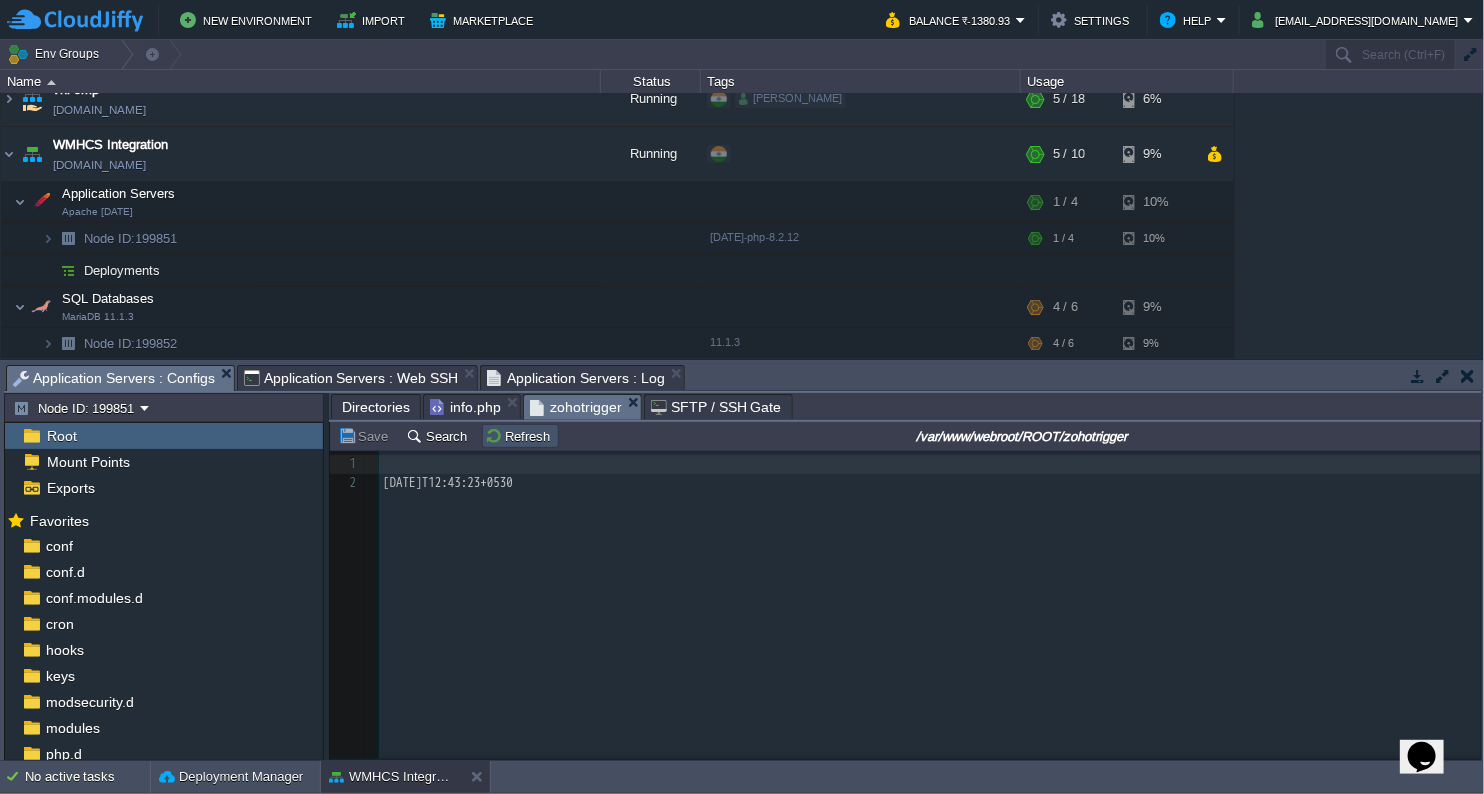 click on "Refresh" at bounding box center (520, 436) 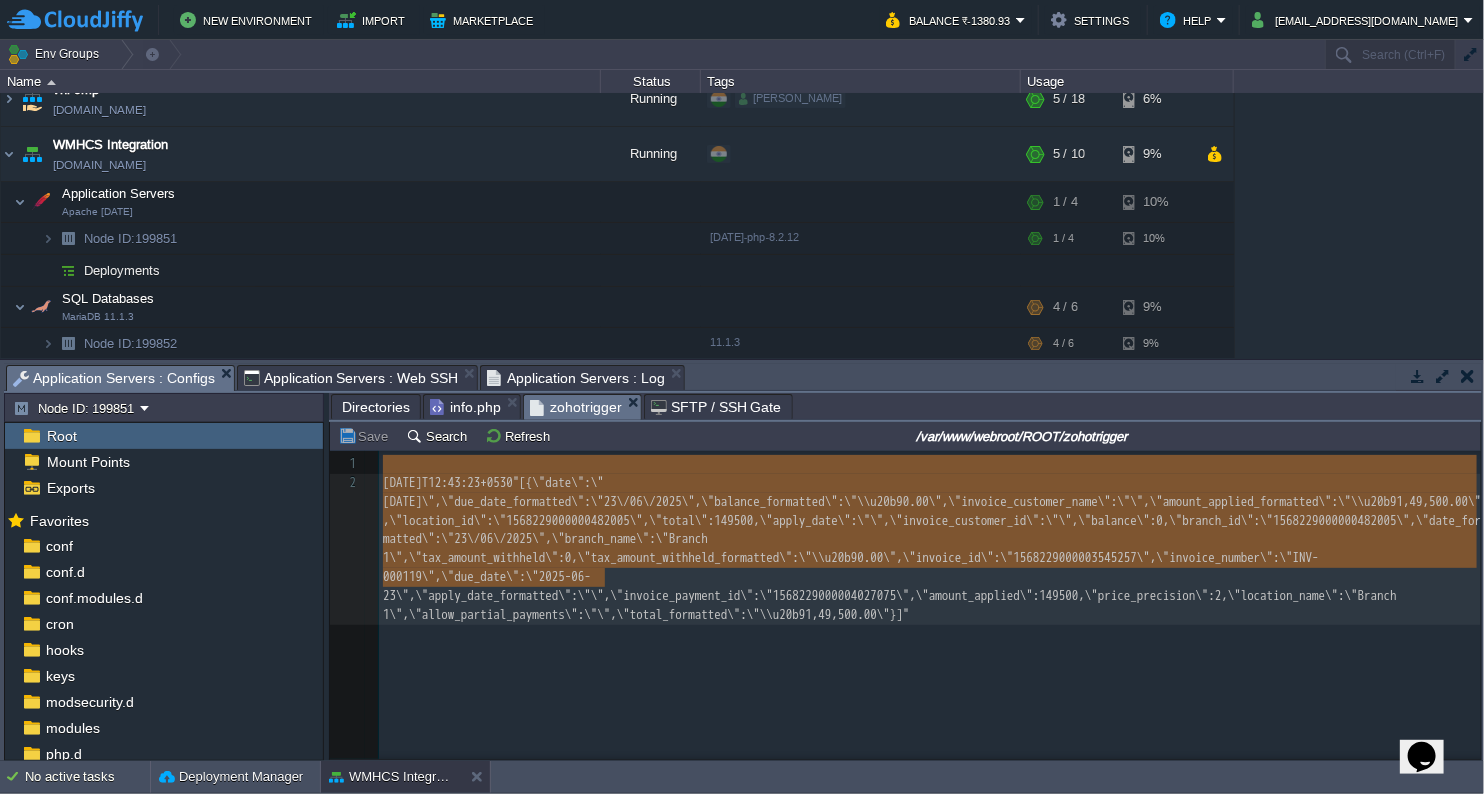type on "[DATE]T12:43:23+0530"[{\"date\":\"[DATE]\",\"due_date_formatted\":\"23\/06\/2025\",\"balance_formatted\":\"\\u20b90.00\",\"invoice_customer_name\":\"\",\"amount_applied_formatted\":\"\\u20b91,49,500.00\",\"location_id\":\"1568229000000482005\",\"total\":149500,\"apply_date\":\"\",\"invoice_customer_id\":\"\",\"balance\":0,\"branch_id\":\"1568229000000482005\",\"date_formatted\":\"23\/06\/2025\",\"branch_name\":\"Branch 1\",\"tax_amount_withheld\":0,\"tax_amount_withheld_formatted\":\"\\u20b90.00\",\"invoice_id\":\"1568229000003545257\",\"invoice_number\":\"INV-000119\",\"due_date\":\"[DATE]\",\"apply_date_formatted\":\"\",\"invoice_payment_id\":\"1568229000004027075\",\"amount_applied\":149500,\"price_precision\":2,\"location_name\":\"Branch 1\",\"allow_partial_payments\":\"\",\"total_formatted\":\"\\u20b91,49,500.00\"}]"" 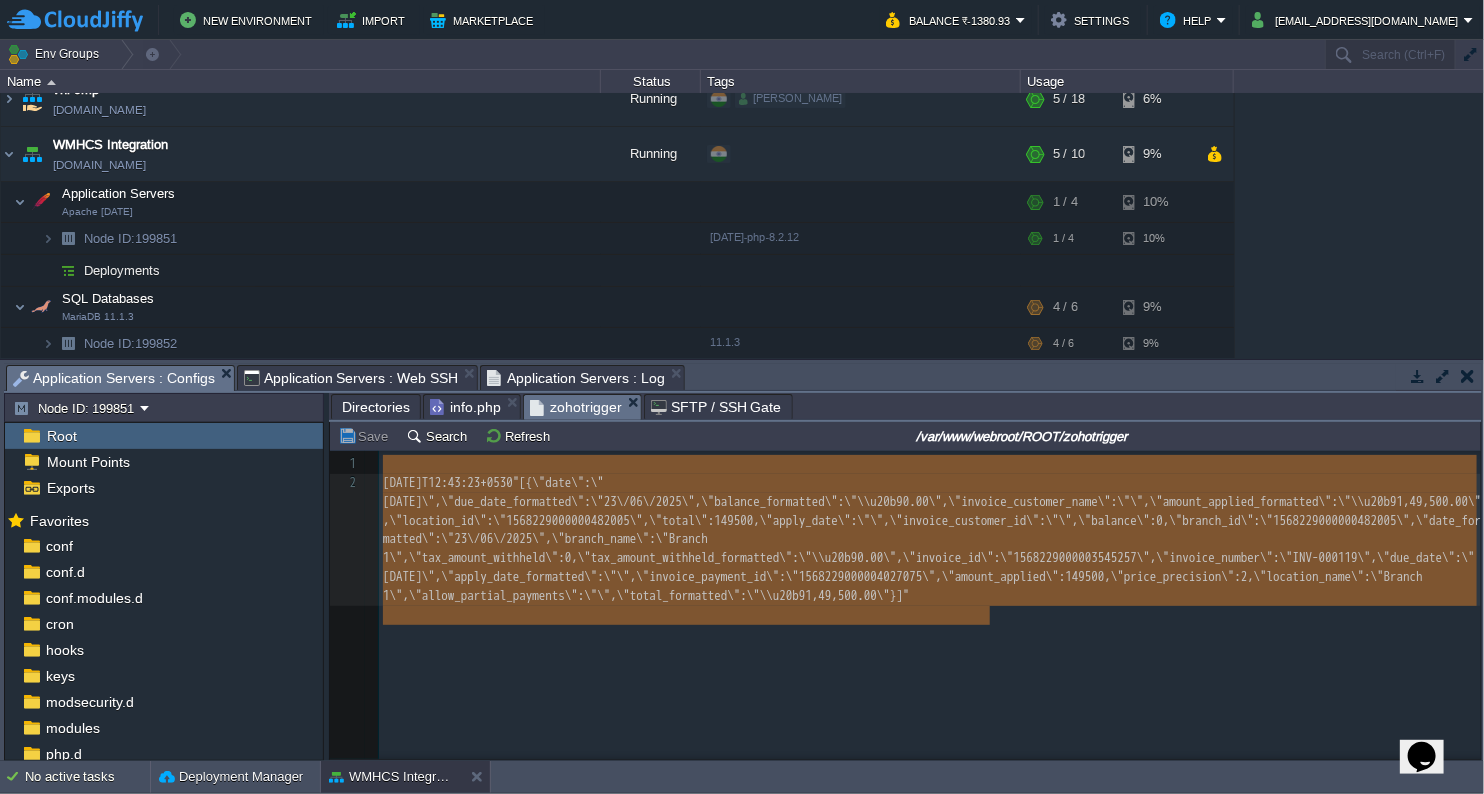 drag, startPoint x: 382, startPoint y: 468, endPoint x: 1029, endPoint y: 645, distance: 670.7742 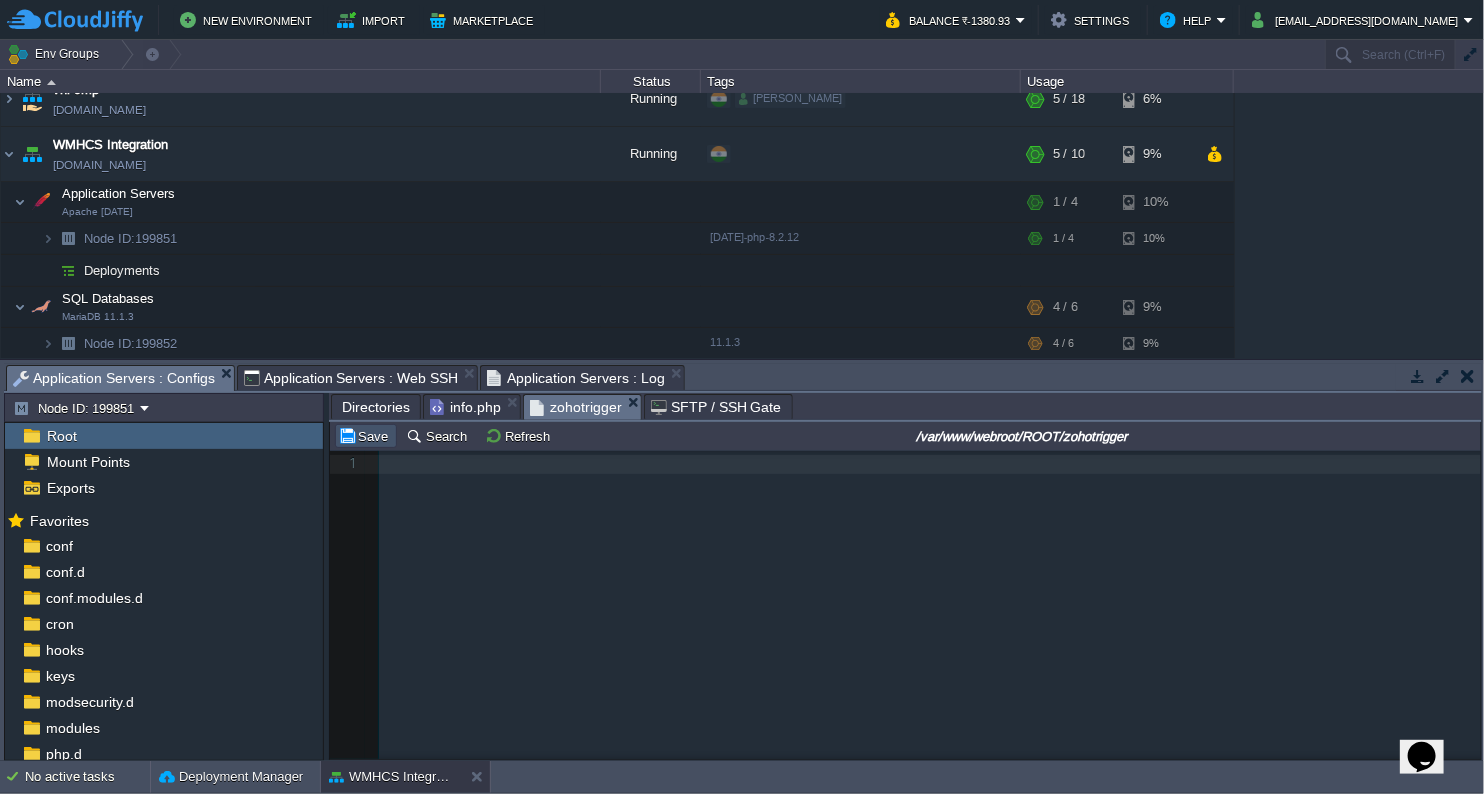 click on "Save" at bounding box center (366, 436) 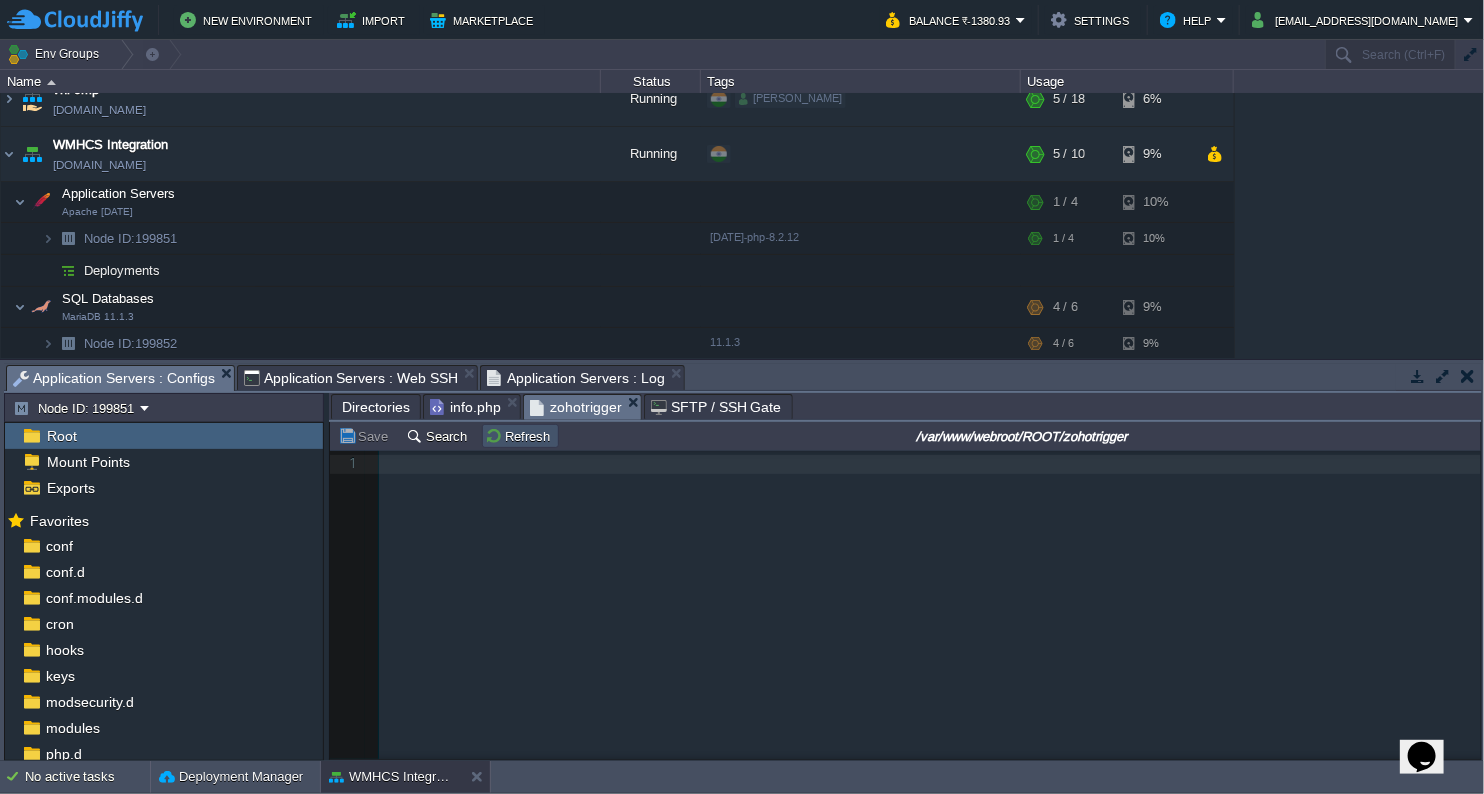 click on "Refresh" at bounding box center (520, 436) 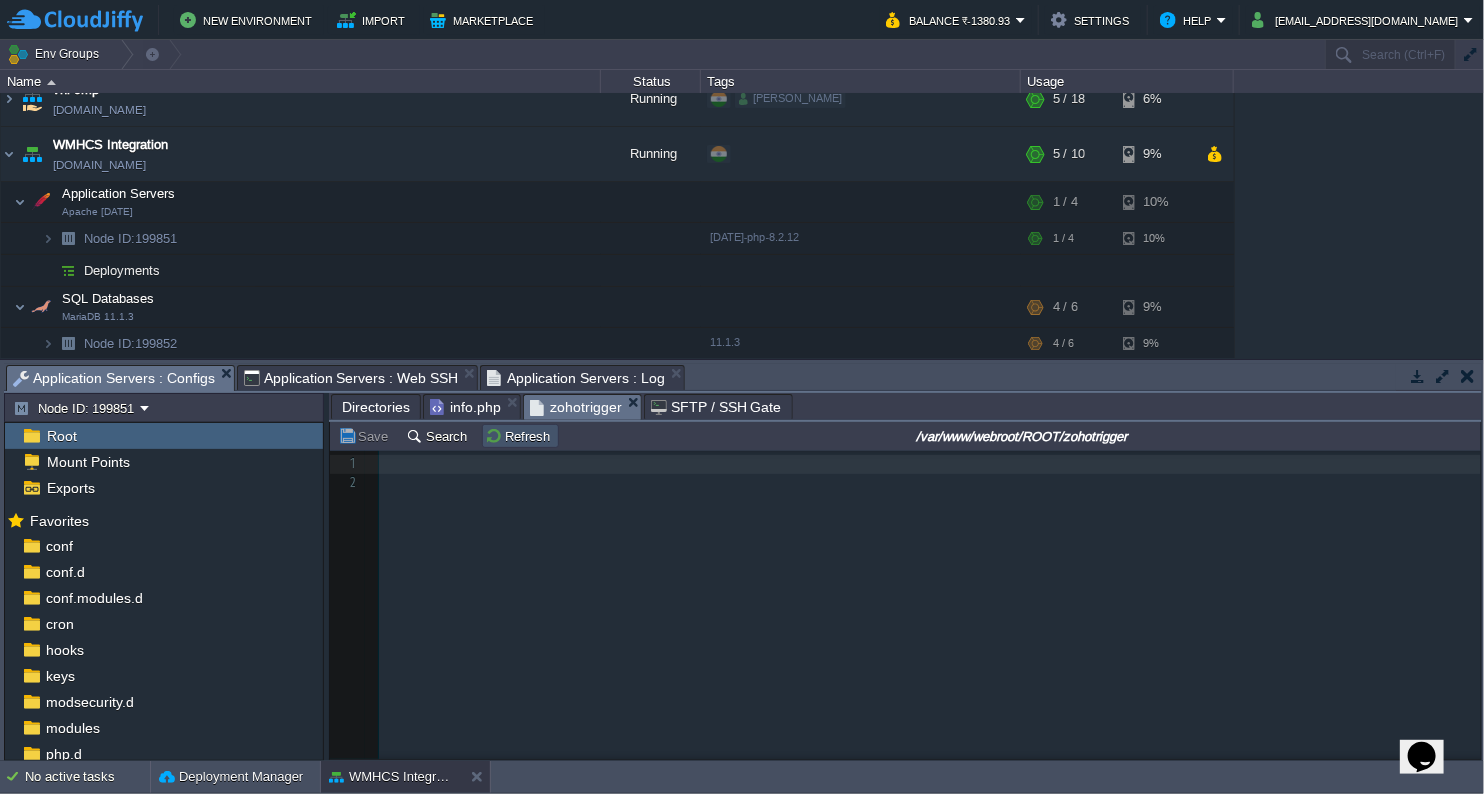 click on "Refresh" at bounding box center [520, 436] 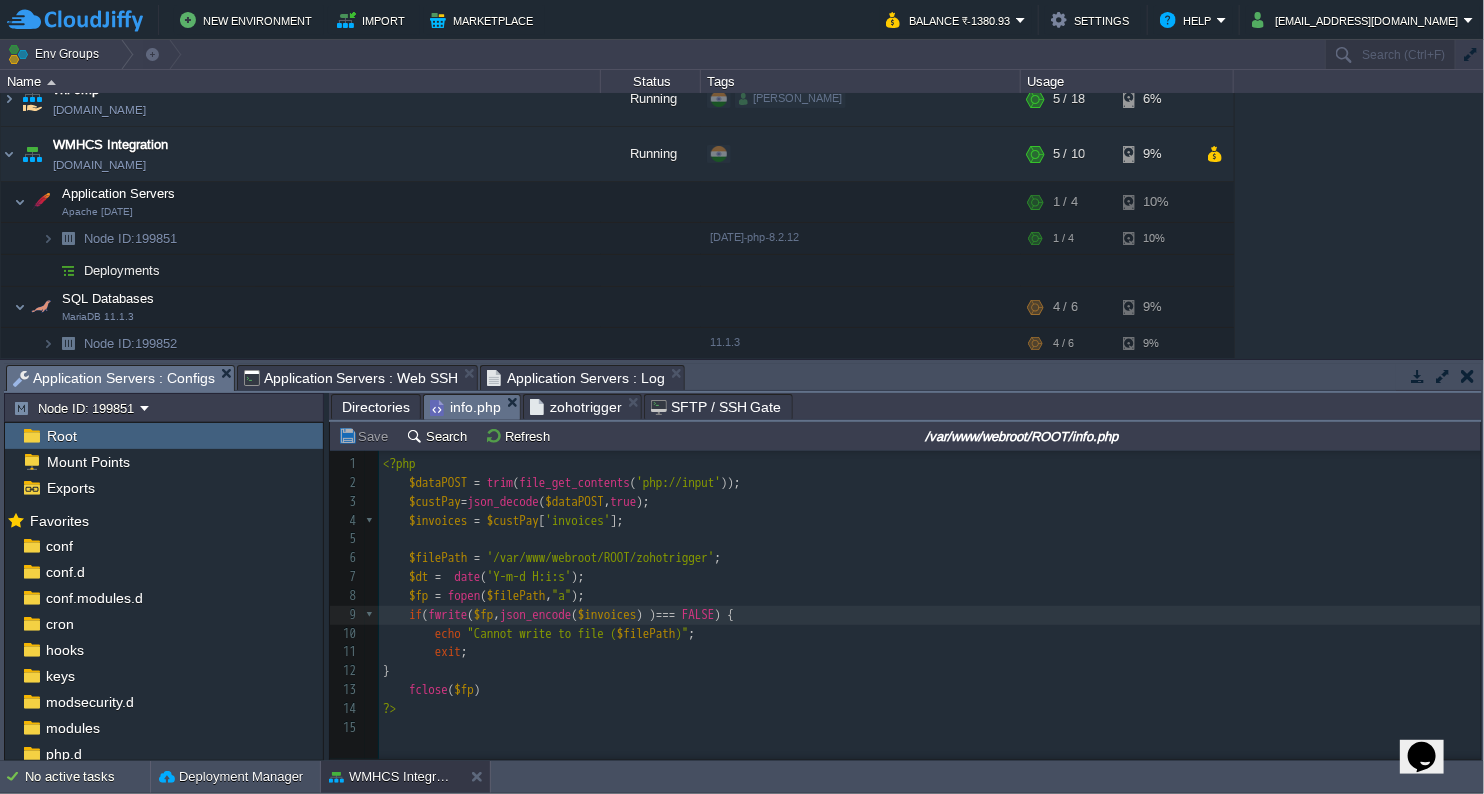 click on "info.php" at bounding box center (465, 407) 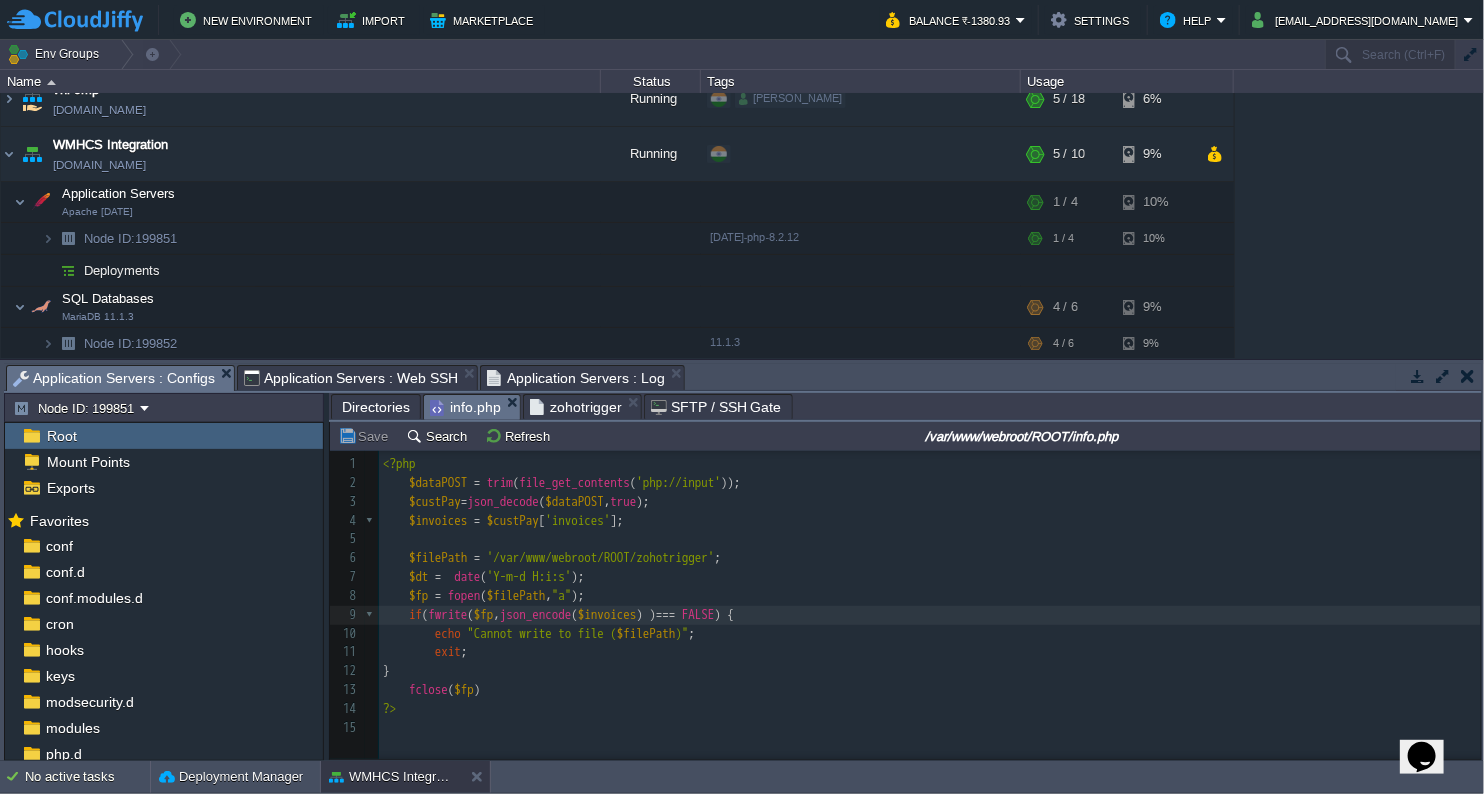 scroll, scrollTop: 6, scrollLeft: 0, axis: vertical 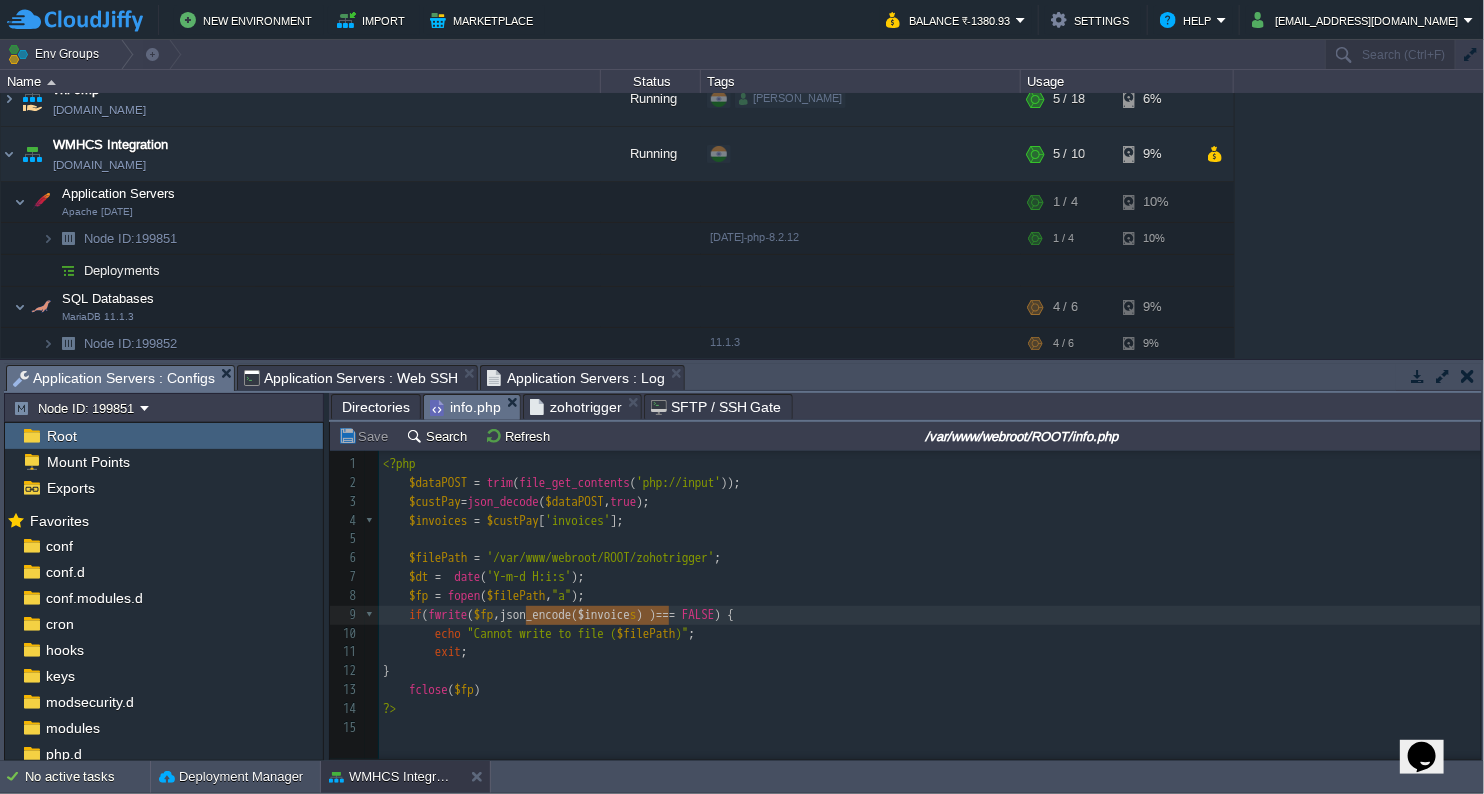type on "json_encode($invoices)" 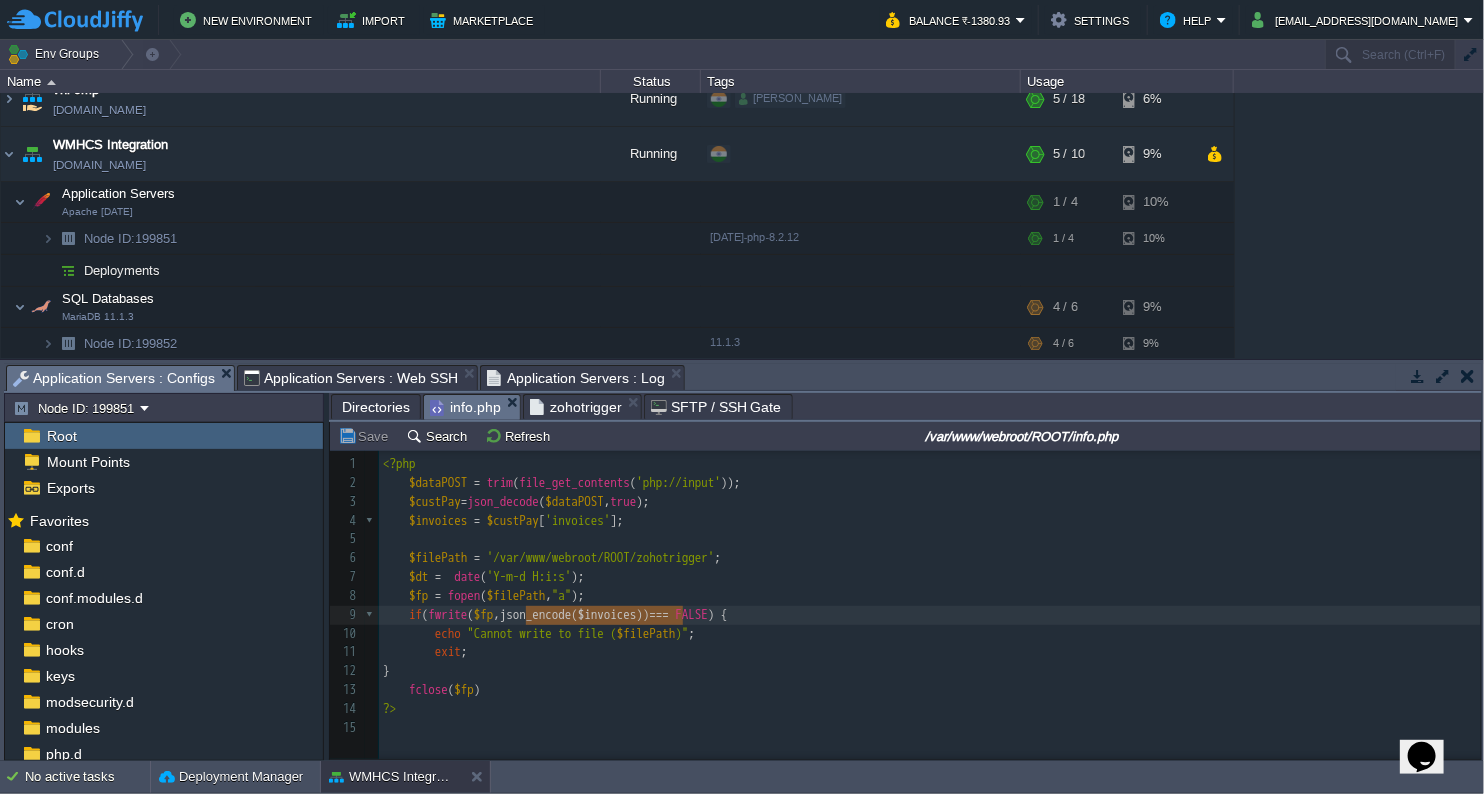 drag, startPoint x: 523, startPoint y: 617, endPoint x: 681, endPoint y: 614, distance: 158.02847 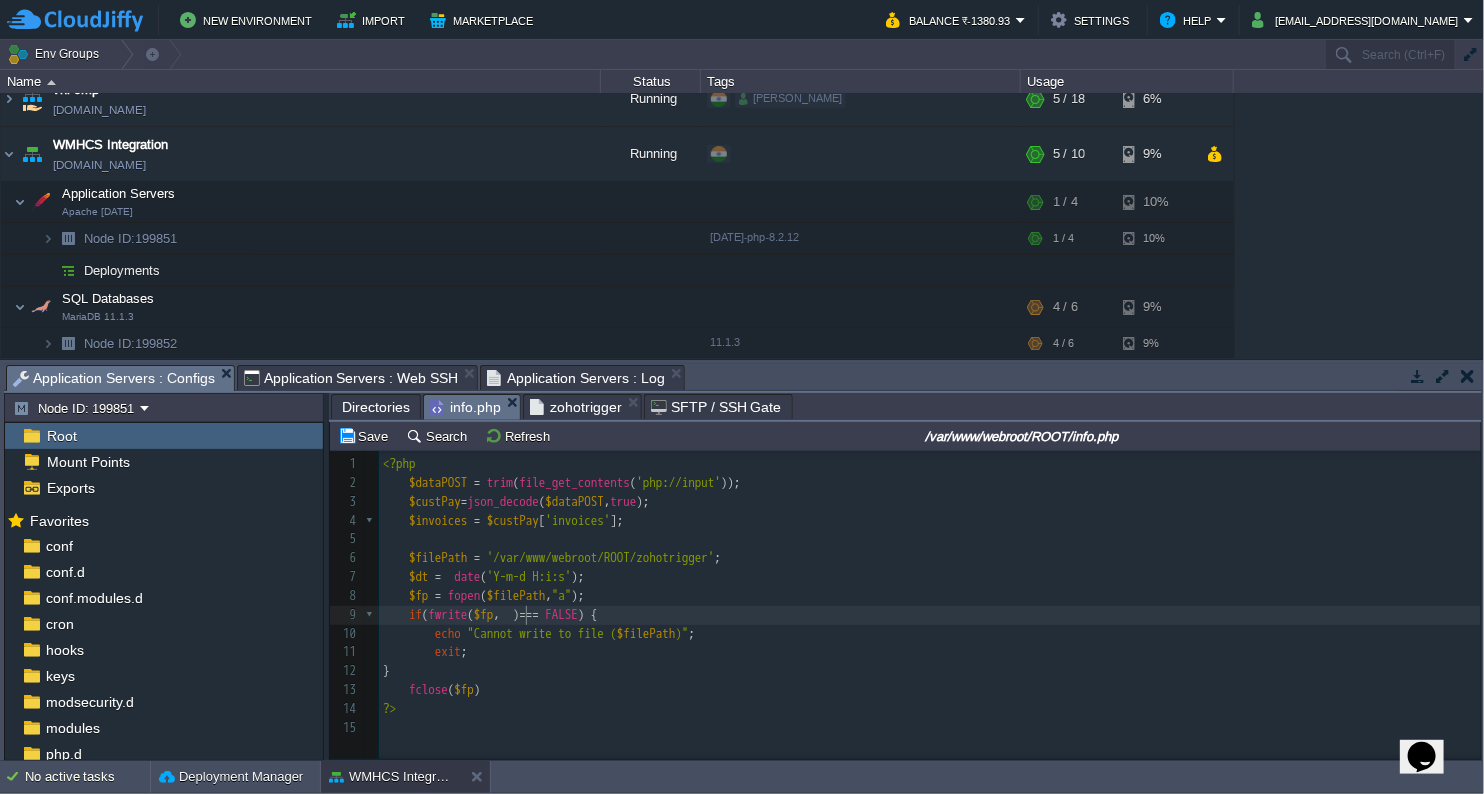 click on "x       //$dataPOST = trim(file_get_contents('php://input'));   1 <?php 2       $dataPOST   =   trim ( file_get_contents ( 'php://input' )); 3      $custPay = json_decode ( $dataPOST , true ); 4      $invoices   =   $custPay [ 'invoices' ]; 5 ​ 6      $filePath   =   '/var/www/webroot/ROOT/zohotrigger' ; 7      $dt   =    date ( 'Y-m-d H:i:s' ); 8      $fp   =   fopen ( $filePath ,  "a" ); 9      if  ( fwrite ( $fp ,  ) ===   FALSE ) {  10          echo   "Cannot write to file ( $filePath )" ; 11          exit ; 12     } 13      fclose ( $fp ) 14 ?> 15 ​" at bounding box center [933, 596] 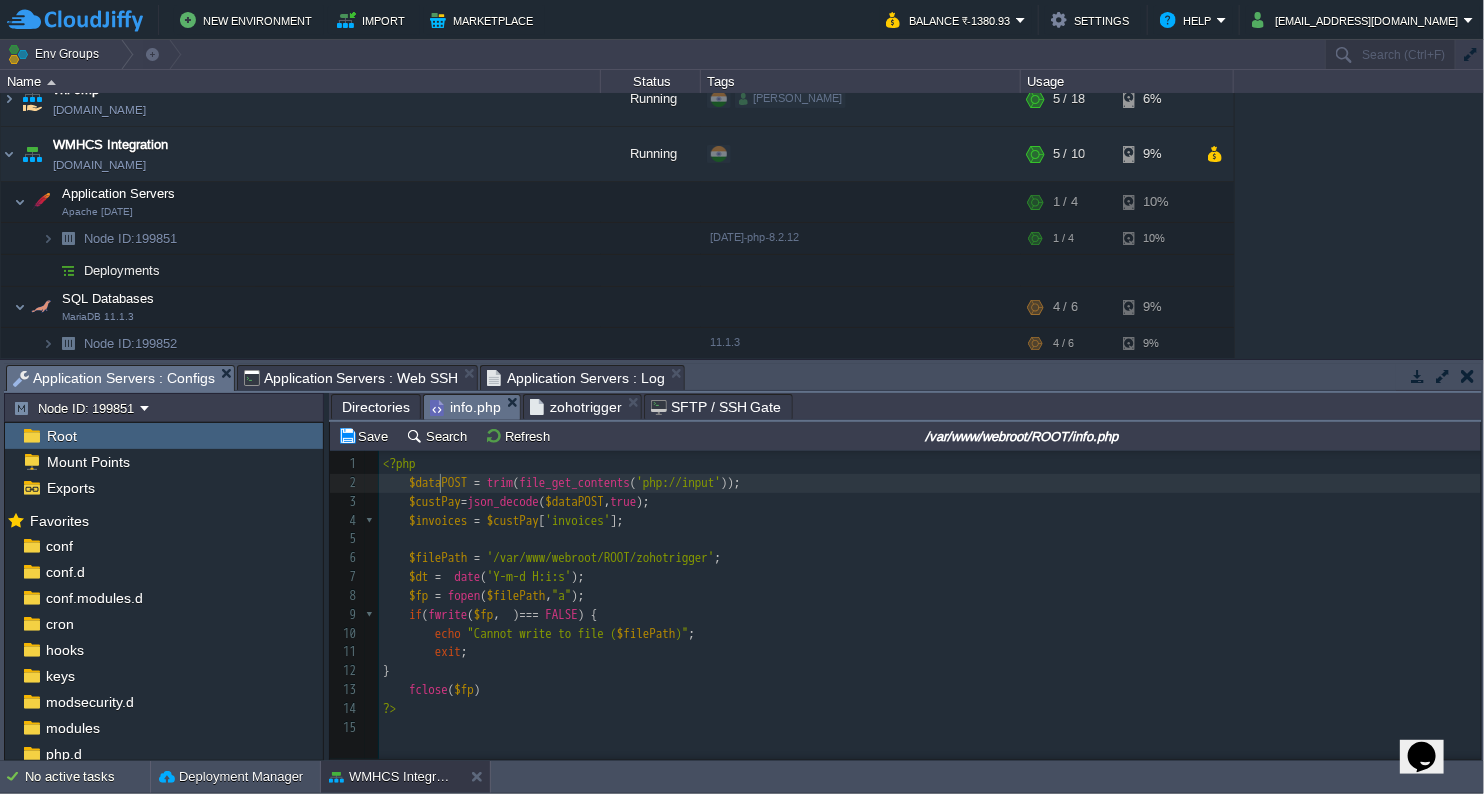 type on "$dataPOST" 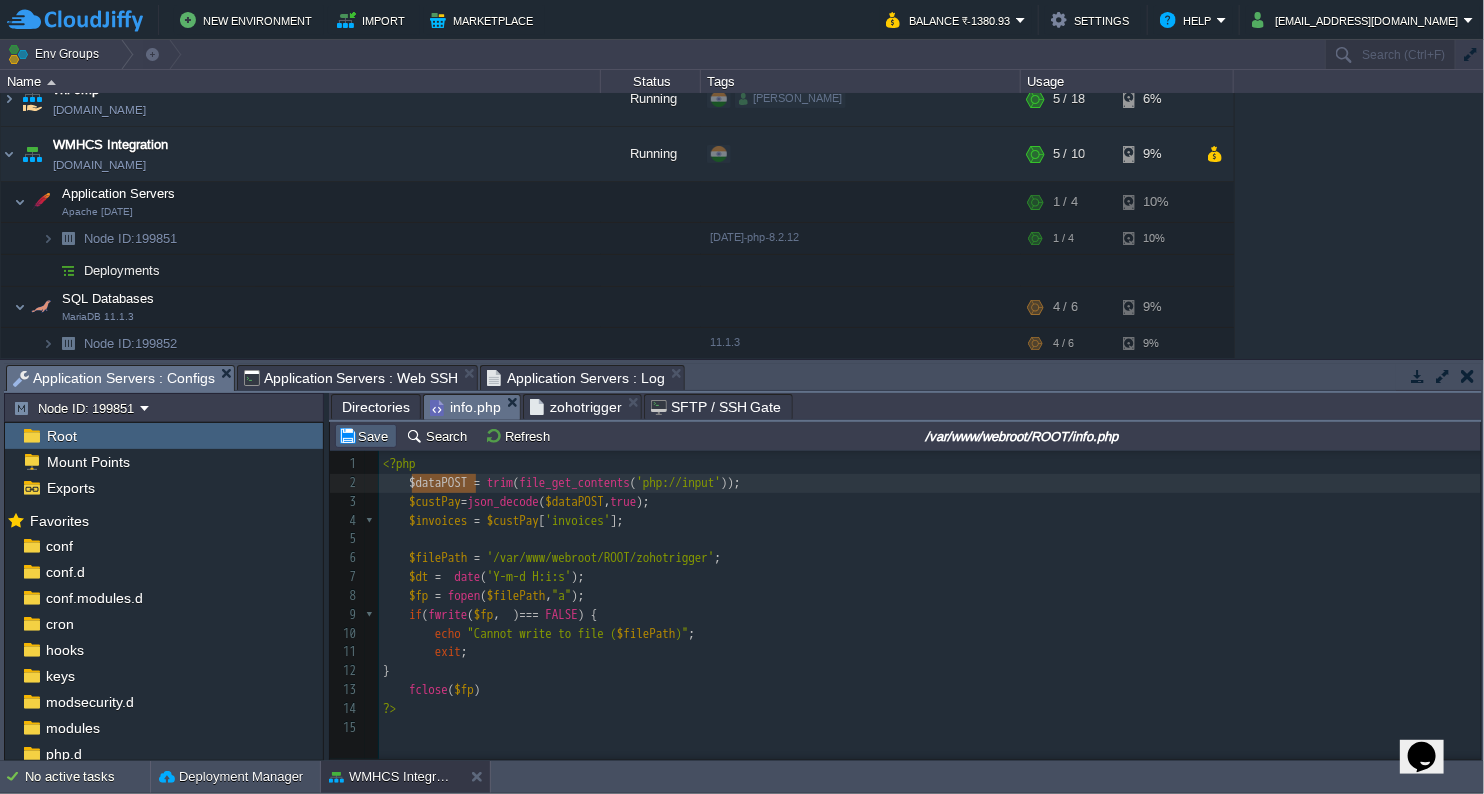 click on "Save" at bounding box center [366, 436] 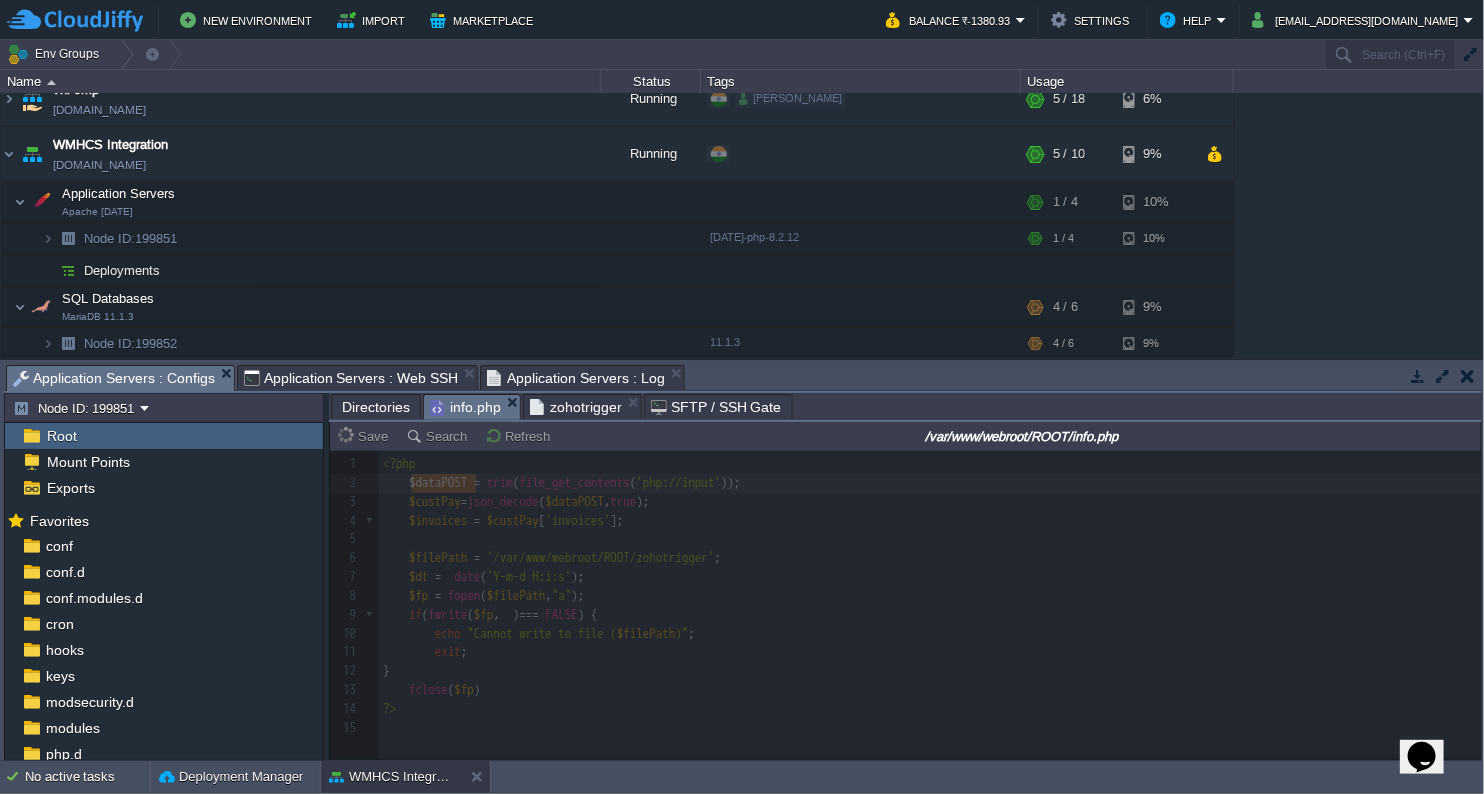 click on "Save" at bounding box center [366, 436] 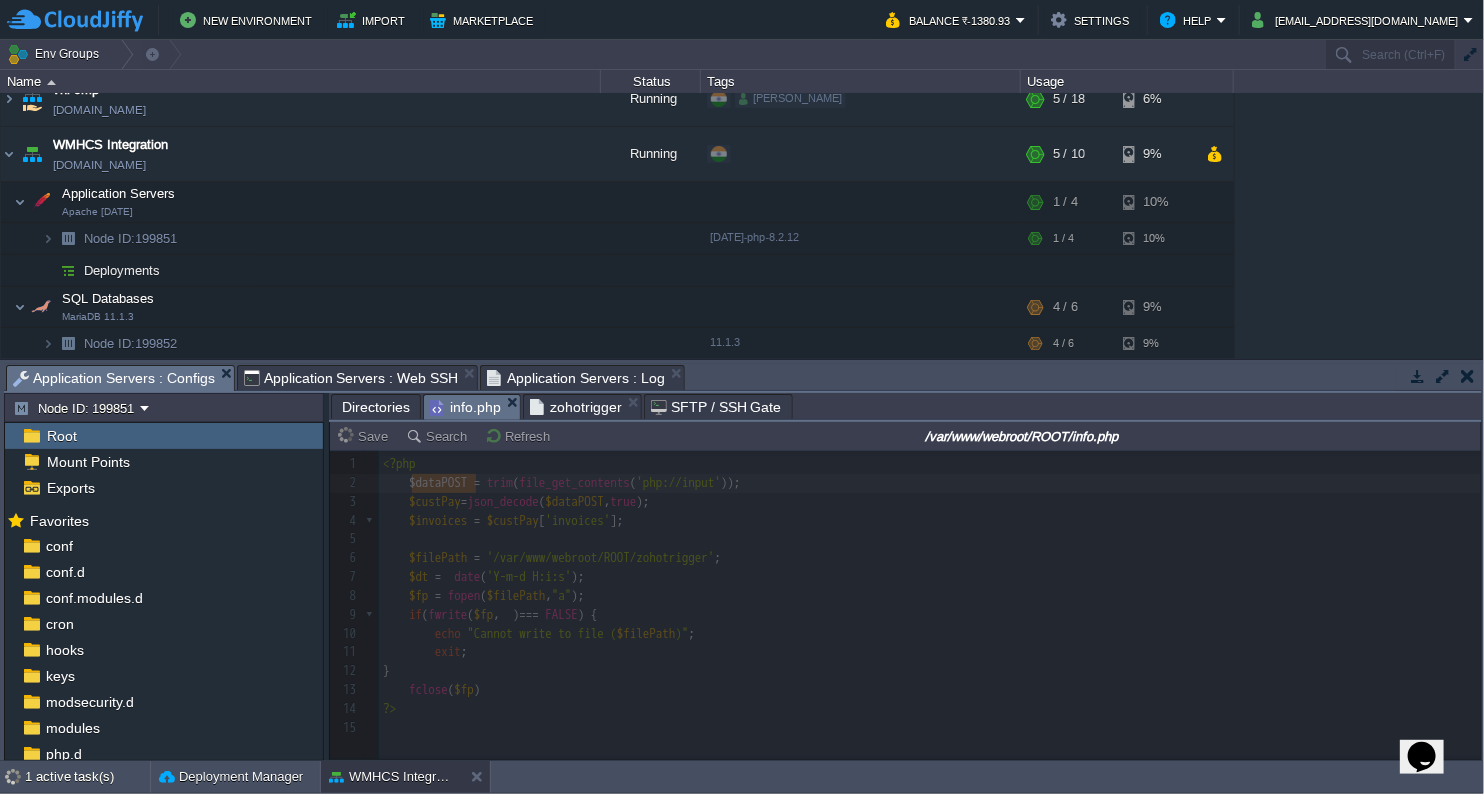 click at bounding box center (905, 605) 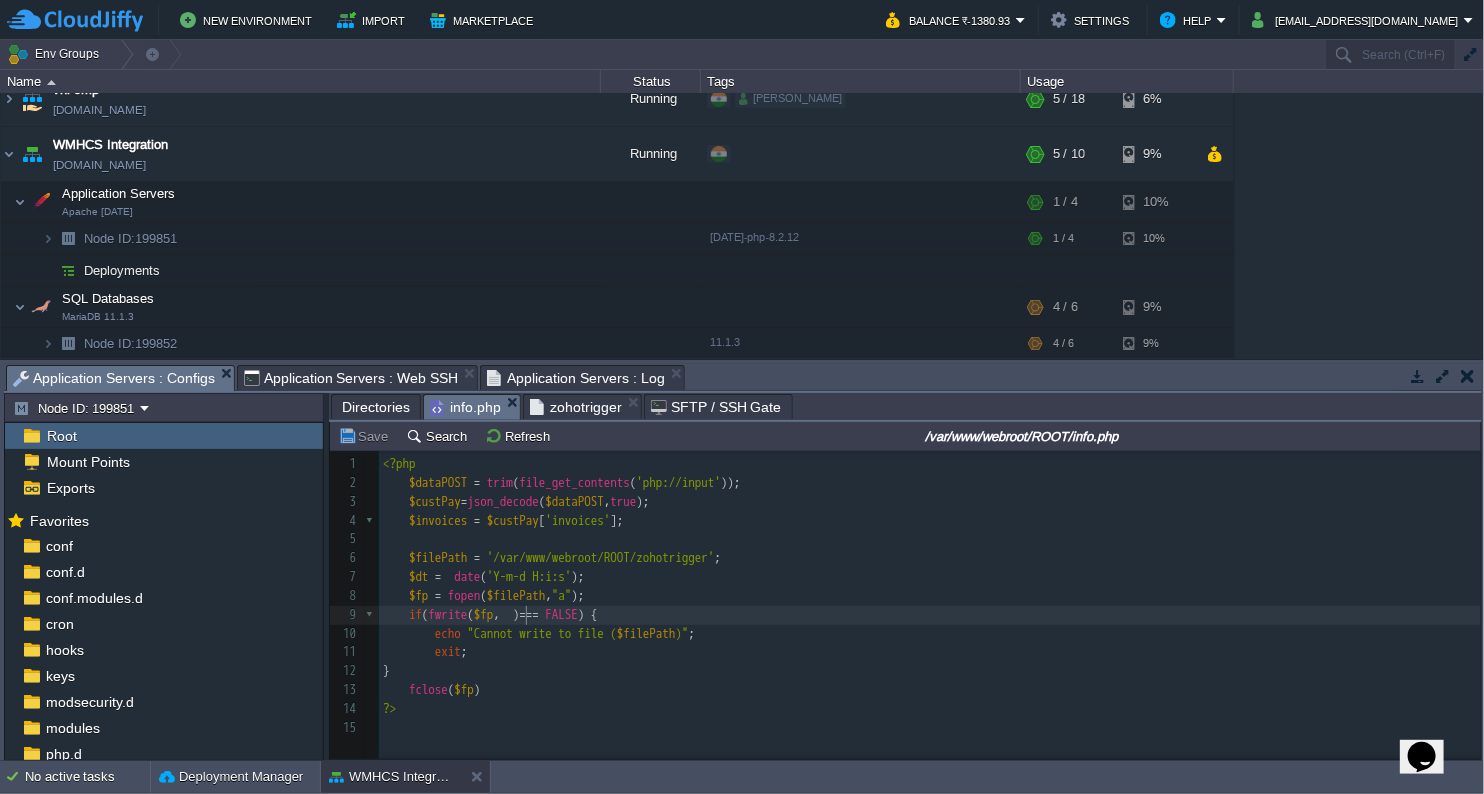 click on ",  )" at bounding box center [507, 614] 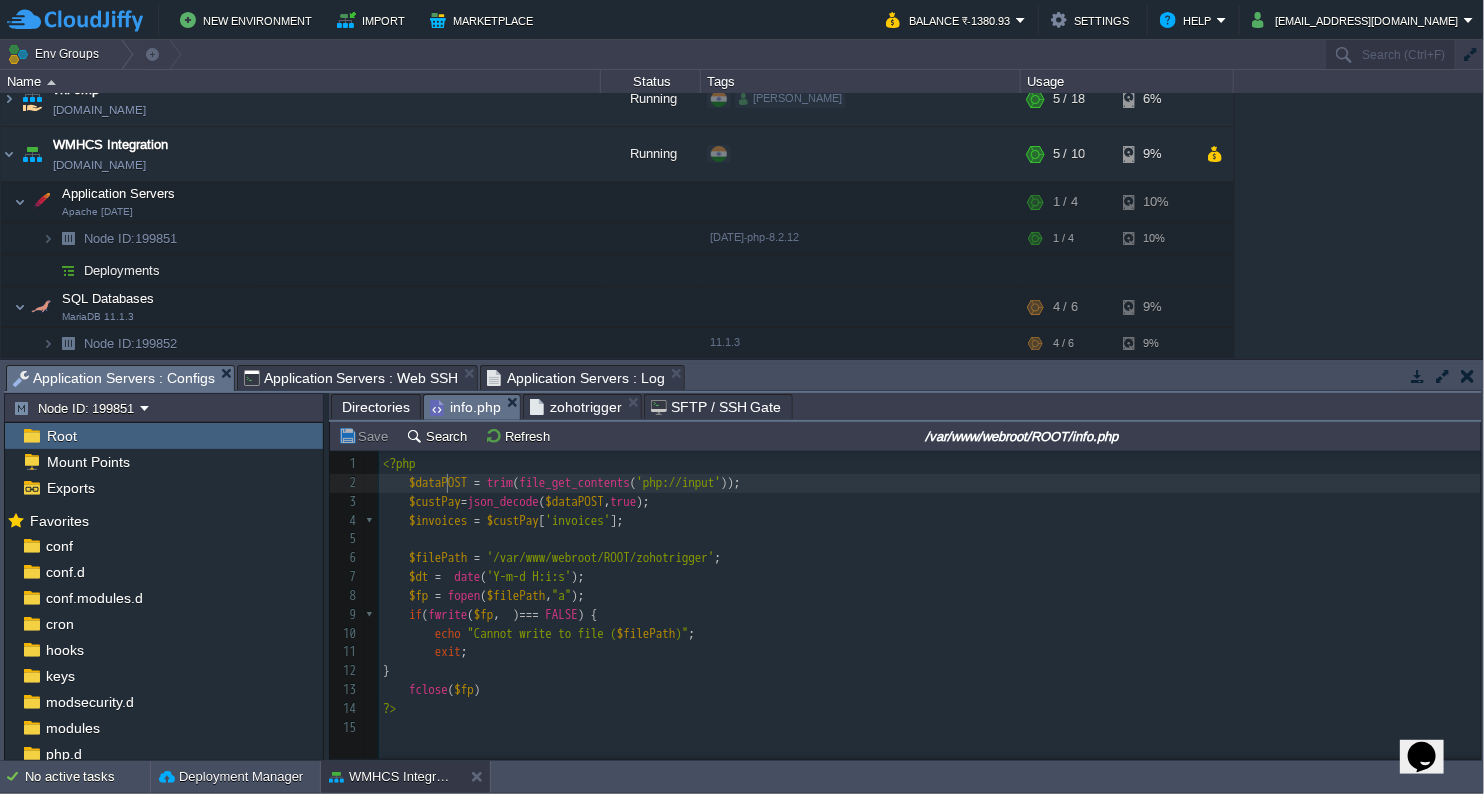 click on "x       //$dataPOST = trim(file_get_contents('php://input'));   1 <?php 2       $dataPOST   =   trim ( file_get_contents ( 'php://input' )); 3      $custPay = json_decode ( $dataPOST , true ); 4      $invoices   =   $custPay [ 'invoices' ]; 5 ​ 6      $filePath   =   '/var/www/webroot/ROOT/zohotrigger' ; 7      $dt   =    date ( 'Y-m-d H:i:s' ); 8      $fp   =   fopen ( $filePath ,  "a" ); 9      if  ( fwrite ( $fp ,  ) ===   FALSE ) {  10          echo   "Cannot write to file ( $filePath )" ; 11          exit ; 12     } 13      fclose ( $fp ) 14 ?> 15 ​" at bounding box center [933, 596] 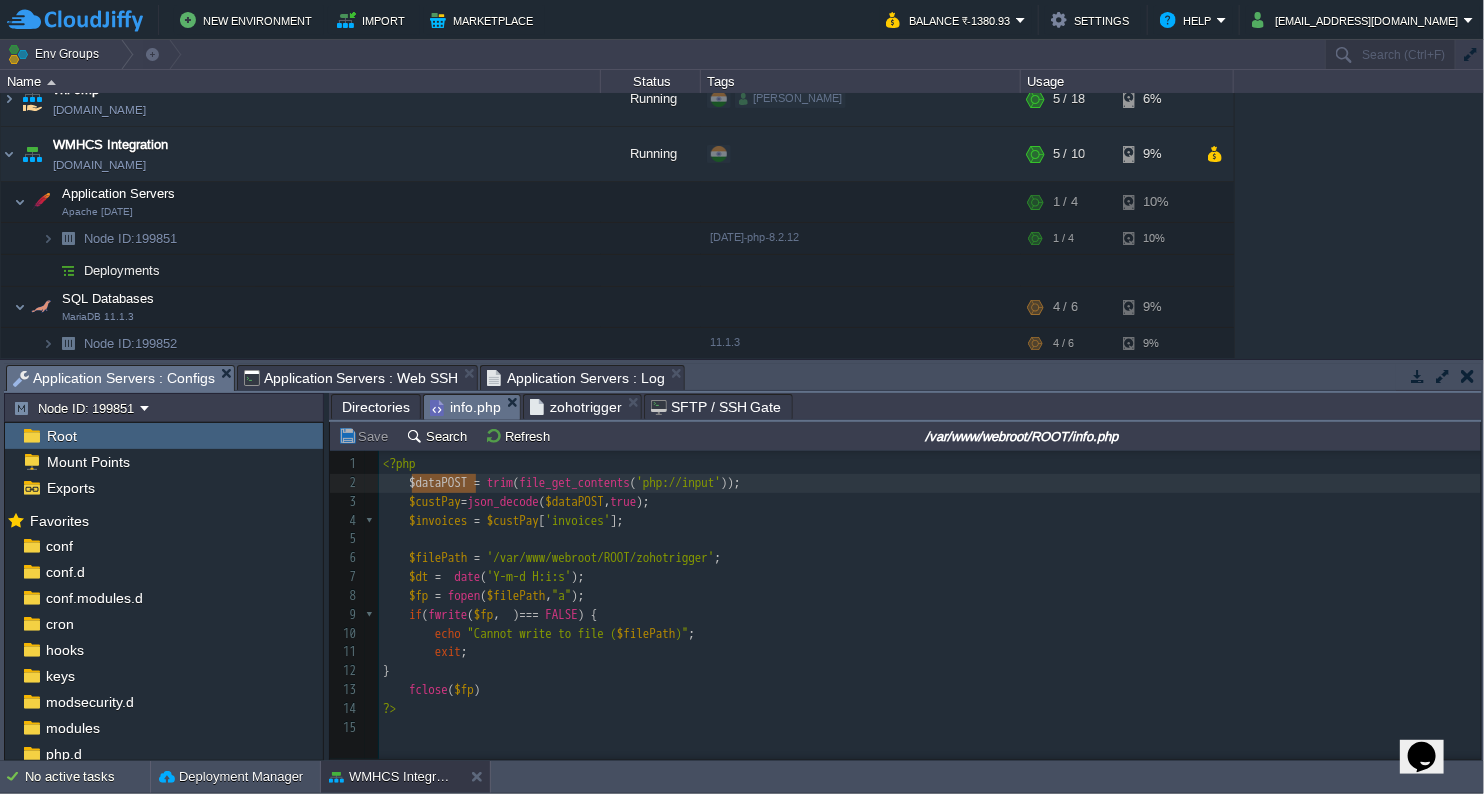 type 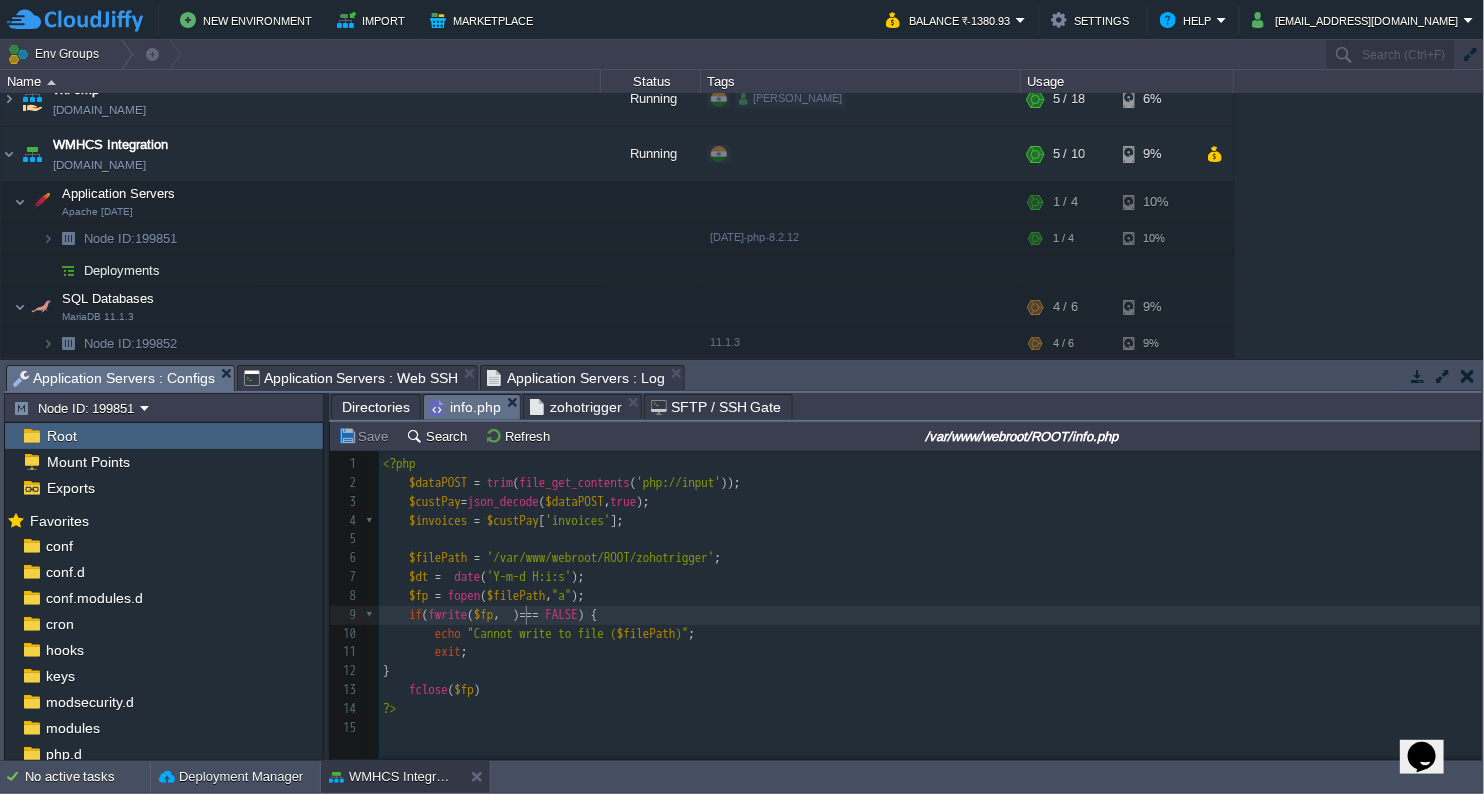 click on "x       //$dataPOST = trim(file_get_contents('php://input'));   1 <?php 2       $dataPOST   =   trim ( file_get_contents ( 'php://input' )); 3      $custPay = json_decode ( $dataPOST , true ); 4      $invoices   =   $custPay [ 'invoices' ]; 5 ​ 6      $filePath   =   '/var/www/webroot/ROOT/zohotrigger' ; 7      $dt   =    date ( 'Y-m-d H:i:s' ); 8      $fp   =   fopen ( $filePath ,  "a" ); 9      if  ( fwrite ( $fp ,  ) ===   FALSE ) {  10          echo   "Cannot write to file ( $filePath )" ; 11          exit ; 12     } 13      fclose ( $fp ) 14 ?> 15 ​" at bounding box center (933, 596) 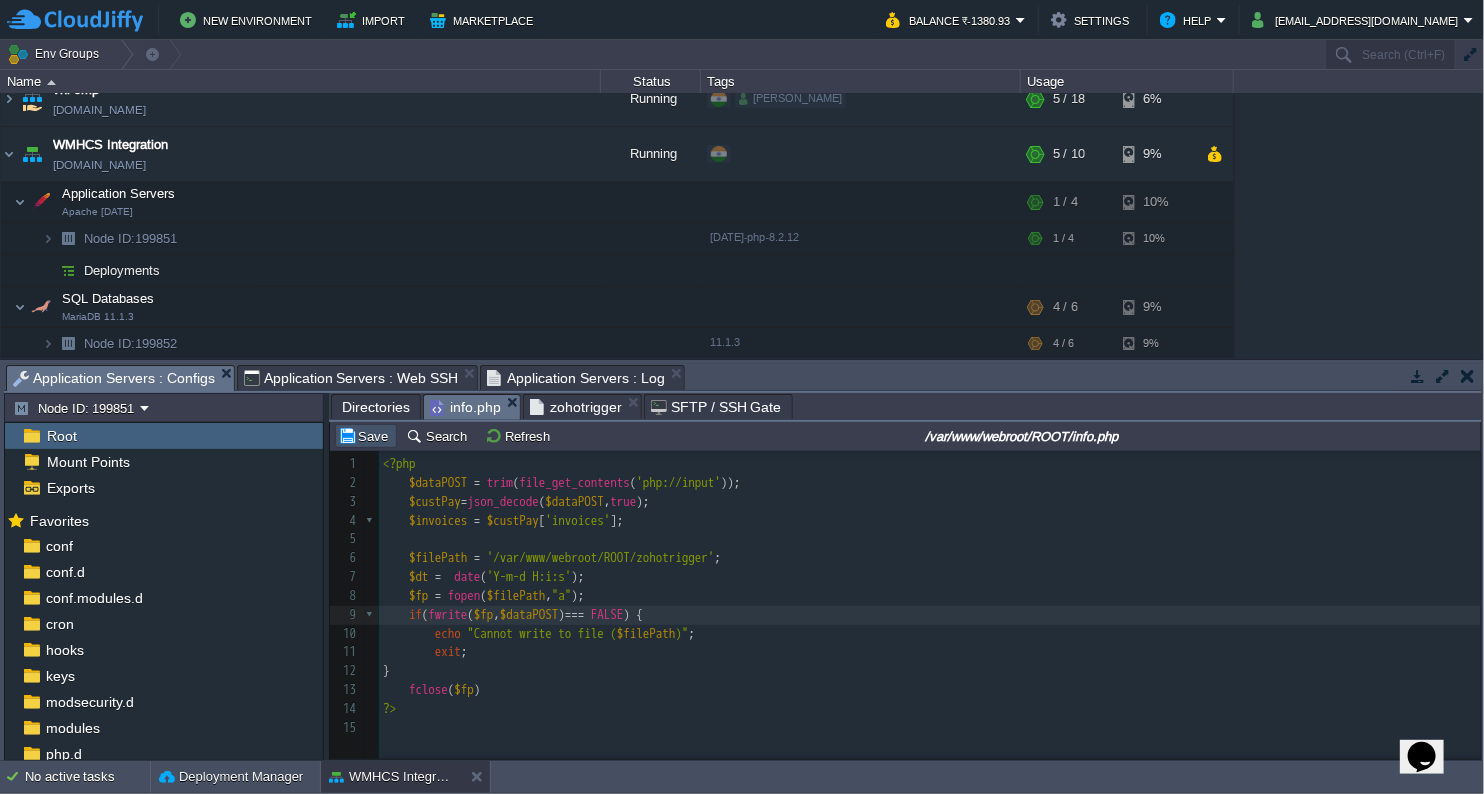 click on "Save" at bounding box center (366, 436) 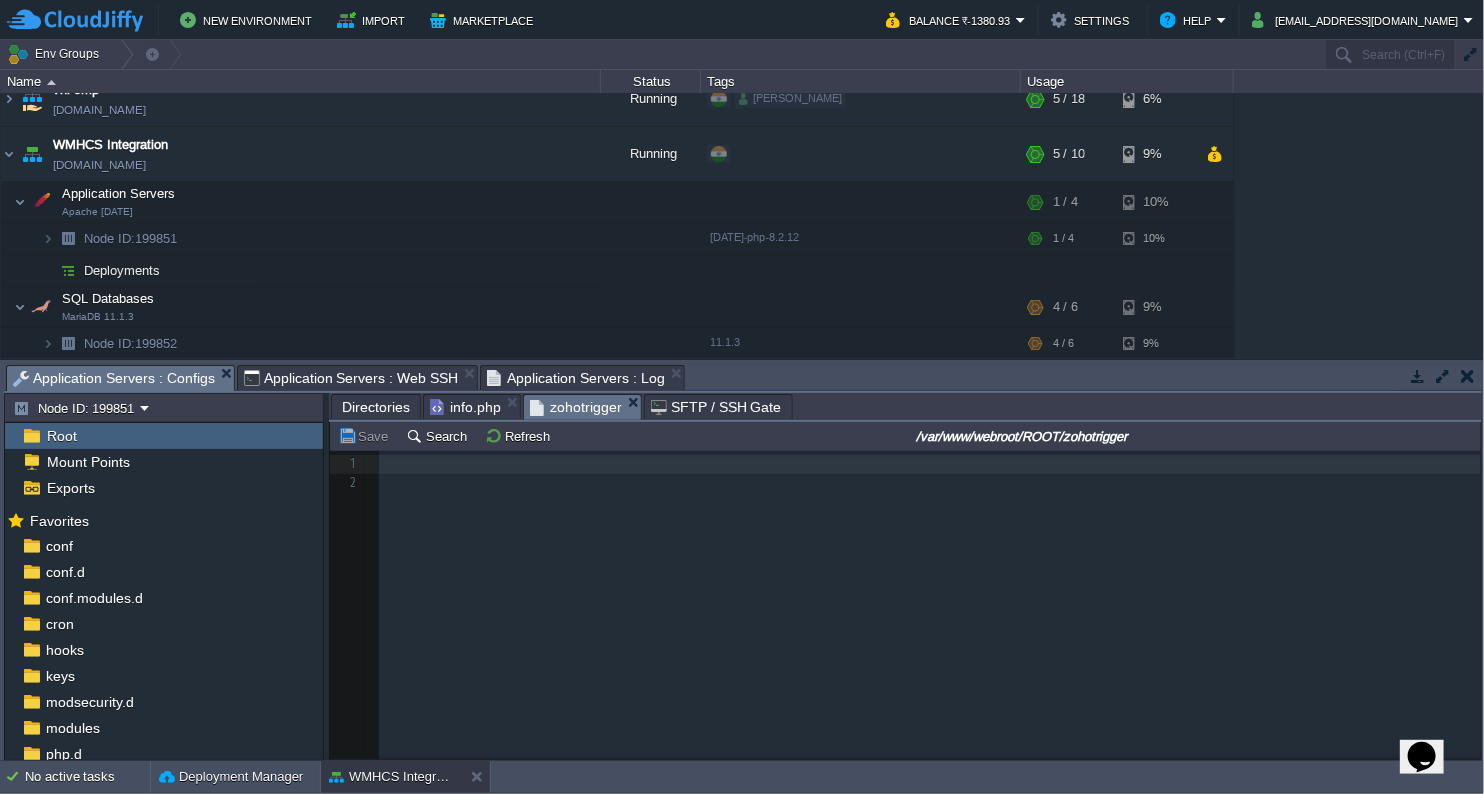 click on "zohotrigger" at bounding box center [576, 407] 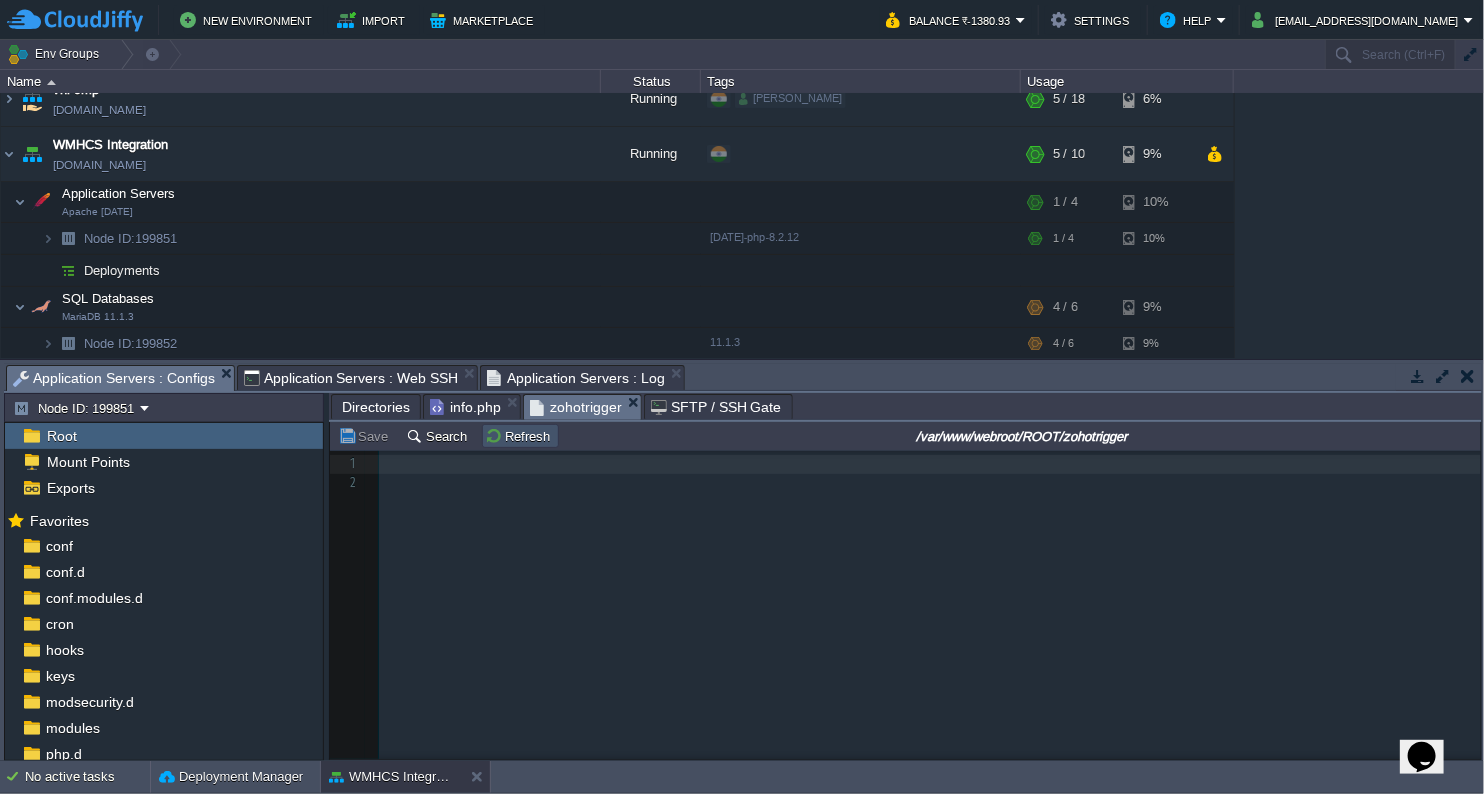 click on "Refresh" at bounding box center (520, 436) 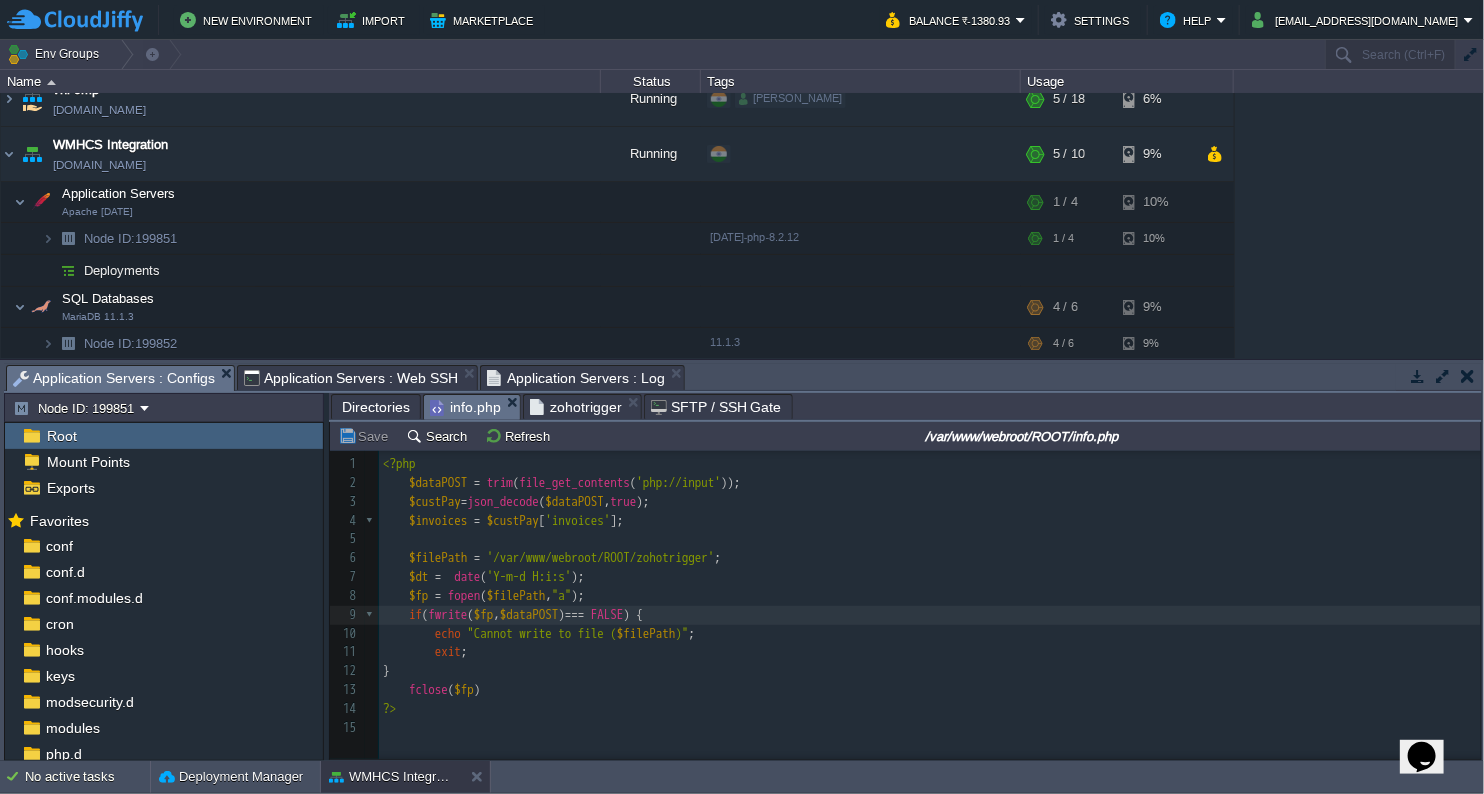 click on "info.php" at bounding box center (465, 407) 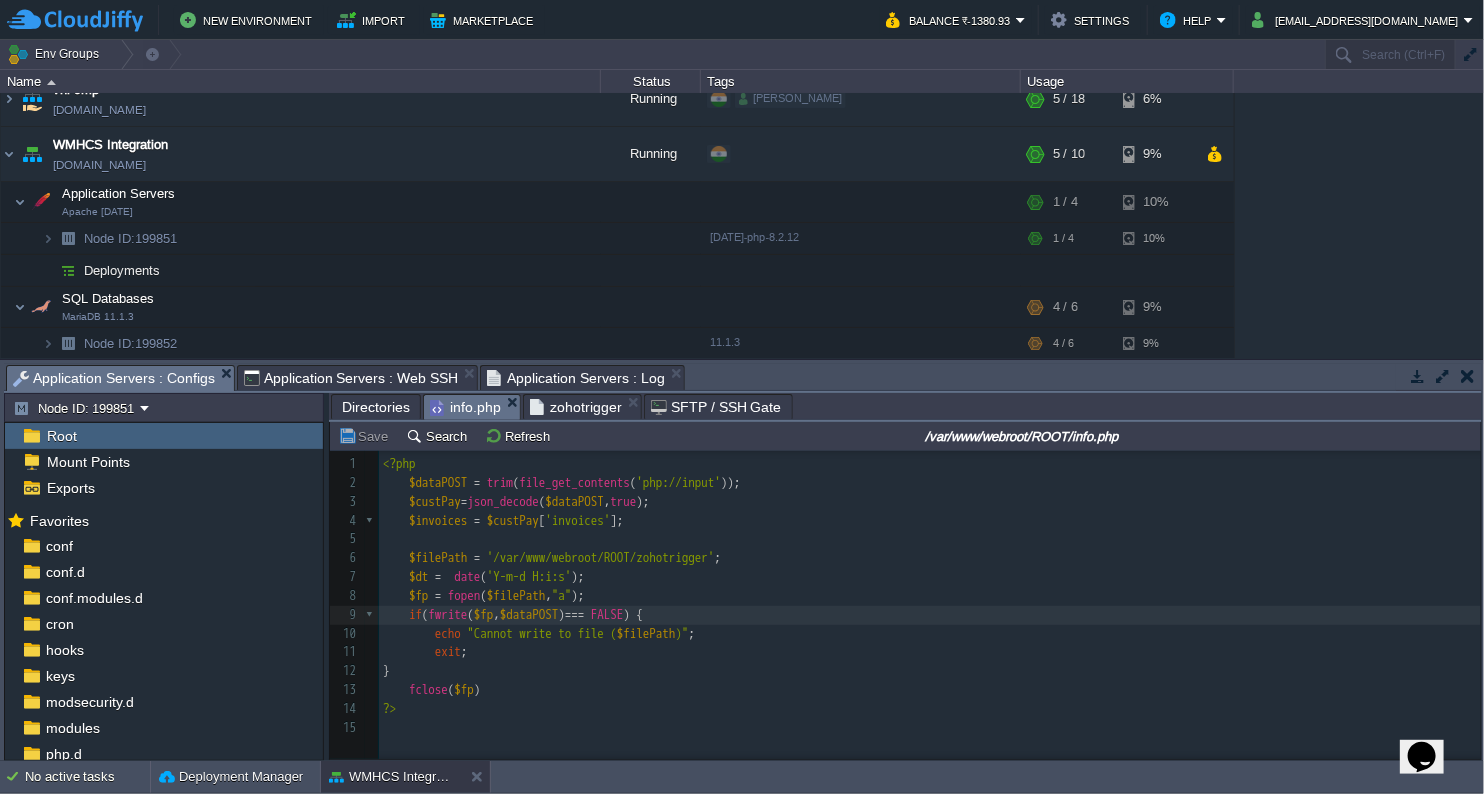 click on "zohotrigger" at bounding box center (576, 407) 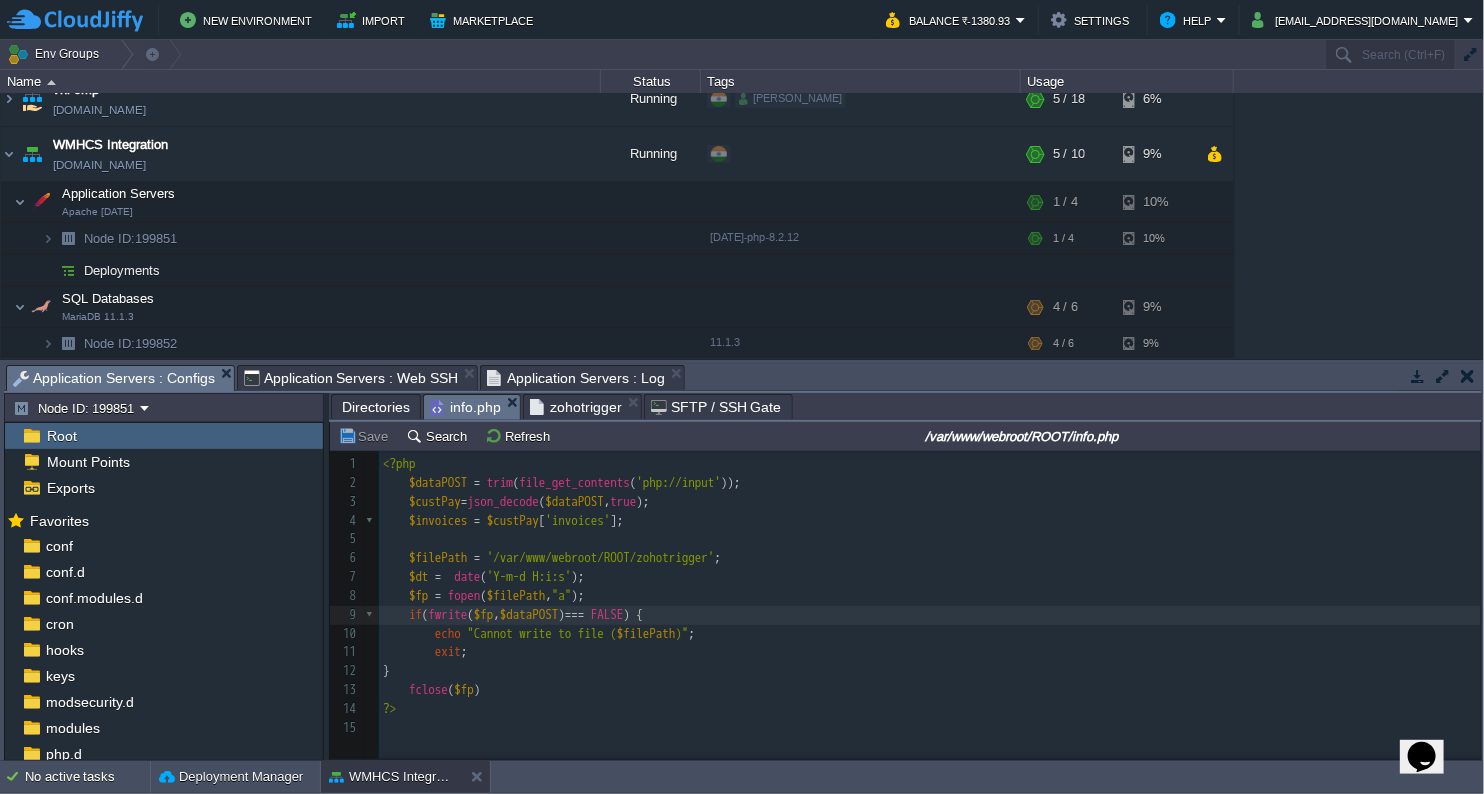 click on "info.php" at bounding box center (465, 407) 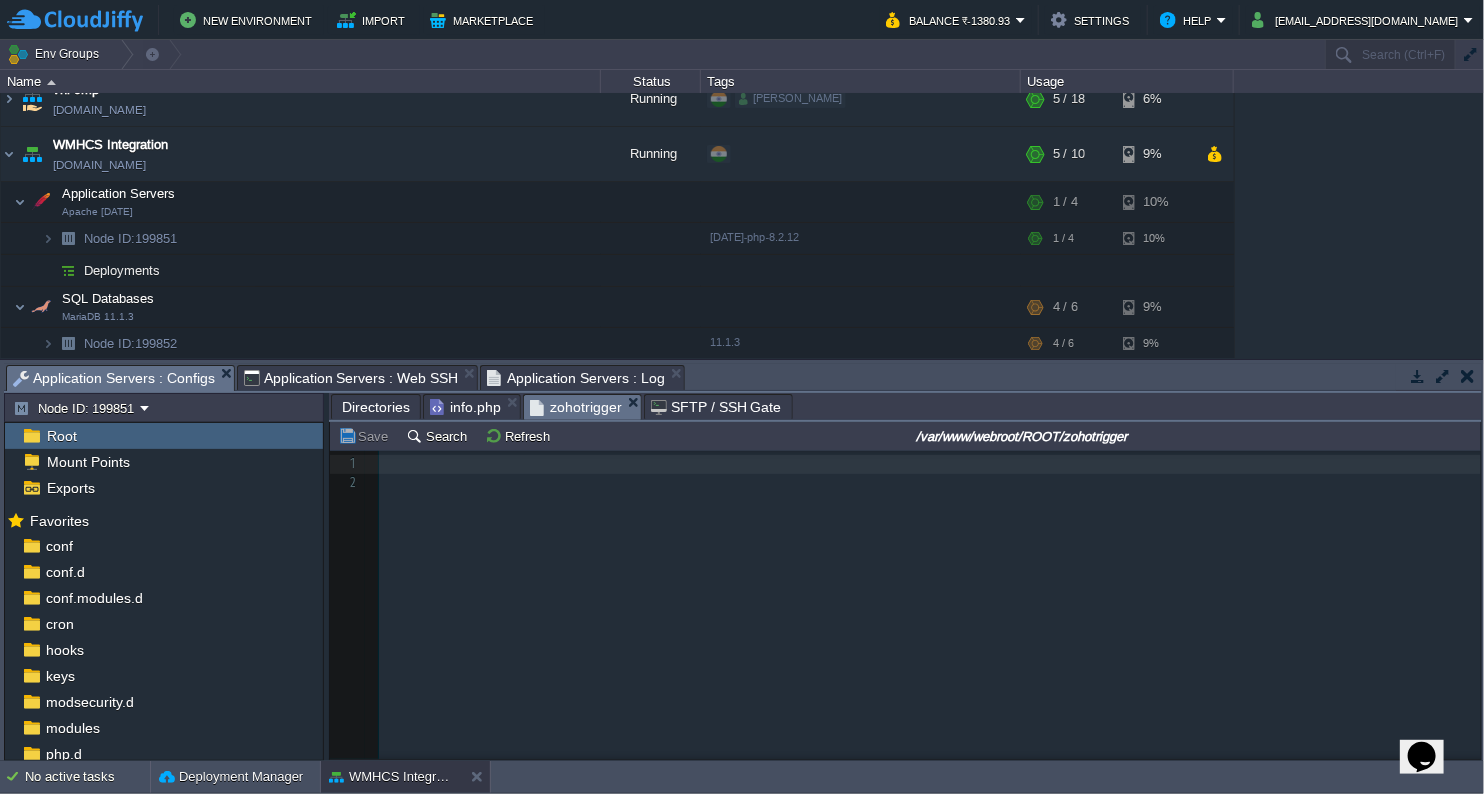 click on "zohotrigger" at bounding box center [576, 407] 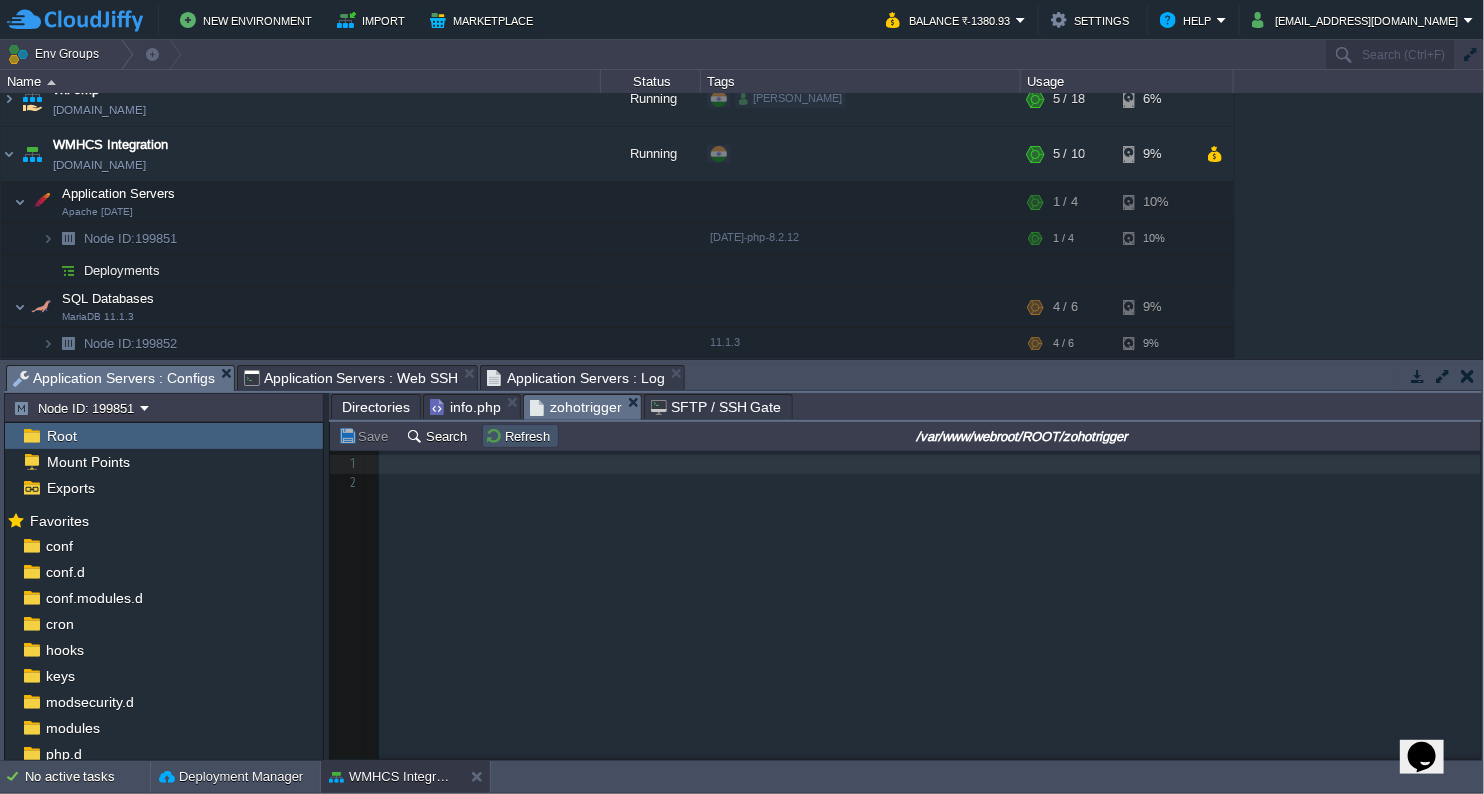 click on "Refresh" at bounding box center (520, 436) 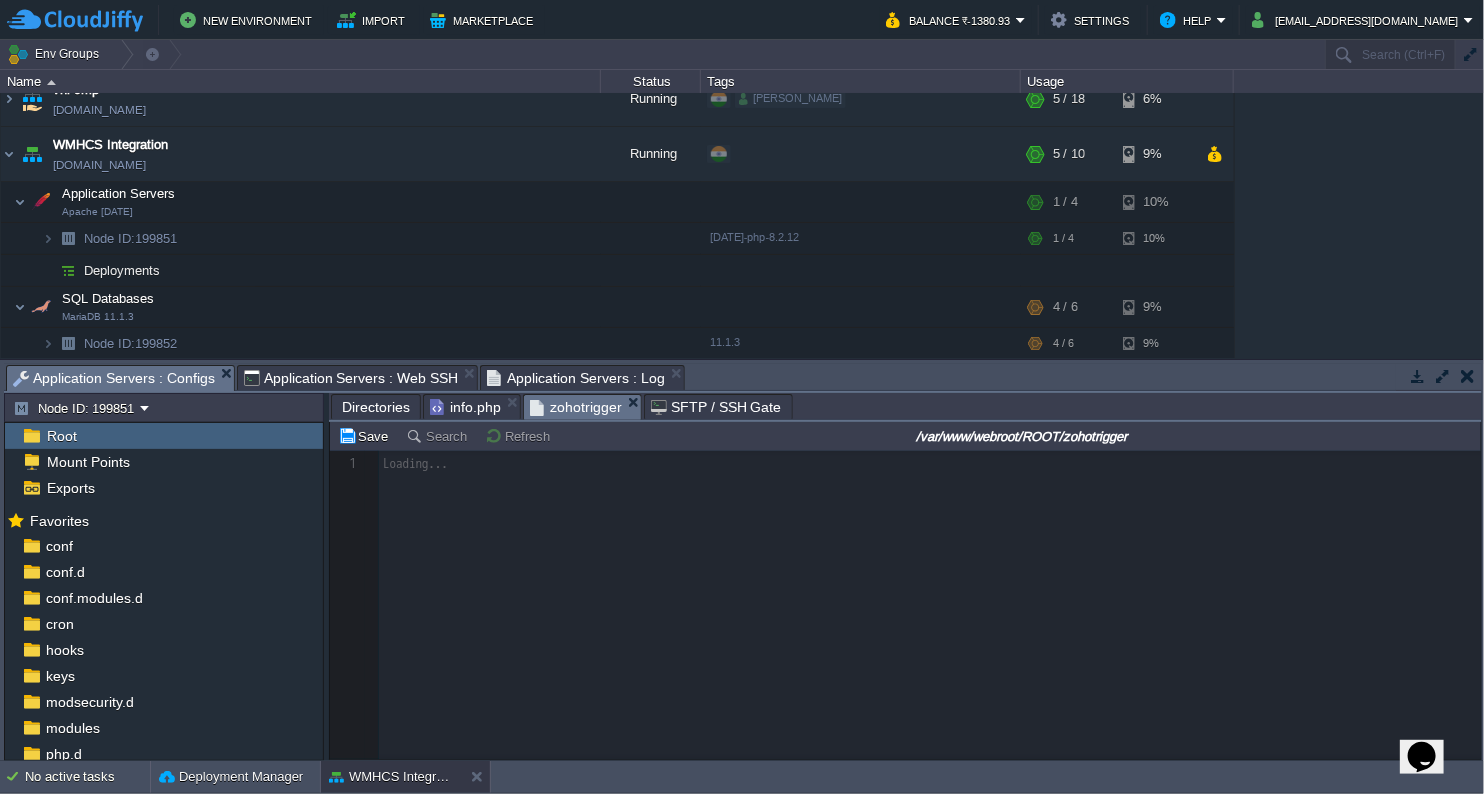 click on "info.php" at bounding box center (465, 407) 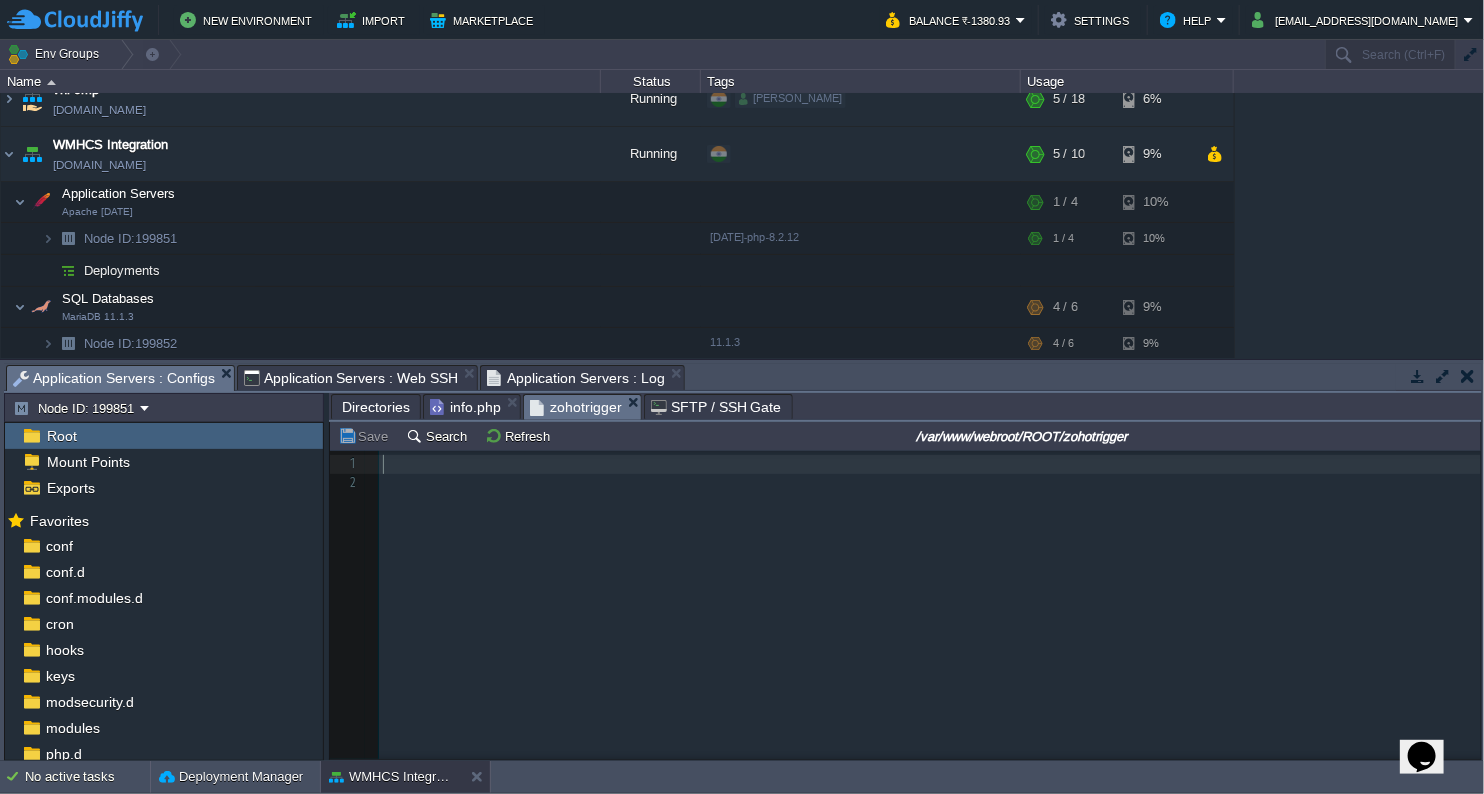 click on "zohotrigger" at bounding box center (576, 407) 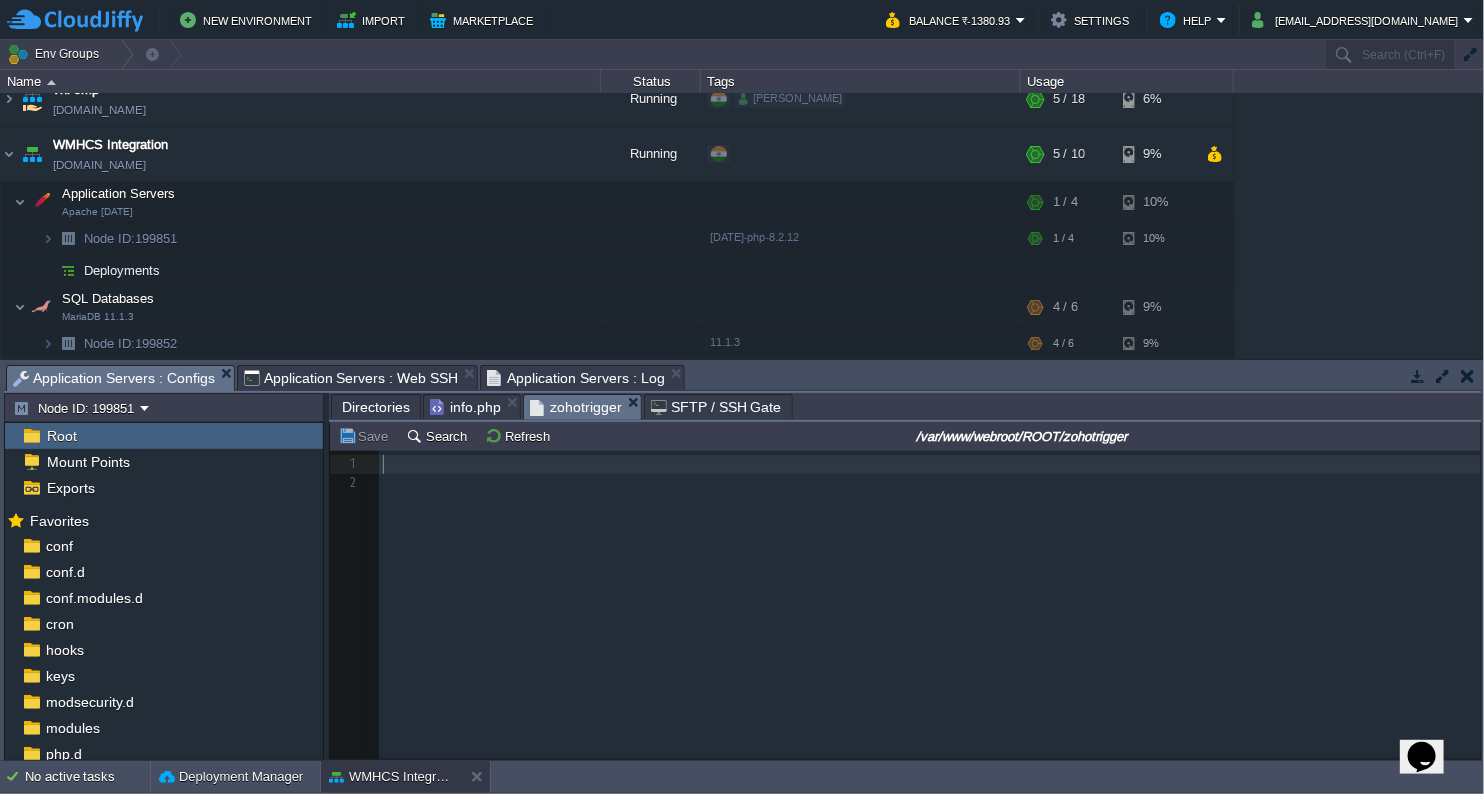 click on "​" at bounding box center [933, 464] 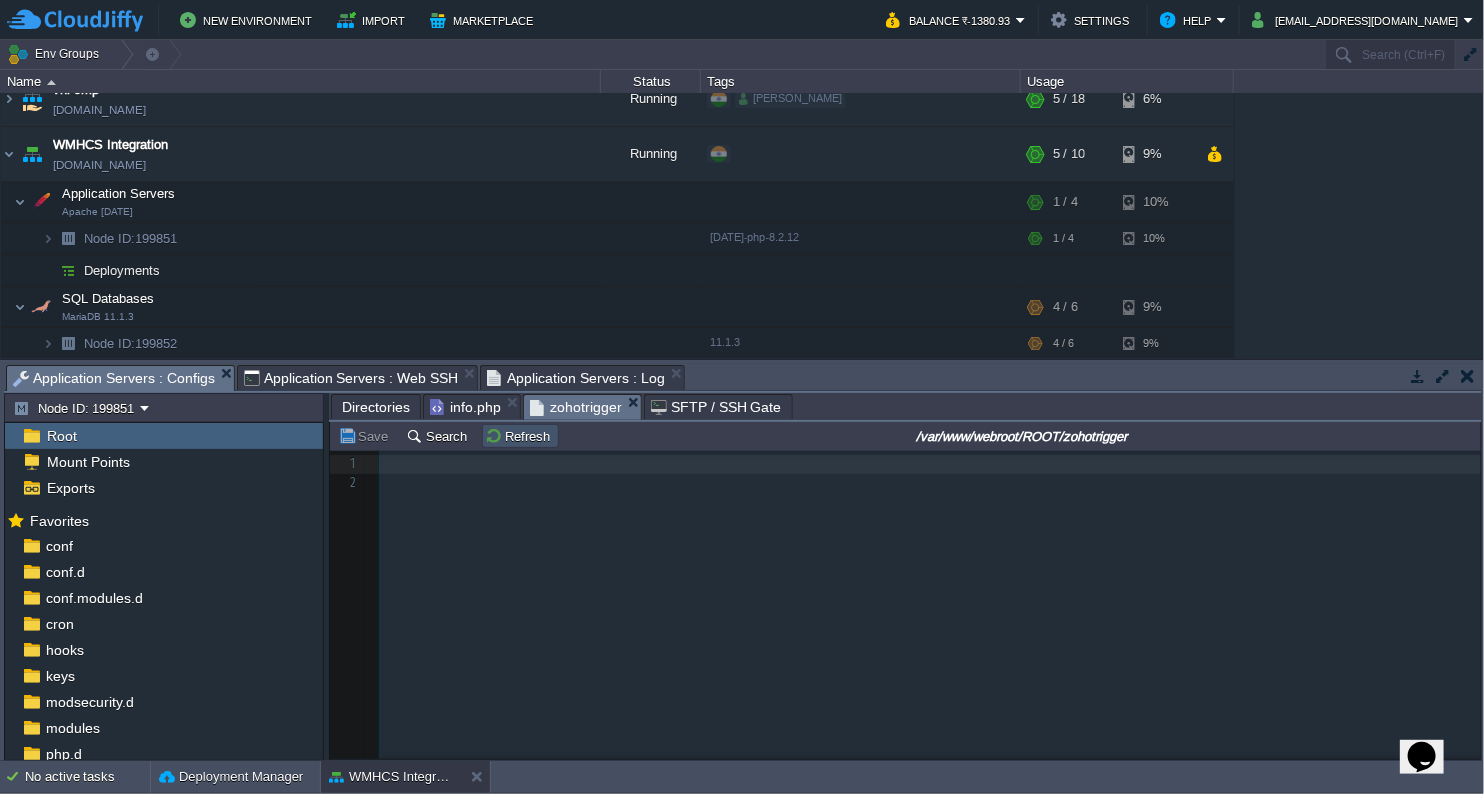 click on "Refresh" at bounding box center (520, 436) 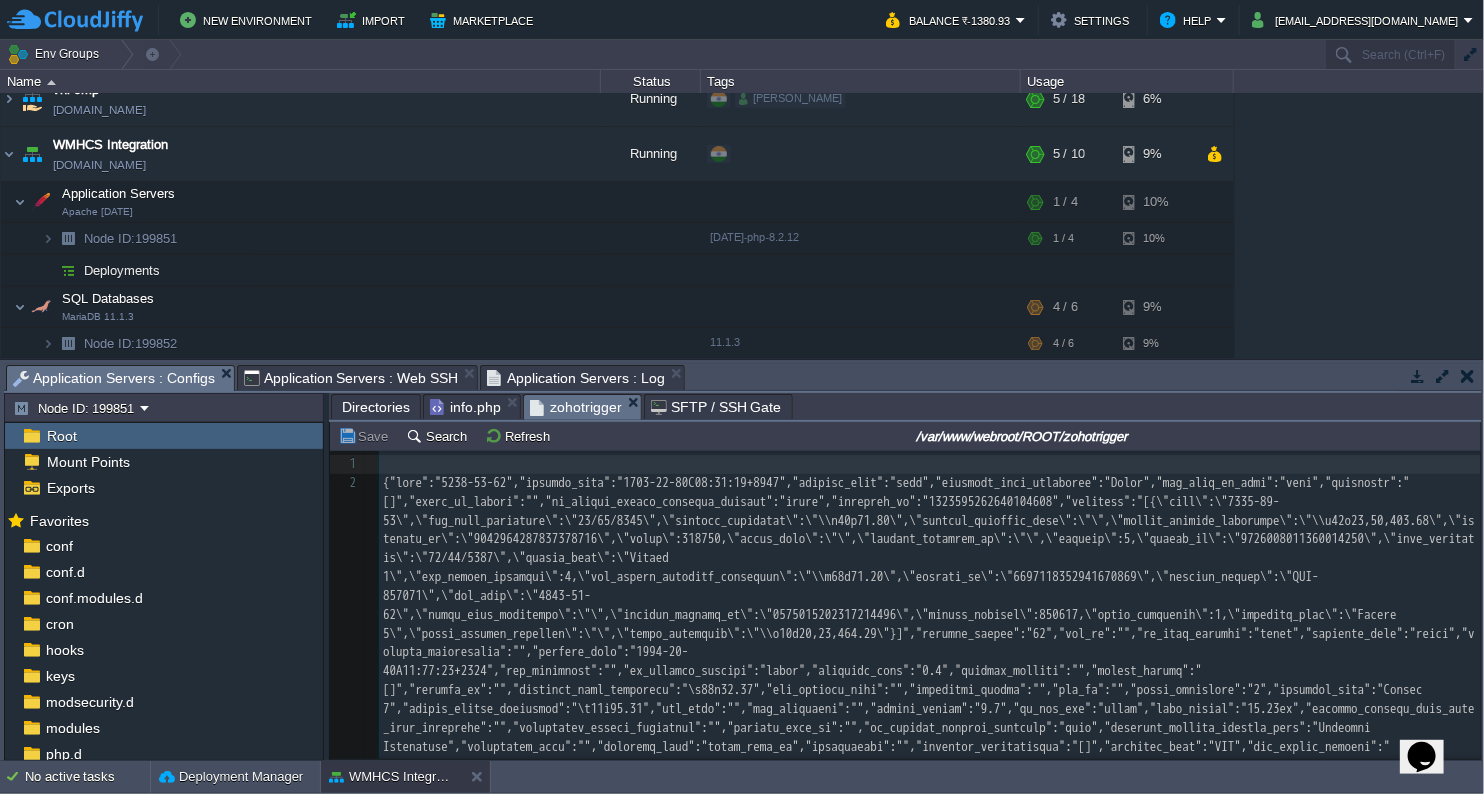 scroll, scrollTop: 63, scrollLeft: 0, axis: vertical 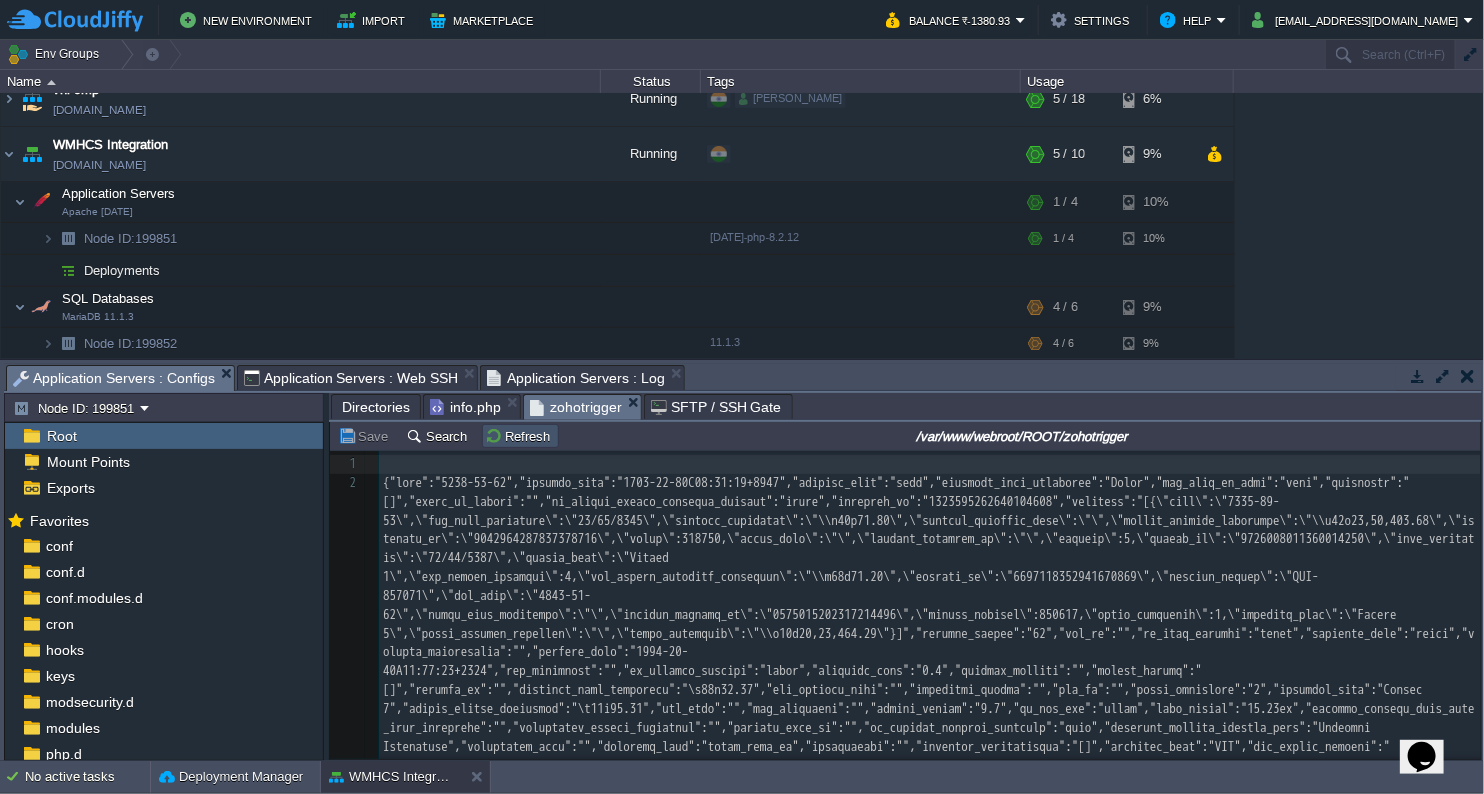 click on "Refresh" at bounding box center [520, 436] 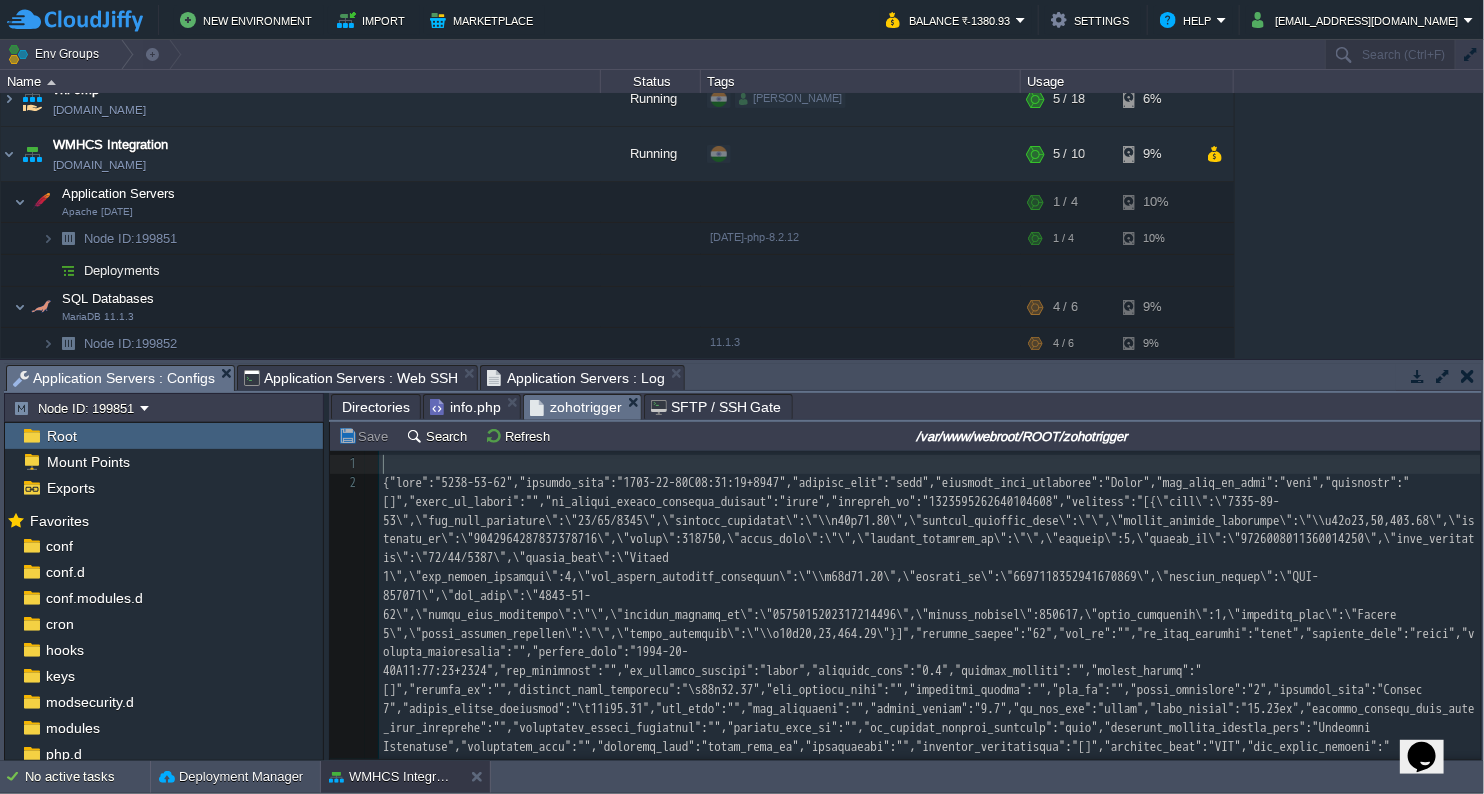 scroll, scrollTop: 244, scrollLeft: 0, axis: vertical 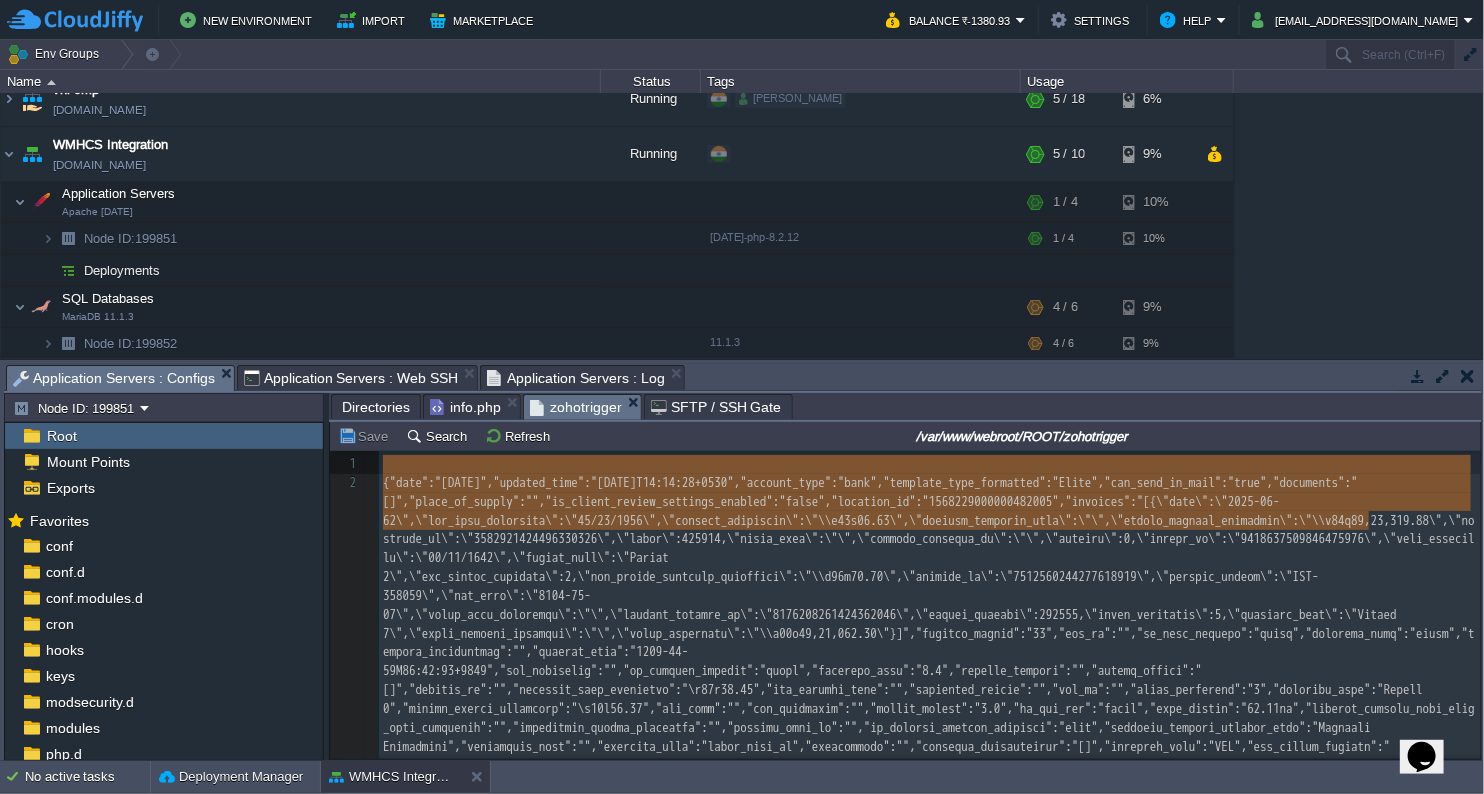 type on "-" 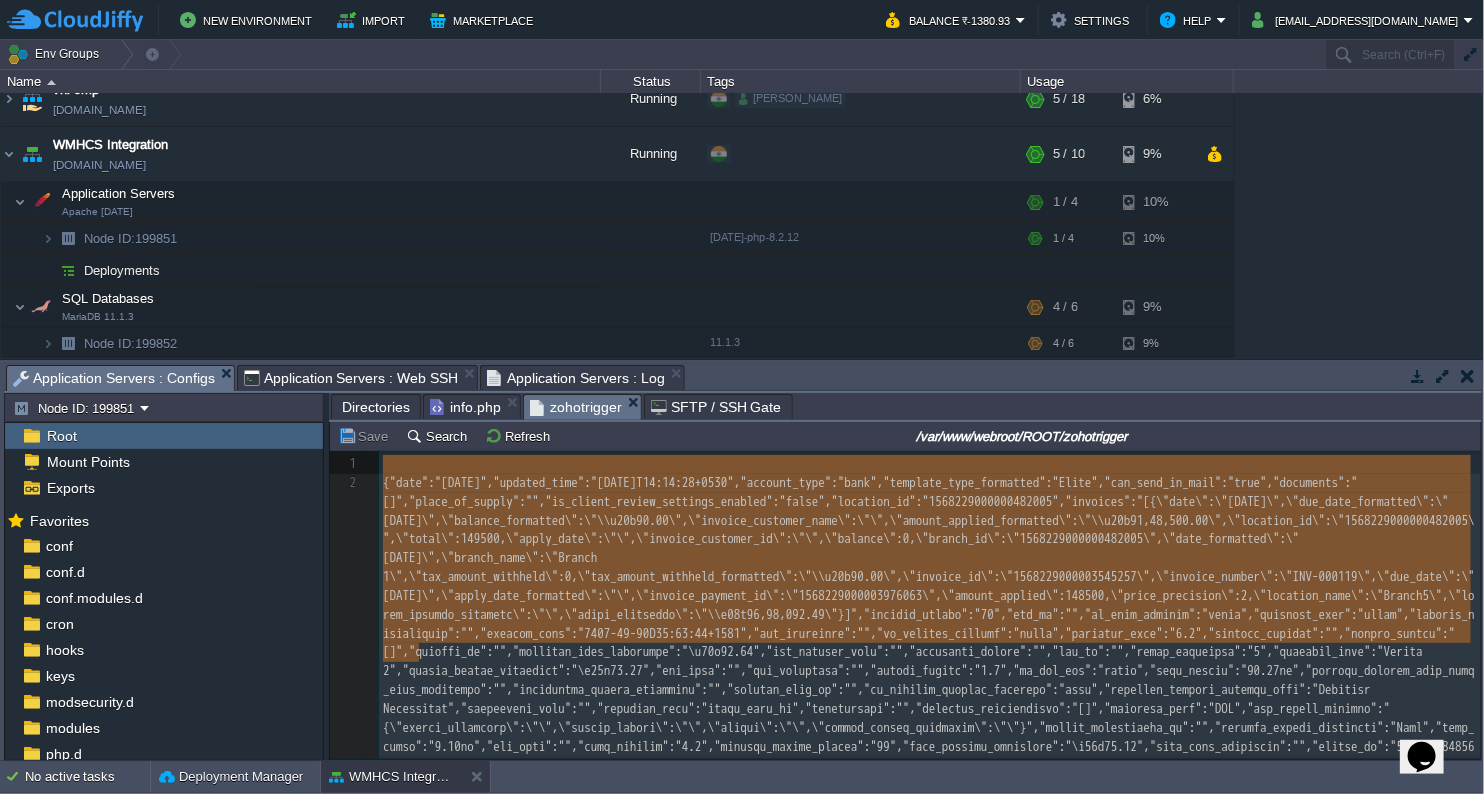 scroll, scrollTop: 54, scrollLeft: 0, axis: vertical 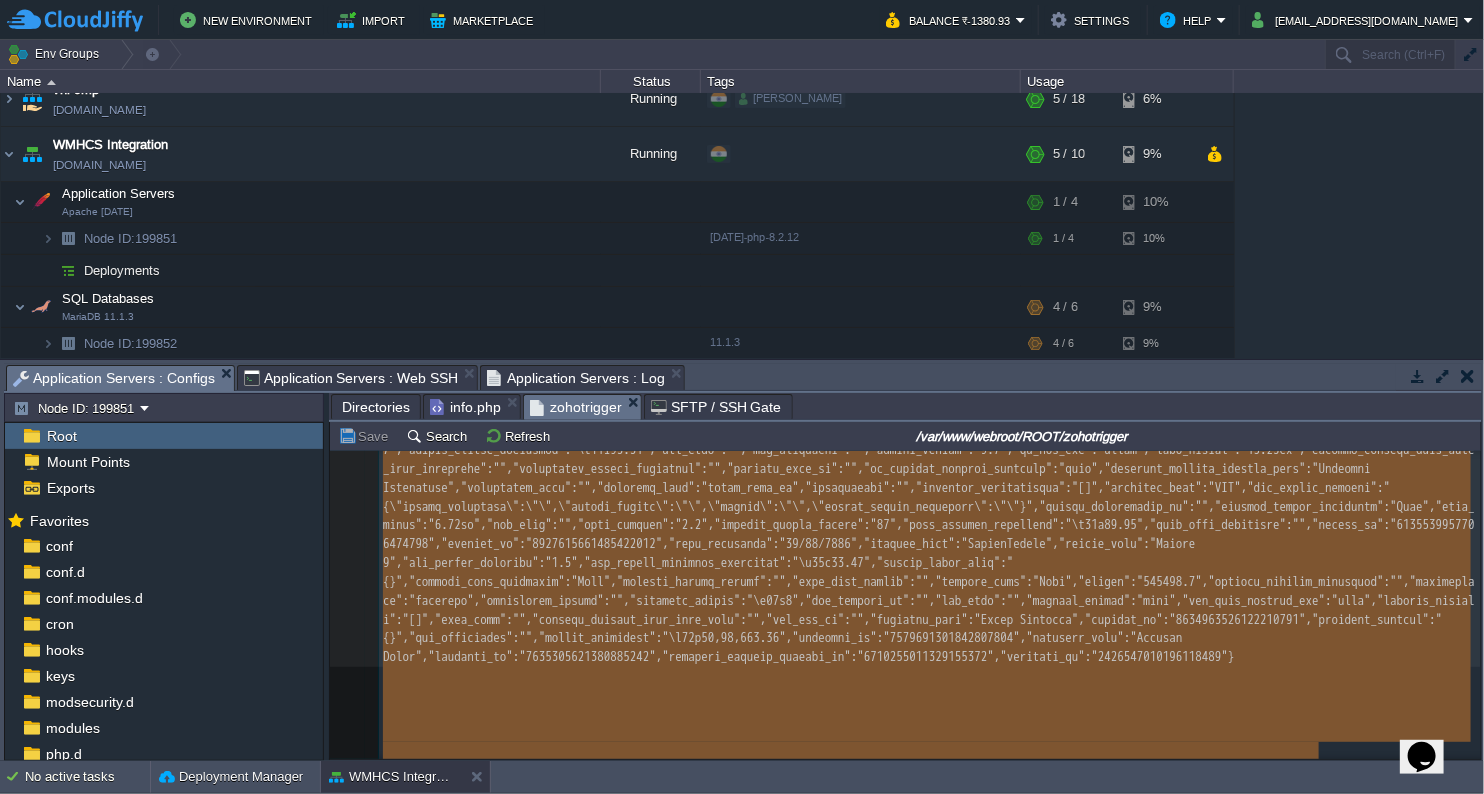 type 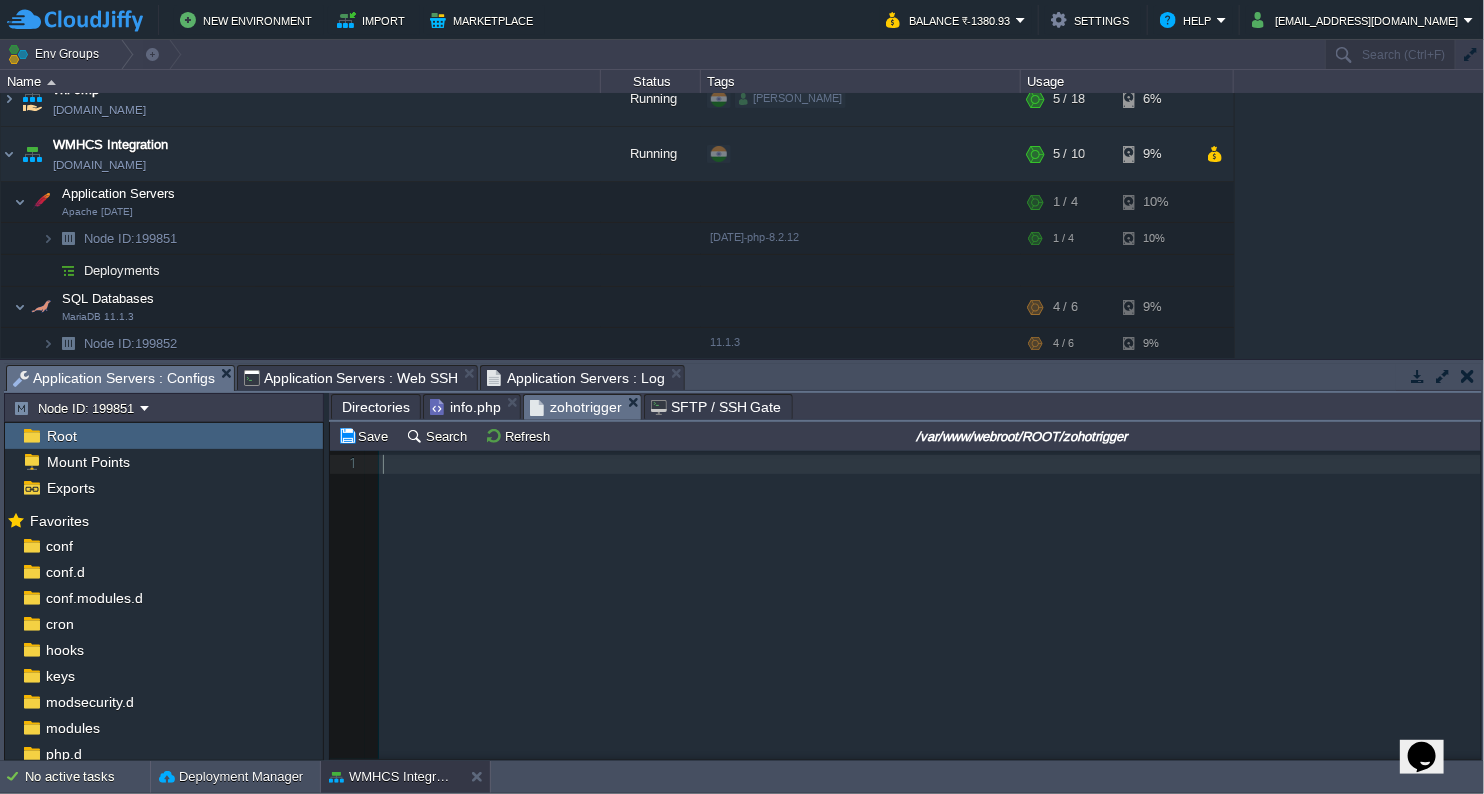 scroll, scrollTop: 0, scrollLeft: 0, axis: both 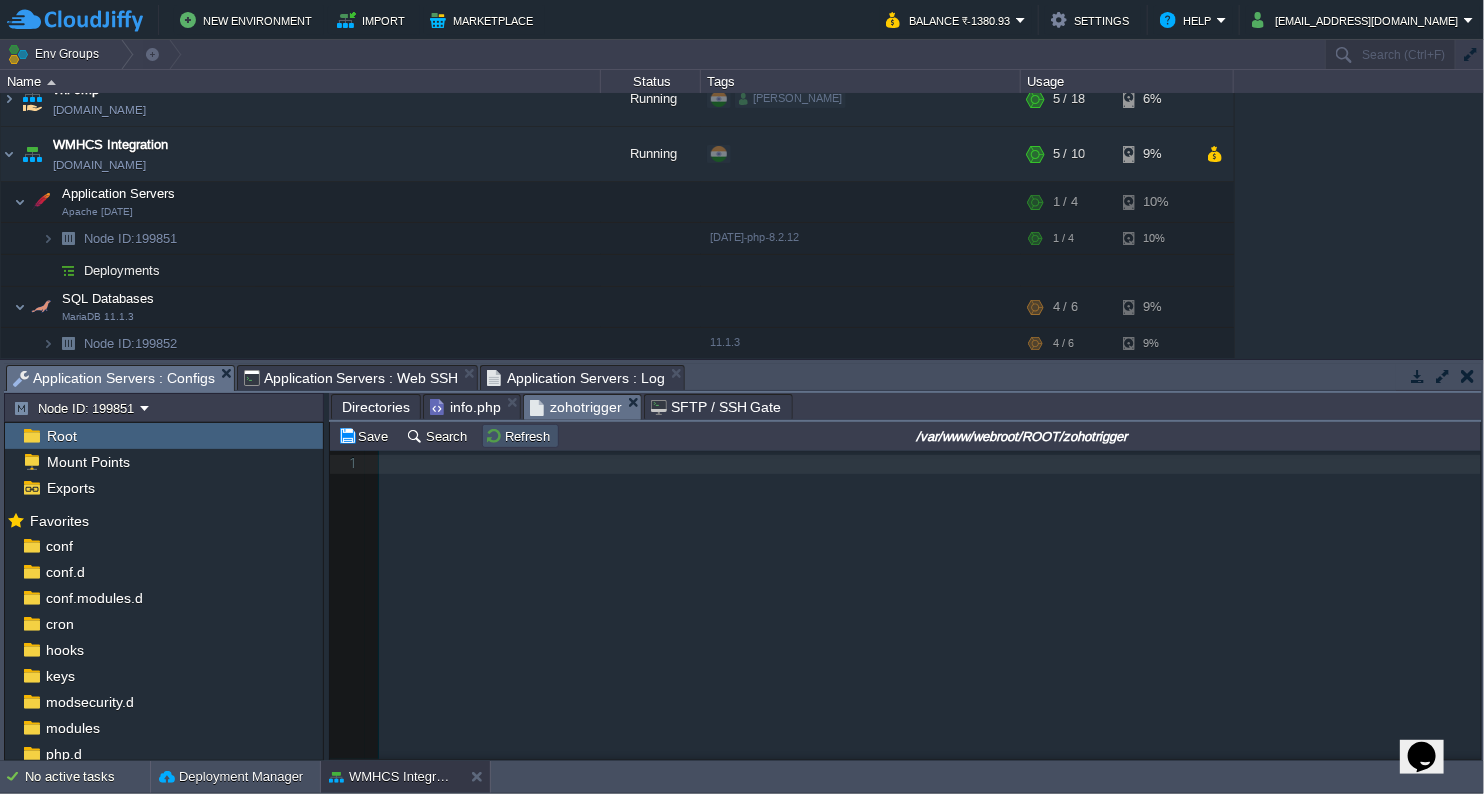 click on "Refresh" at bounding box center (520, 436) 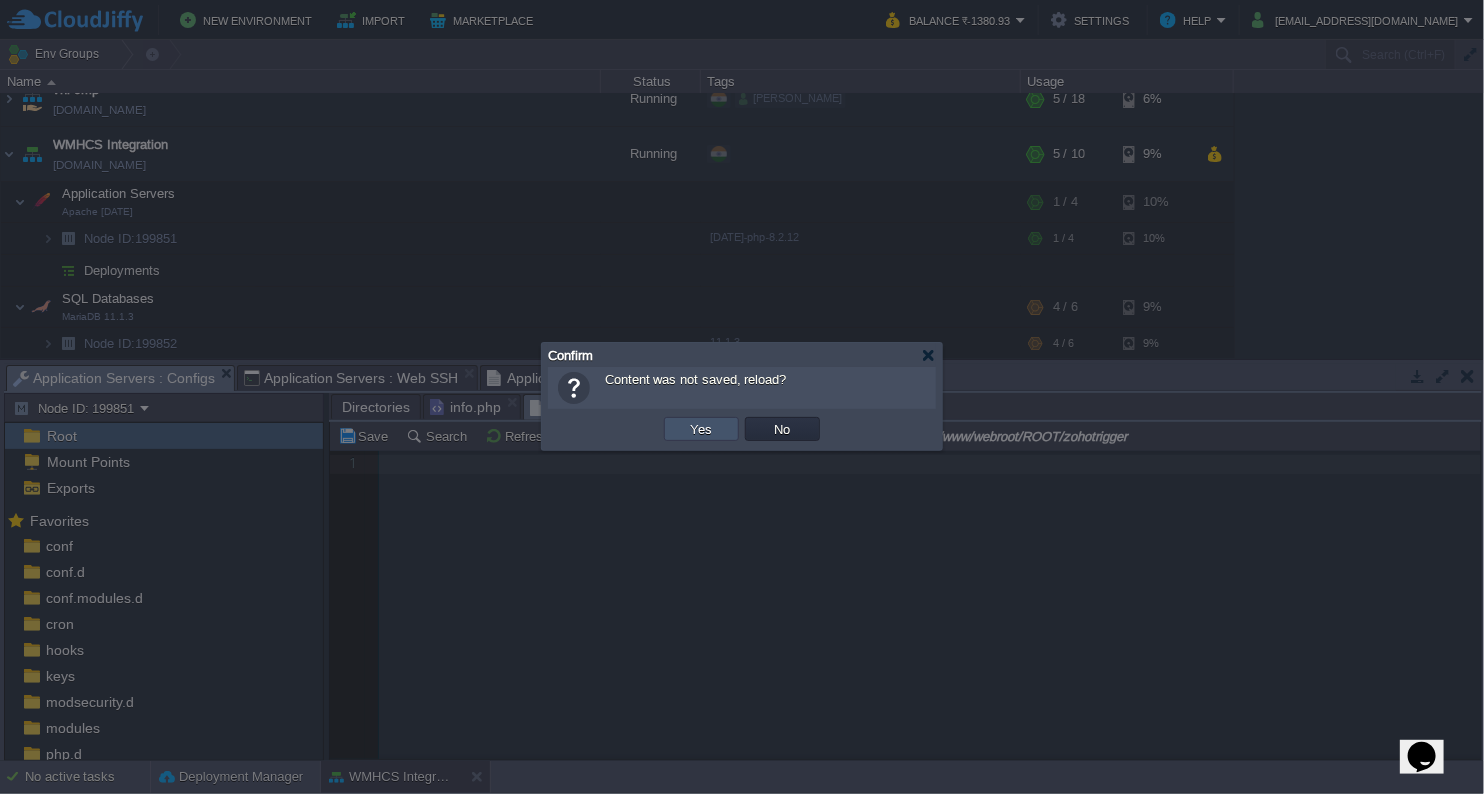 click on "Yes" at bounding box center (702, 429) 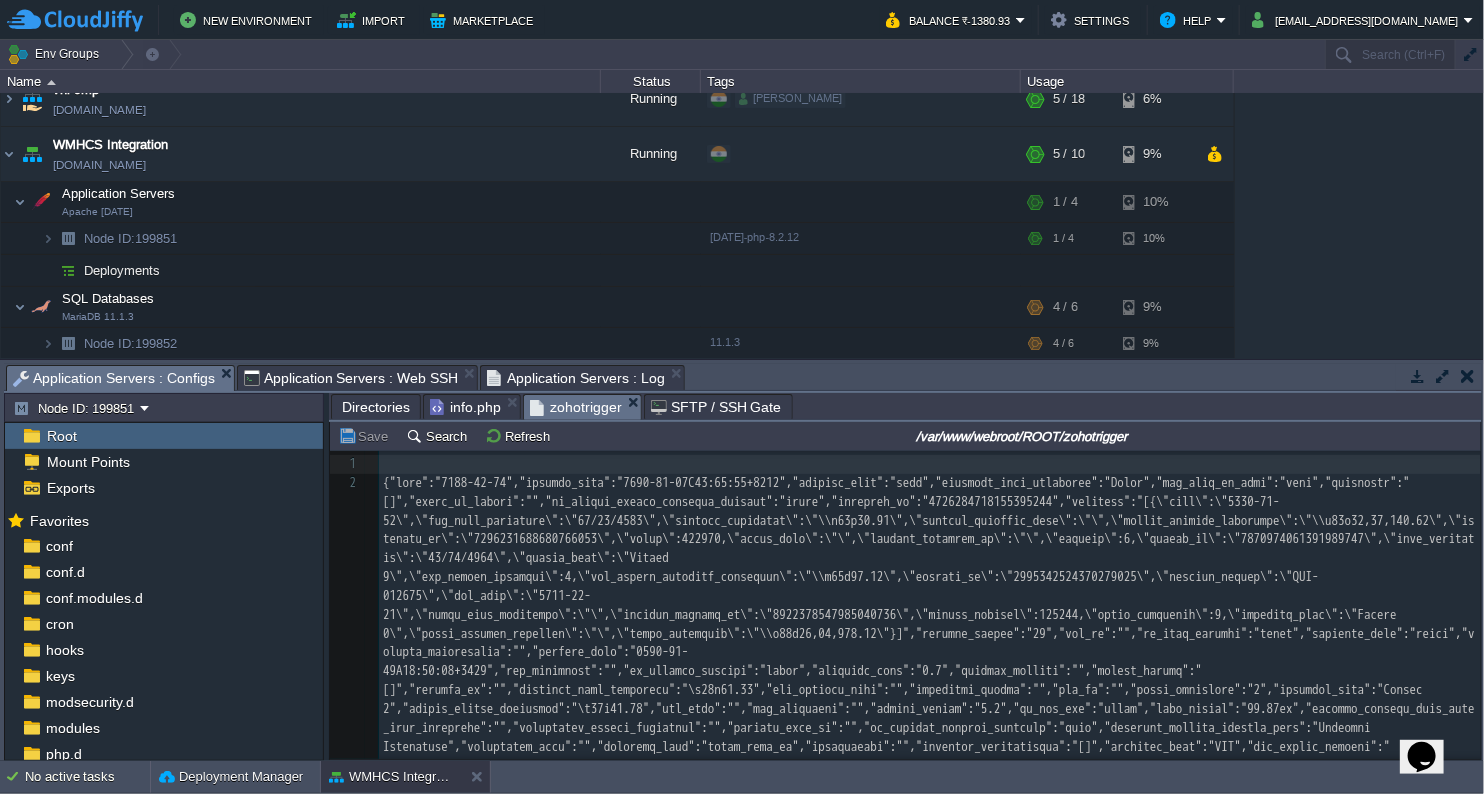 scroll, scrollTop: 230, scrollLeft: 0, axis: vertical 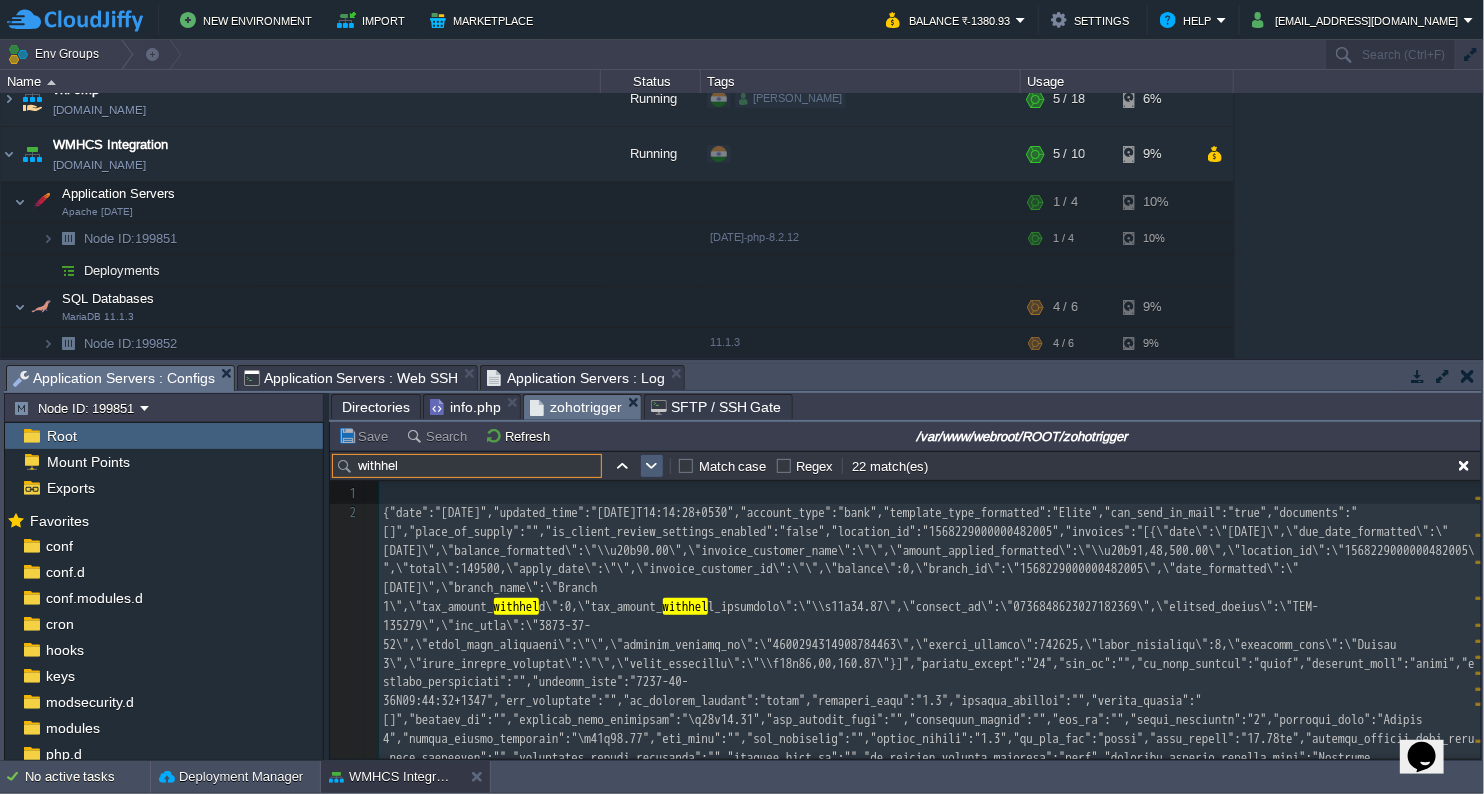 type on "withhel" 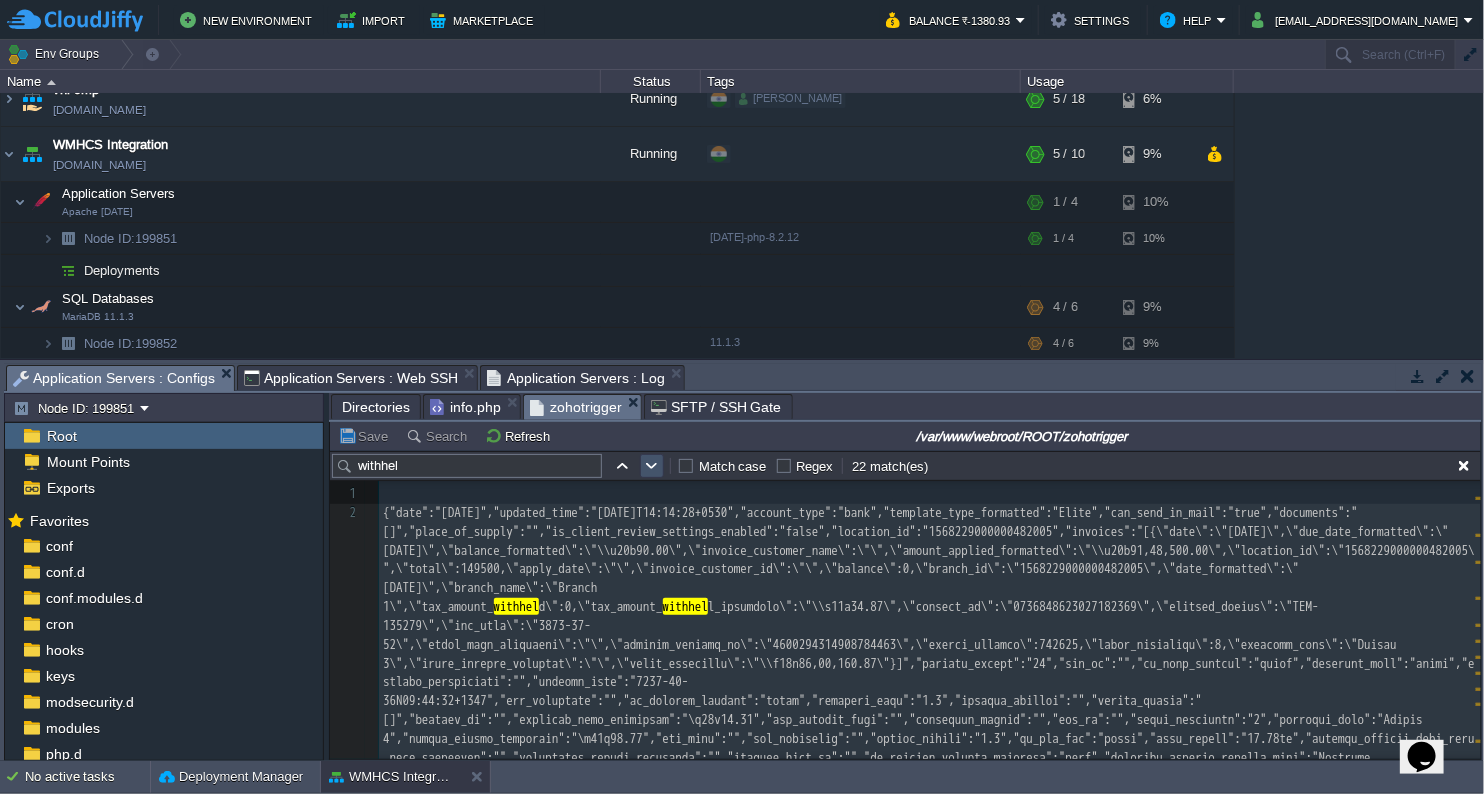 click at bounding box center (652, 466) 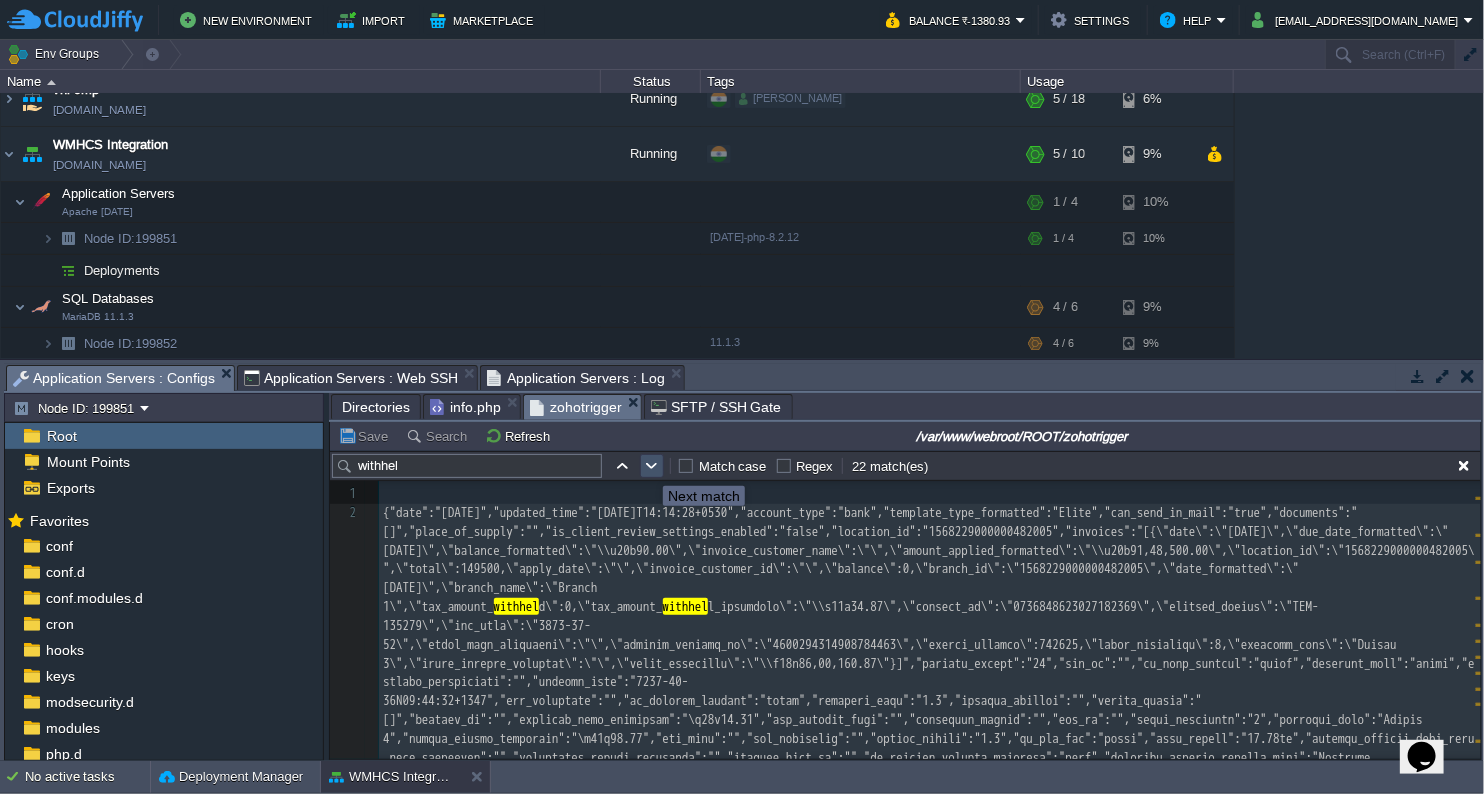 click at bounding box center [652, 466] 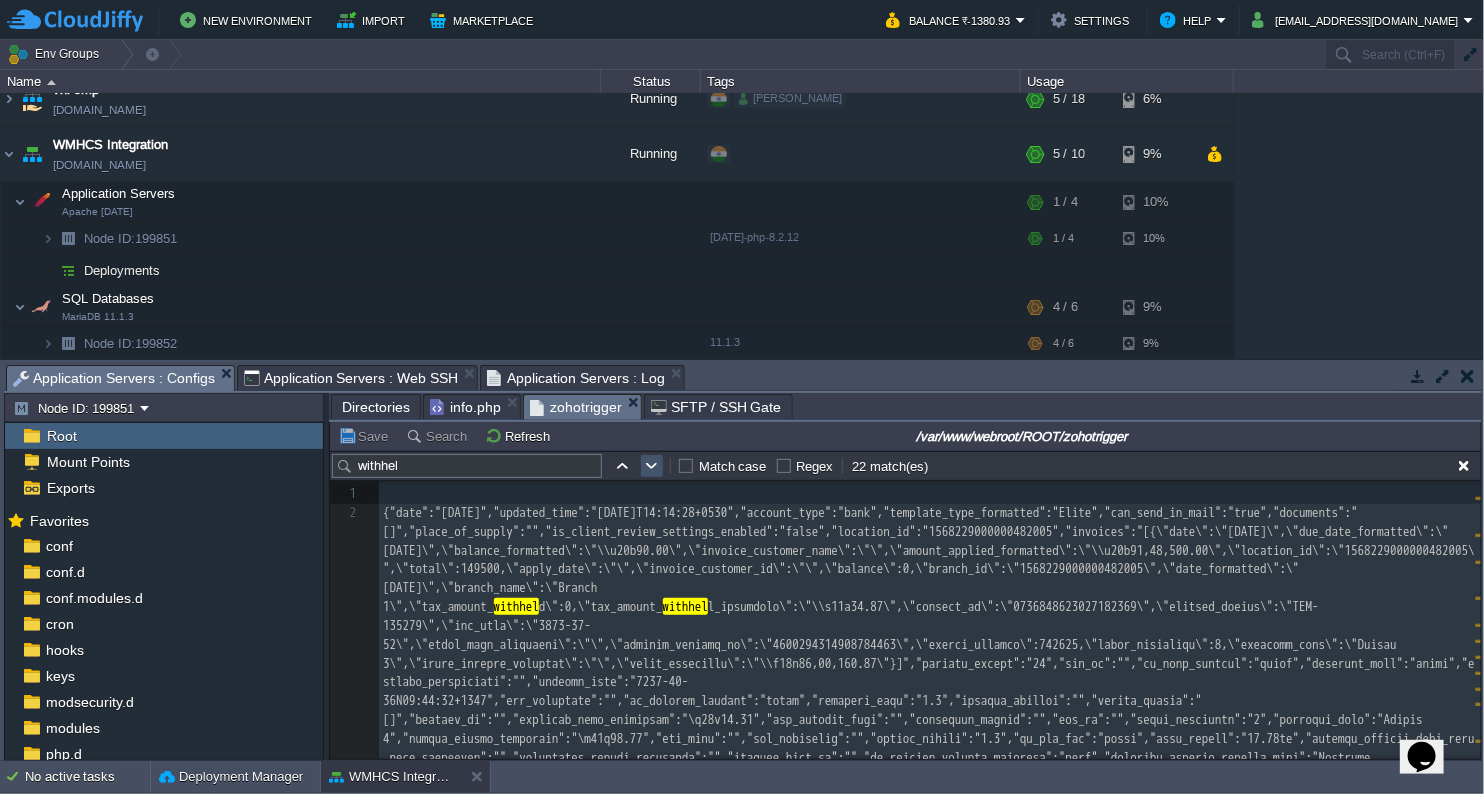 click at bounding box center [652, 466] 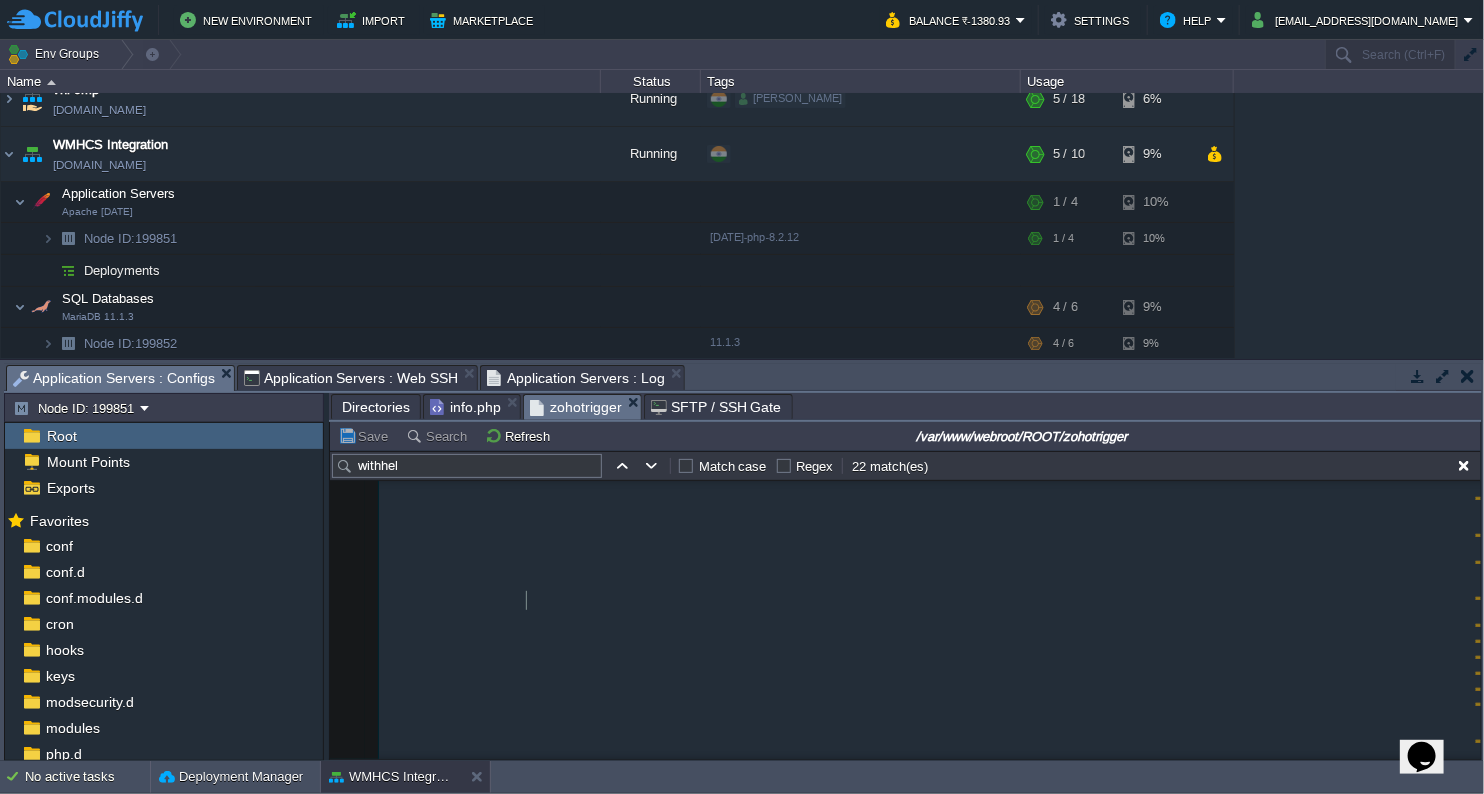 click on "x   1 ​ 2 {"date":"[DATE]","updated_time":"[DATE]T14:14:28+0530","account_type":"bank","template_type_formatted":"Elite","can_send_in_mail":"true","documents":"[]","place_of_supply":"","is_client_review_settings_enabled":"false","location_id":"1568229000000482005","invoices":"[{\"date\":\"[DATE]\",\"due_date_formatted\":\"[DATE]\",\"balance_formatted\":\"\\u20b90.00\",\"invoice_customer_name\":\"\",\"amount_applied_formatted\":\"\\u20b91,48,500.00\",\"location_id\":\"1568229000000482005\",\"total\":149500,\"apply_date\":\"\",\"invoice_customer_id\":\"\",\"balance\":0,\"branch_id\":\"1568229000000482005\",\"date_formatted\":\"[DATE]\",\"branch_name\":\"Branch 1\",\"tax_amount_ withhel d\":0,\"tax_amount_ withhel withhel d":"0.0","tax_amount_ withhel withhel d\":0,\"tax_amount_ withhel withhel d":"0.0","tax_amount_ withhel withhel d\":0,\"tax_amount_ withhel withhel d\":0,\"tax_amount_ withhel withhel d\":0,\"tax_amount_ withhel withhel d\":0,\"tax_amount_ withhel" at bounding box center [930, -540] 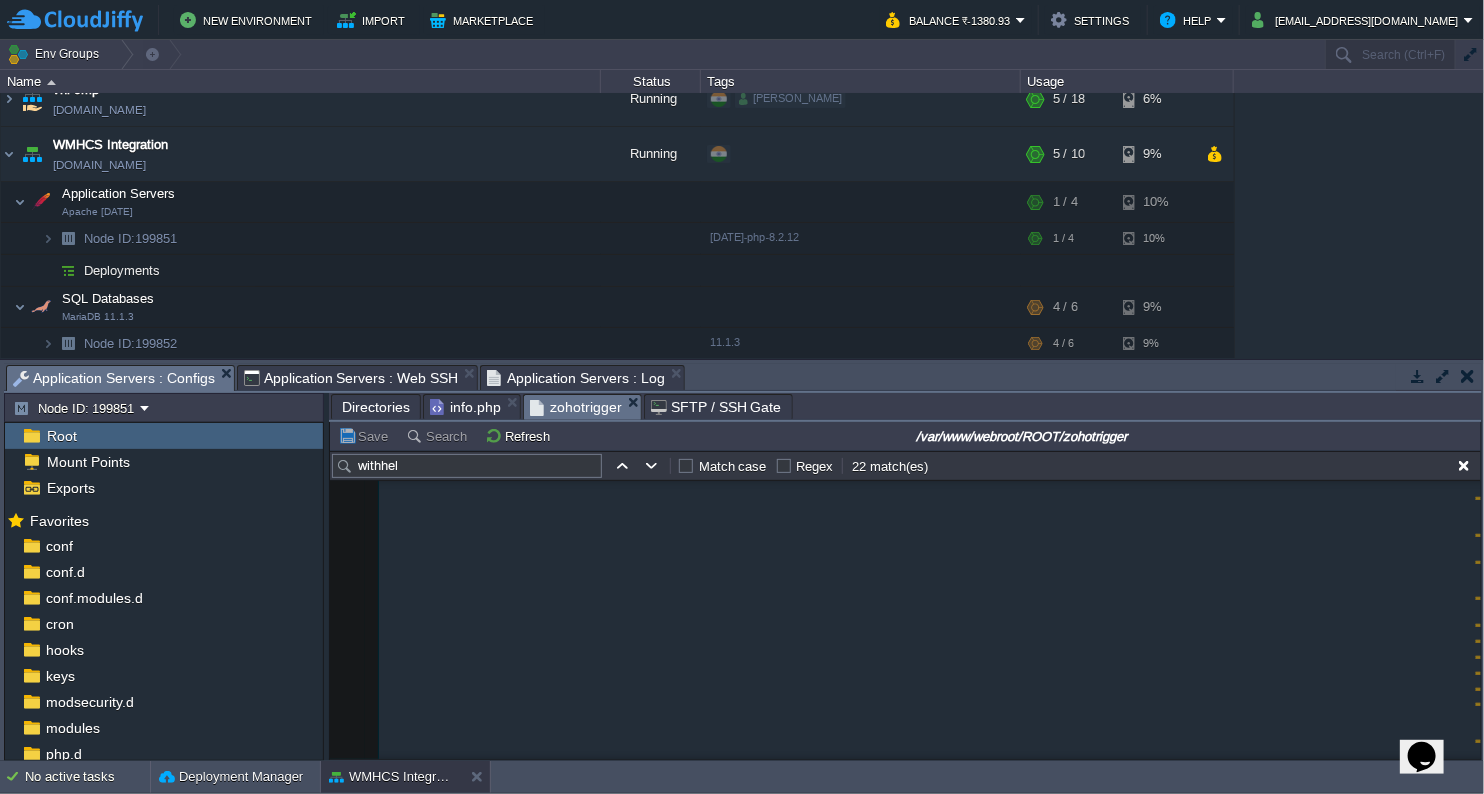 type on "-" 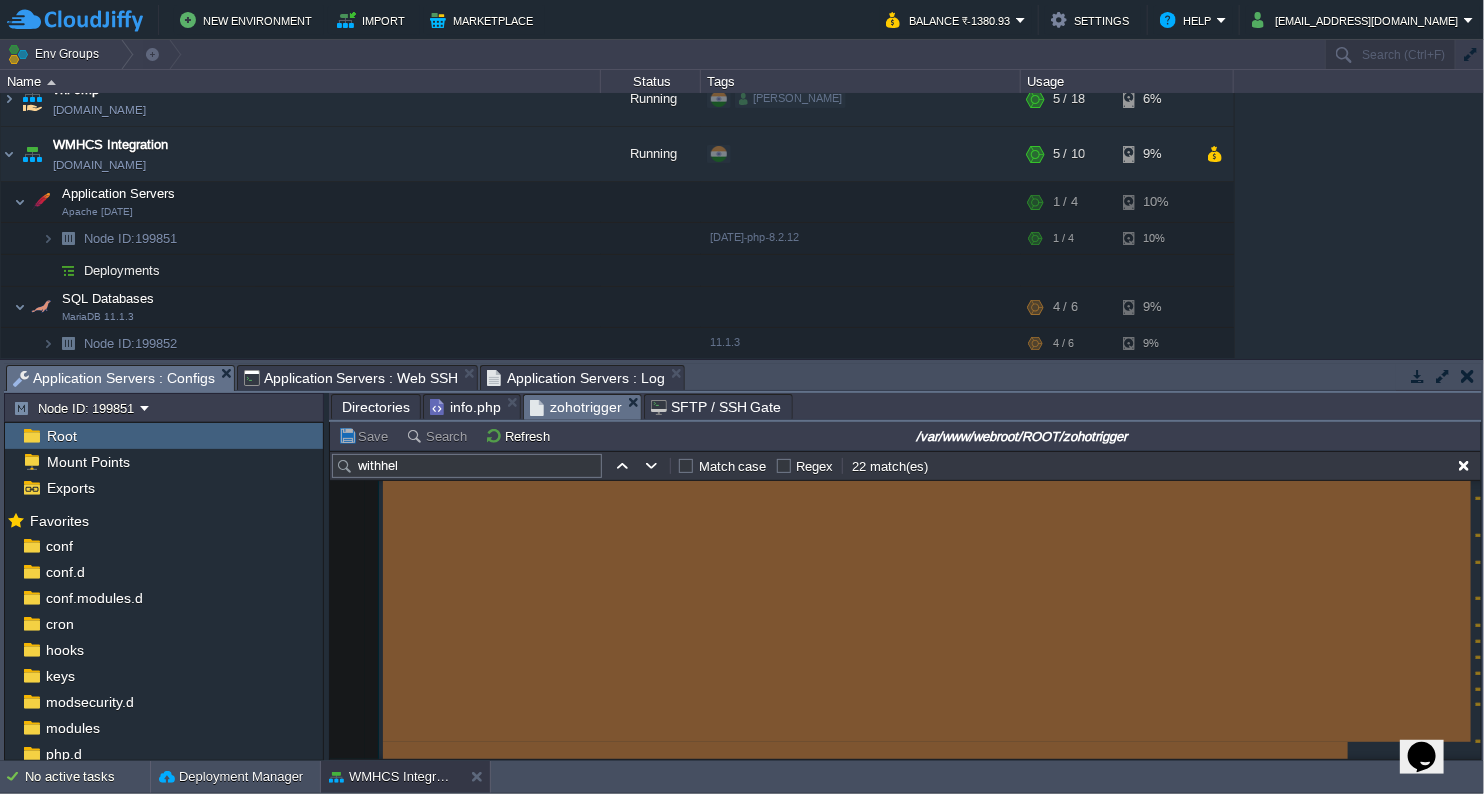 type 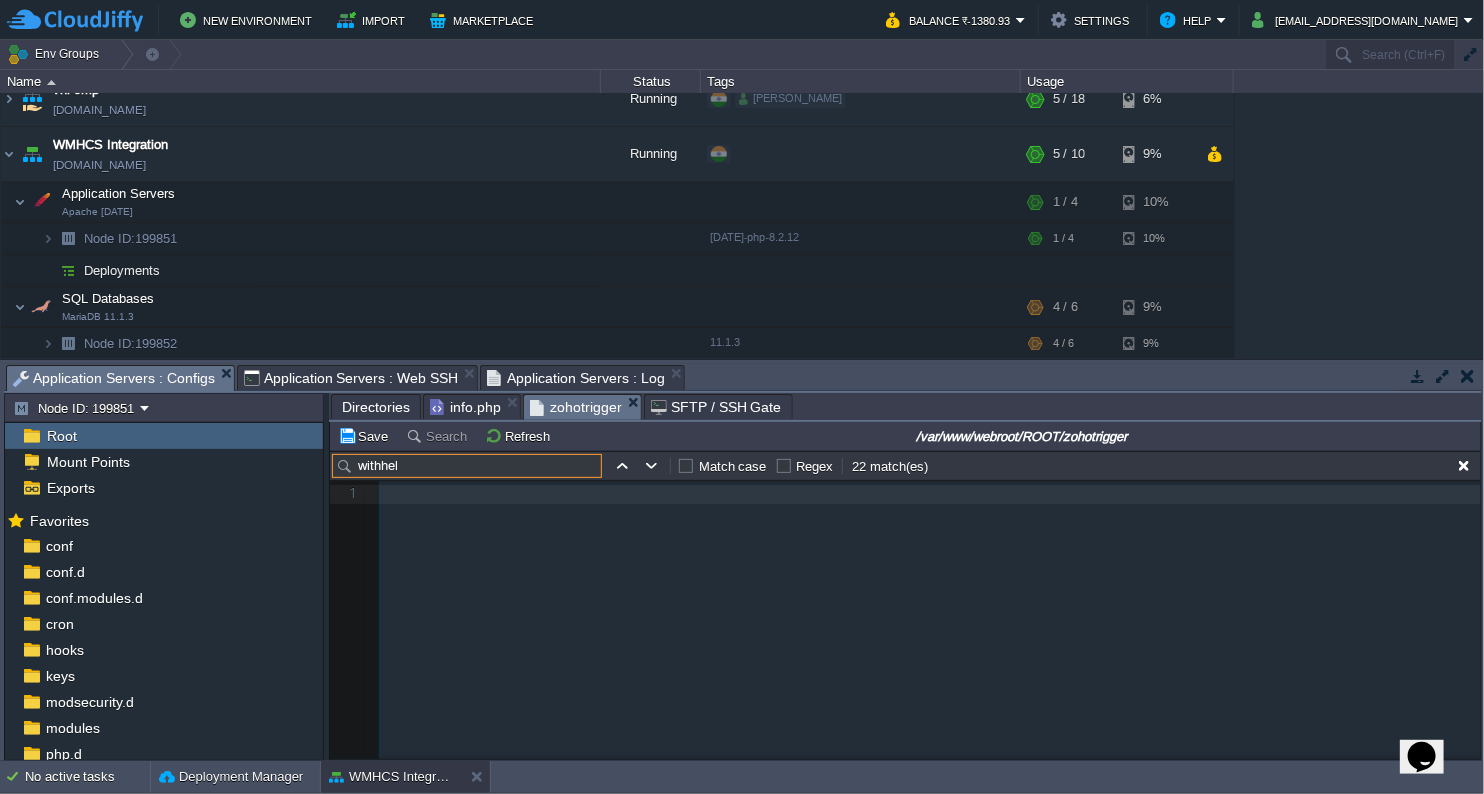 drag, startPoint x: 445, startPoint y: 476, endPoint x: 359, endPoint y: 465, distance: 86.70064 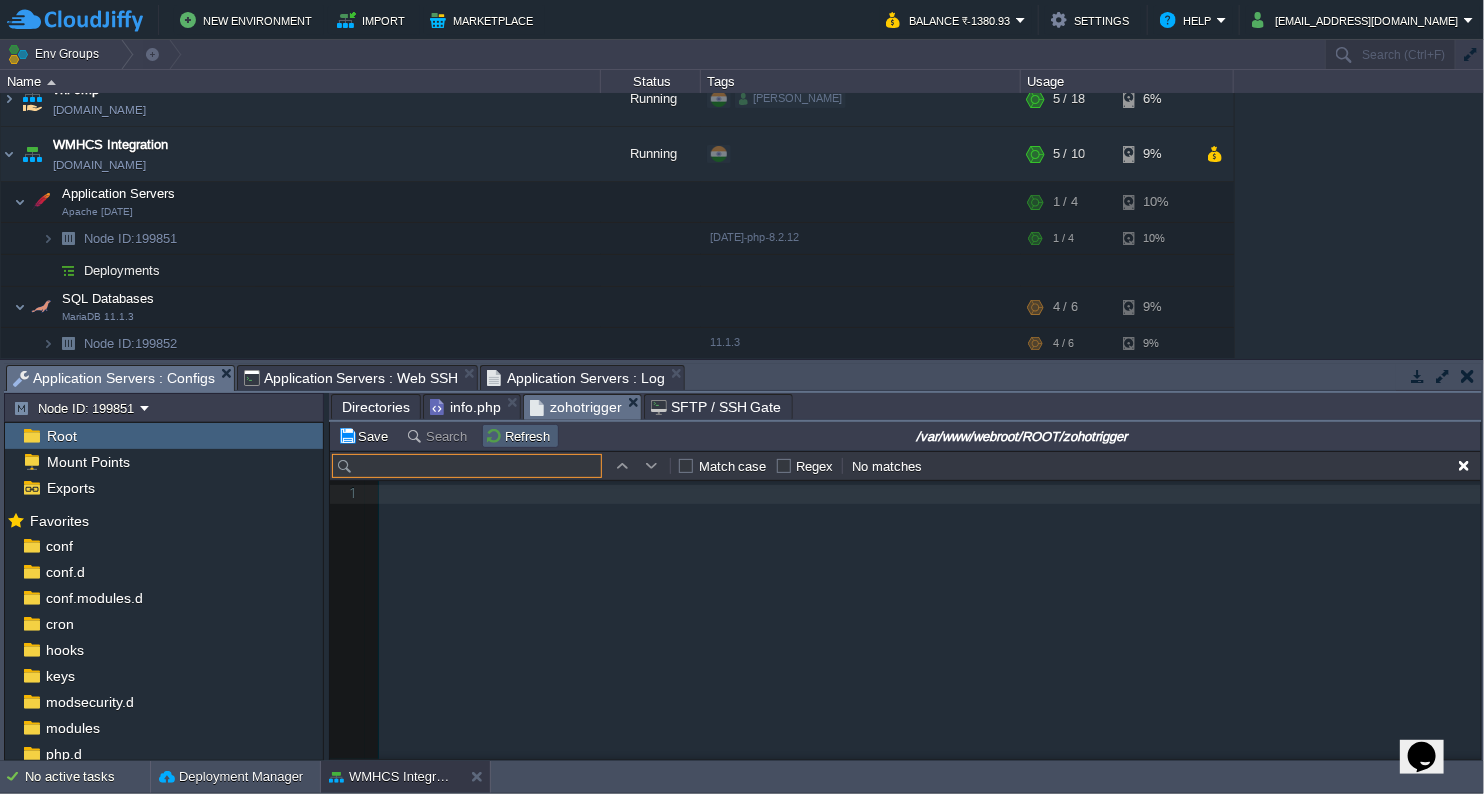 type 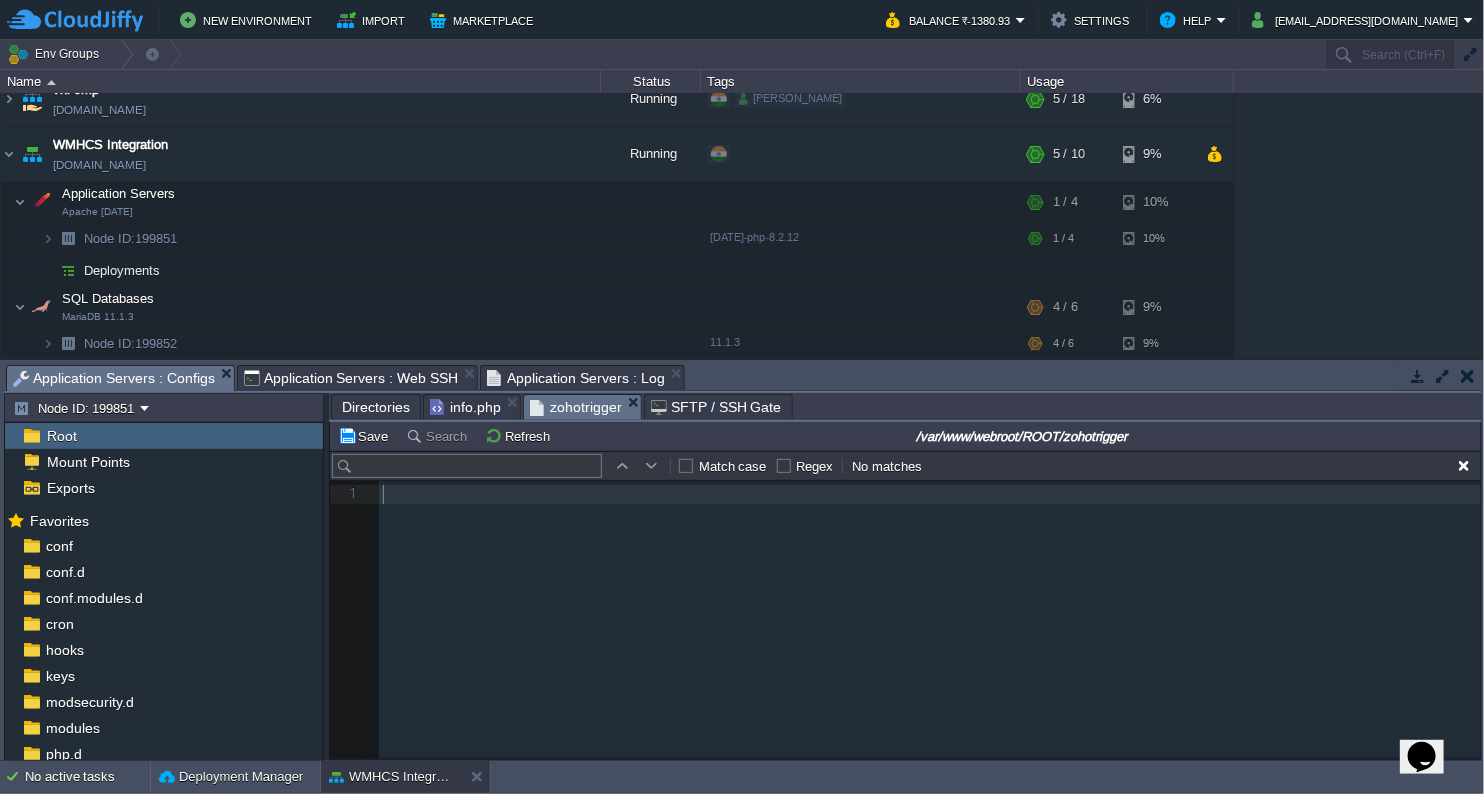 click on "xxxxxxxxxx   1 ​" at bounding box center (920, 635) 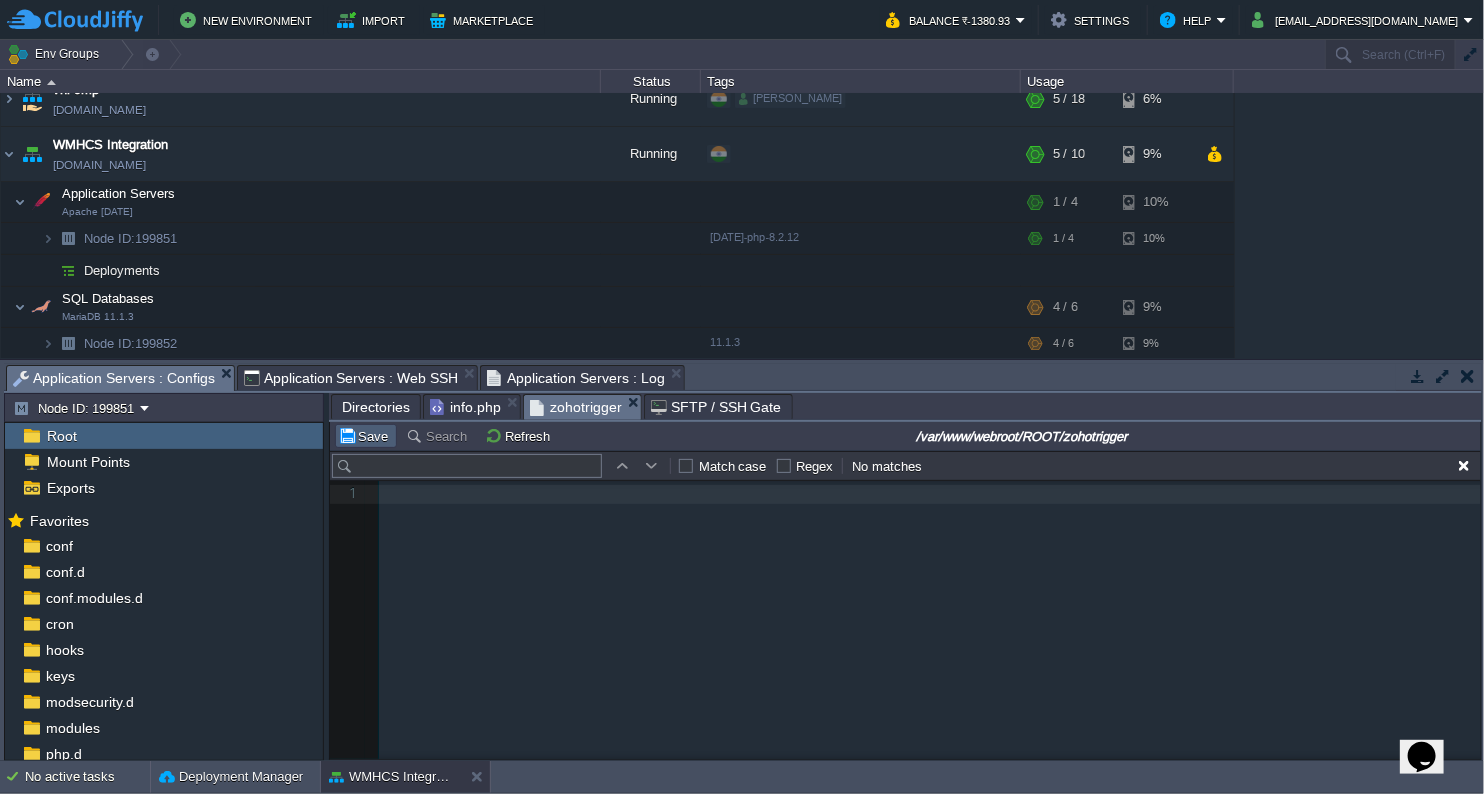 click on "Save" at bounding box center (366, 436) 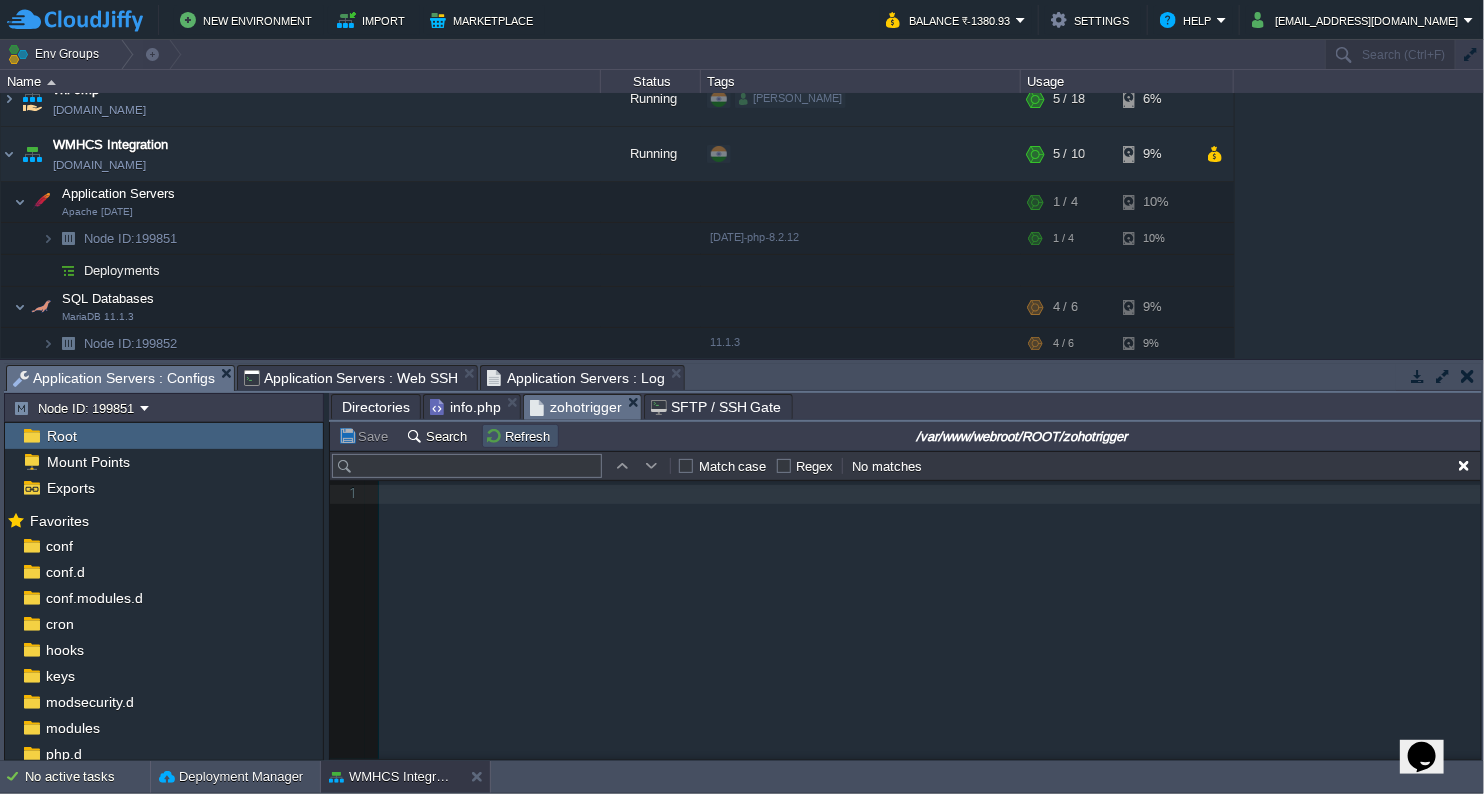 click on "Refresh" at bounding box center (520, 436) 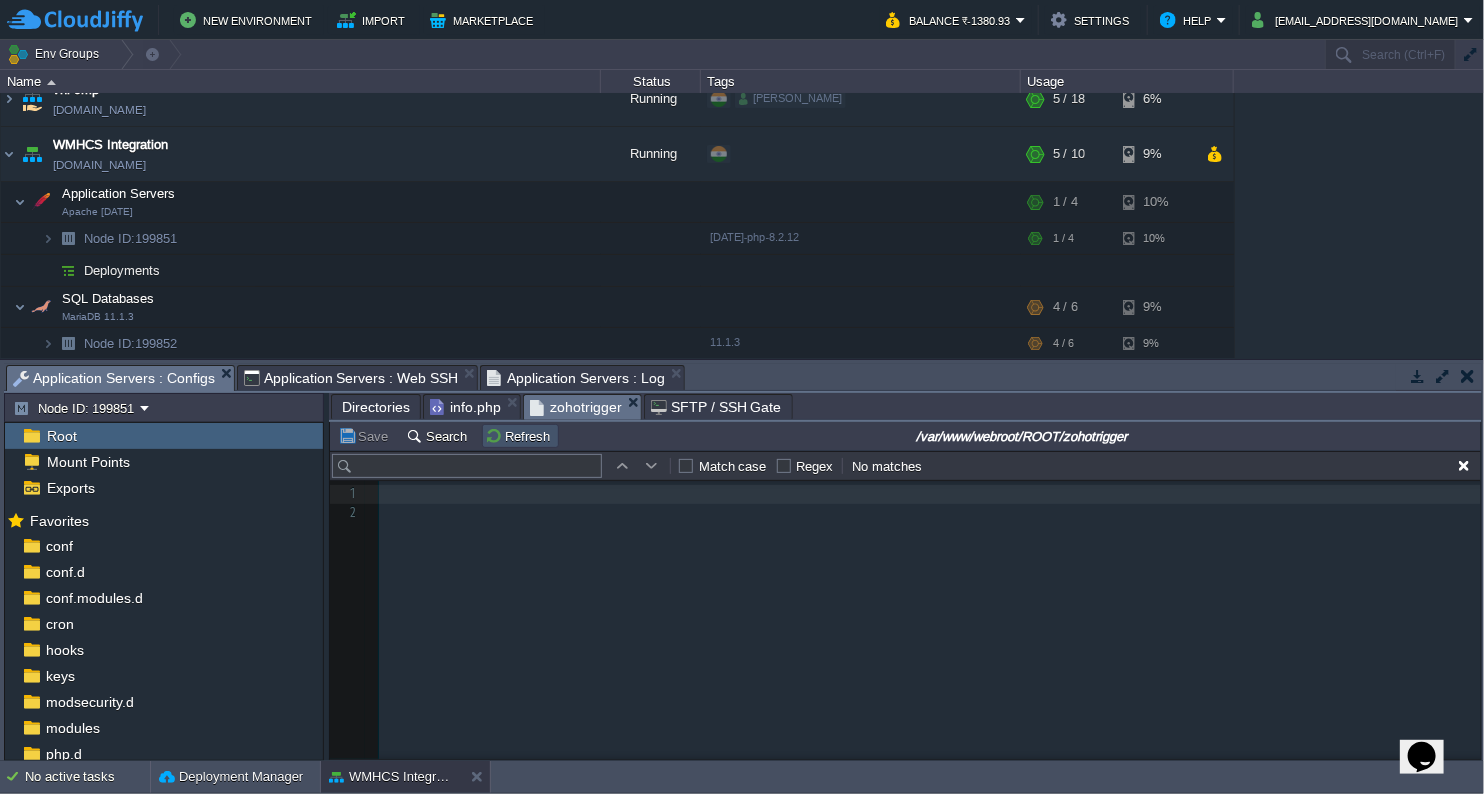 click on "Refresh" at bounding box center (520, 436) 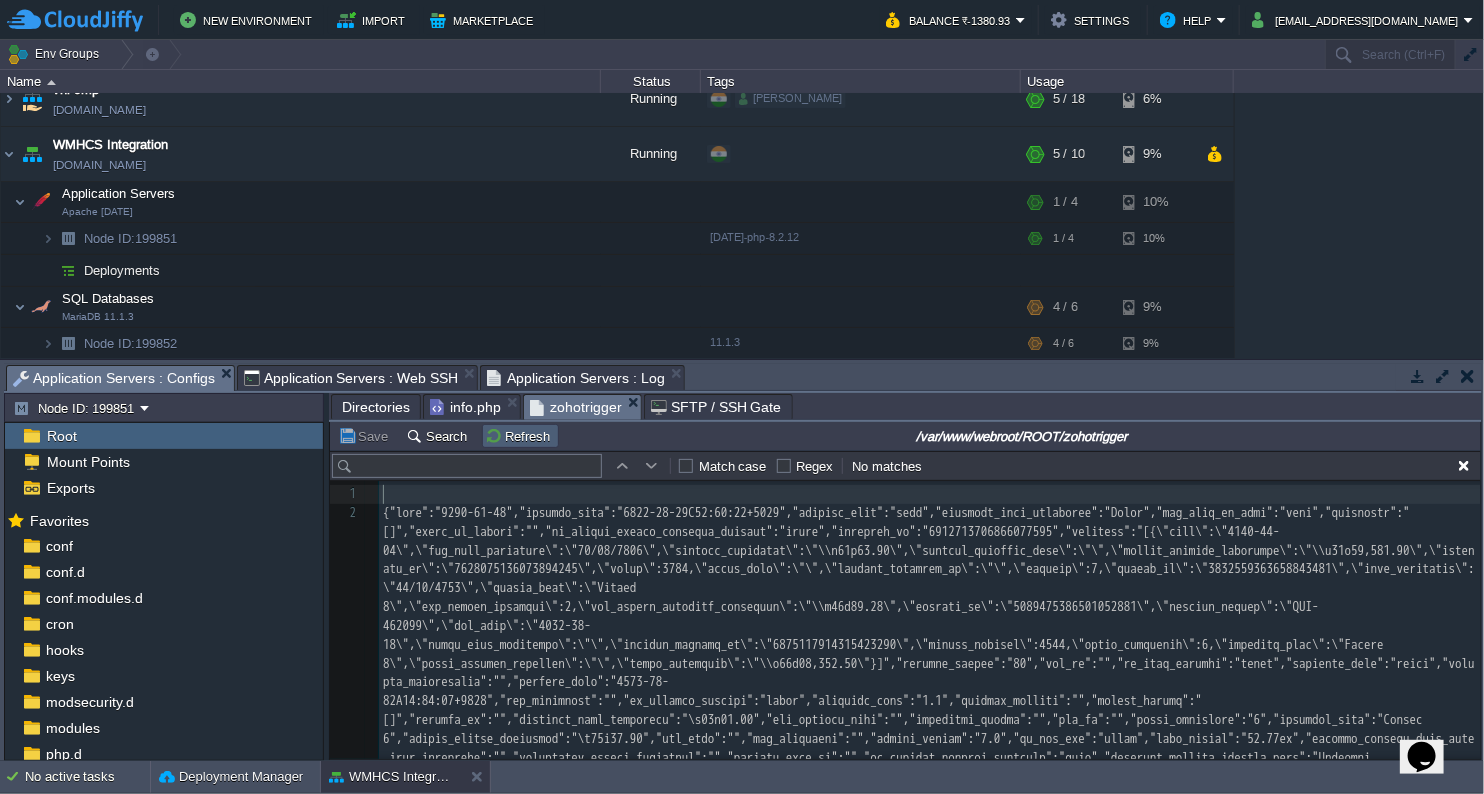 scroll, scrollTop: 295, scrollLeft: 0, axis: vertical 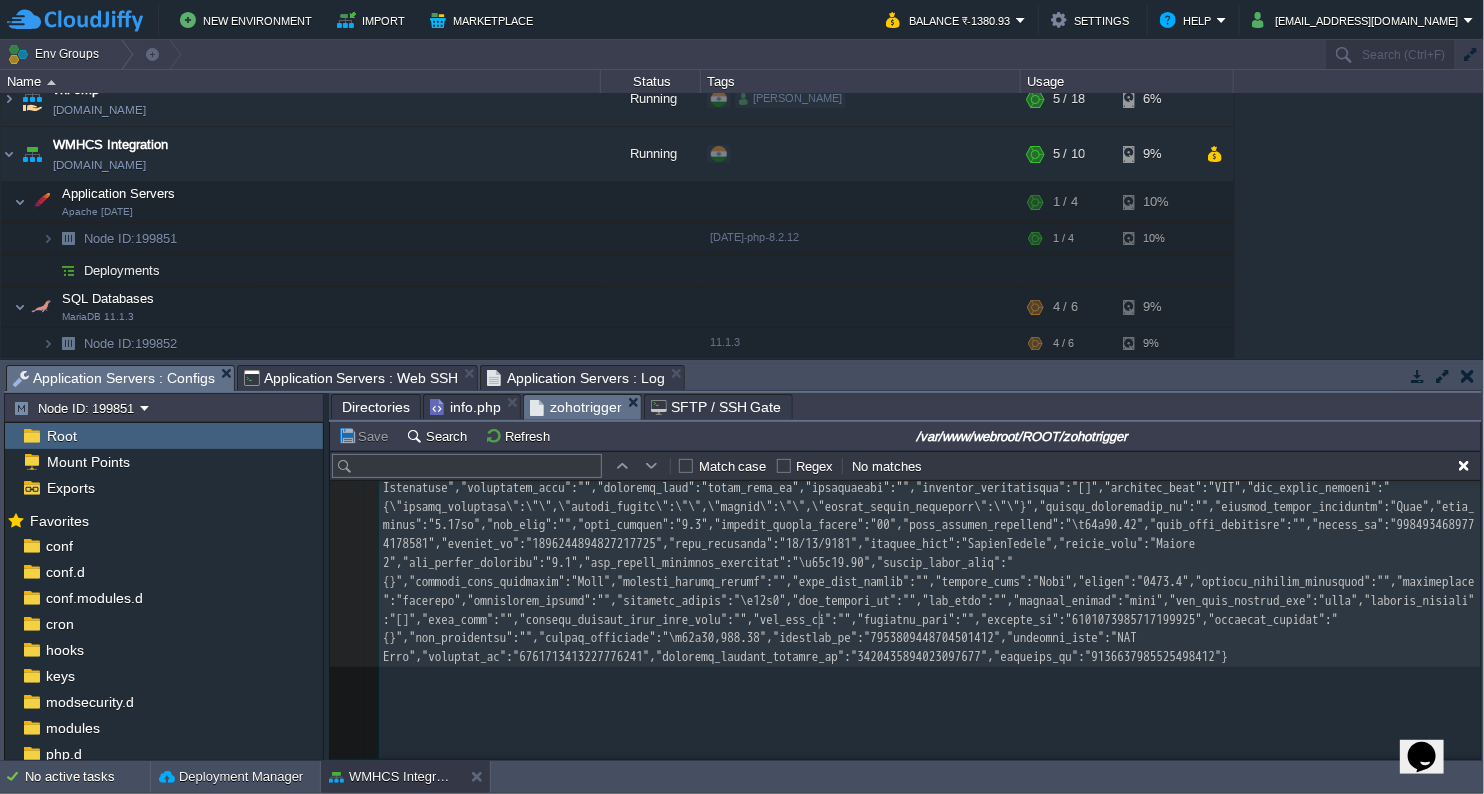 click on "2   1 ​ 2" at bounding box center [930, 431] 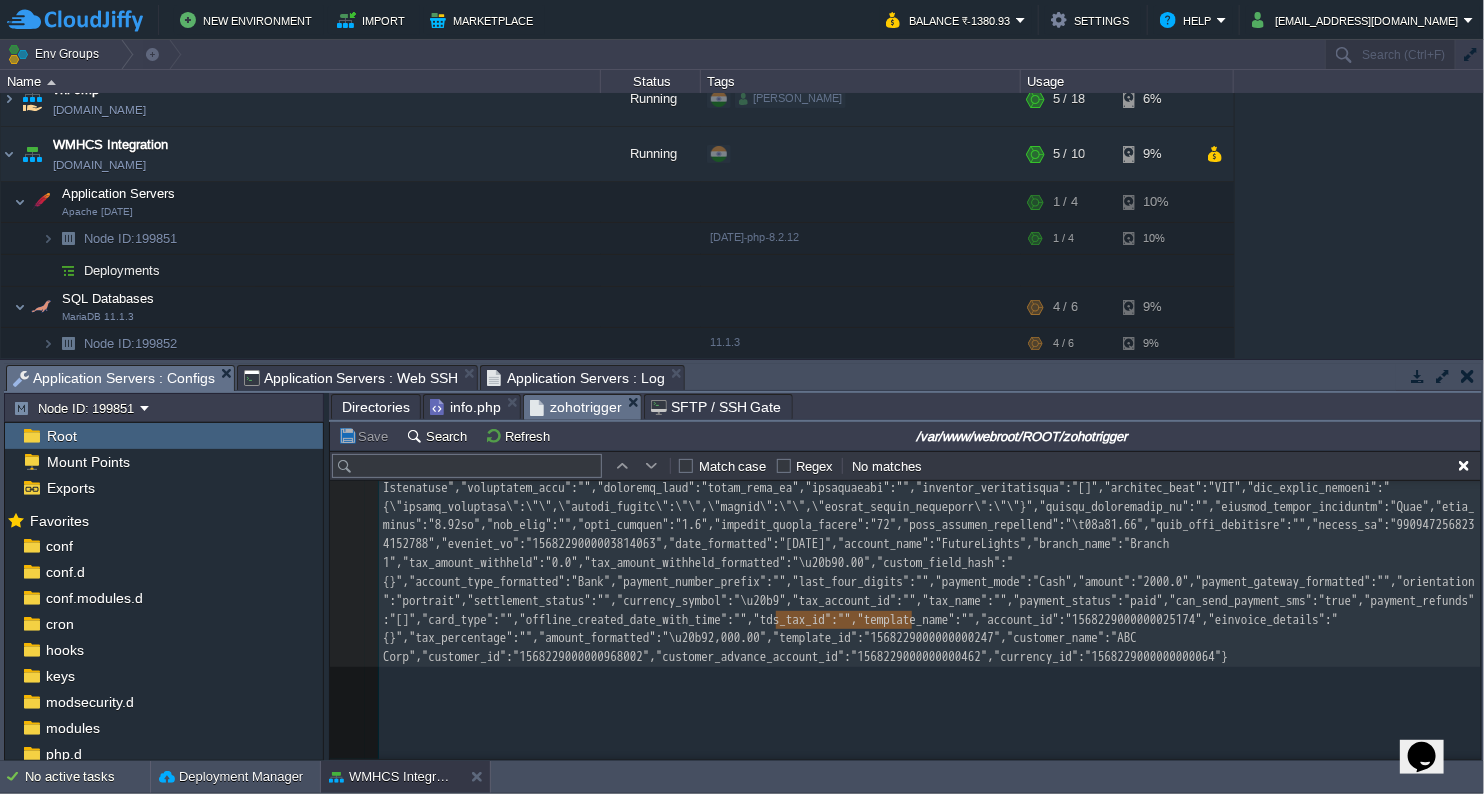 scroll, scrollTop: 232, scrollLeft: 0, axis: vertical 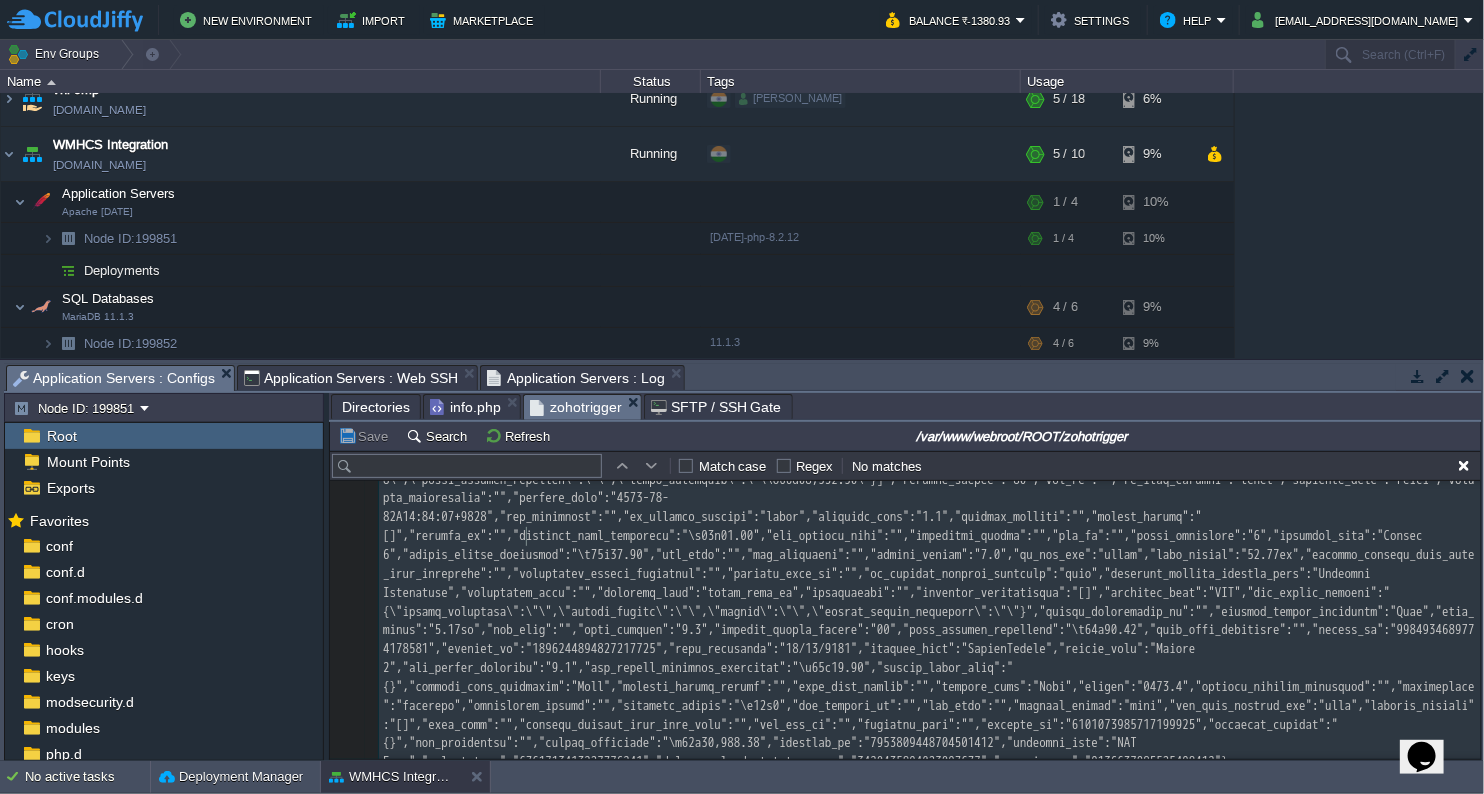 type on "-" 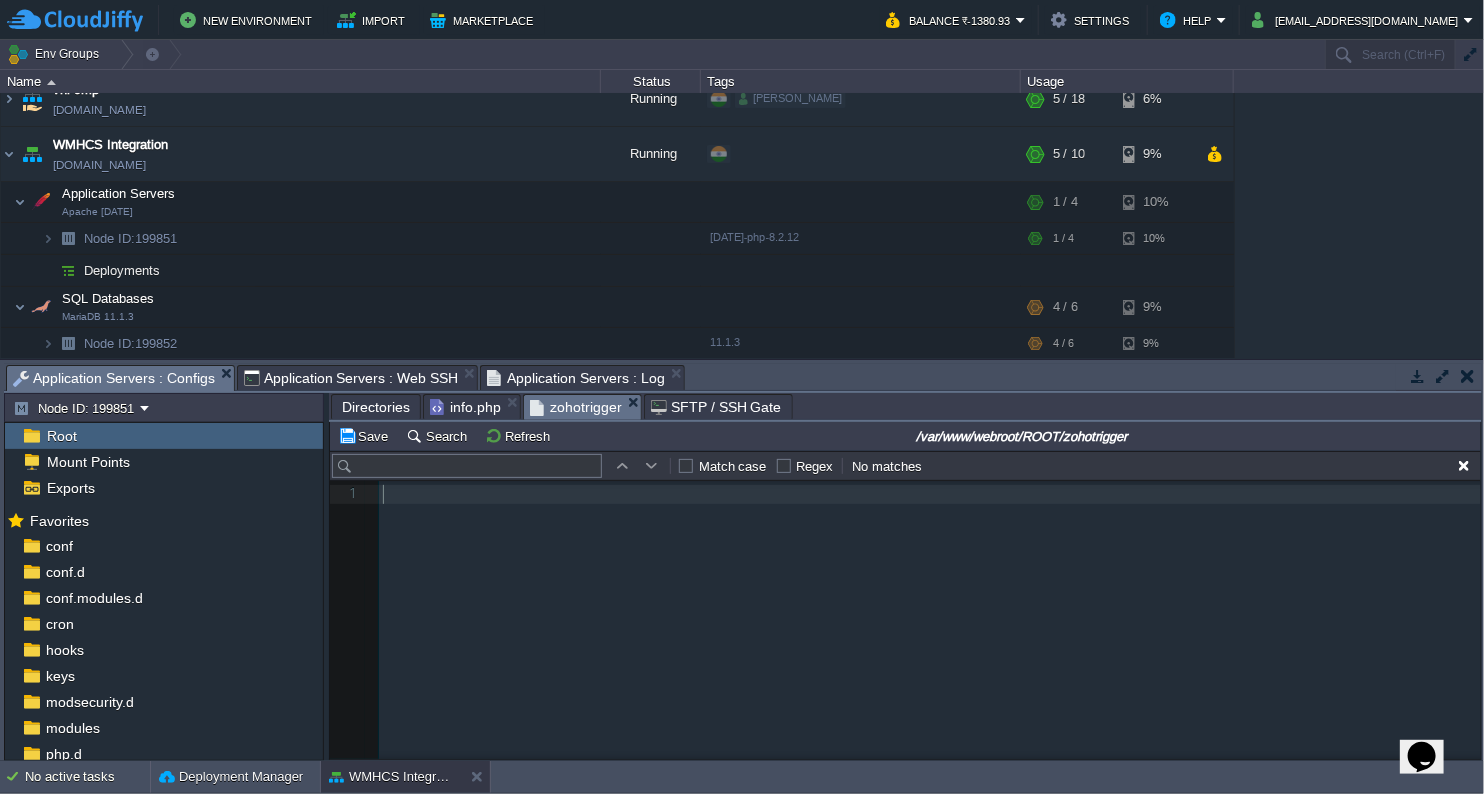 scroll, scrollTop: 0, scrollLeft: 0, axis: both 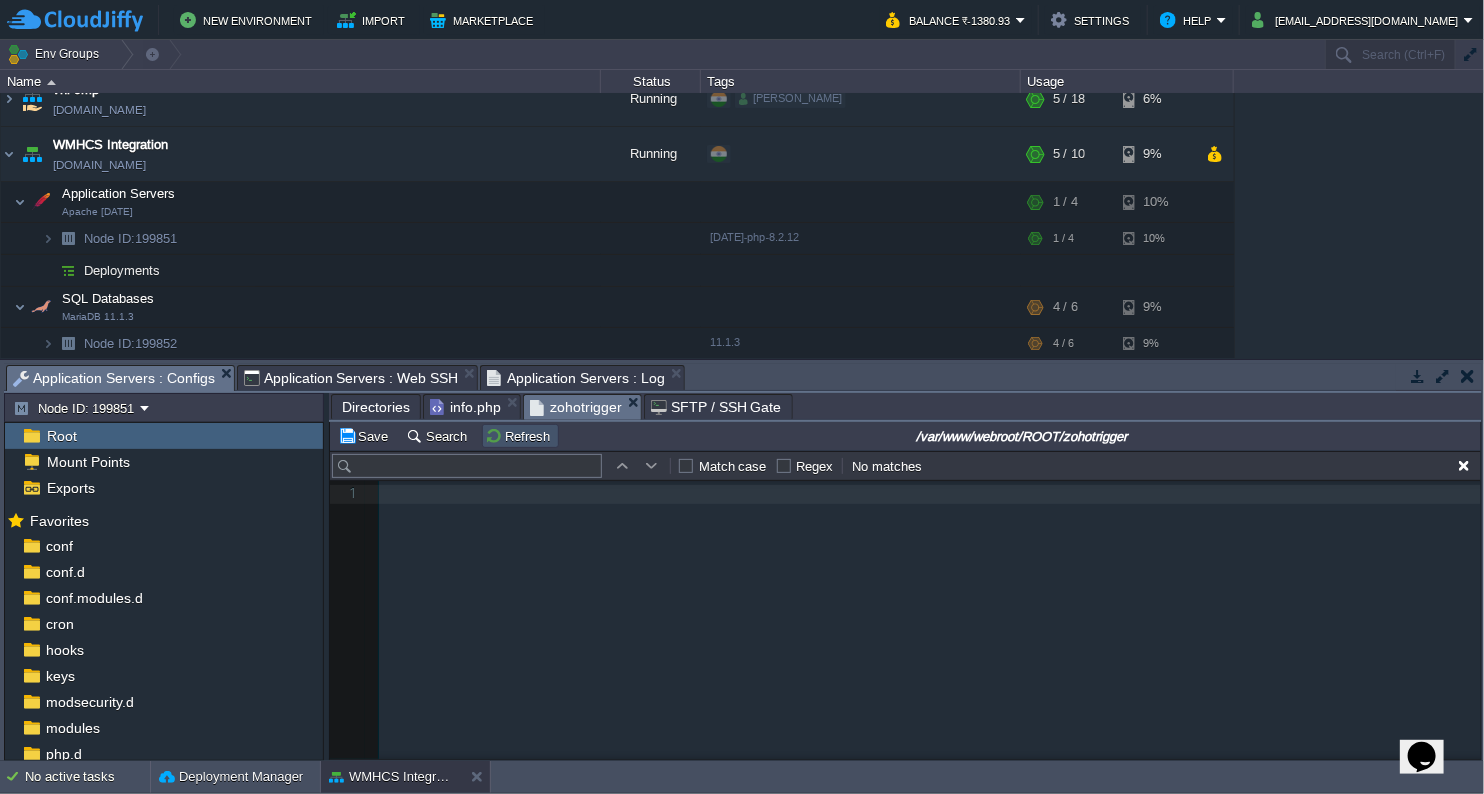 click on "Refresh" at bounding box center [520, 436] 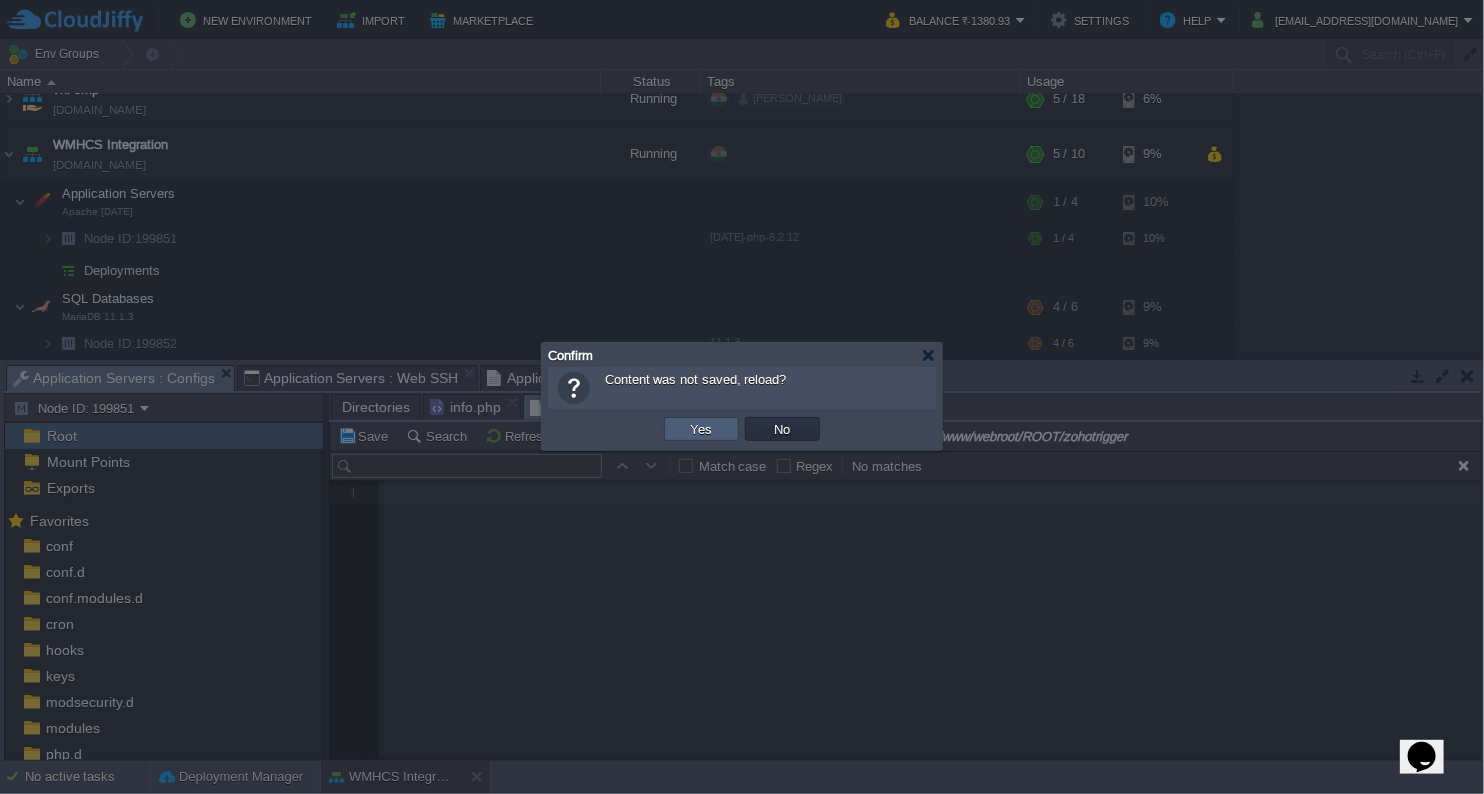 click on "Yes" at bounding box center (701, 429) 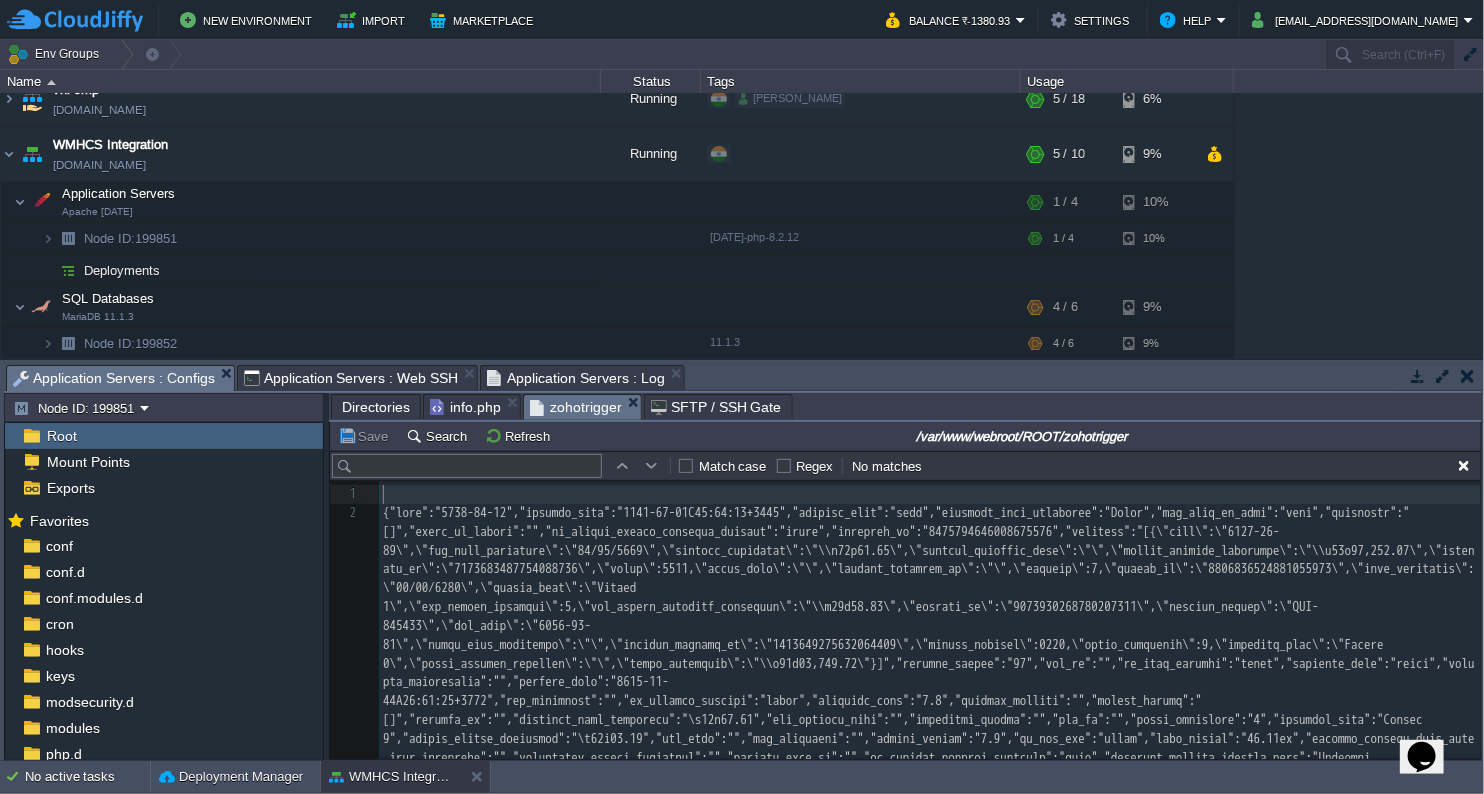 scroll, scrollTop: 272, scrollLeft: 0, axis: vertical 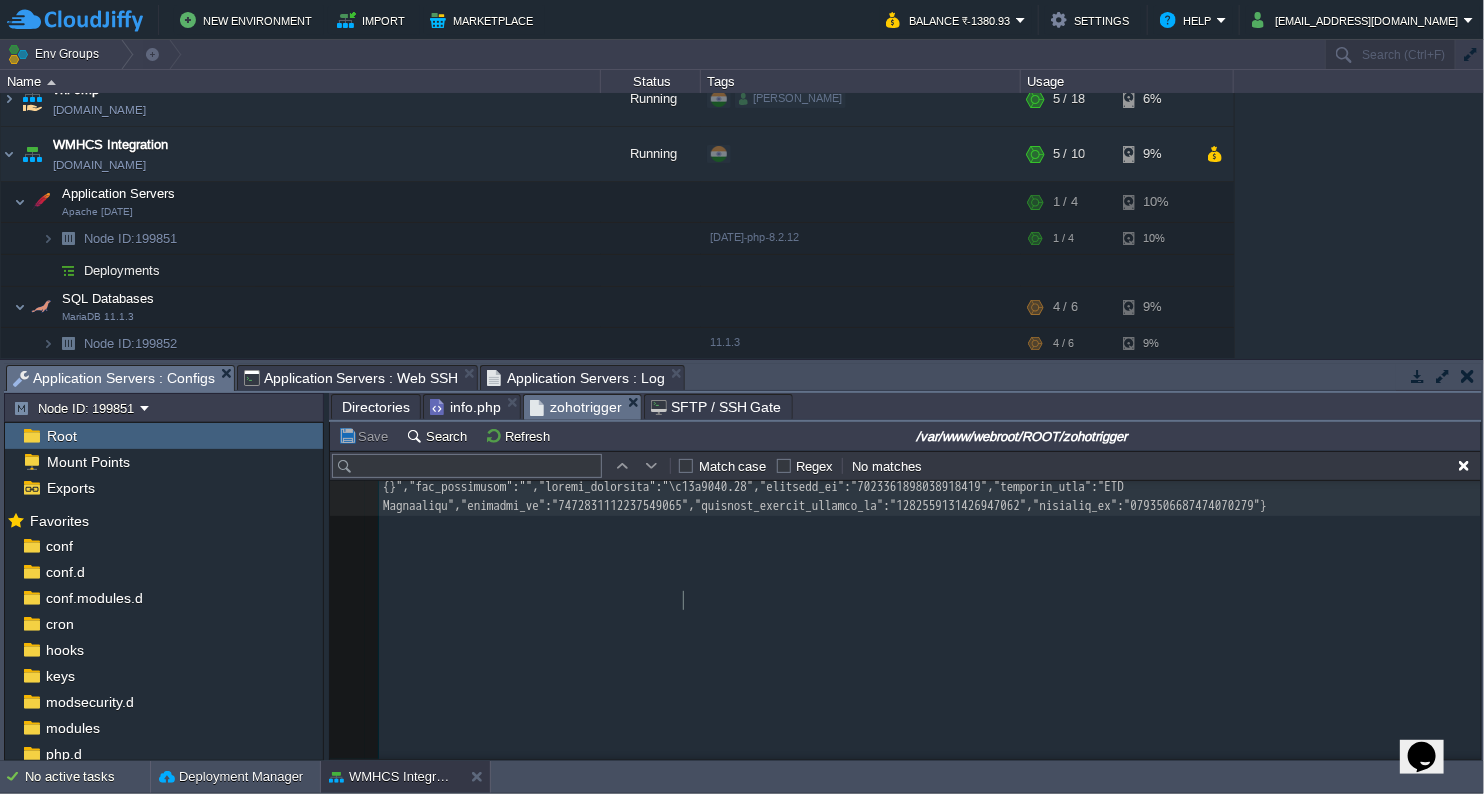 click at bounding box center [929, -164] 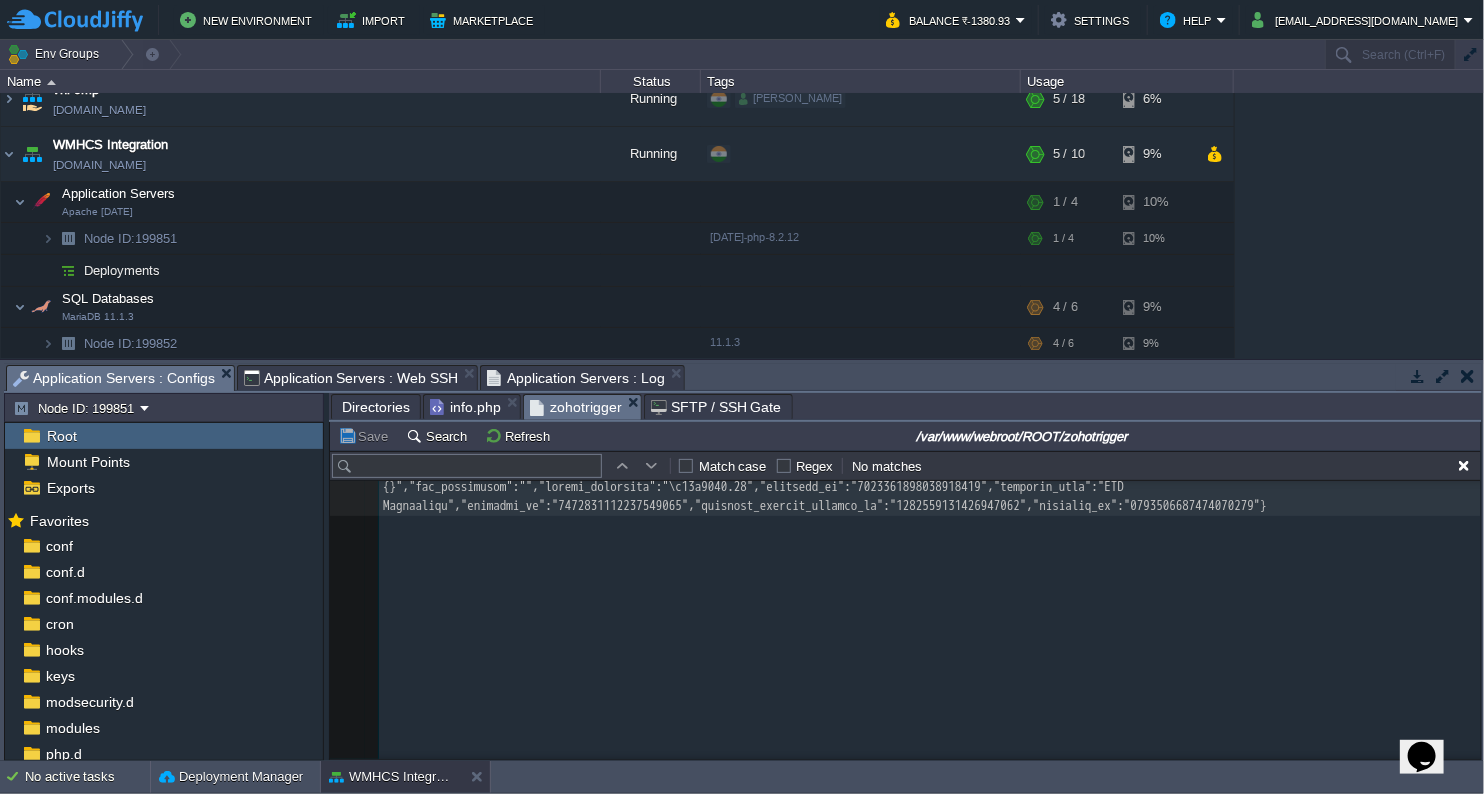 type on "-" 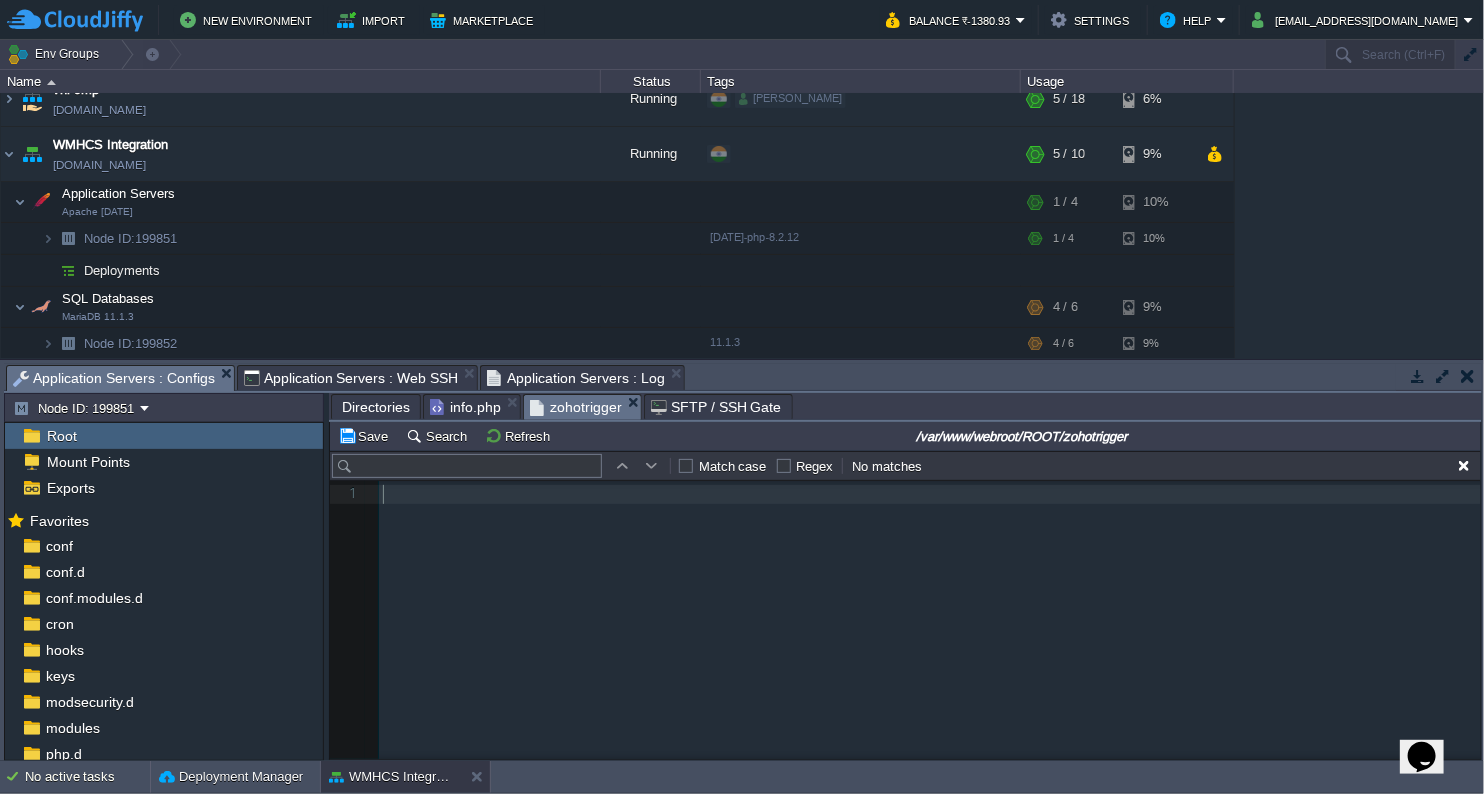 scroll, scrollTop: 0, scrollLeft: 0, axis: both 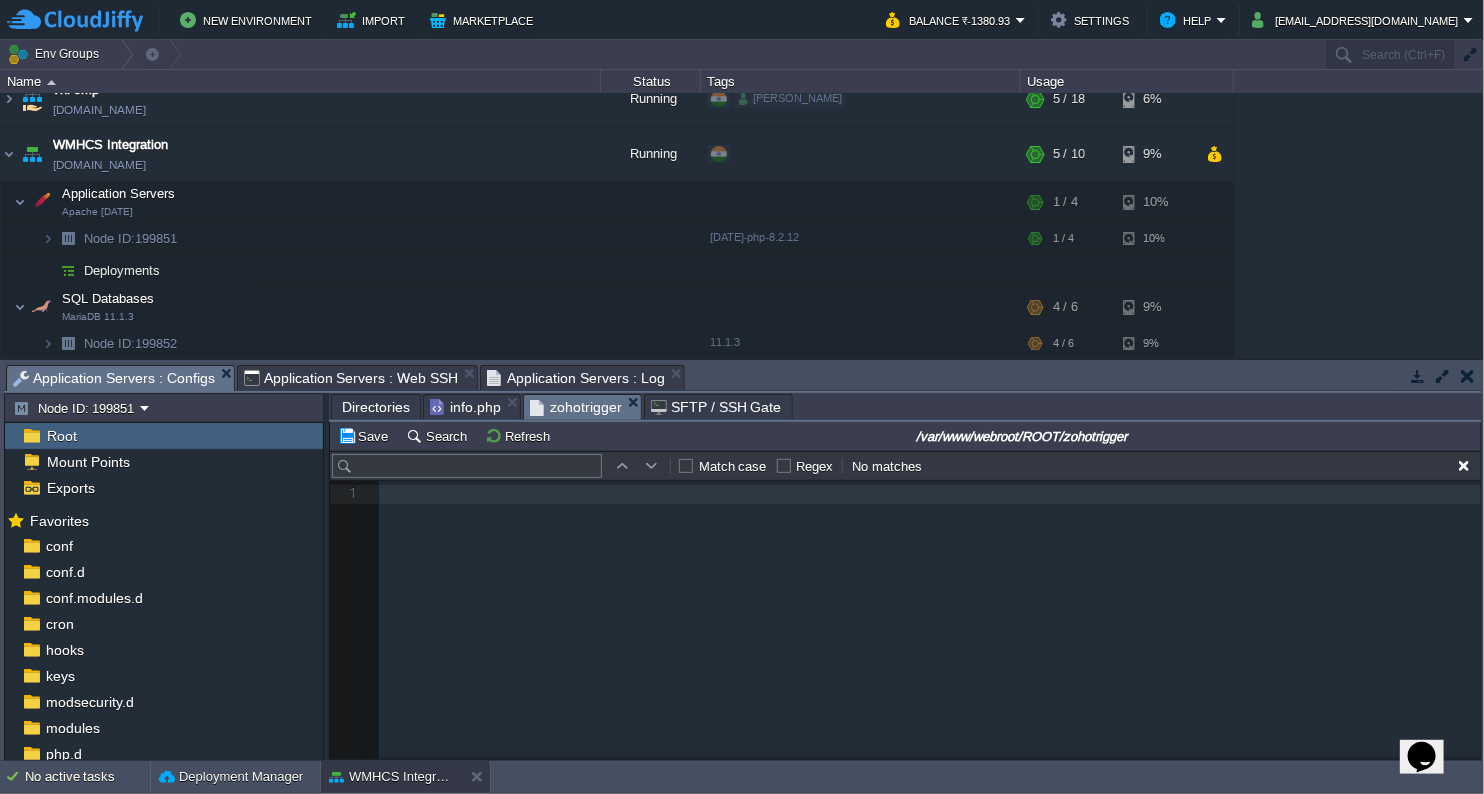 click on "xxxxxxxxxx   1 ​" at bounding box center [920, 635] 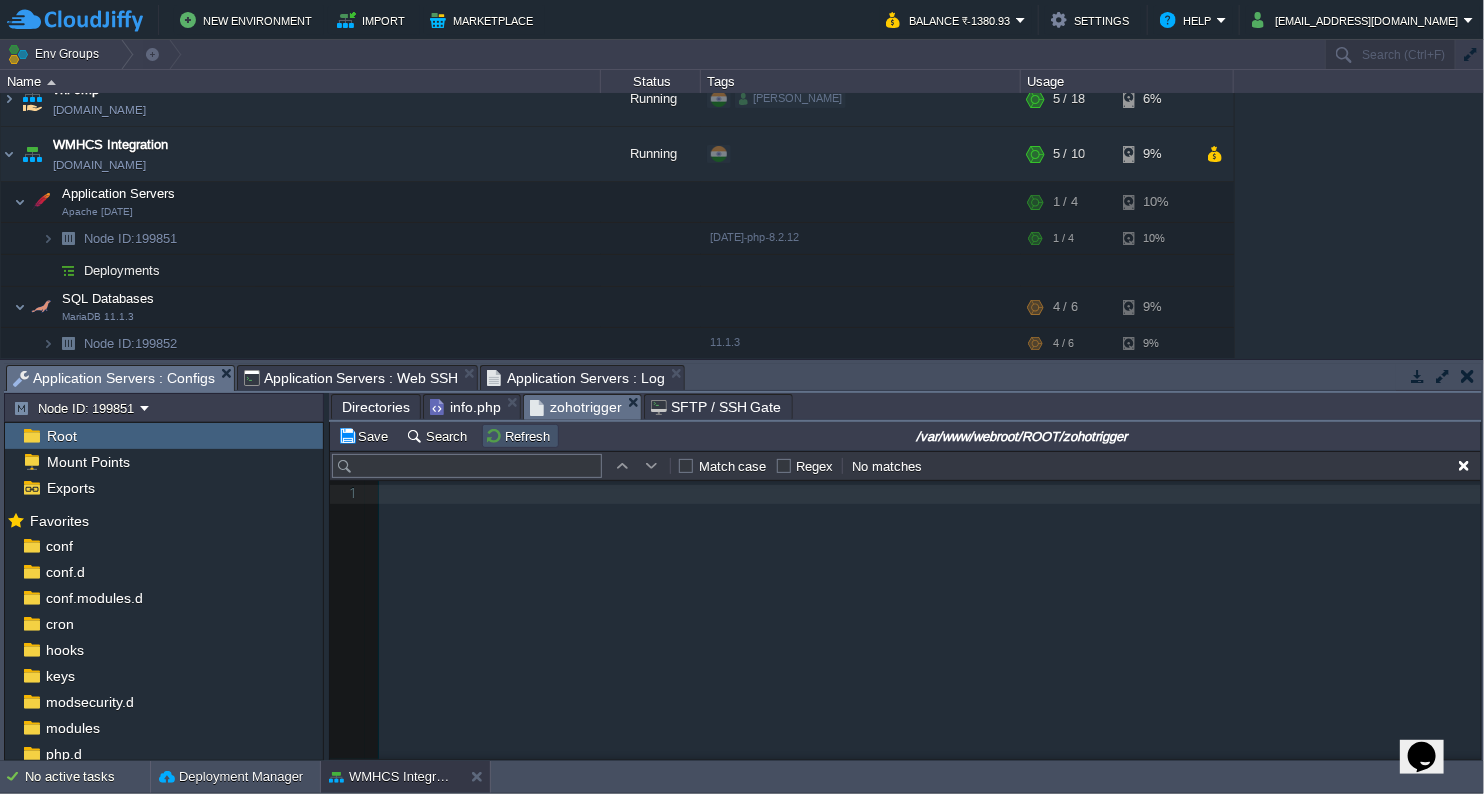 click on "Refresh" at bounding box center (520, 436) 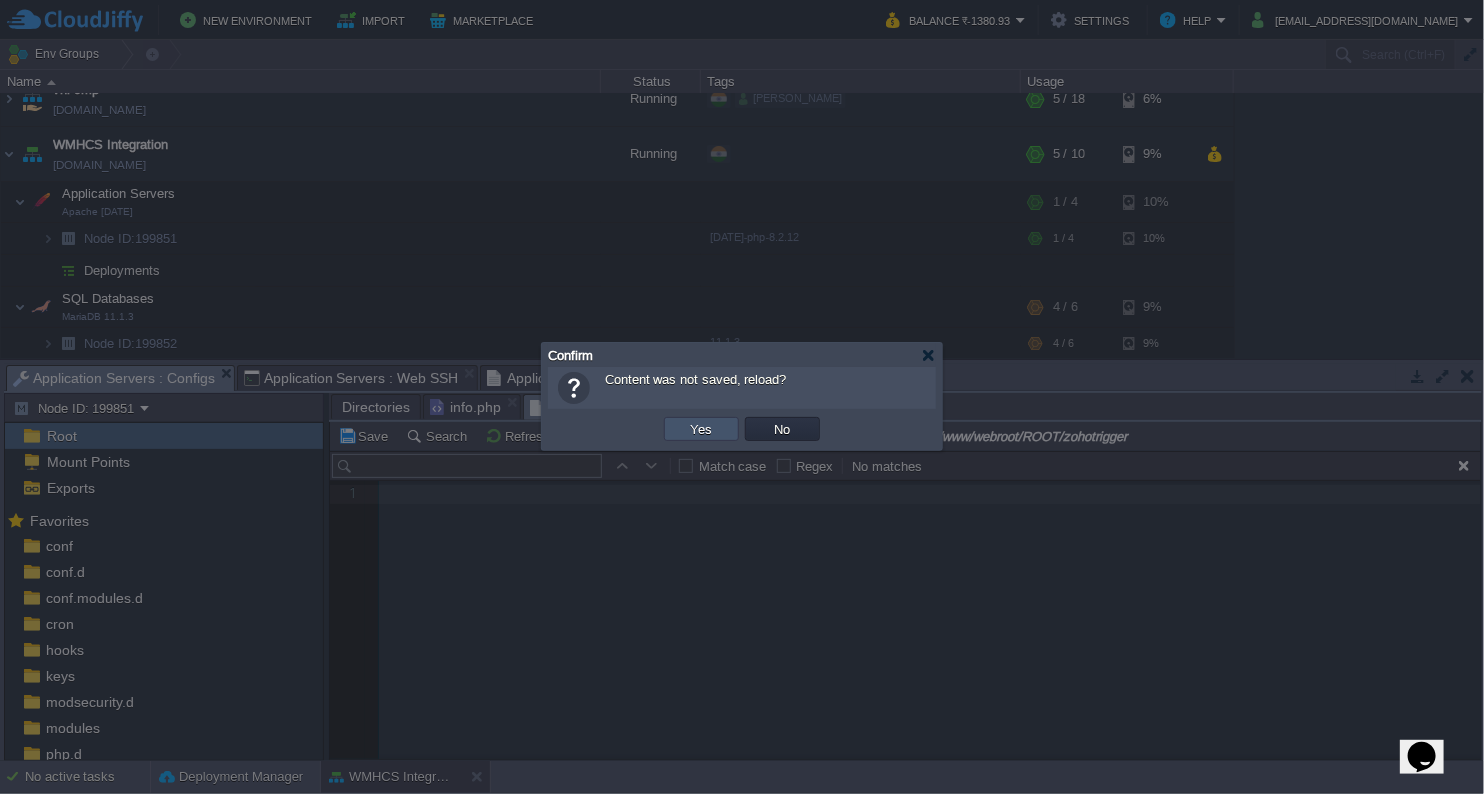 click on "Yes" at bounding box center (702, 429) 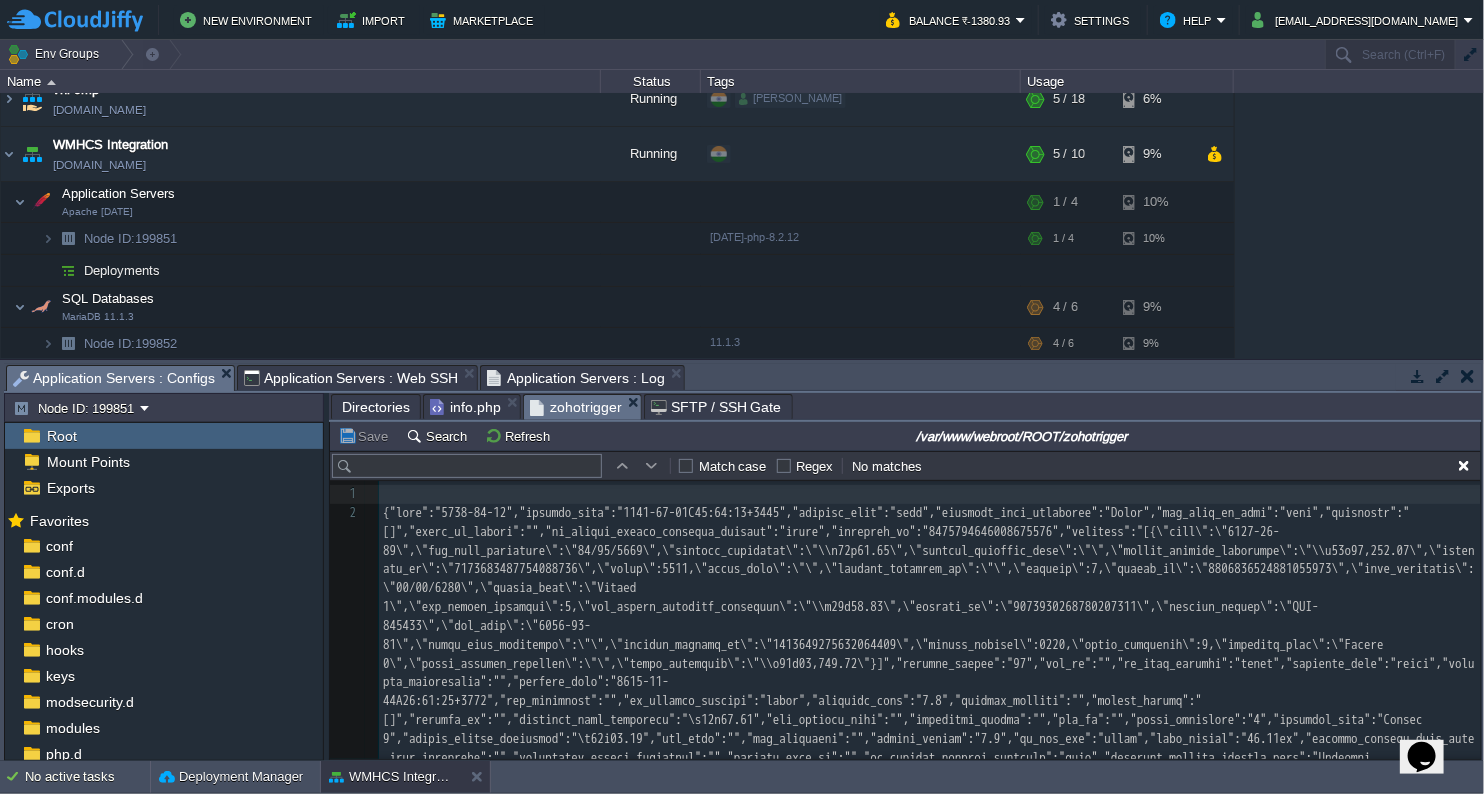 scroll, scrollTop: 555, scrollLeft: 0, axis: vertical 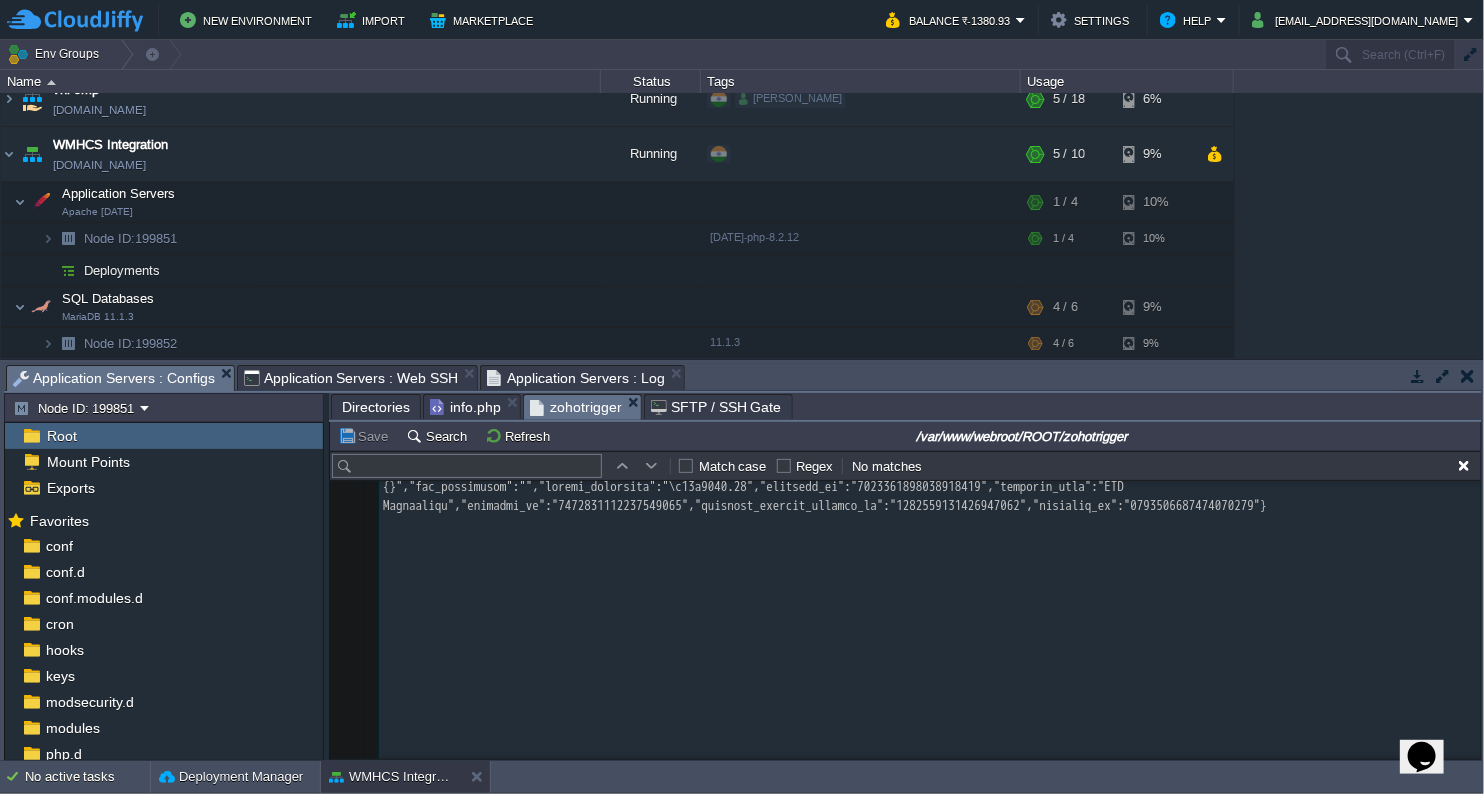 type on "-" 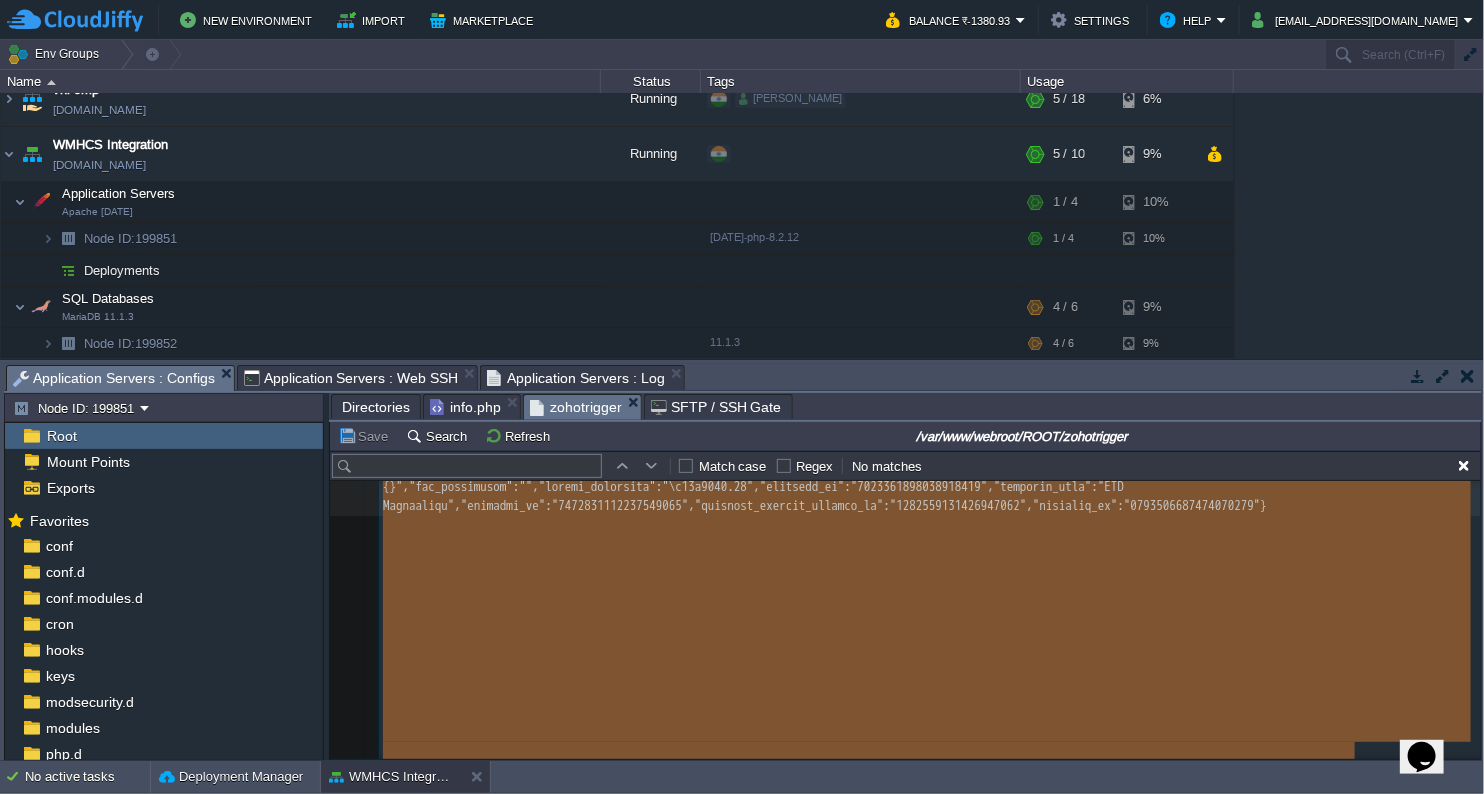 scroll, scrollTop: 0, scrollLeft: 0, axis: both 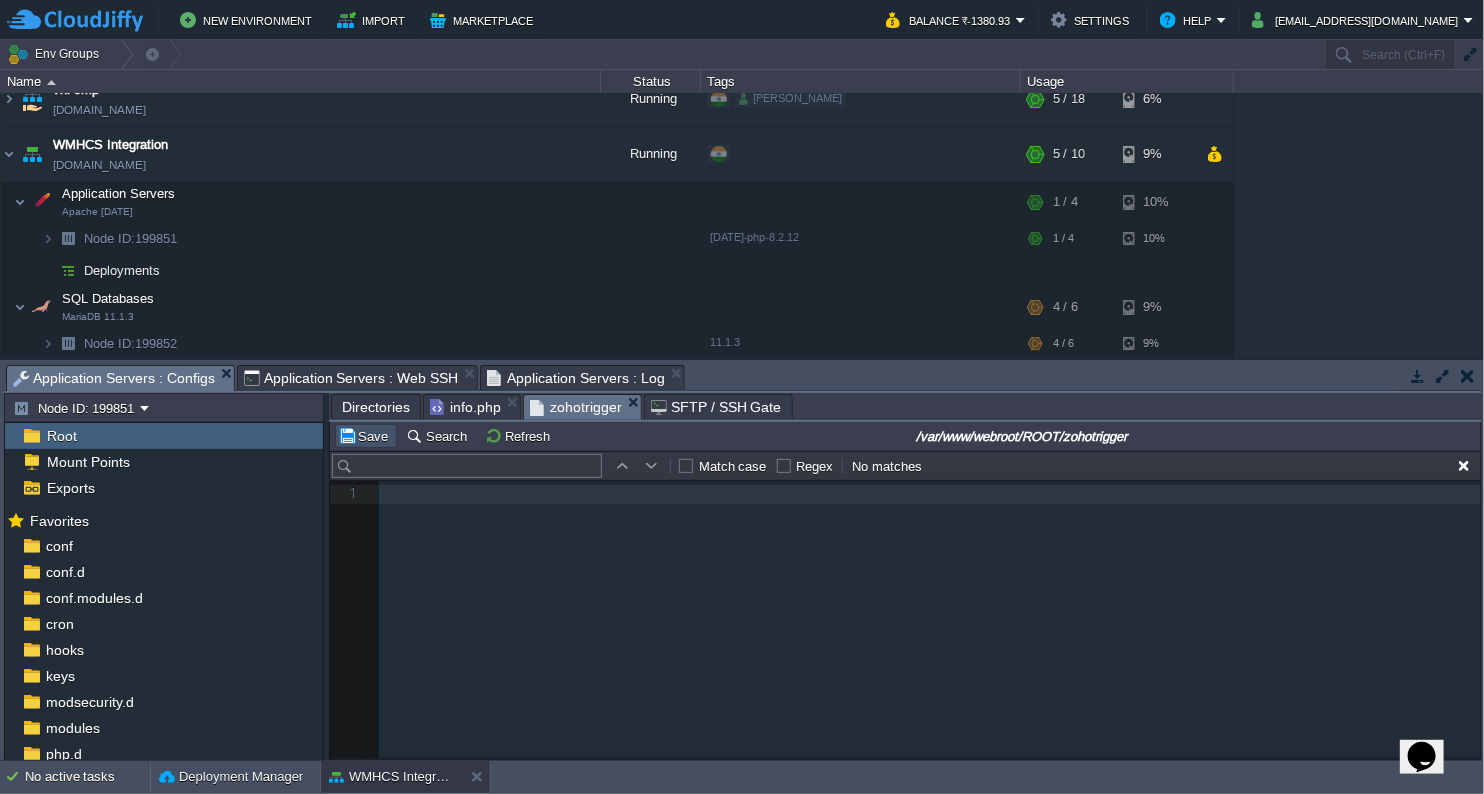 click on "Save" at bounding box center (366, 436) 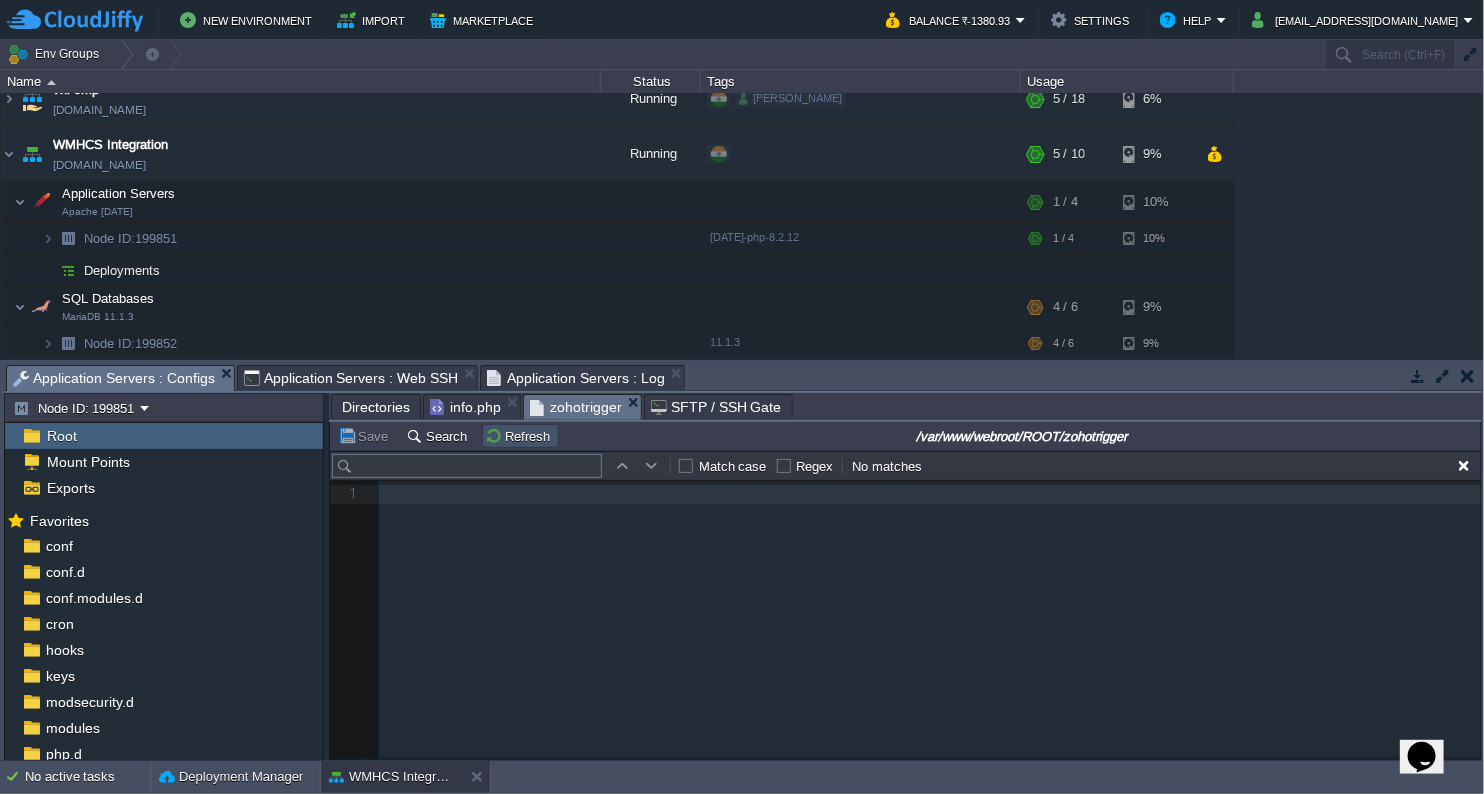 click on "Refresh" at bounding box center (520, 436) 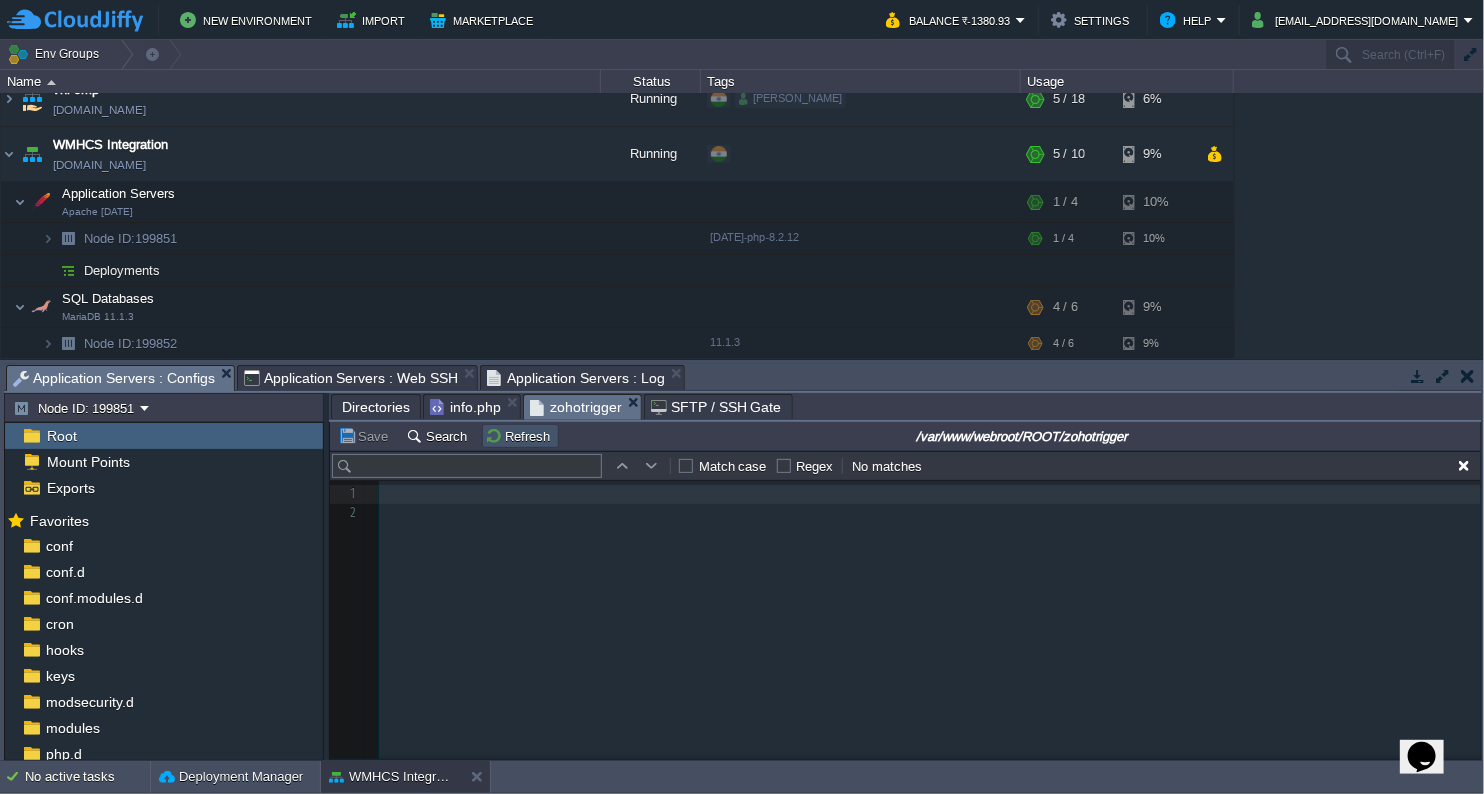 click on "Refresh" at bounding box center [520, 436] 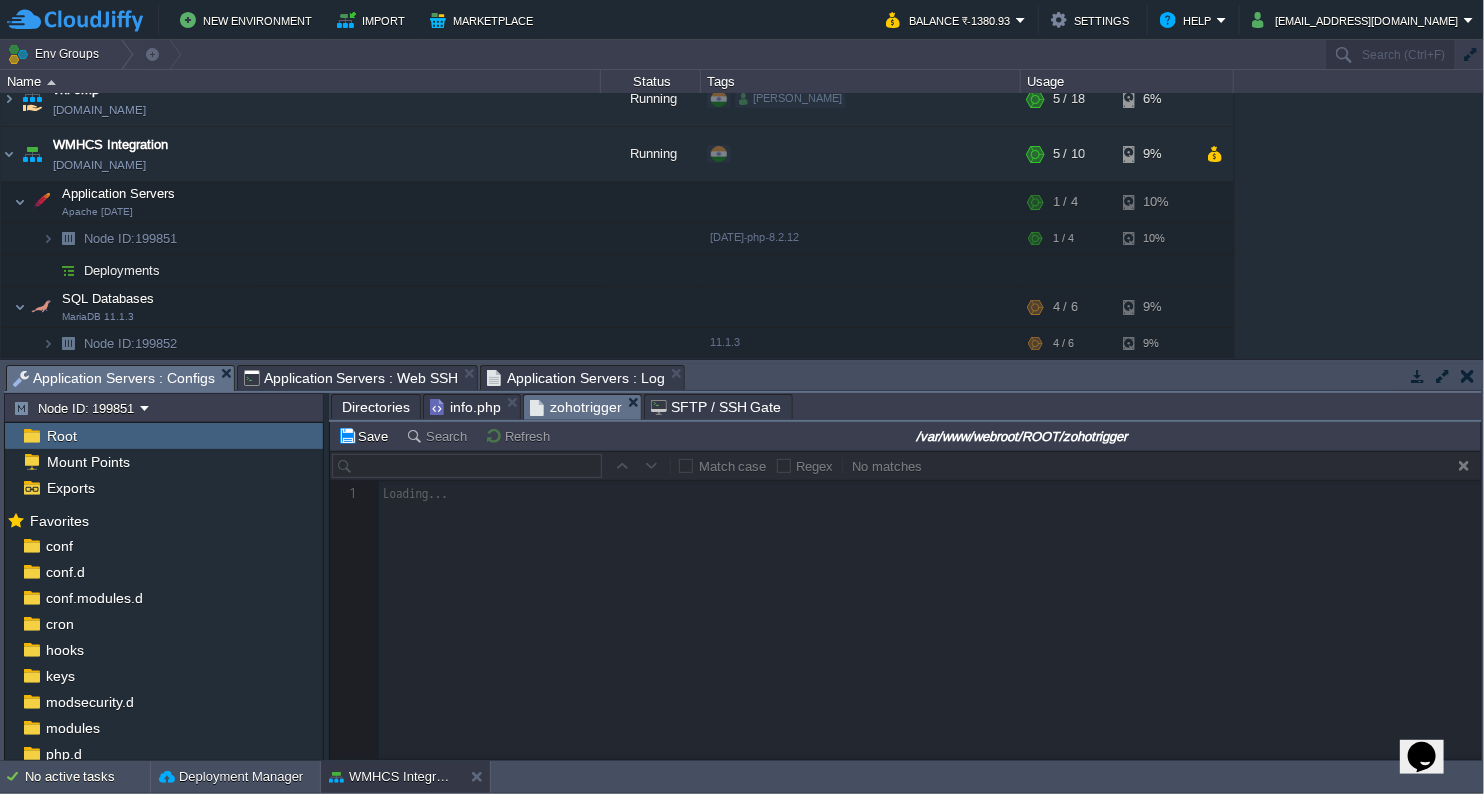 scroll, scrollTop: 295, scrollLeft: 0, axis: vertical 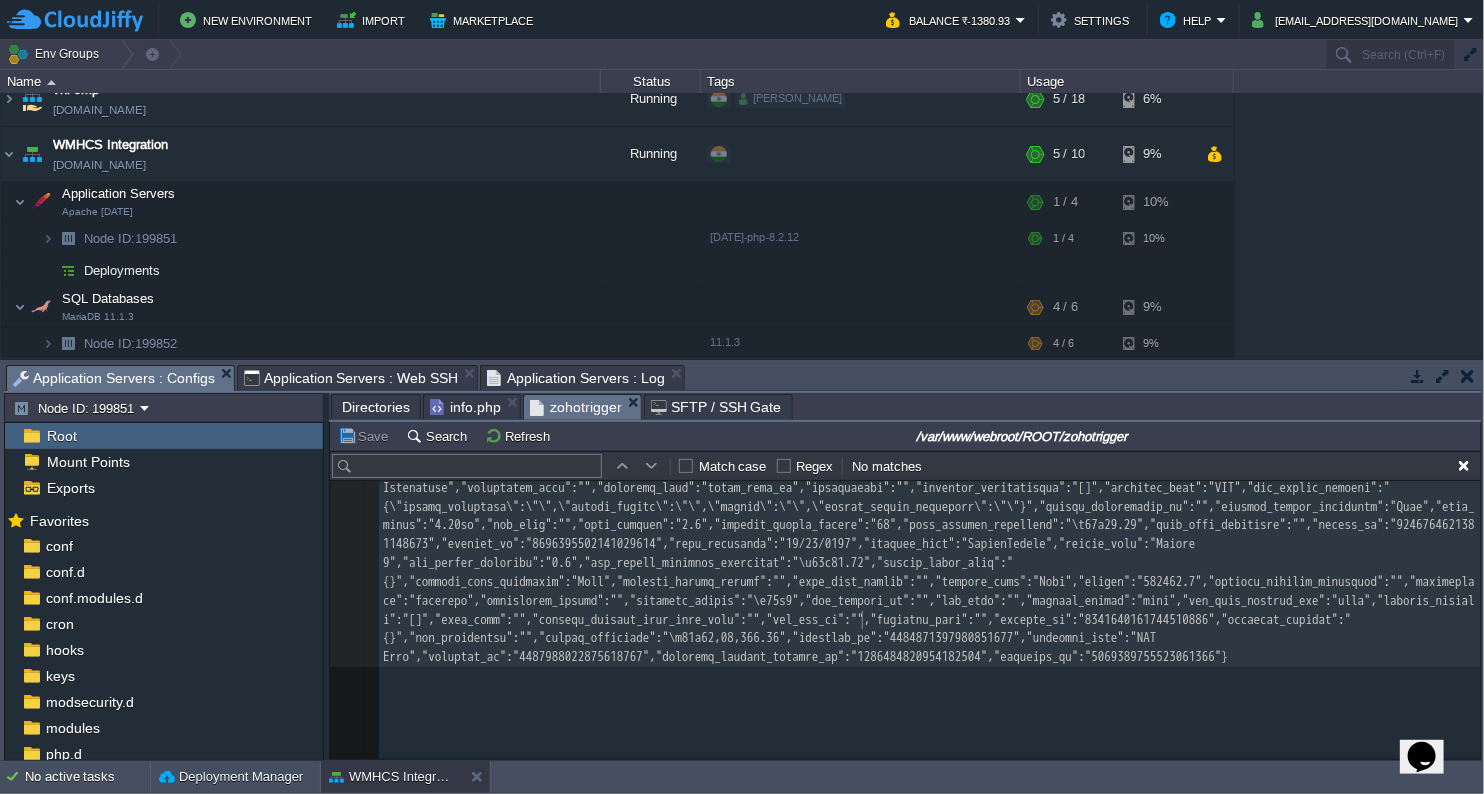 click on "2   1 ​ 2" at bounding box center (930, 431) 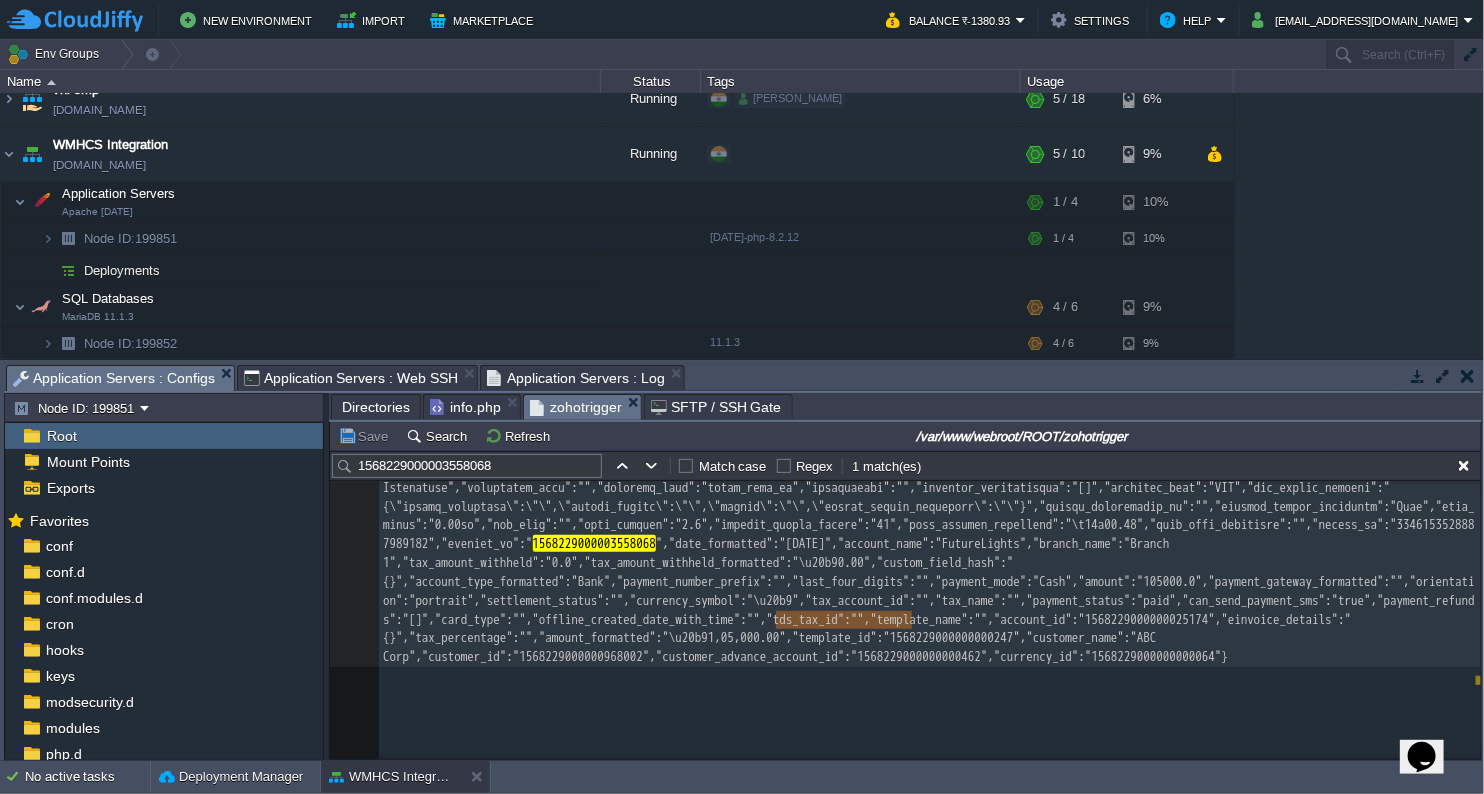 scroll, scrollTop: 0, scrollLeft: 0, axis: both 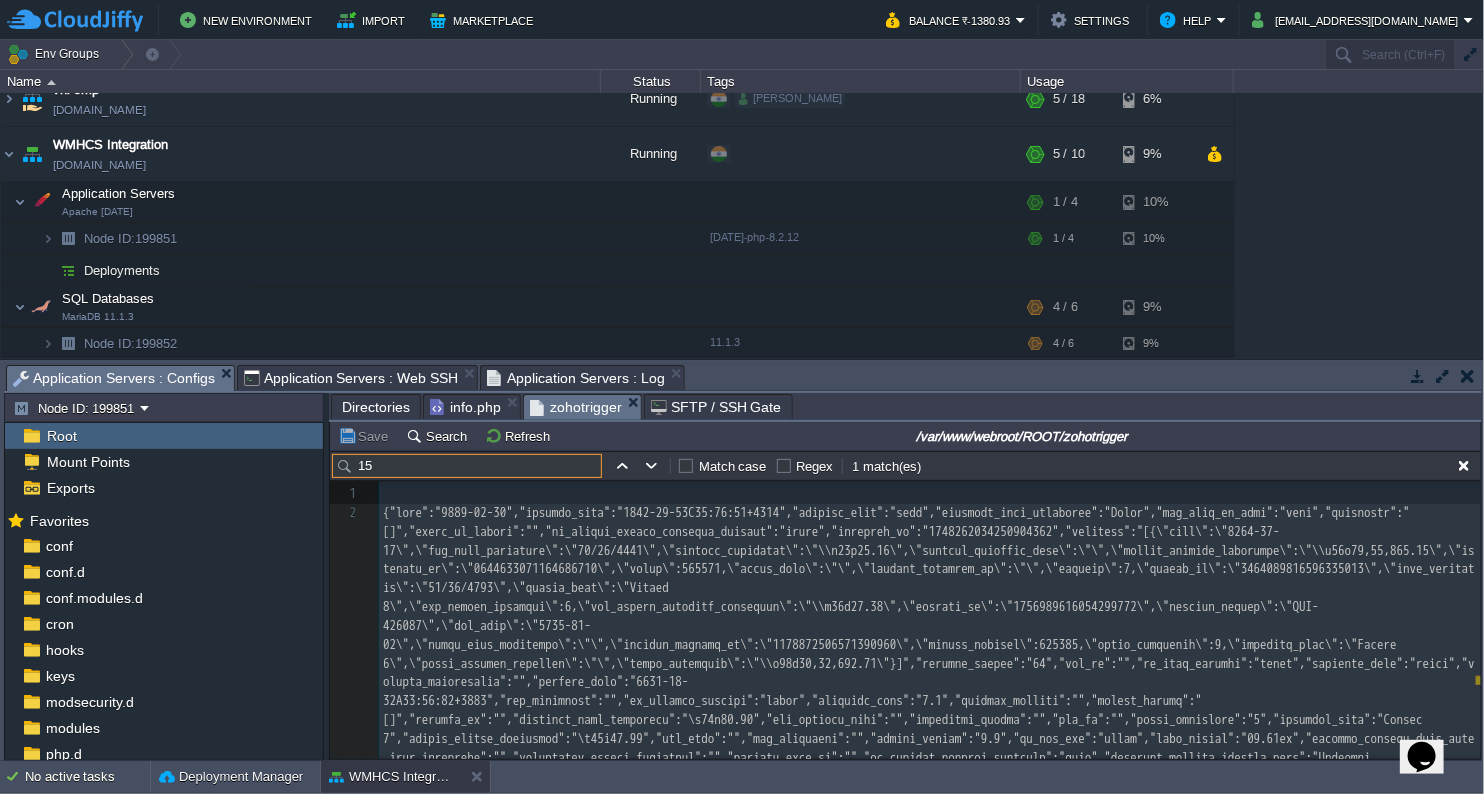 type on "1" 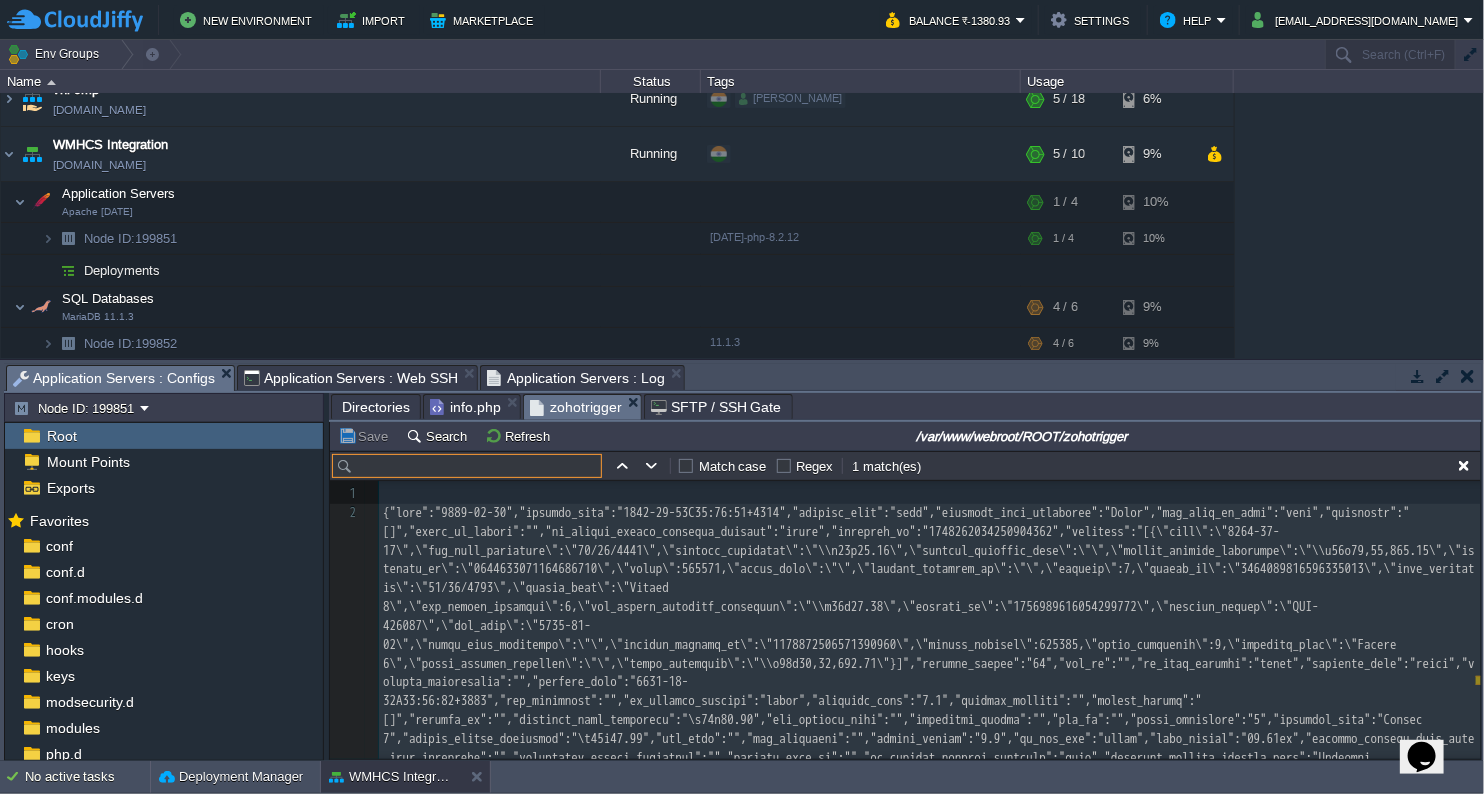 scroll, scrollTop: 159, scrollLeft: 0, axis: vertical 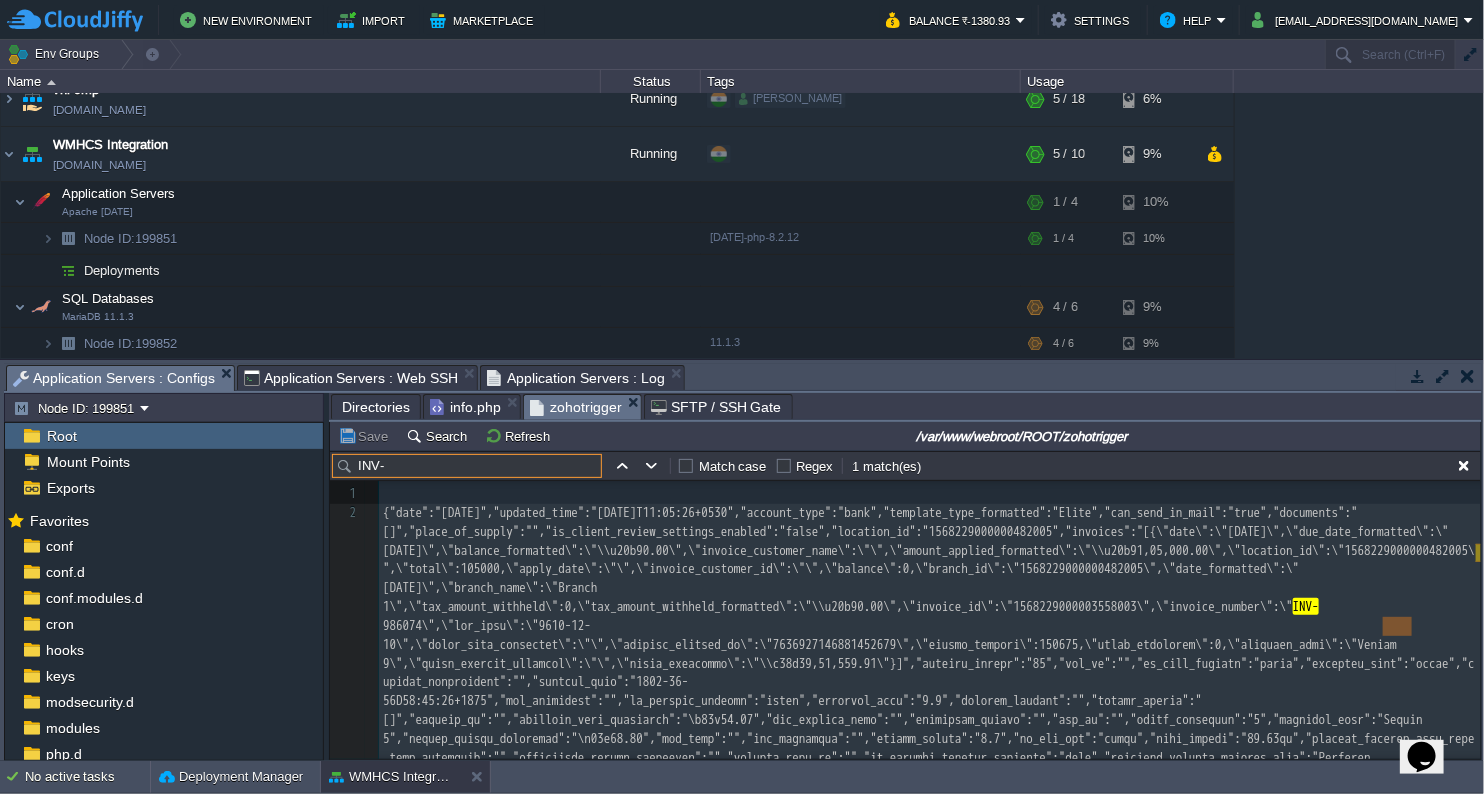 type on "INV-" 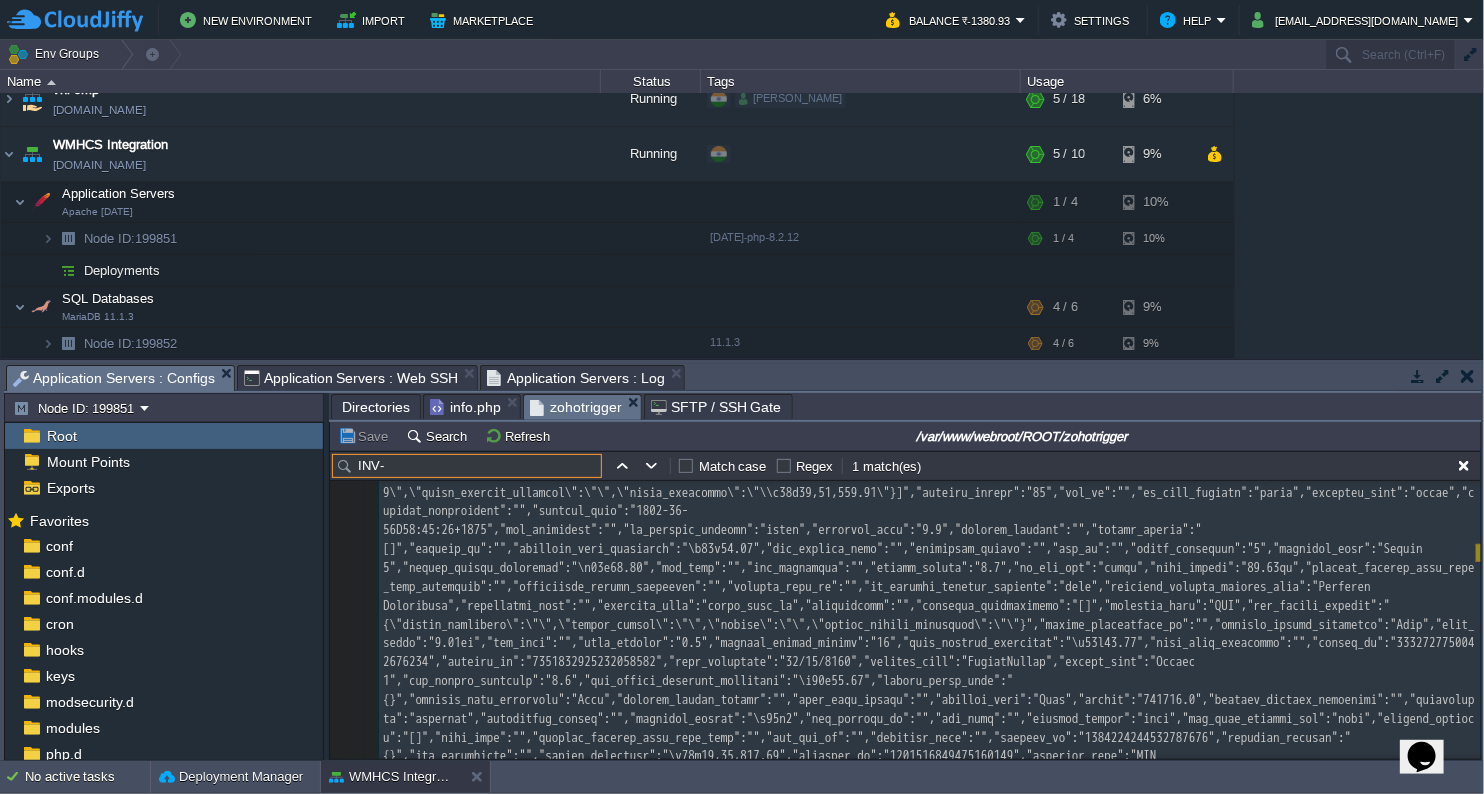 scroll, scrollTop: 222, scrollLeft: 0, axis: vertical 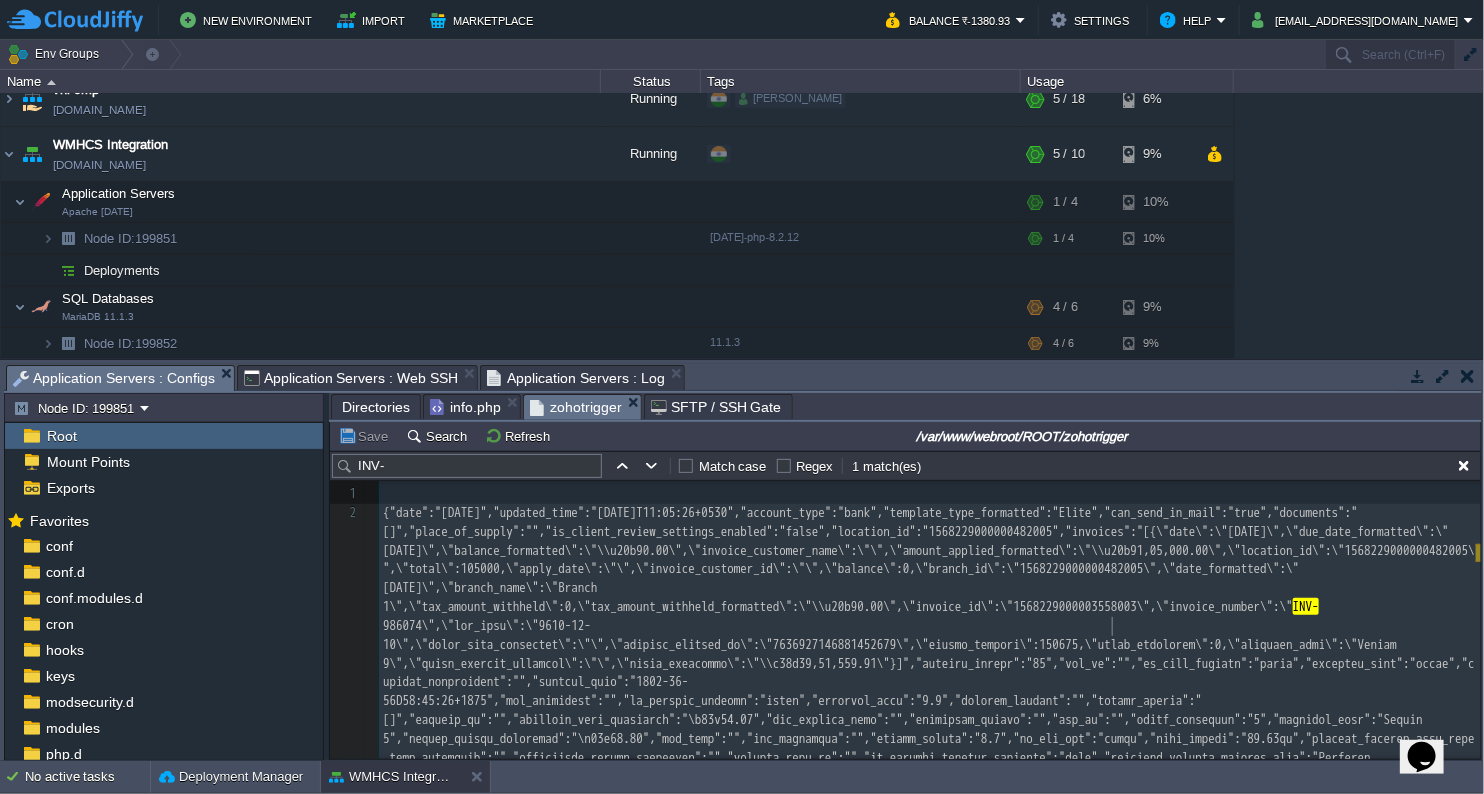 type on "1568229000003558003" 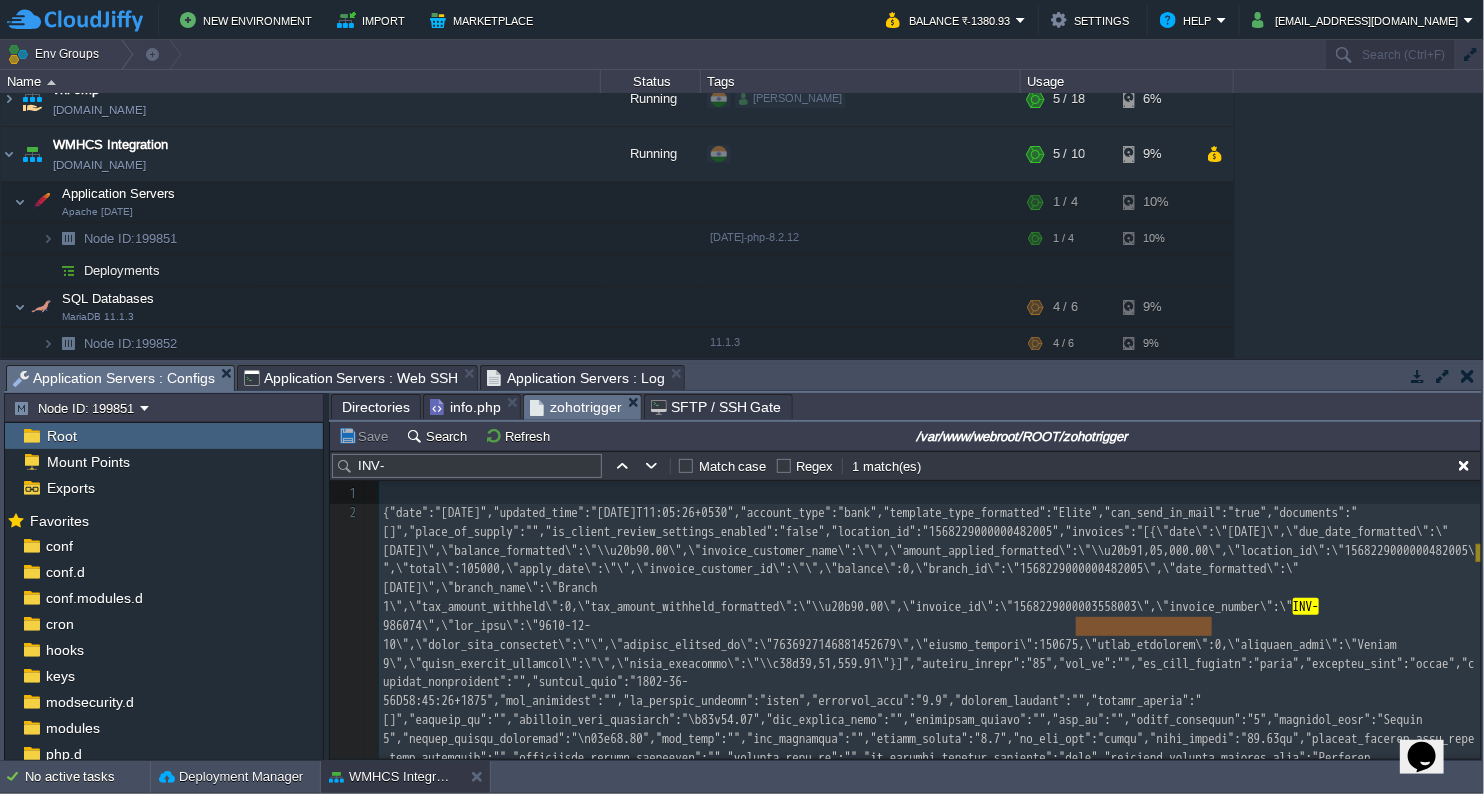 scroll, scrollTop: 108, scrollLeft: 0, axis: vertical 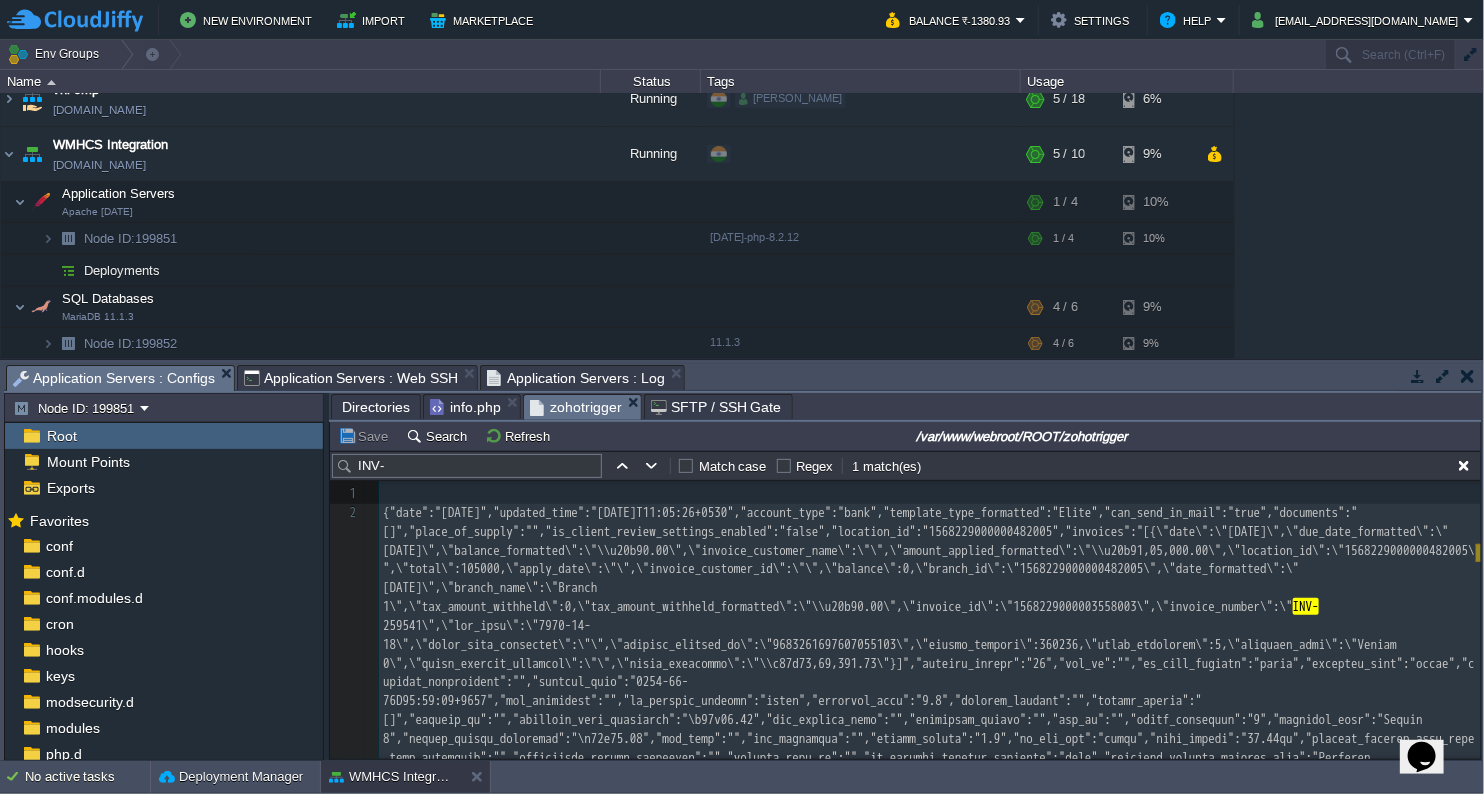 type on "-" 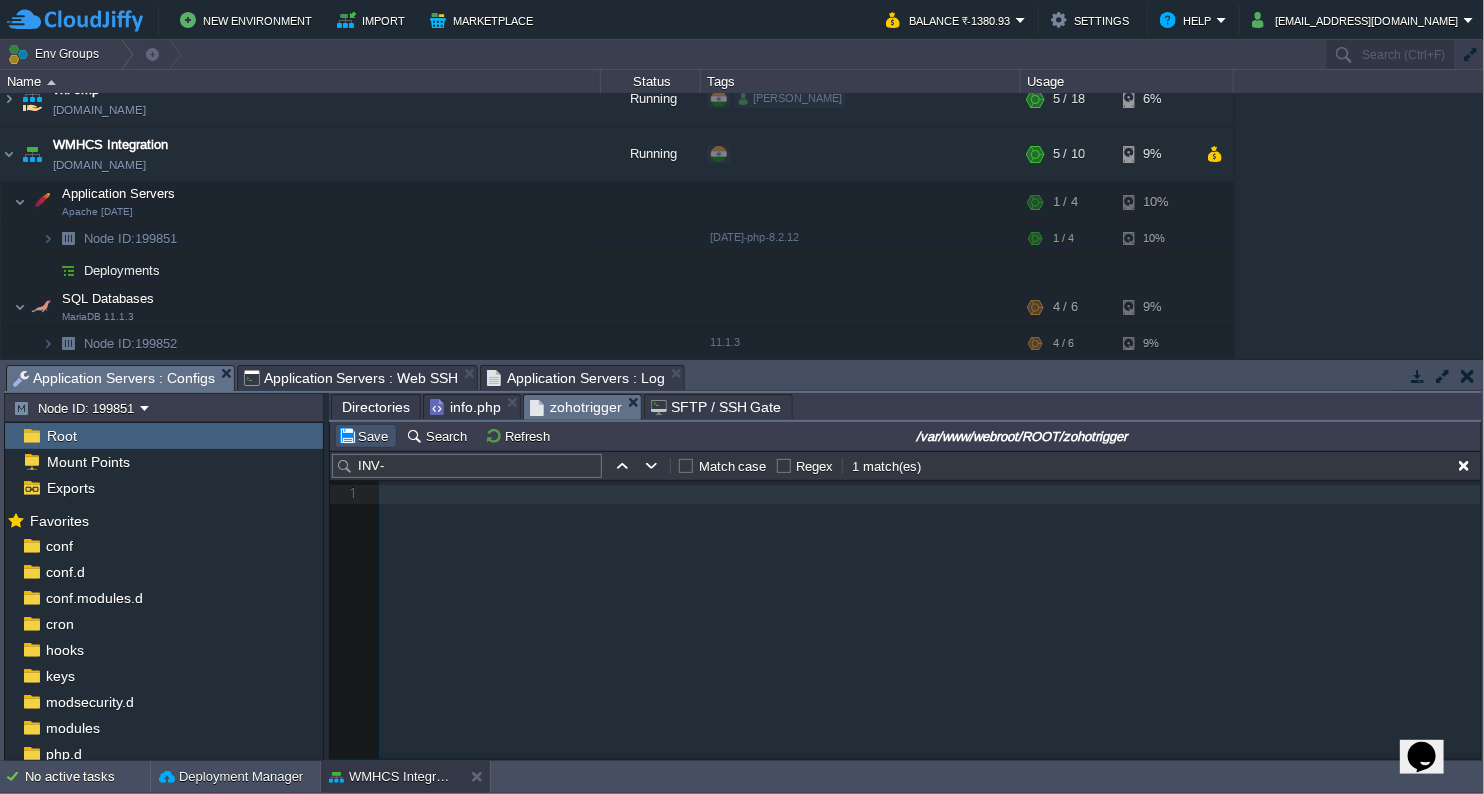 click on "Save" at bounding box center [366, 436] 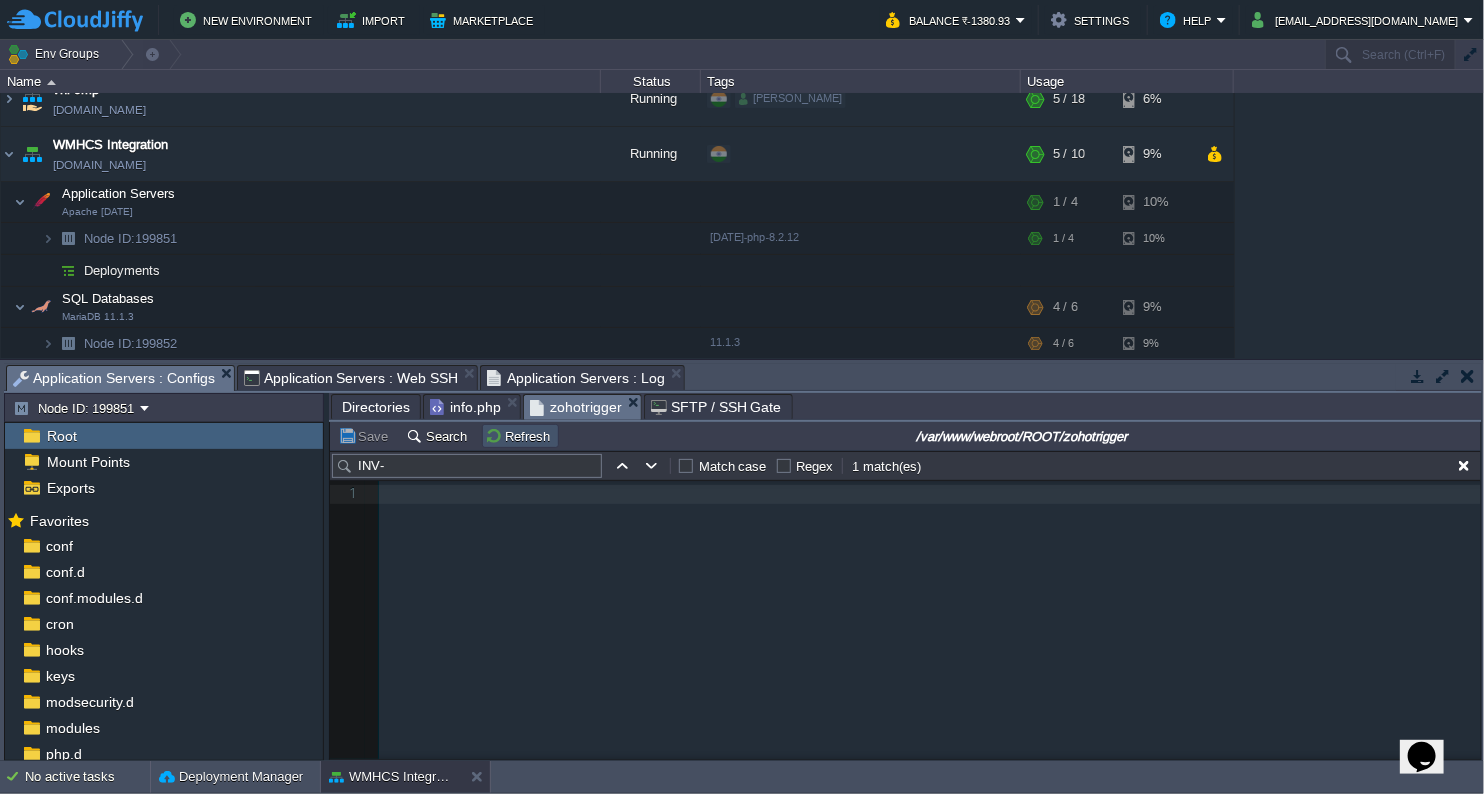 click on "Refresh" at bounding box center [520, 436] 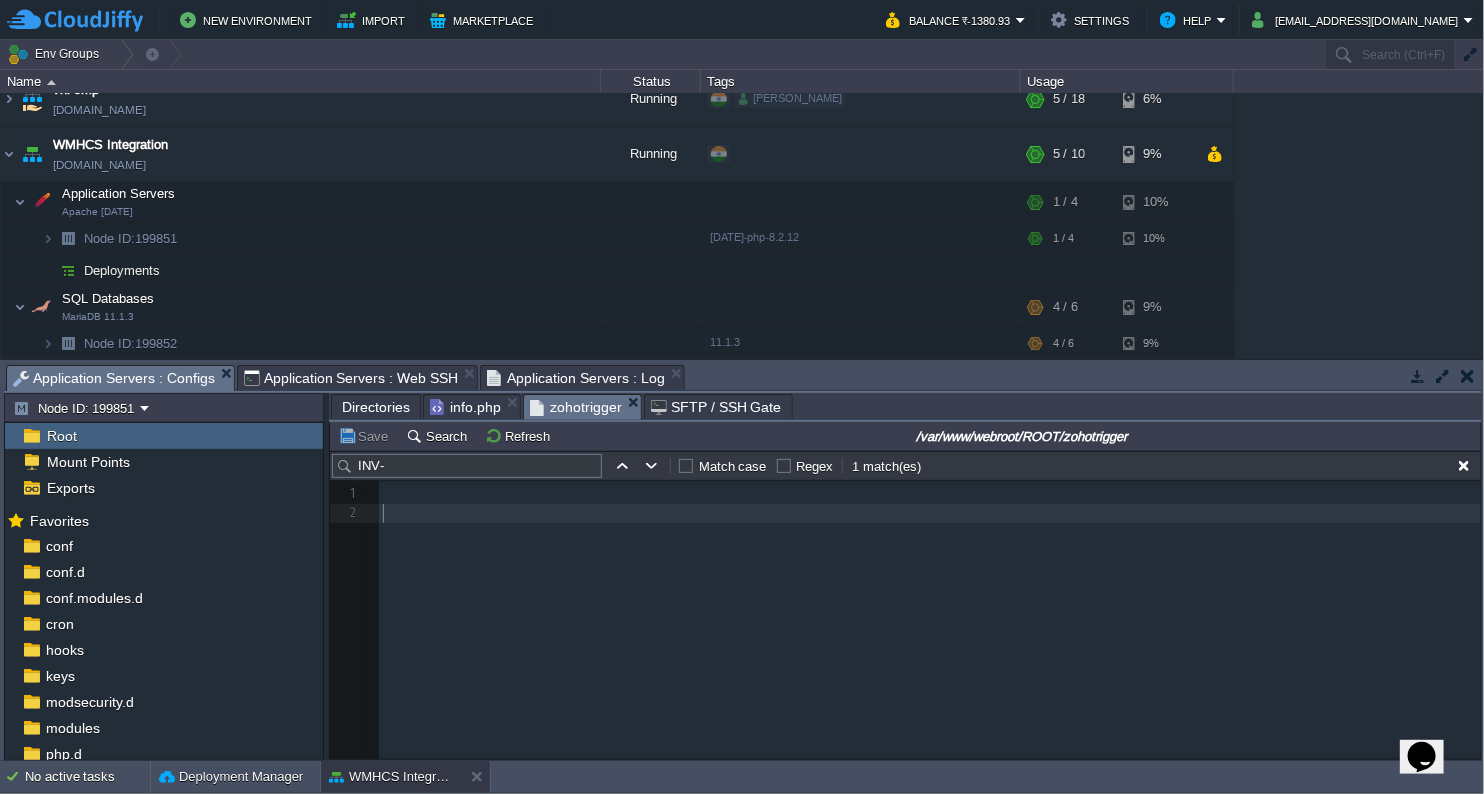 click on "​" at bounding box center (933, 513) 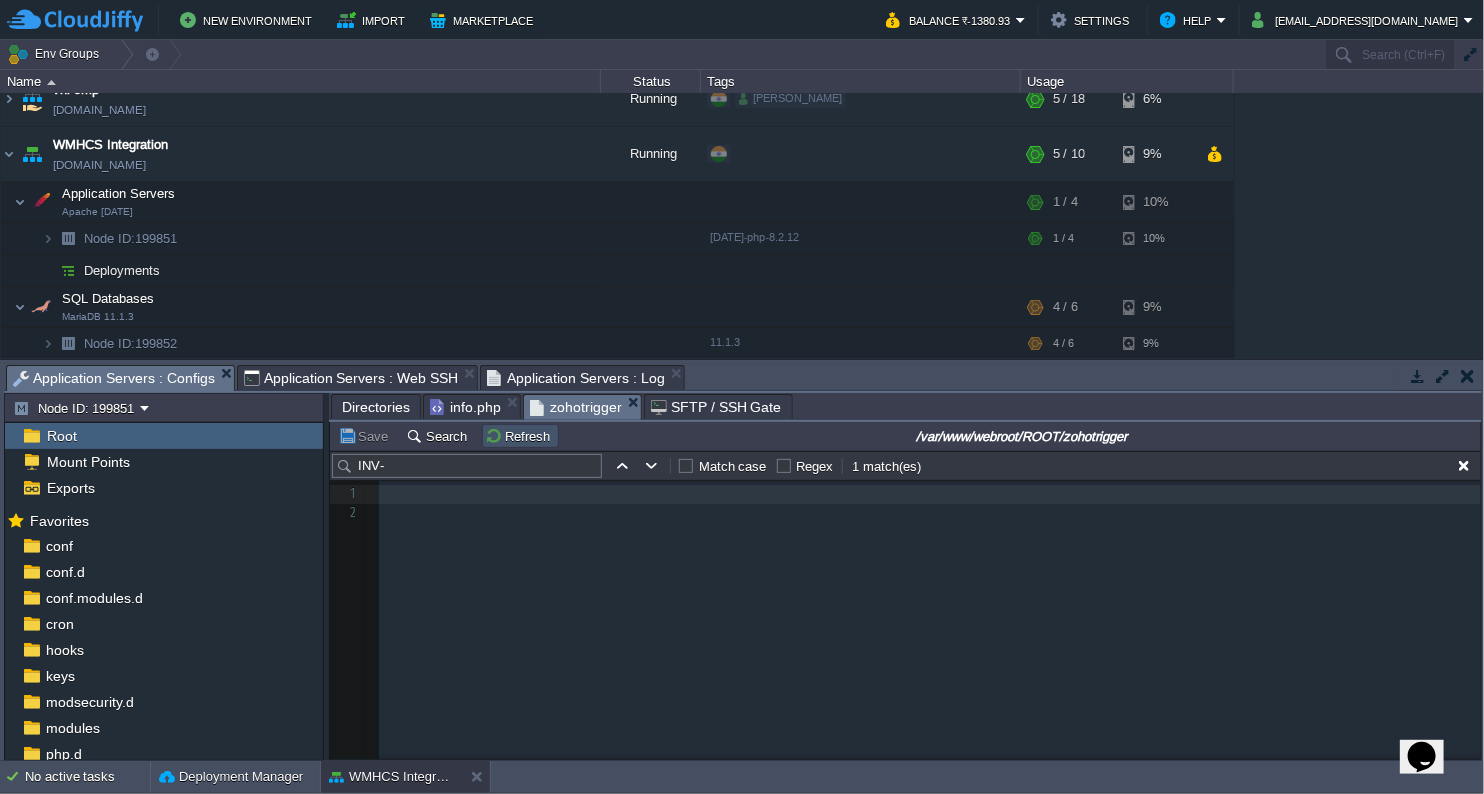 click on "Refresh" at bounding box center (520, 436) 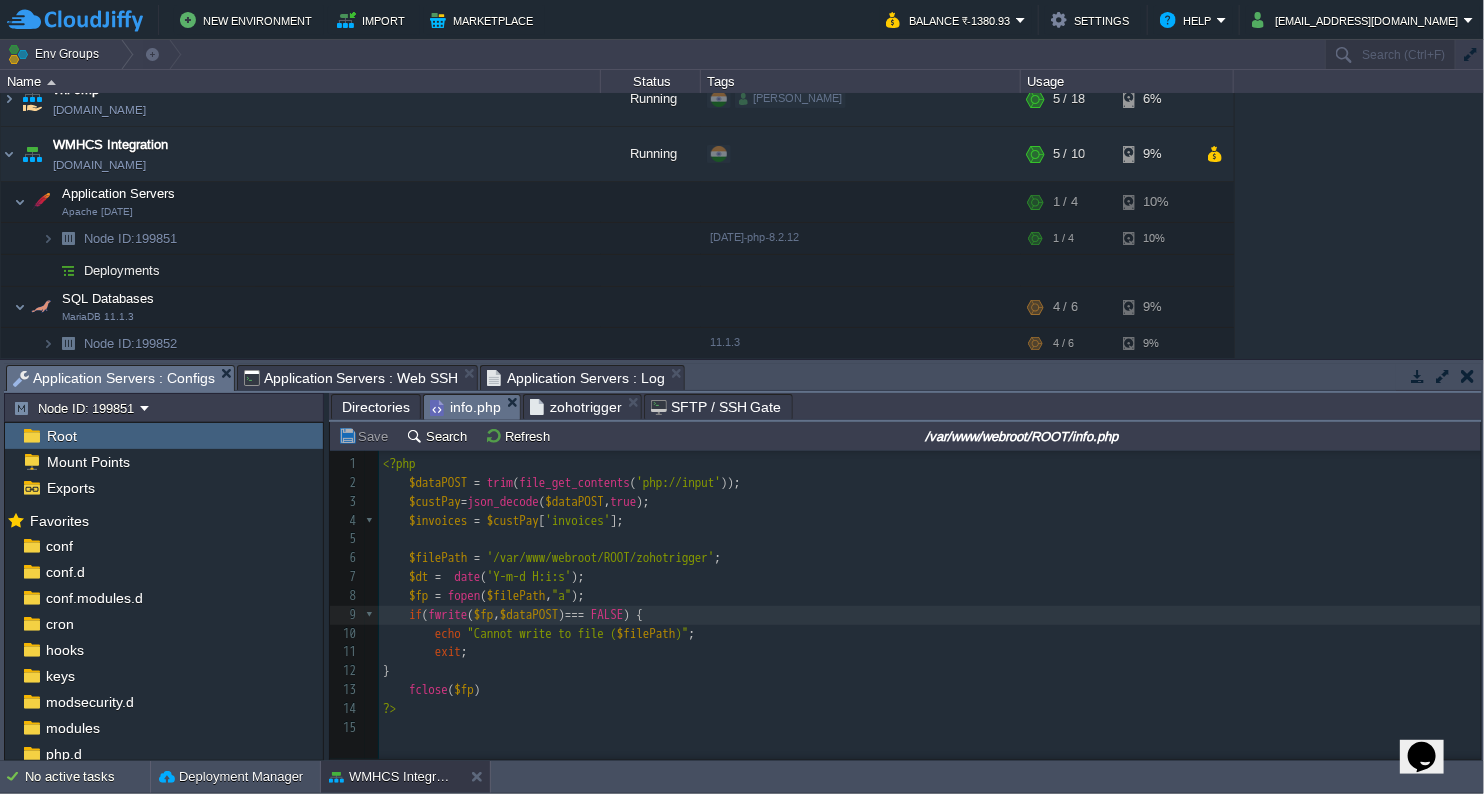 click on "info.php" at bounding box center (465, 407) 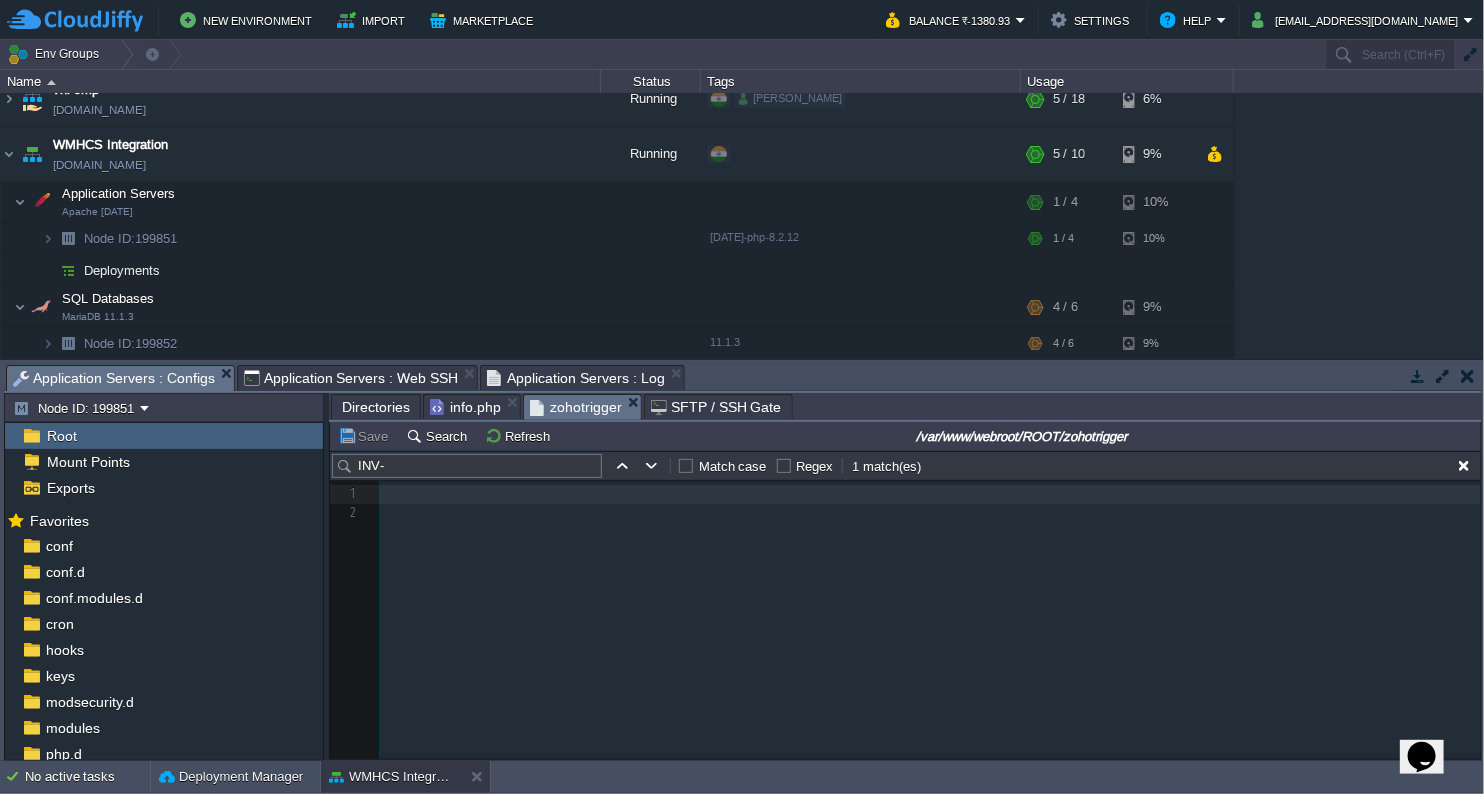 click on "zohotrigger" at bounding box center (576, 407) 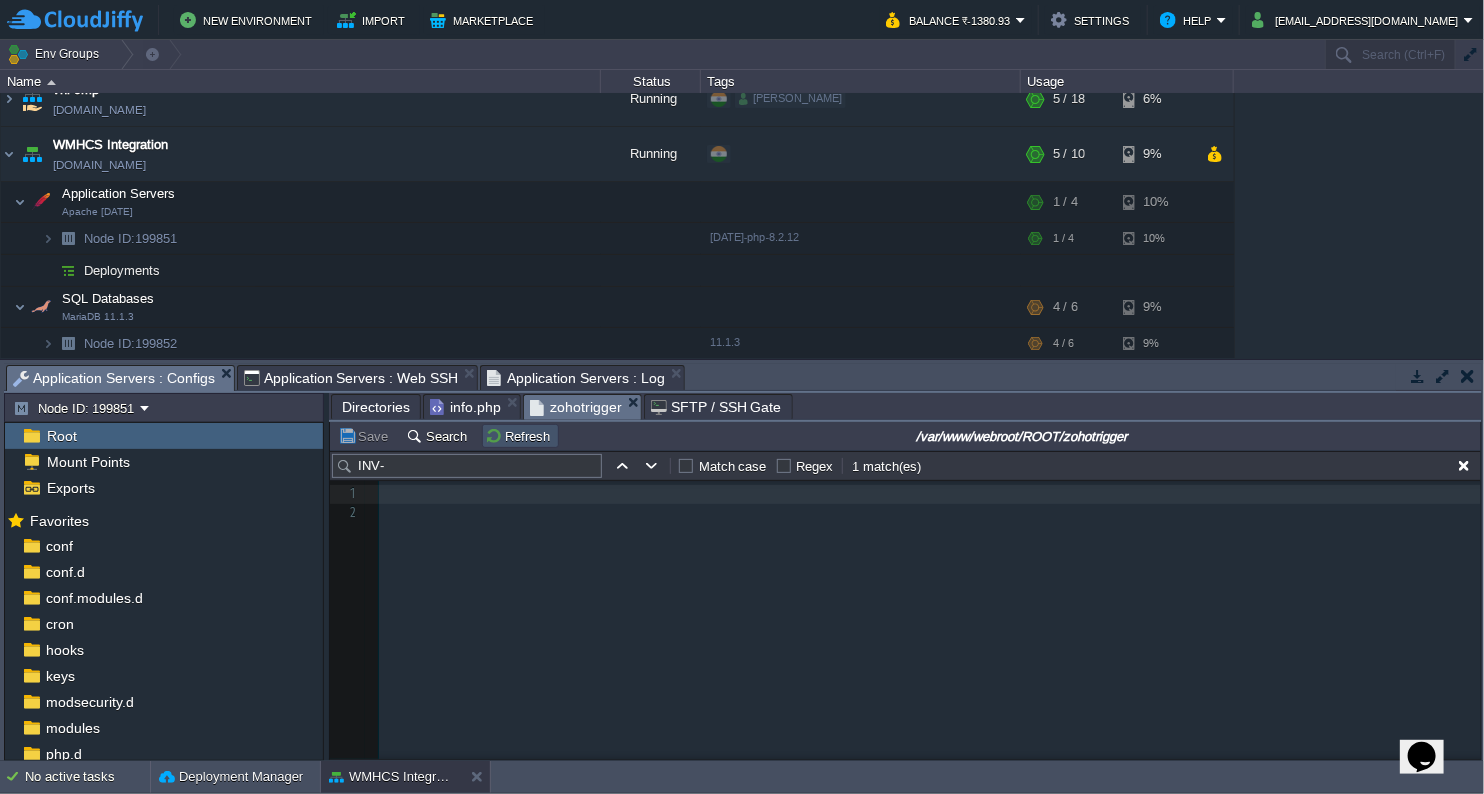 click on "Refresh" at bounding box center (520, 436) 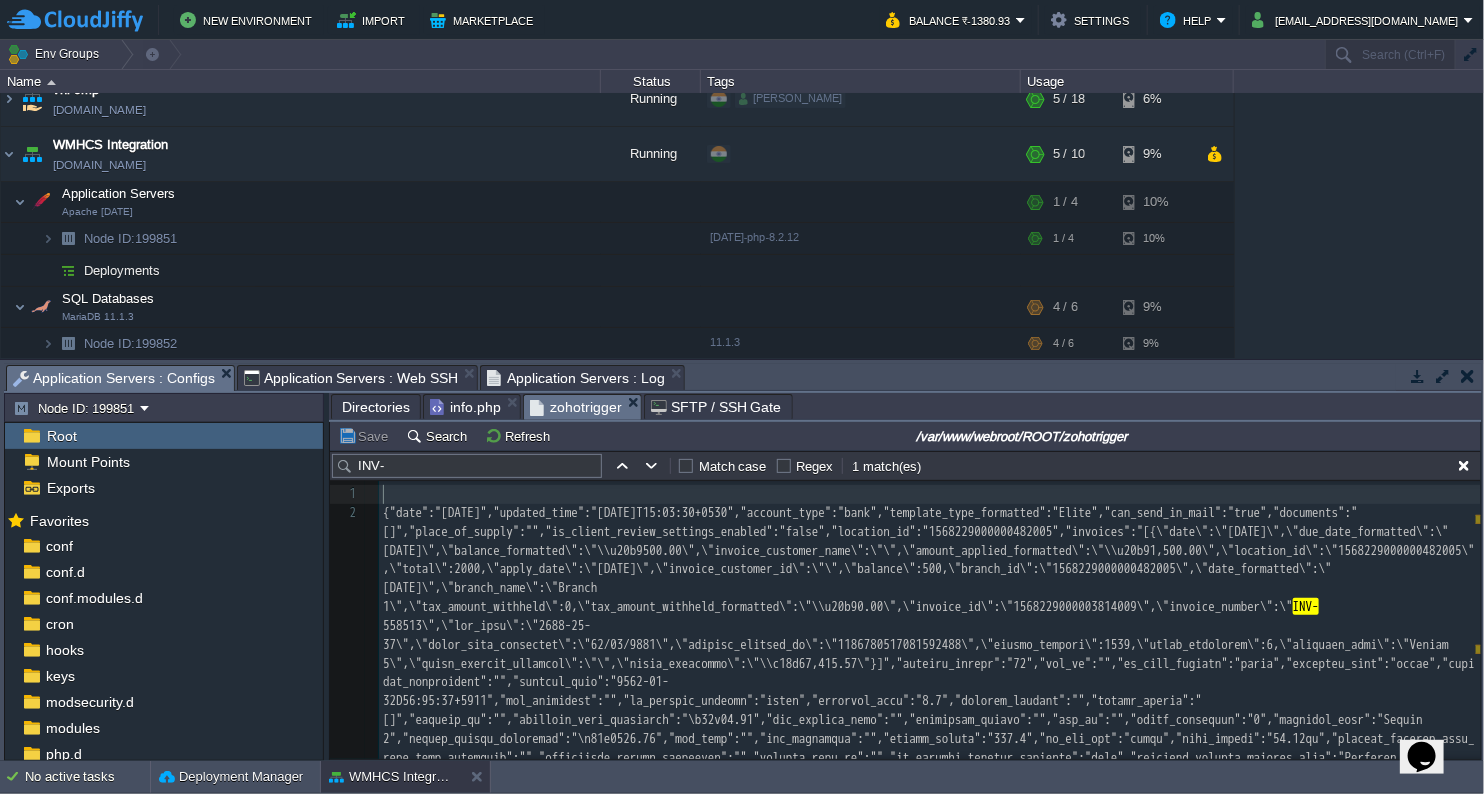 scroll, scrollTop: 280, scrollLeft: 0, axis: vertical 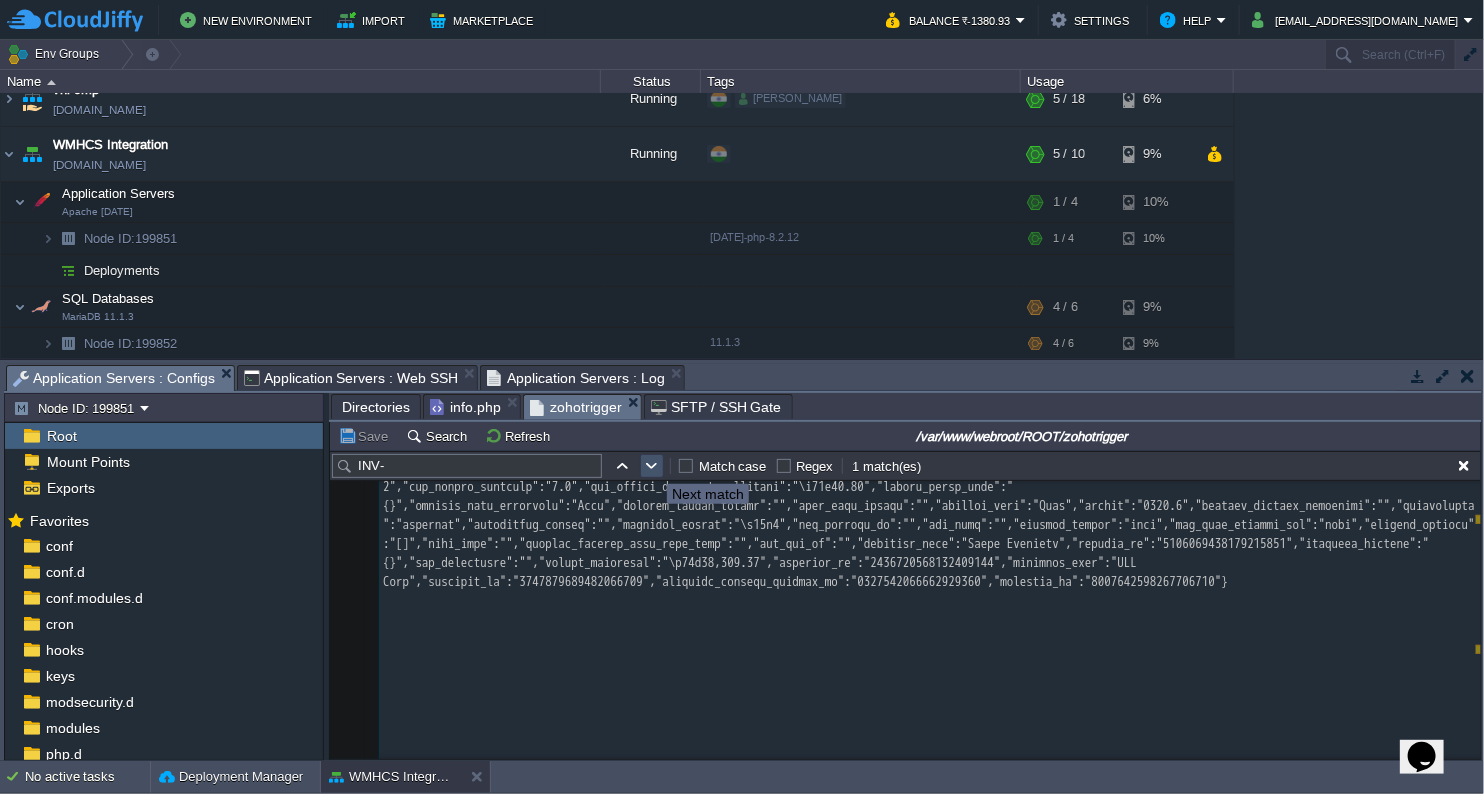 click at bounding box center (652, 466) 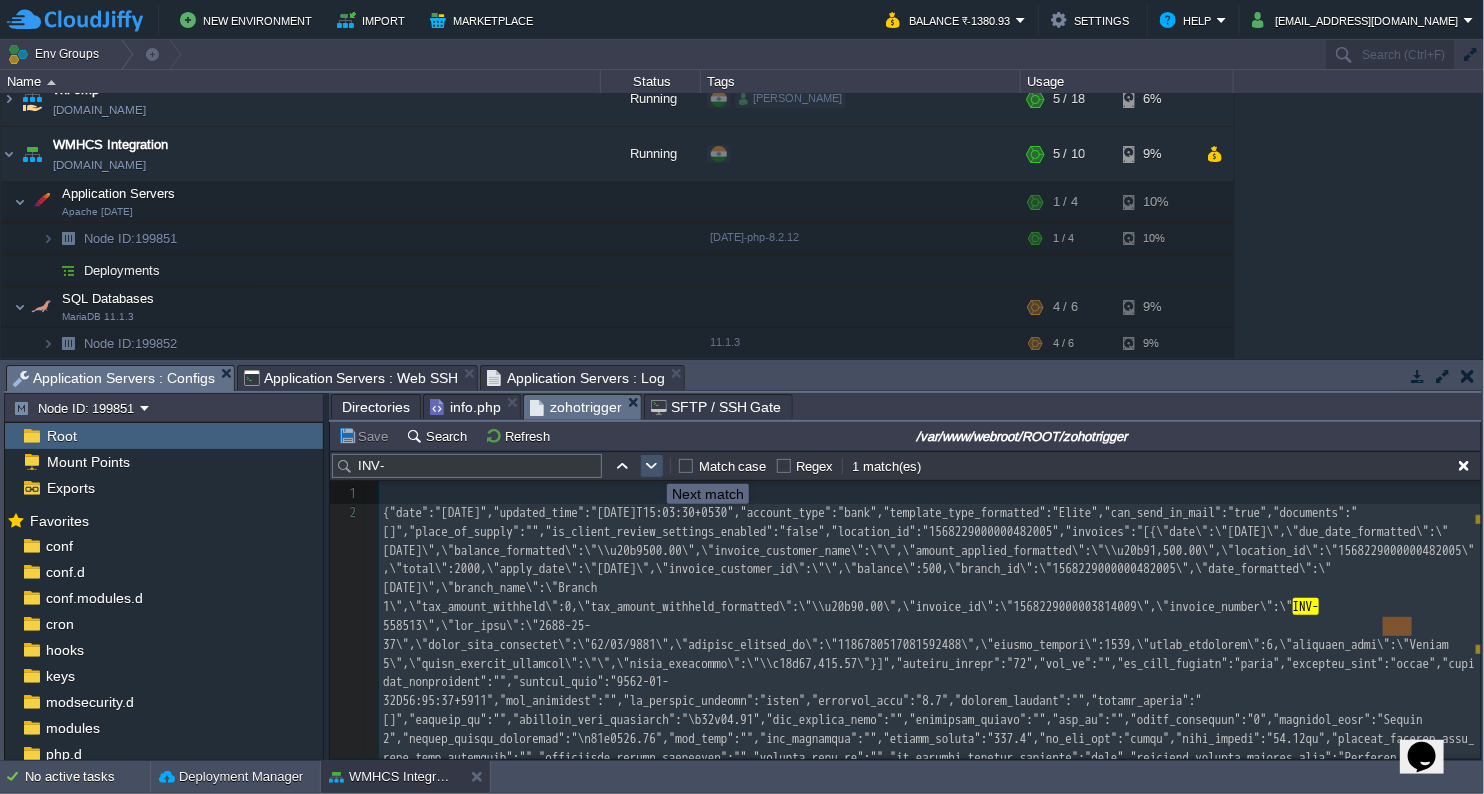 click at bounding box center [652, 466] 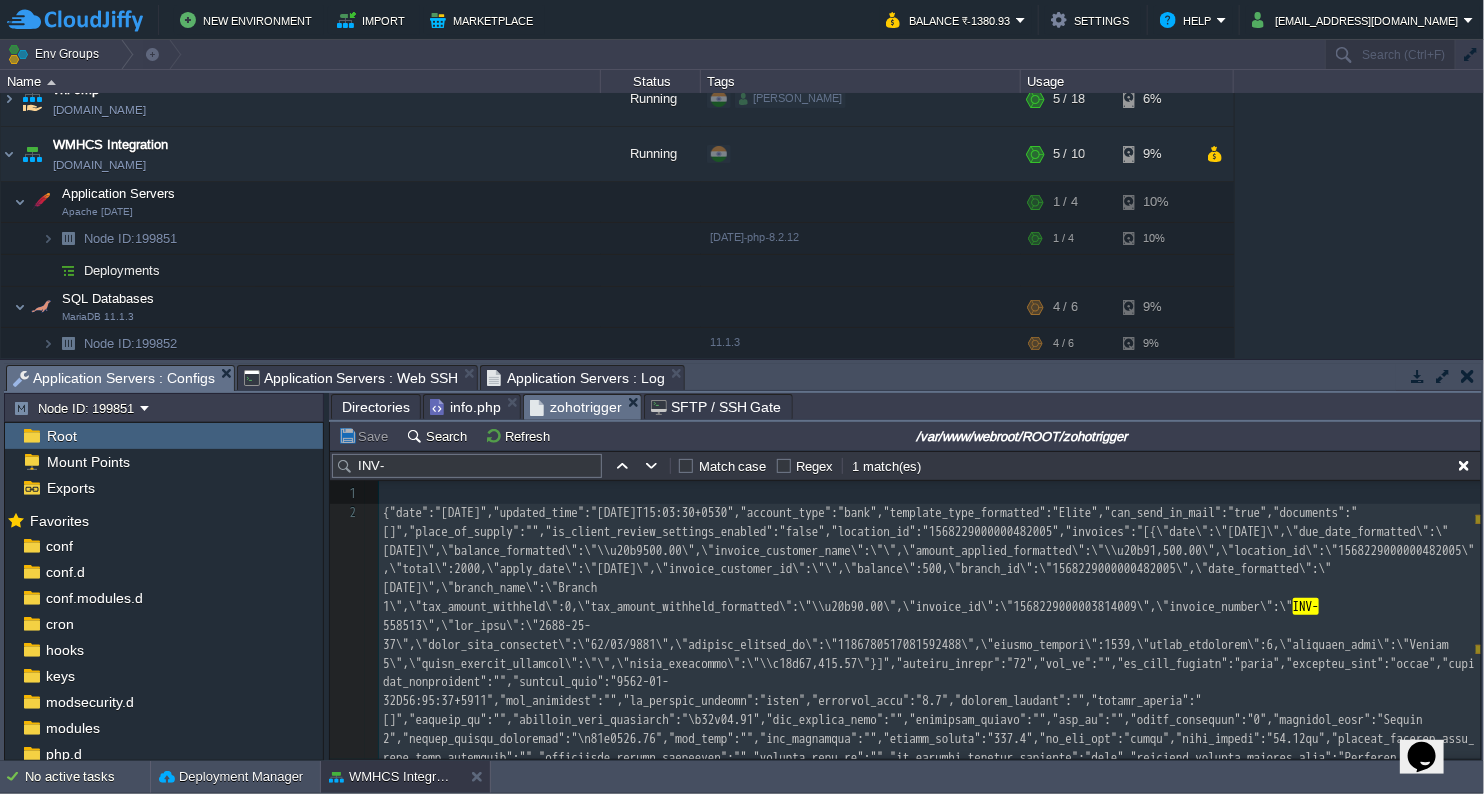 scroll, scrollTop: 109, scrollLeft: 0, axis: vertical 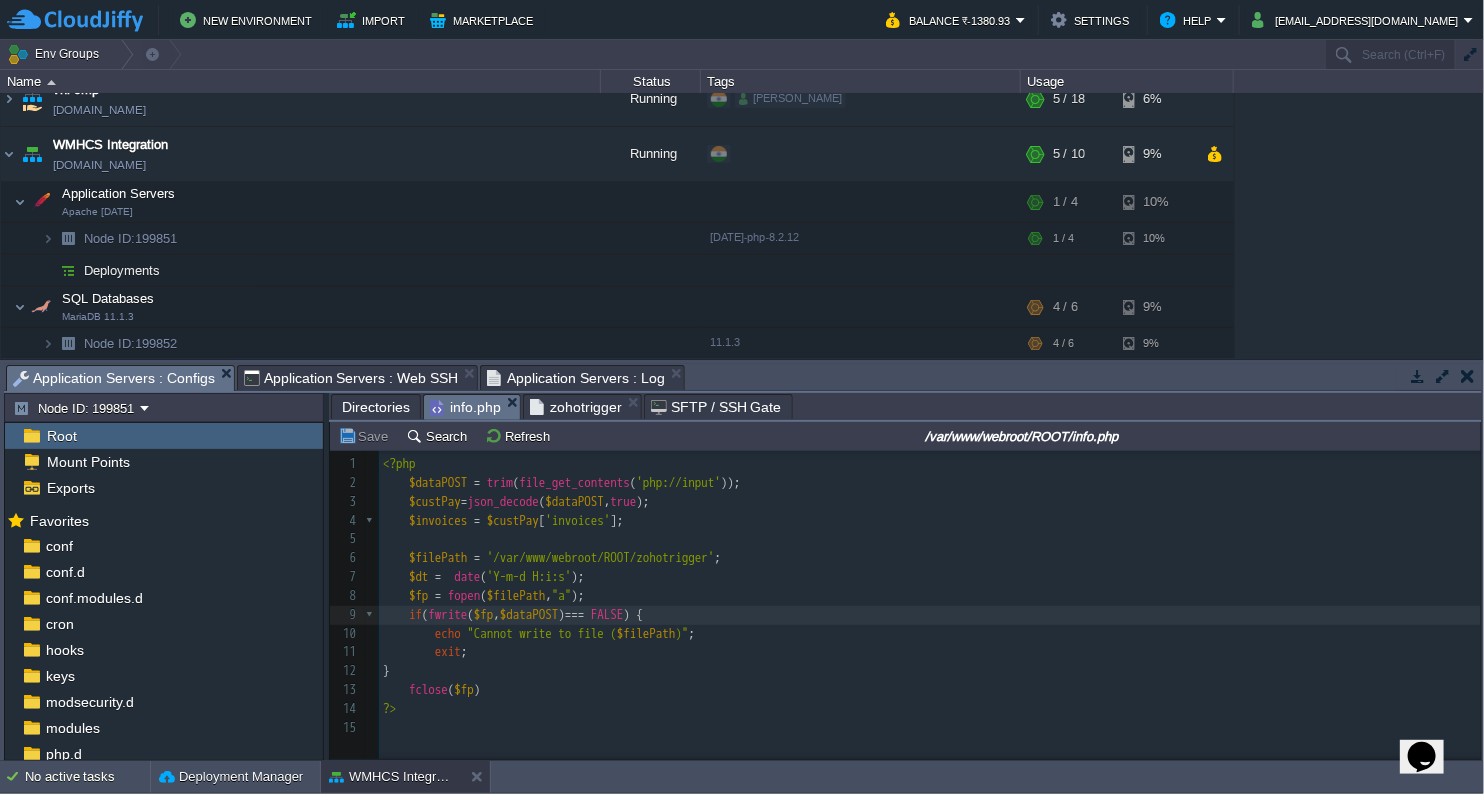 click on "info.php" at bounding box center [465, 407] 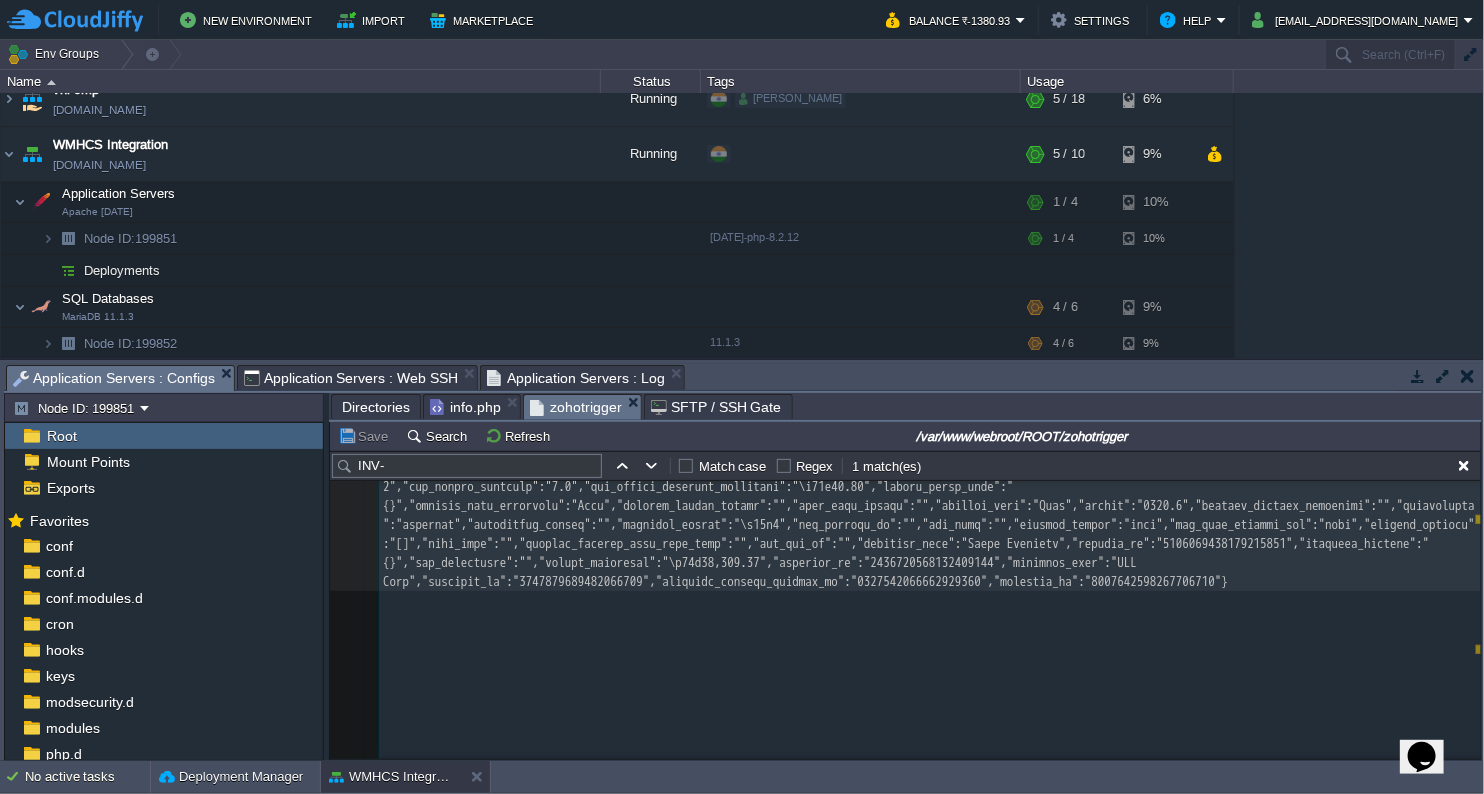 click on "zohotrigger" at bounding box center (576, 407) 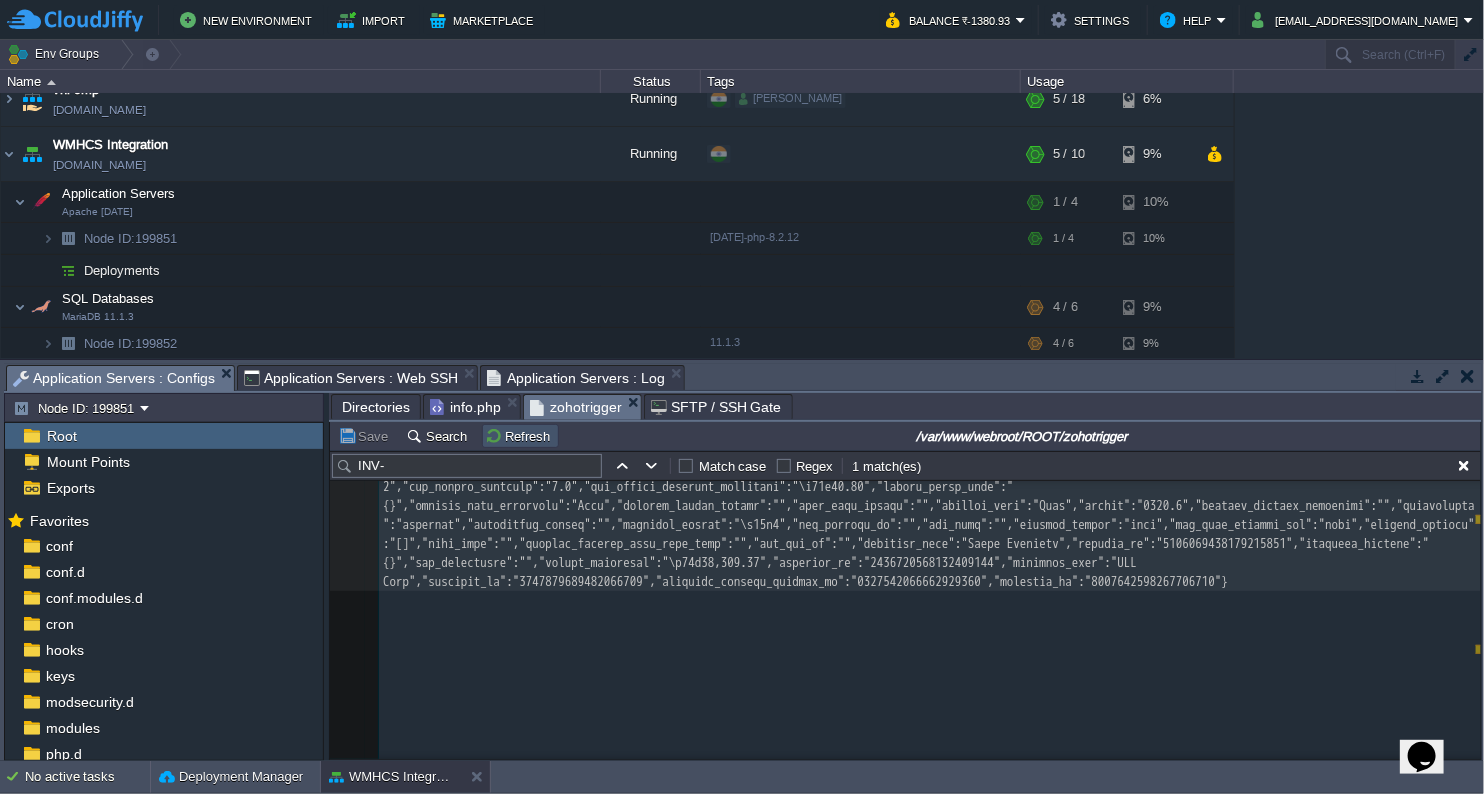 click on "Refresh" at bounding box center [520, 436] 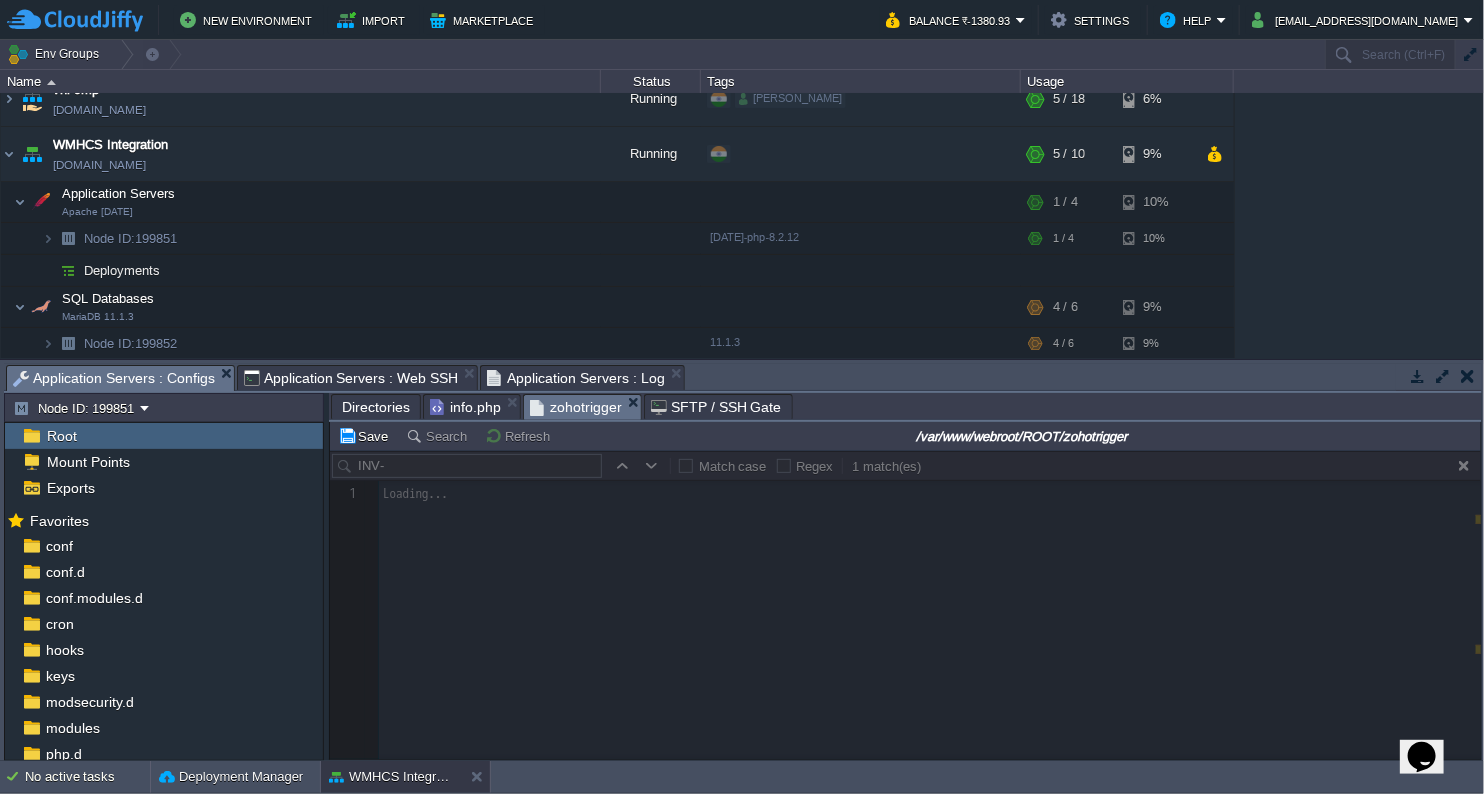 scroll, scrollTop: 0, scrollLeft: 0, axis: both 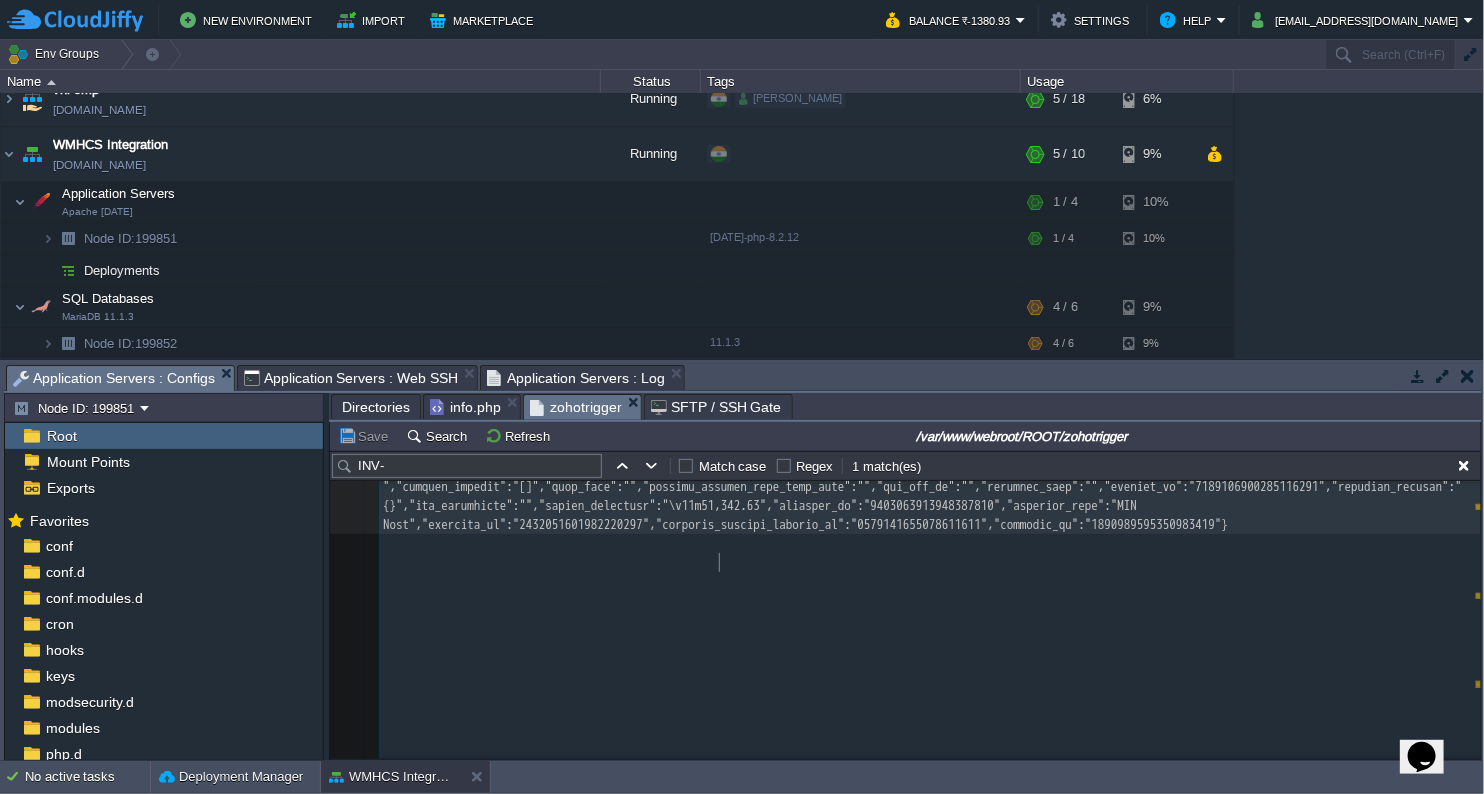 click on "{"date":"[DATE]","updated_time":"[DATE]T15:03:30+0530","account_type":"bank","template_type_formatted":"Elite","can_send_in_mail":"true","documents":"[]","place_of_supply":"","is_client_review_settings_enabled":"false","location_id":"1568229000000482005","invoices":"[{\"date\":\"[DATE]\",\"due_date_formatted\":\"[DATE]\",\"balance_formatted\":\"\\u20b9500.00\",\"invoice_customer_name\":\"\",\"amount_applied_formatted\":\"\\u20b91,500.00\",\"location_id\":\"1568229000000482005\",\"total\":2000,\"apply_date\":\"[DATE]\",\"invoice_customer_id\":\"\",\"balance\":500,\"branch_id\":\"1568229000000482005\",\"date_formatted\":\"[DATE]\",\"branch_name\":\"Branch 1\",\"tax_amount_withheld\":0,\"tax_amount_withheld_formatted\":\"\\u20b90.00\",\"invoice_id\":\"1568229000003814009\",\"invoice_number\":\" INV- INV- INV-" at bounding box center [930, -153] 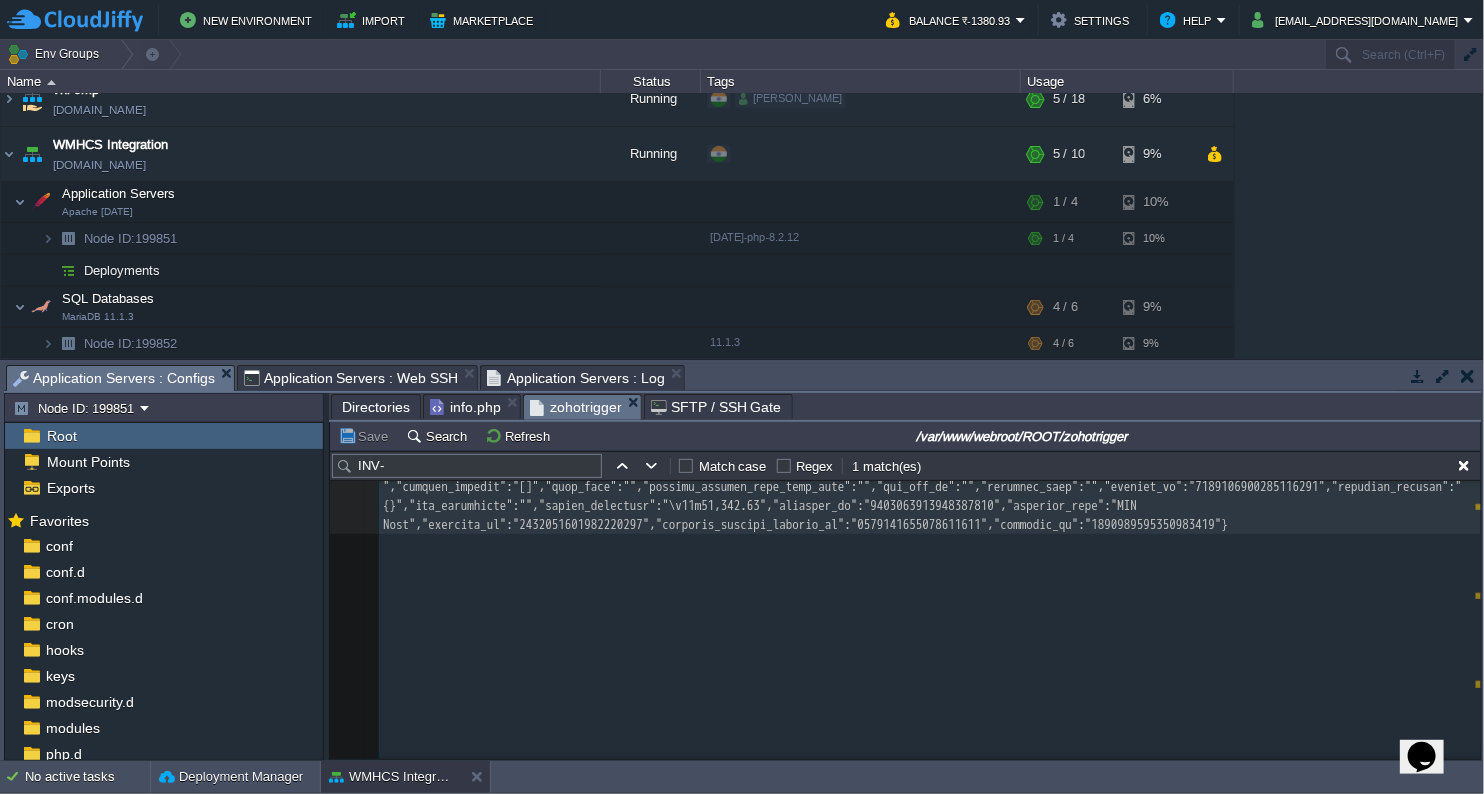 type on "-" 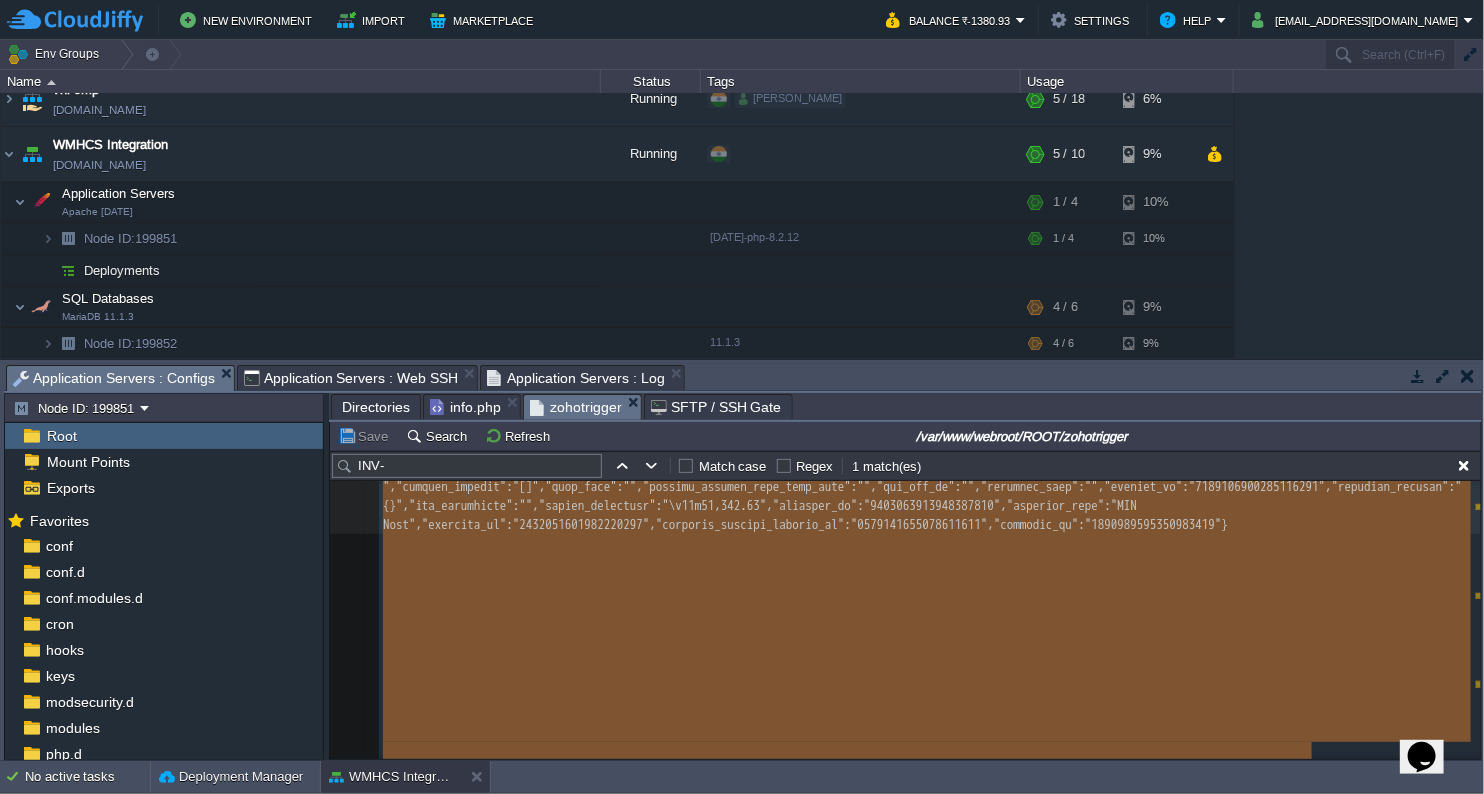 type 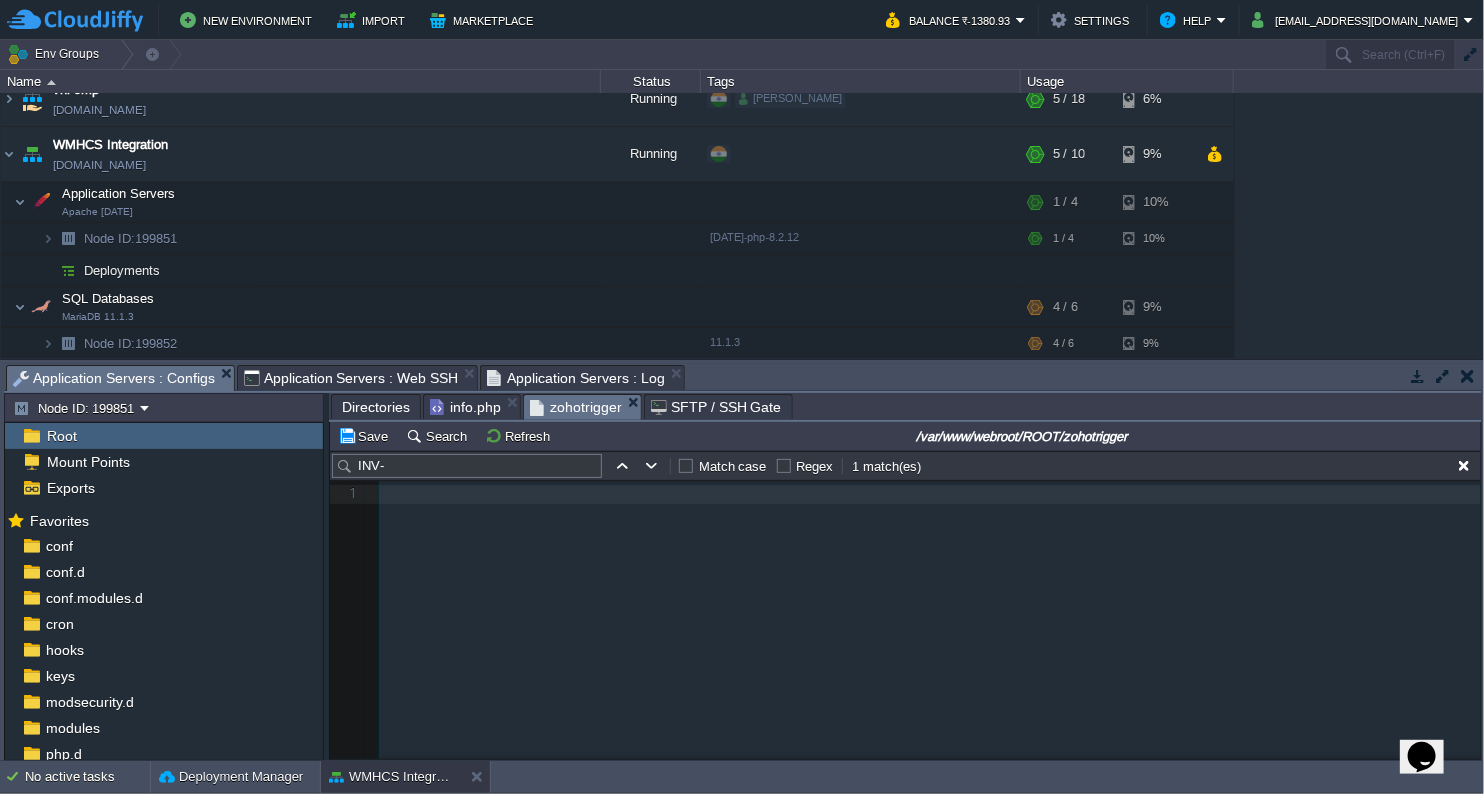 click on "xxxxxxxxxx   1 ​" at bounding box center [920, 635] 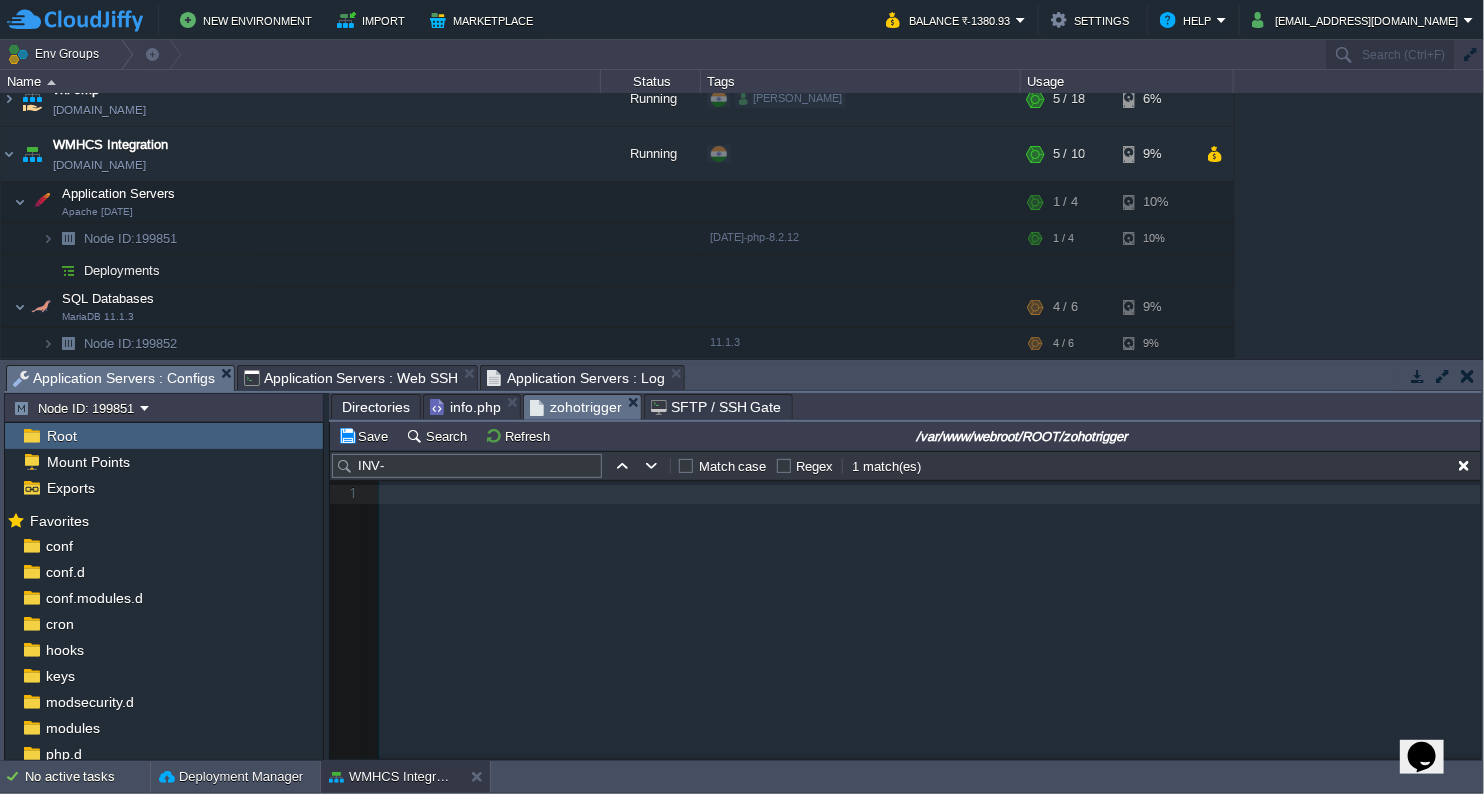 click on "INV-" at bounding box center [467, 466] 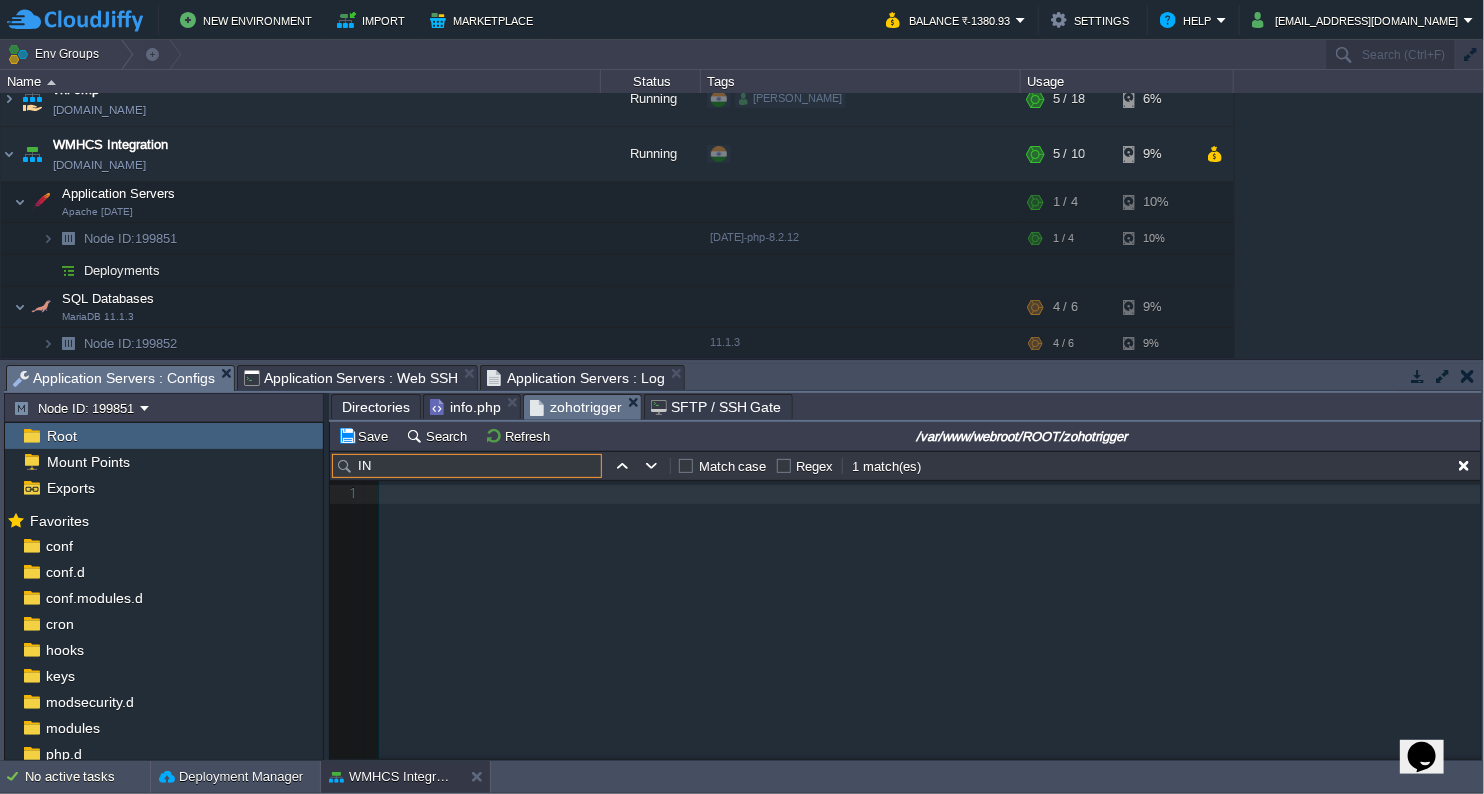 type on "I" 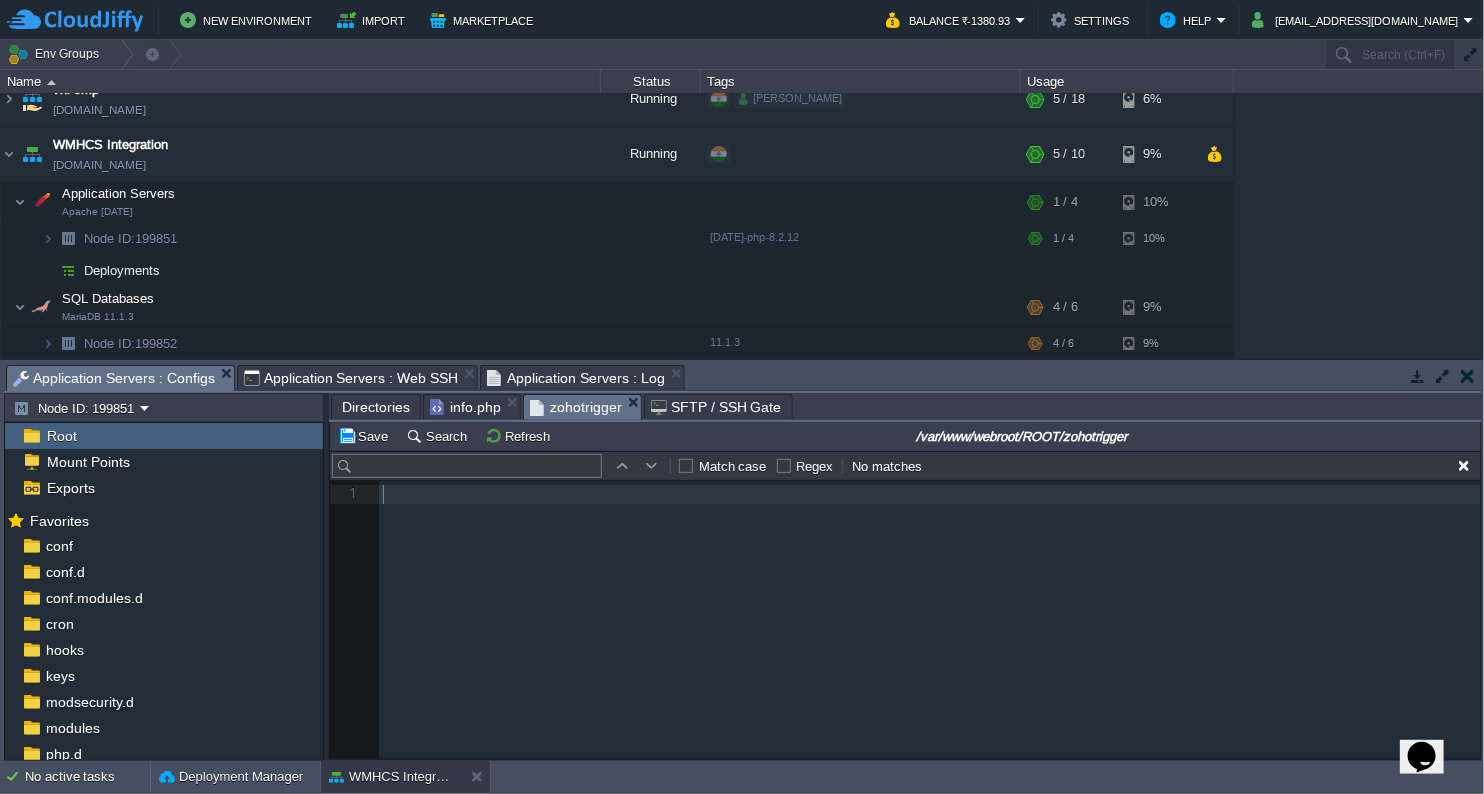 click on "xxxxxxxxxx   1 ​" at bounding box center [920, 635] 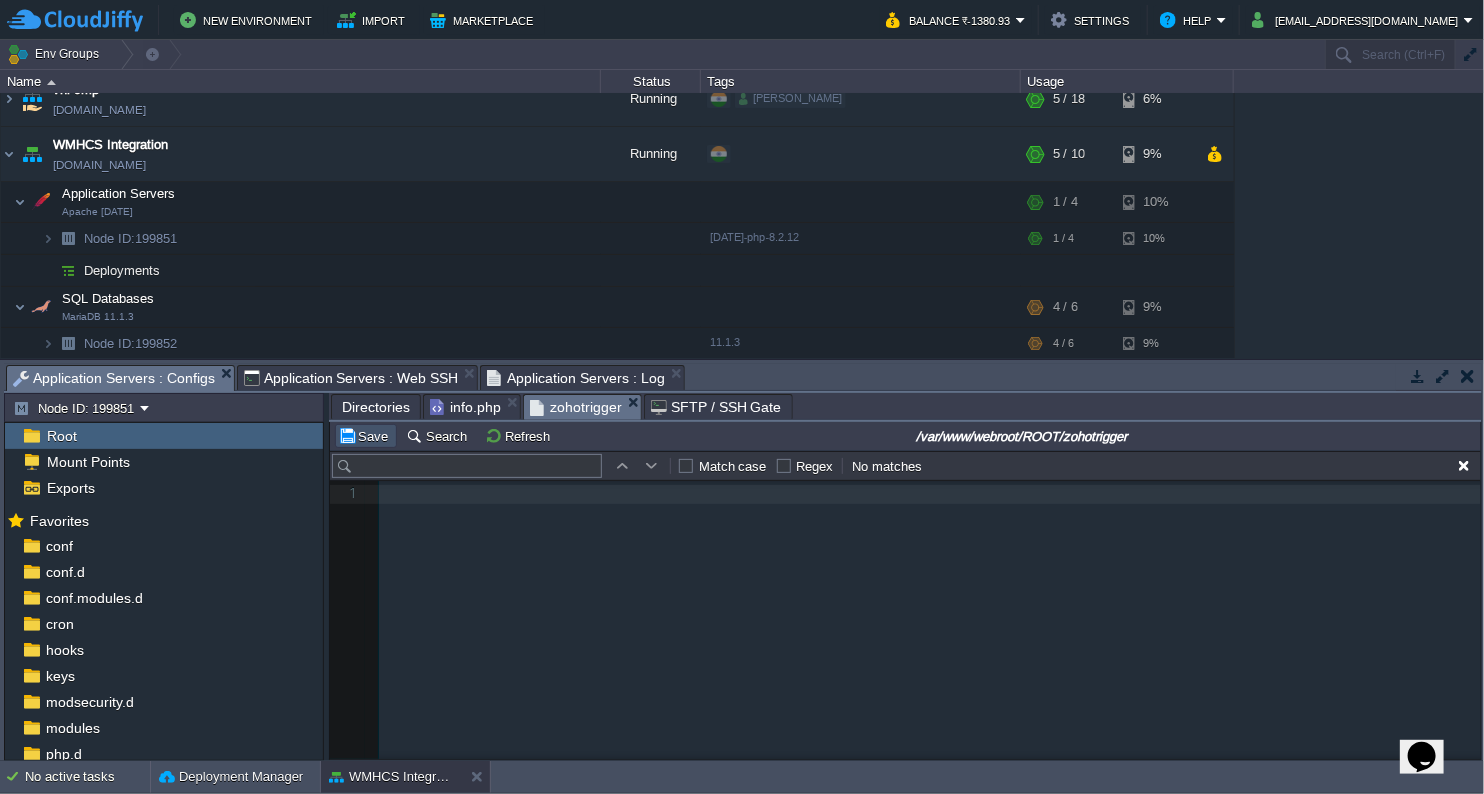 click on "Save" at bounding box center (366, 436) 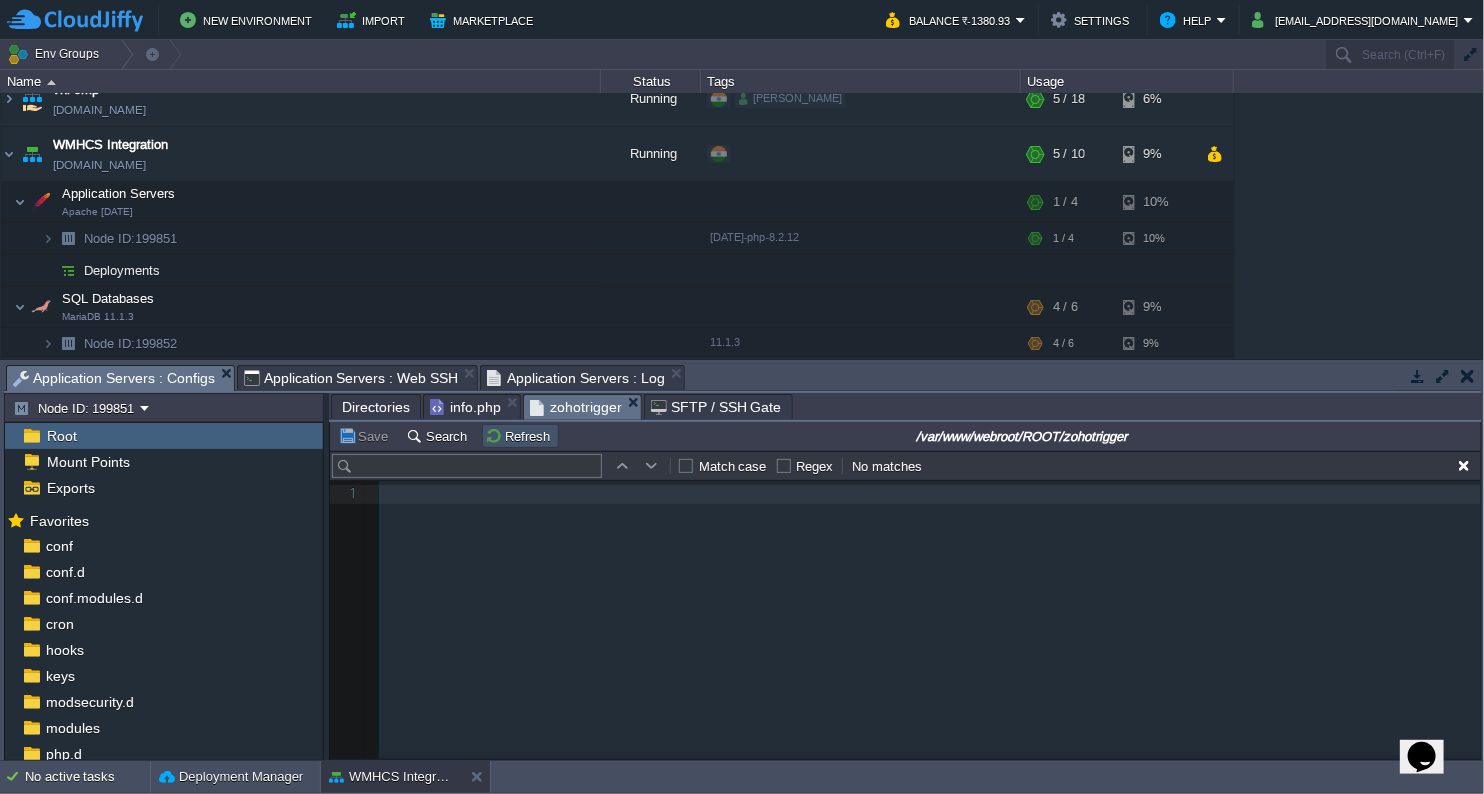 click on "Refresh" at bounding box center [520, 436] 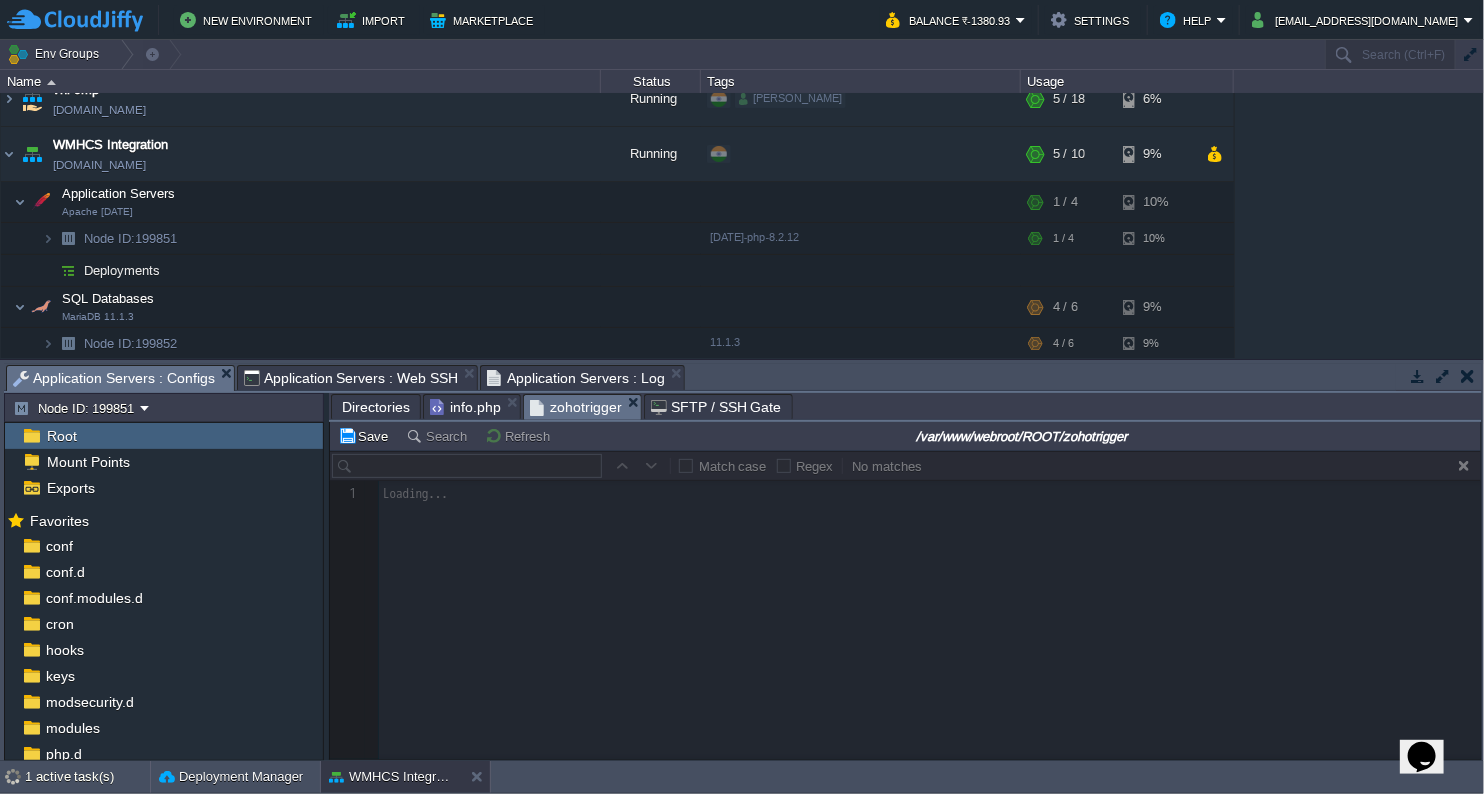 scroll, scrollTop: 295, scrollLeft: 0, axis: vertical 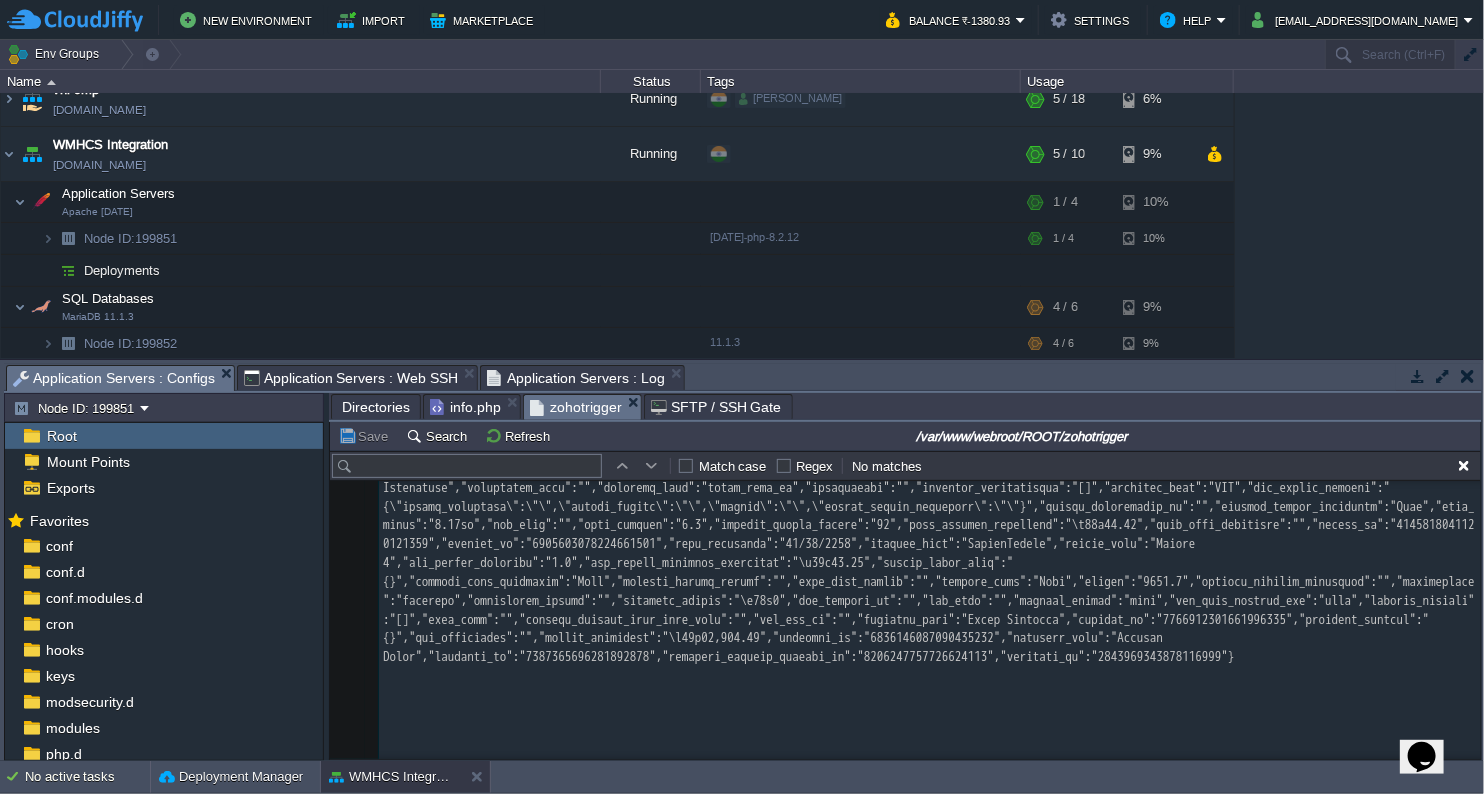 click at bounding box center [929, 440] 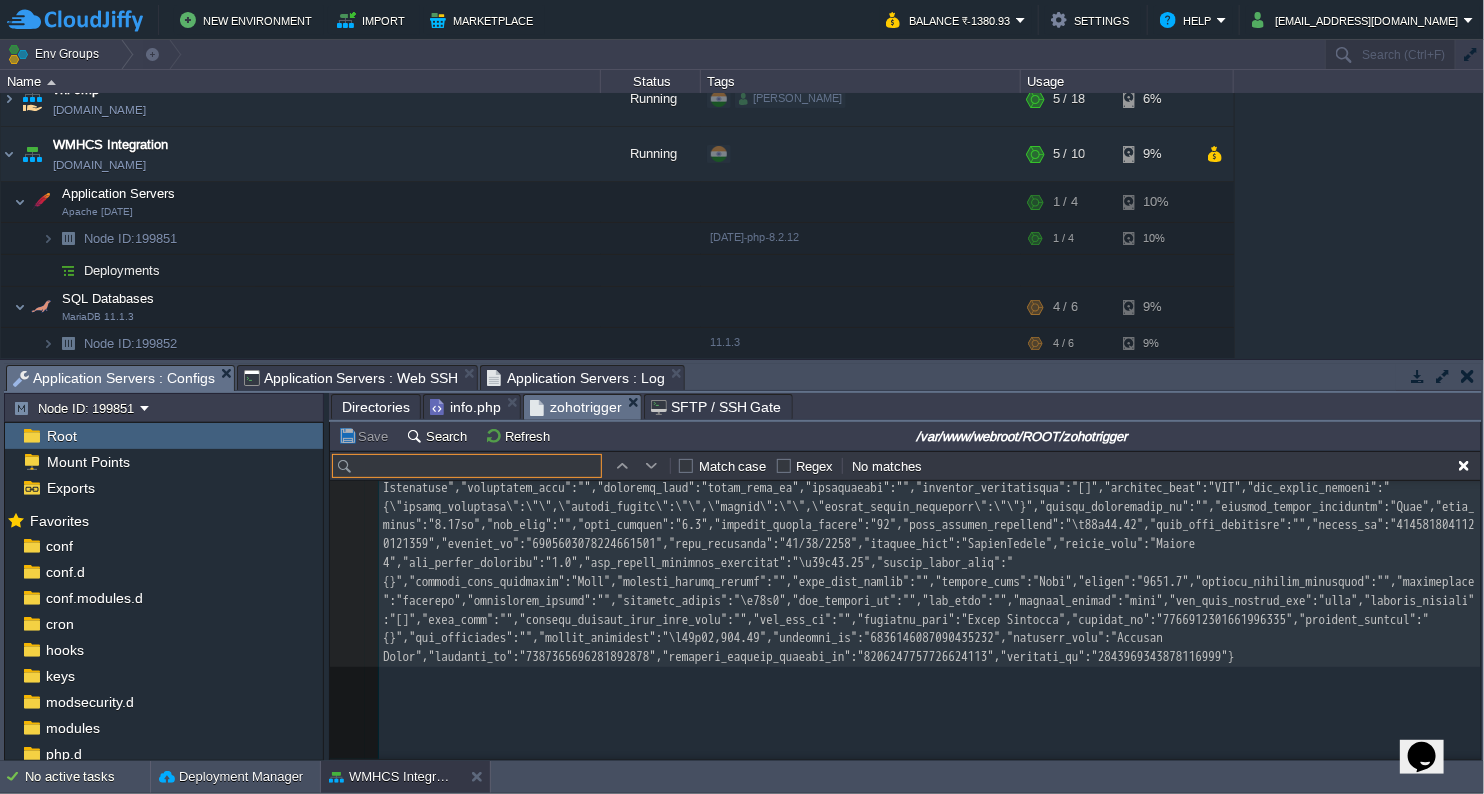 paste on "1568229000002814292" 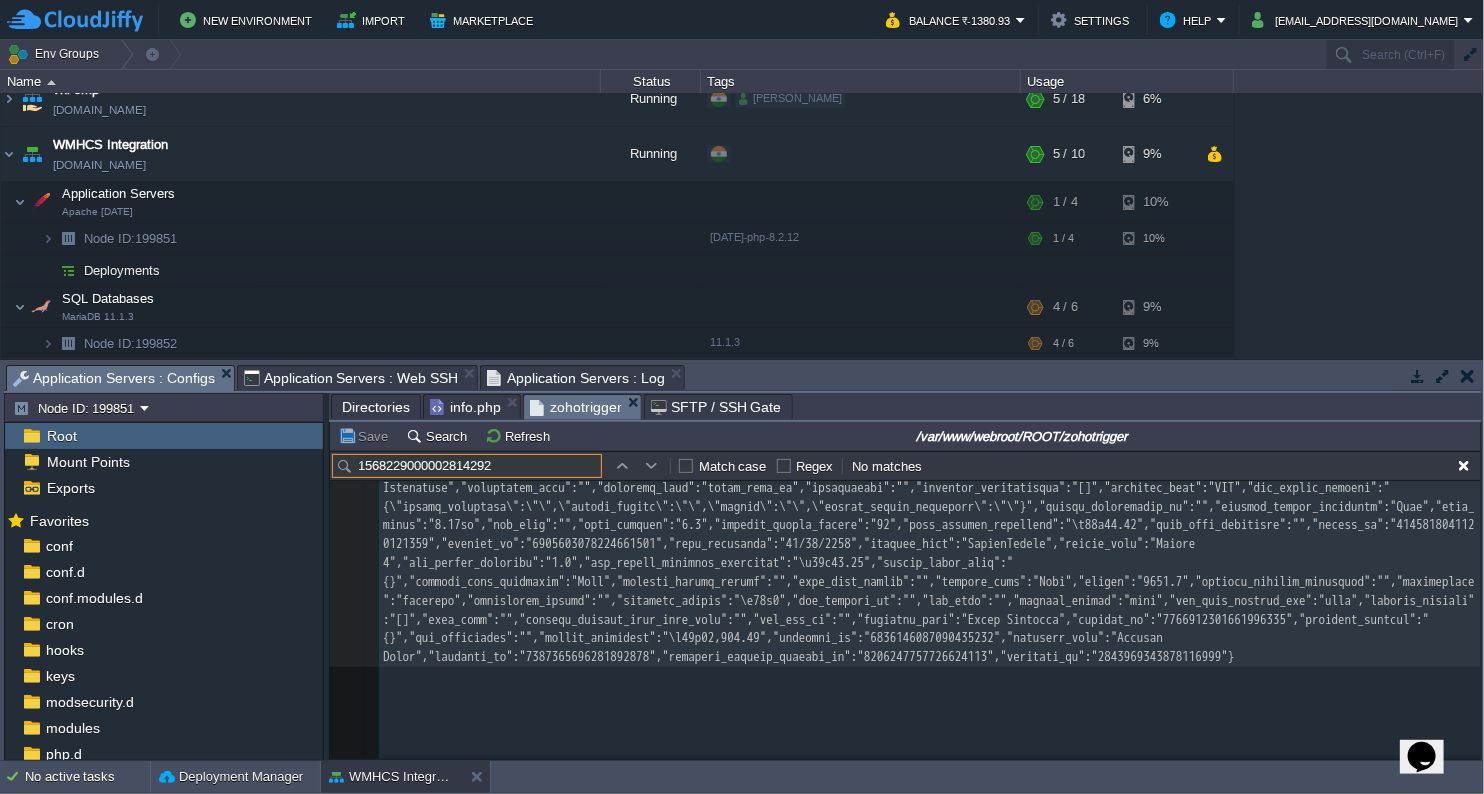 scroll, scrollTop: 0, scrollLeft: 0, axis: both 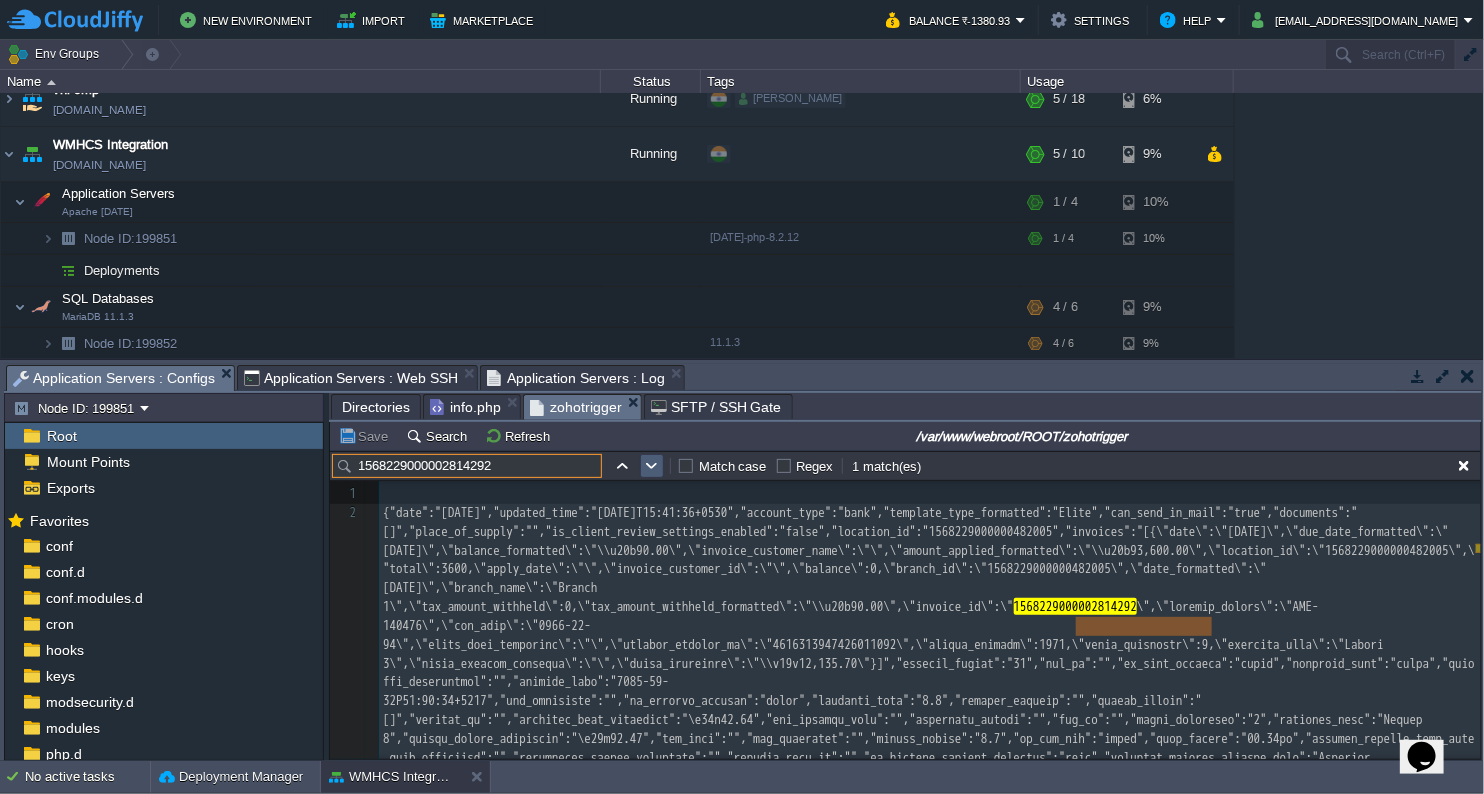type on "1568229000002814292" 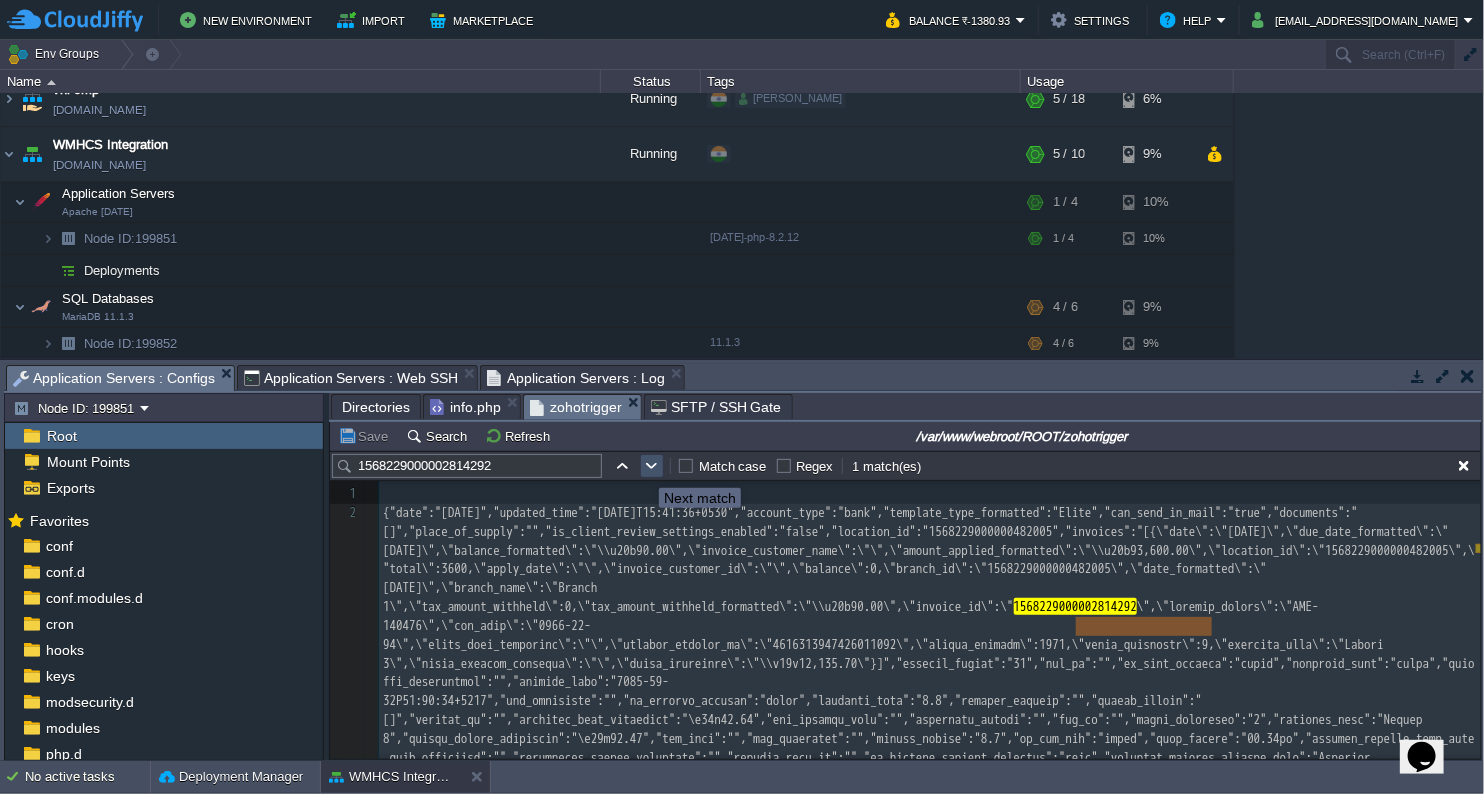 click at bounding box center (652, 466) 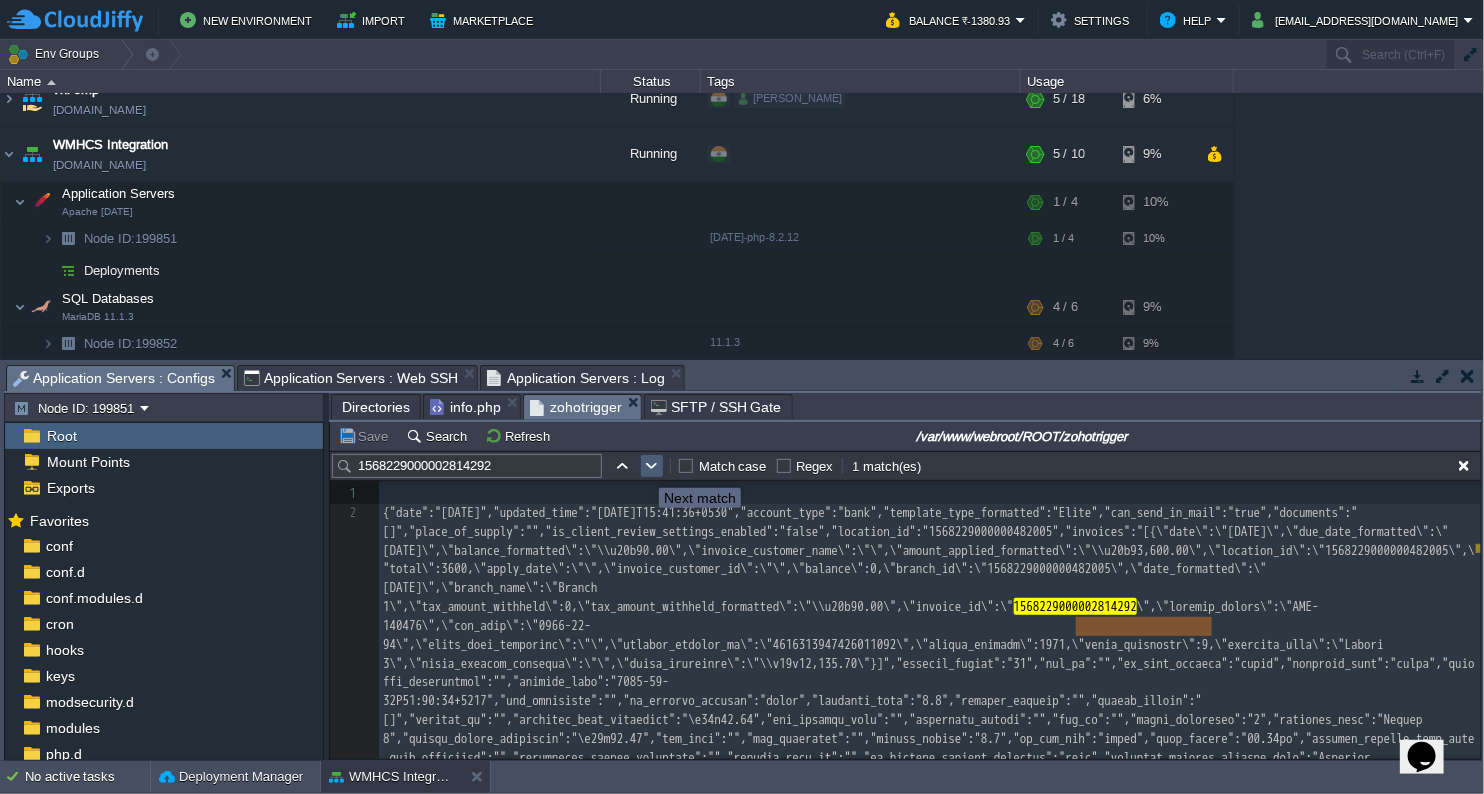 type on "1568229000002814292" 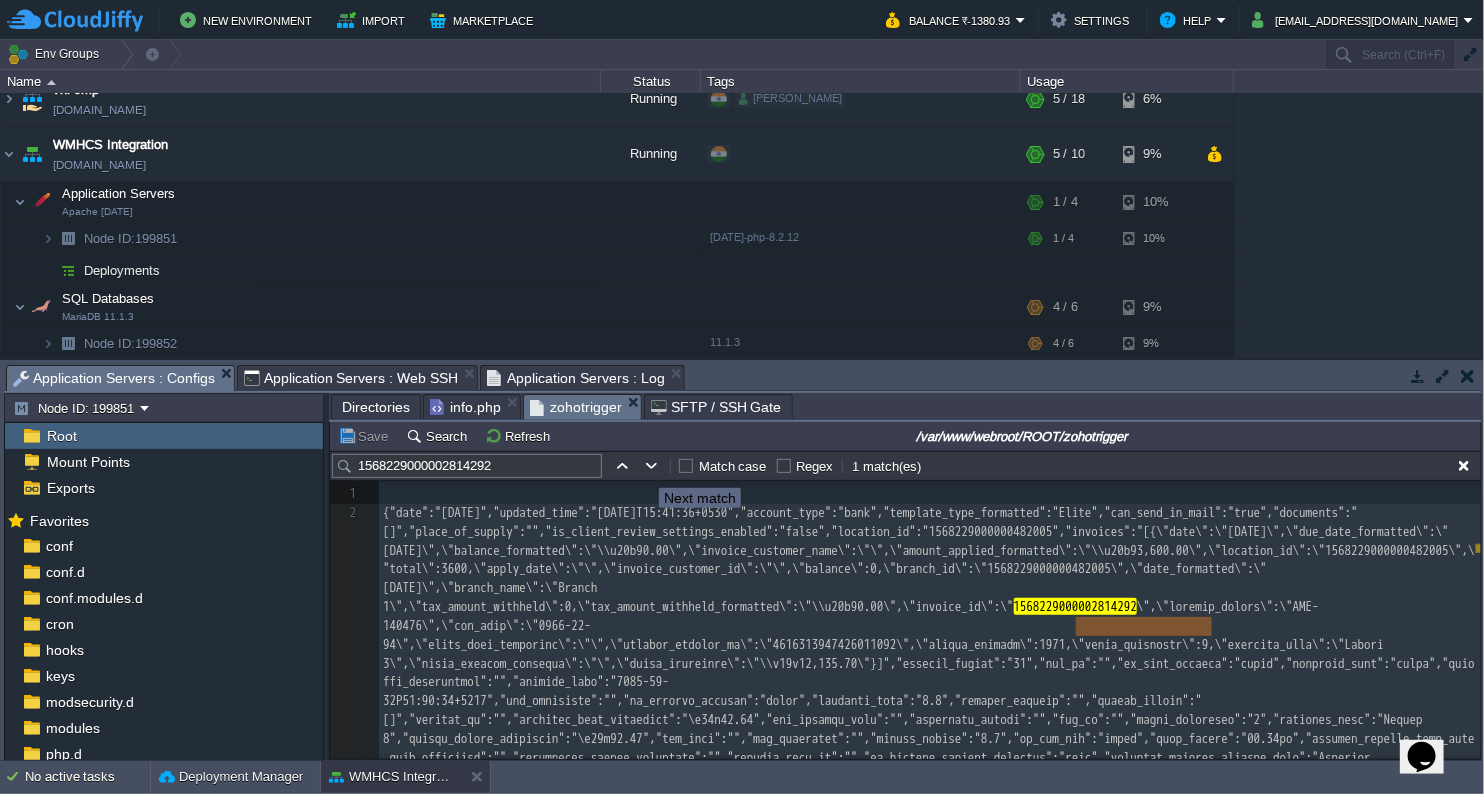 scroll, scrollTop: 77, scrollLeft: 0, axis: vertical 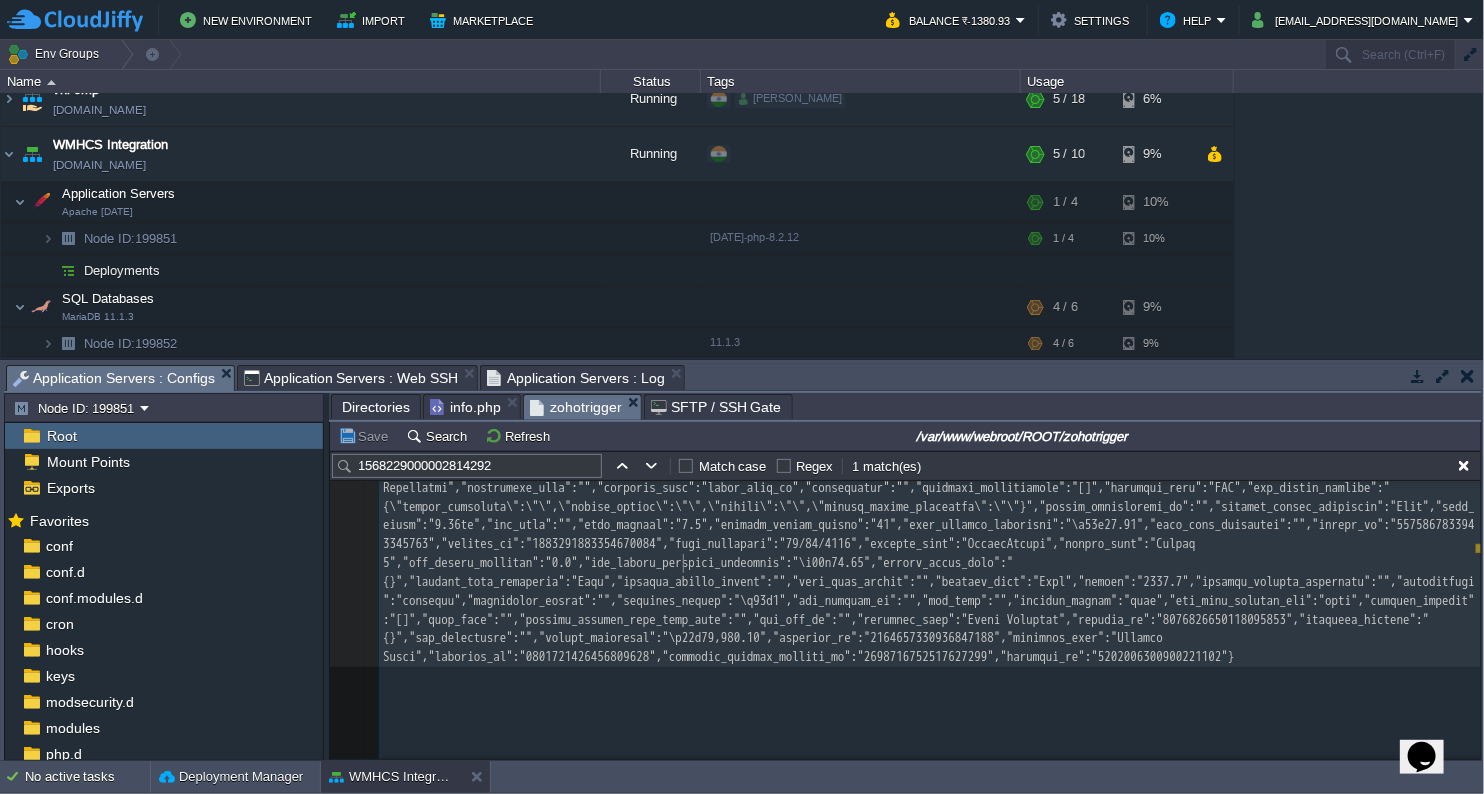 click at bounding box center (929, 487) 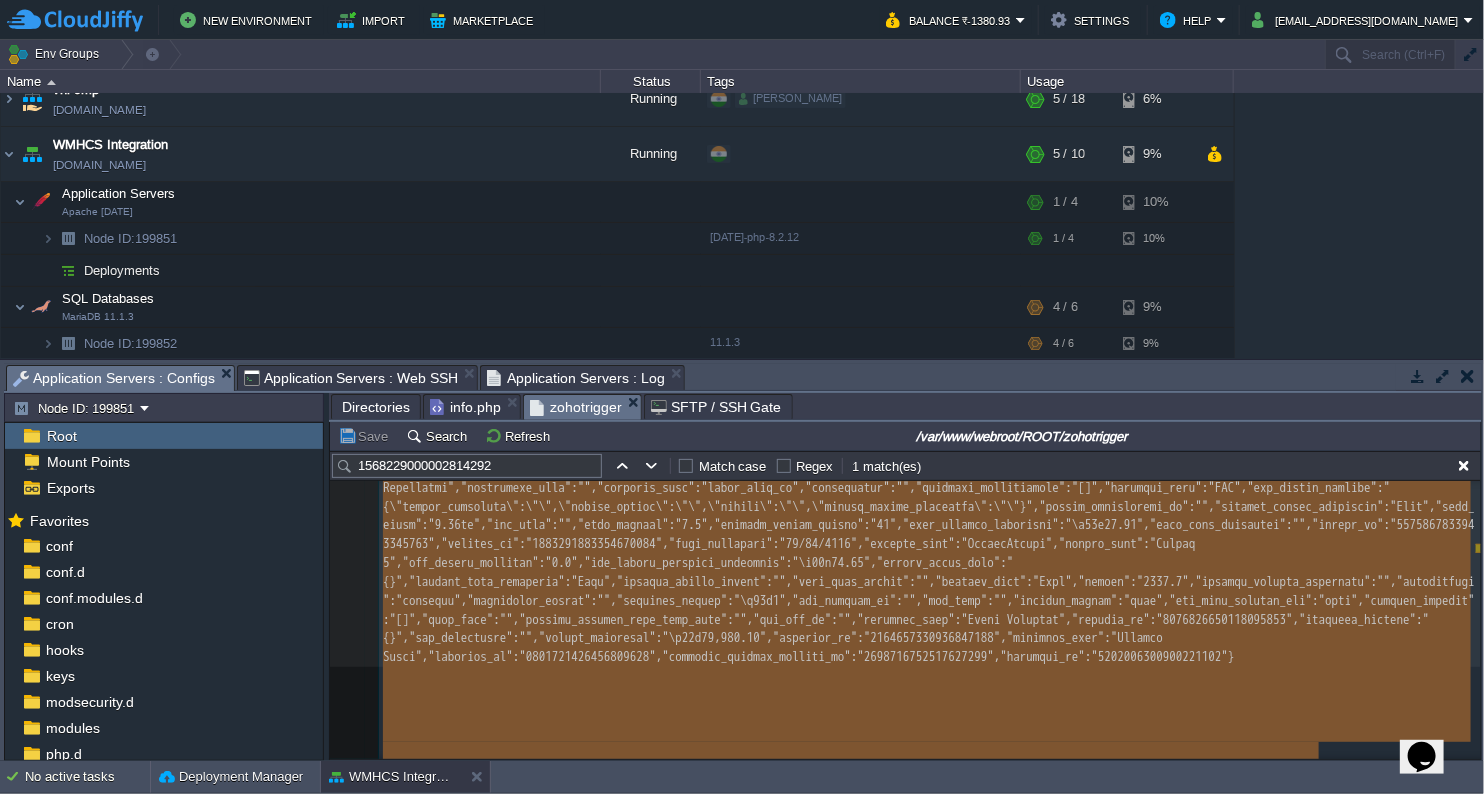 scroll, scrollTop: 0, scrollLeft: 0, axis: both 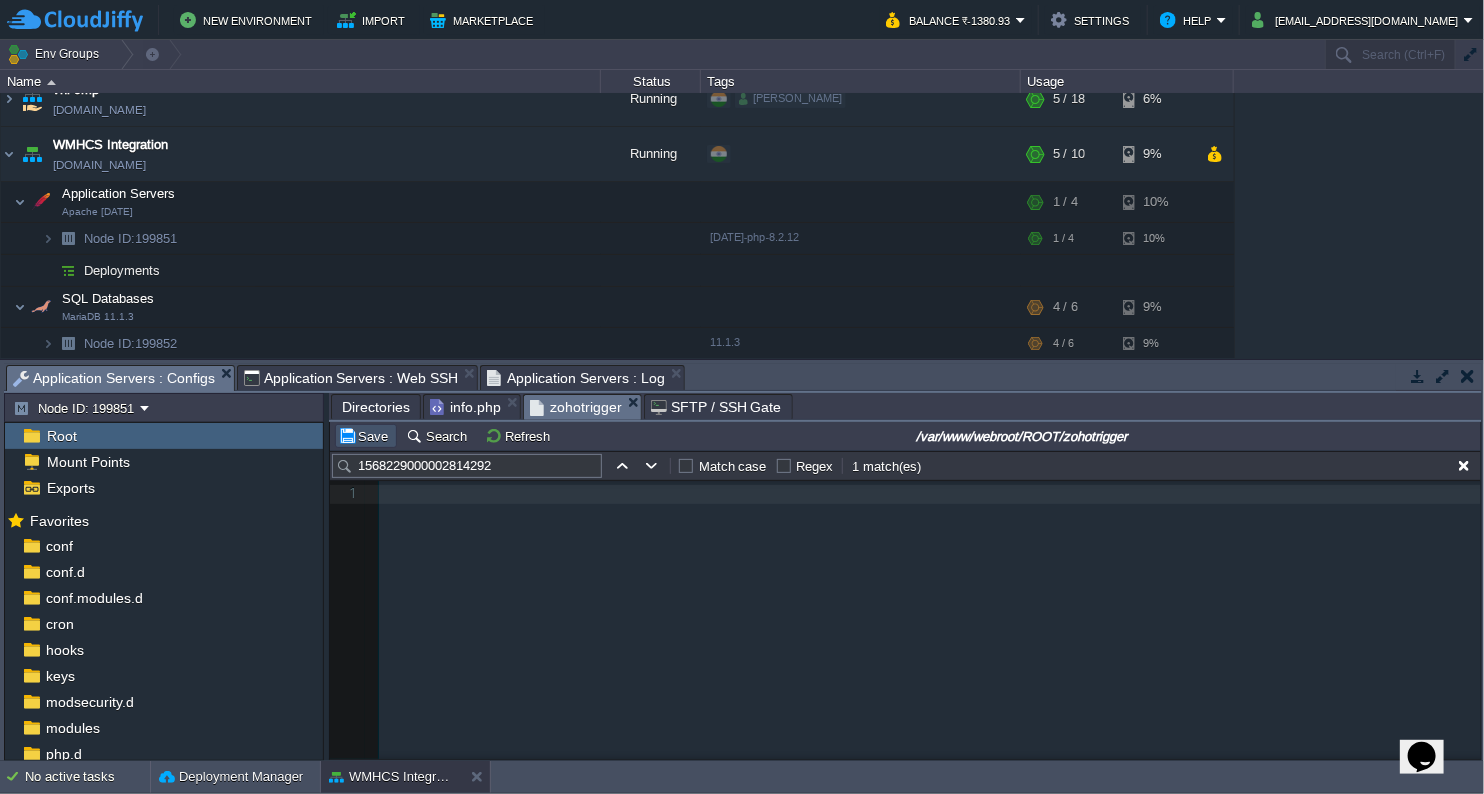 click on "Save" at bounding box center [366, 436] 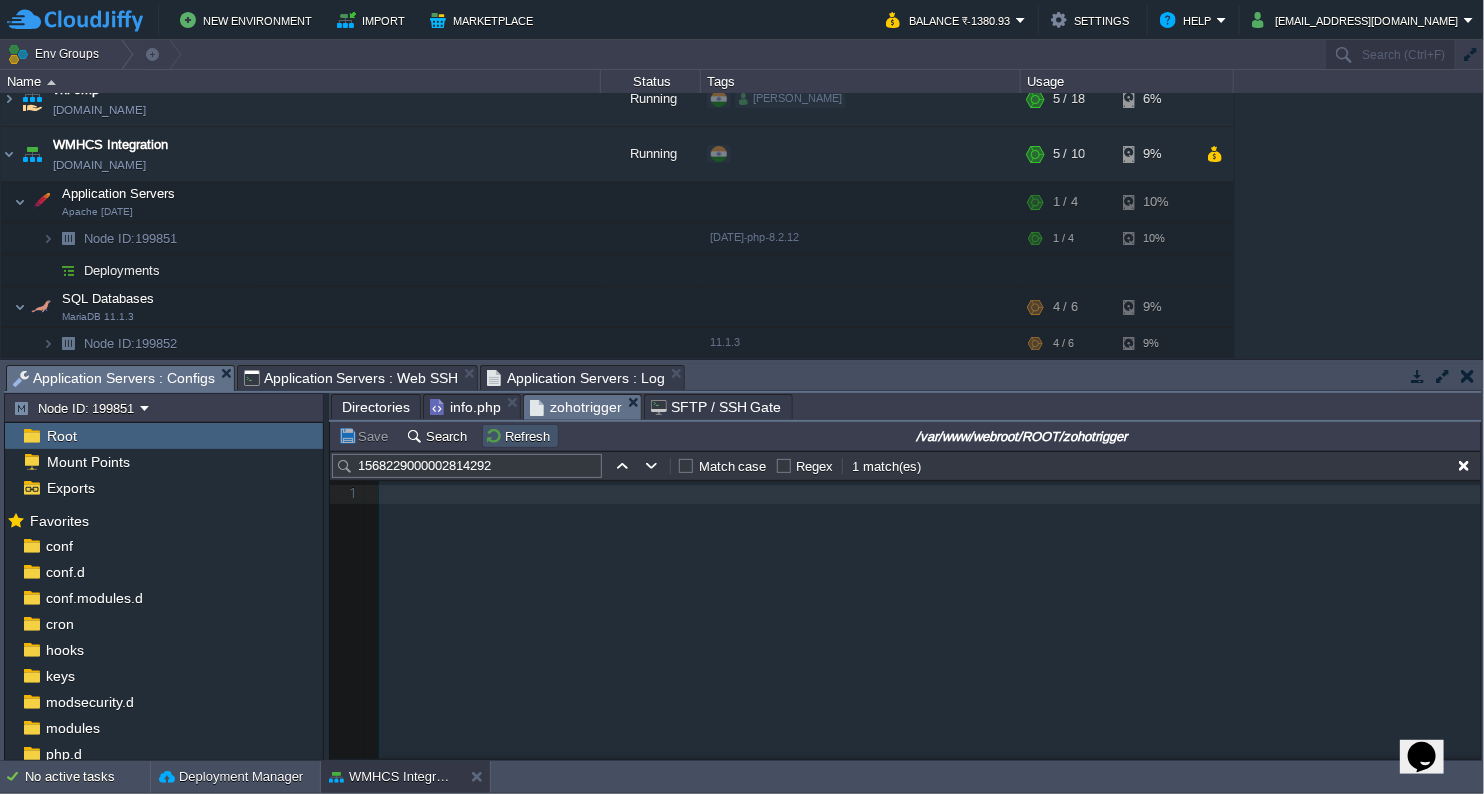 click on "Refresh" at bounding box center [520, 436] 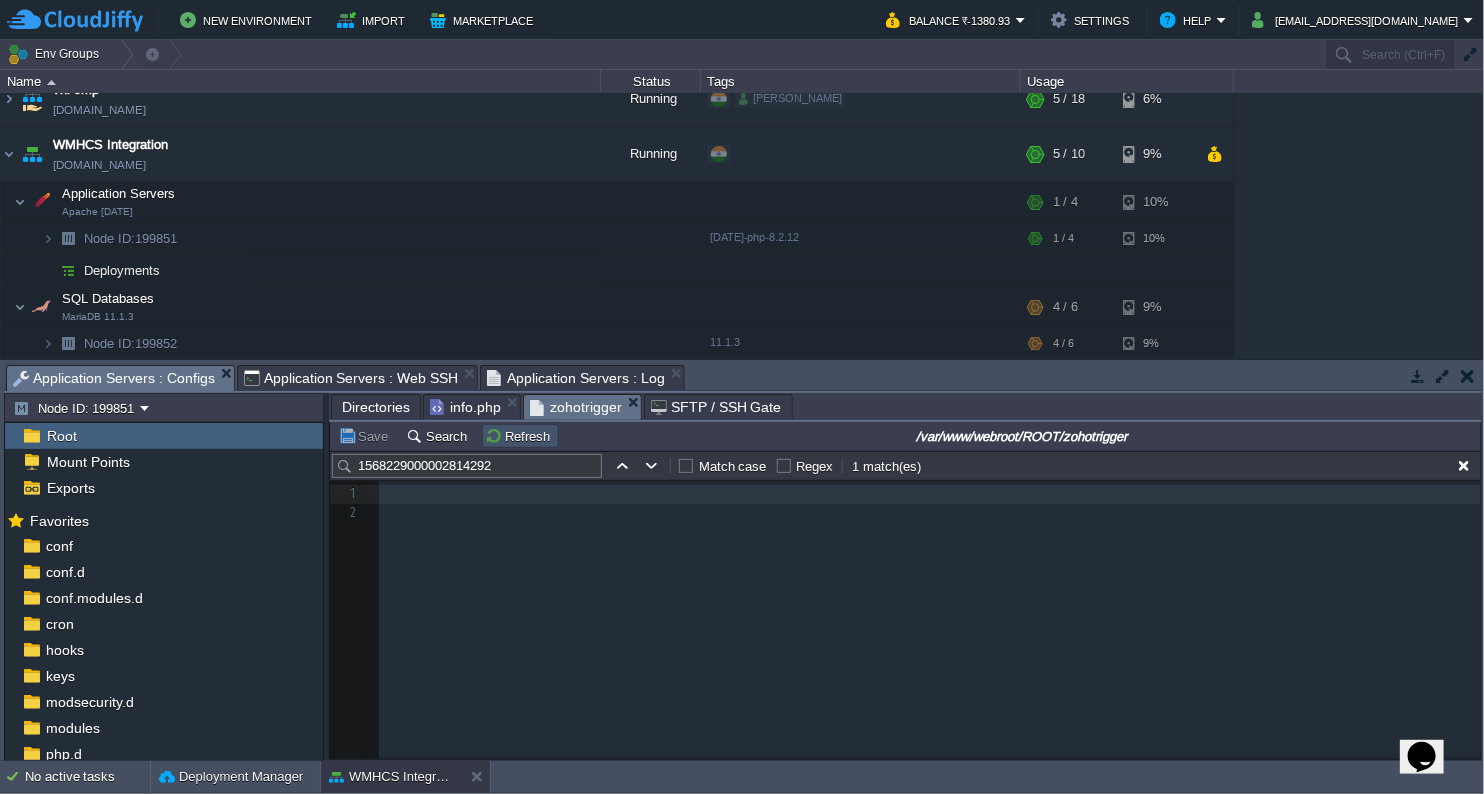 click on "Refresh" at bounding box center (520, 436) 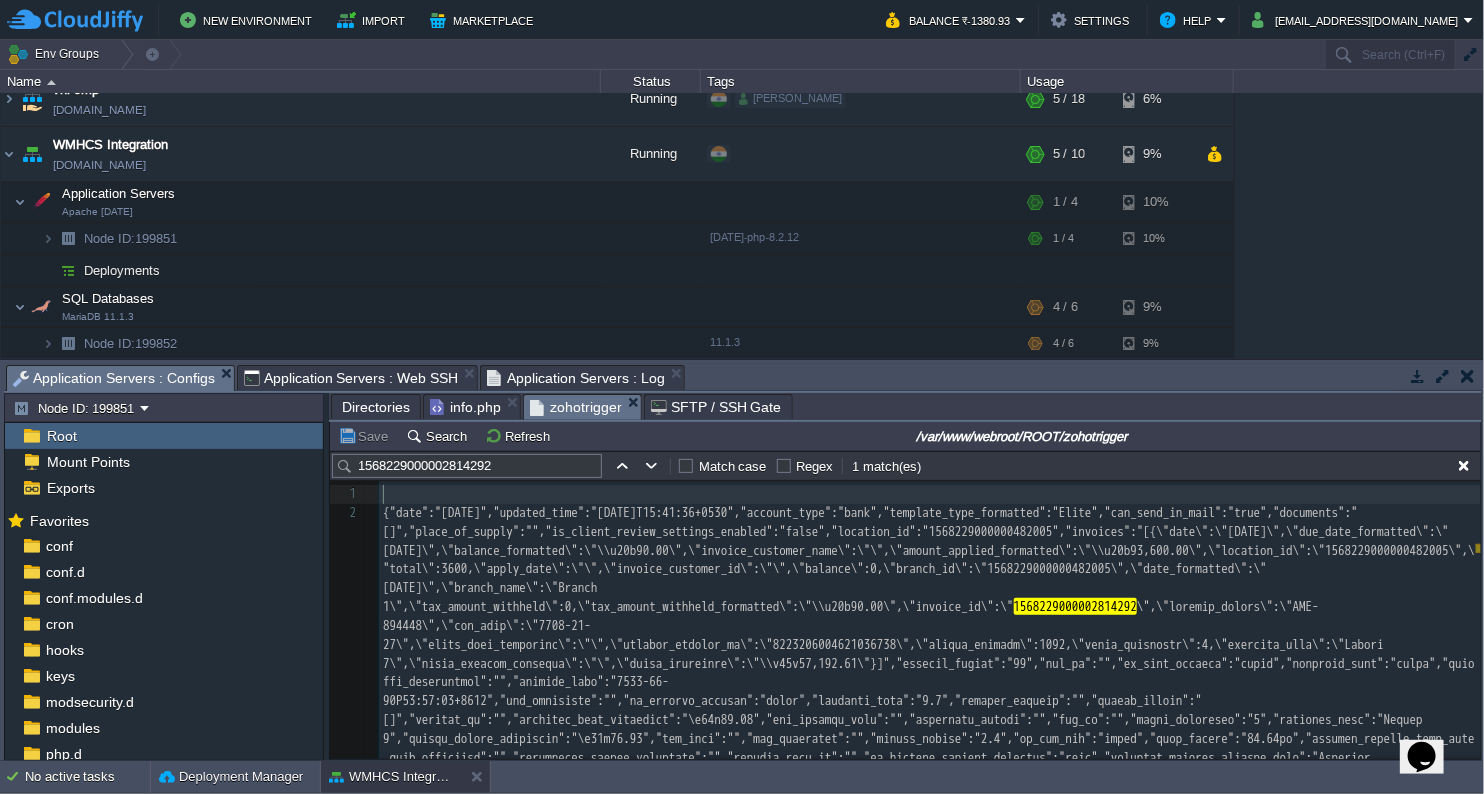 scroll, scrollTop: 110, scrollLeft: 0, axis: vertical 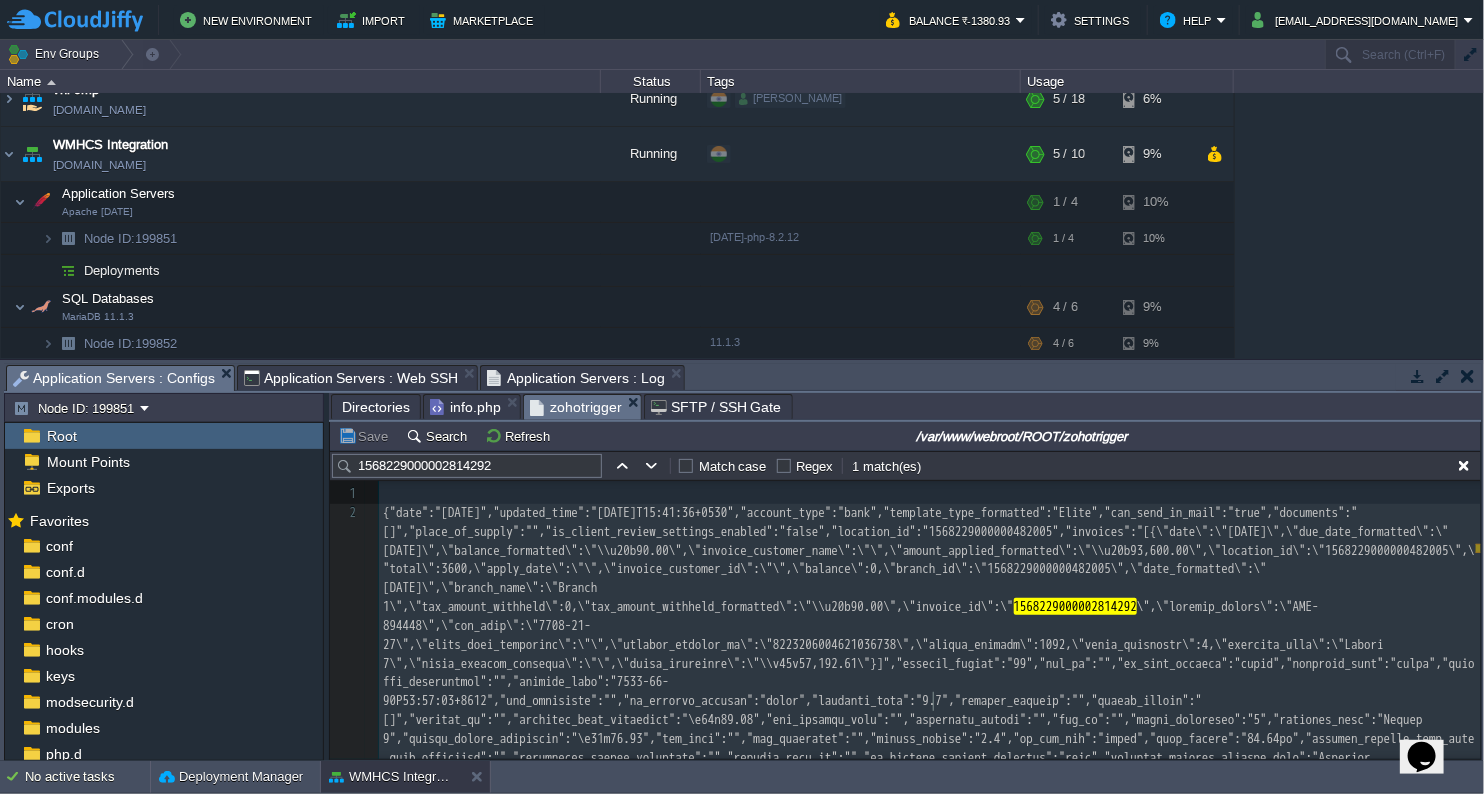 click at bounding box center [929, 776] 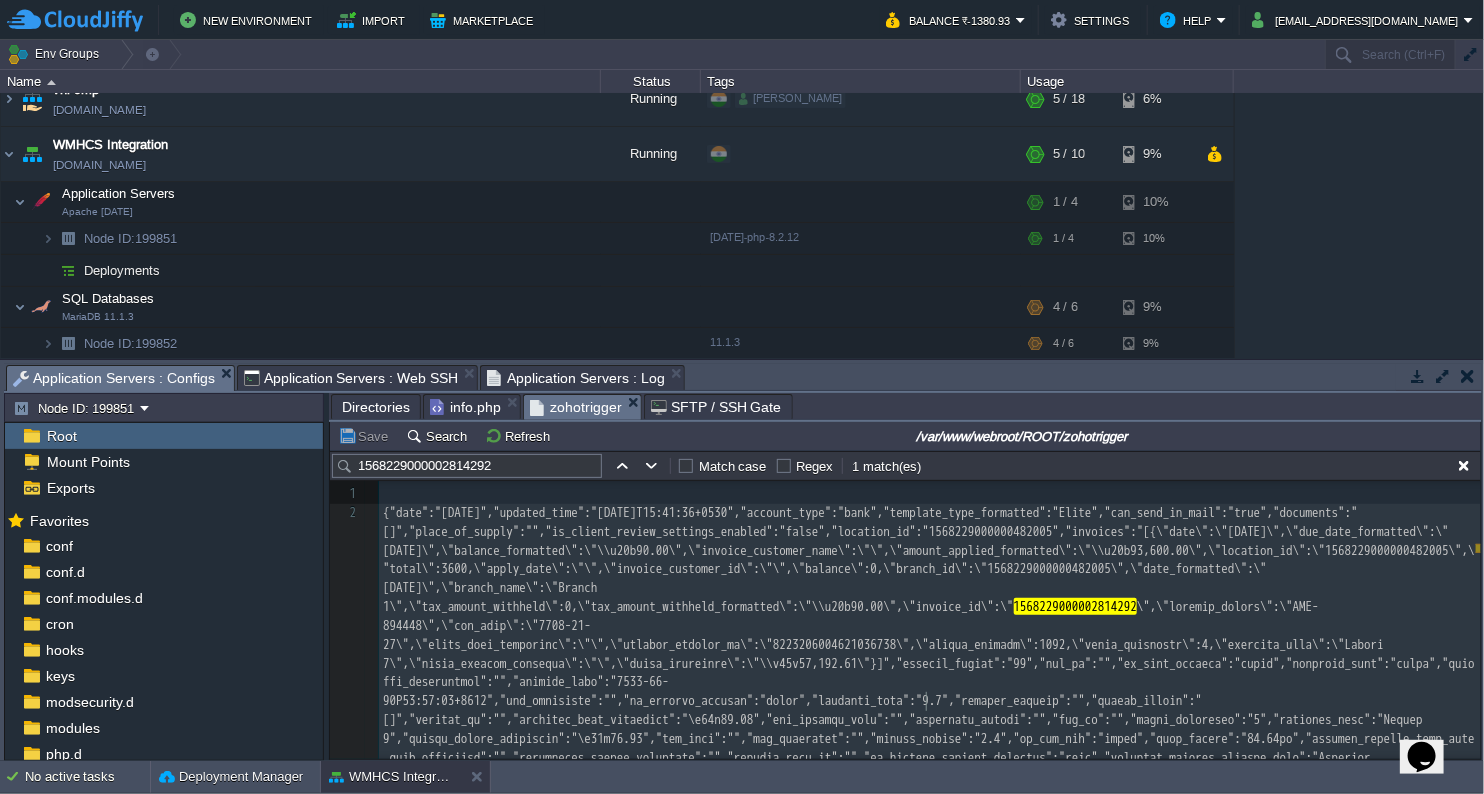 click at bounding box center [929, 776] 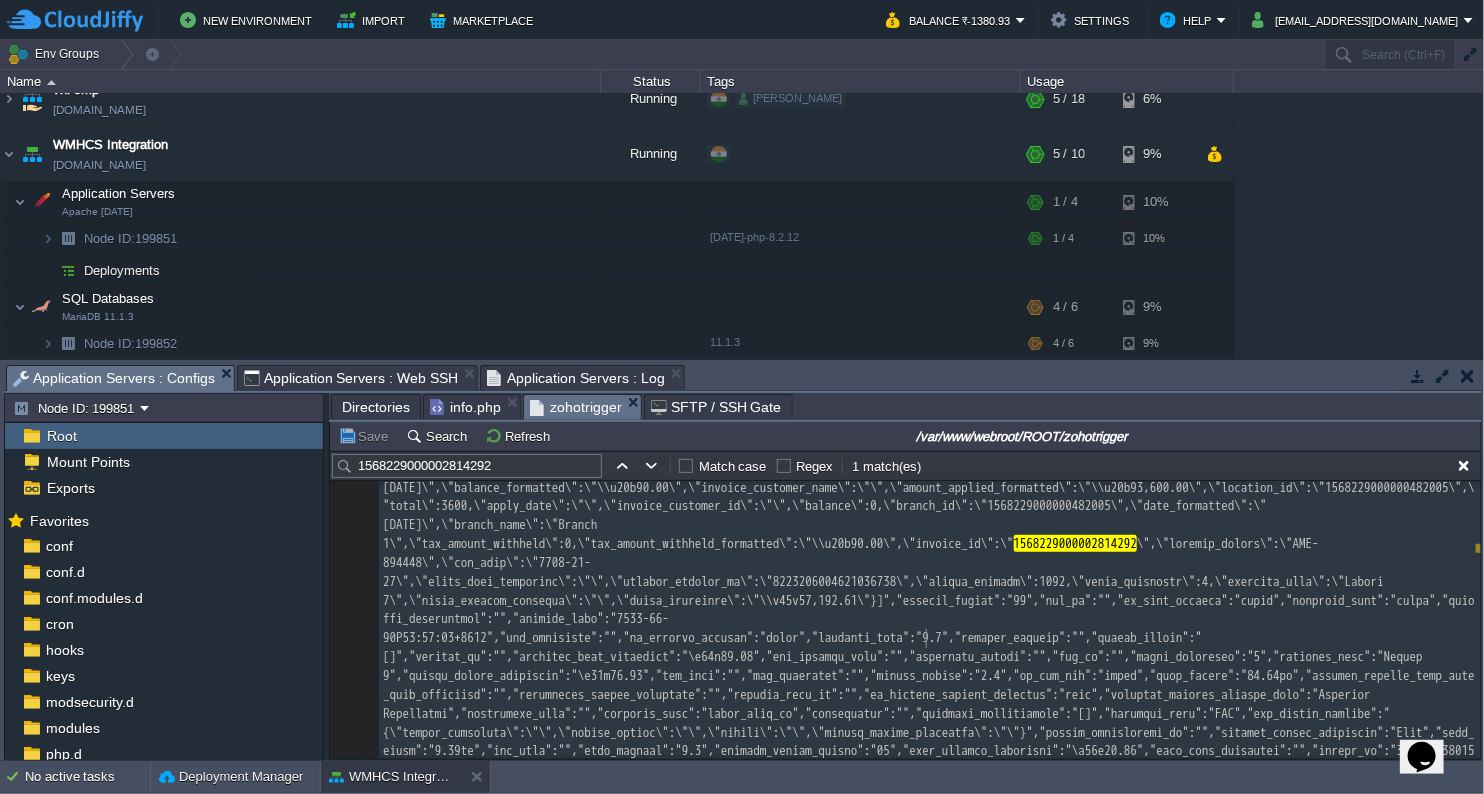 scroll, scrollTop: 109, scrollLeft: 0, axis: vertical 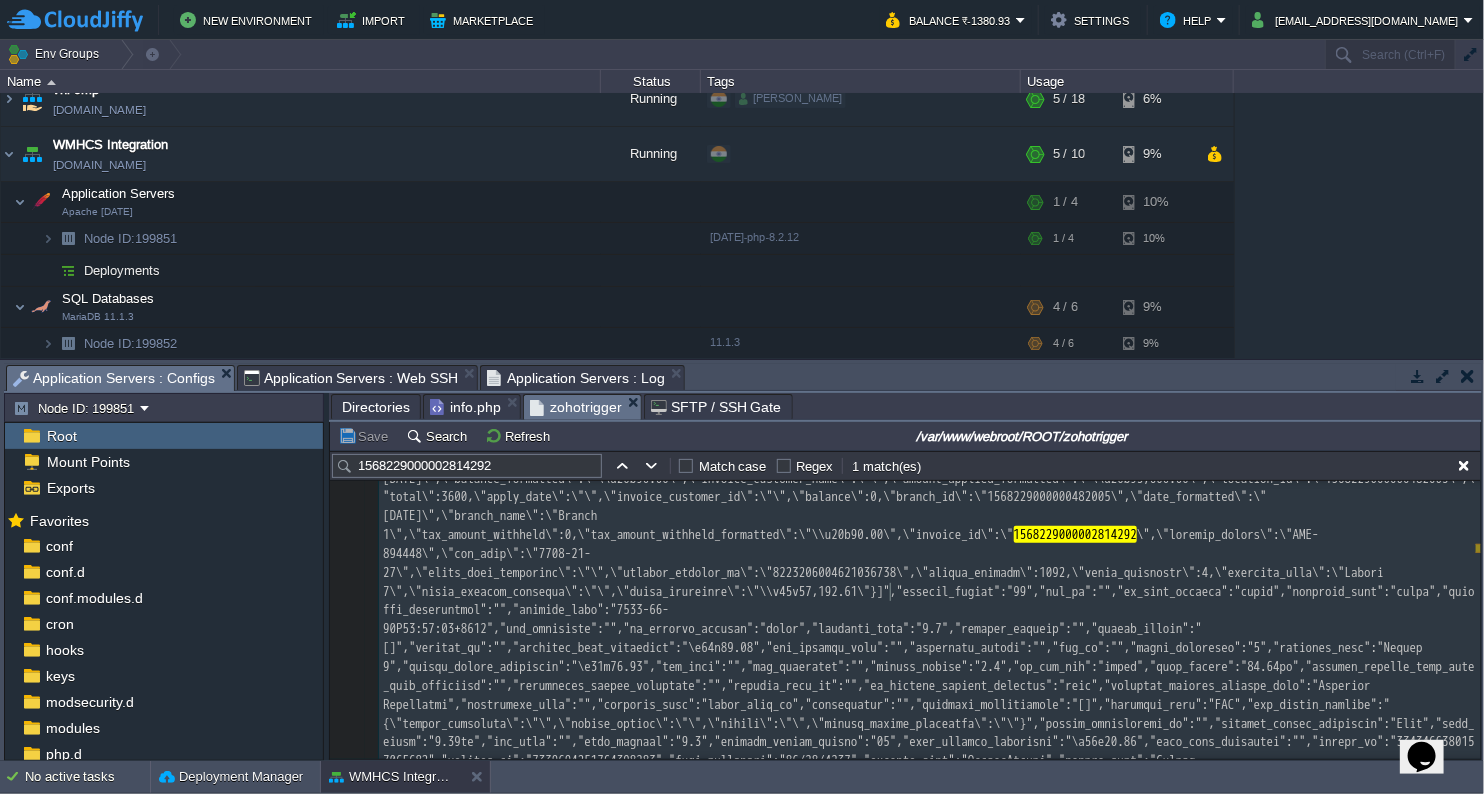 click on "2   1 ​ 2 {"date":"[DATE]","updated_time":"[DATE]T15:41:36+0530","account_type":"bank","template_type_formatted":"Elite","can_send_in_mail":"true","documents":"[]","place_of_supply":"","is_client_review_settings_enabled":"false","location_id":"1568229000000482005","invoices":"[{\"date\":\"[DATE]\",\"due_date_formatted\":\"[DATE]\",\"balance_formatted\":\"\\u20b90.00\",\"invoice_customer_name\":\"\",\"amount_applied_formatted\":\"\\u20b93,600.00\",\"location_id\":\"1568229000000482005\",\"total\":3600,\"apply_date\":\"\",\"invoice_customer_id\":\"\",\"balance\":0,\"branch_id\":\"1568229000000482005\",\"date_formatted\":\"[DATE]\",\"branch_name\":\"Branch 1\",\"tax_amount_withheld\":0,\"tax_amount_withheld_formatted\":\"\\u20b90.00\",\"invoice_id\":\" 1568229000002814292" at bounding box center (930, 648) 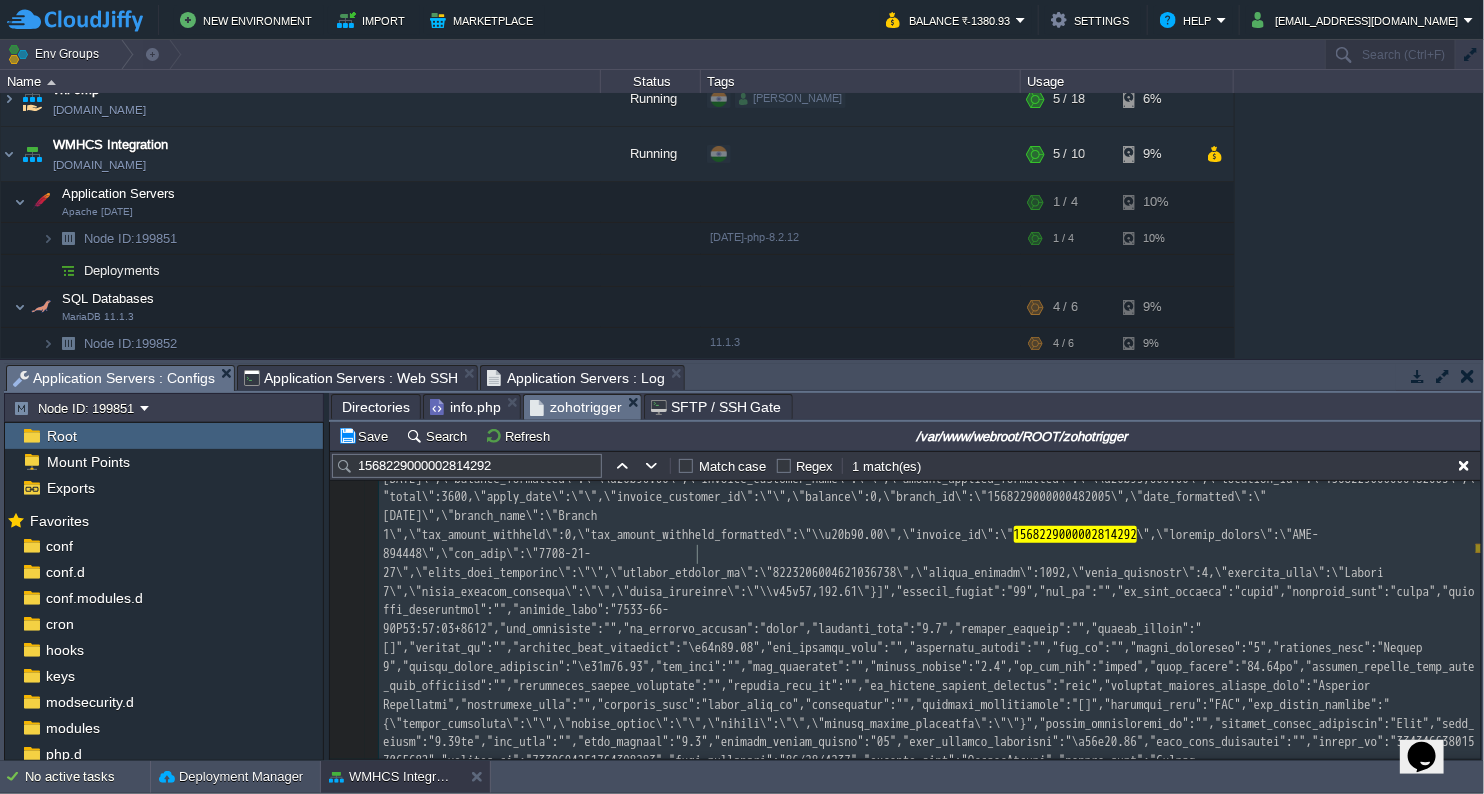 type on "-" 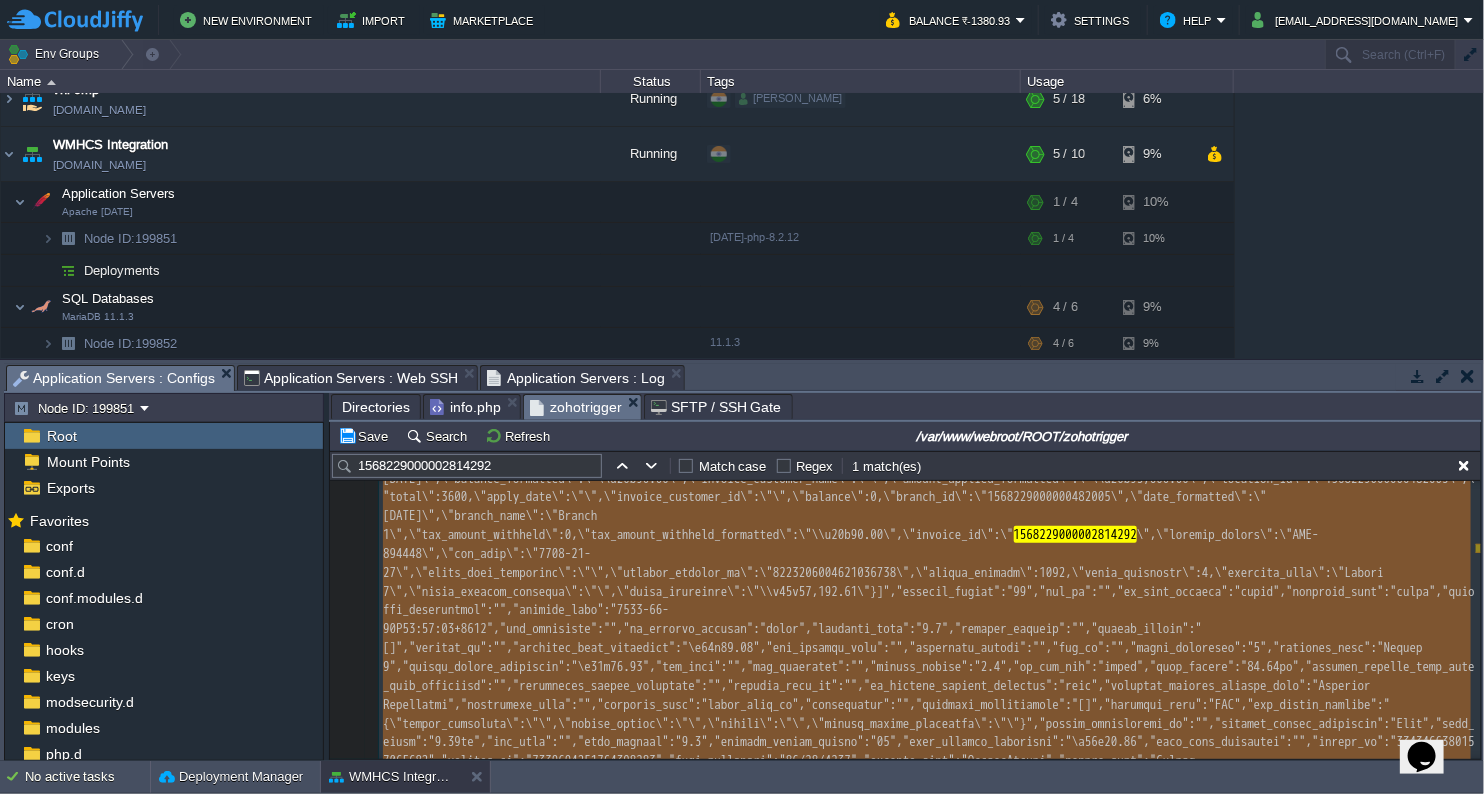 type 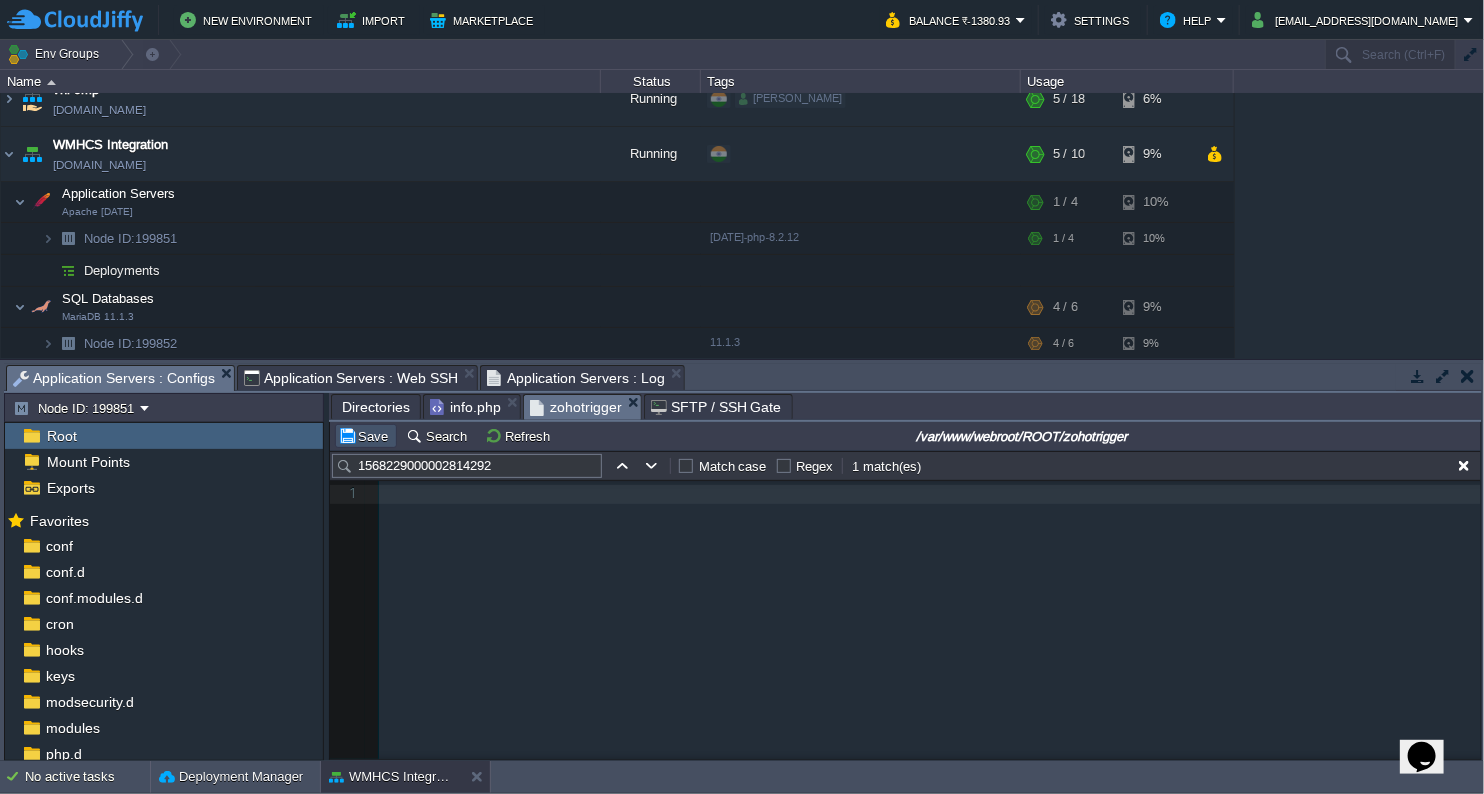 click on "Save" at bounding box center (366, 436) 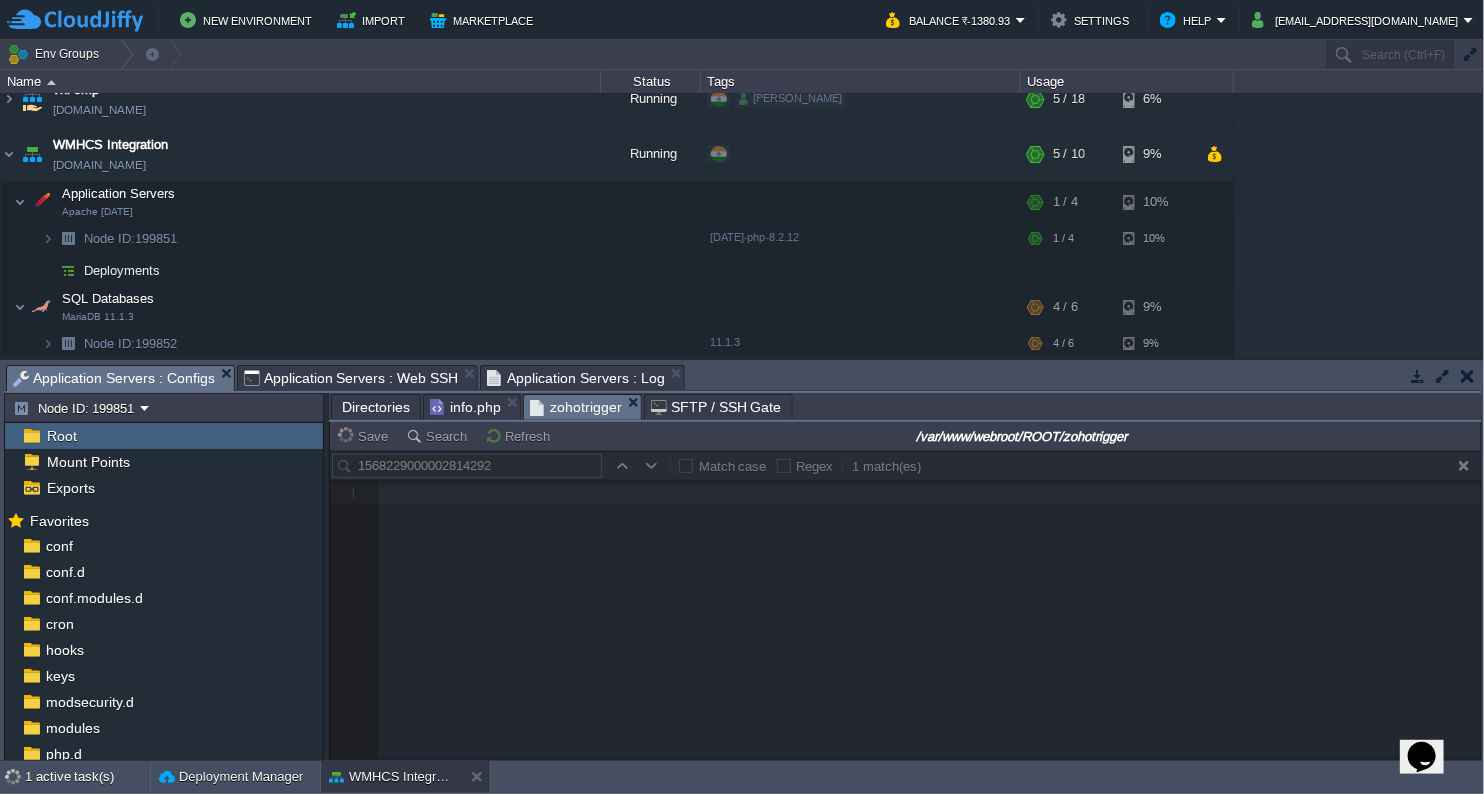 click at bounding box center (905, 605) 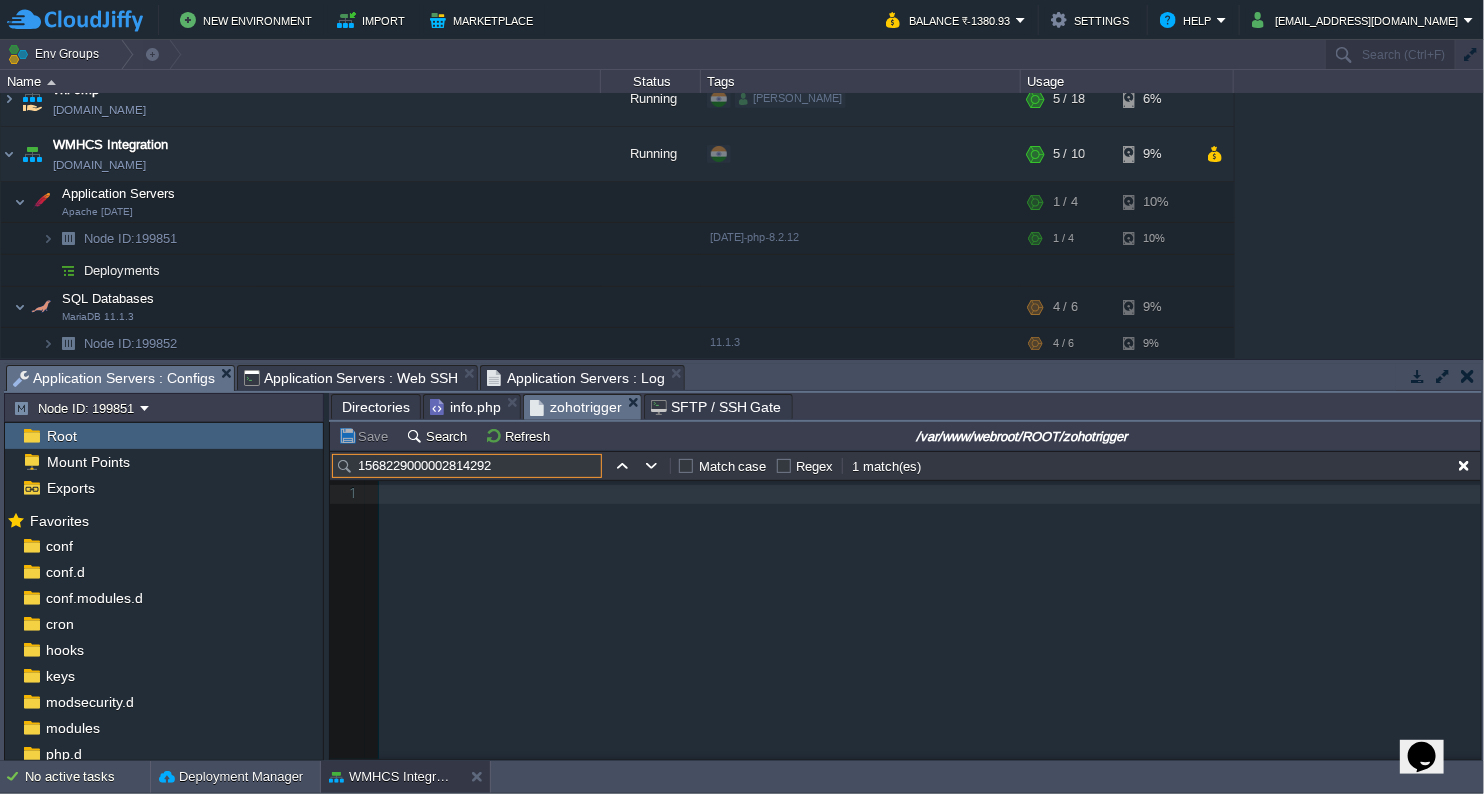 drag, startPoint x: 509, startPoint y: 465, endPoint x: 336, endPoint y: 458, distance: 173.14156 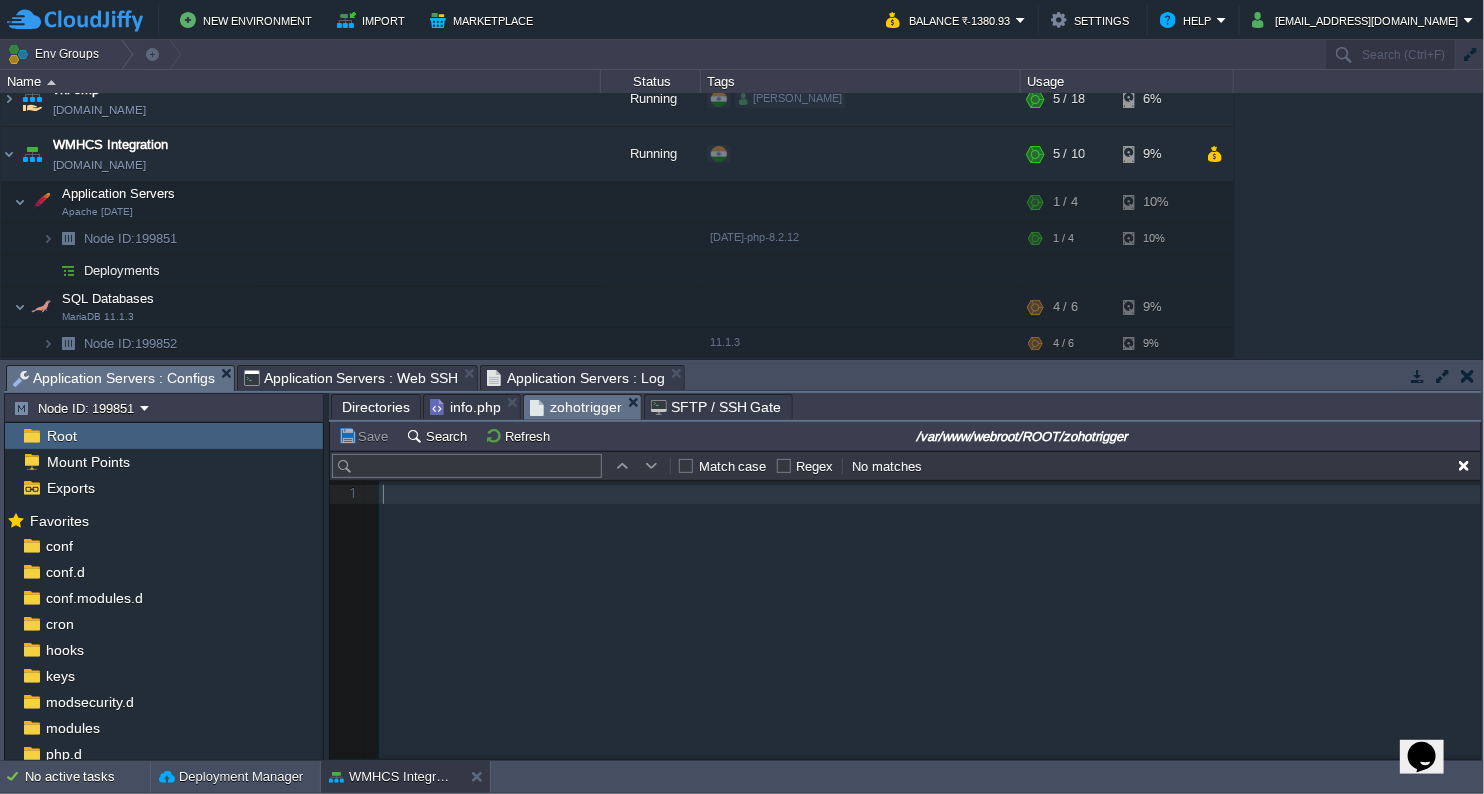 click on "xxxxxxxxxx   1 ​" at bounding box center [920, 635] 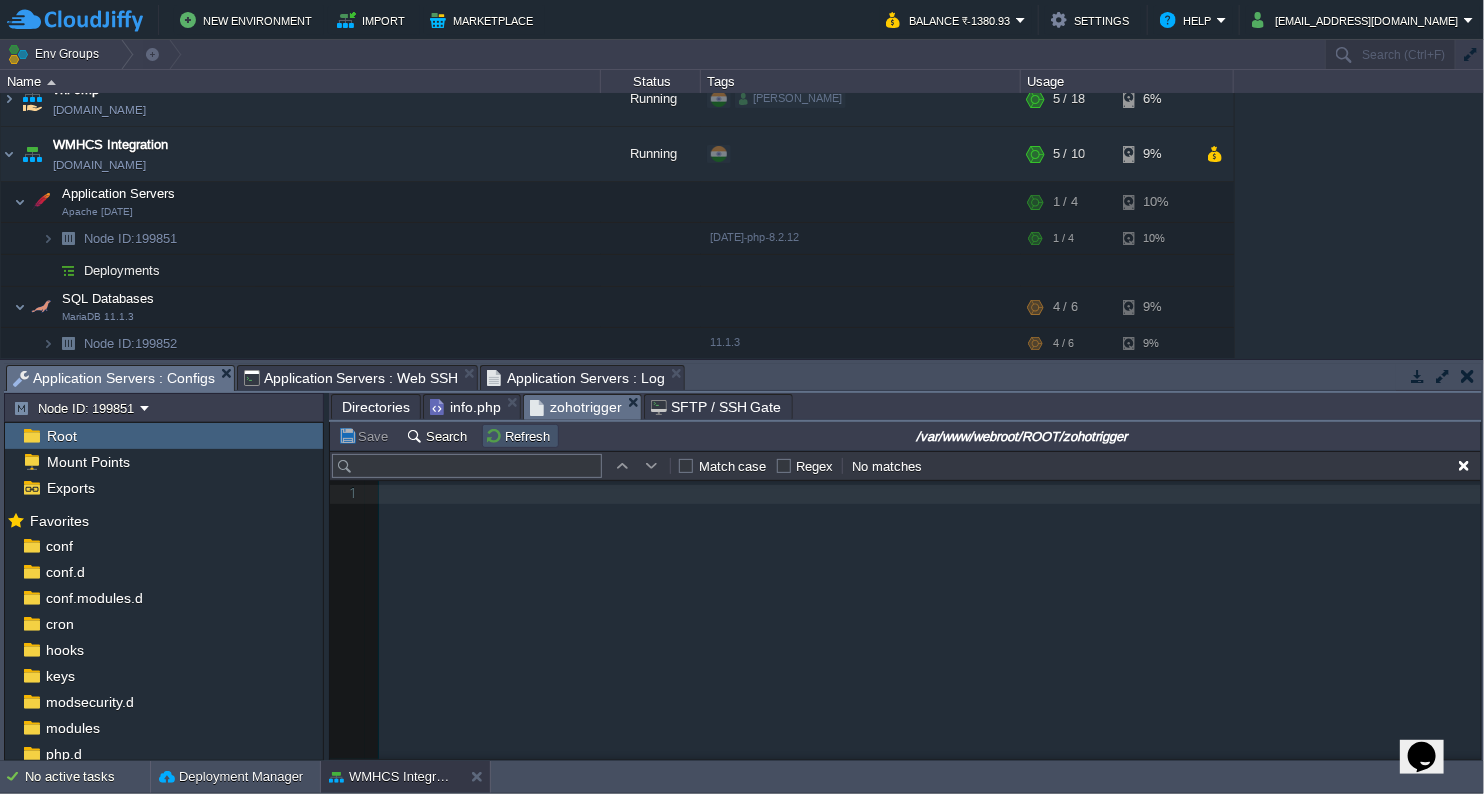 click on "Refresh" at bounding box center [520, 436] 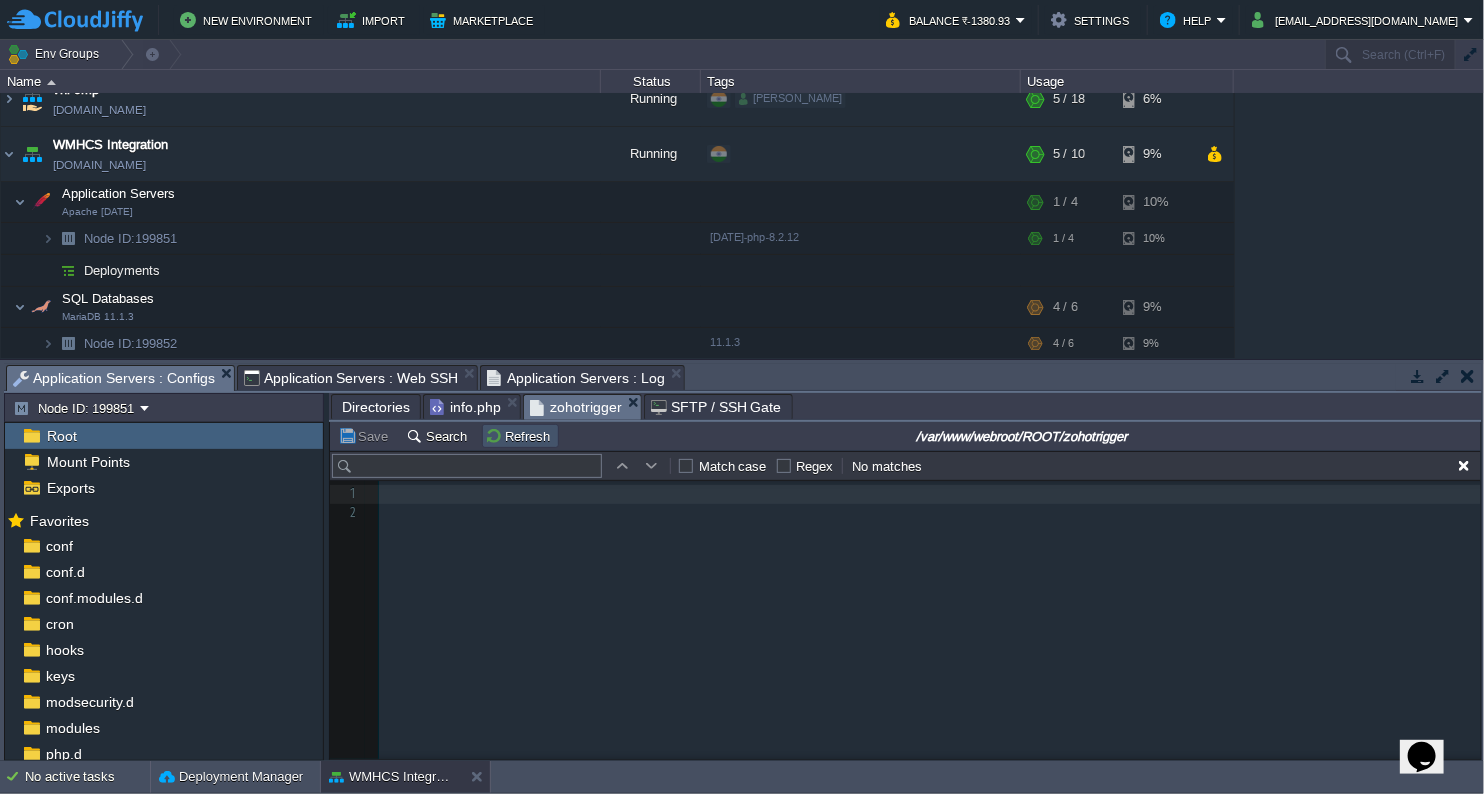 click on "Refresh" at bounding box center [520, 436] 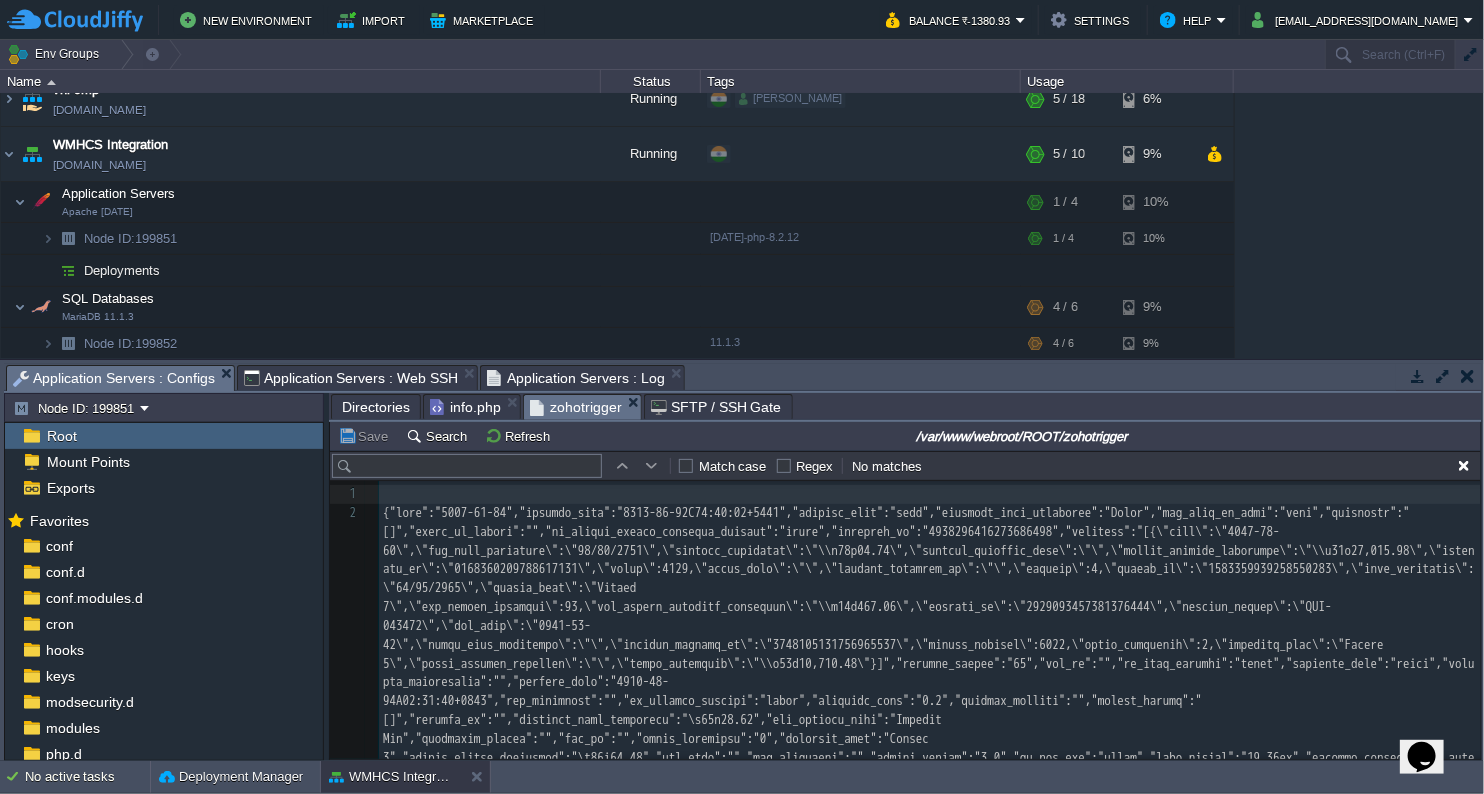 scroll, scrollTop: 50, scrollLeft: 0, axis: vertical 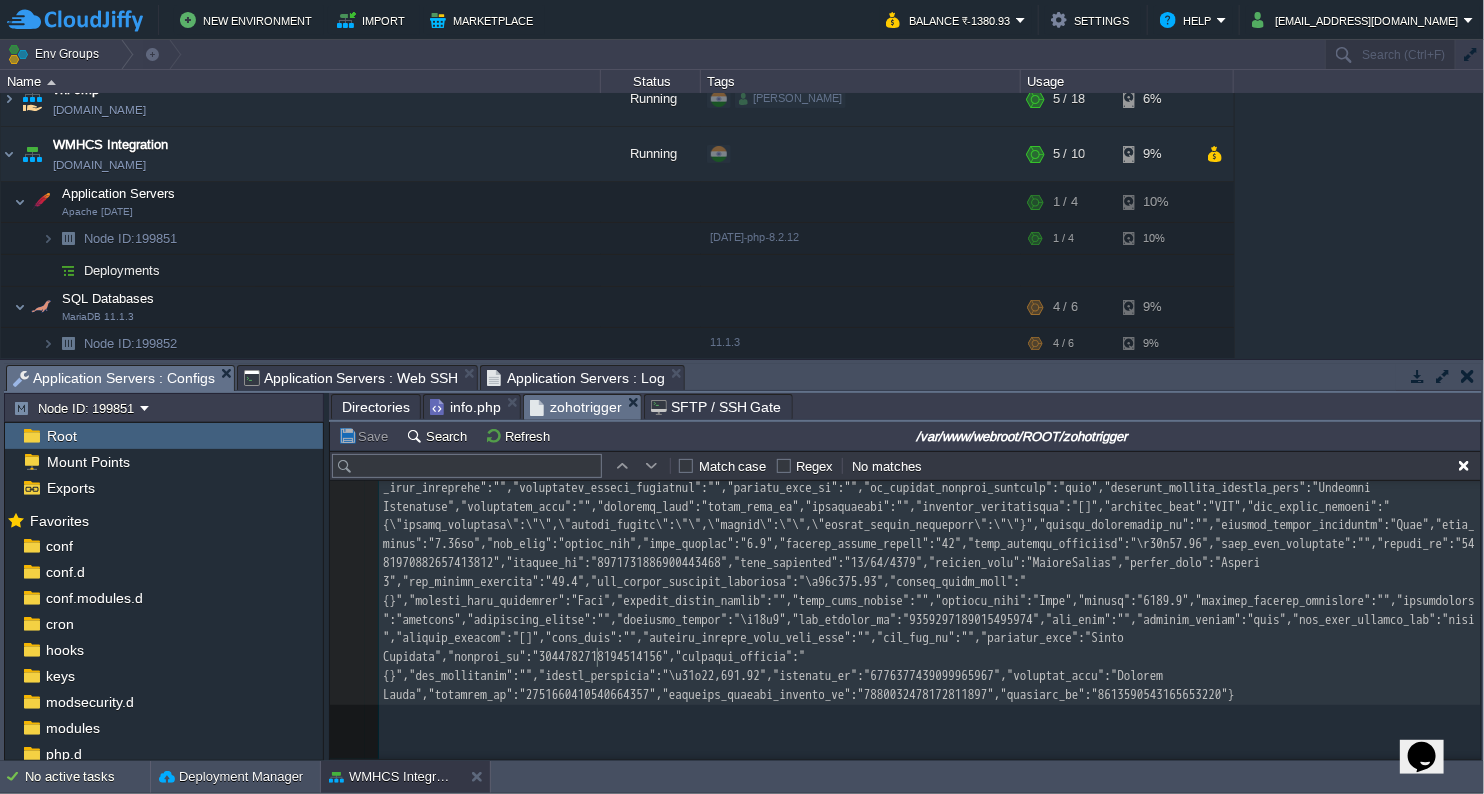 click at bounding box center [929, 459] 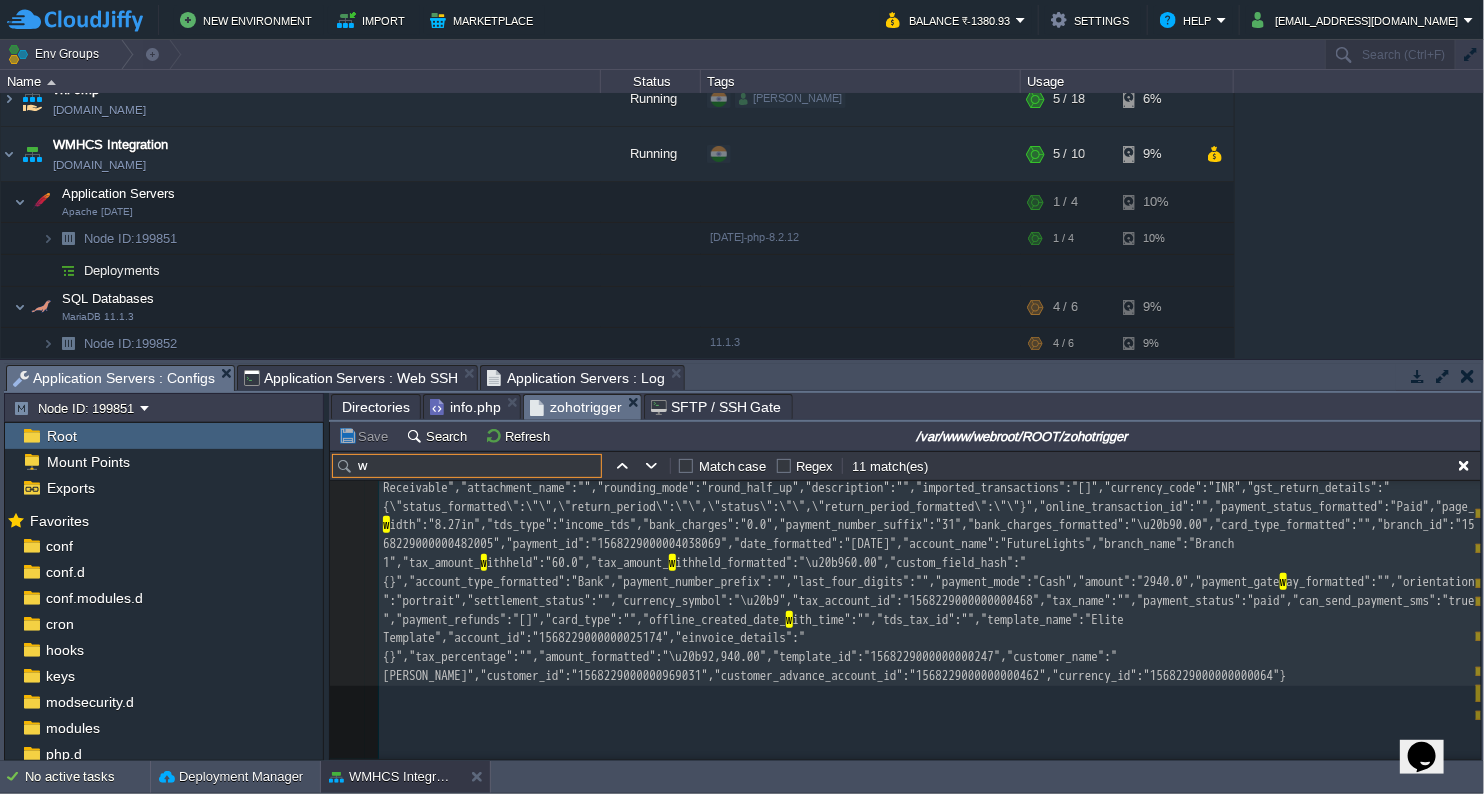 scroll, scrollTop: 0, scrollLeft: 0, axis: both 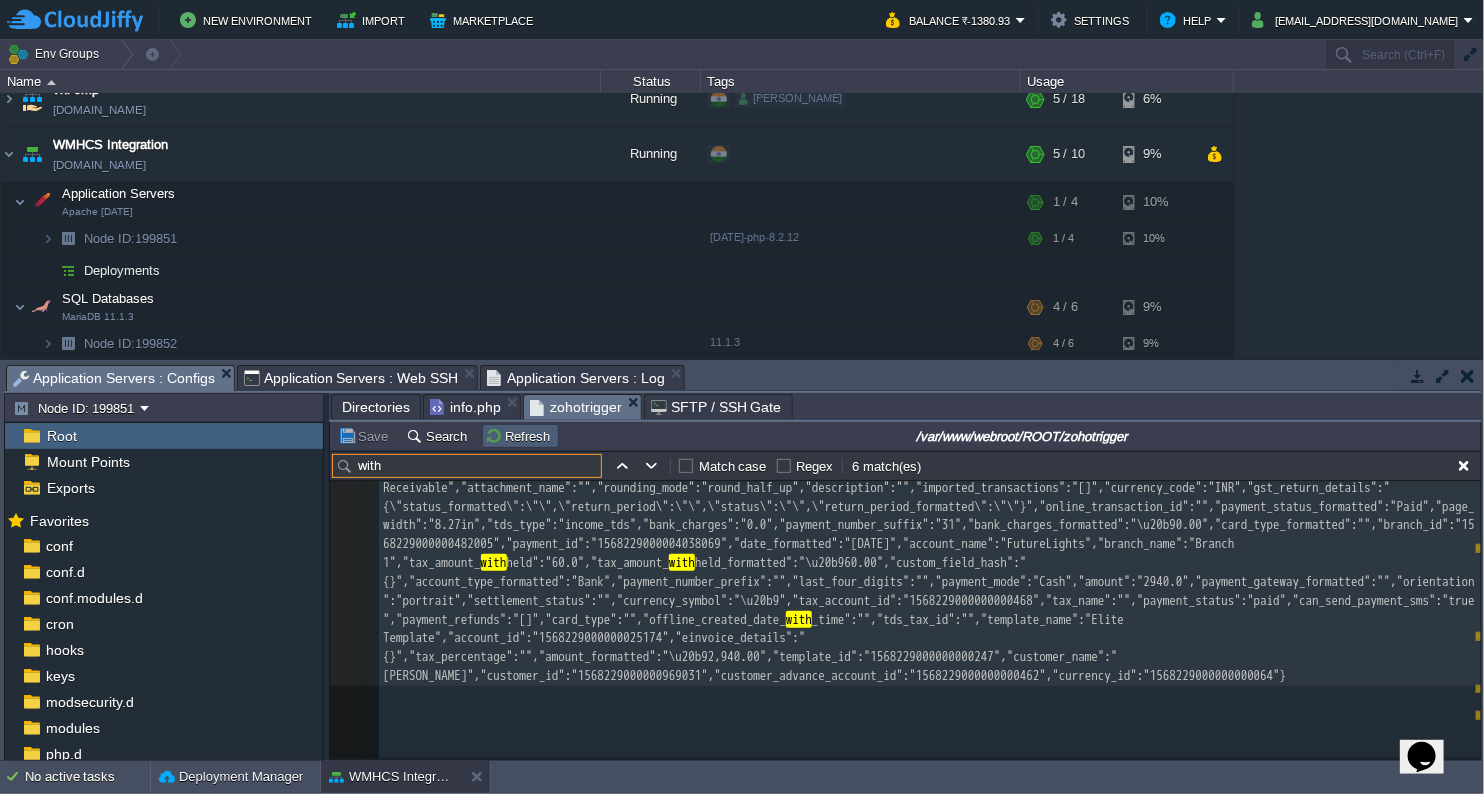 type on "with" 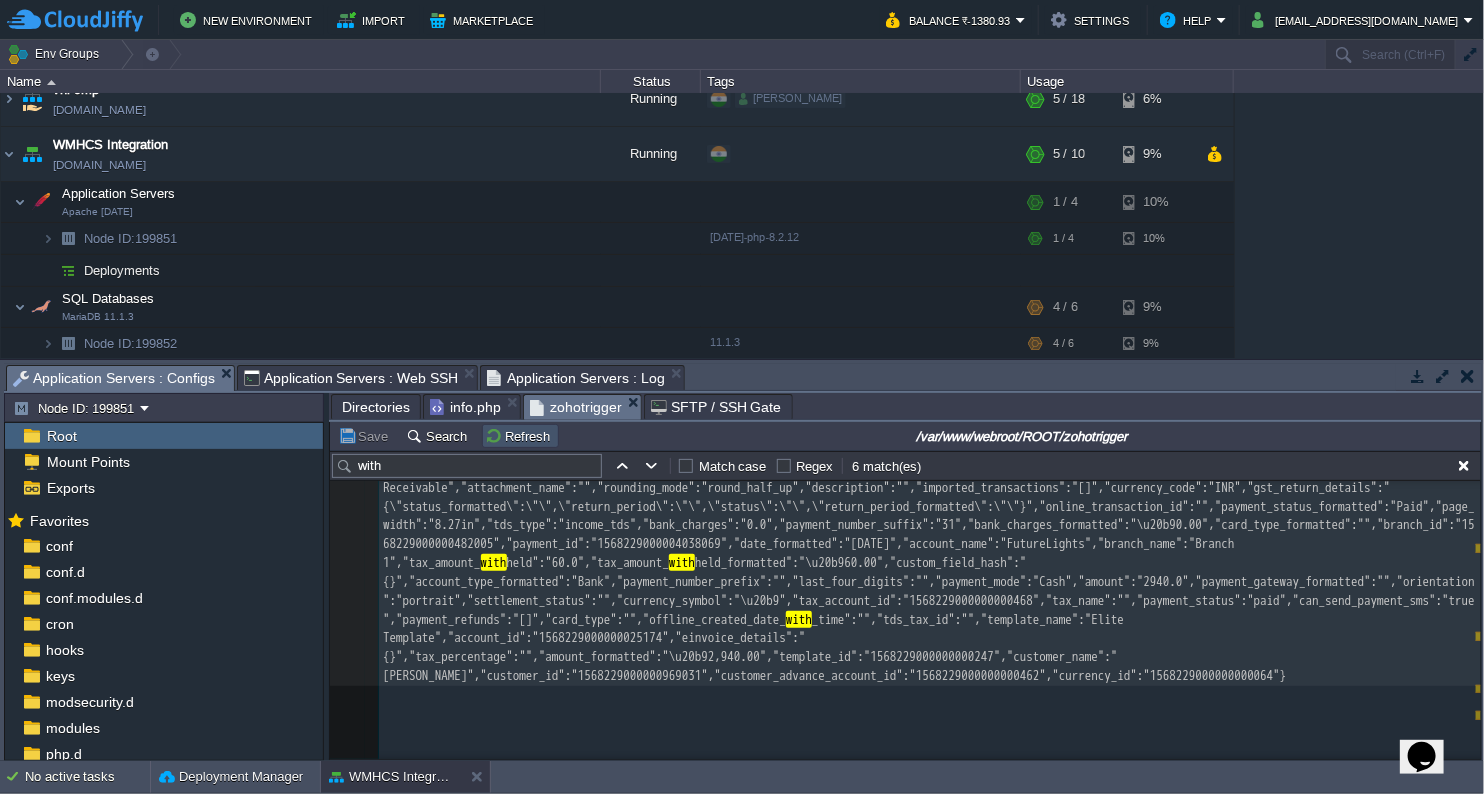 click on "Refresh" at bounding box center [520, 436] 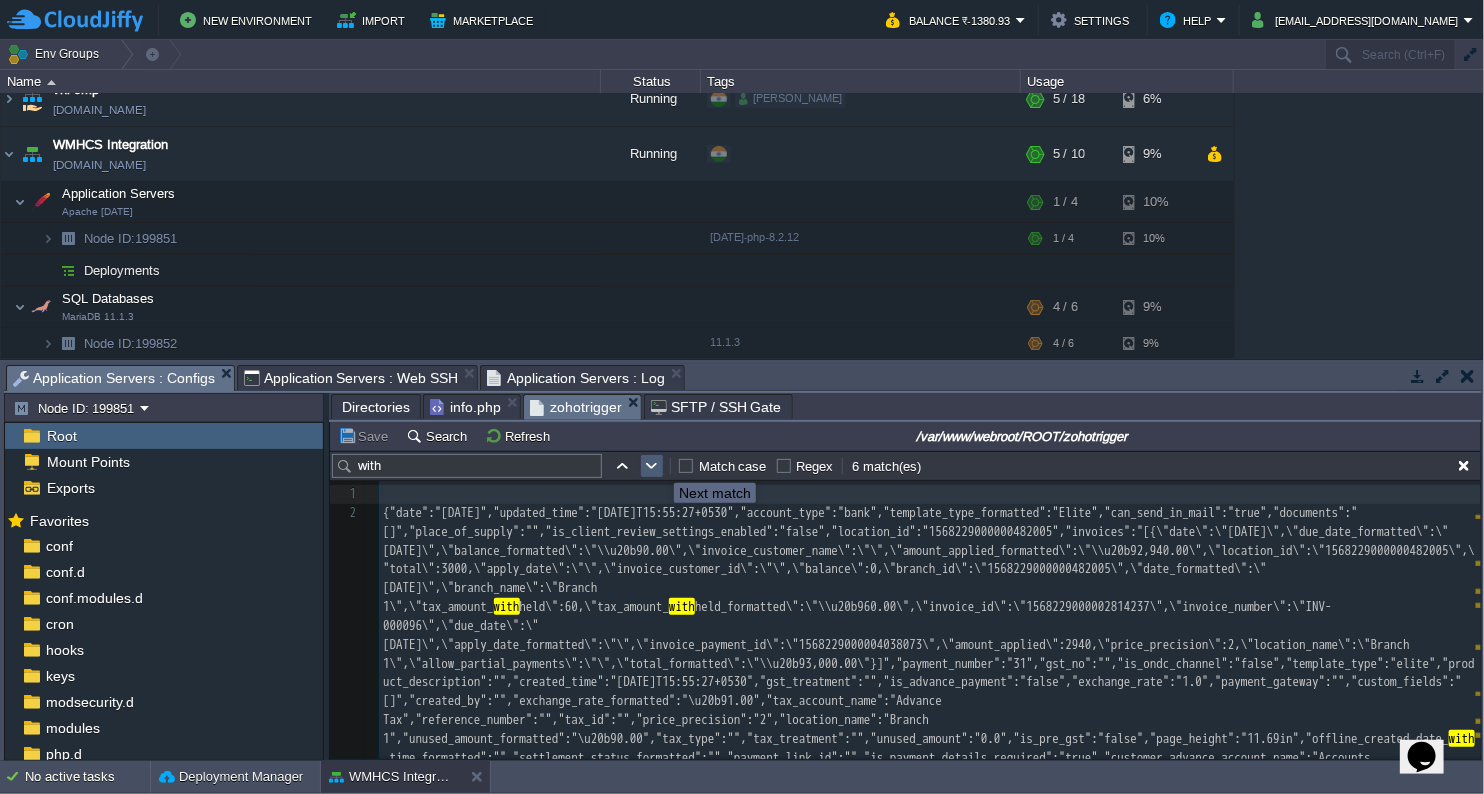 click at bounding box center (652, 466) 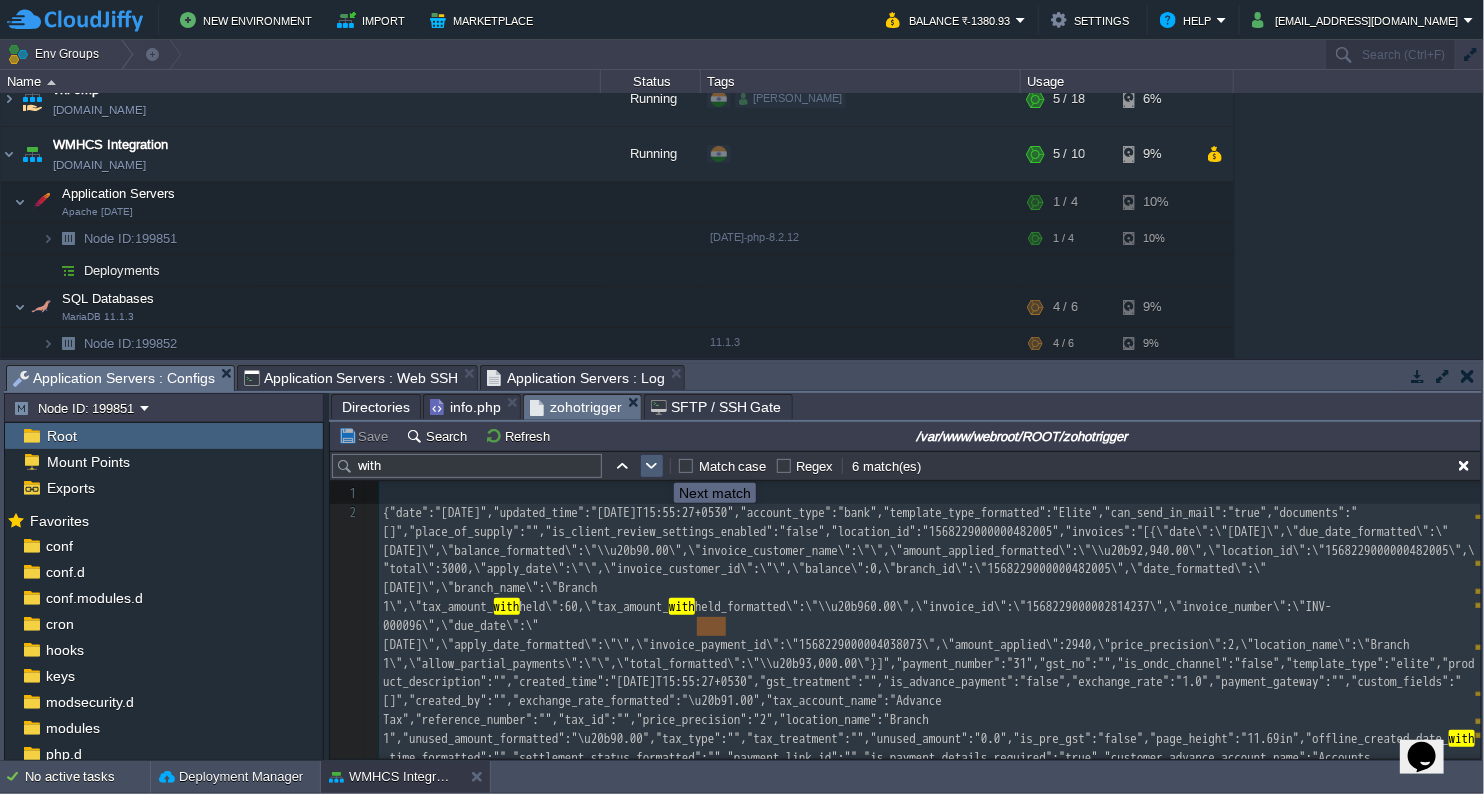scroll, scrollTop: 0, scrollLeft: 0, axis: both 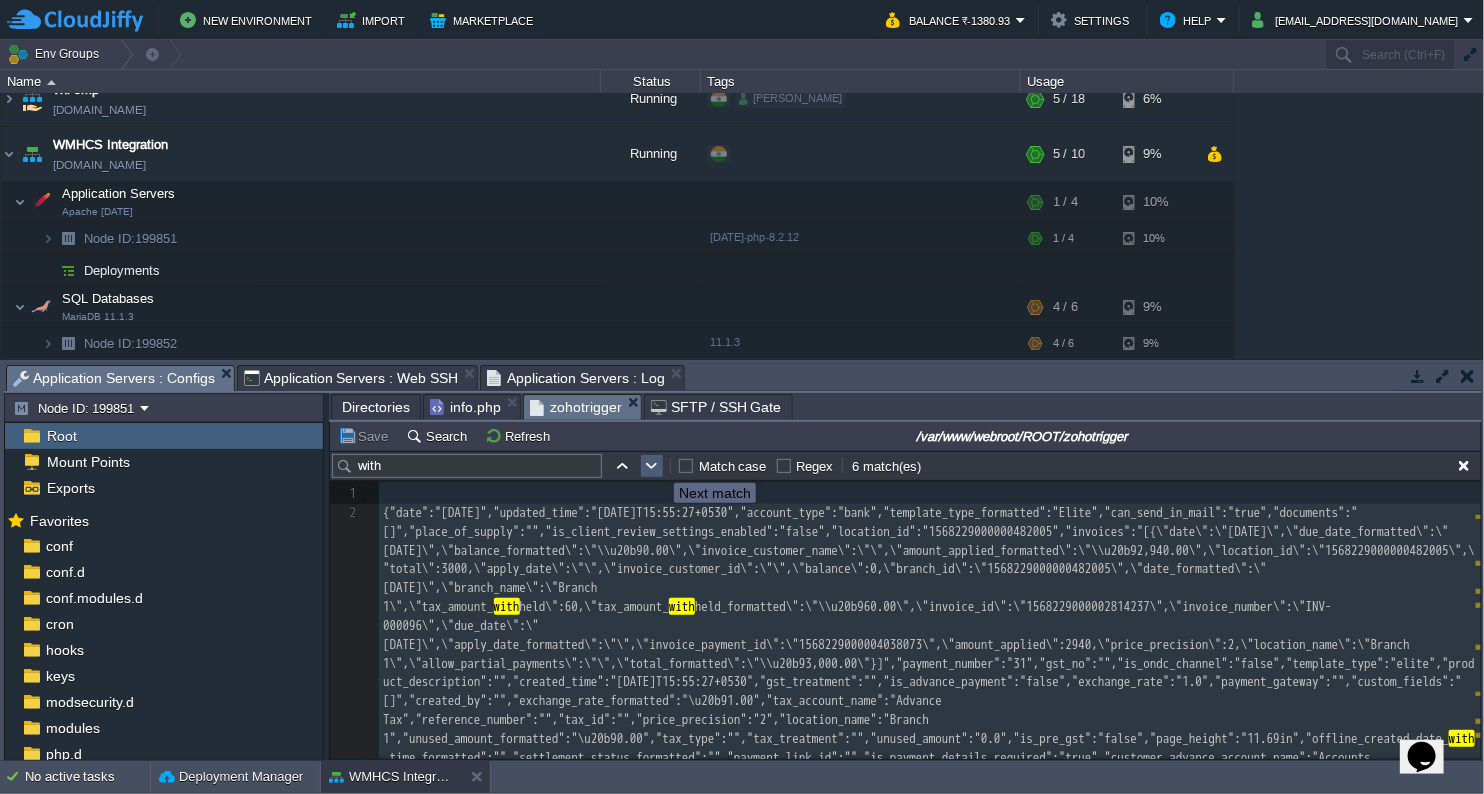 click at bounding box center [652, 466] 